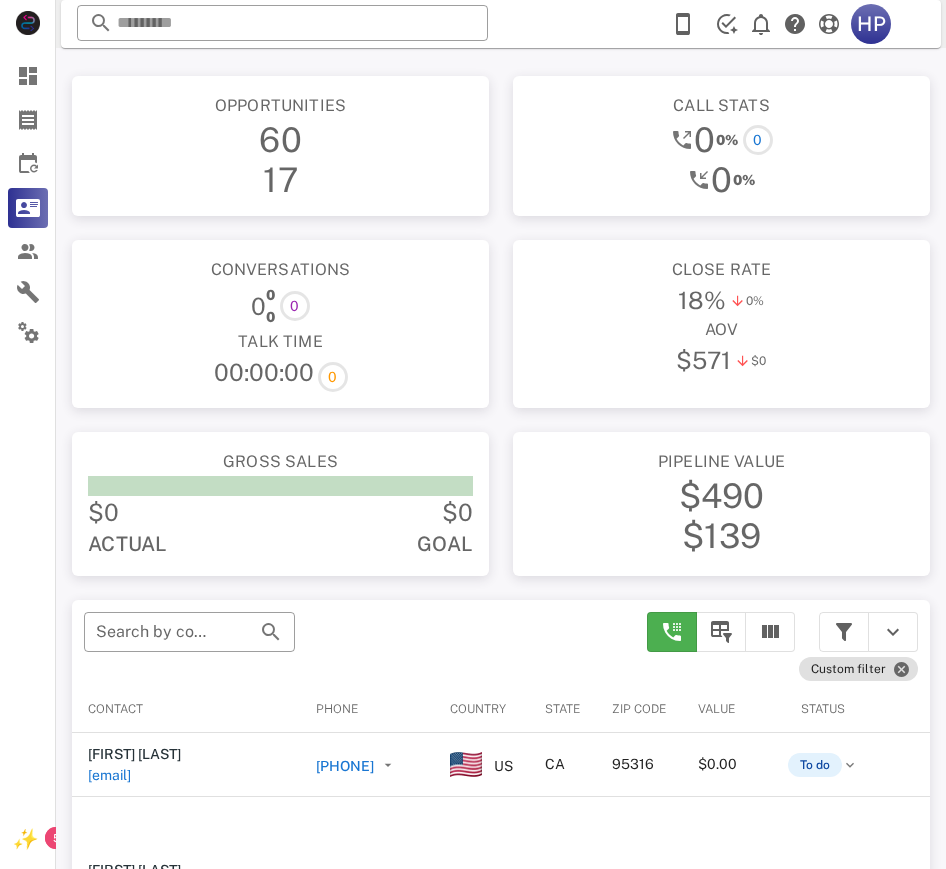 scroll, scrollTop: 204, scrollLeft: 0, axis: vertical 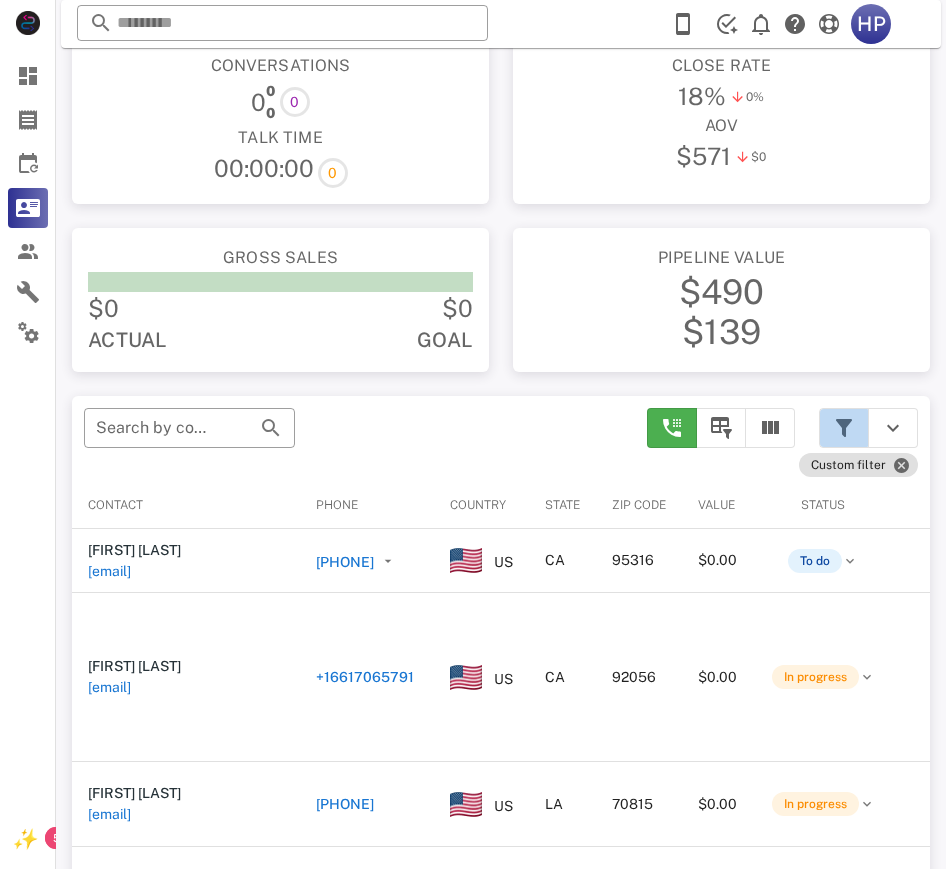 click at bounding box center [844, 428] 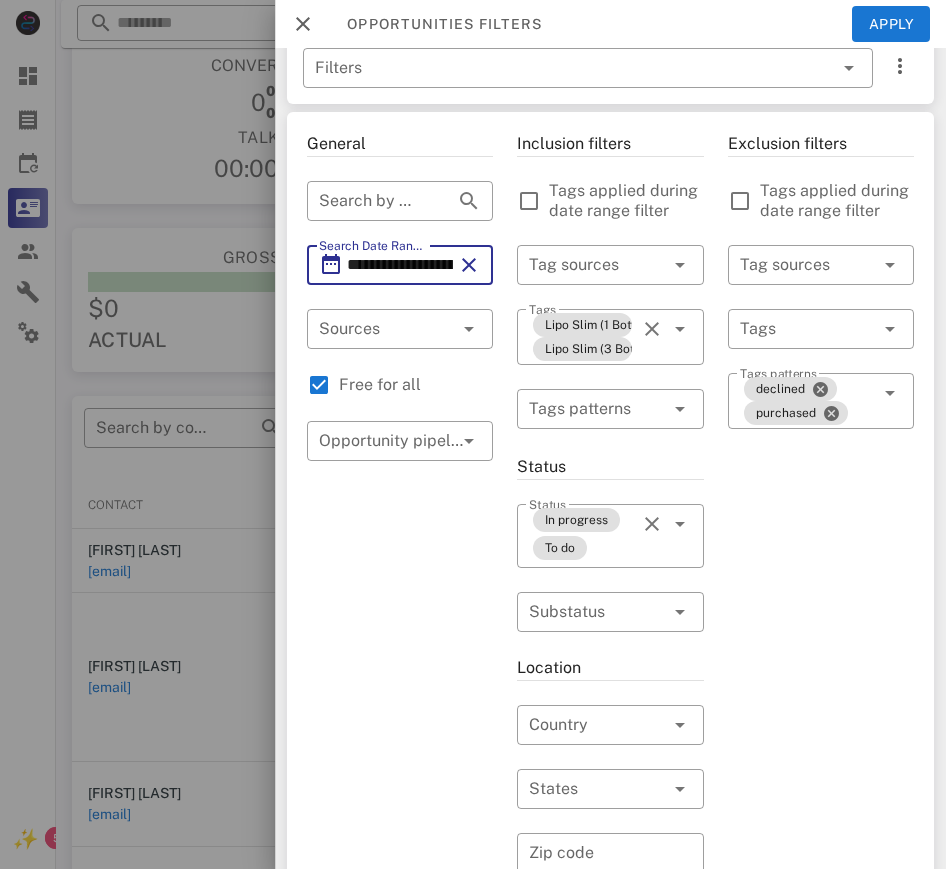 click on "**********" at bounding box center (400, 265) 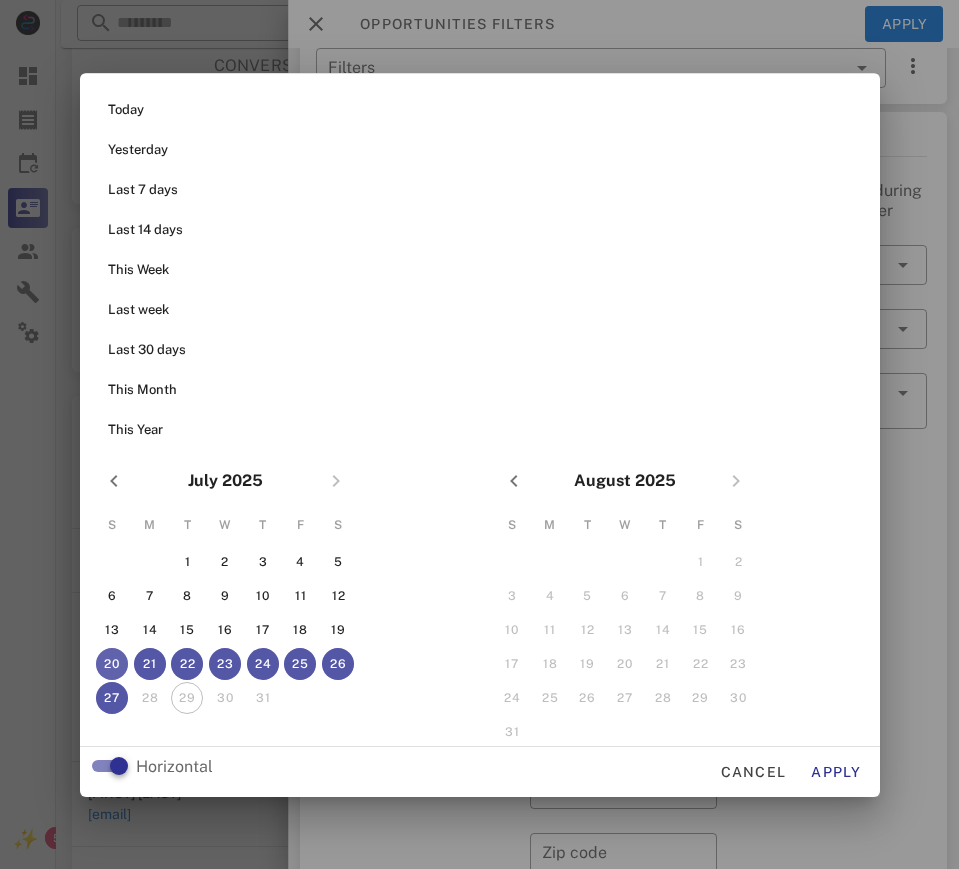 click on "20" at bounding box center (111, 664) 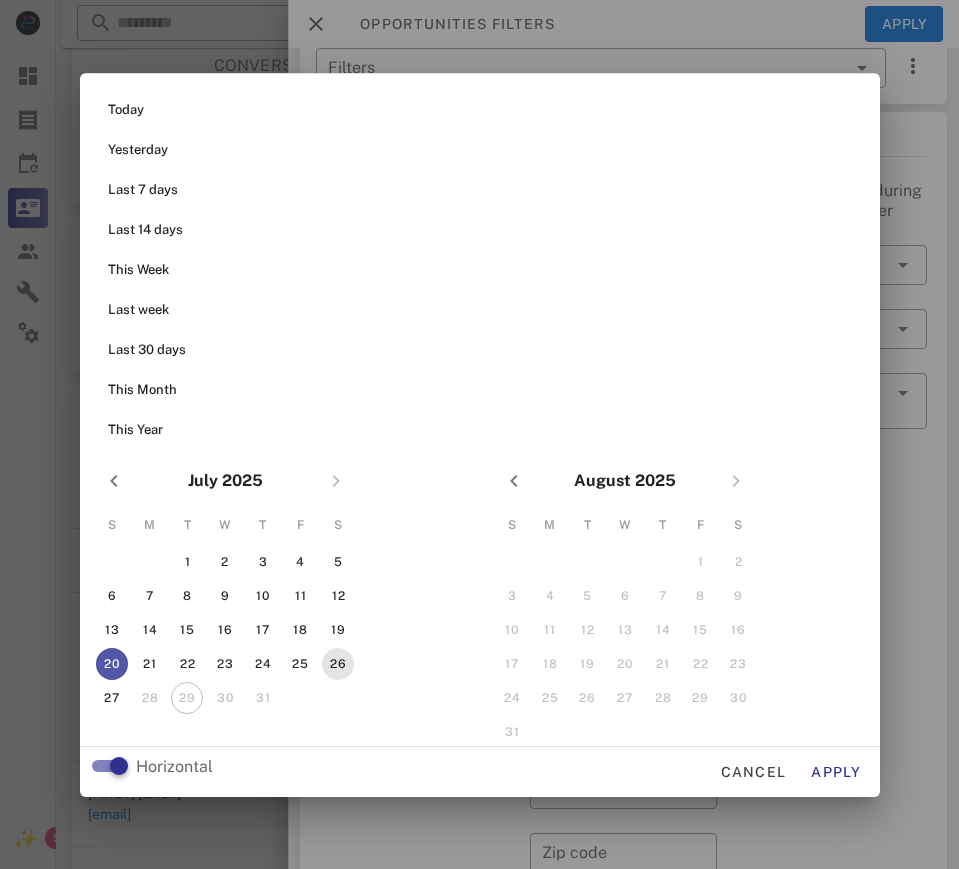 click on "26" at bounding box center [338, 664] 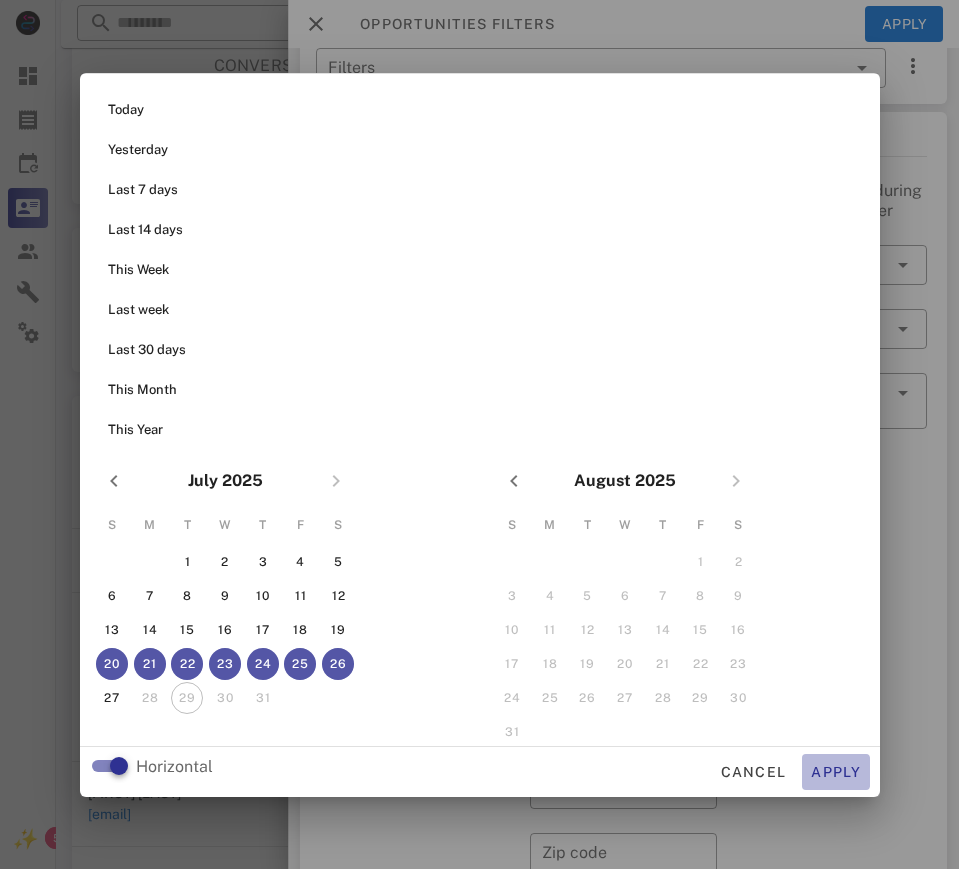 click on "Apply" at bounding box center [836, 772] 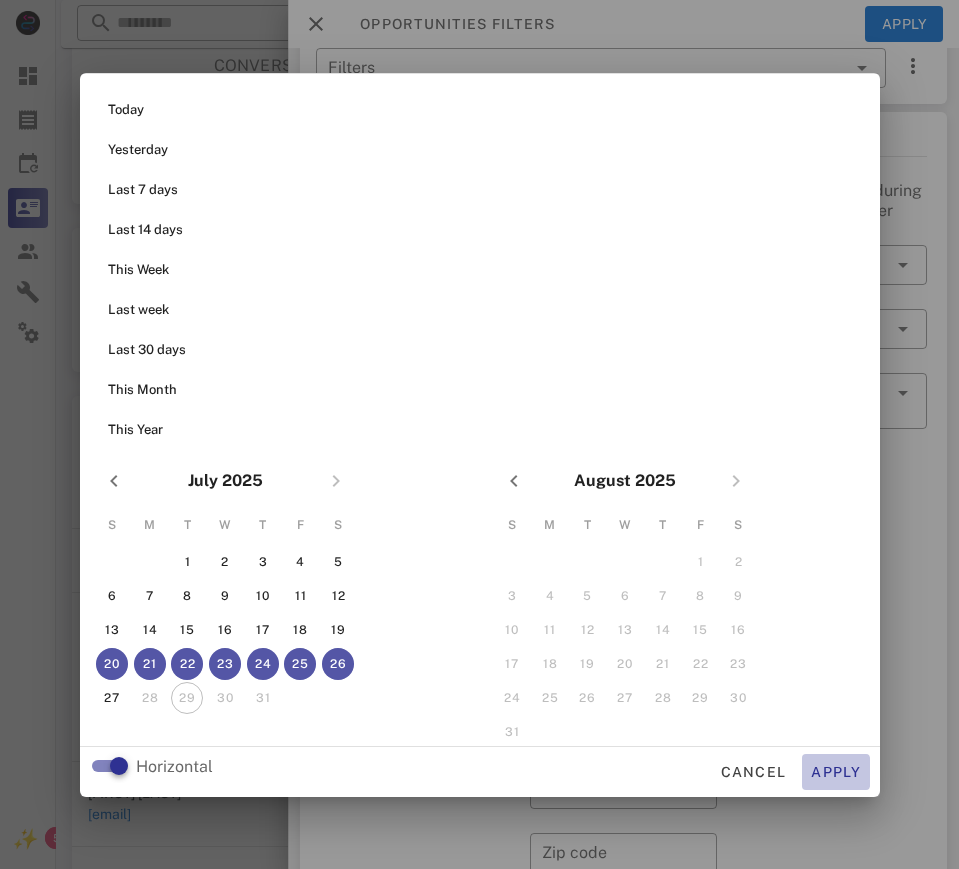 type on "**********" 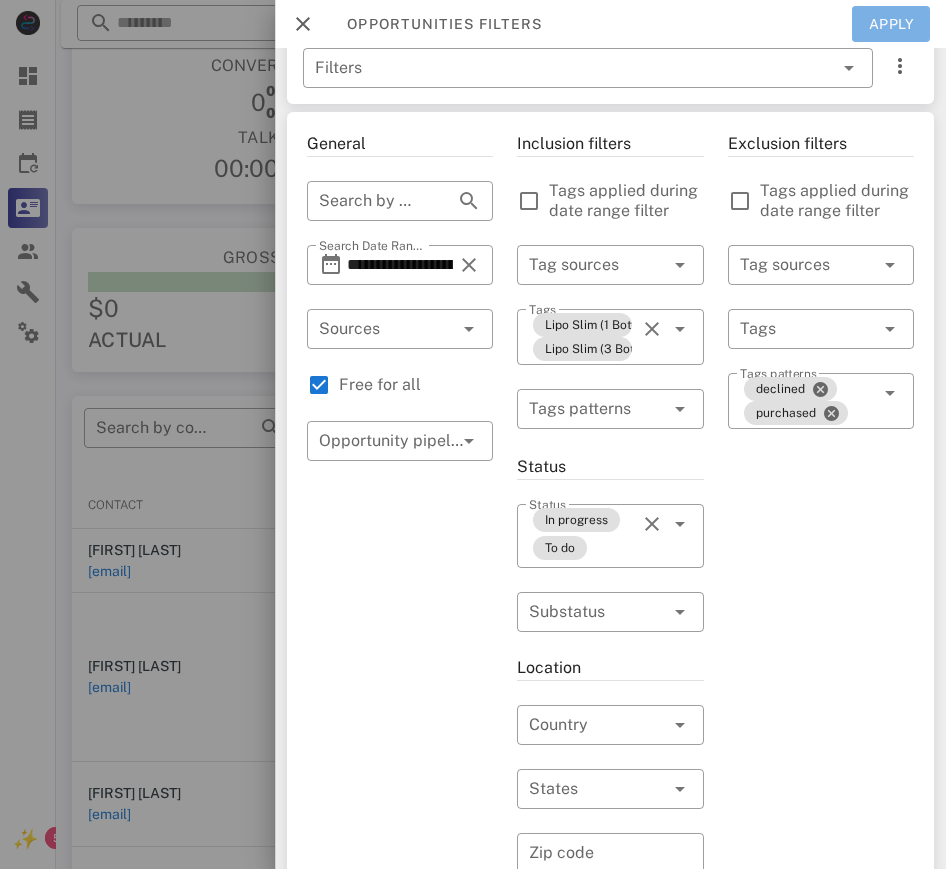 click on "Apply" at bounding box center (891, 24) 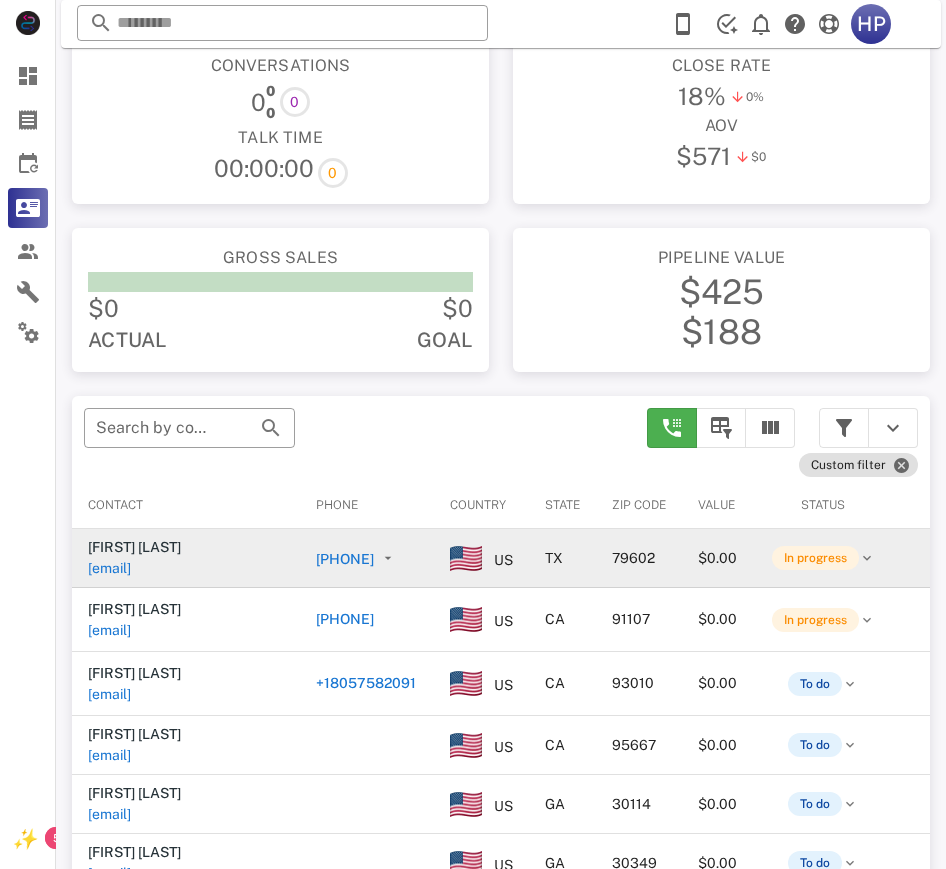 click on "[PHONE]" at bounding box center (345, 559) 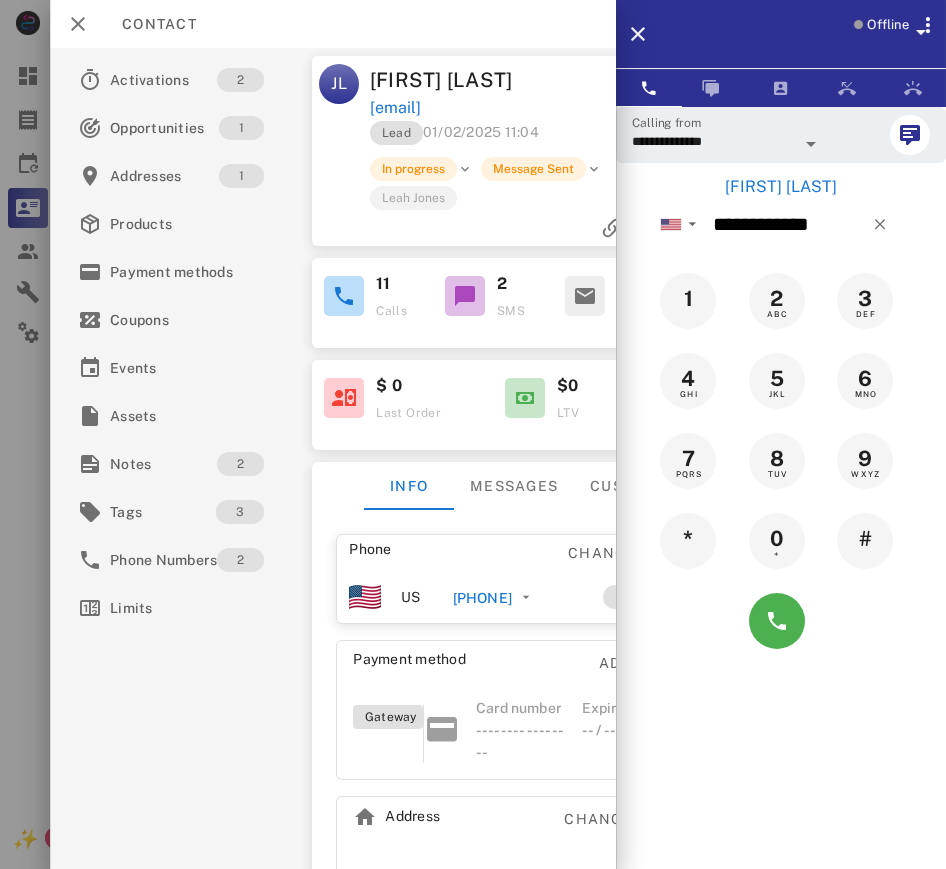 scroll, scrollTop: 536, scrollLeft: 0, axis: vertical 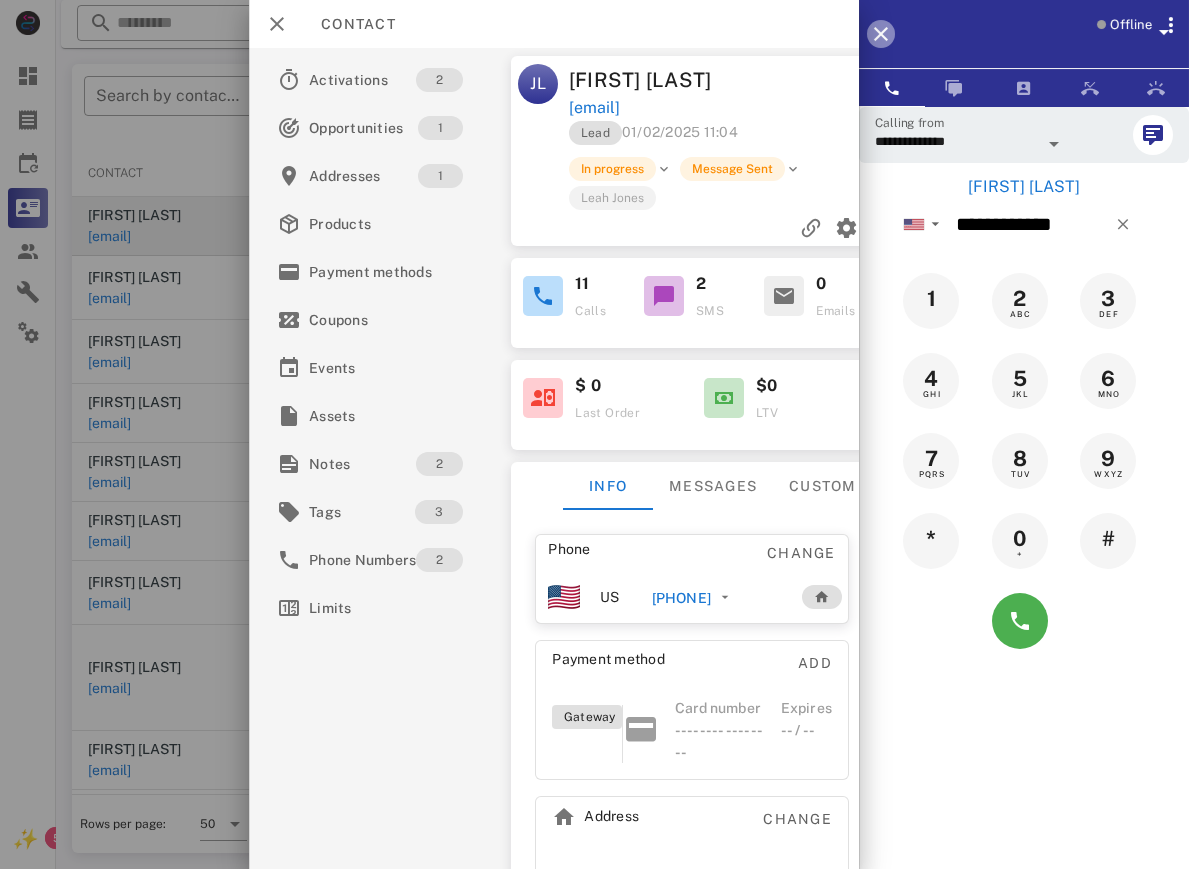 click at bounding box center (881, 34) 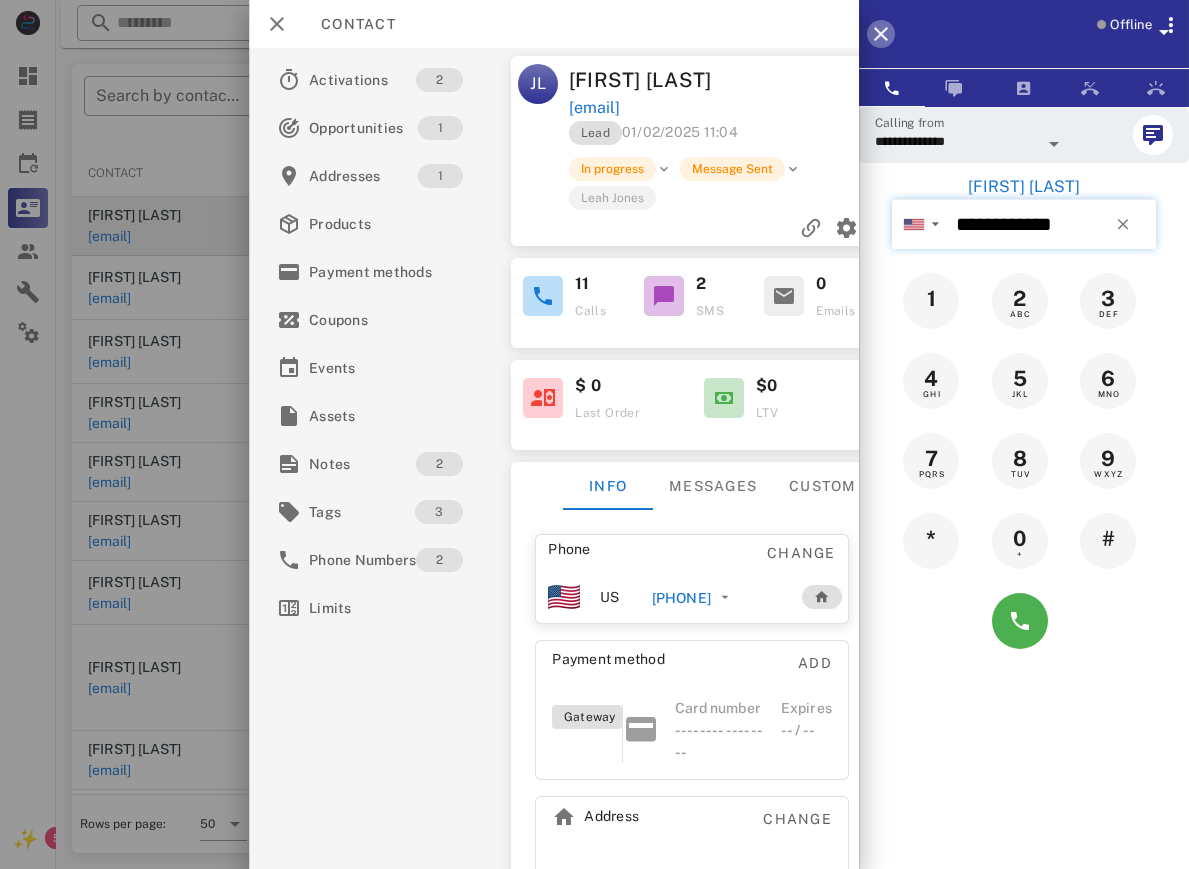type 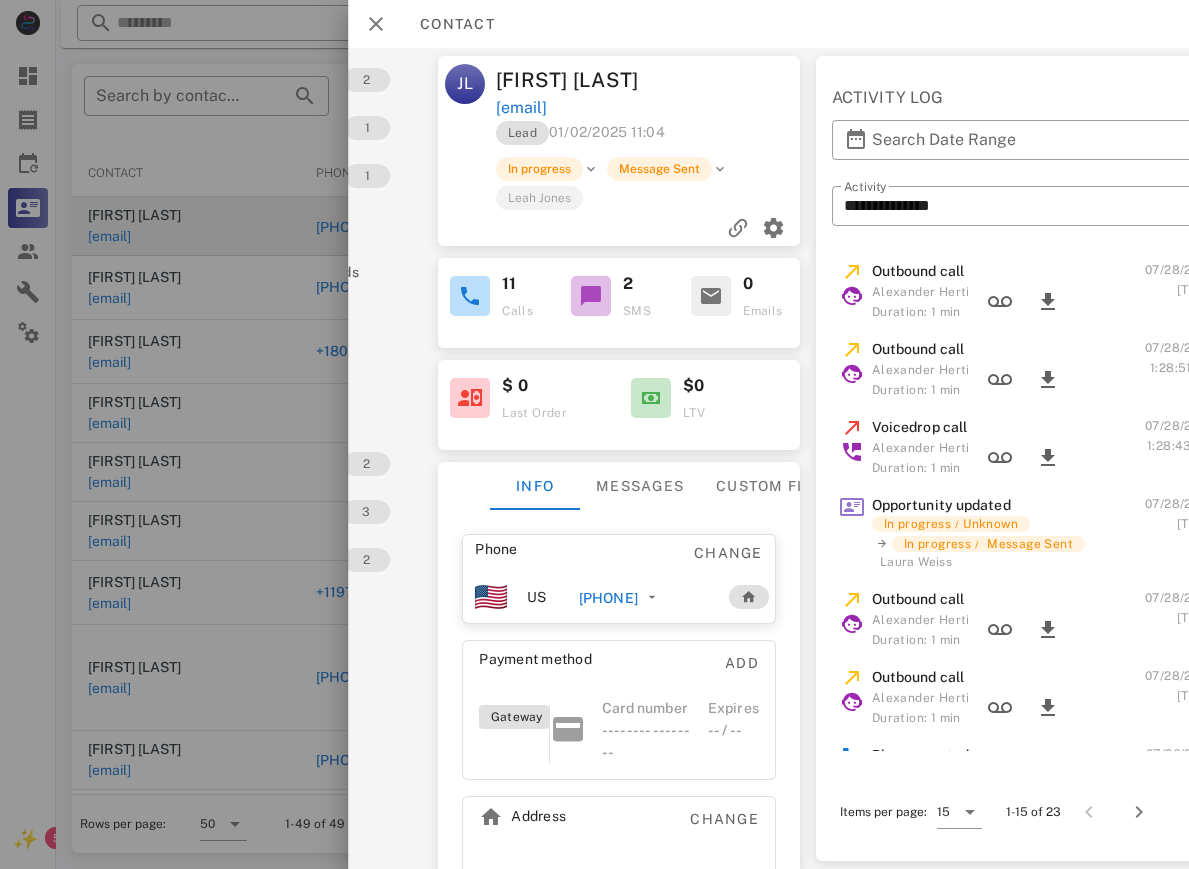 scroll, scrollTop: 0, scrollLeft: 248, axis: horizontal 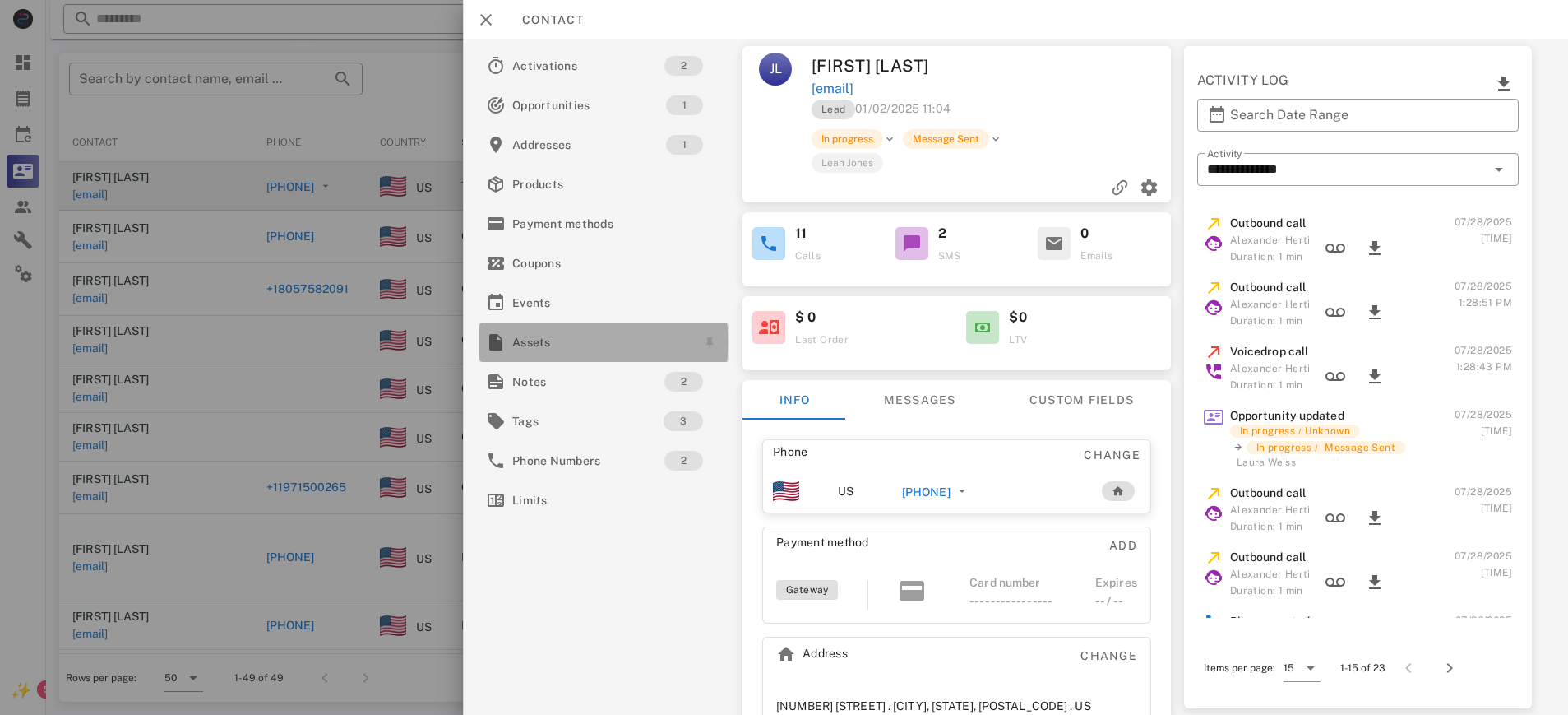 click on "Assets" at bounding box center (601, 342) 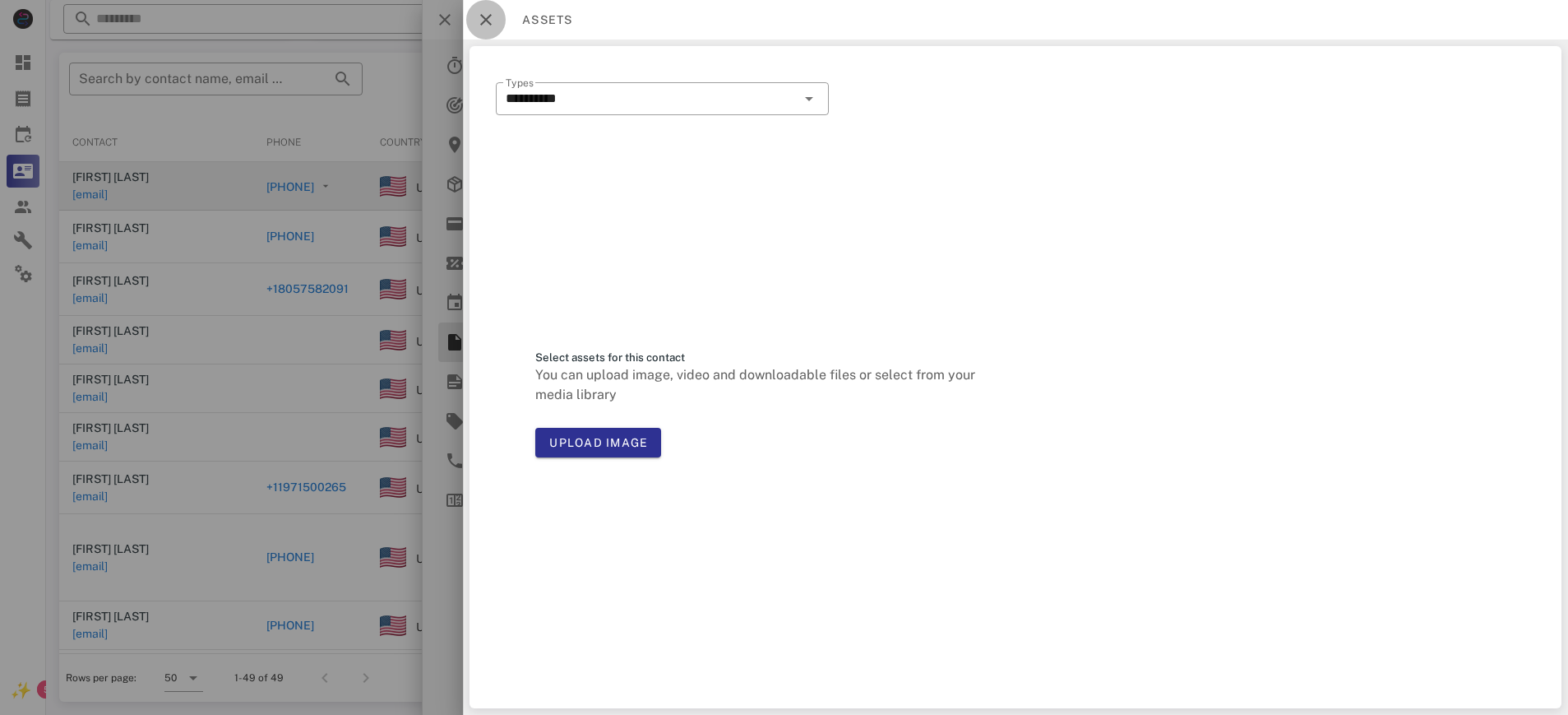 click at bounding box center (486, 20) 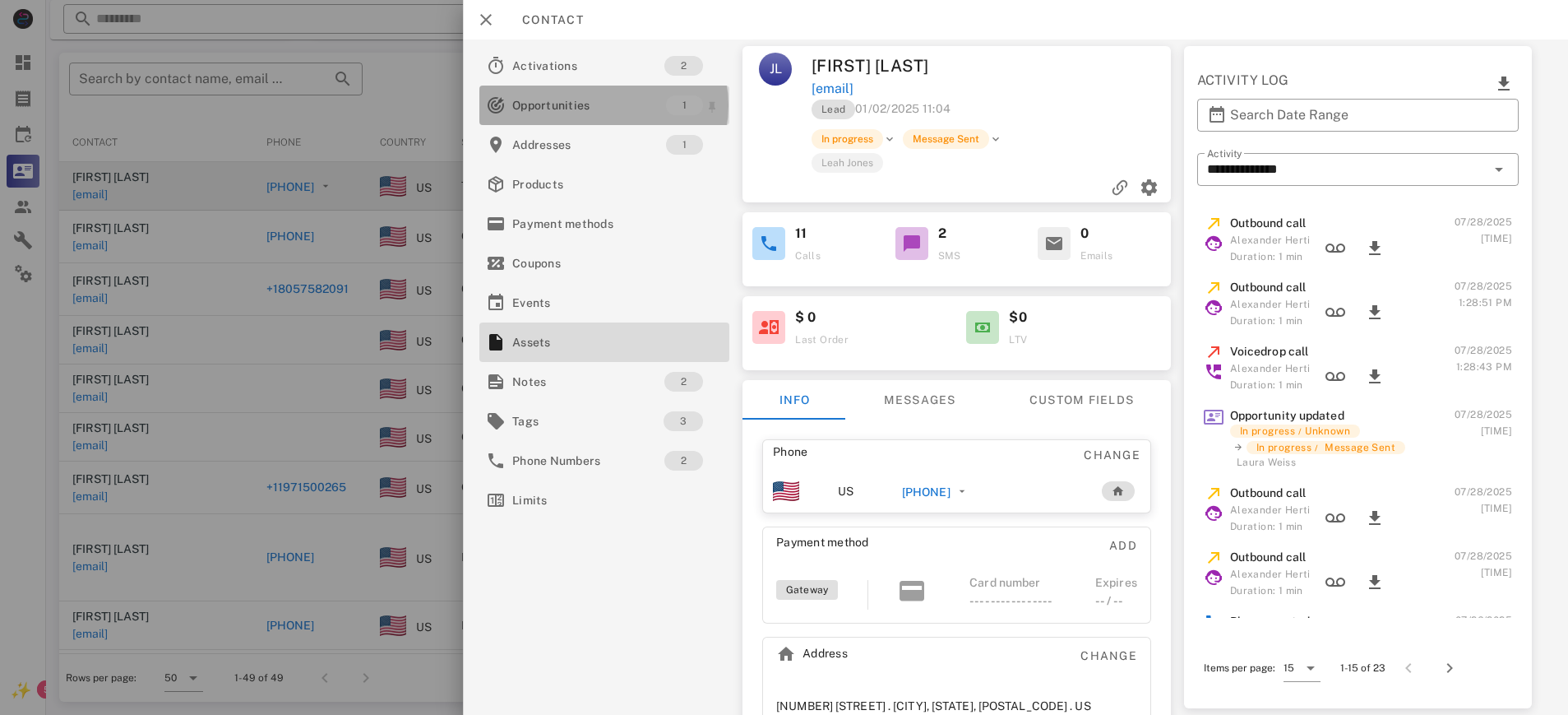 click on "Opportunities" at bounding box center [589, 105] 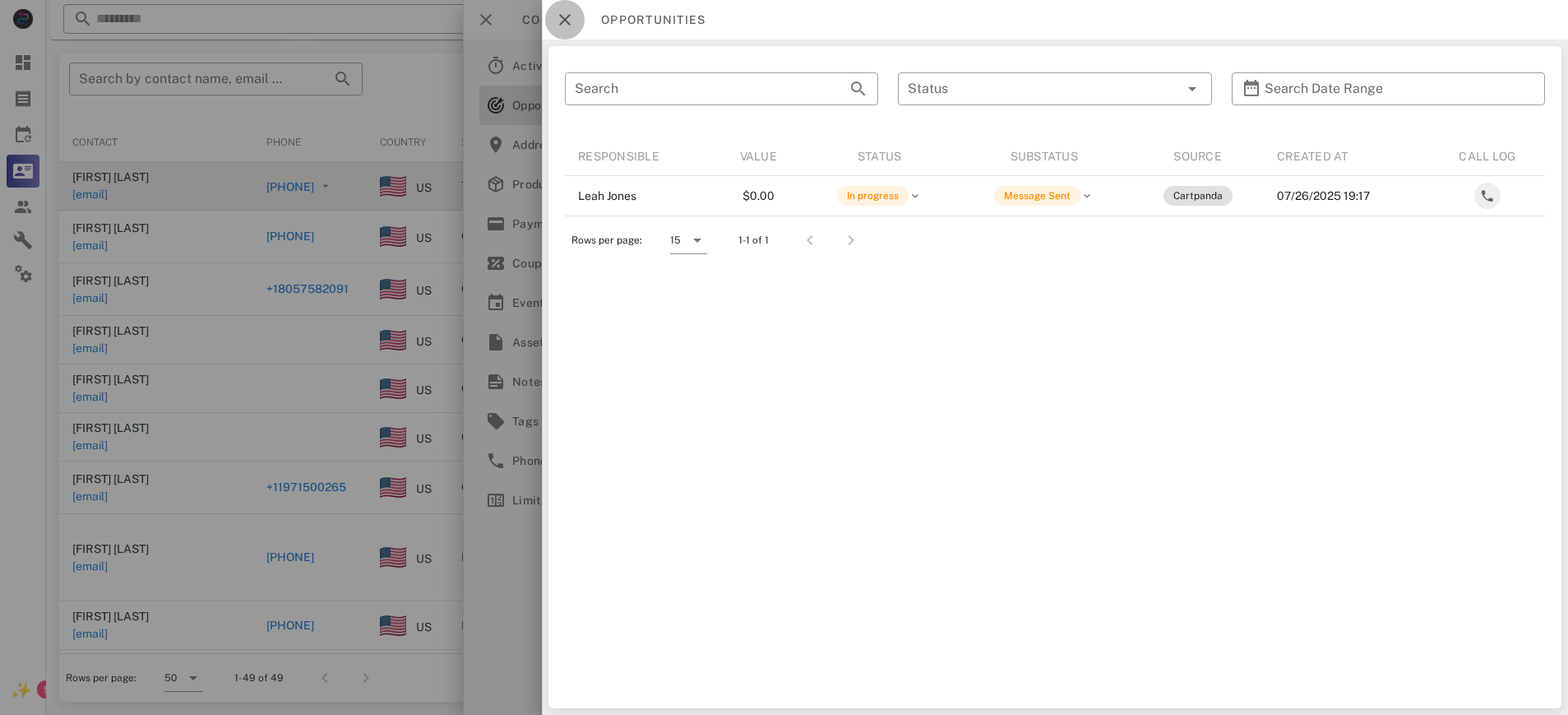click at bounding box center [565, 20] 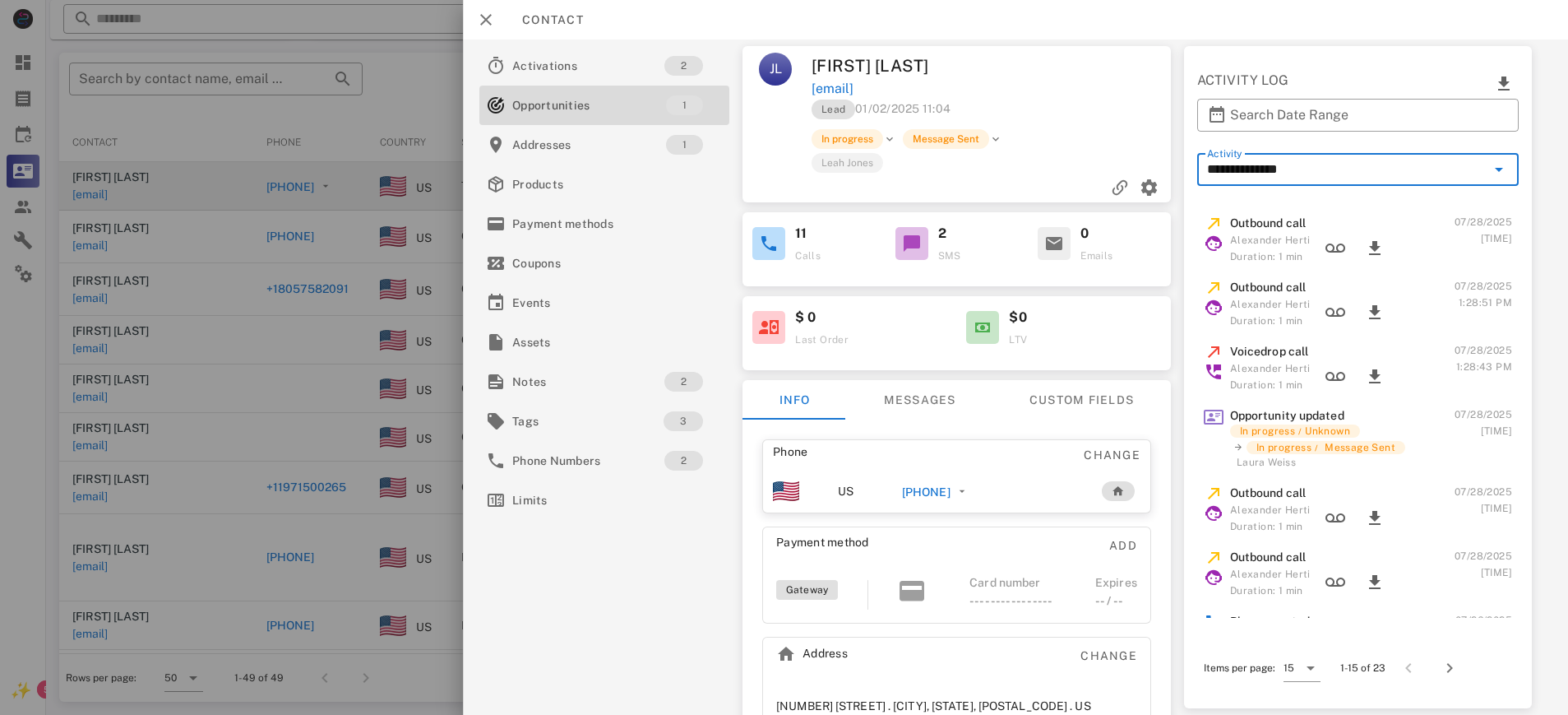 click on "**********" at bounding box center [1346, 169] 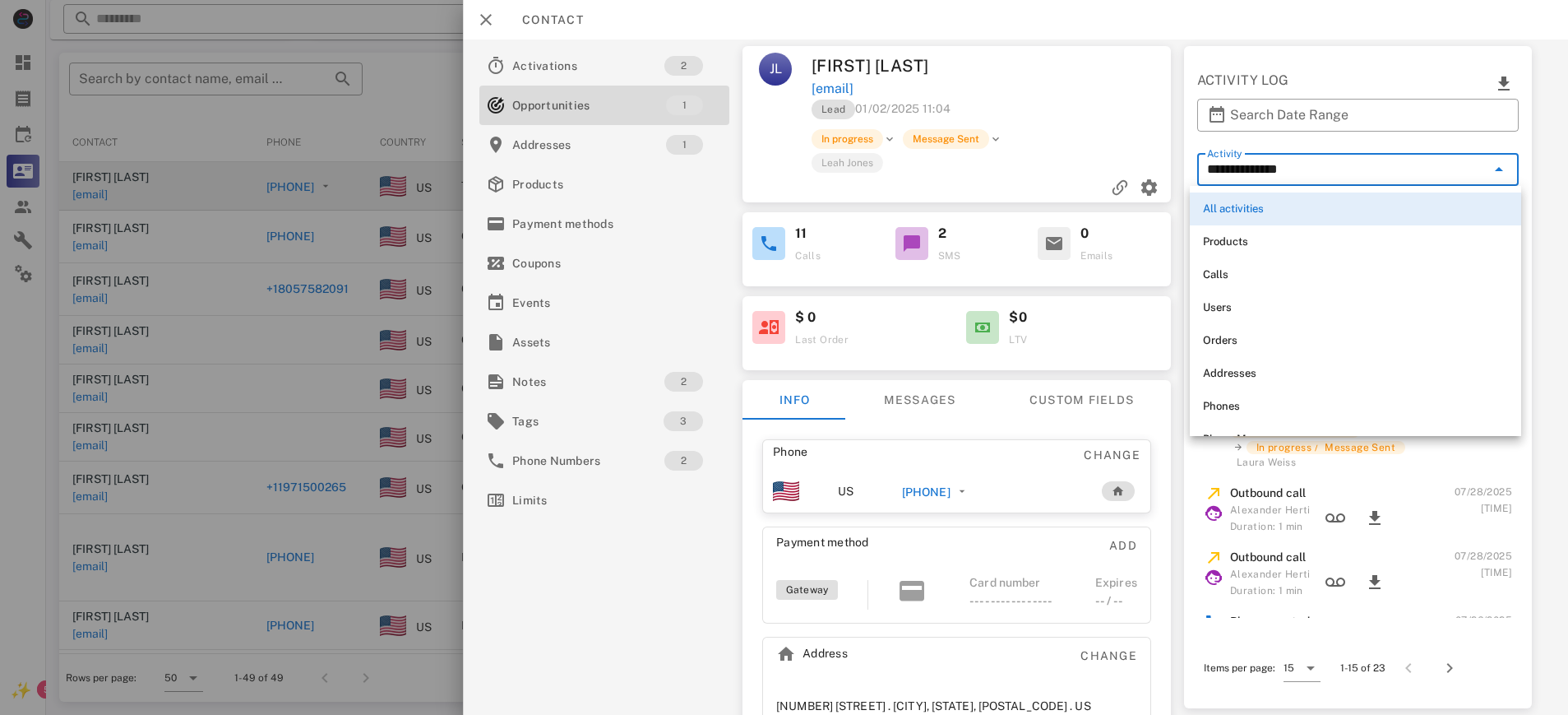 click on "**********" at bounding box center [1346, 169] 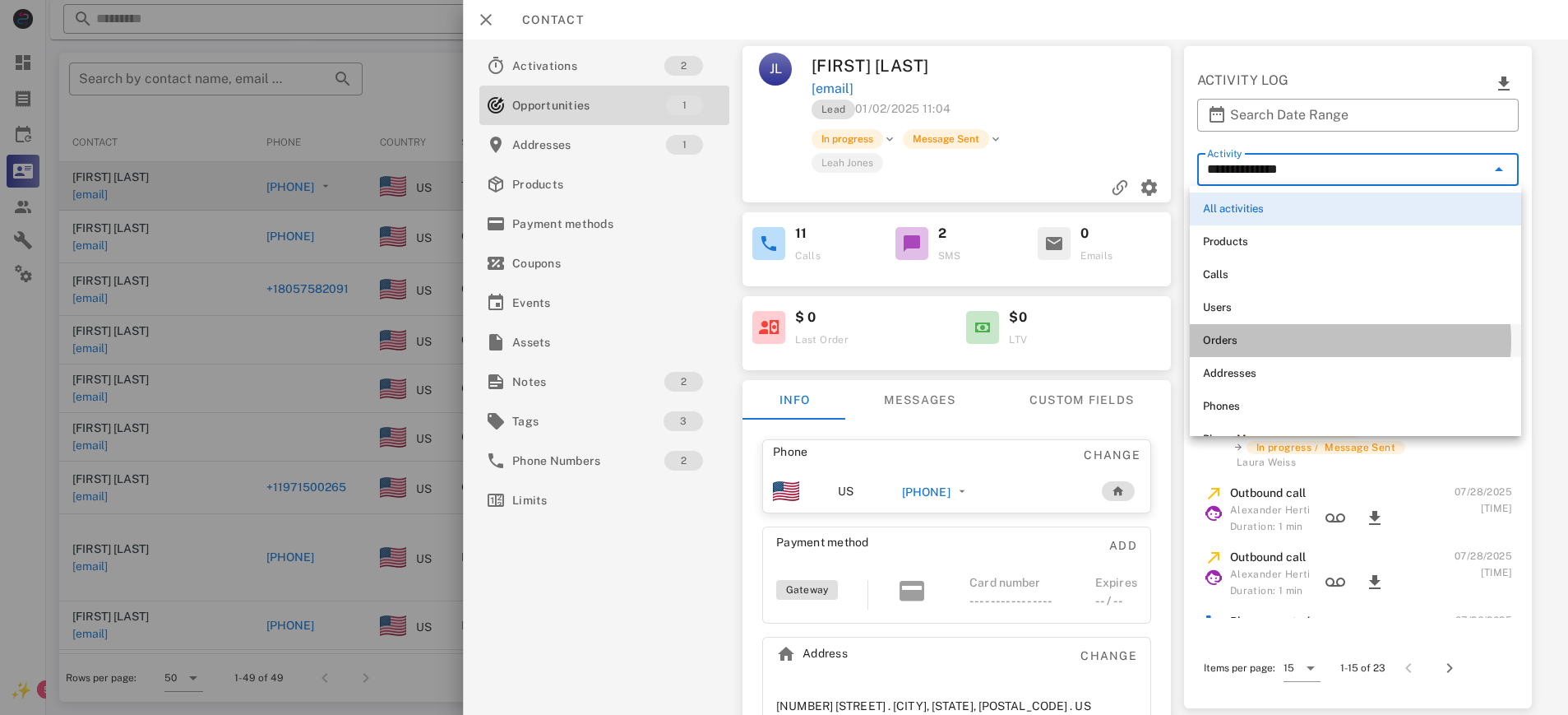 click on "Orders" at bounding box center (1355, 341) 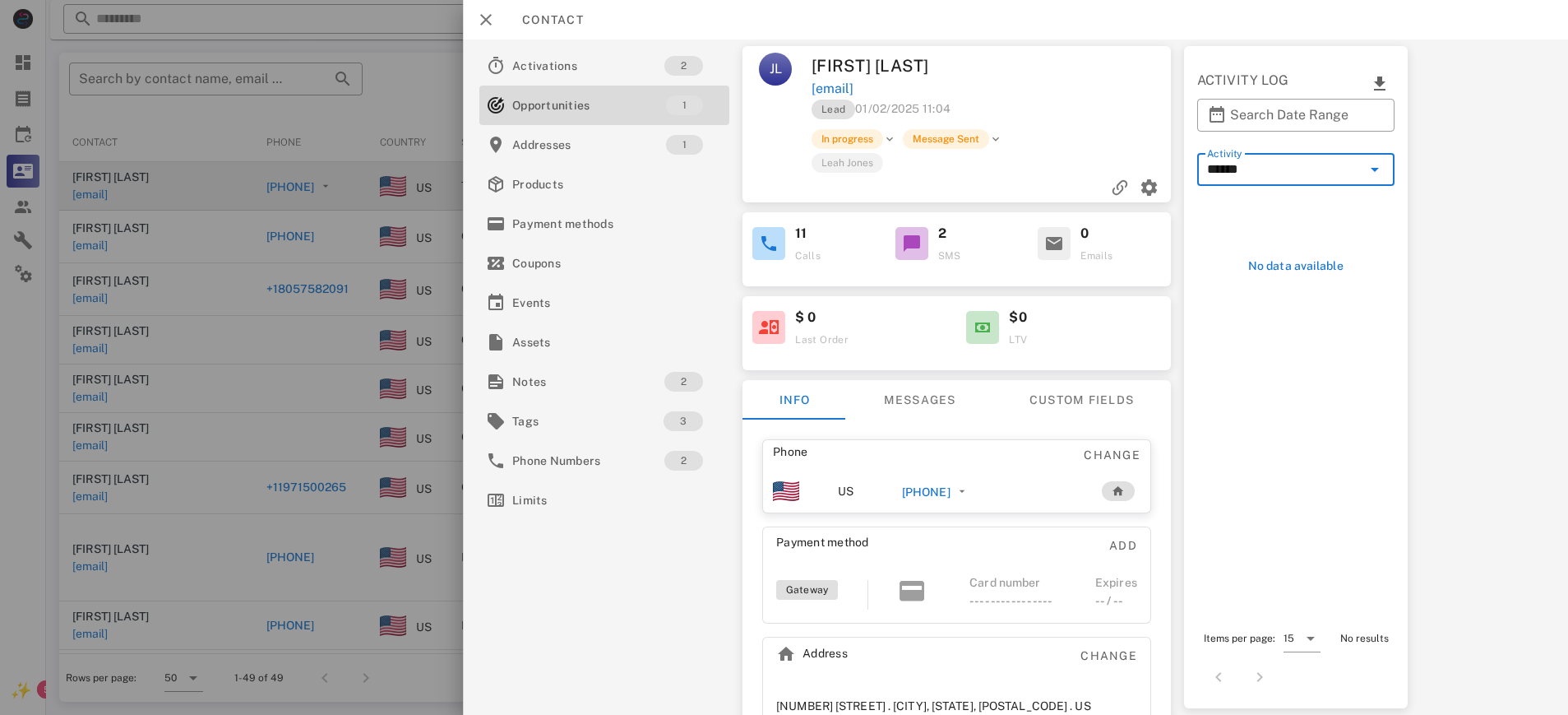 click at bounding box center (1375, 169) 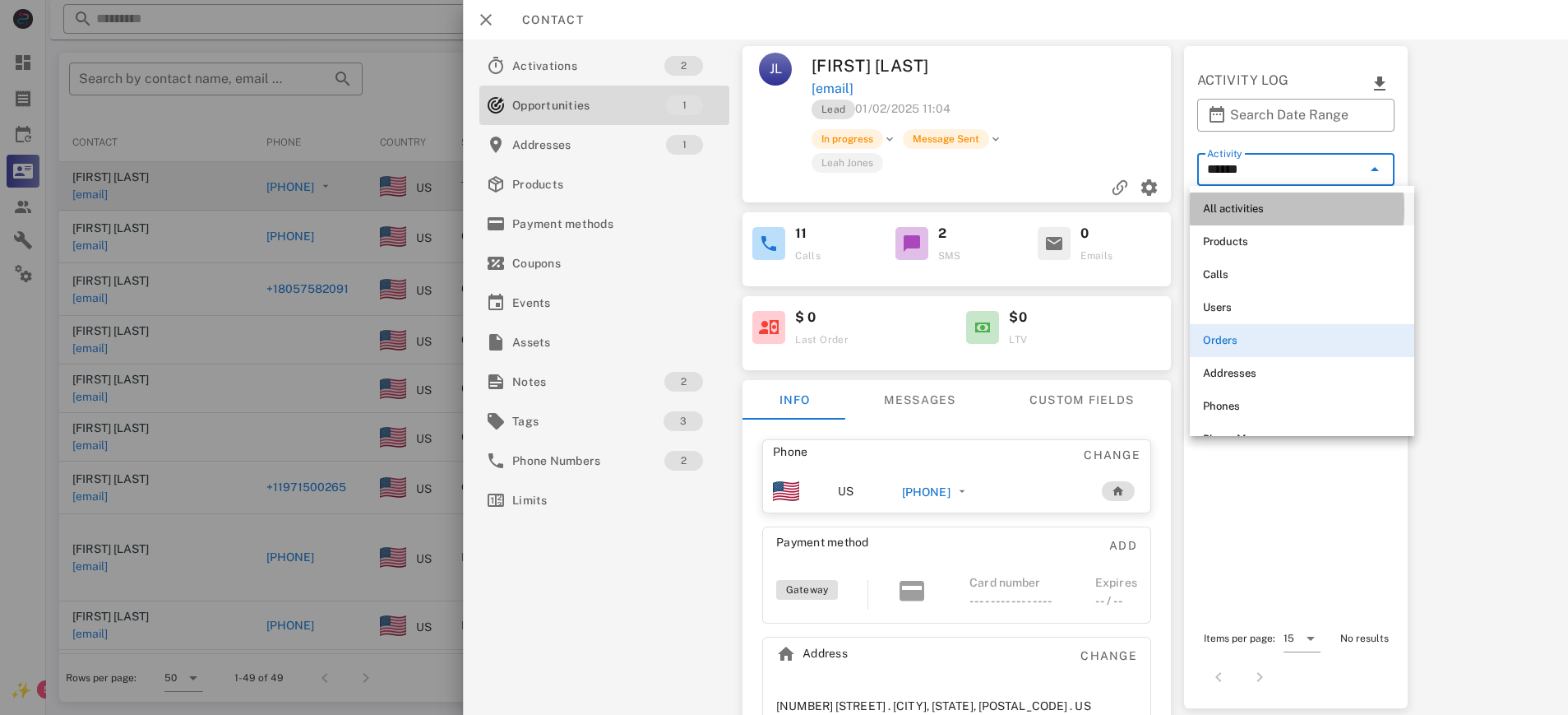 click on "All activities" at bounding box center (1302, 209) 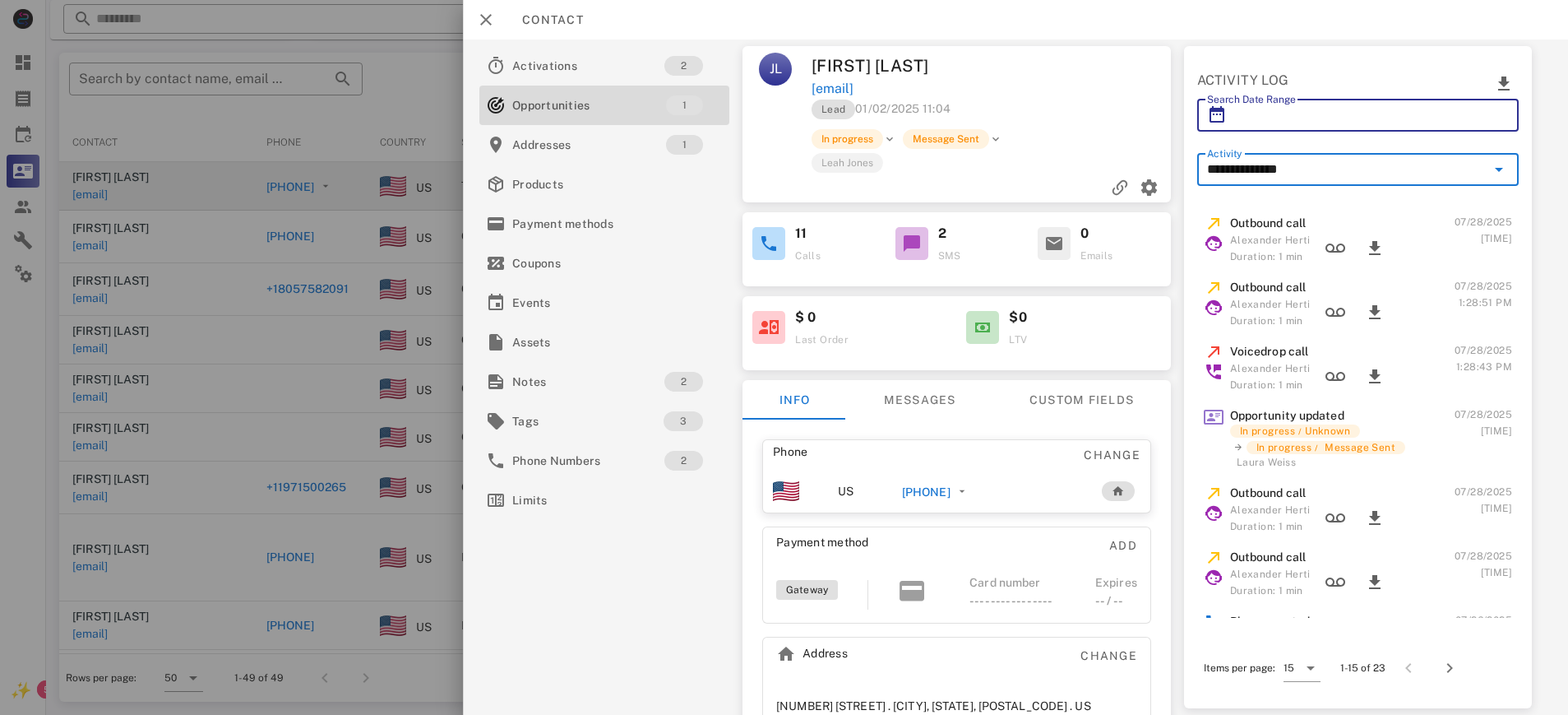 click on "Search Date Range" at bounding box center (1358, 115) 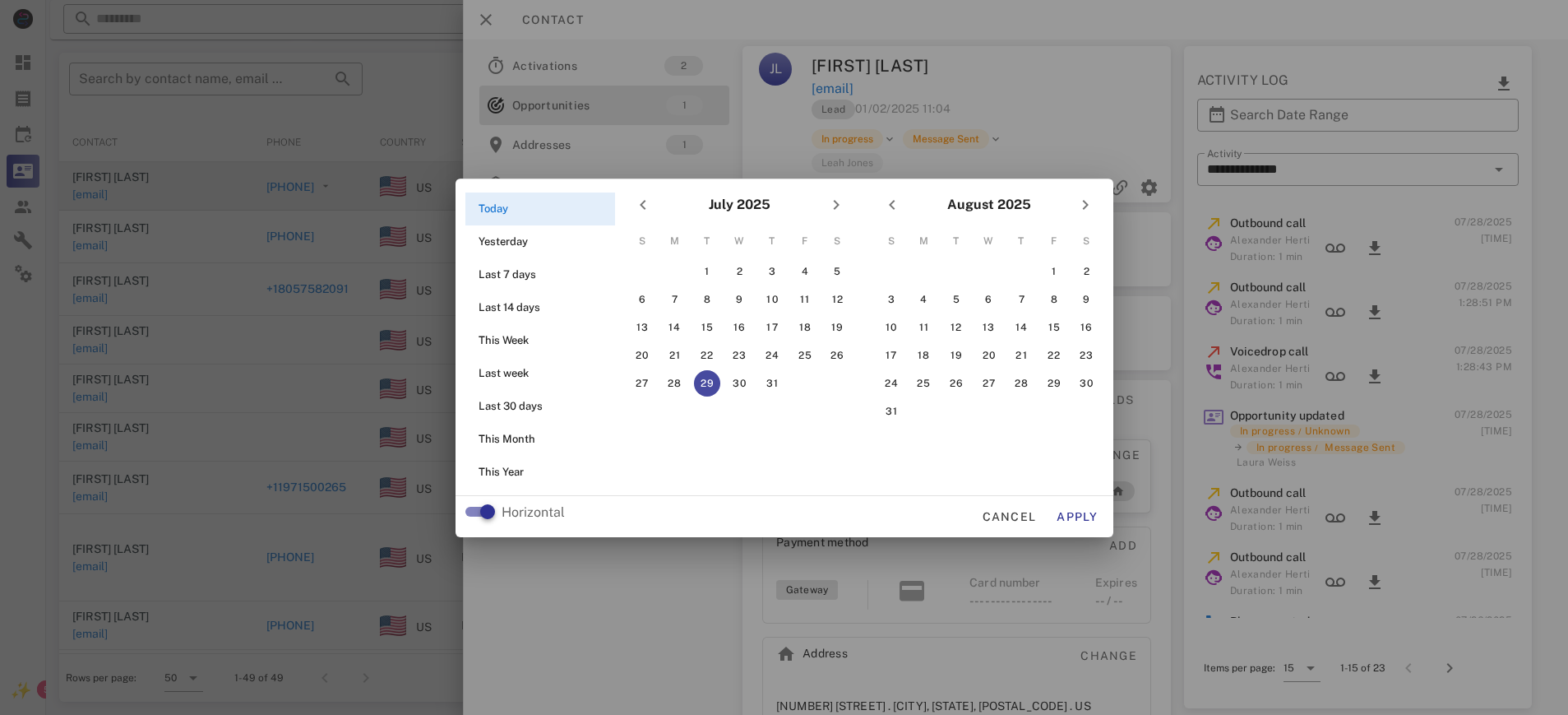 click at bounding box center [784, 357] 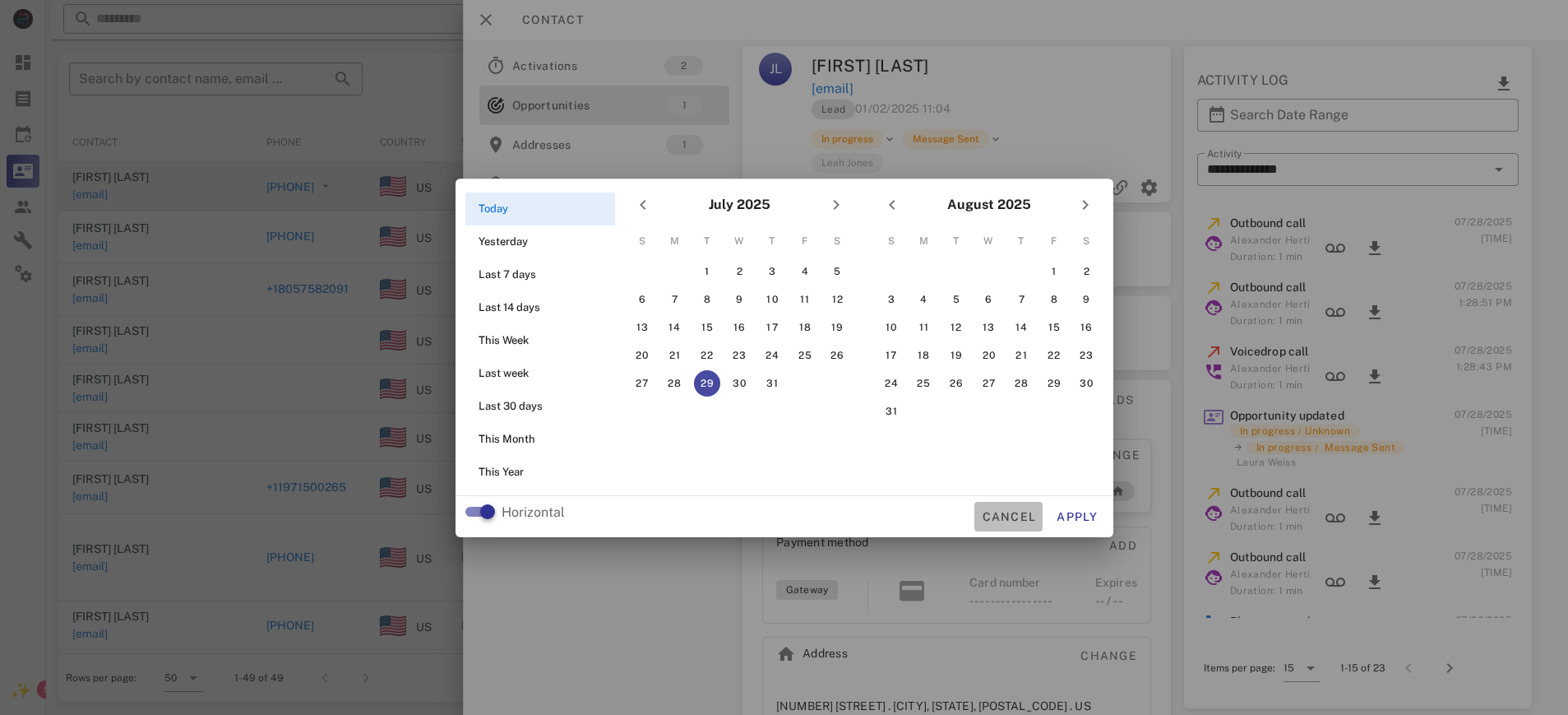 click on "Cancel" at bounding box center [1008, 517] 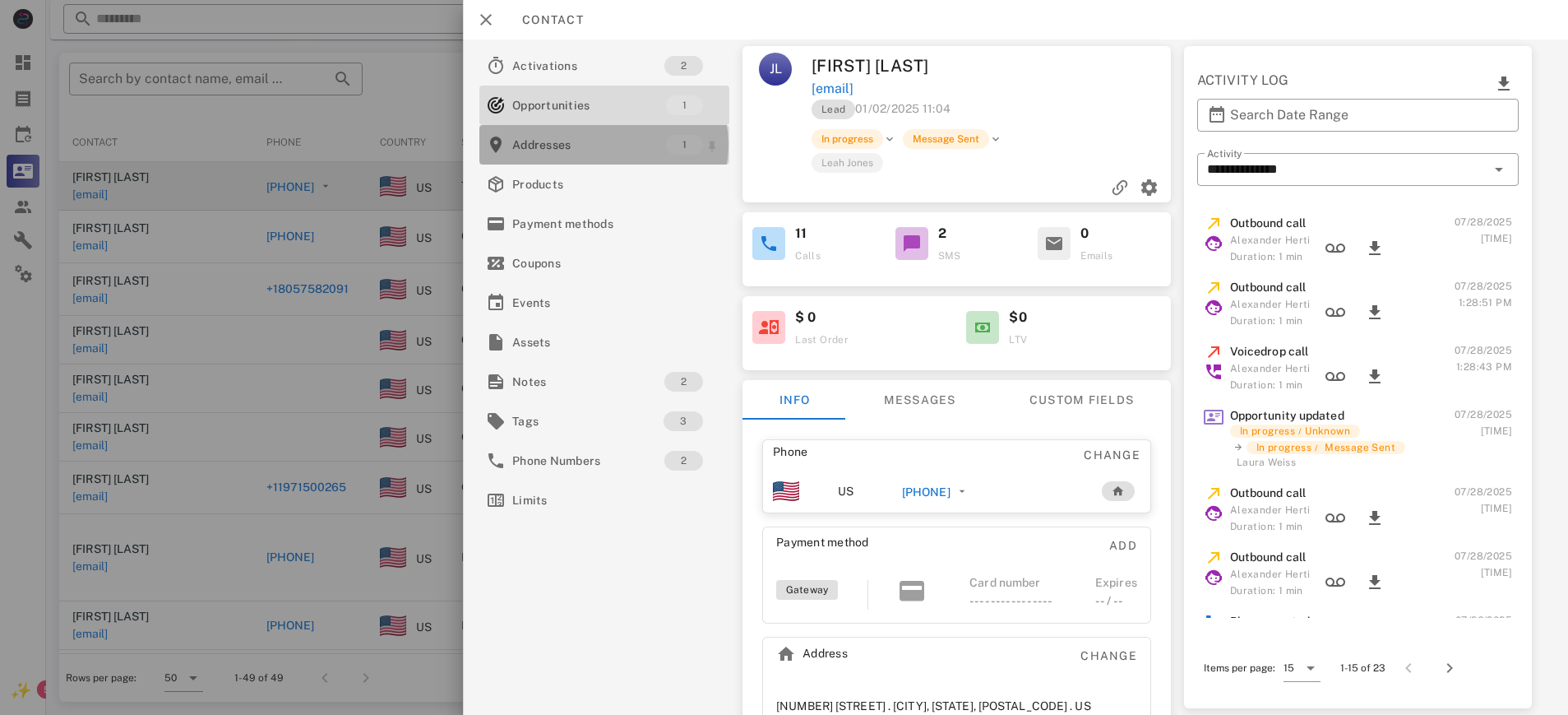 click on "Addresses" at bounding box center (589, 145) 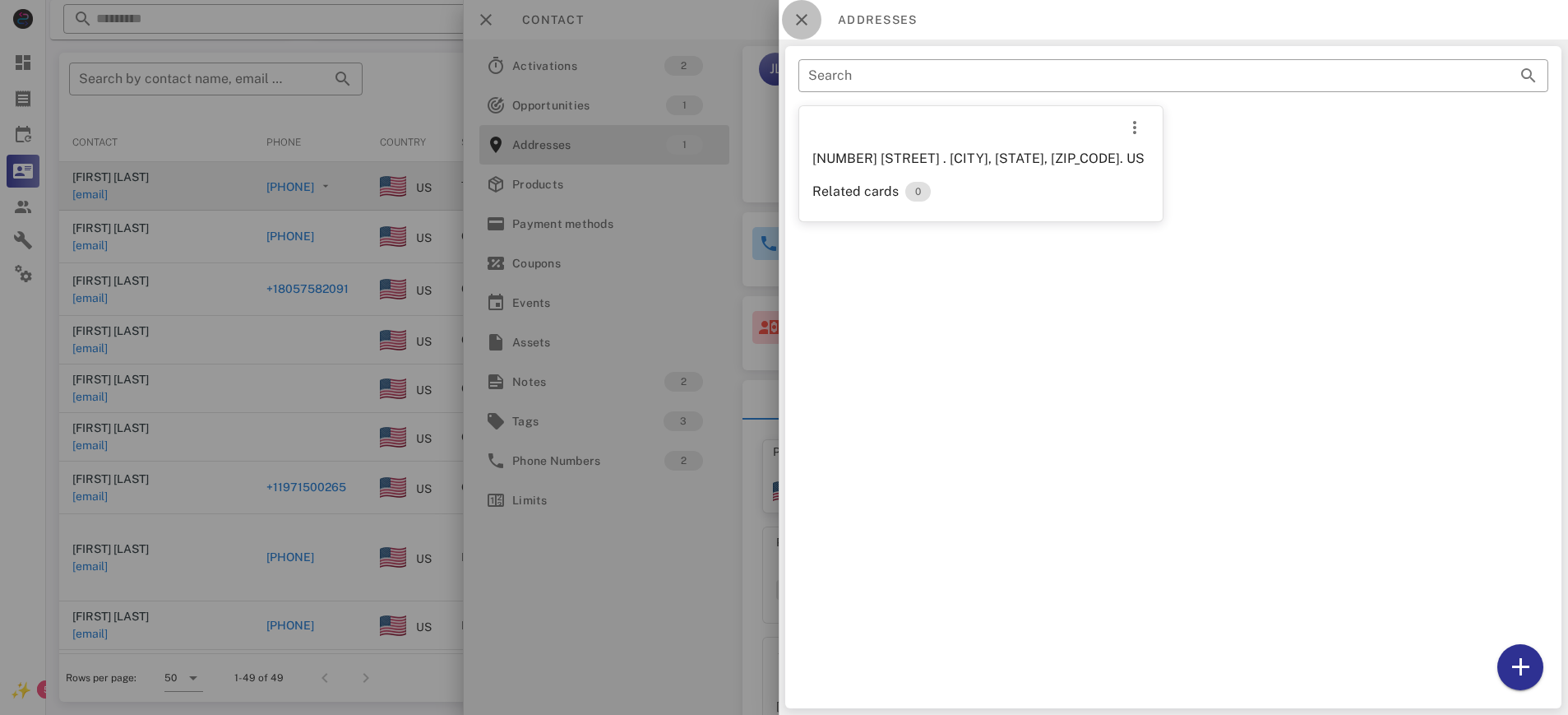 click at bounding box center [802, 20] 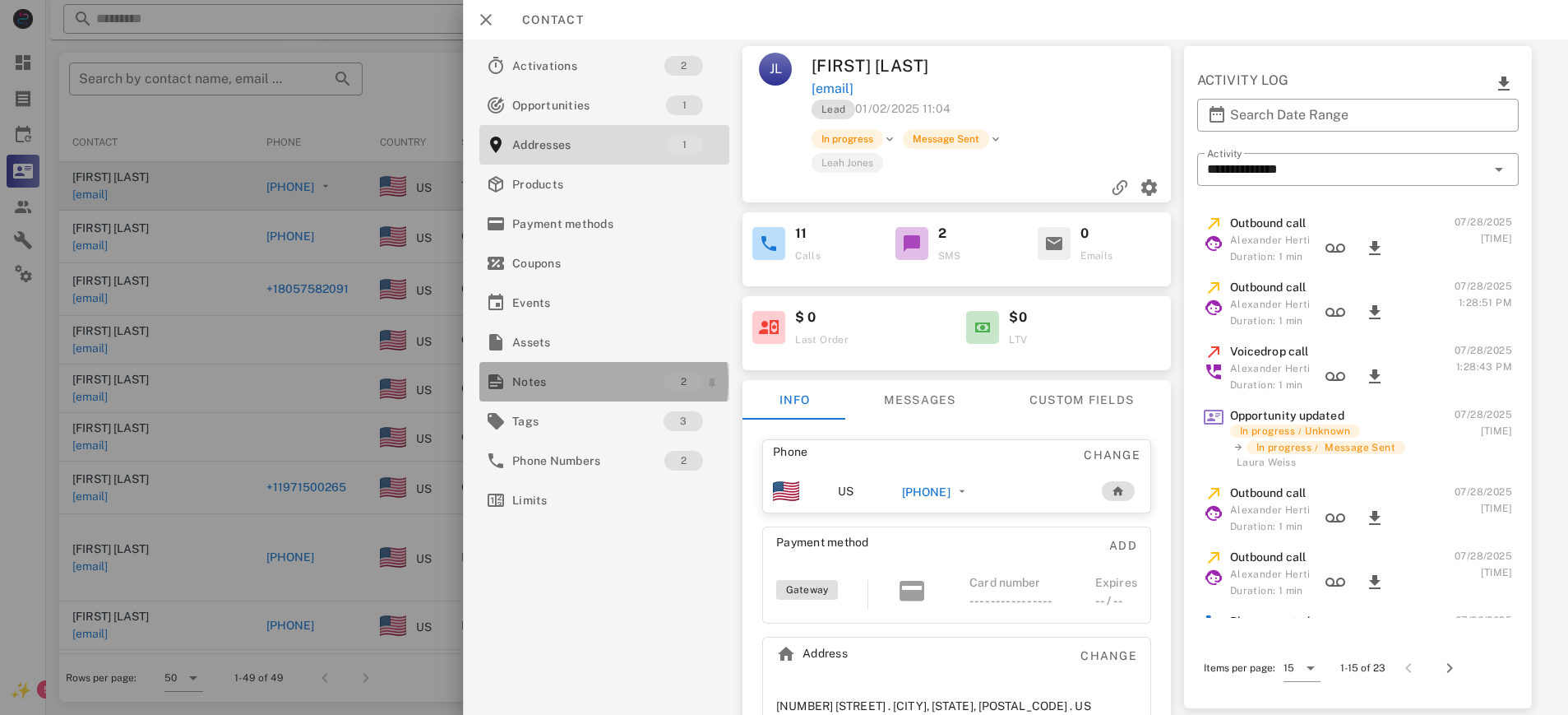 click on "Notes" at bounding box center [588, 382] 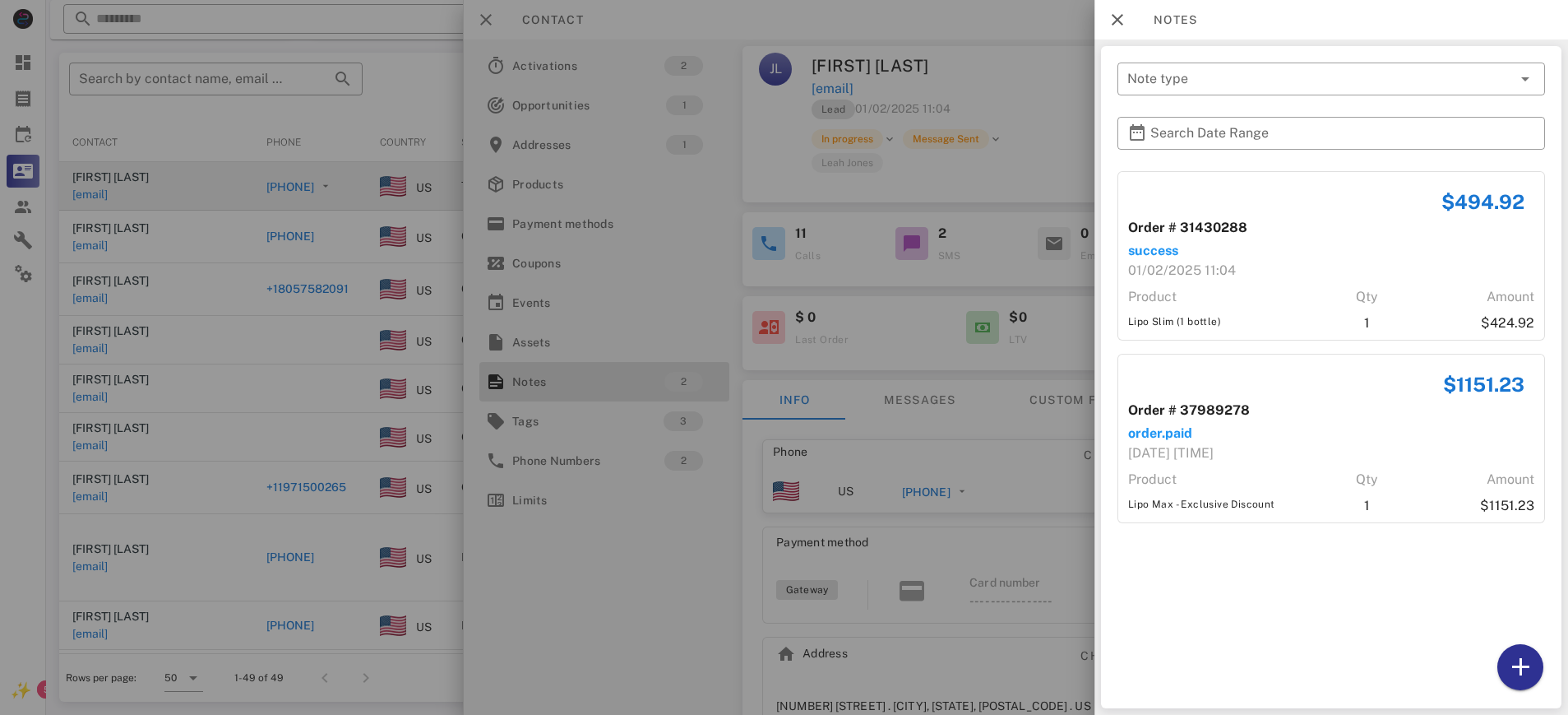 click at bounding box center (784, 357) 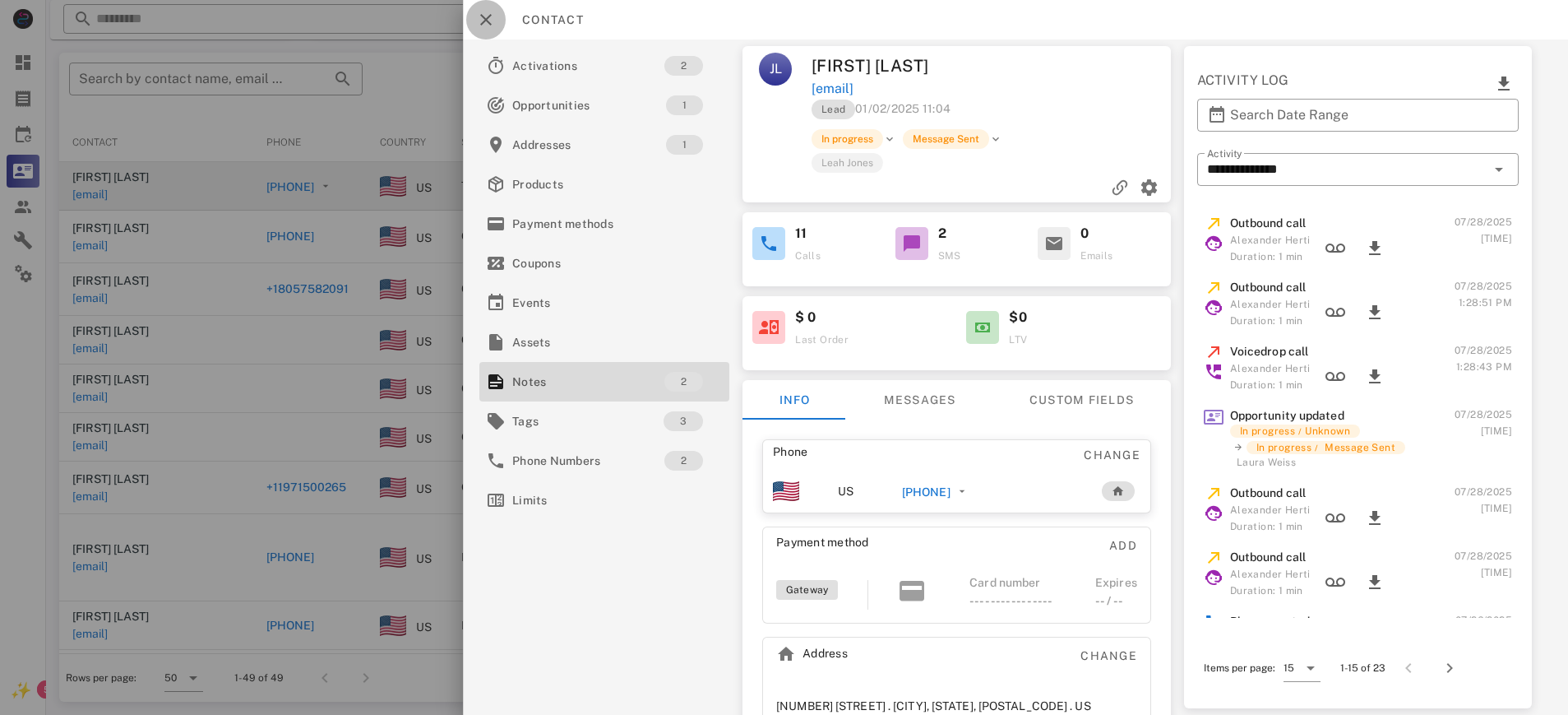 click at bounding box center [486, 20] 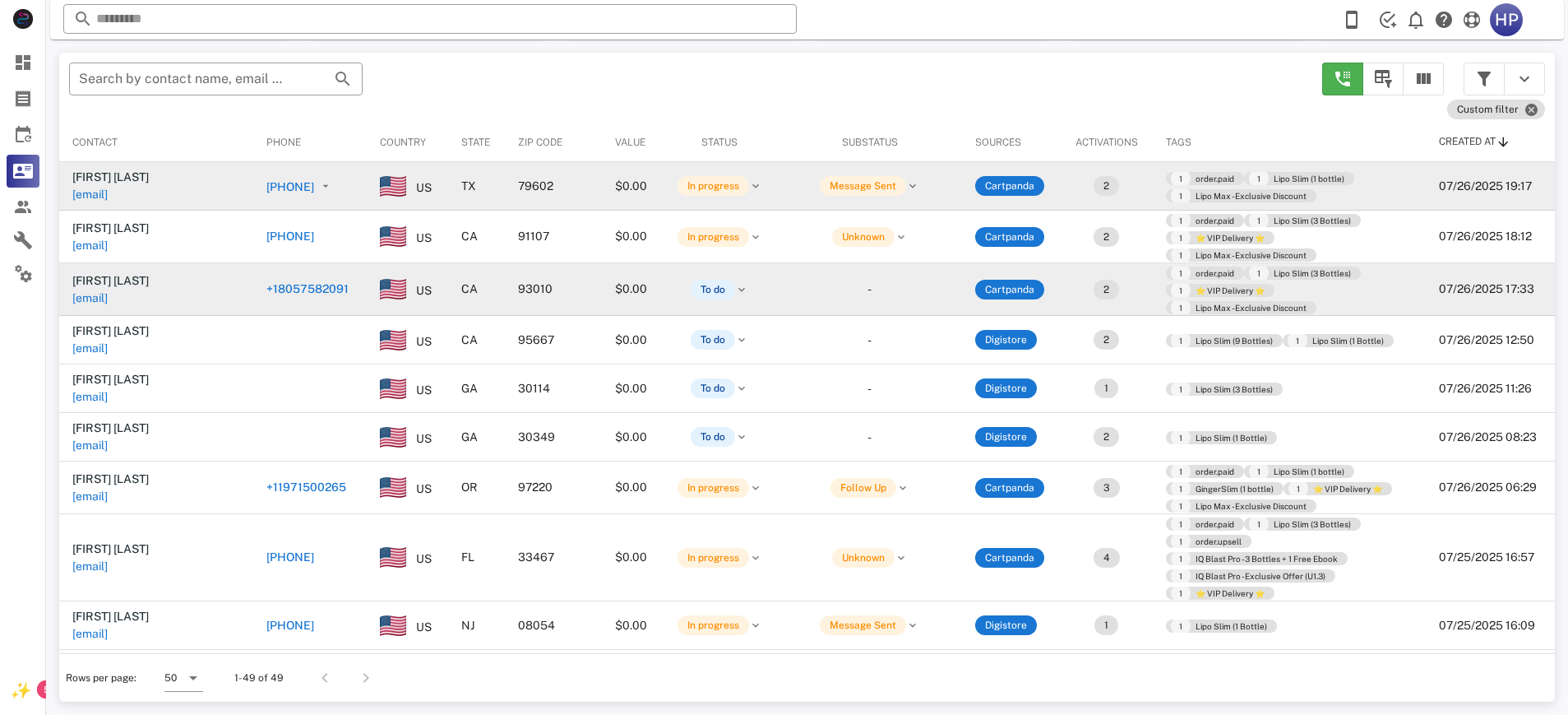 click on "+18057582091" at bounding box center (308, 289) 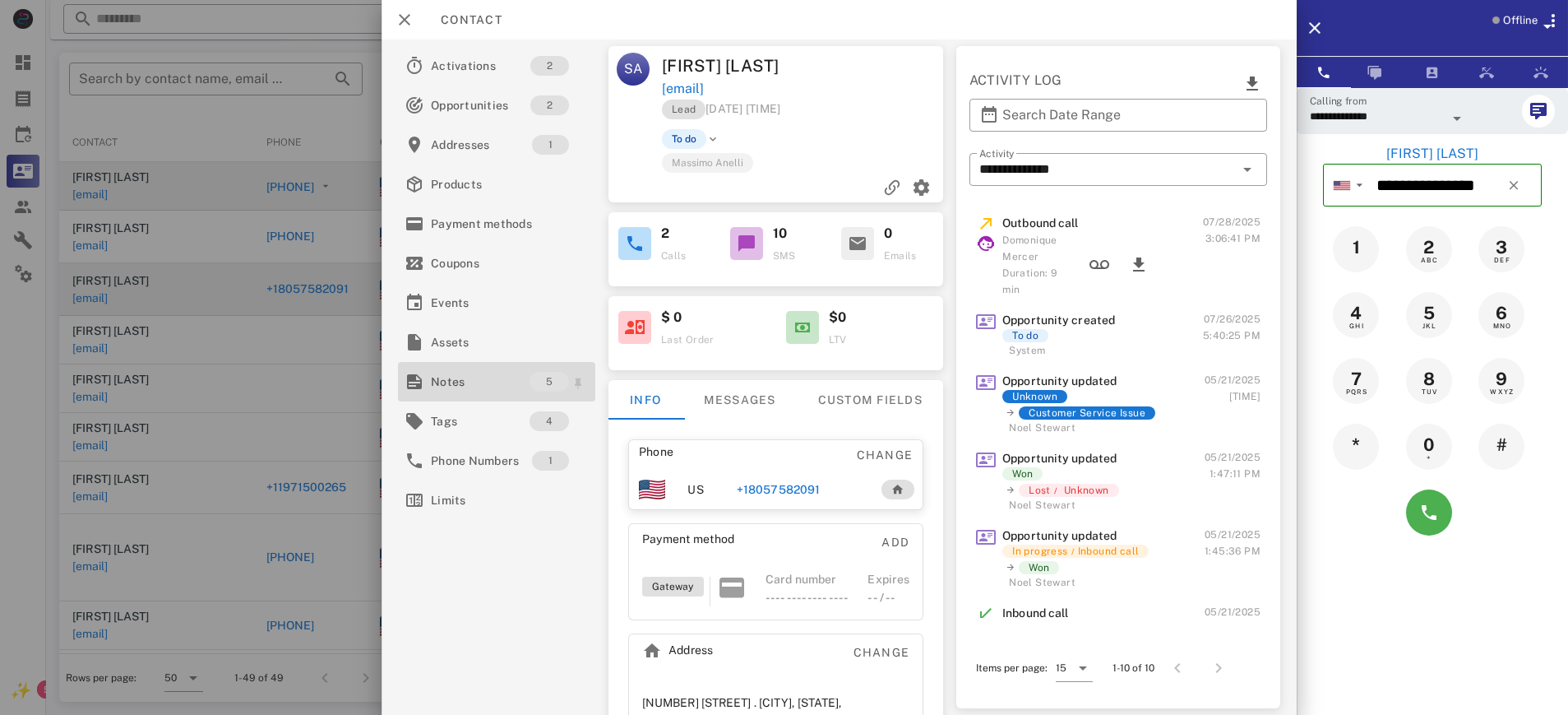 click on "Notes" at bounding box center [480, 382] 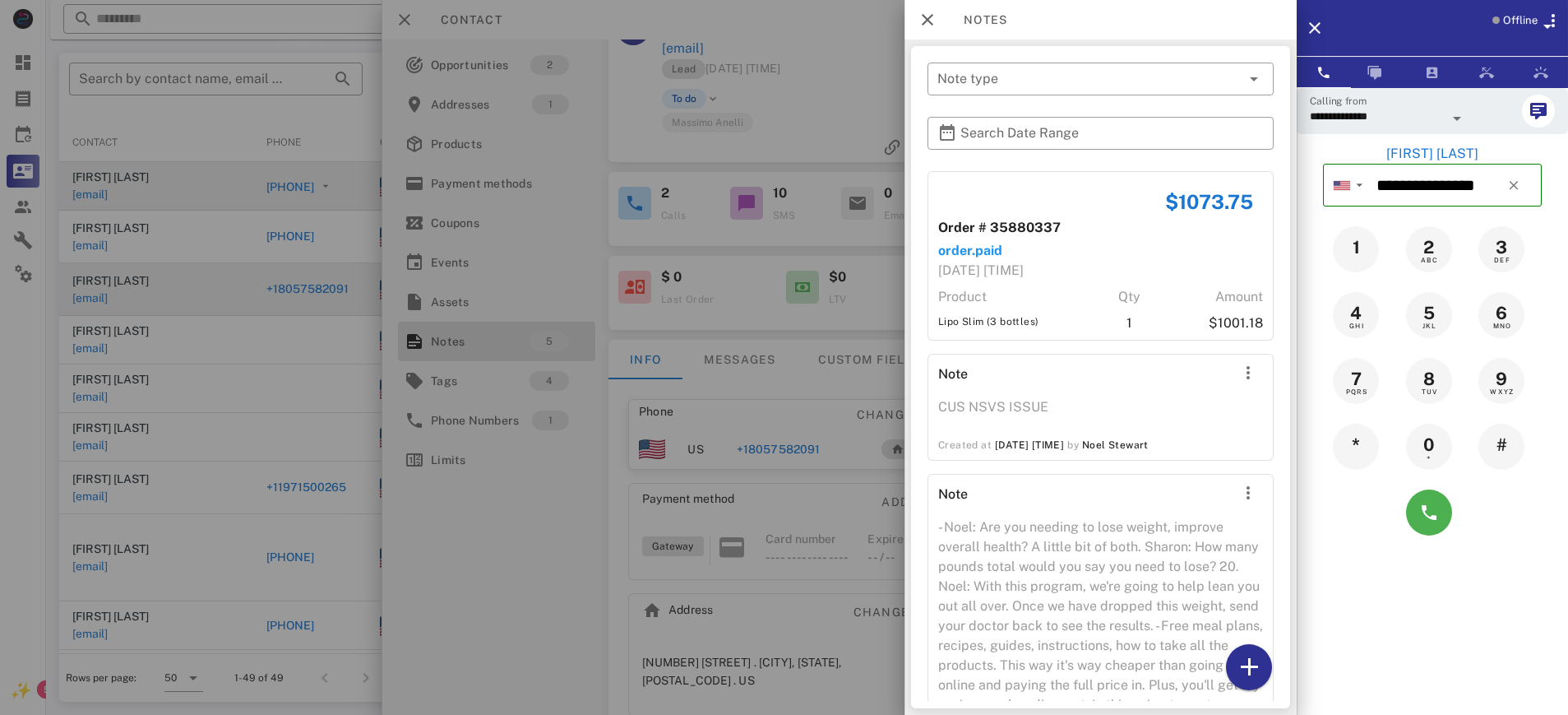 scroll, scrollTop: 41, scrollLeft: 0, axis: vertical 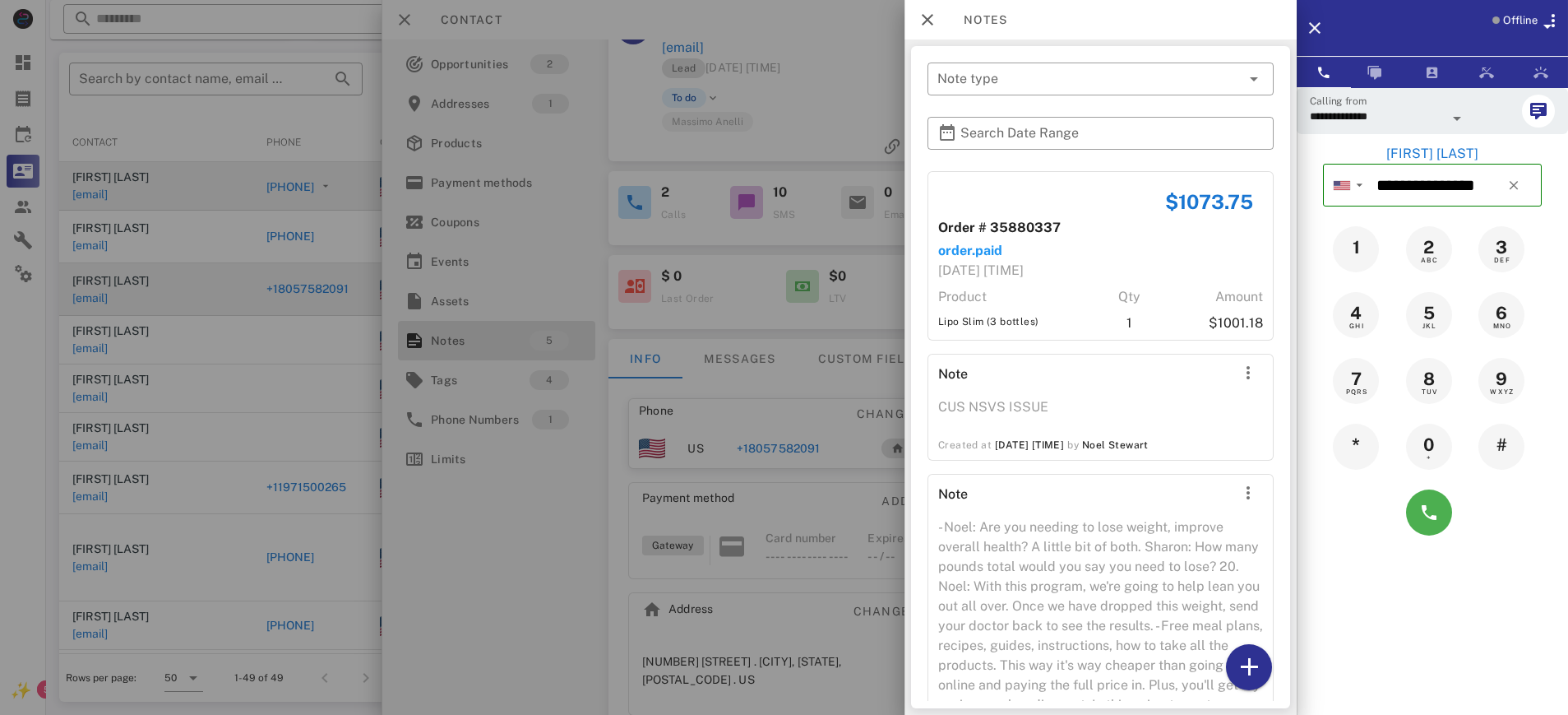 click at bounding box center (784, 357) 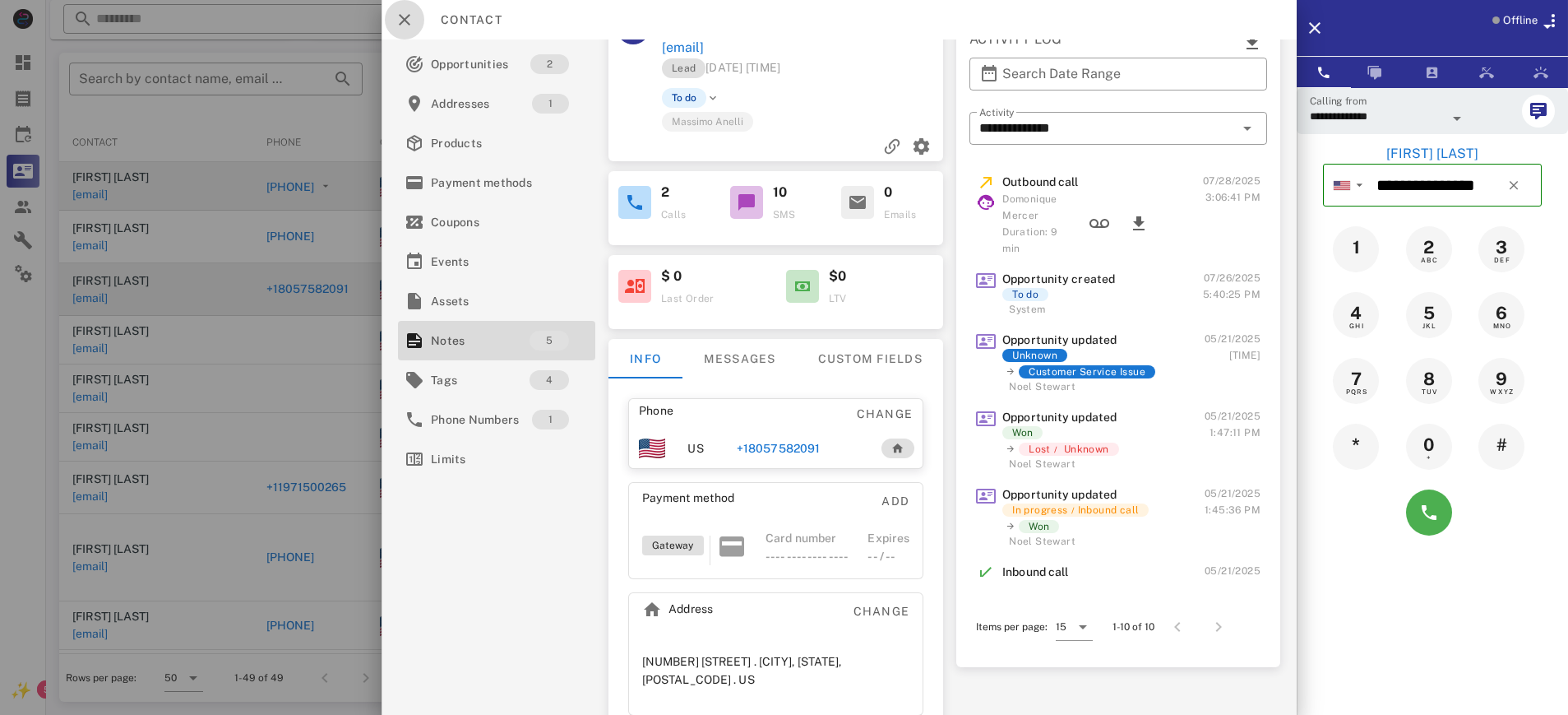 click at bounding box center [405, 20] 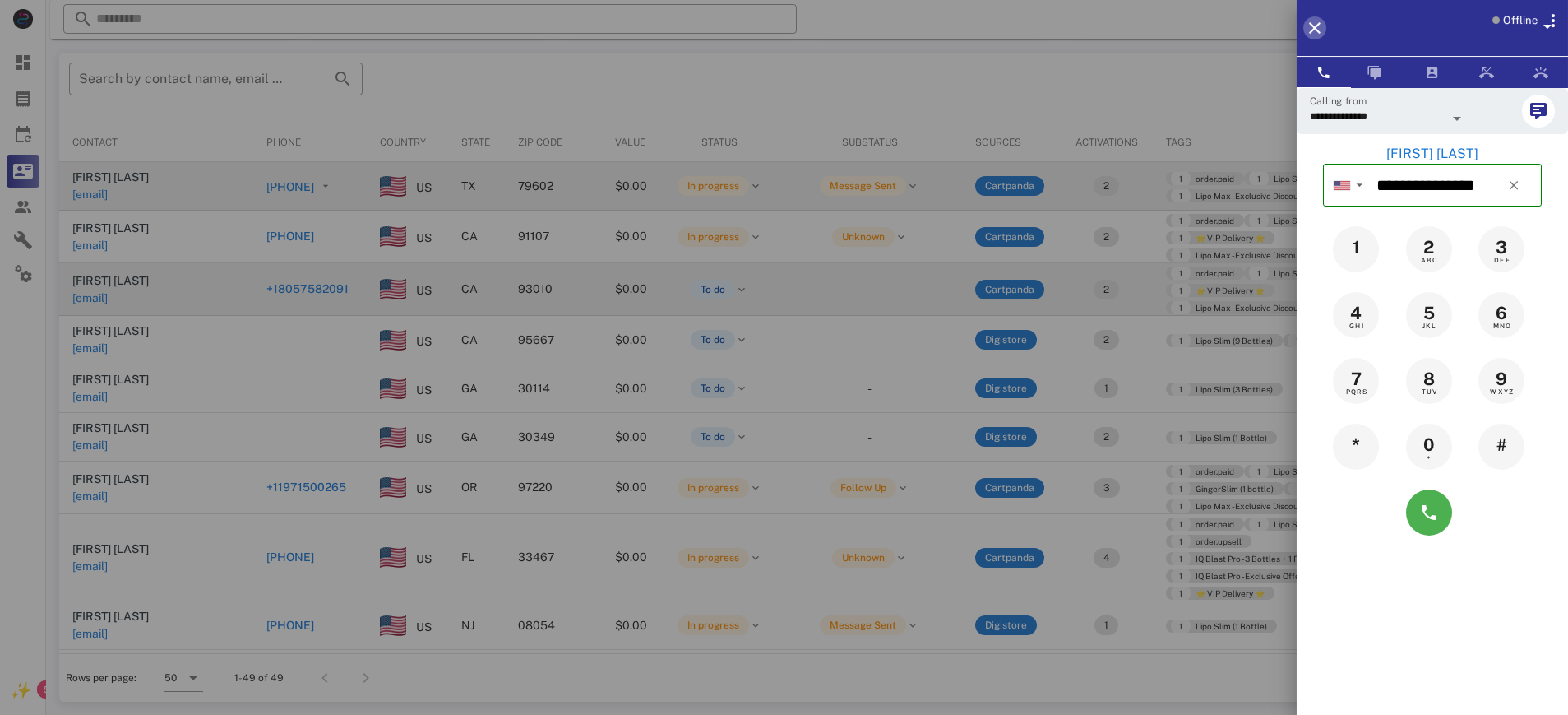 click at bounding box center (1315, 28) 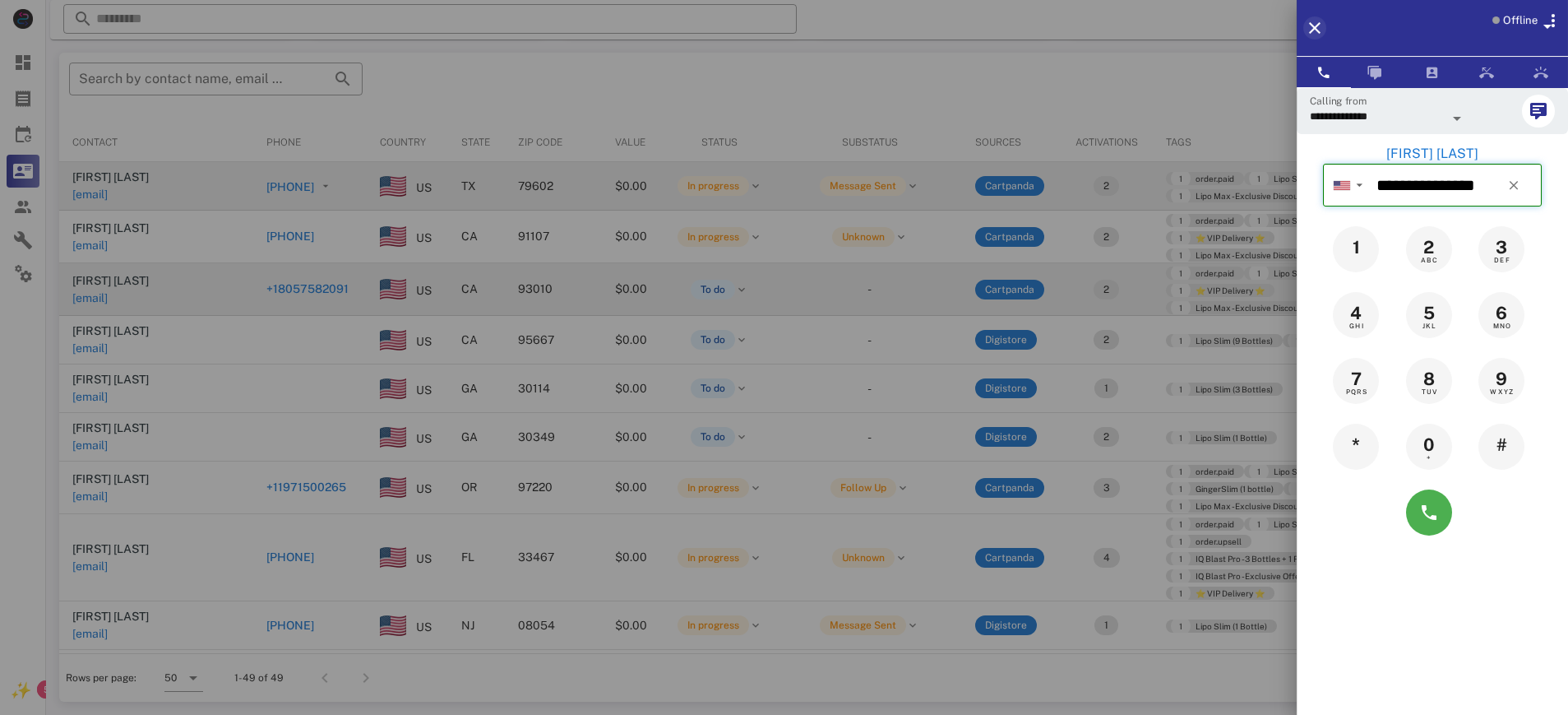 type 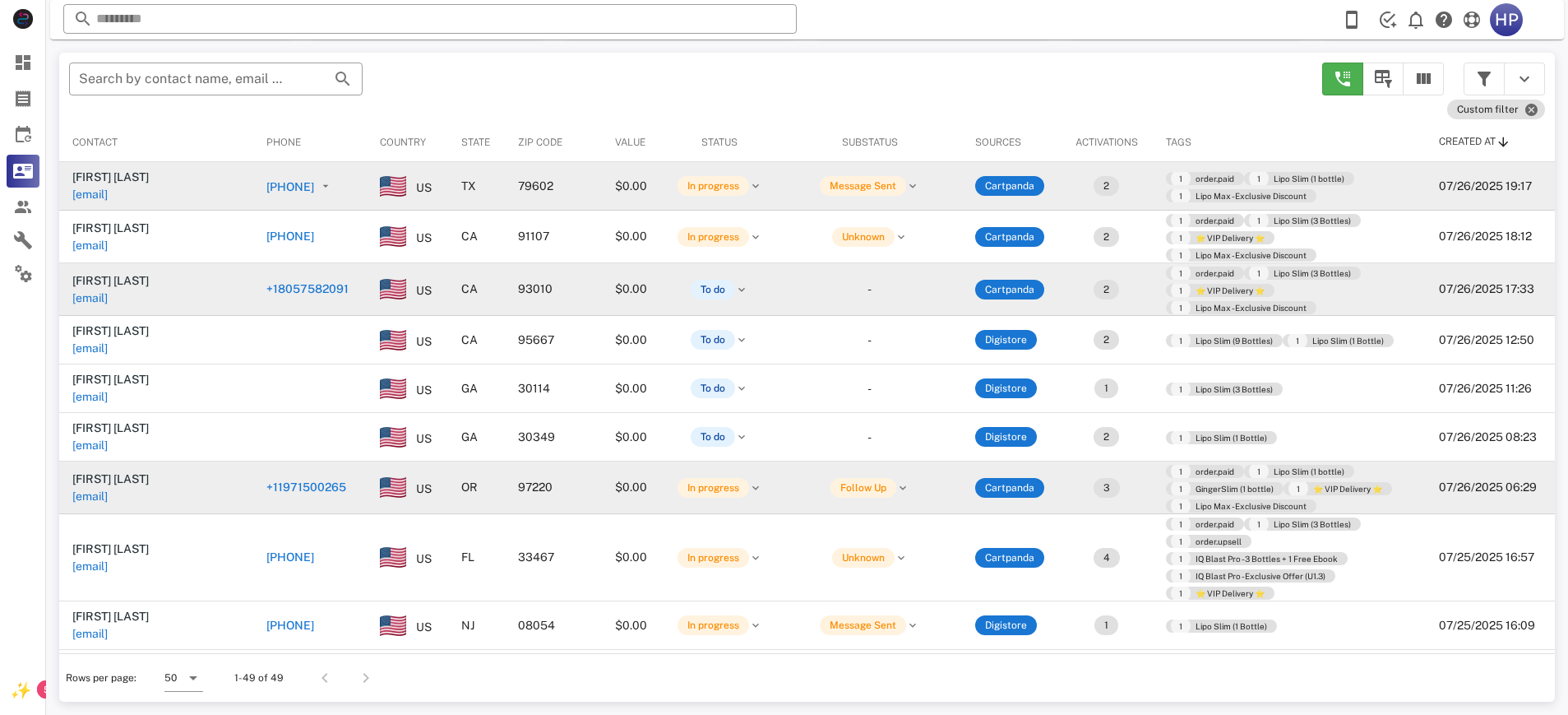 click on "+11971500265" at bounding box center [306, 487] 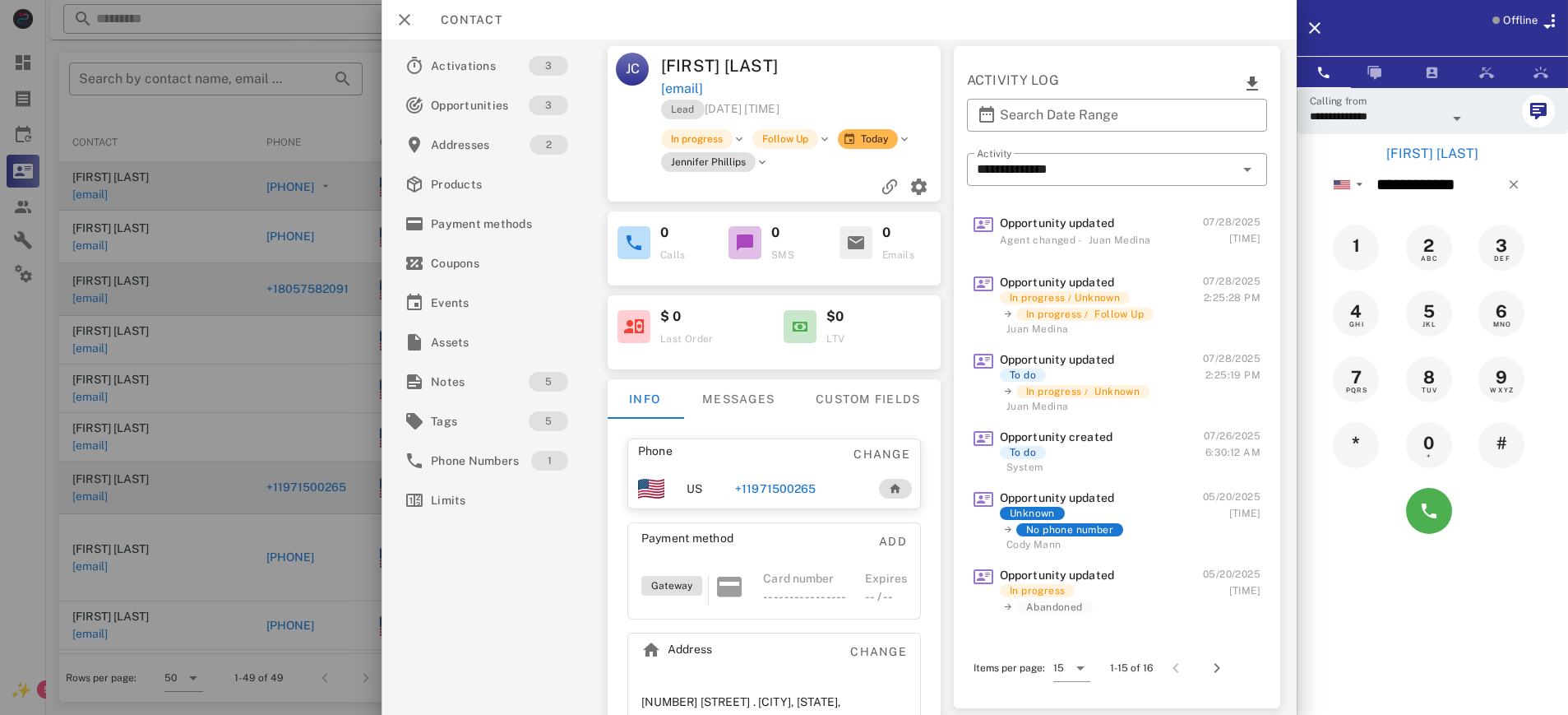 click at bounding box center [784, 357] 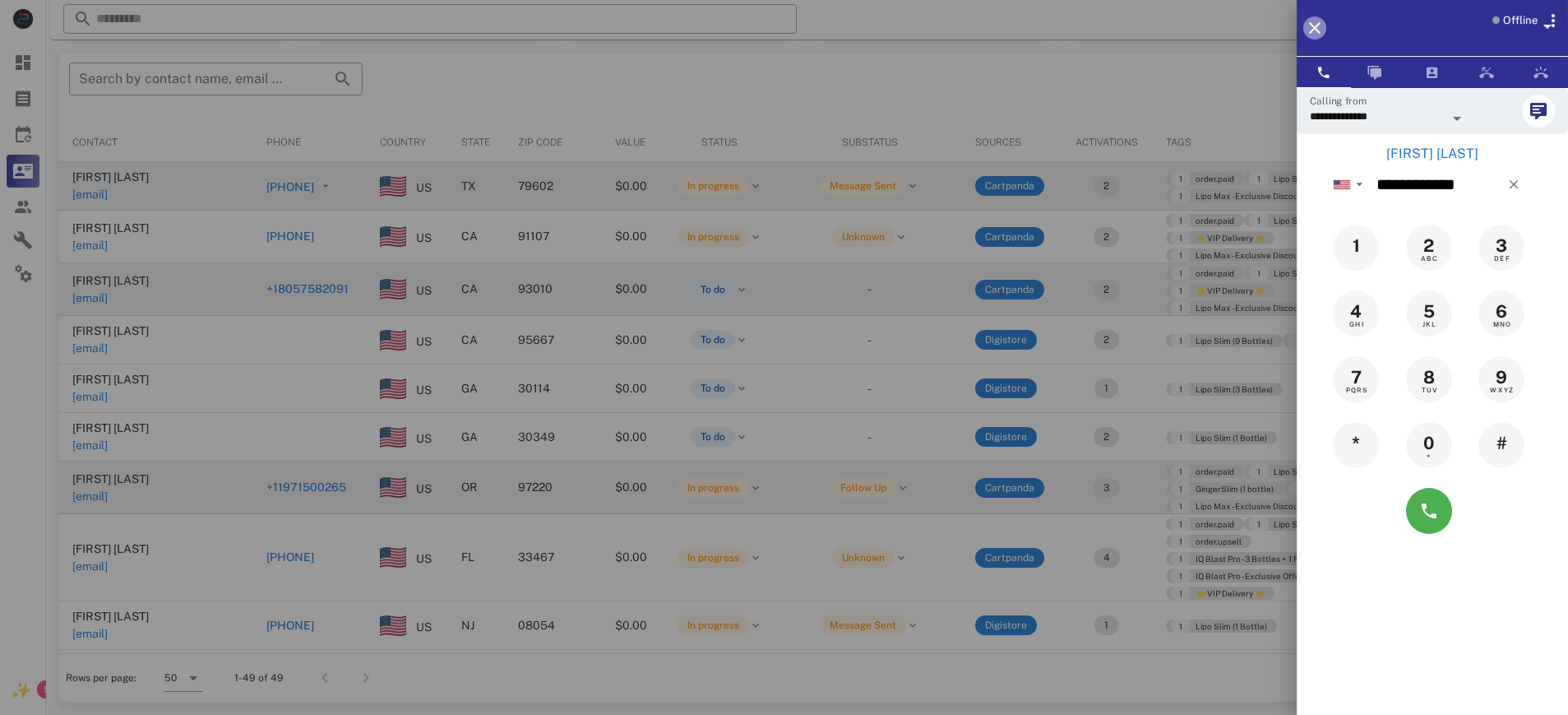 click at bounding box center (1315, 28) 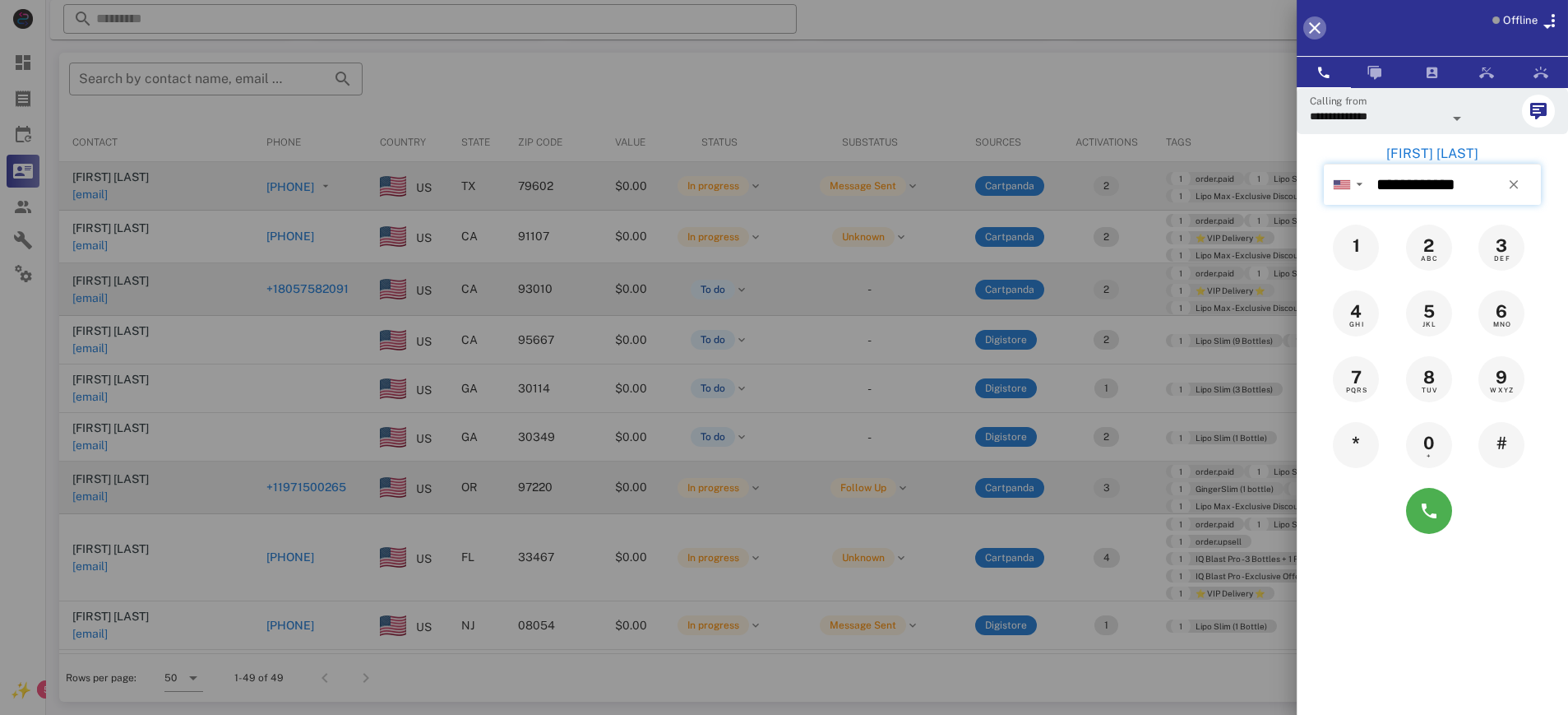 type 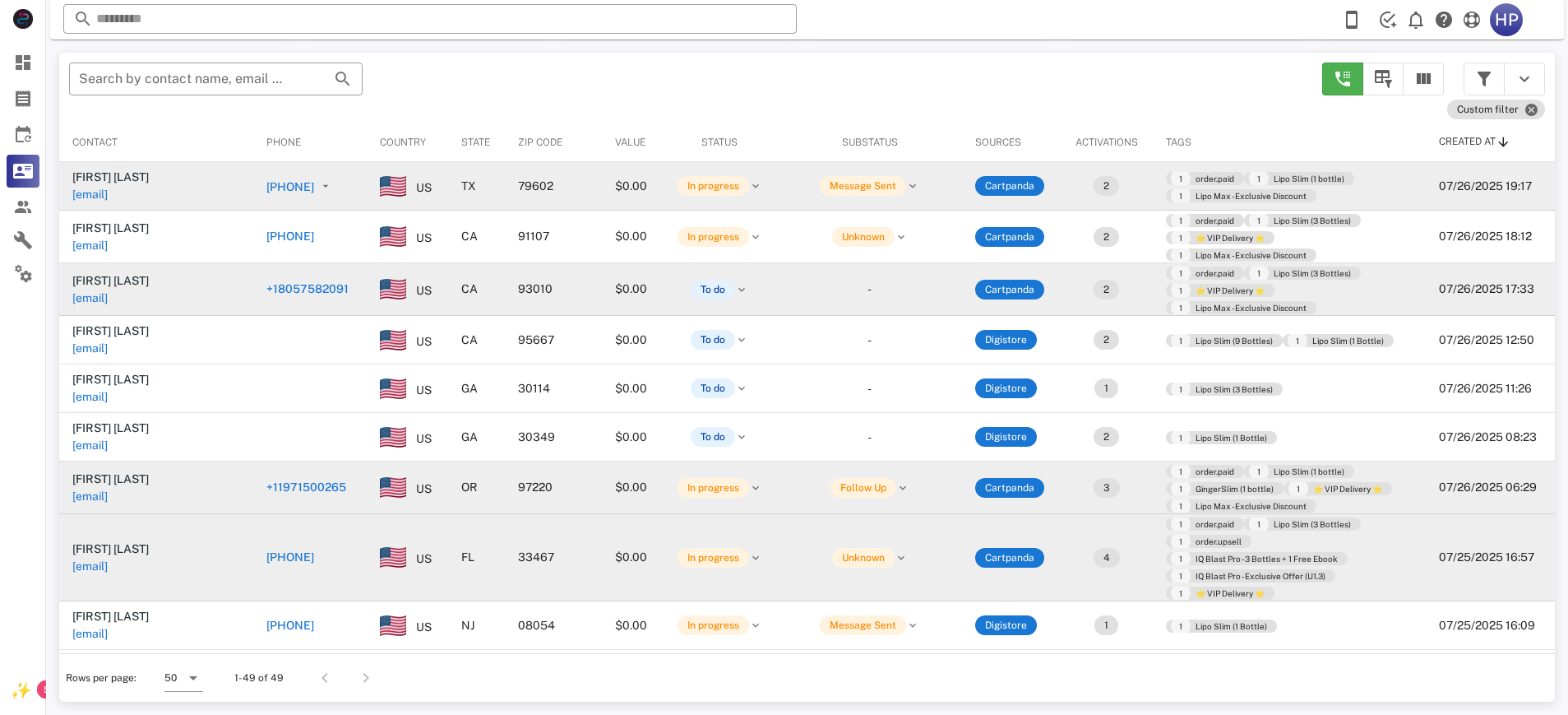 click on "[PHONE]" at bounding box center (290, 557) 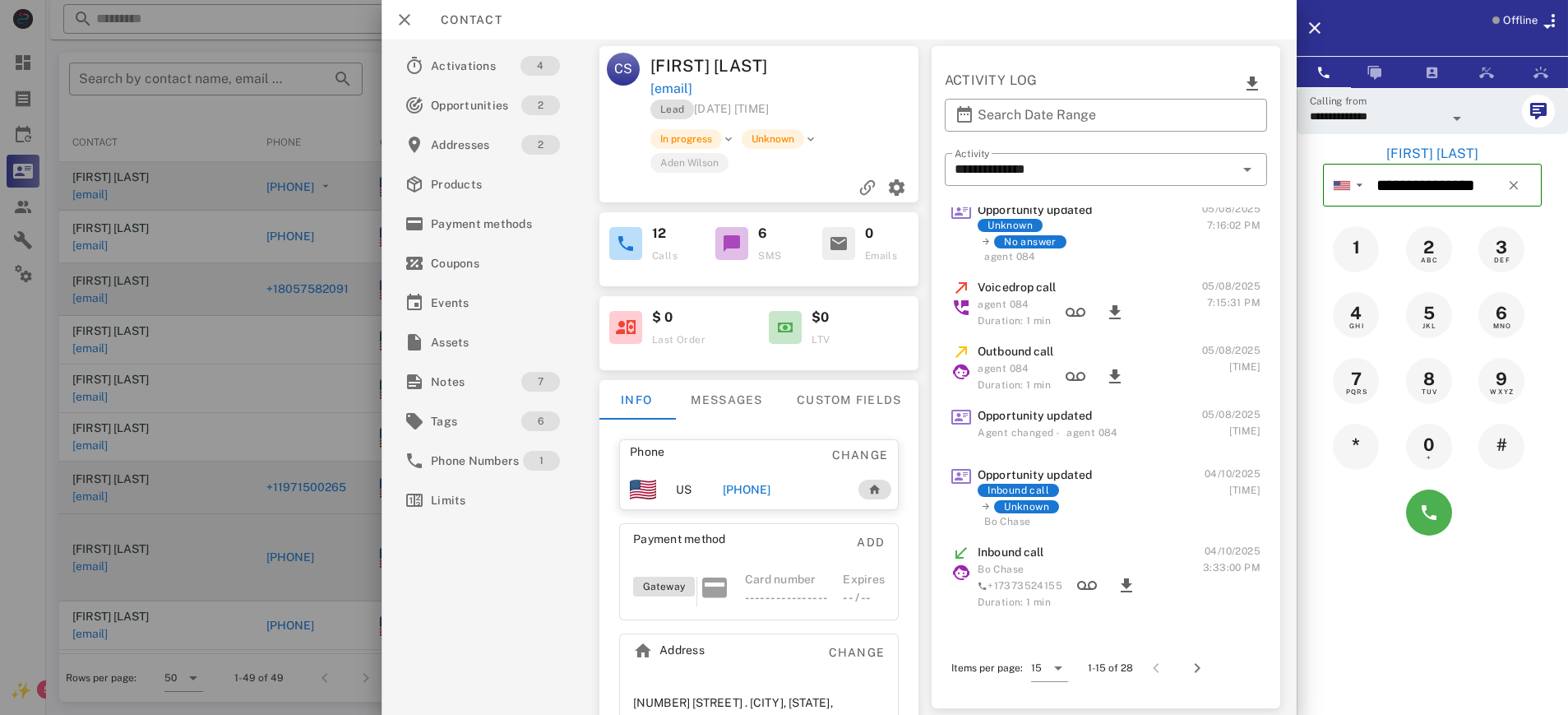 scroll, scrollTop: 0, scrollLeft: 0, axis: both 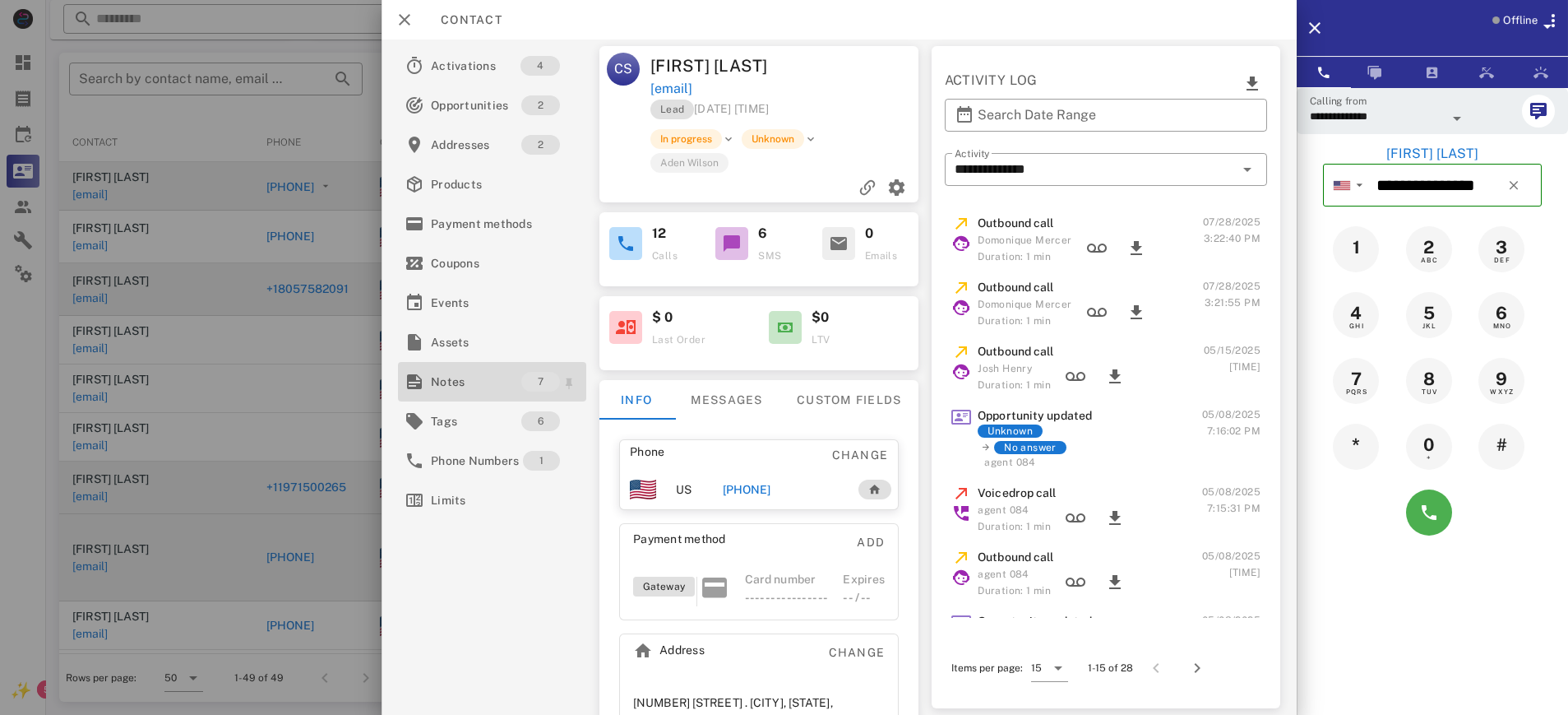 click on "Notes" at bounding box center (476, 382) 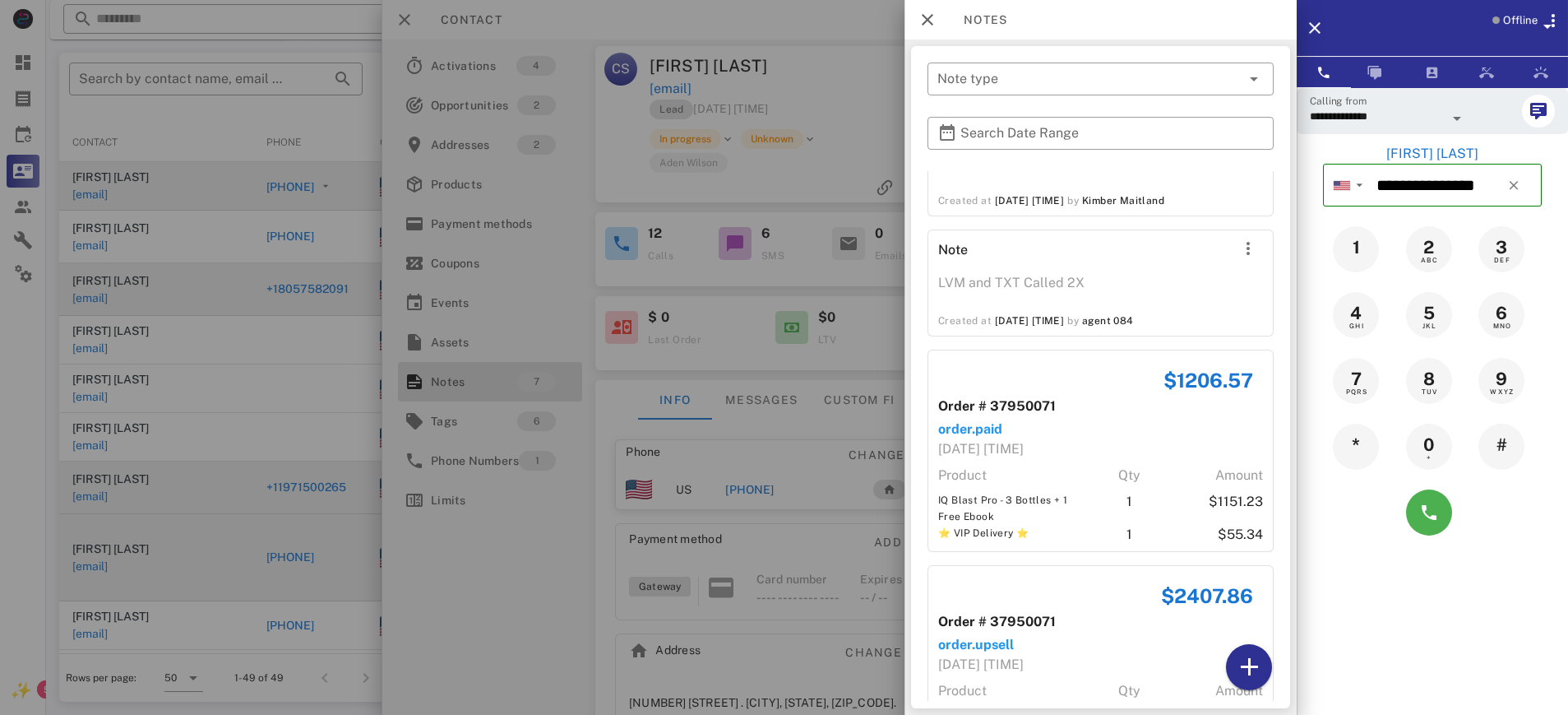 scroll, scrollTop: 607, scrollLeft: 0, axis: vertical 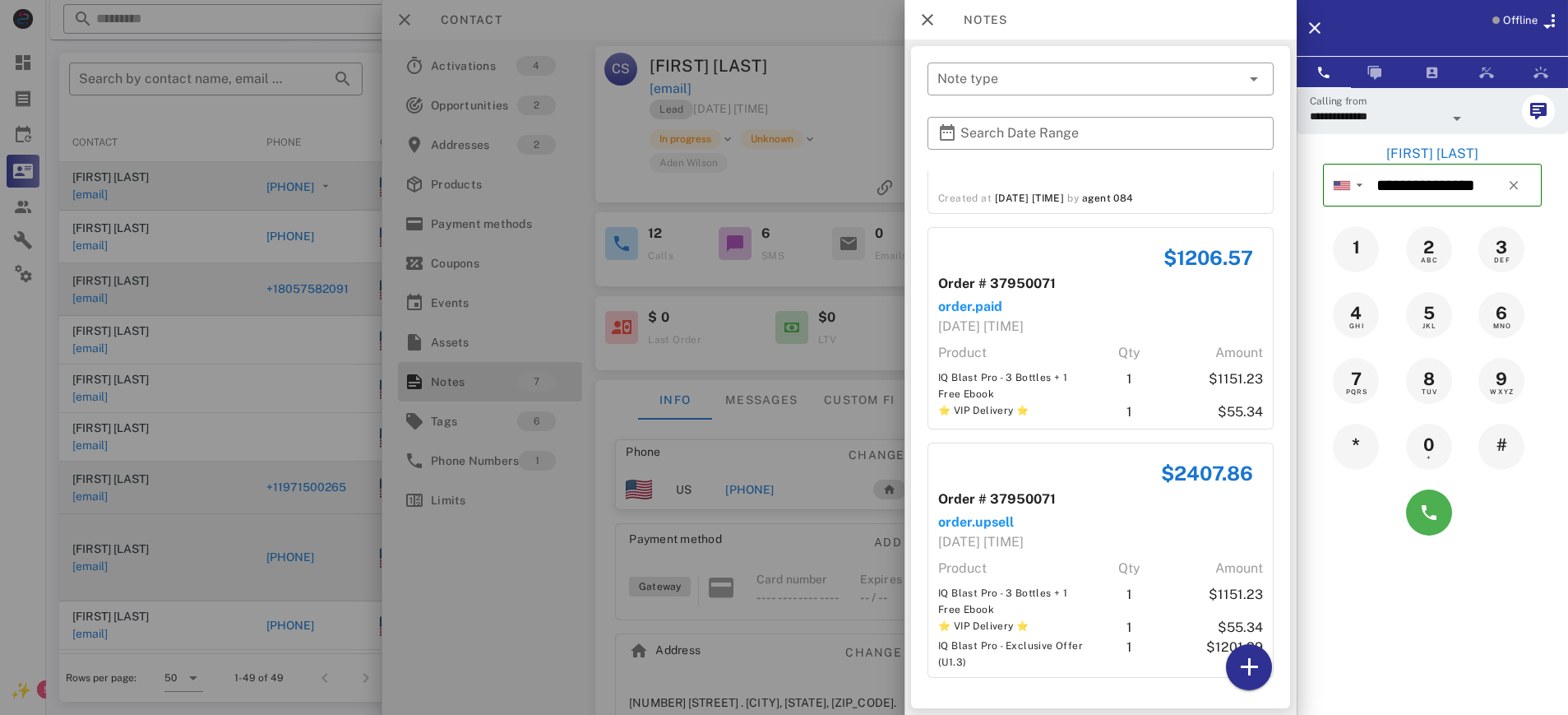 click at bounding box center [784, 357] 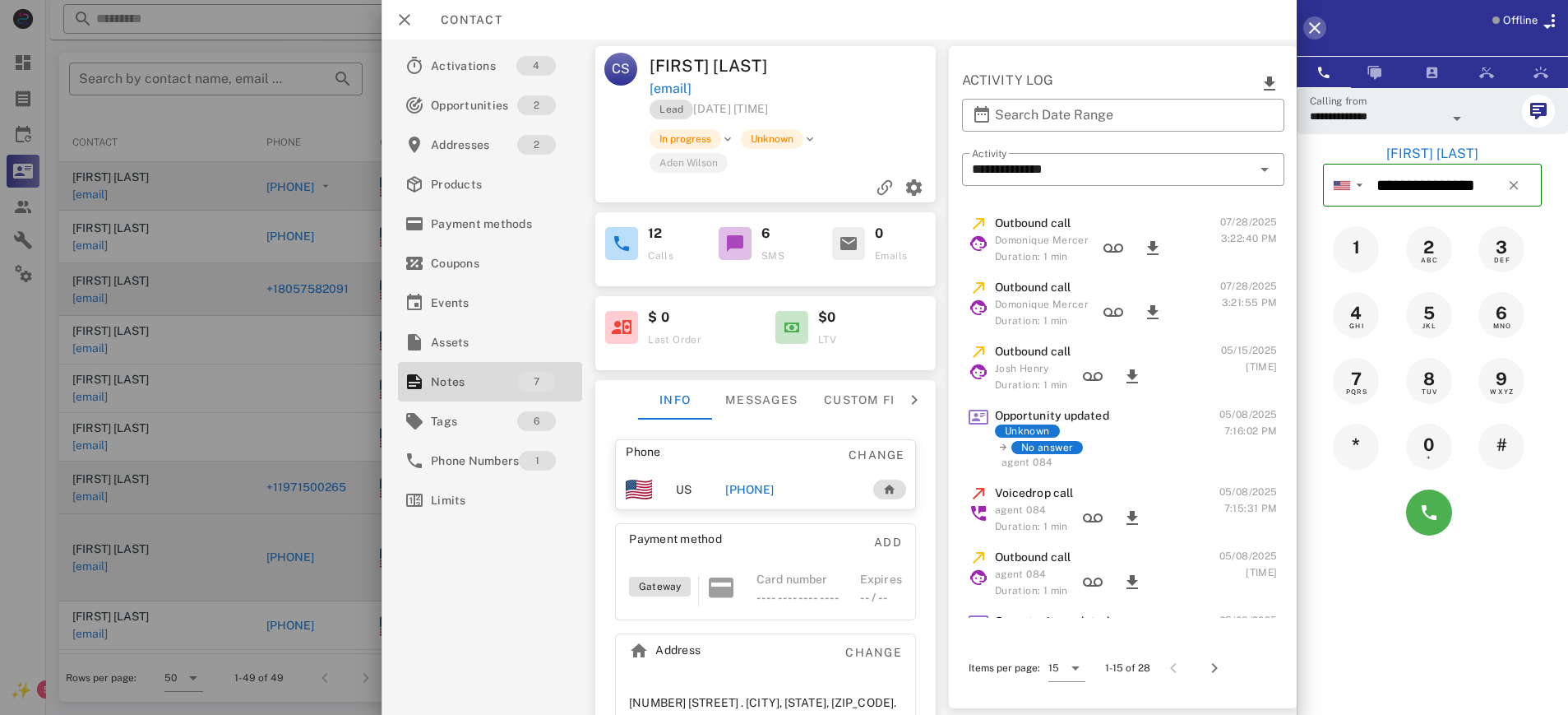 click at bounding box center [1315, 28] 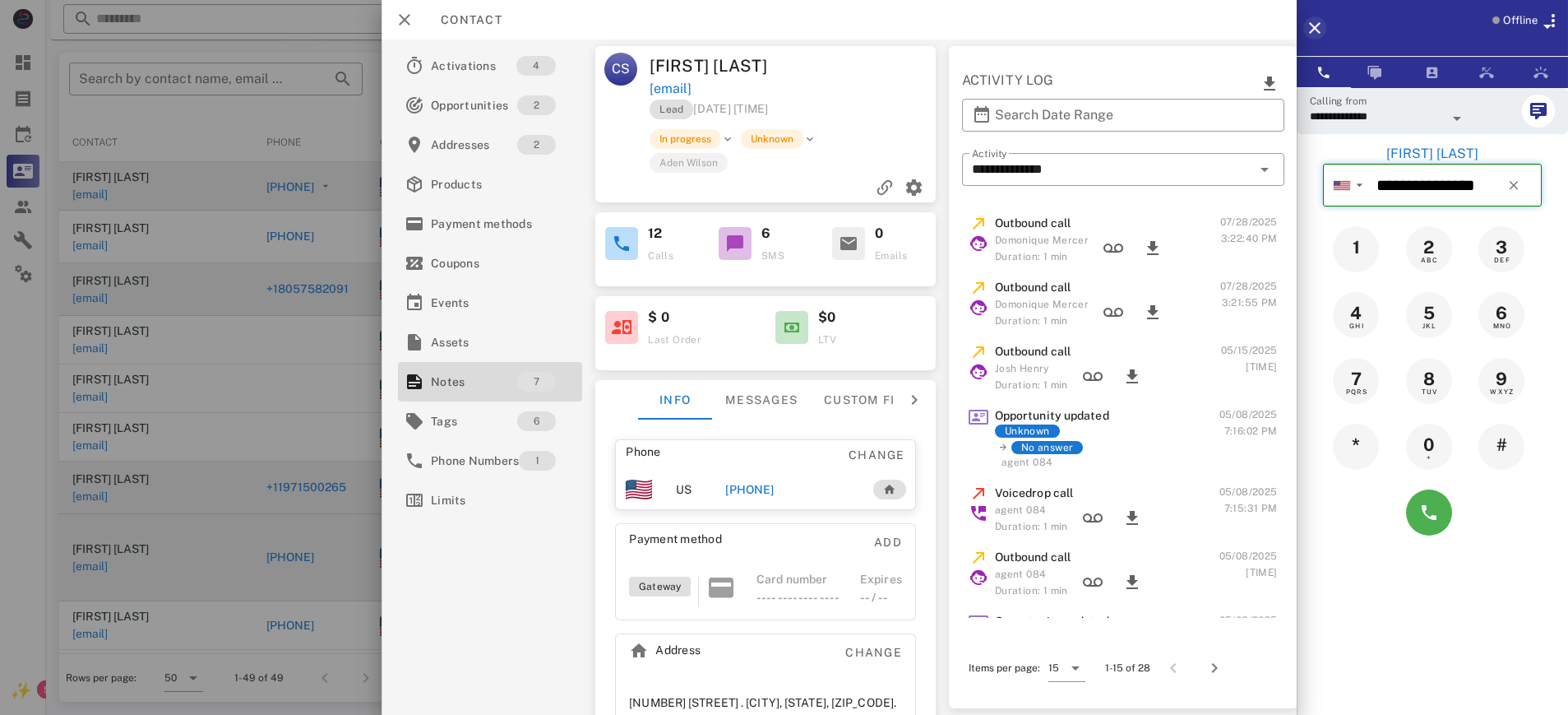 type 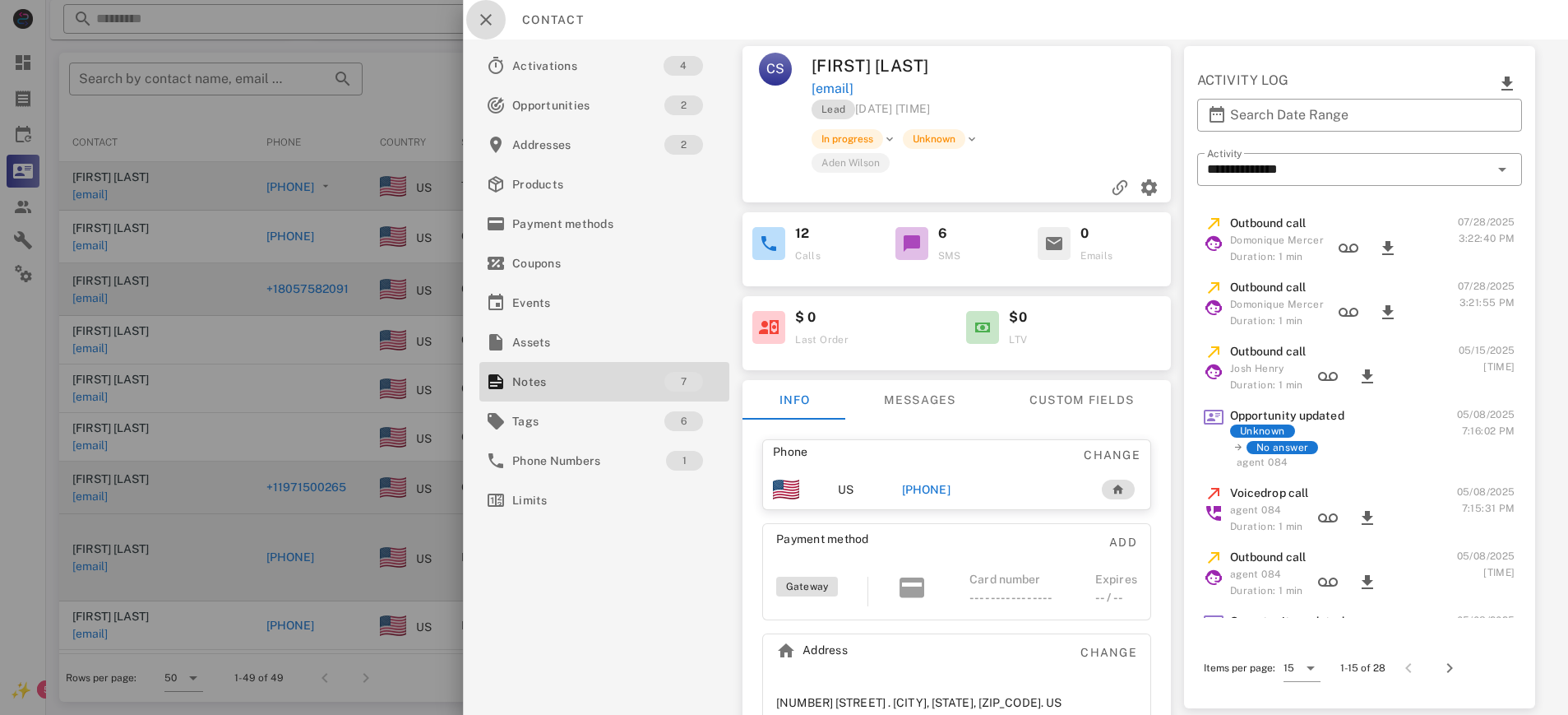 click at bounding box center [486, 20] 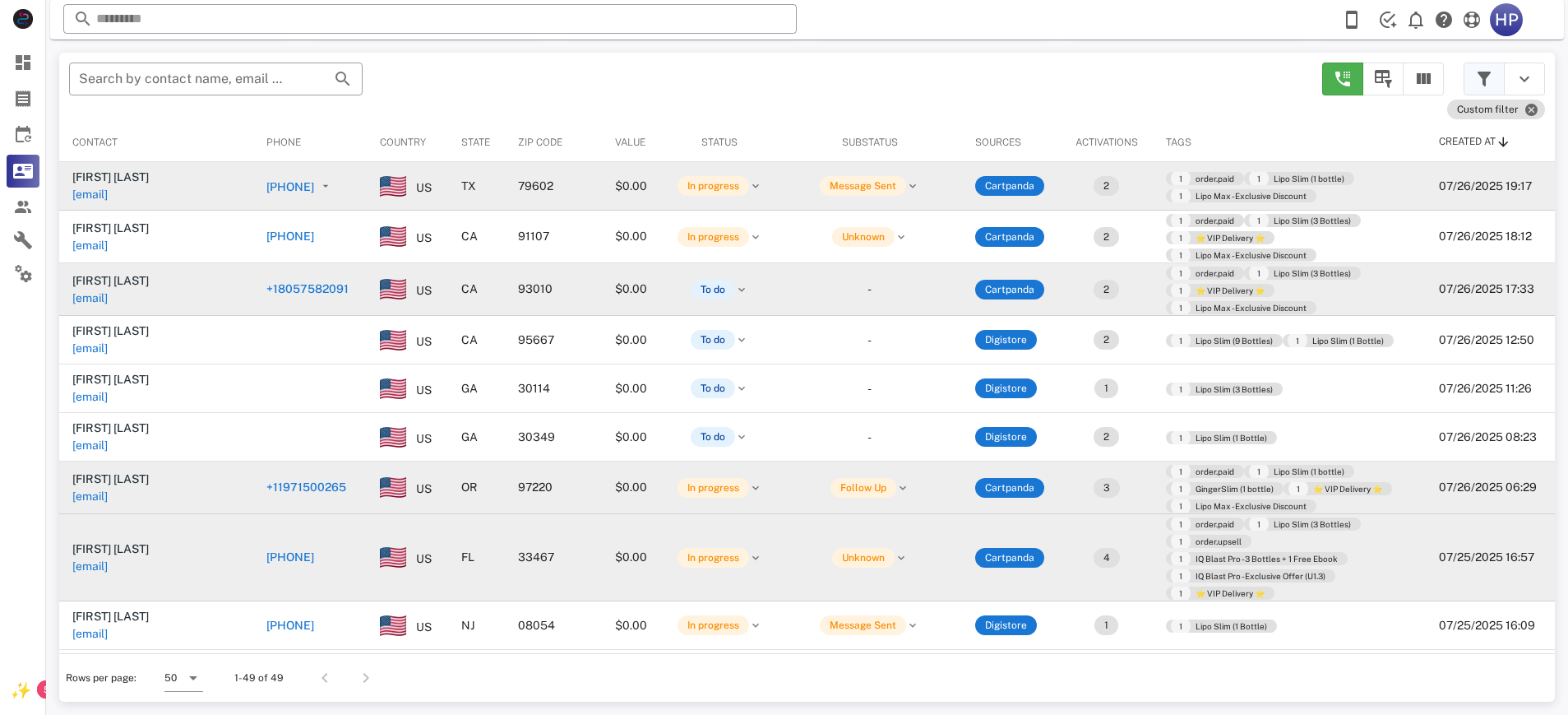 click at bounding box center [1484, 79] 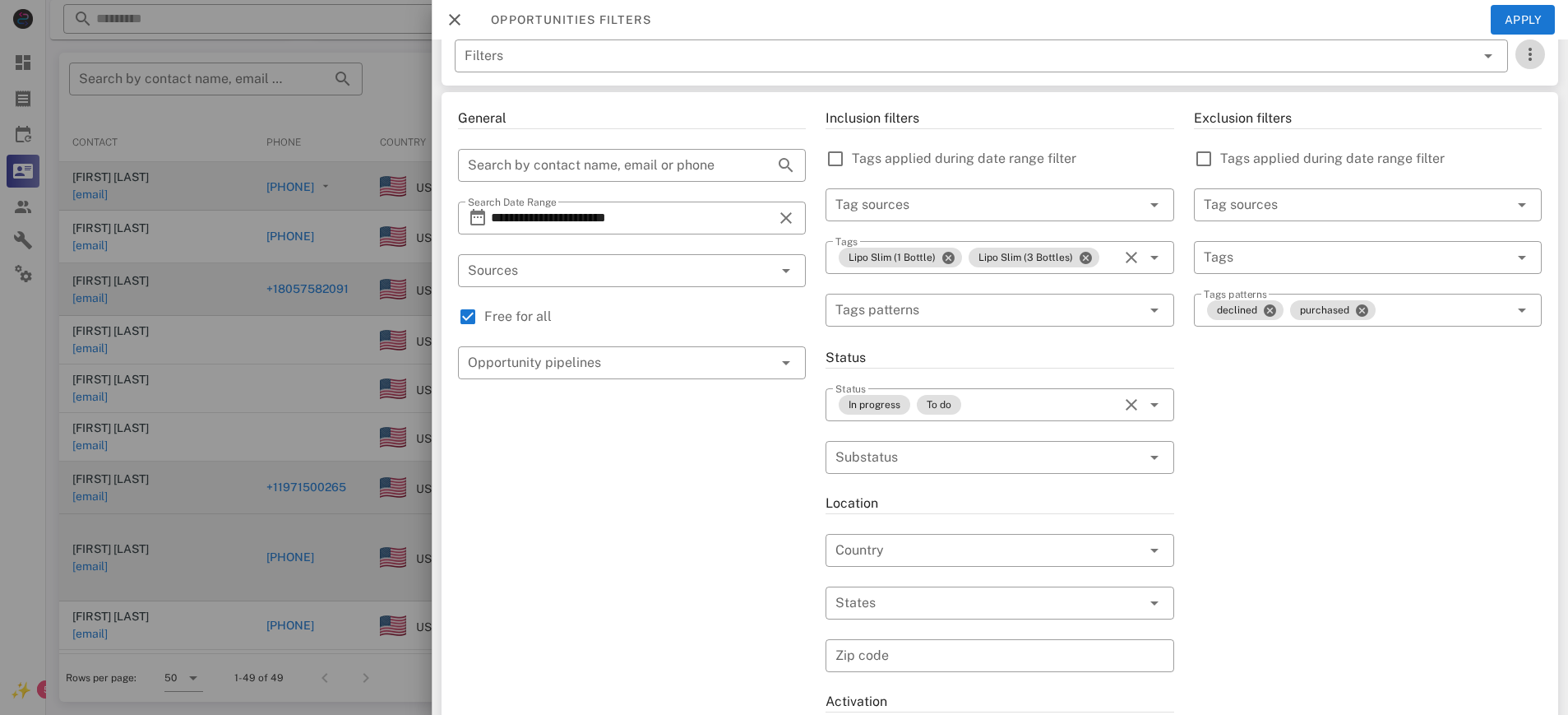 click at bounding box center [1530, 54] 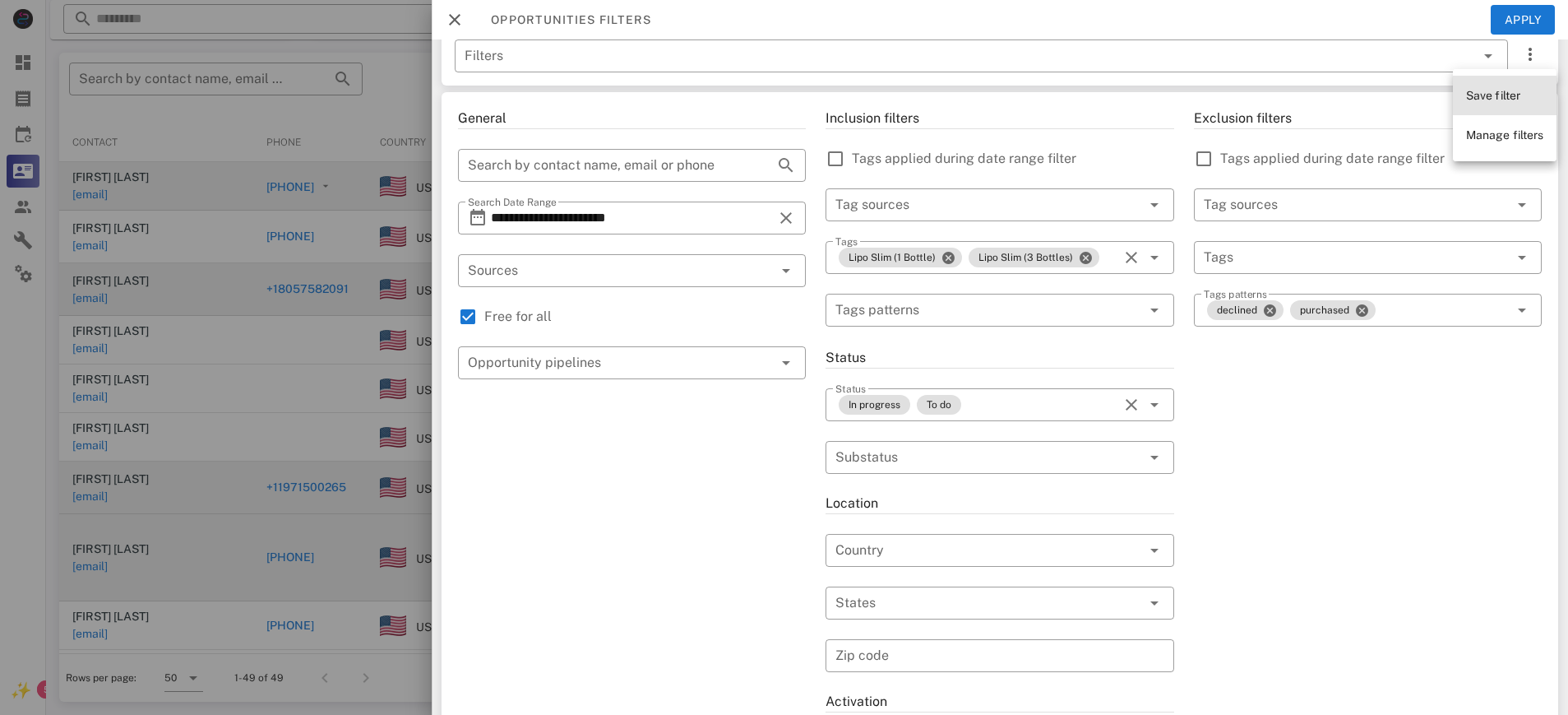 click on "Save filter" at bounding box center (1493, 95) 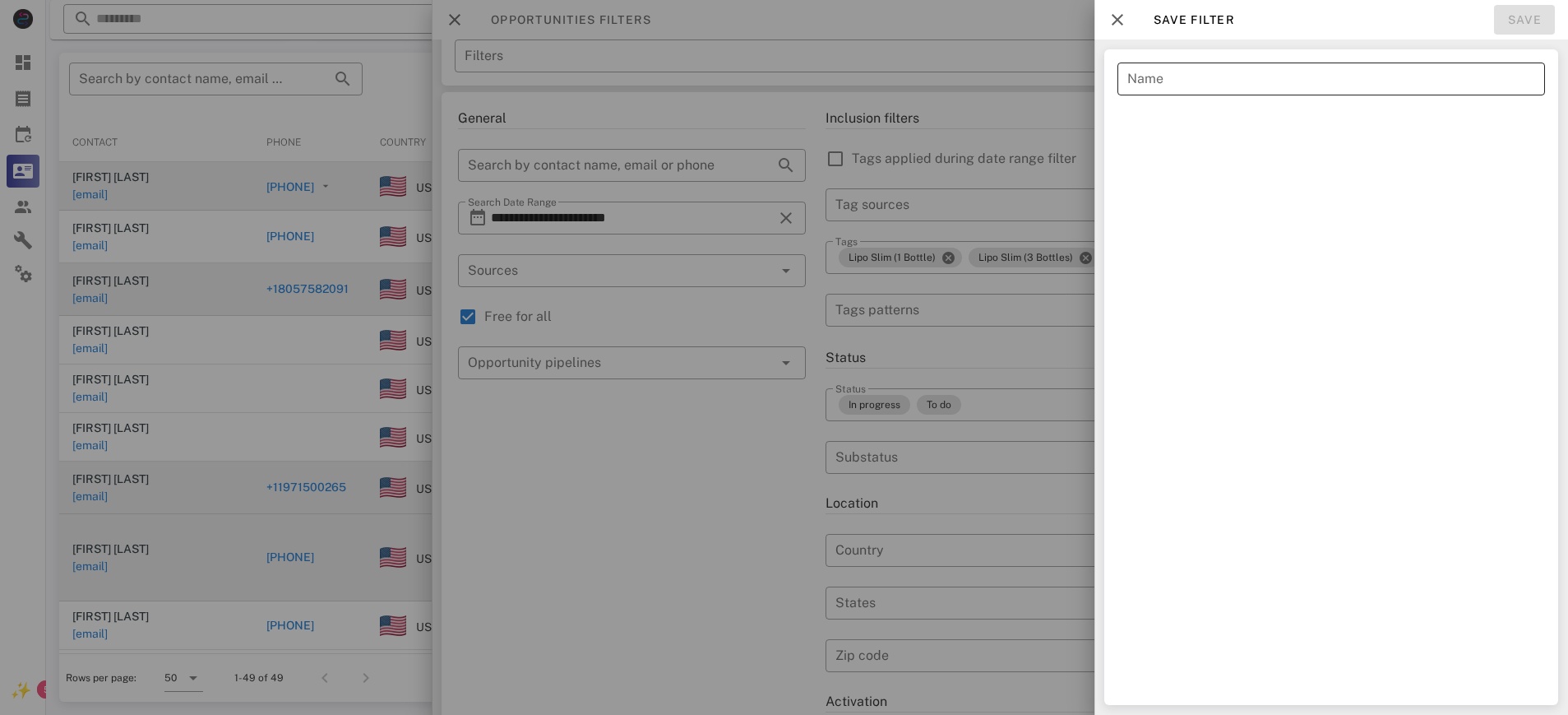 click on "Name" at bounding box center [1331, 79] 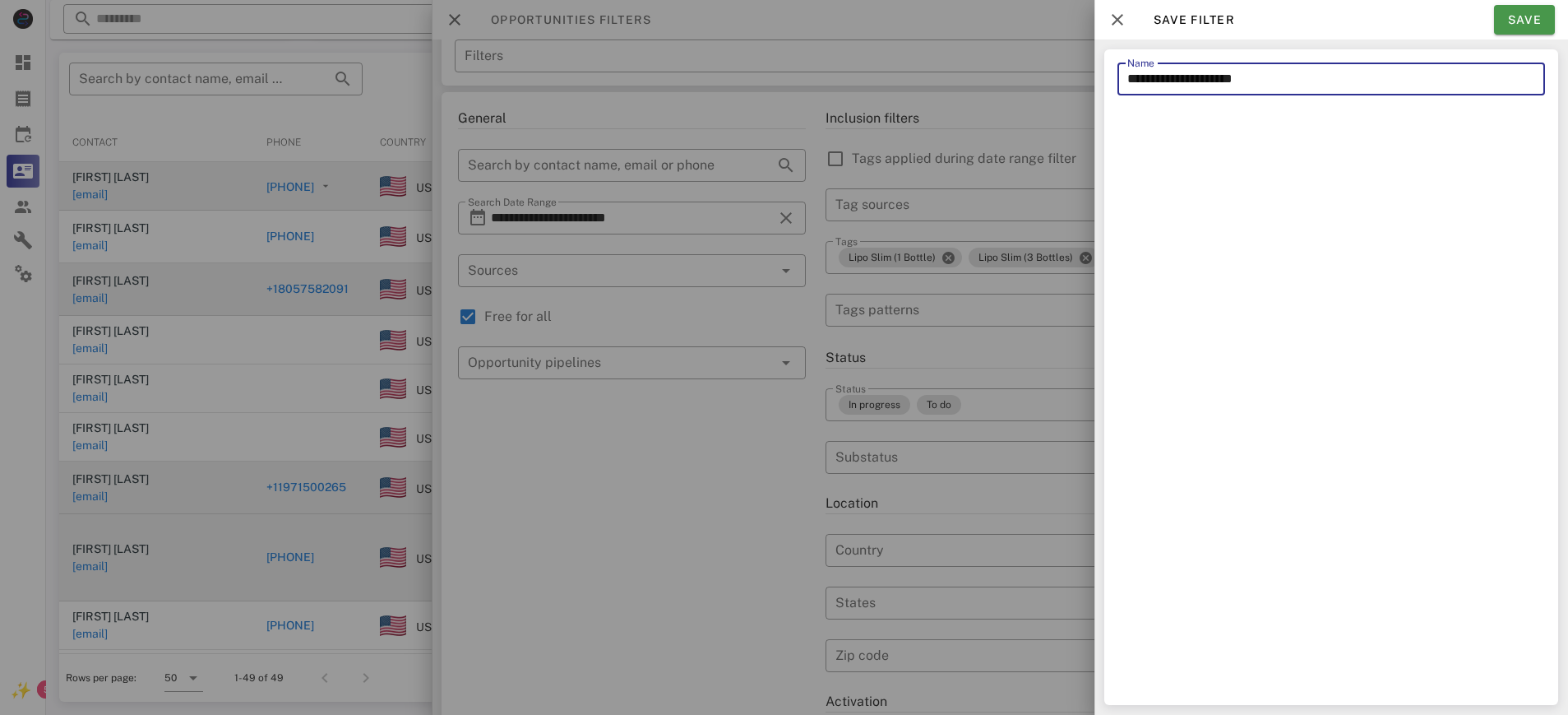 type on "**********" 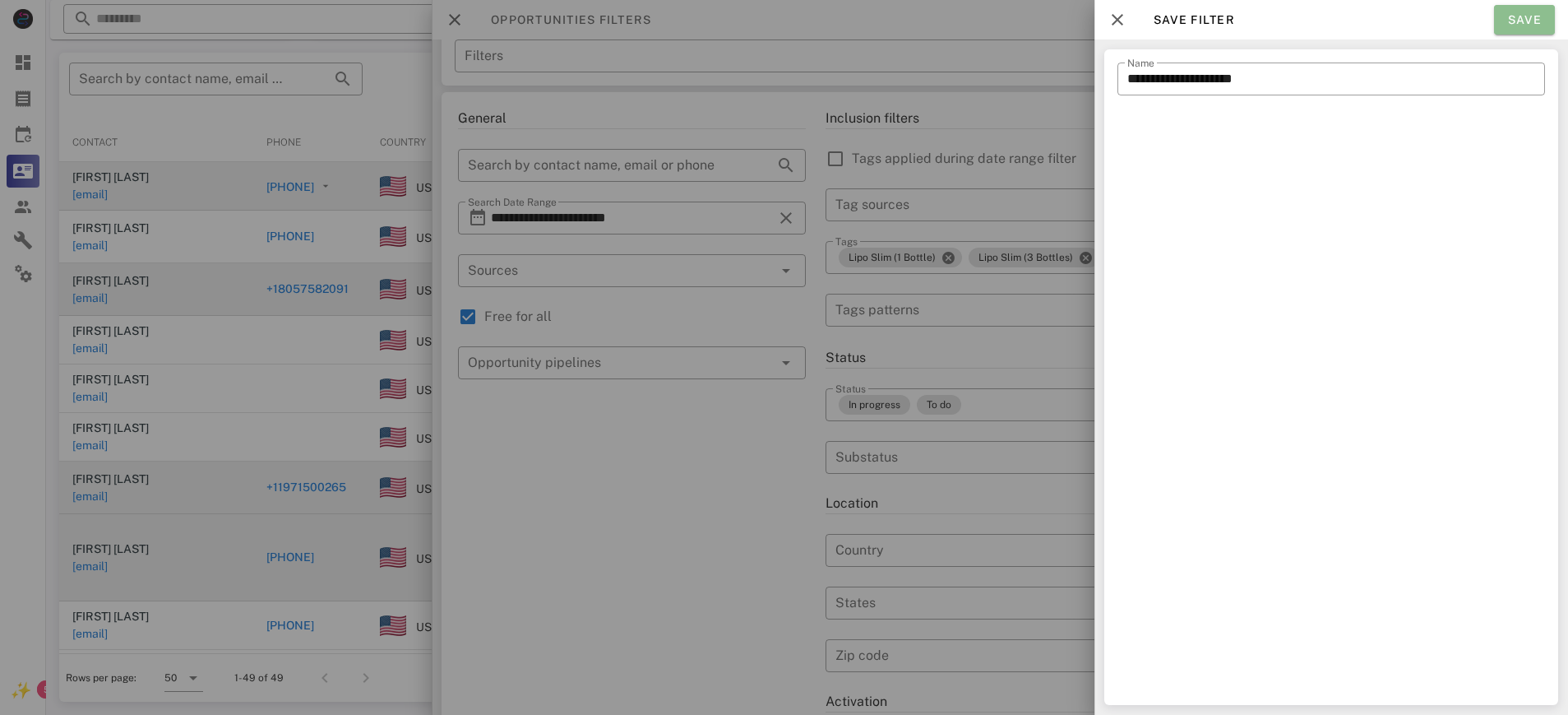 click on "Save" at bounding box center [1524, 20] 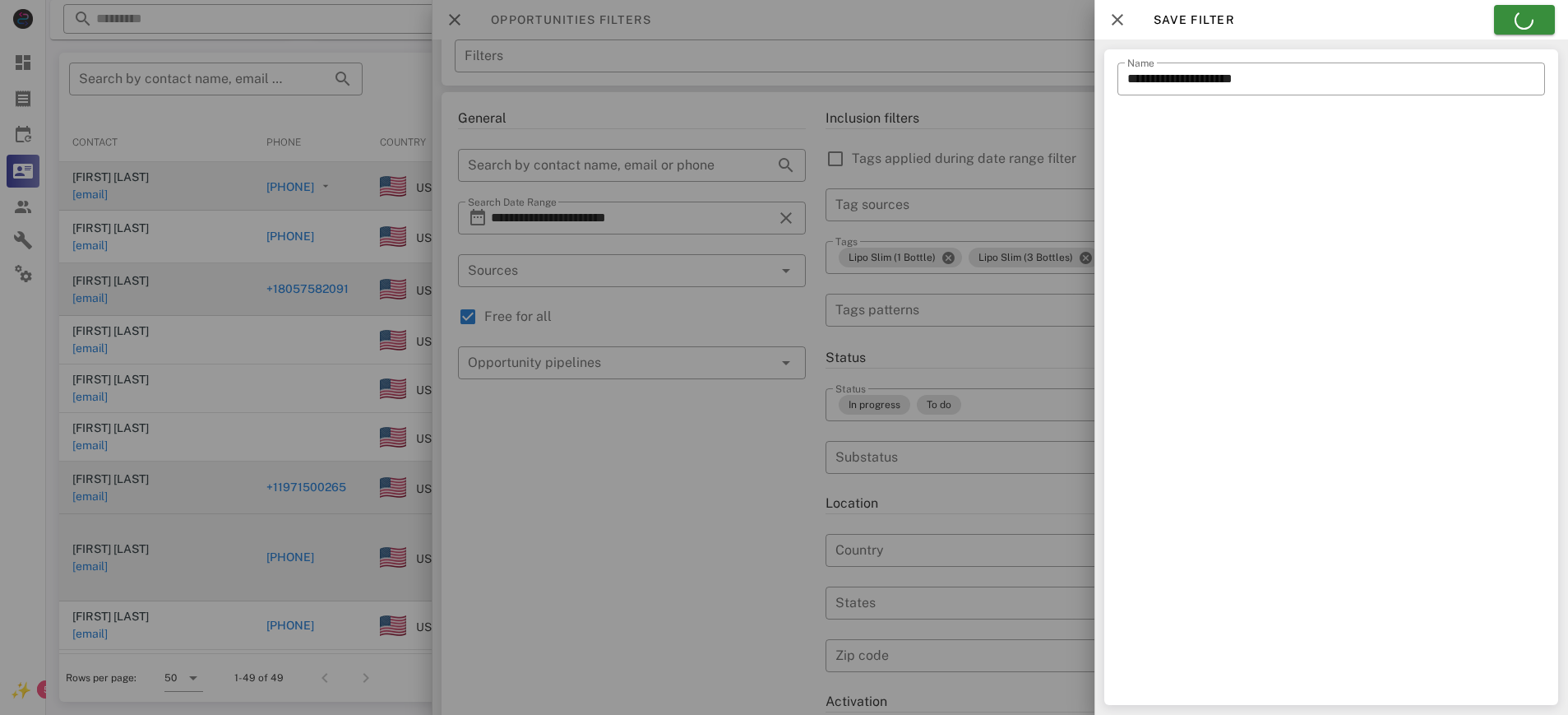type on "**********" 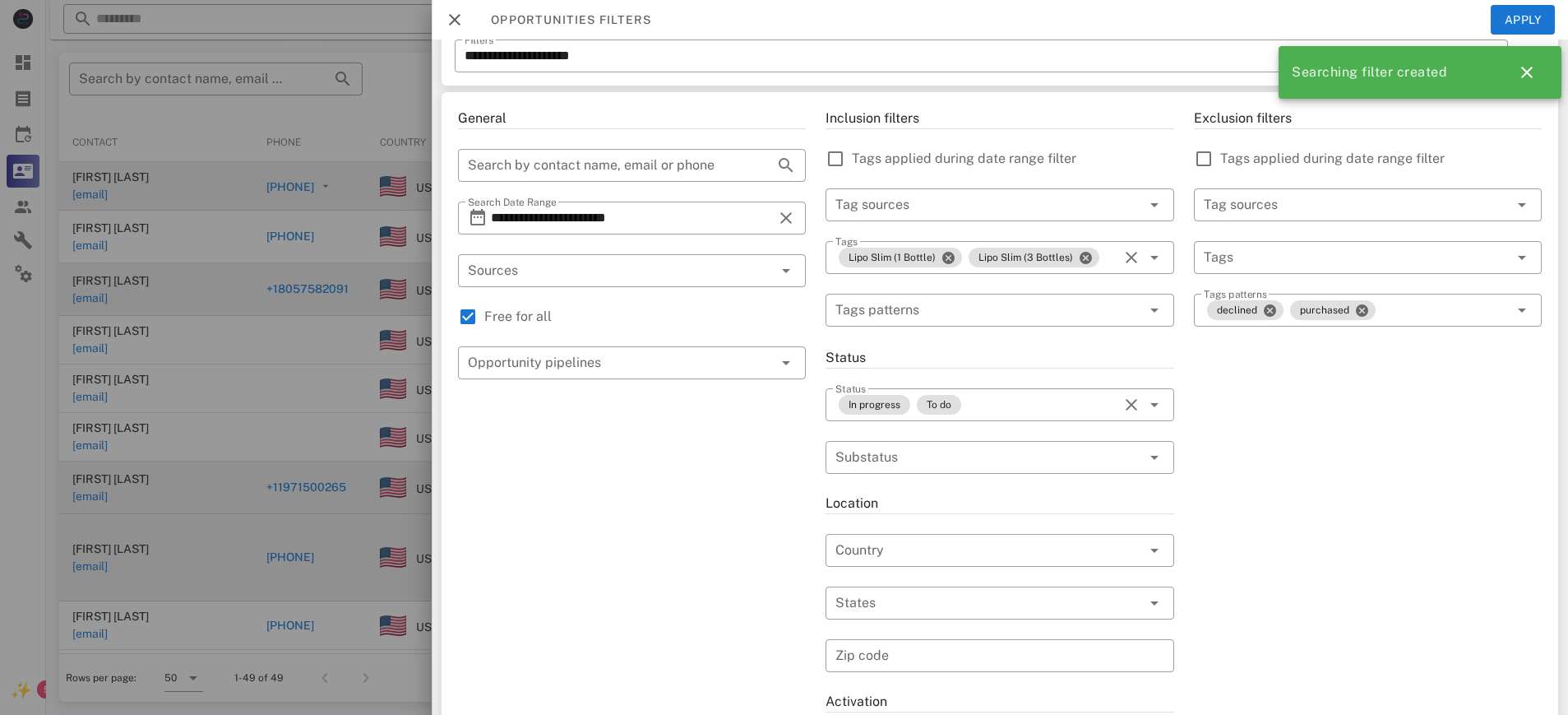 click on "Tags applied during date range filter" at bounding box center (1367, 159) 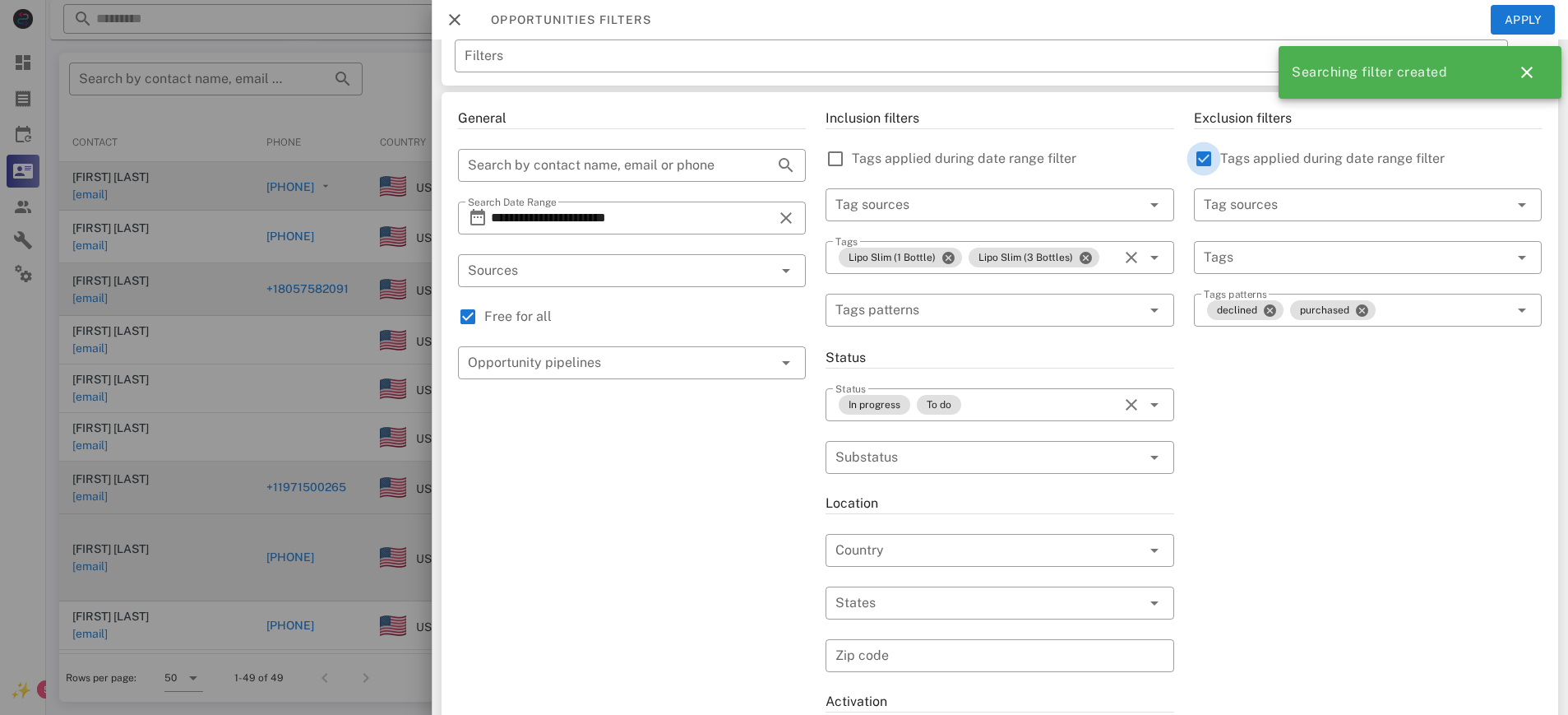 click at bounding box center [1204, 159] 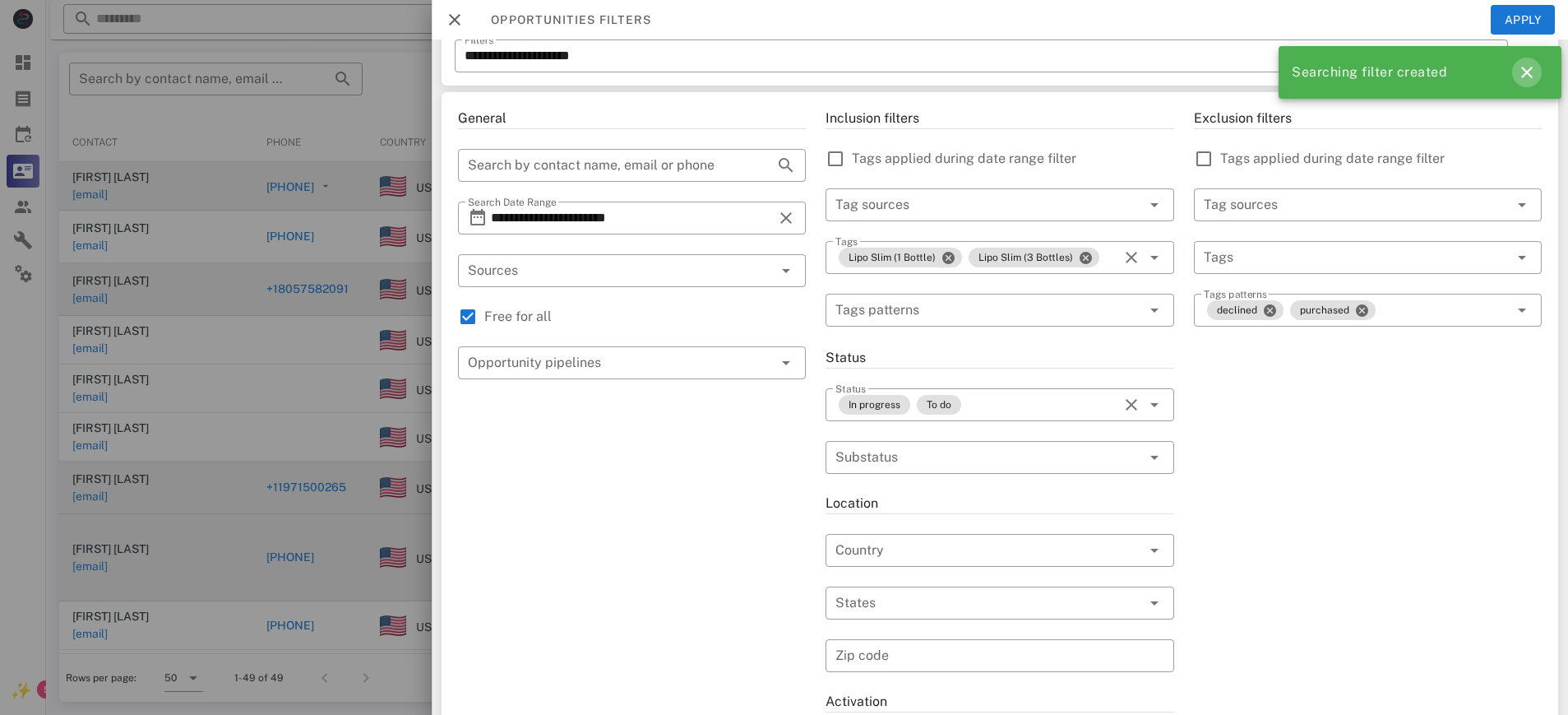 click at bounding box center (1527, 72) 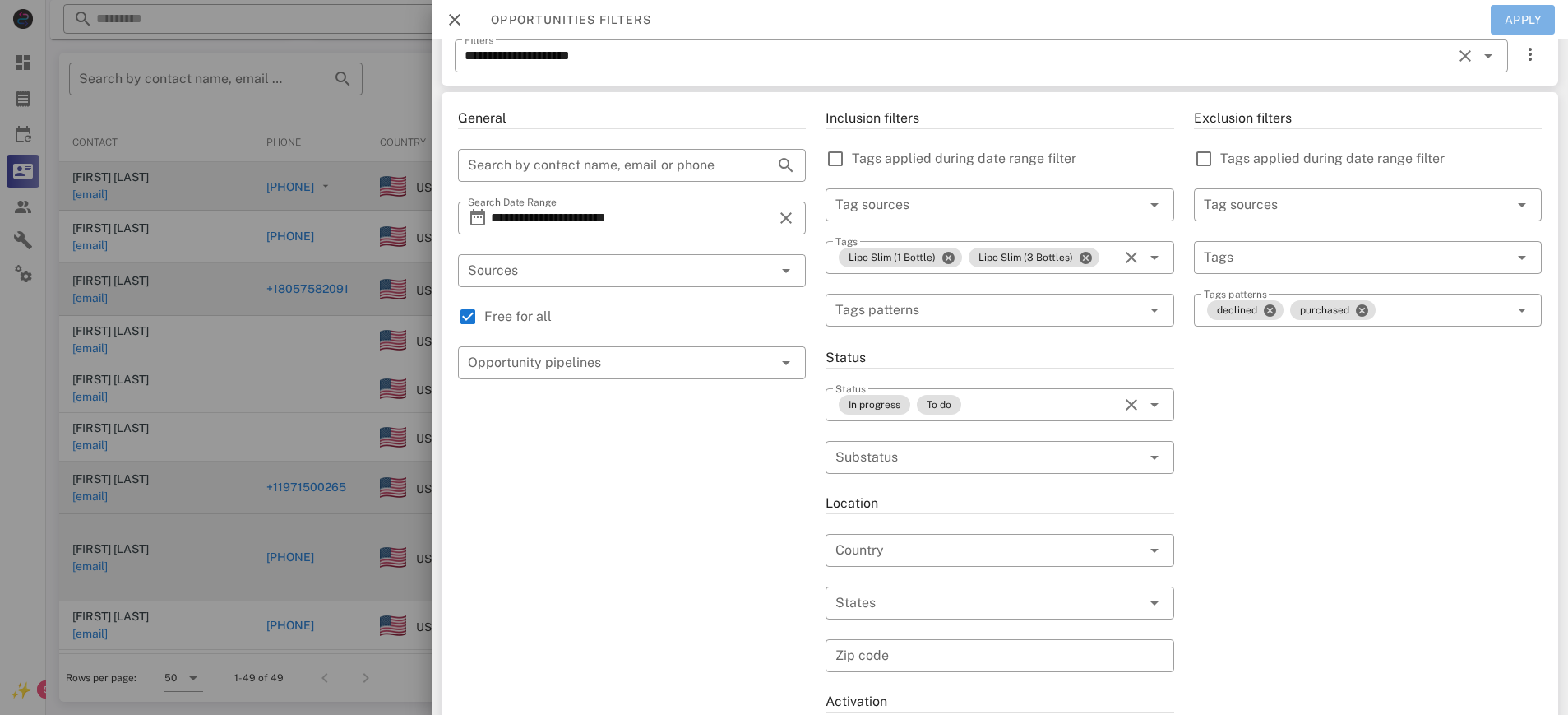 click on "Apply" at bounding box center (1523, 20) 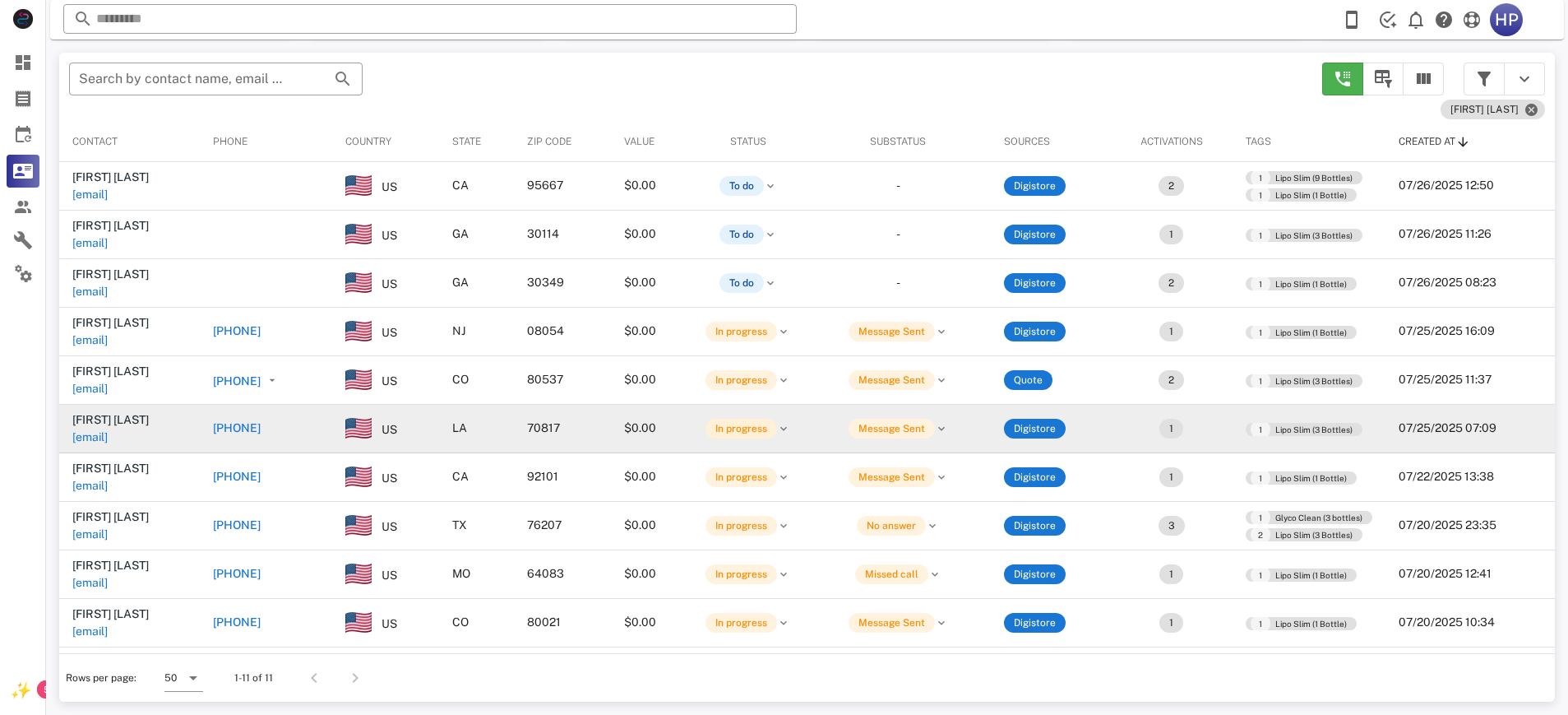 scroll, scrollTop: 168, scrollLeft: 0, axis: vertical 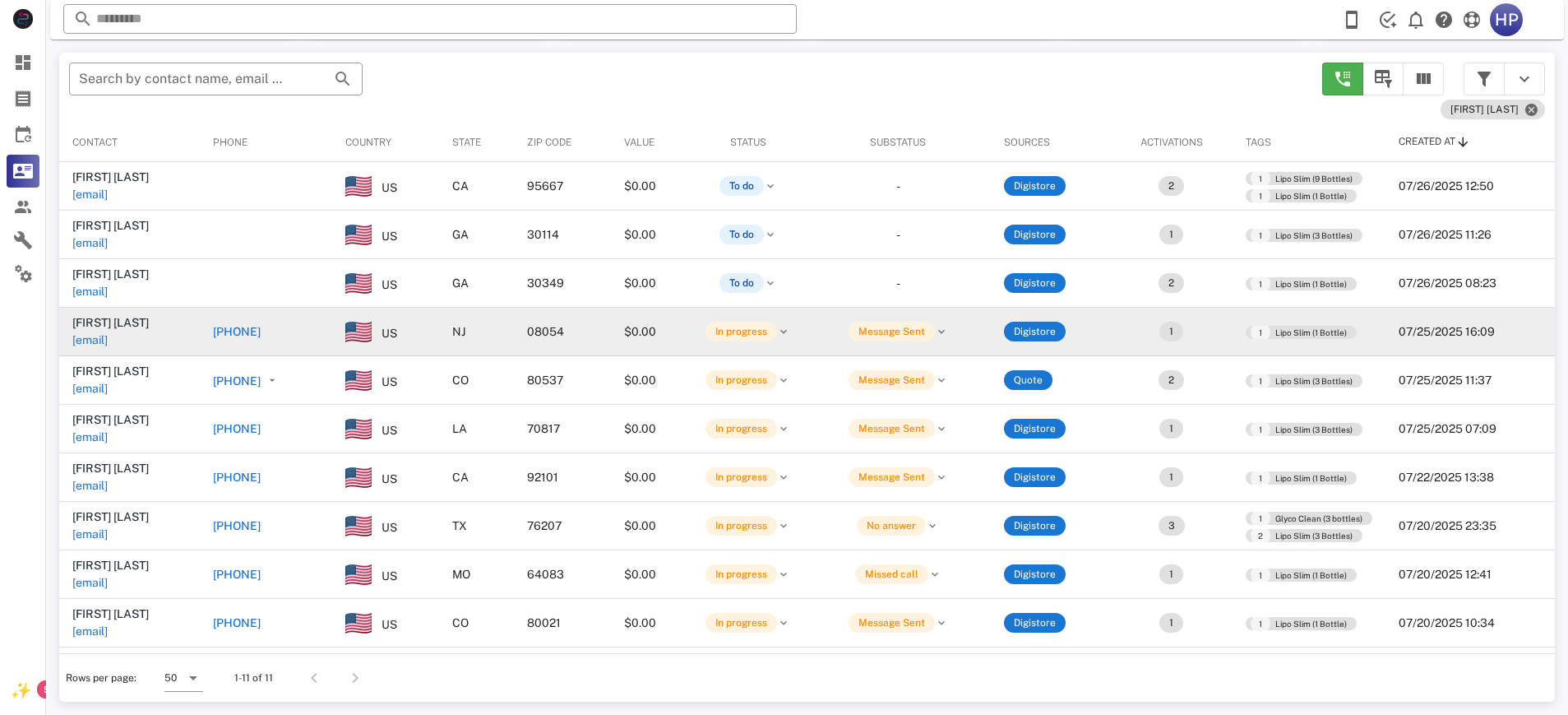 click on "[PHONE]" at bounding box center [237, 332] 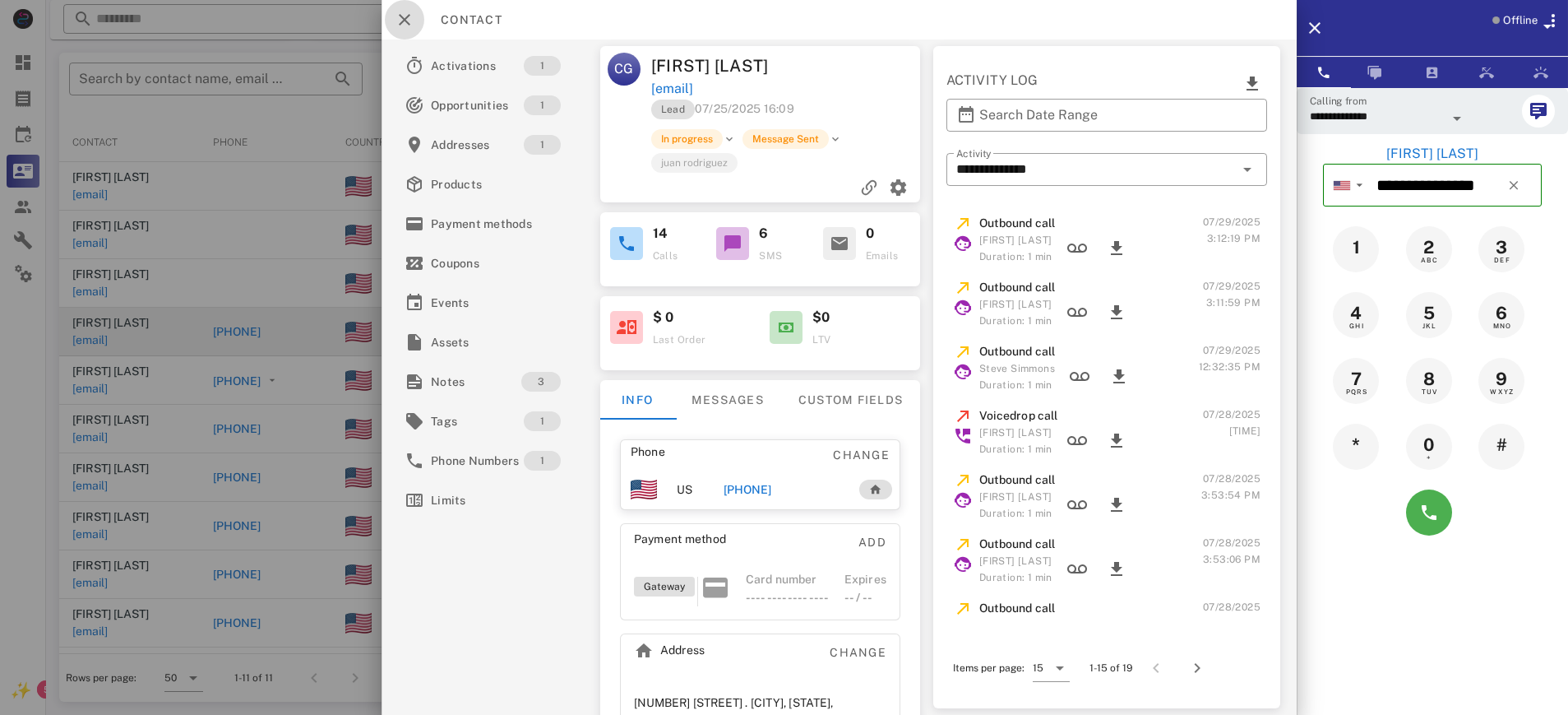 click at bounding box center (405, 20) 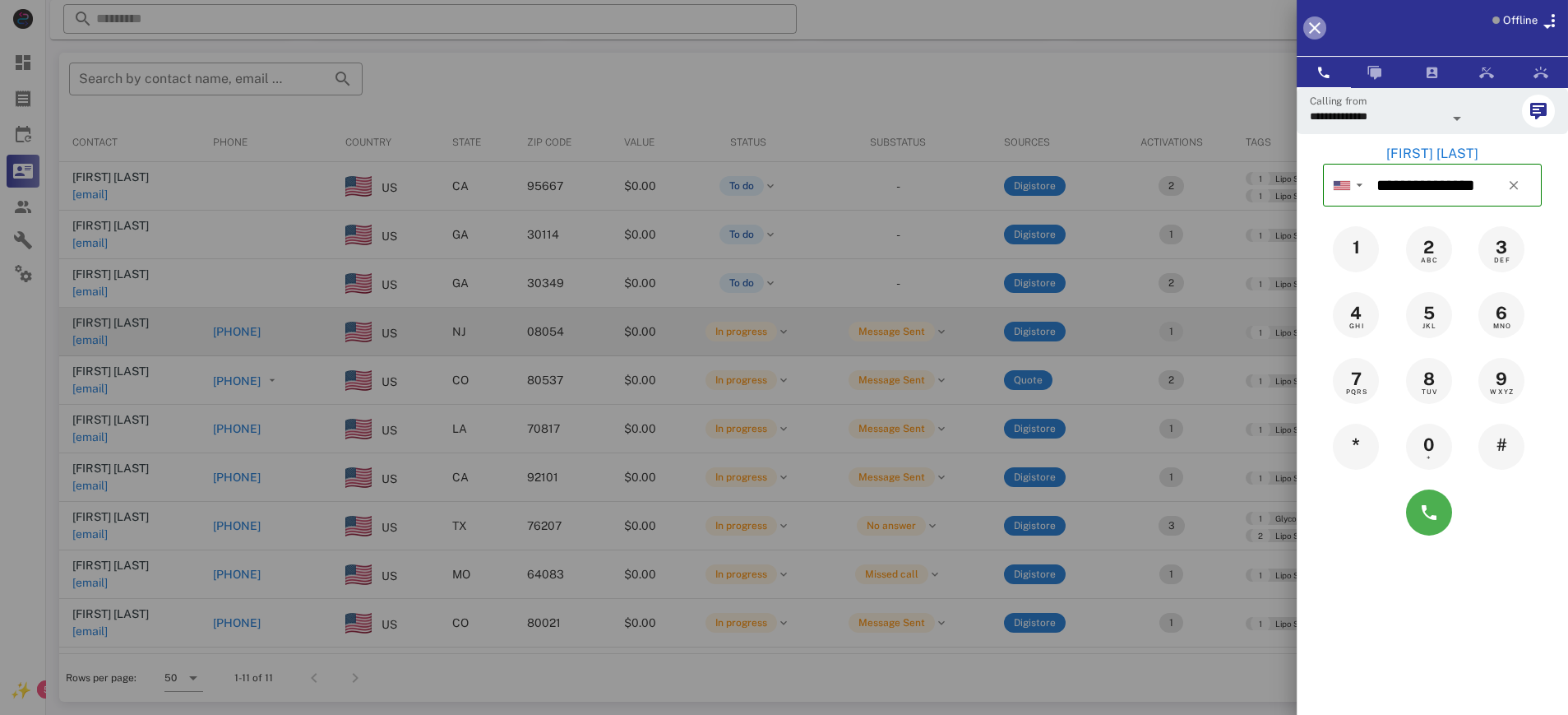 click at bounding box center (1315, 28) 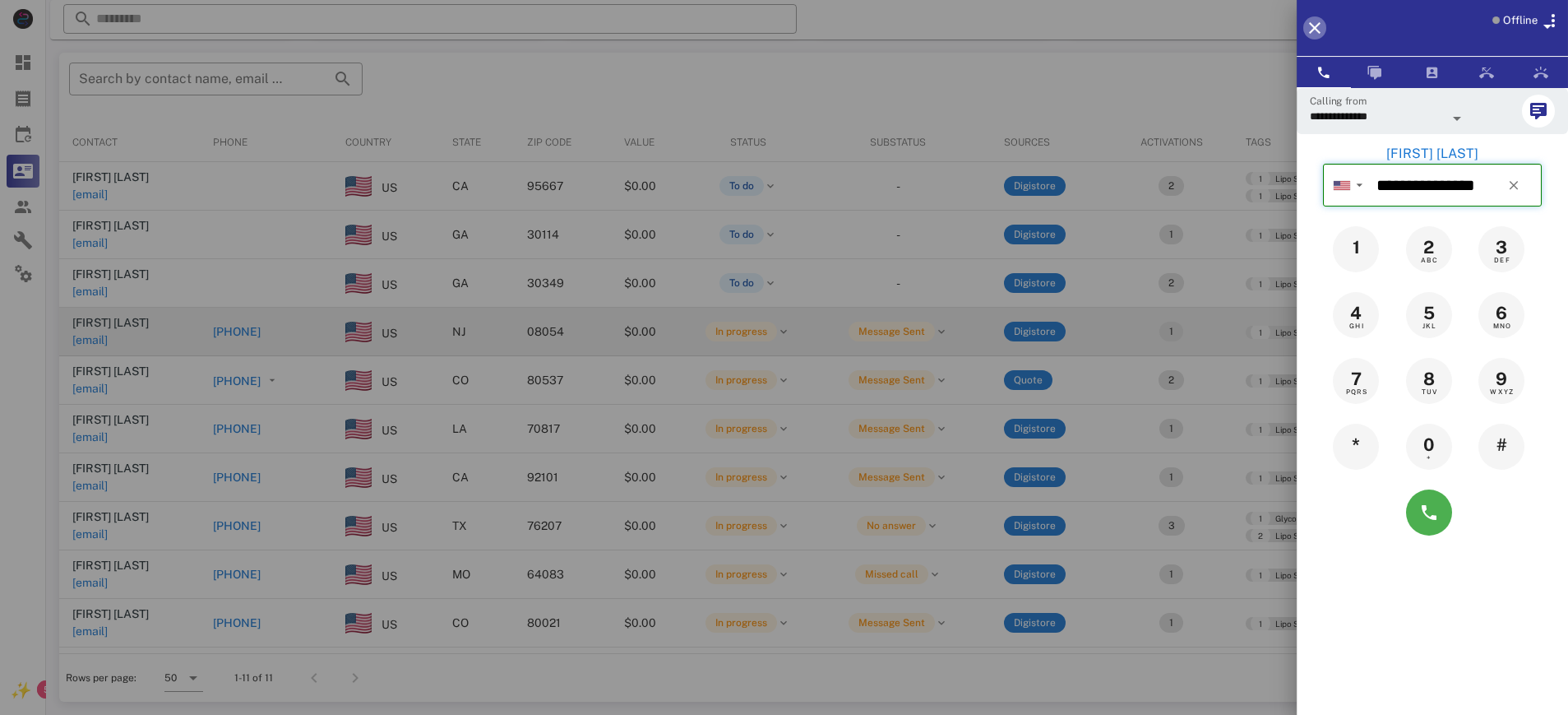 type 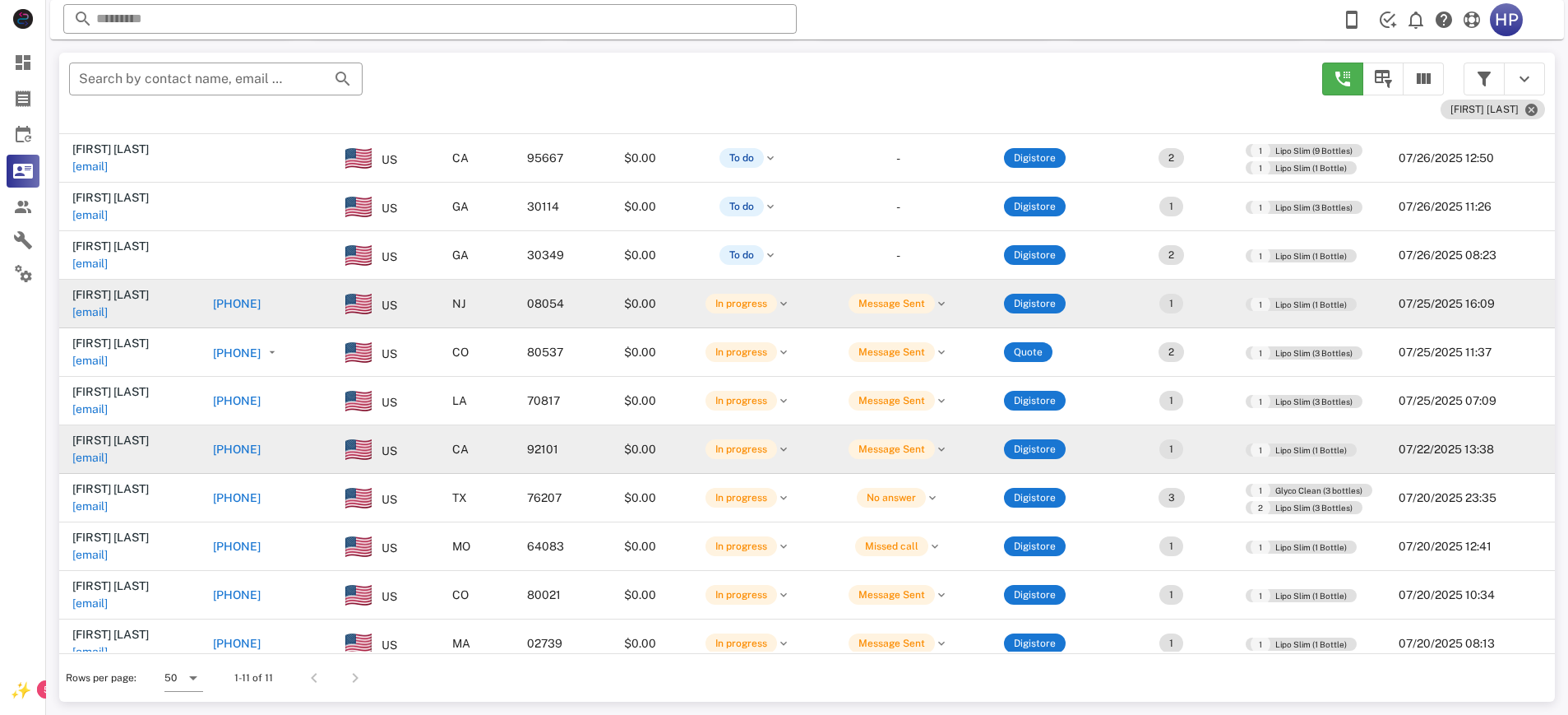 scroll, scrollTop: 44, scrollLeft: 0, axis: vertical 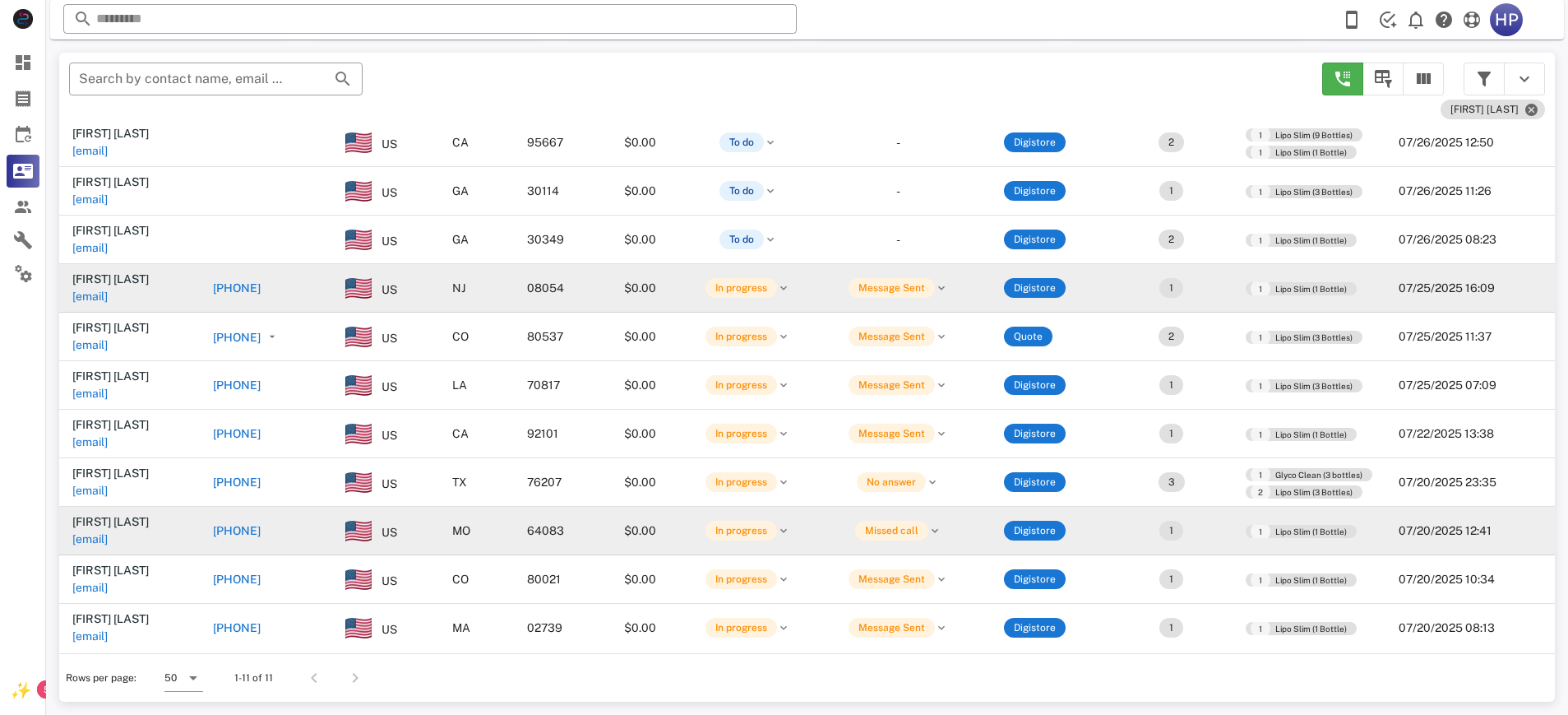 click on "[PHONE]" at bounding box center (237, 531) 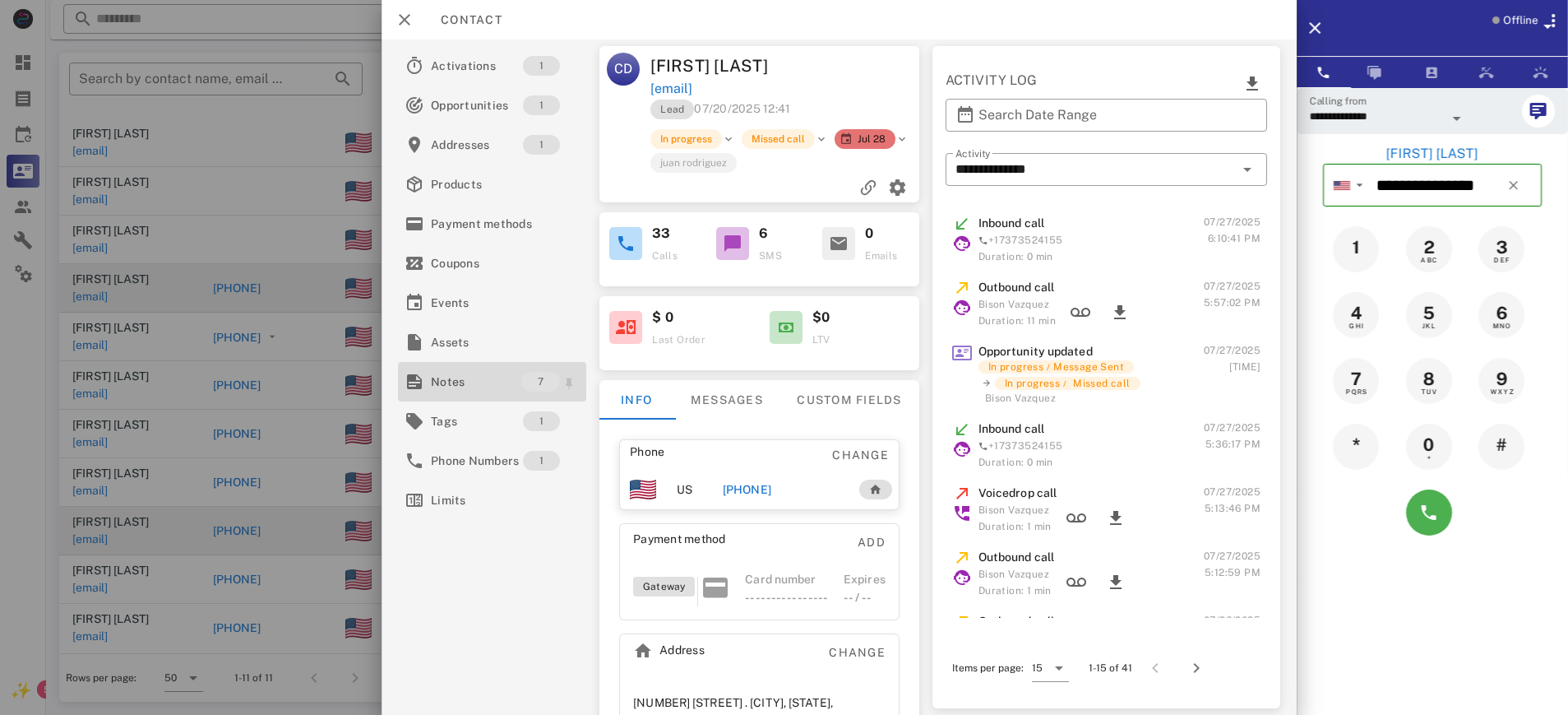 click on "Notes" at bounding box center (476, 382) 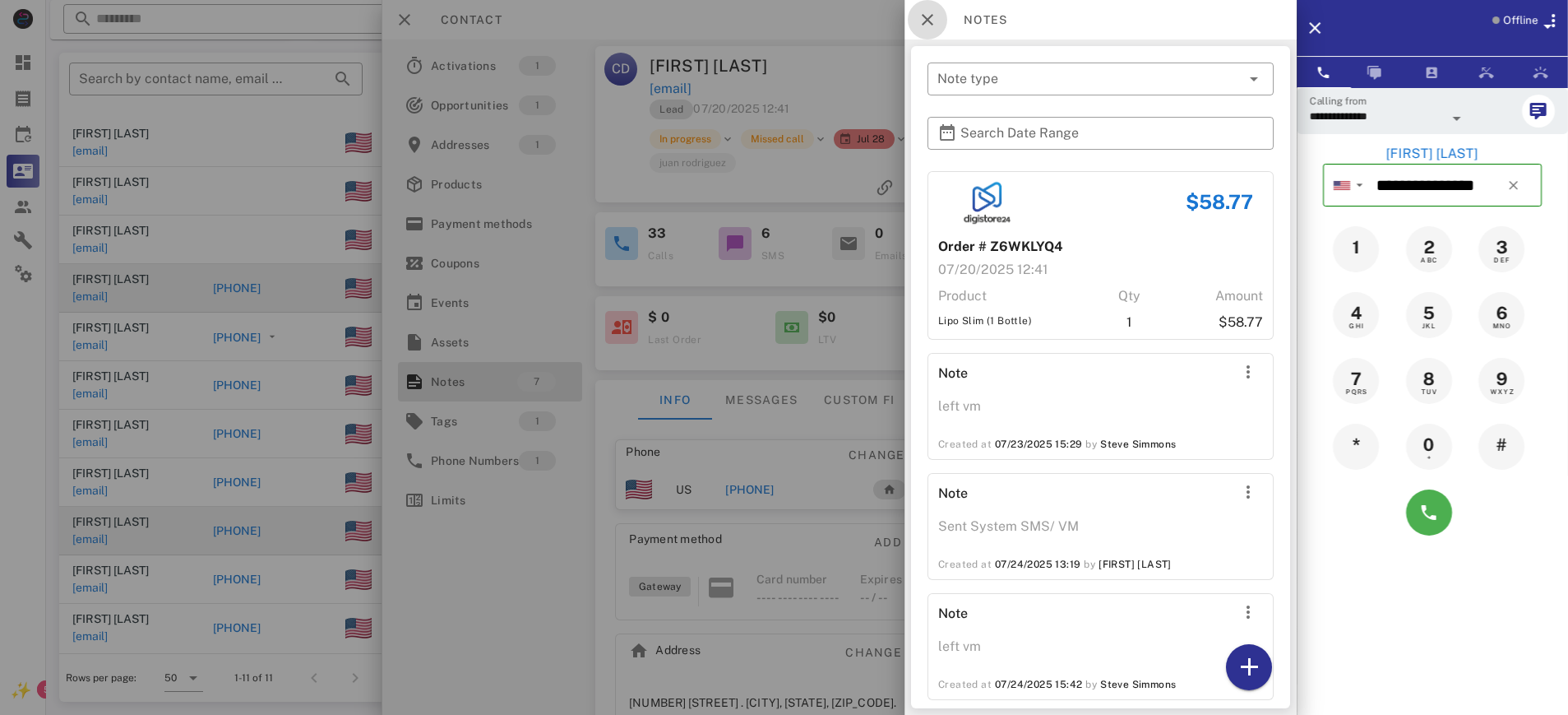 click at bounding box center [927, 20] 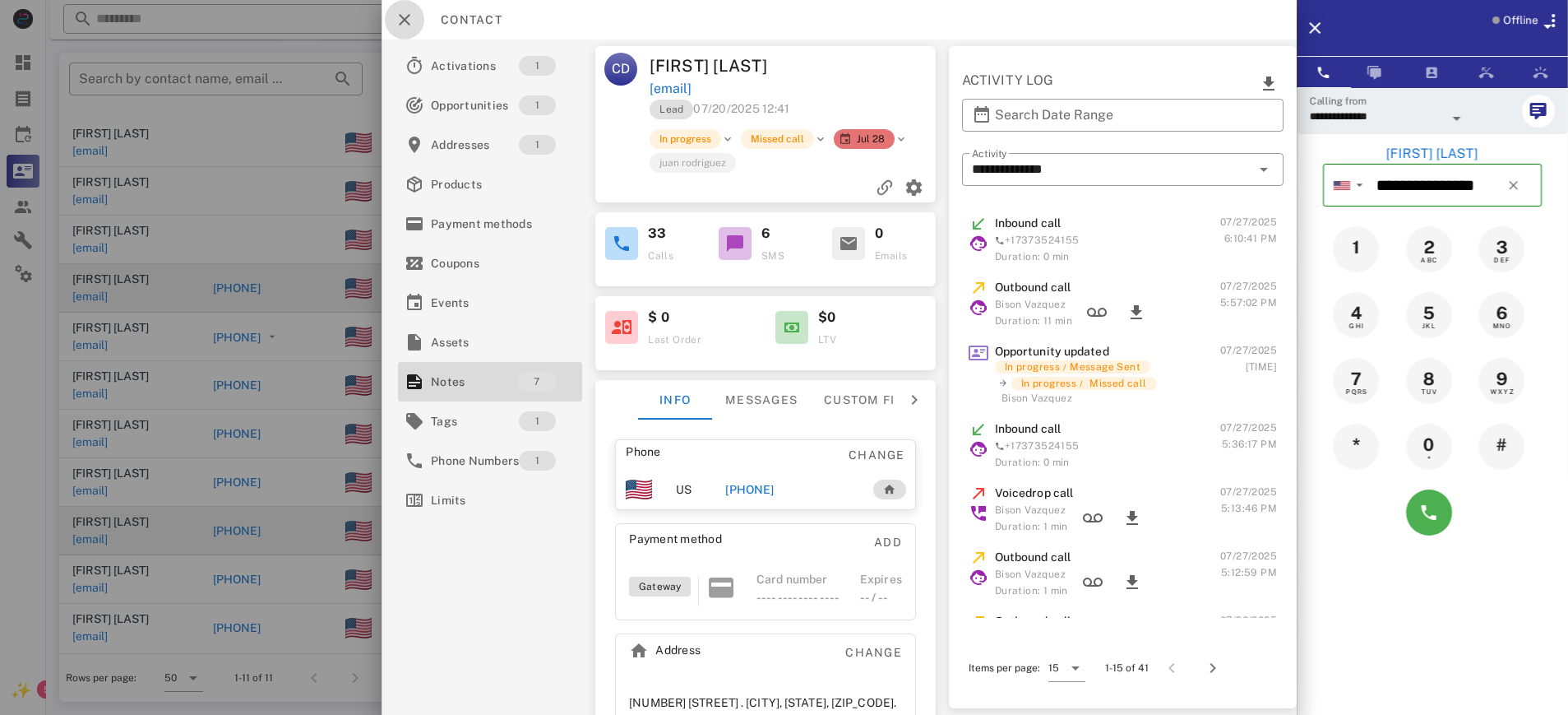 click at bounding box center [405, 20] 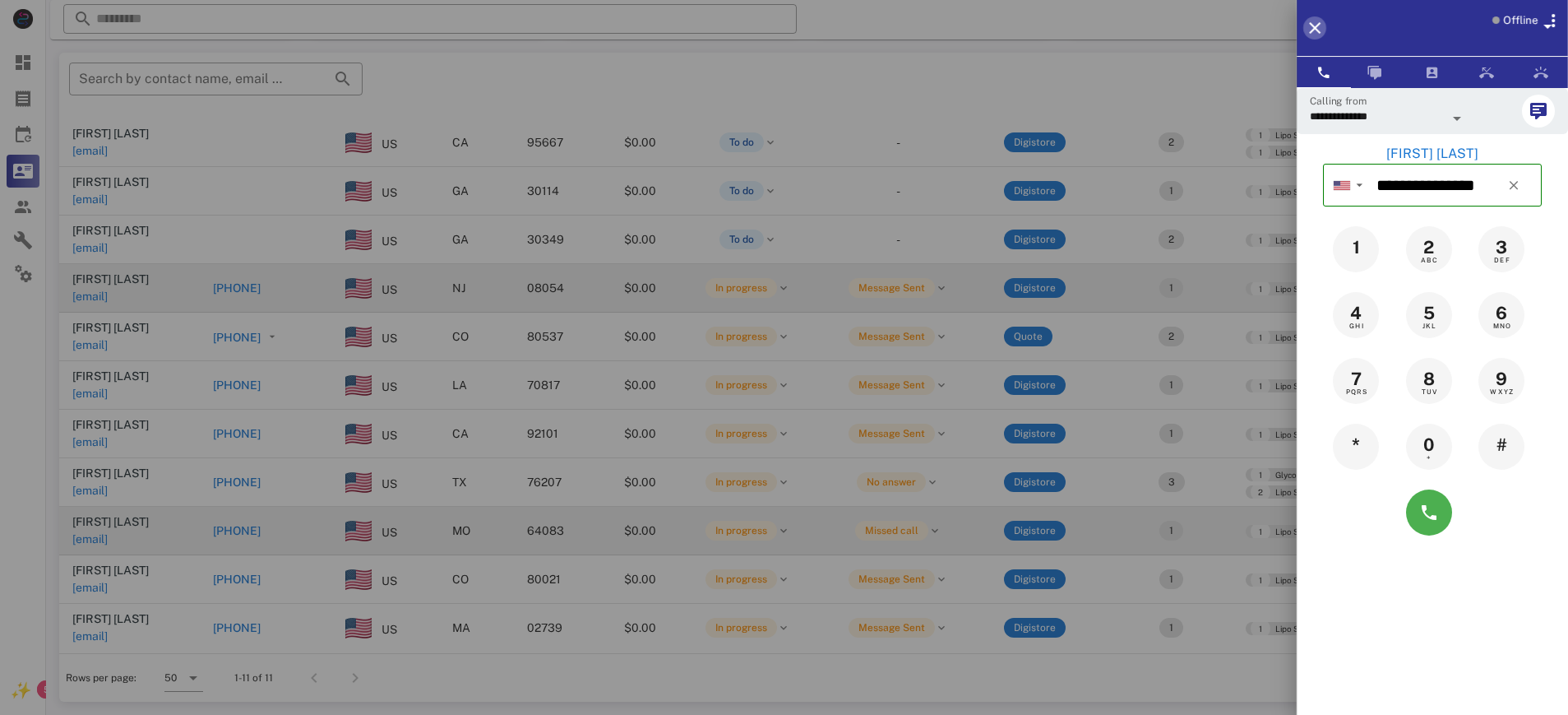 click at bounding box center (1315, 28) 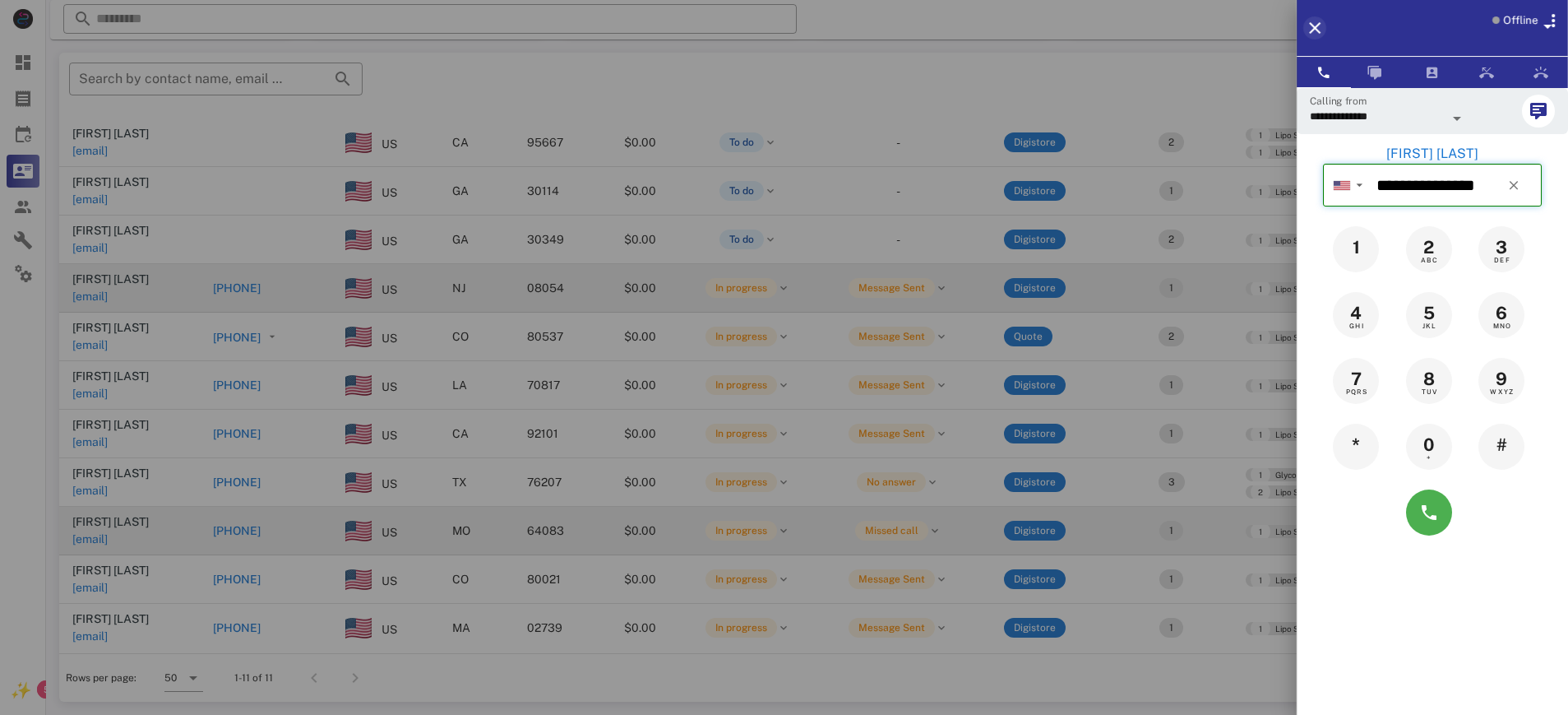 type 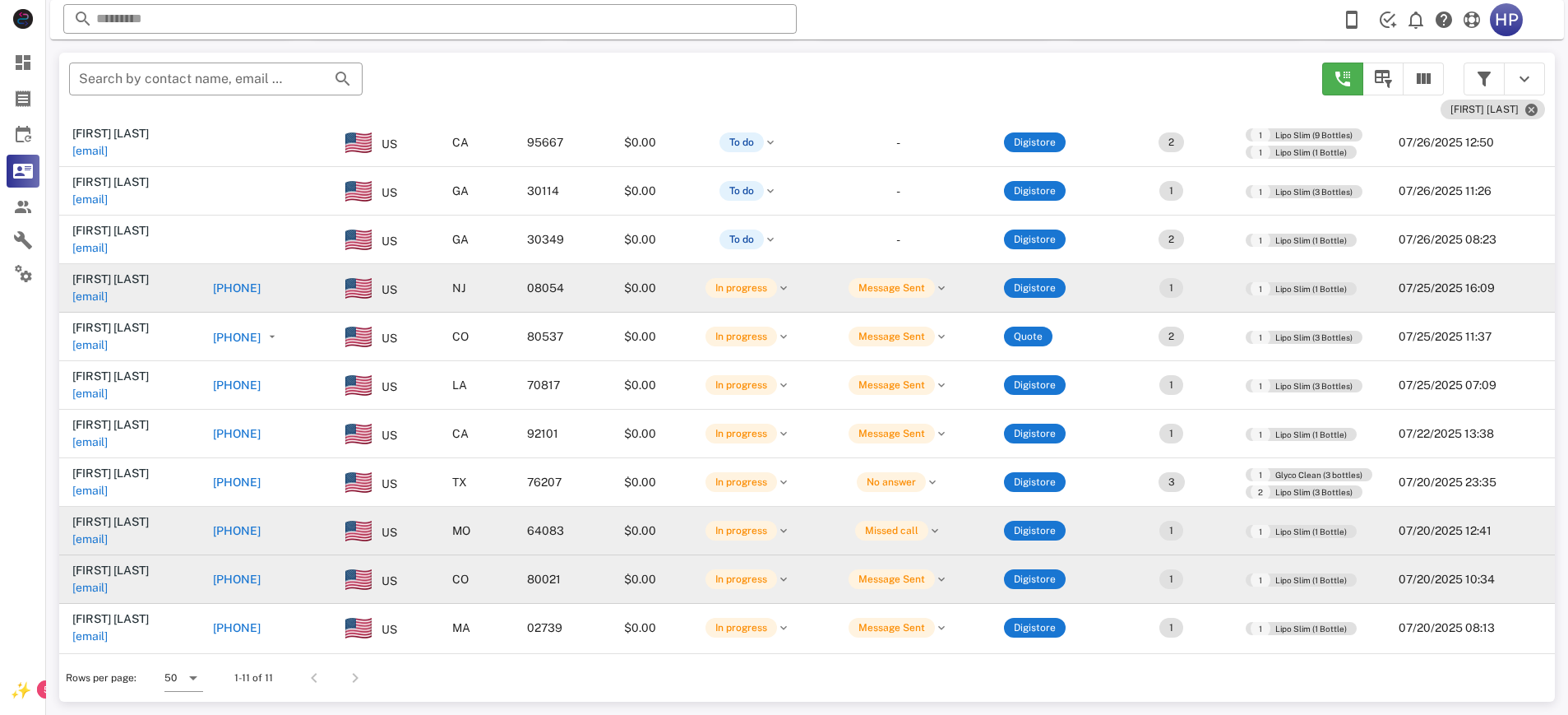 click on "[PHONE]" at bounding box center (237, 579) 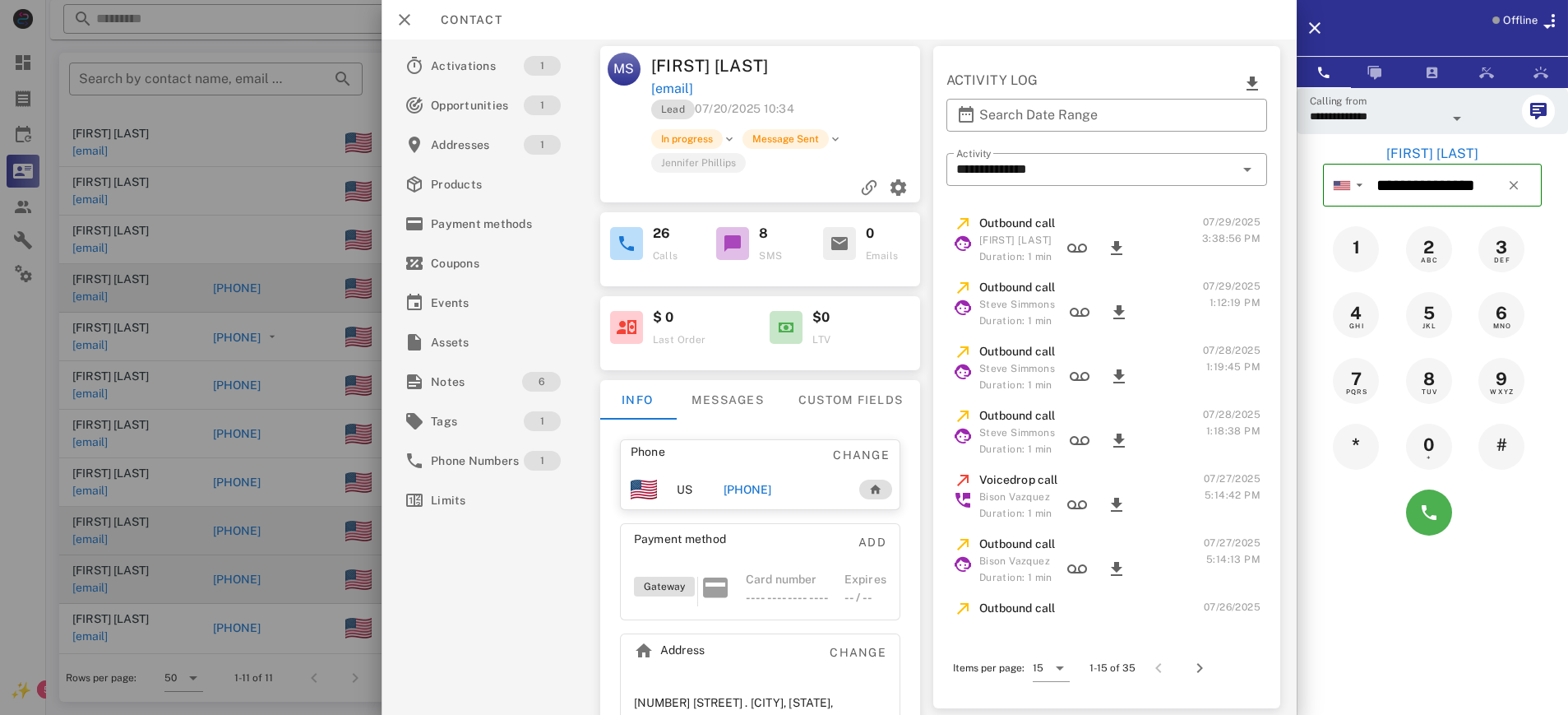 click on "Offline" at bounding box center (1432, 28) 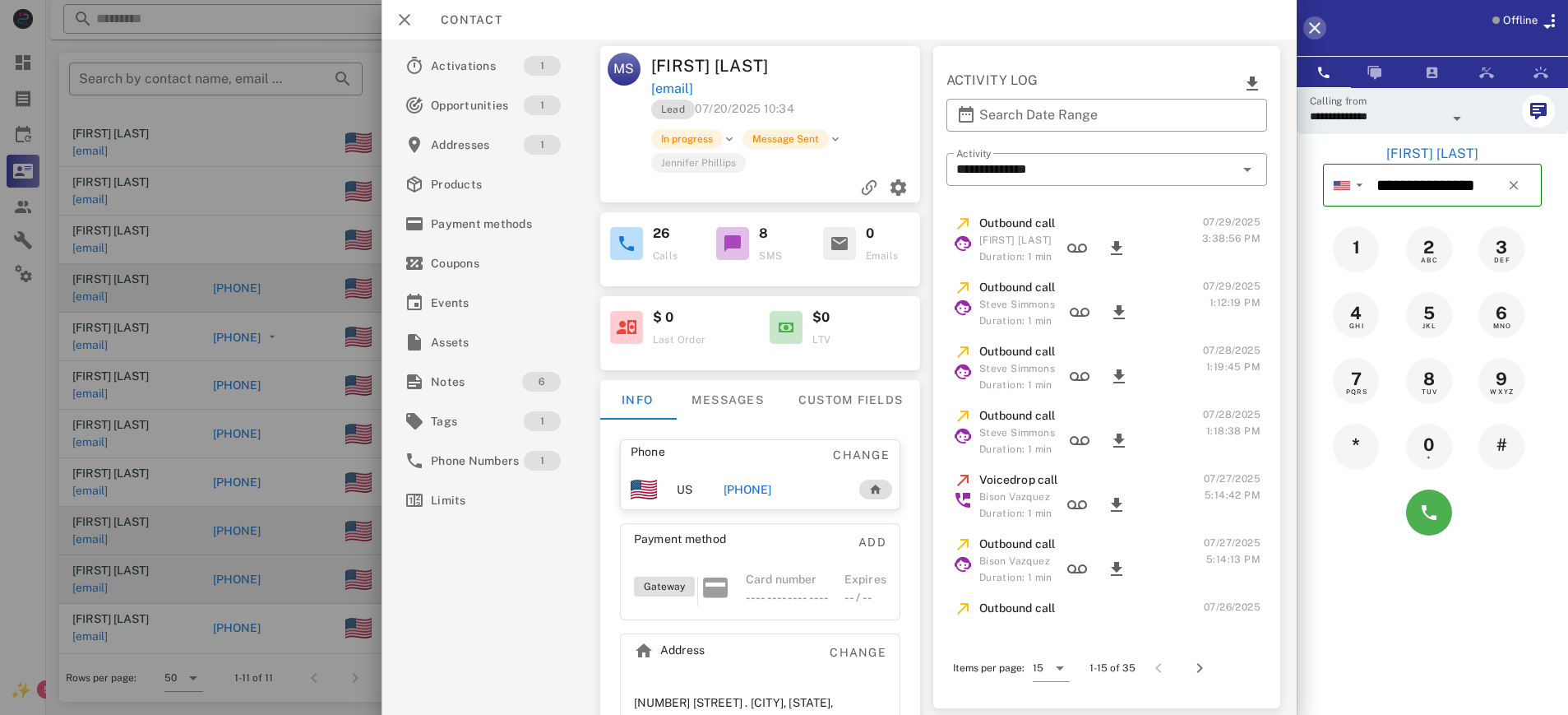 click at bounding box center (1315, 28) 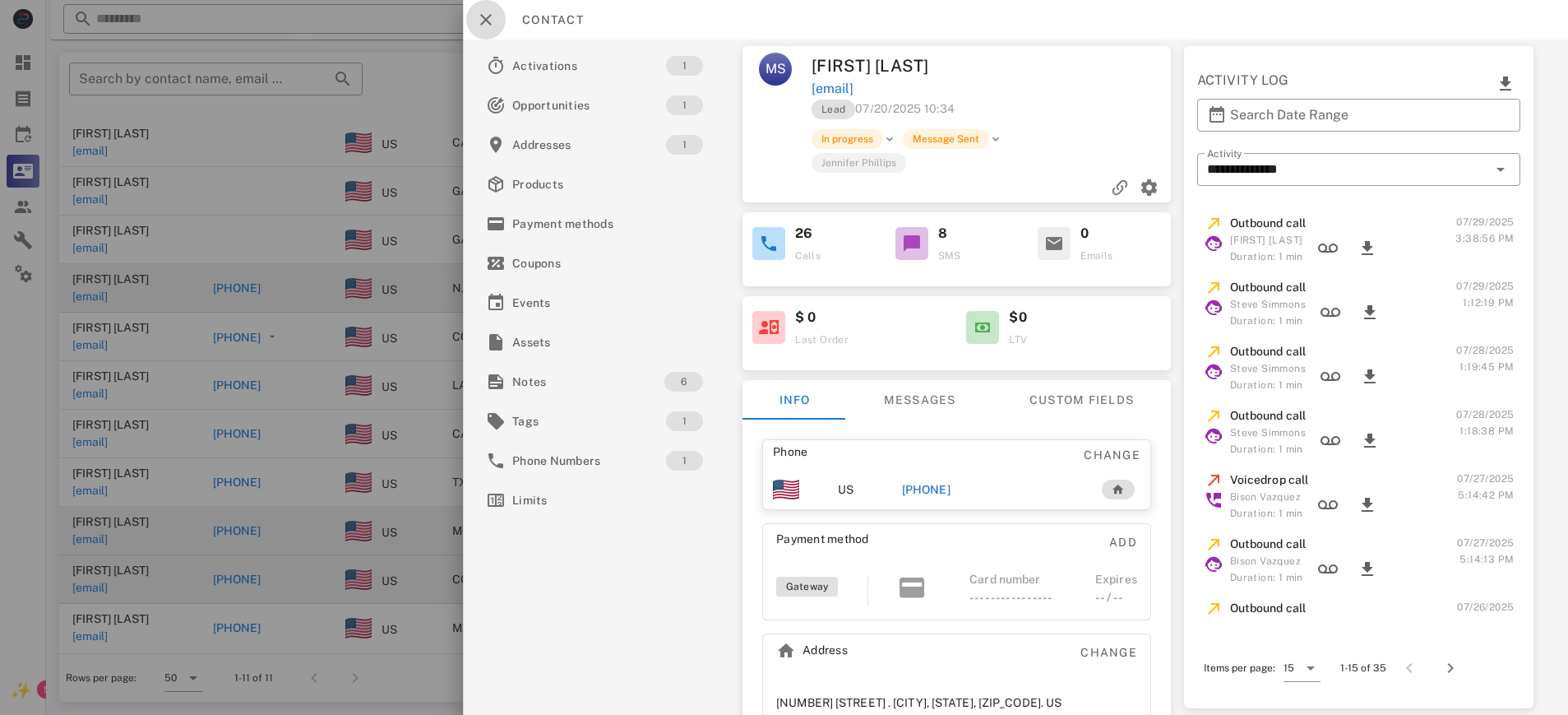 click at bounding box center [486, 20] 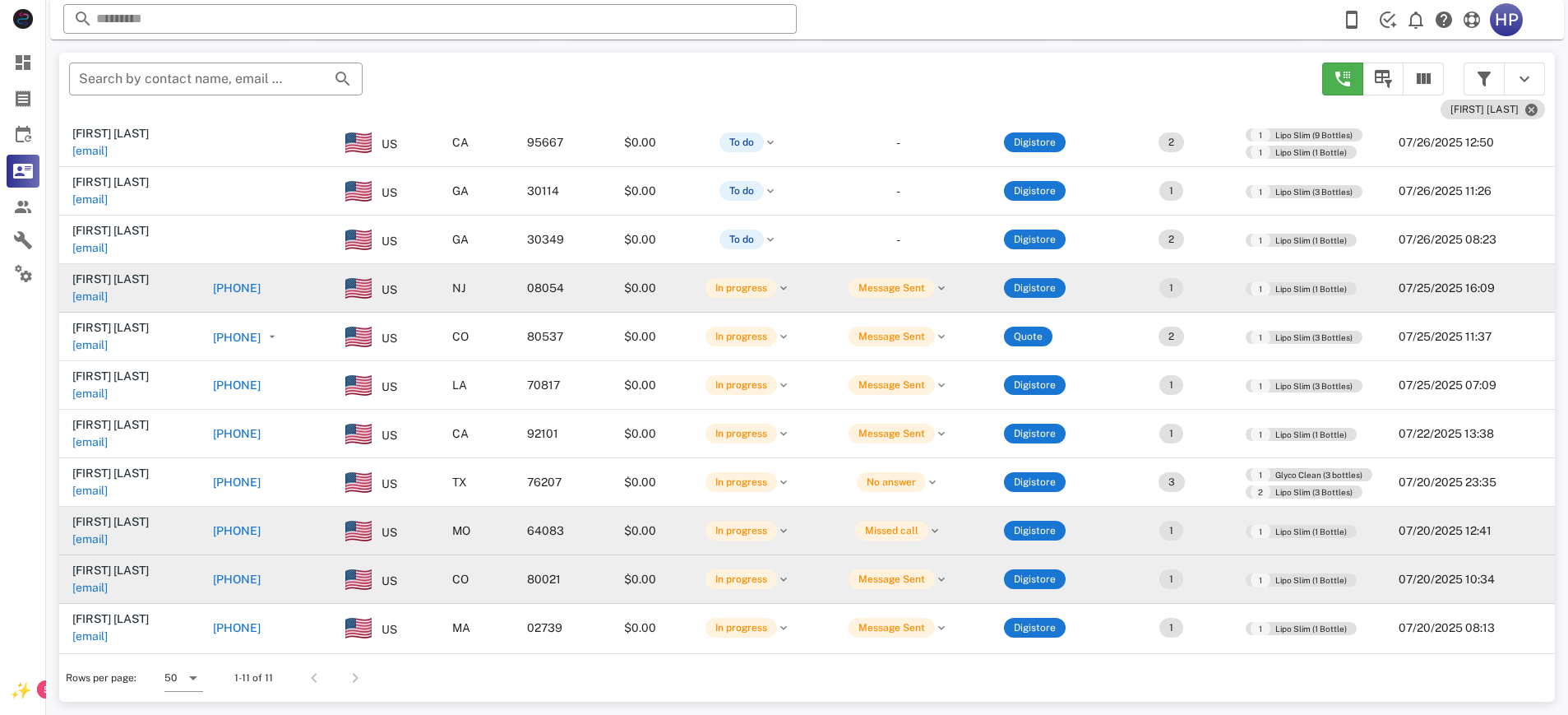 click on "[PHONE]" at bounding box center [237, 579] 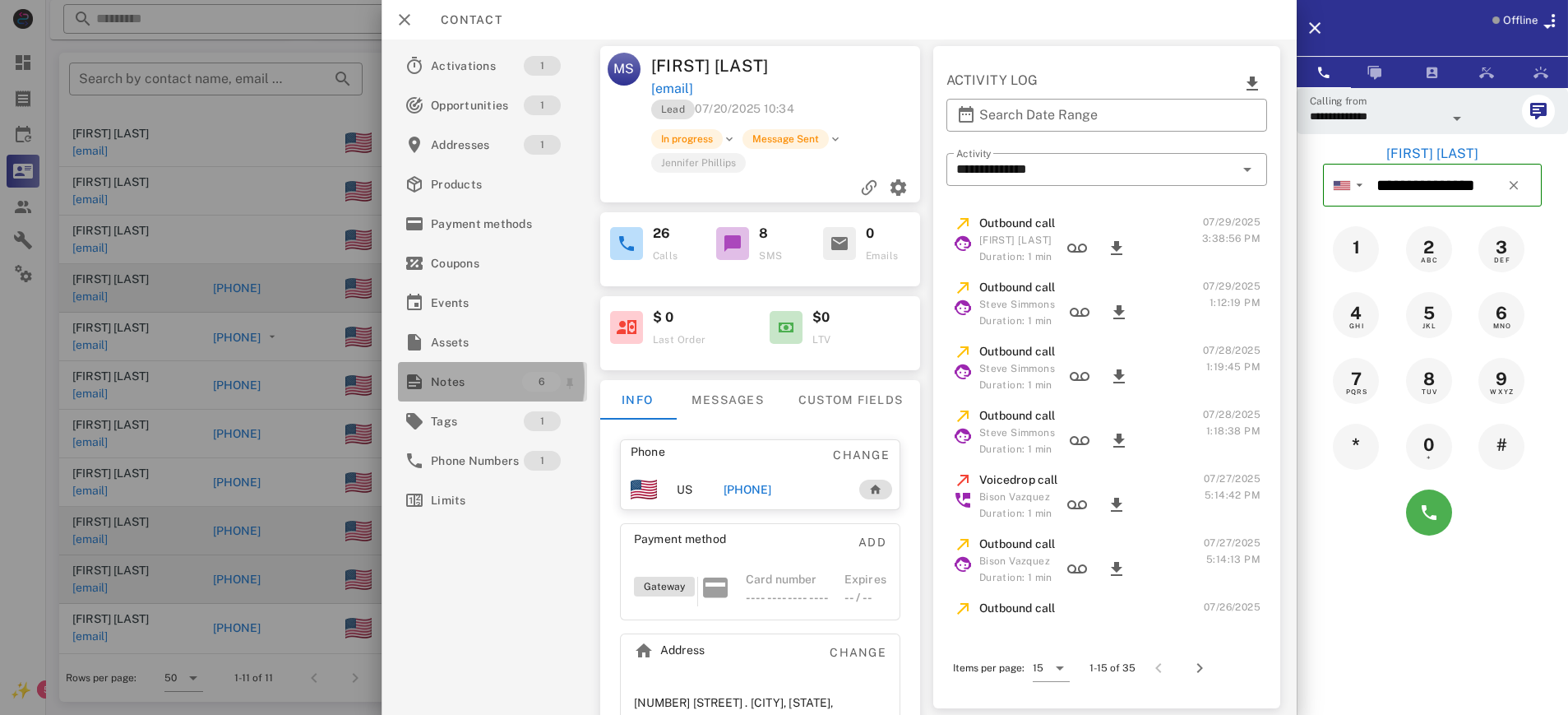click on "Notes" at bounding box center (476, 382) 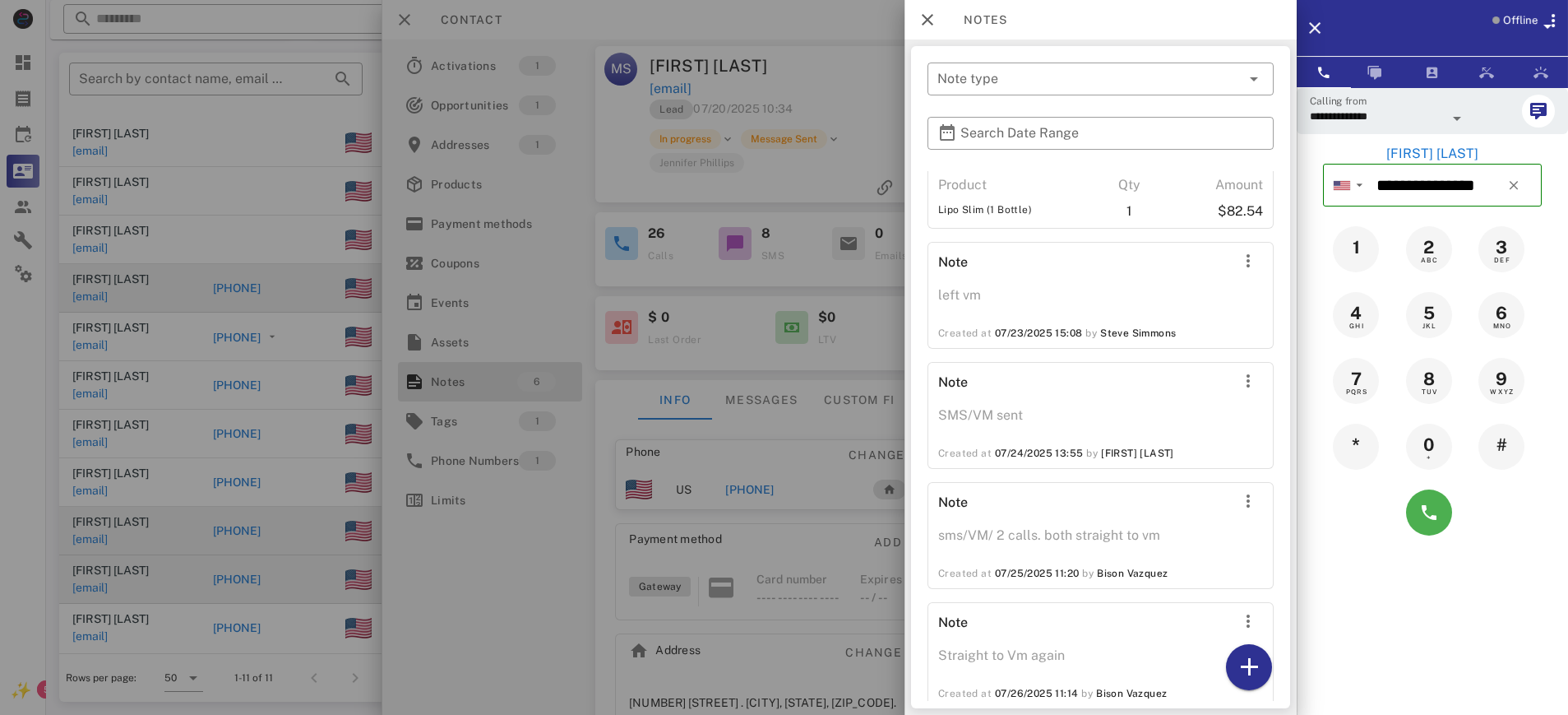 scroll, scrollTop: 0, scrollLeft: 0, axis: both 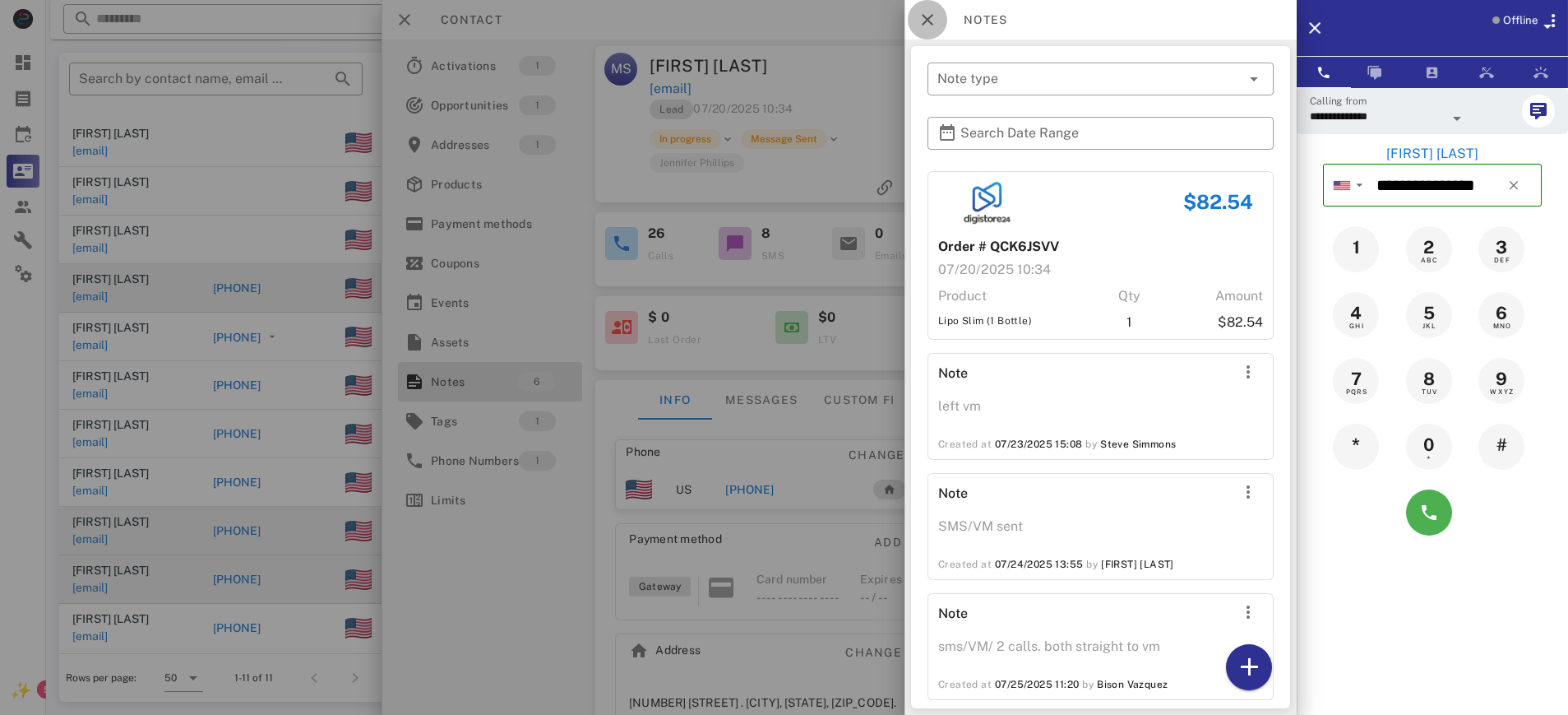 click at bounding box center (927, 20) 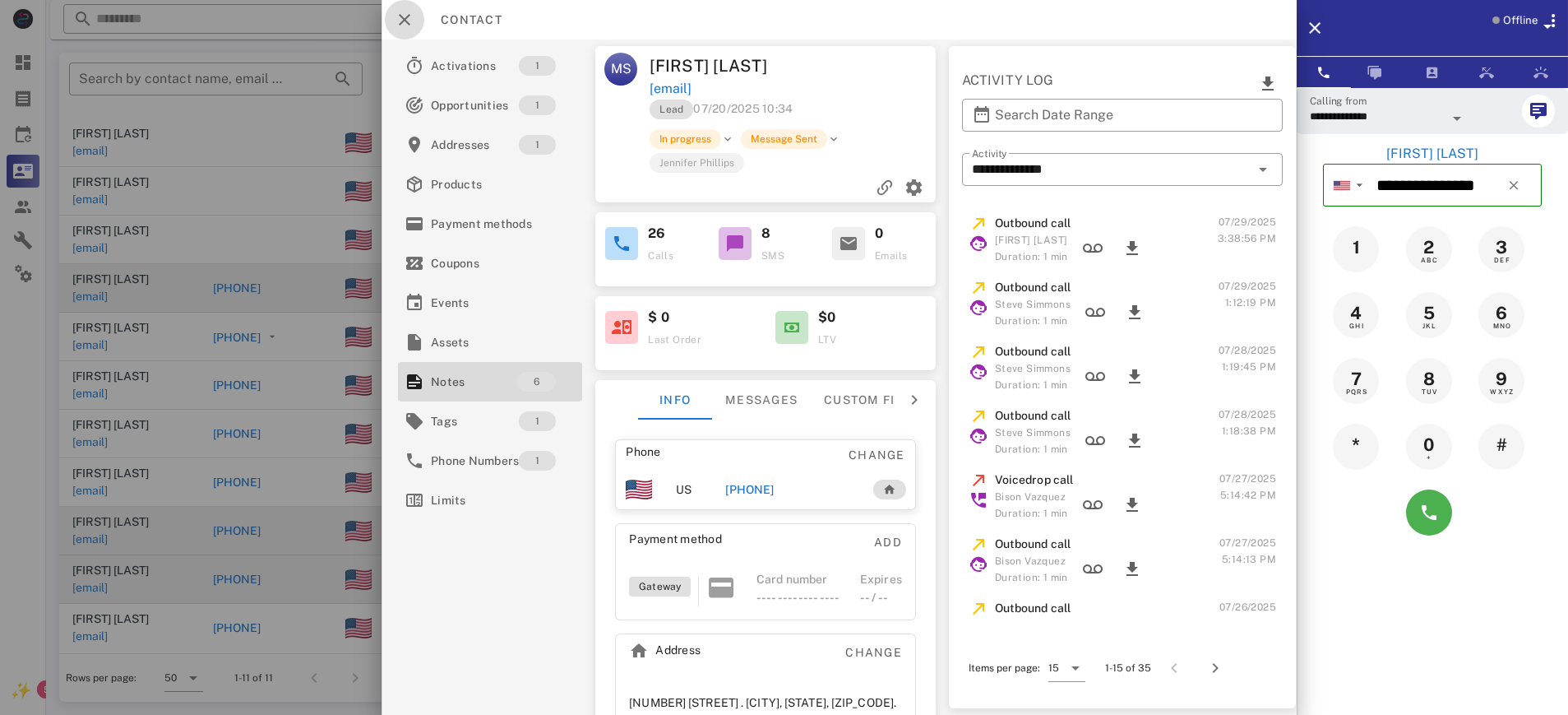 click at bounding box center (405, 20) 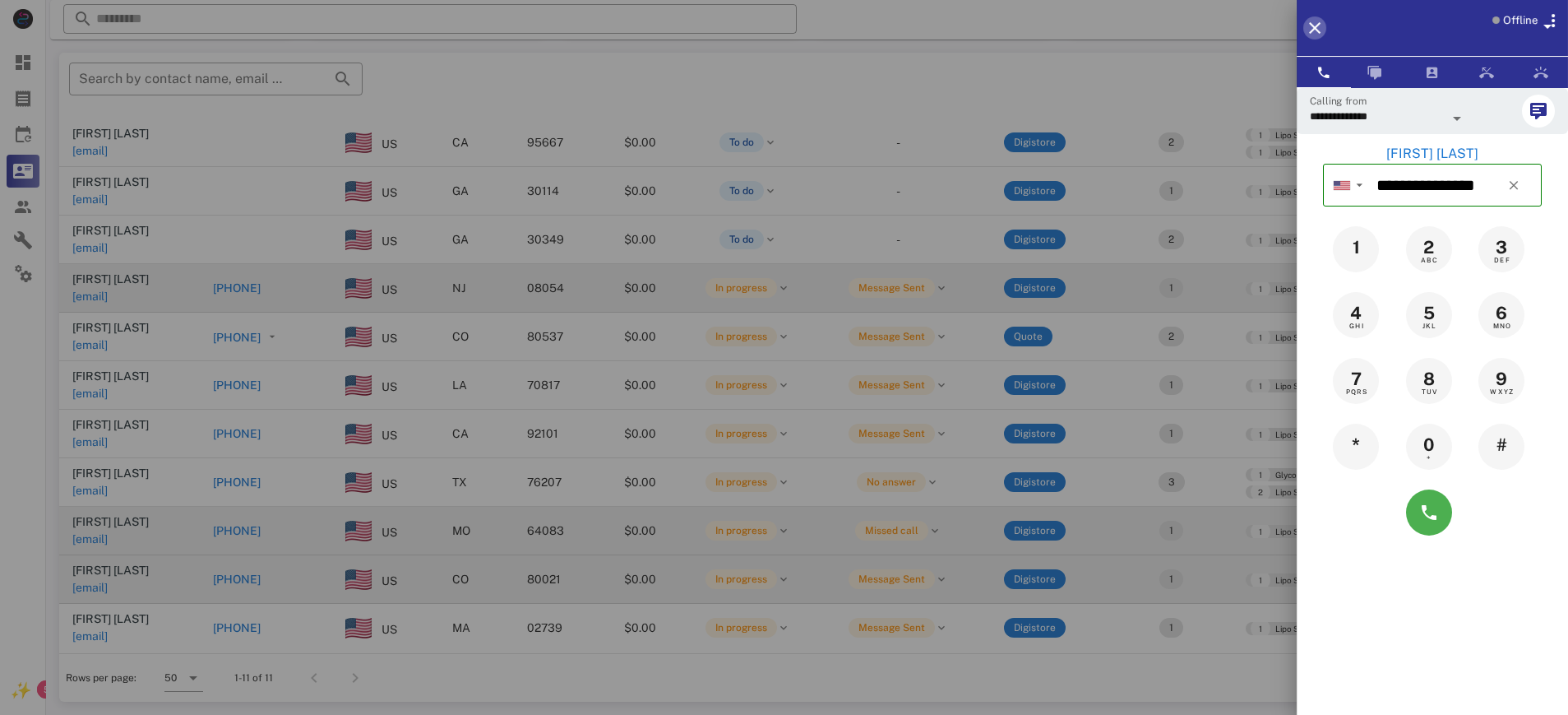 click at bounding box center [1315, 28] 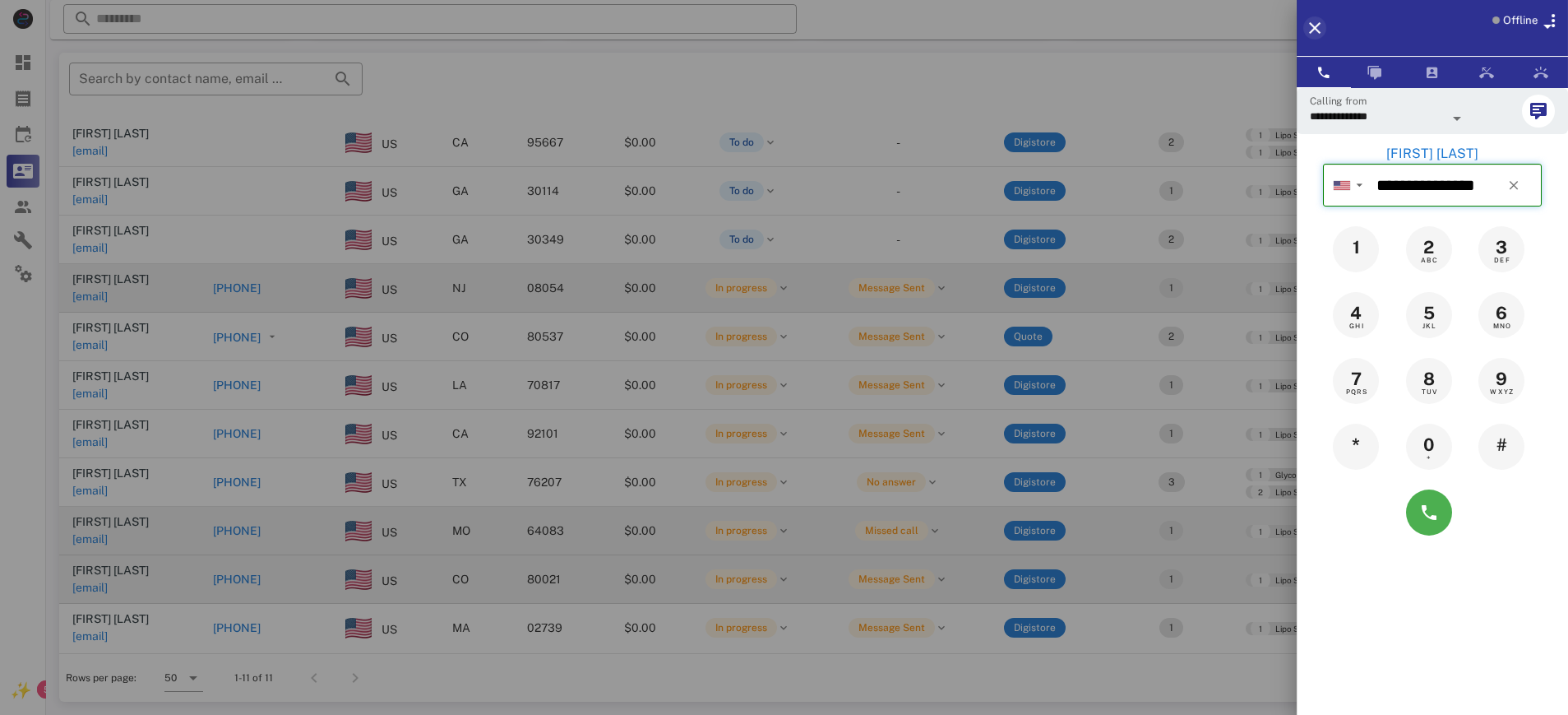 type 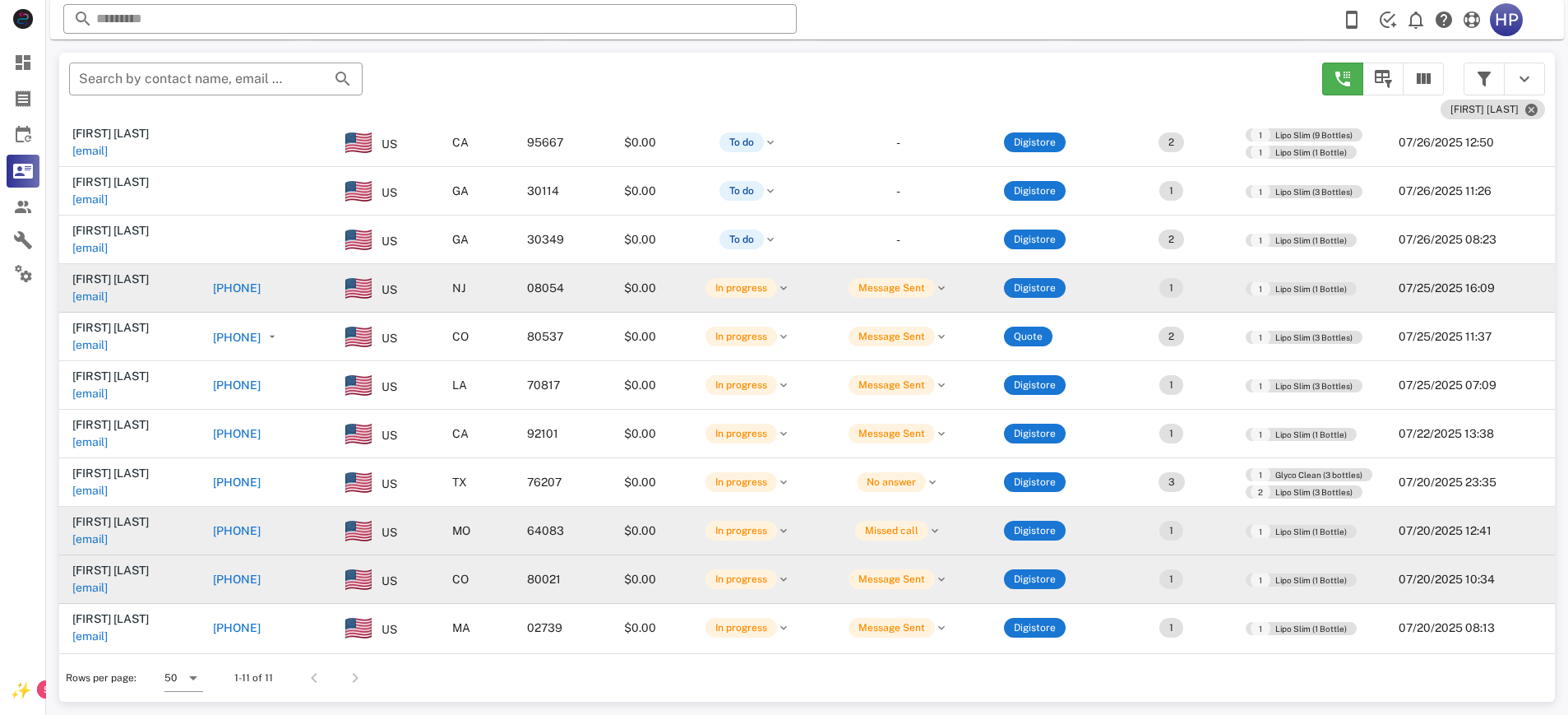 click at bounding box center (352, 678) 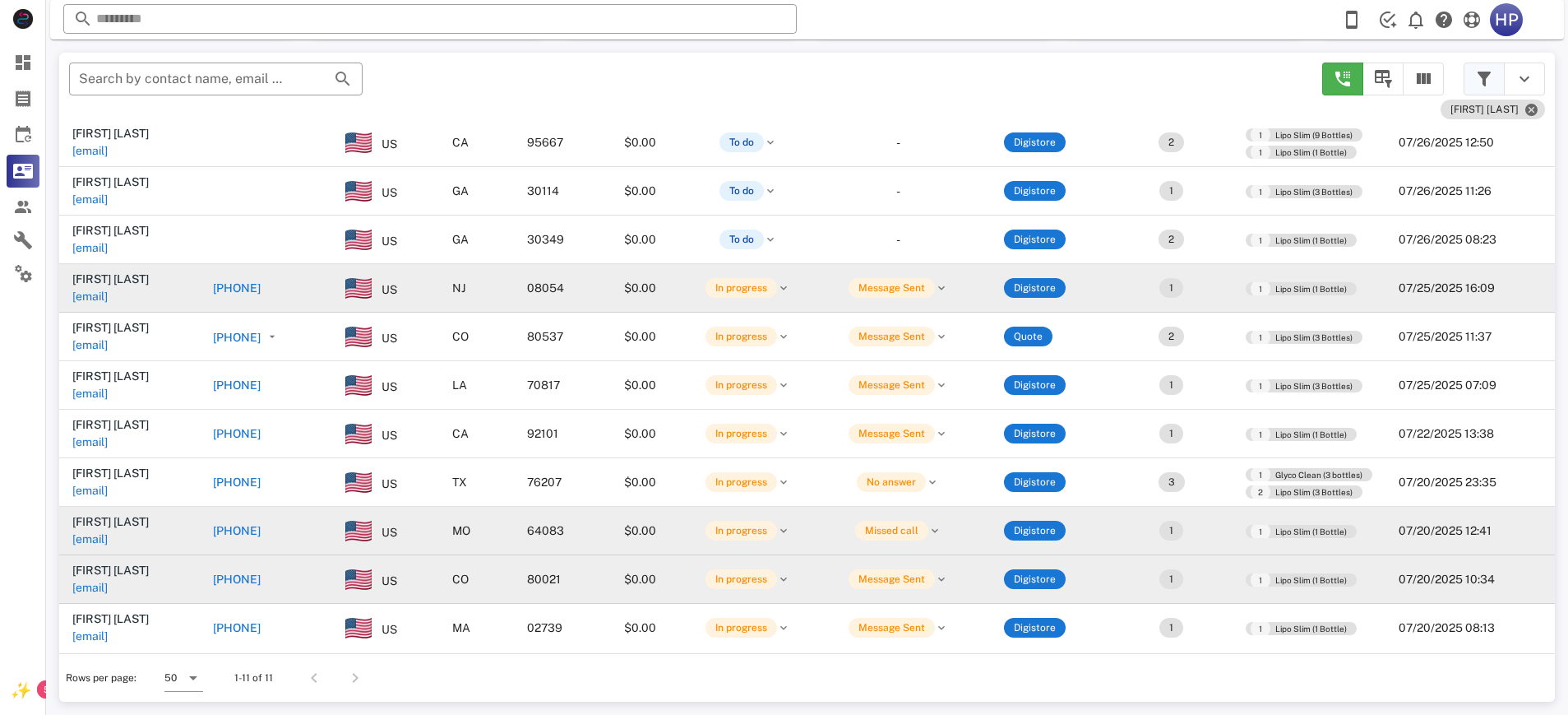 click at bounding box center [1484, 79] 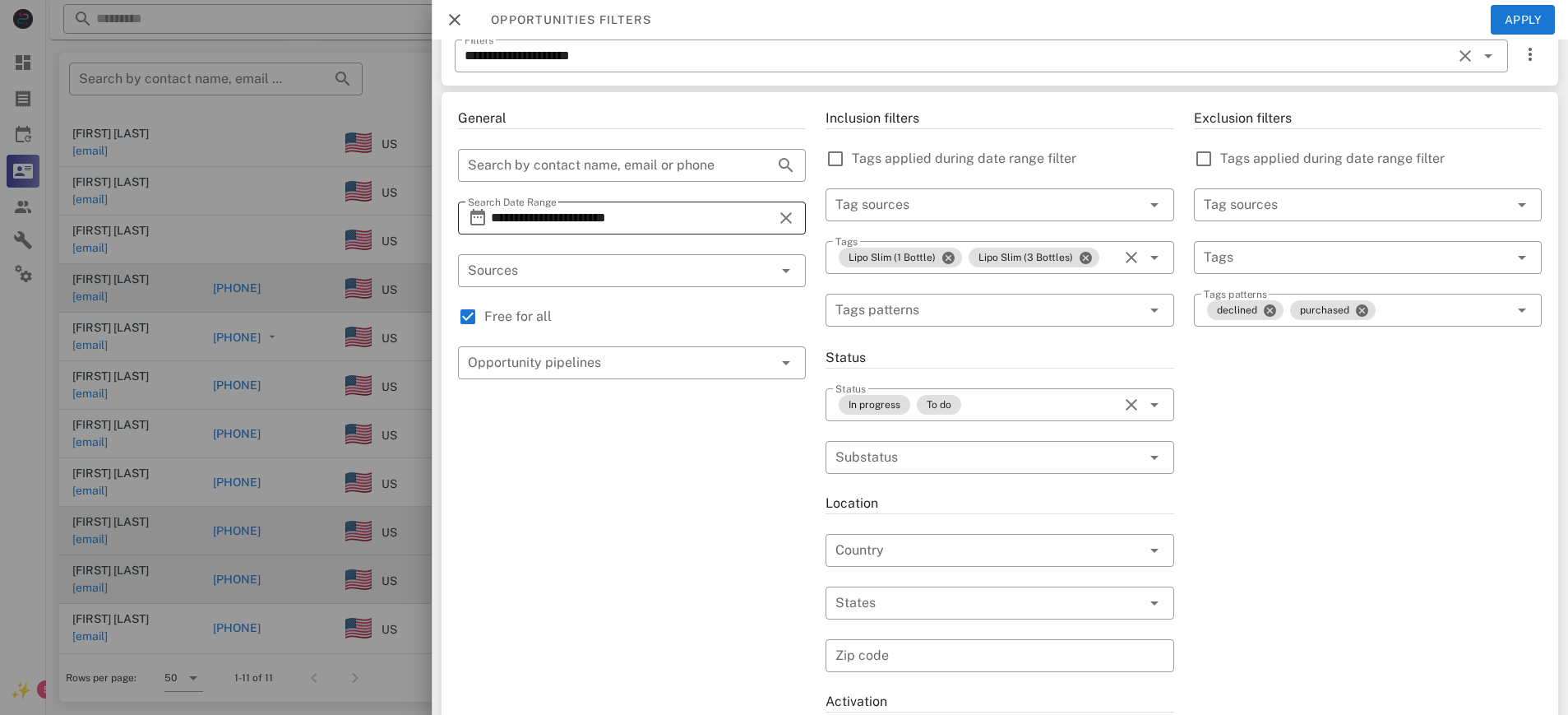 click on "**********" at bounding box center [631, 218] 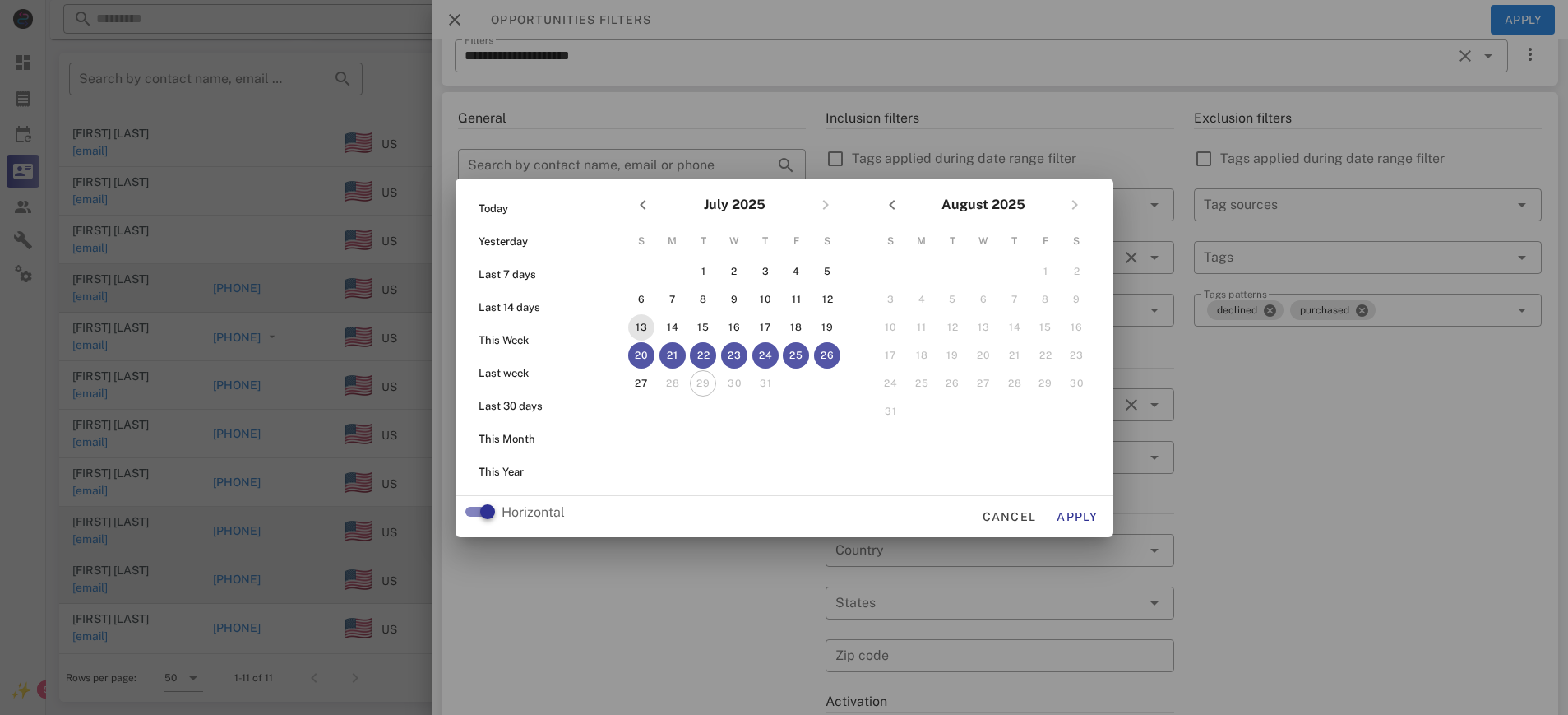 click on "13" at bounding box center (641, 327) 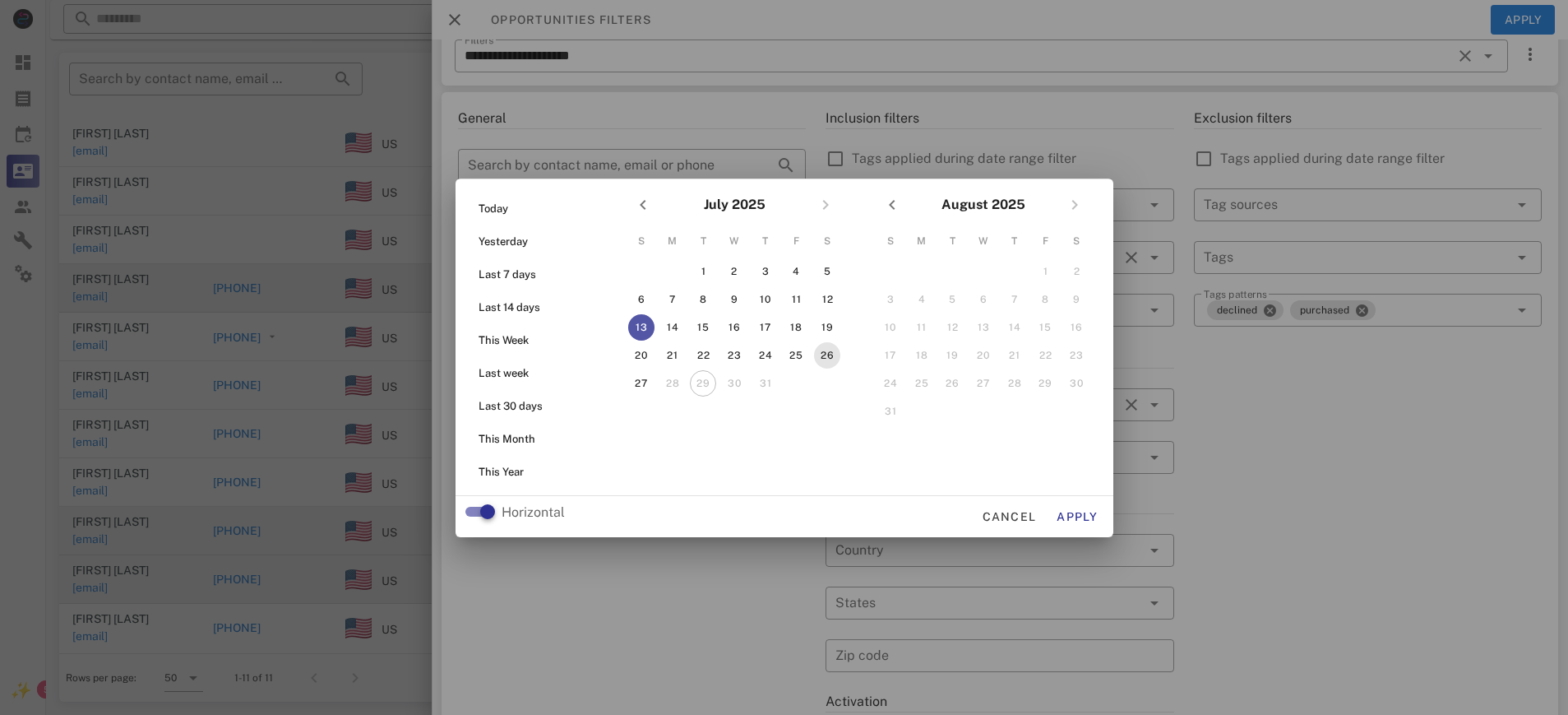 click on "26" at bounding box center (827, 355) 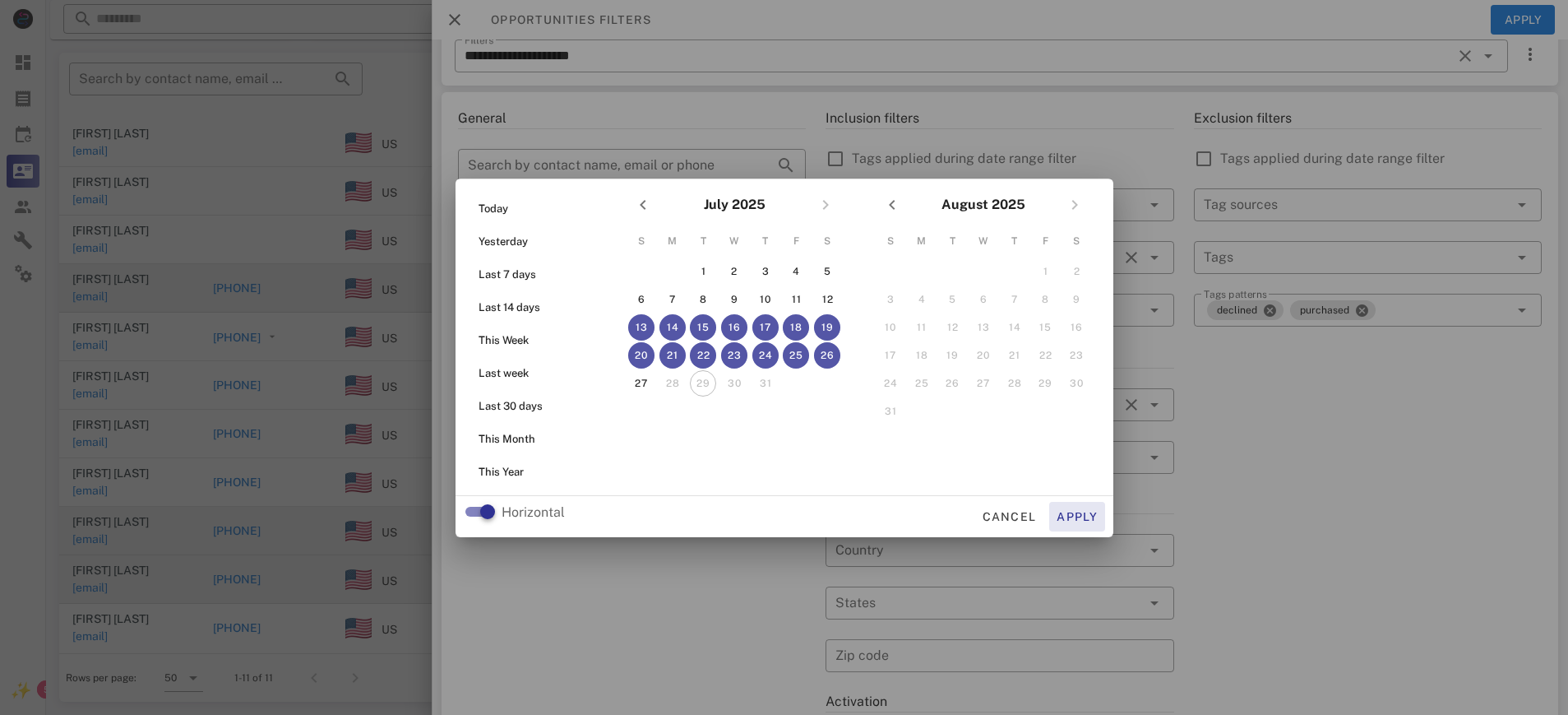 click on "Apply" at bounding box center [1077, 517] 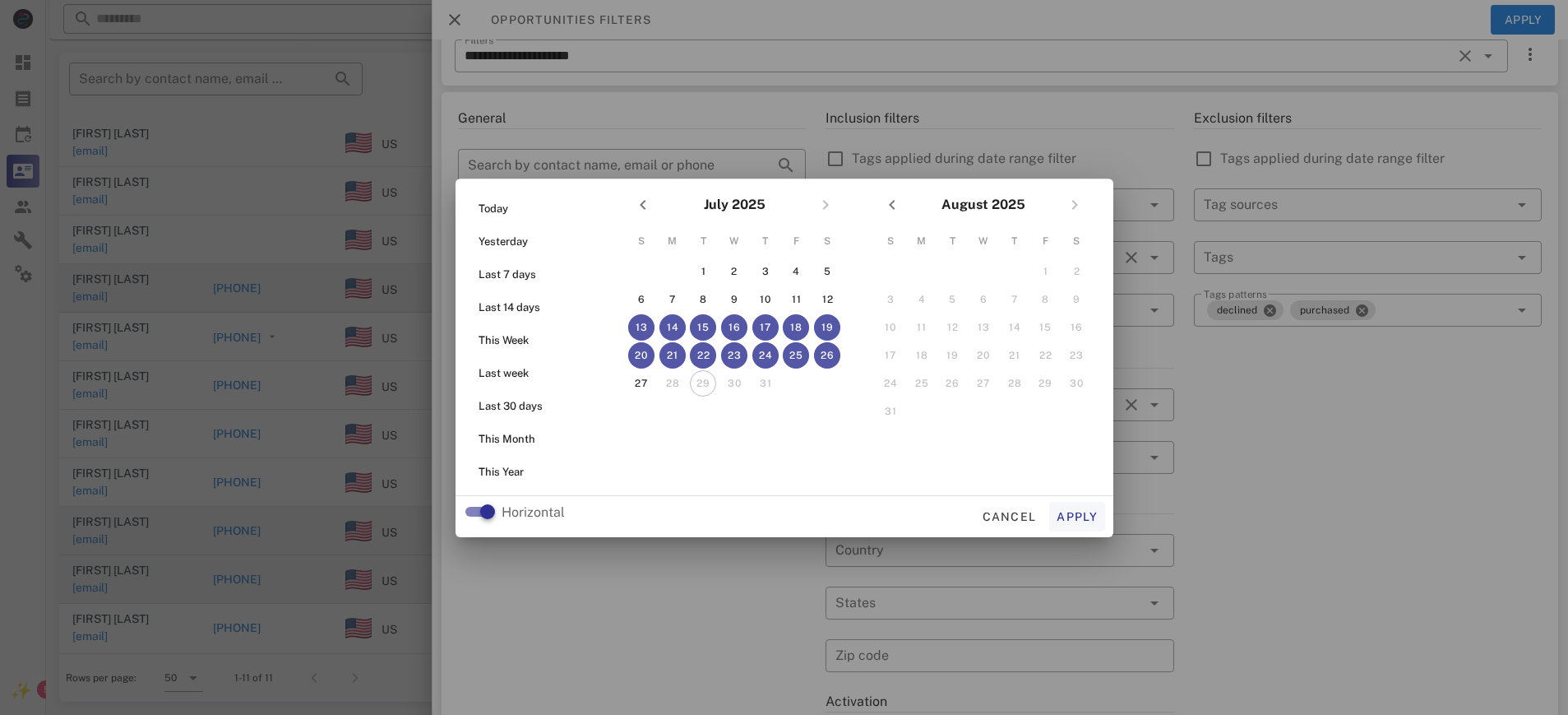 type 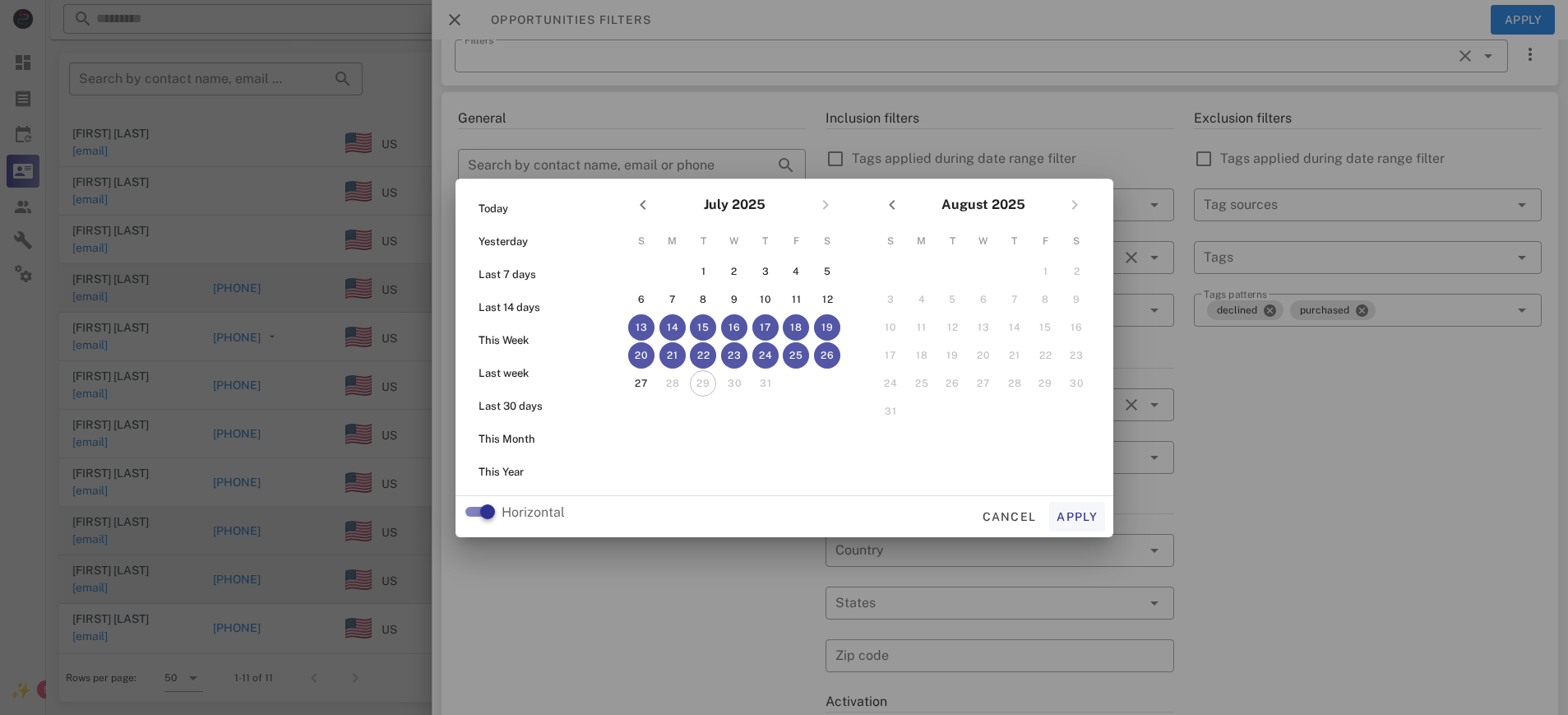 type on "**********" 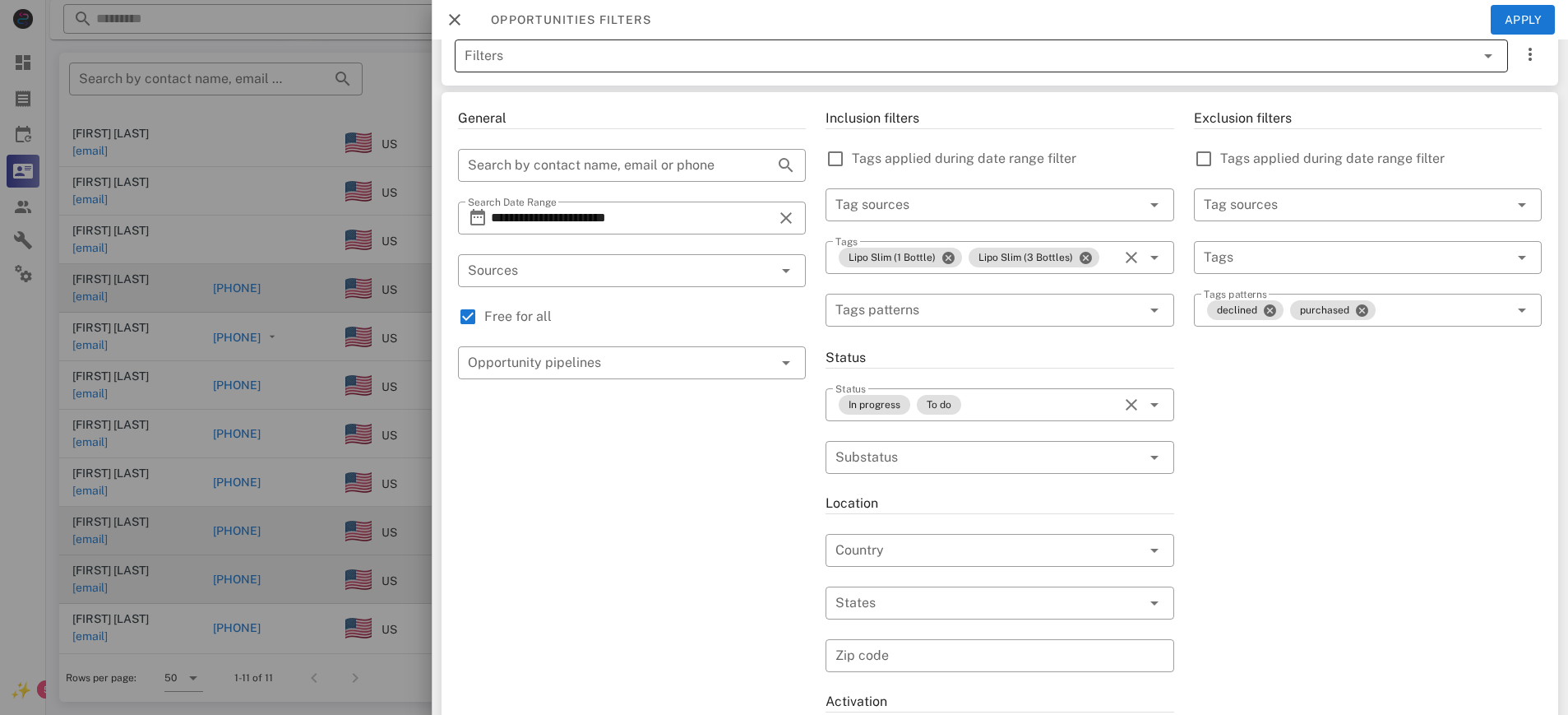 click on "Filters" at bounding box center [958, 56] 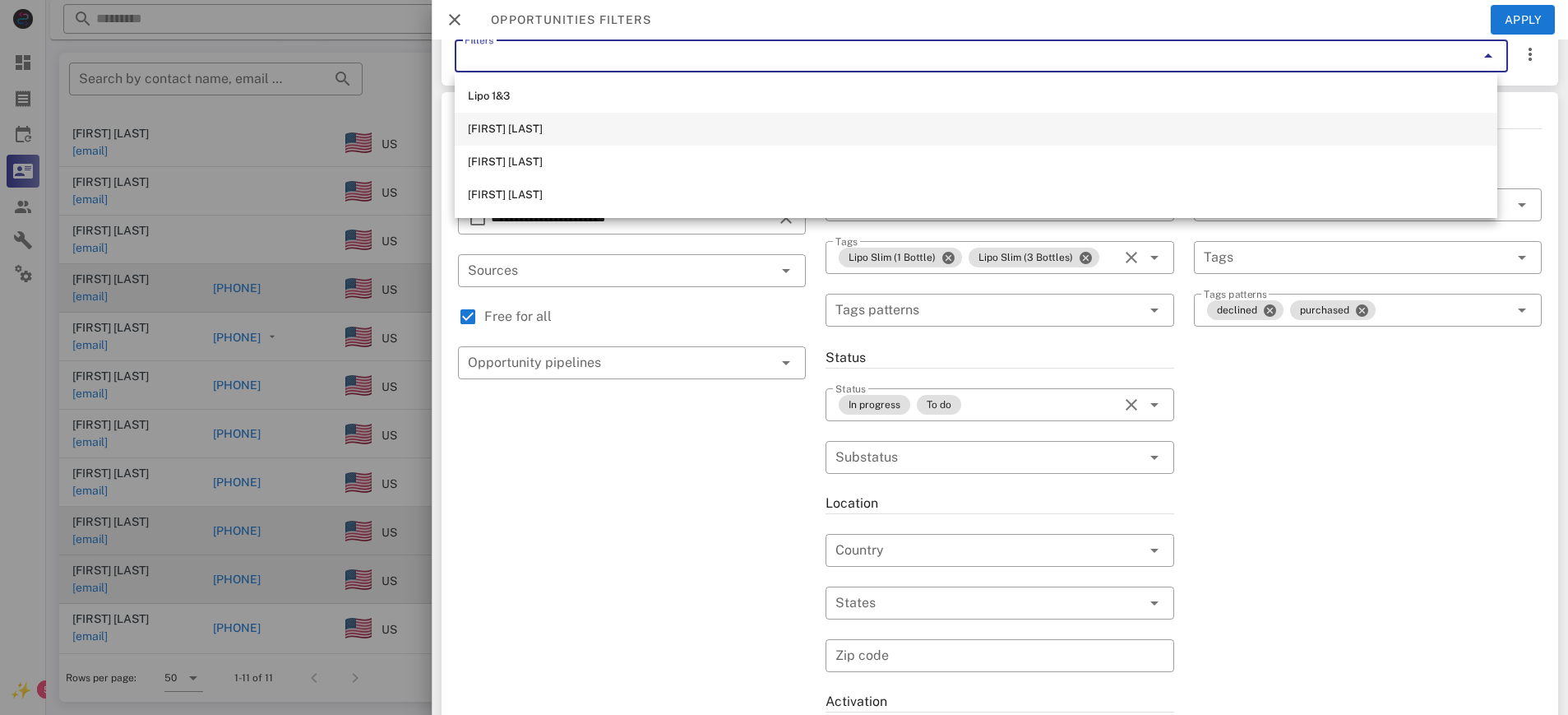 click on "[FIRST] [LAST]" at bounding box center (976, 129) 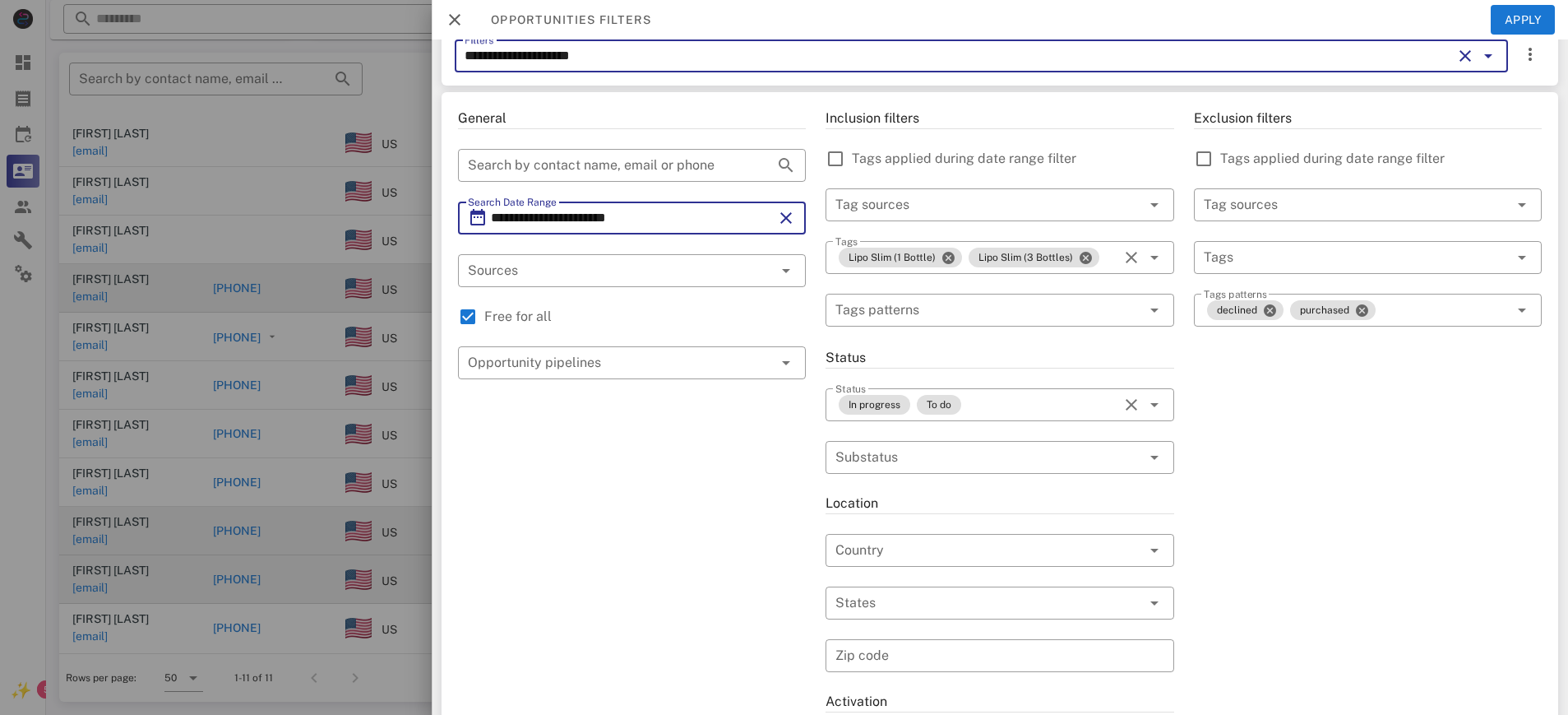 click on "**********" at bounding box center (631, 218) 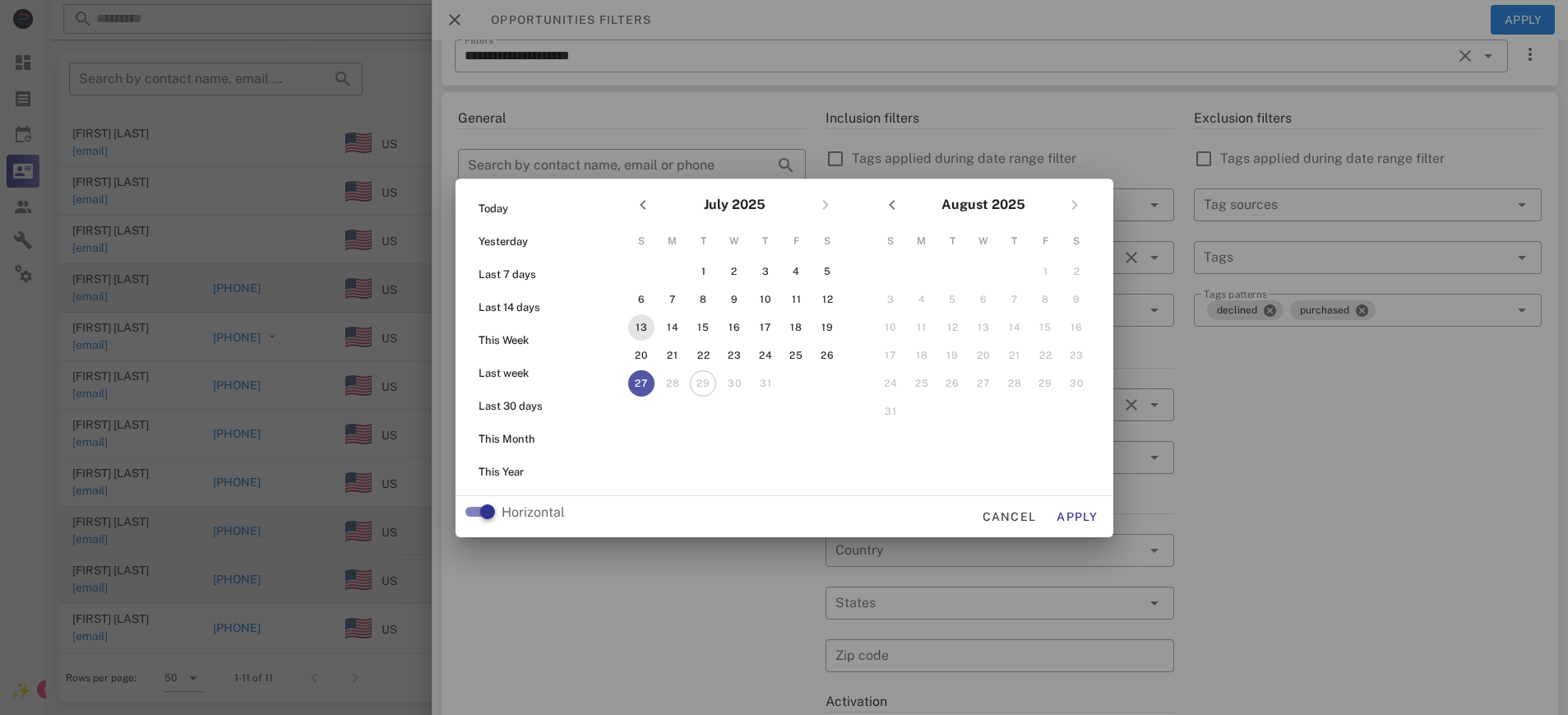 click on "13" at bounding box center [641, 327] 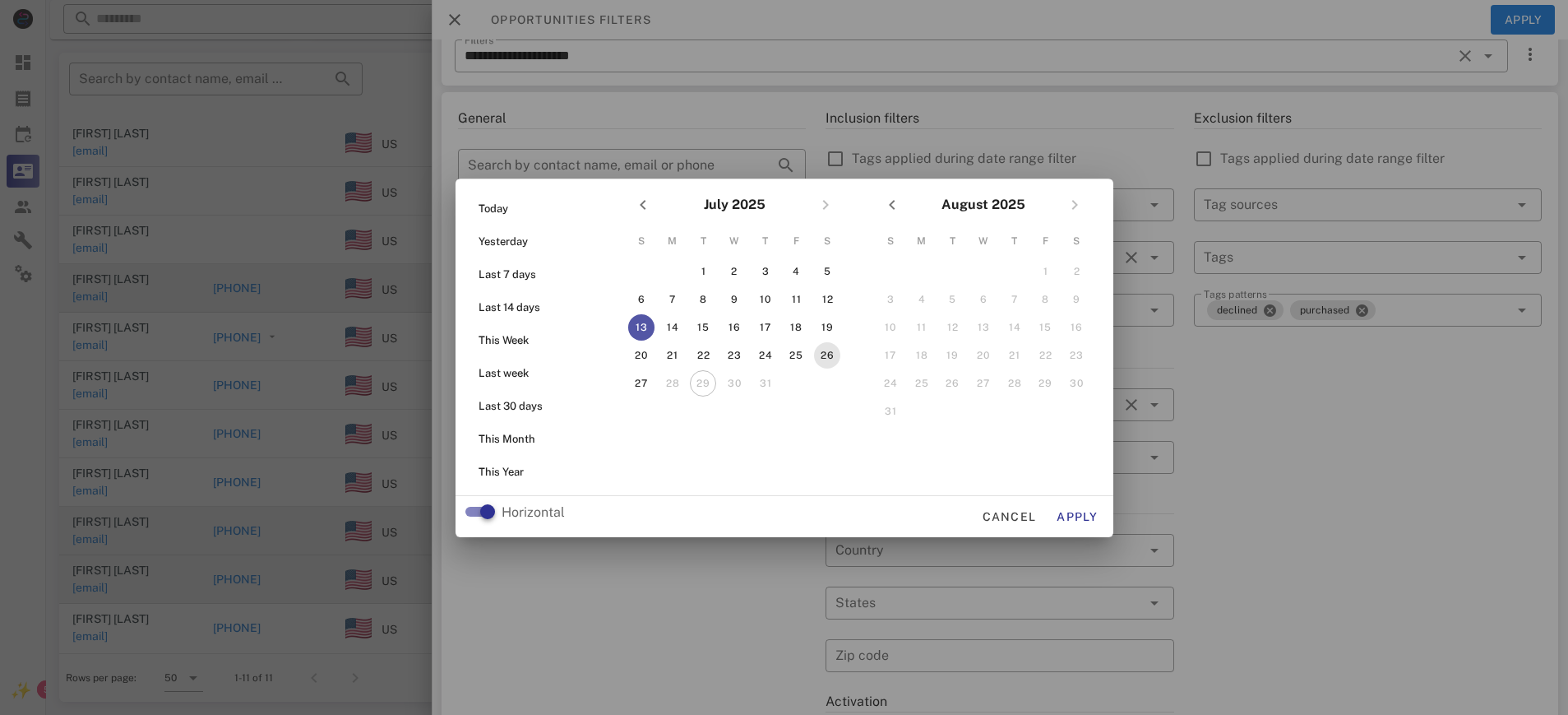 click on "26" at bounding box center (827, 355) 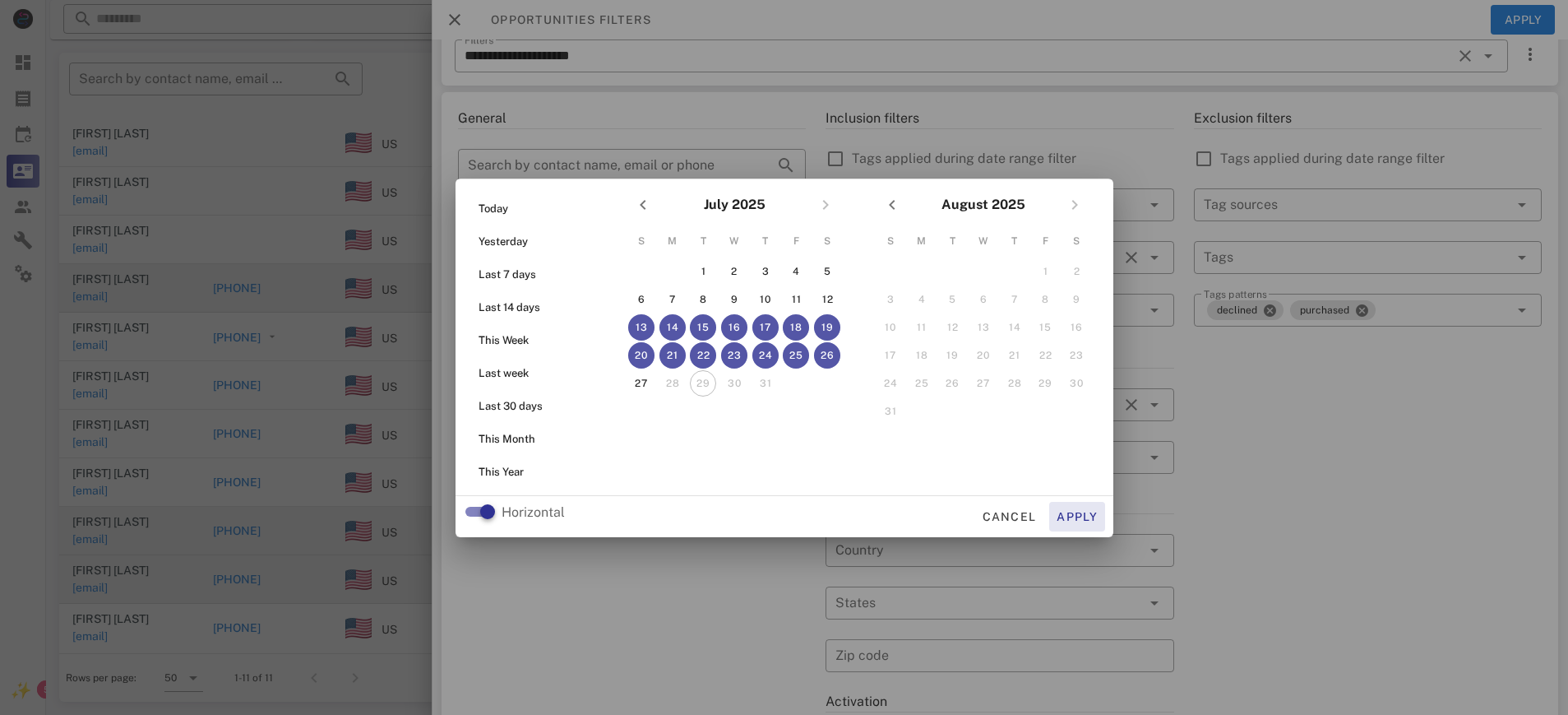 click on "Apply" at bounding box center (1077, 517) 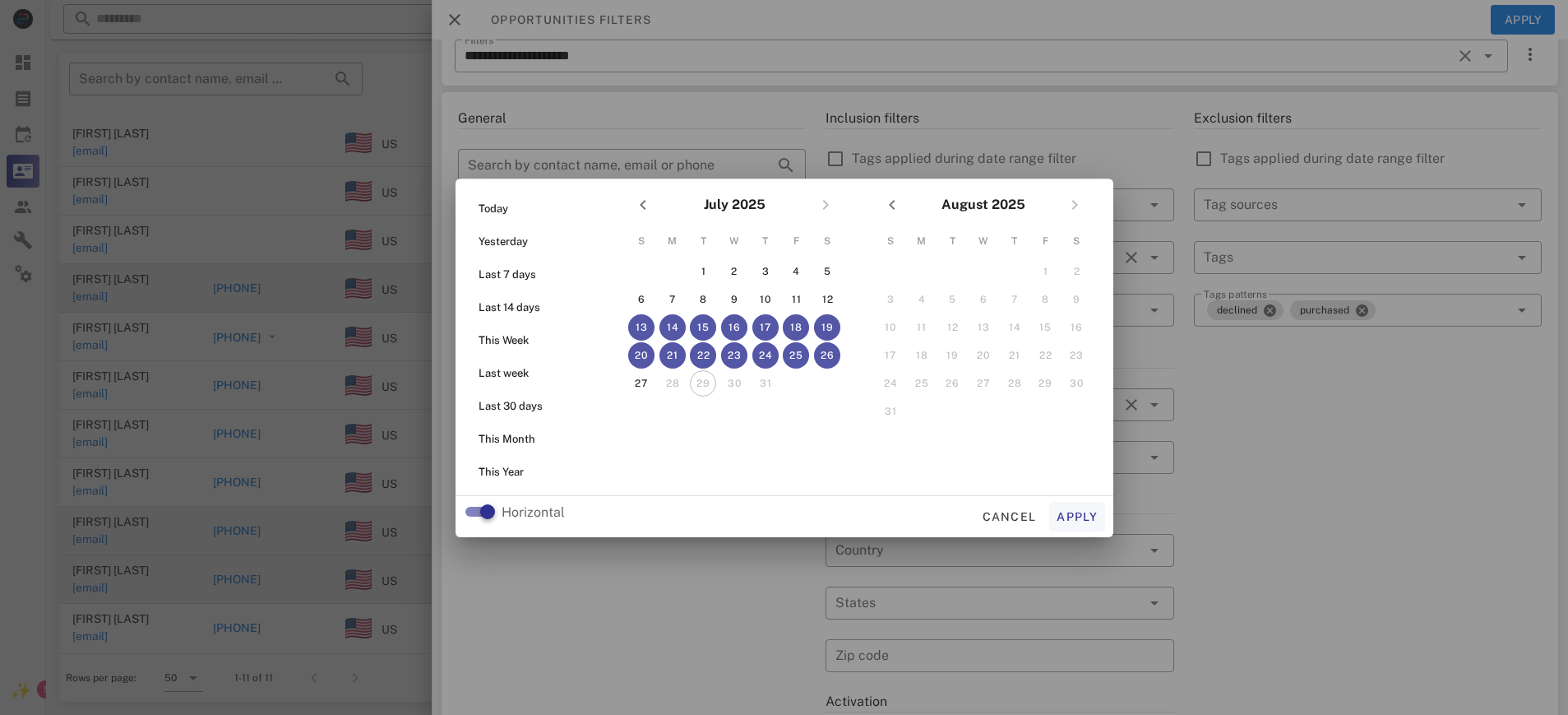 type 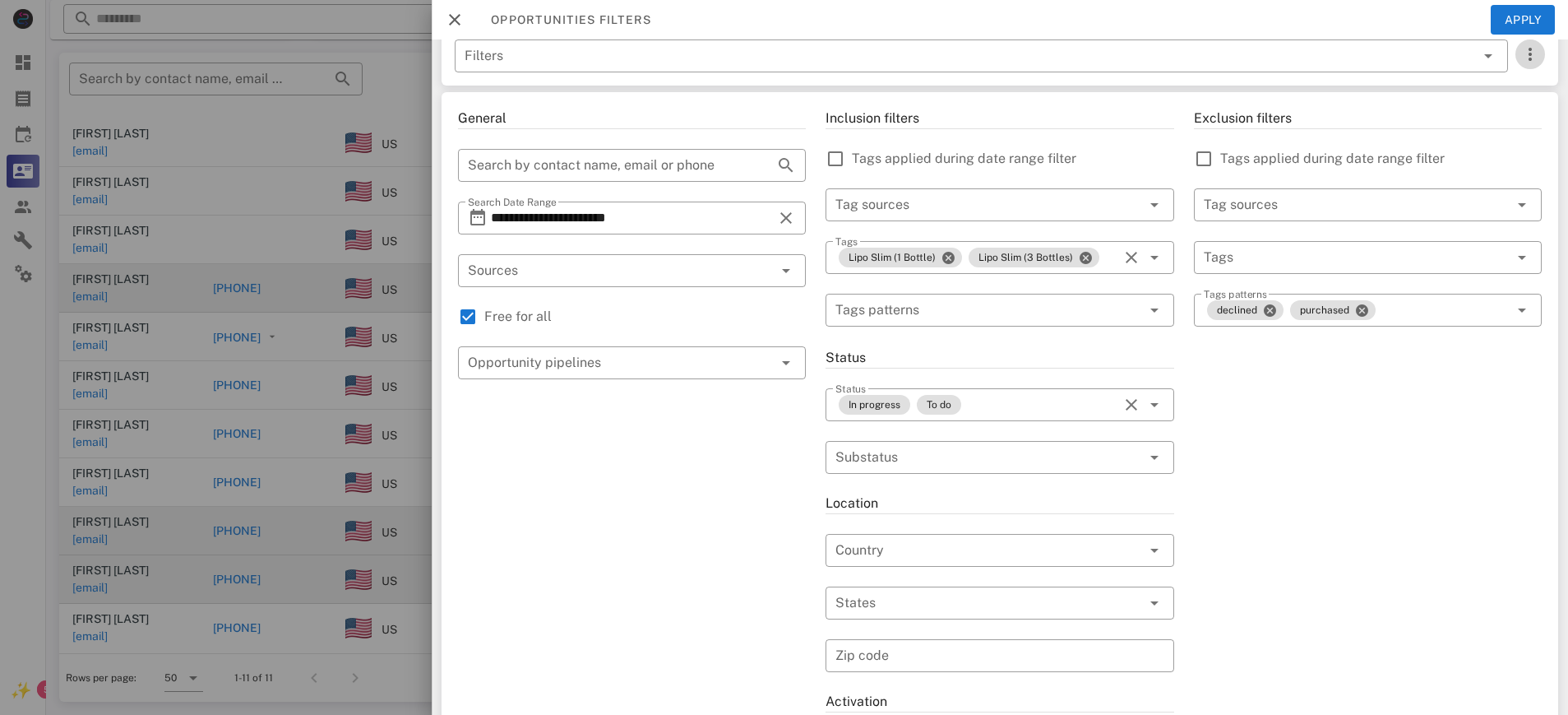 click at bounding box center (1530, 54) 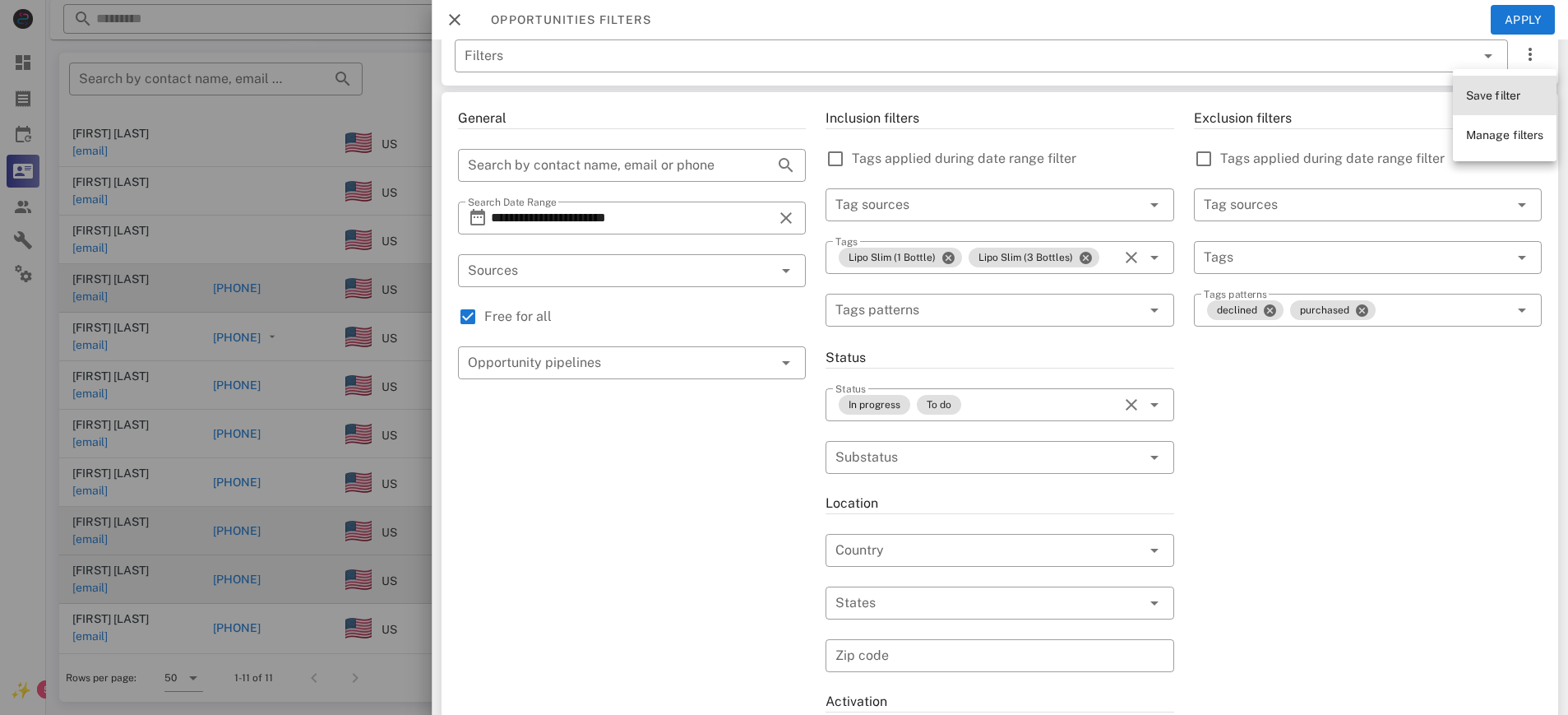 click on "Save filter" at bounding box center [1493, 95] 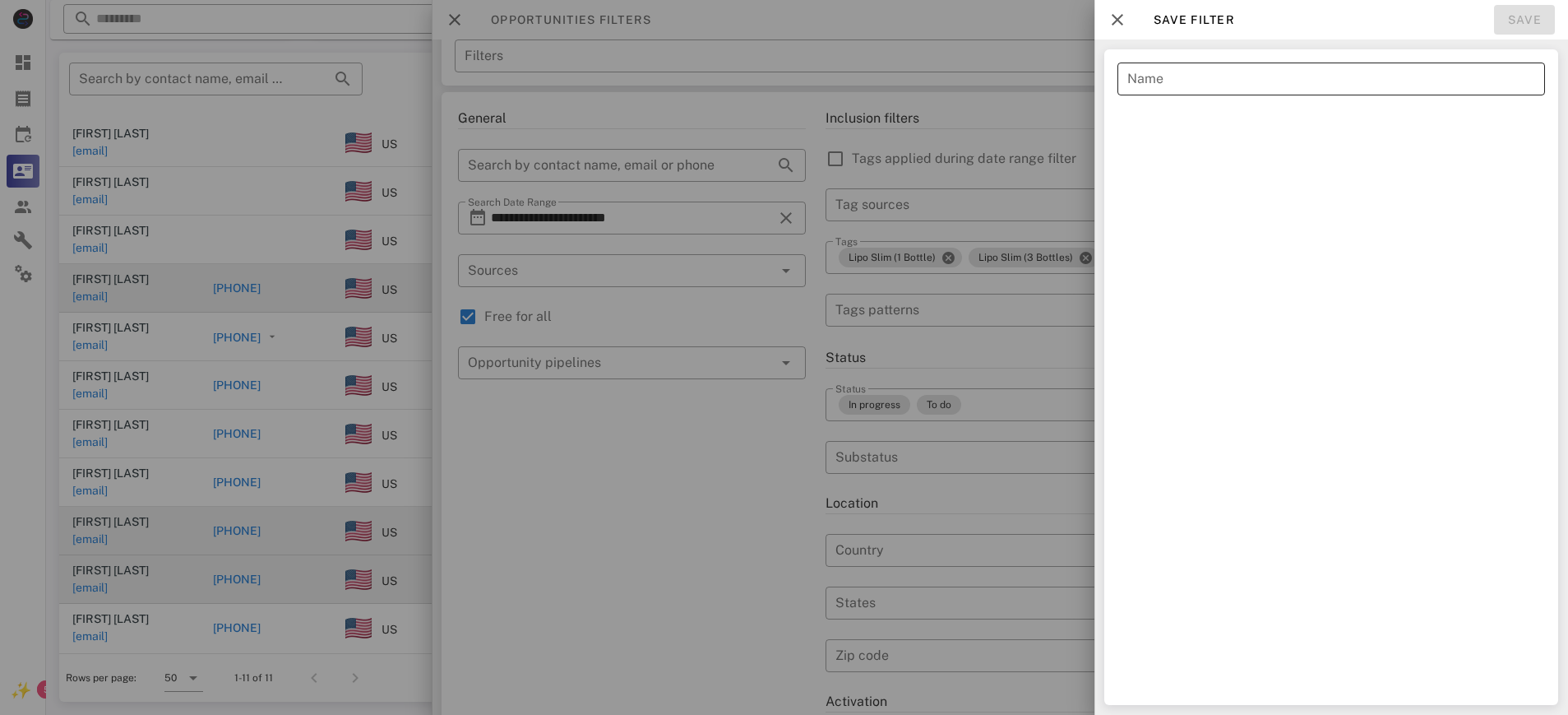 click on "Name" at bounding box center [1331, 79] 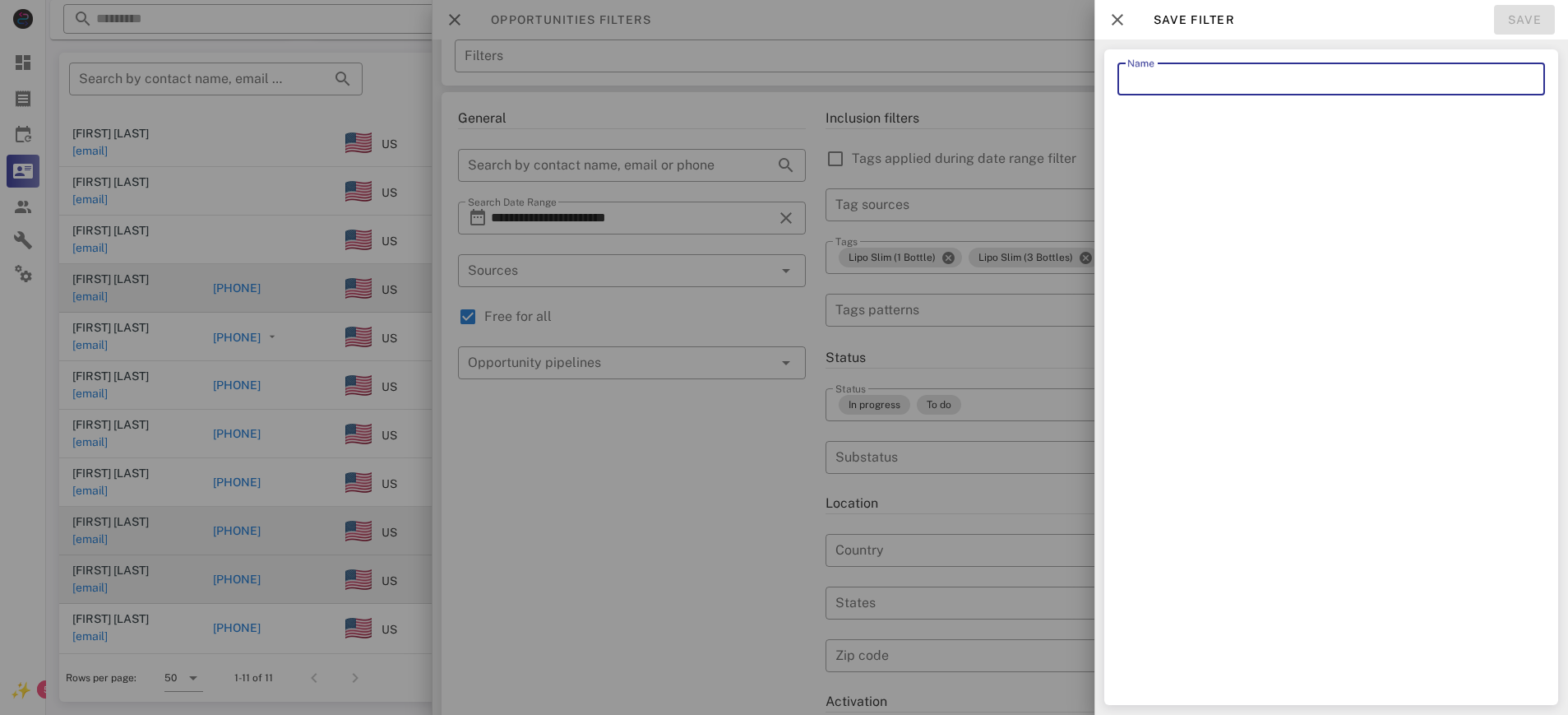 type on "*" 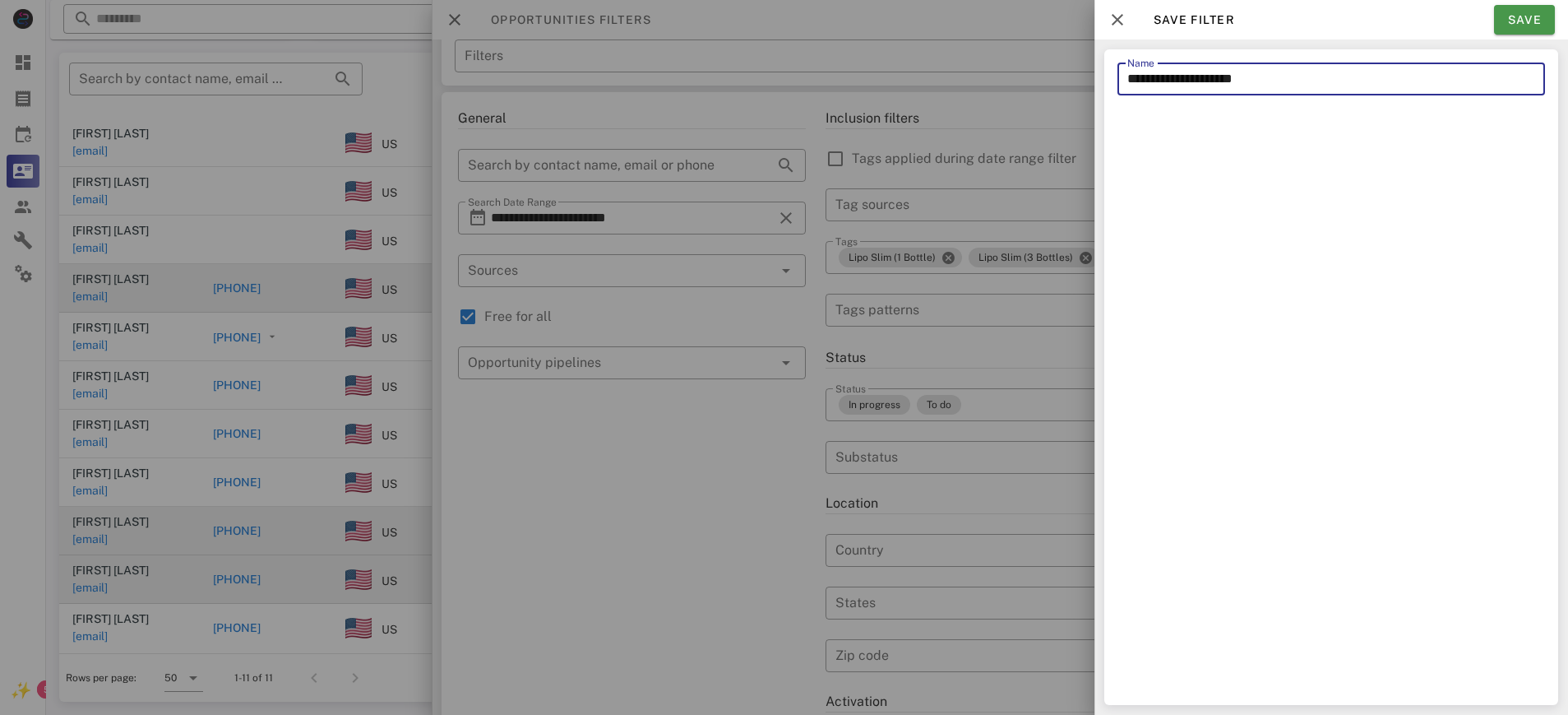 type on "**********" 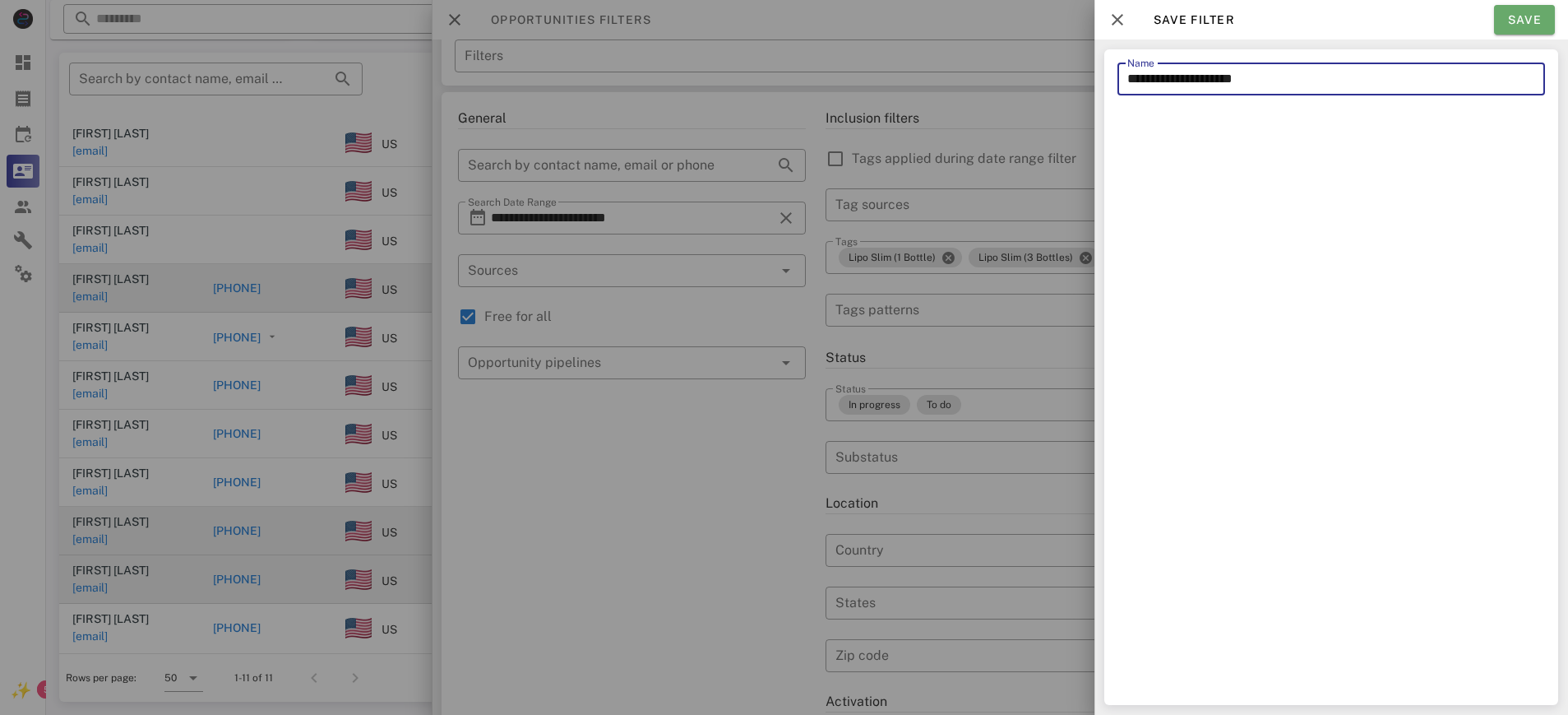 click on "Save" at bounding box center [1524, 20] 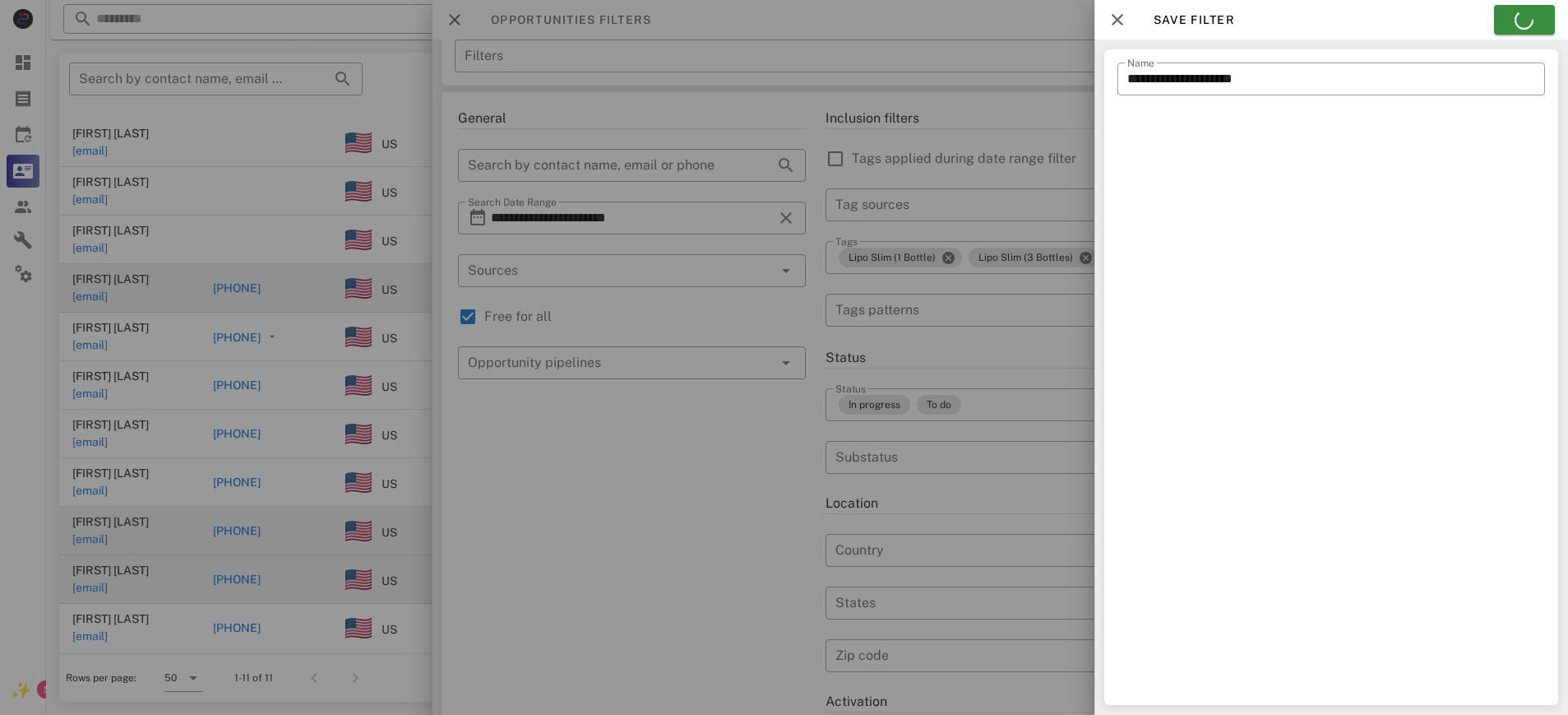 type on "**********" 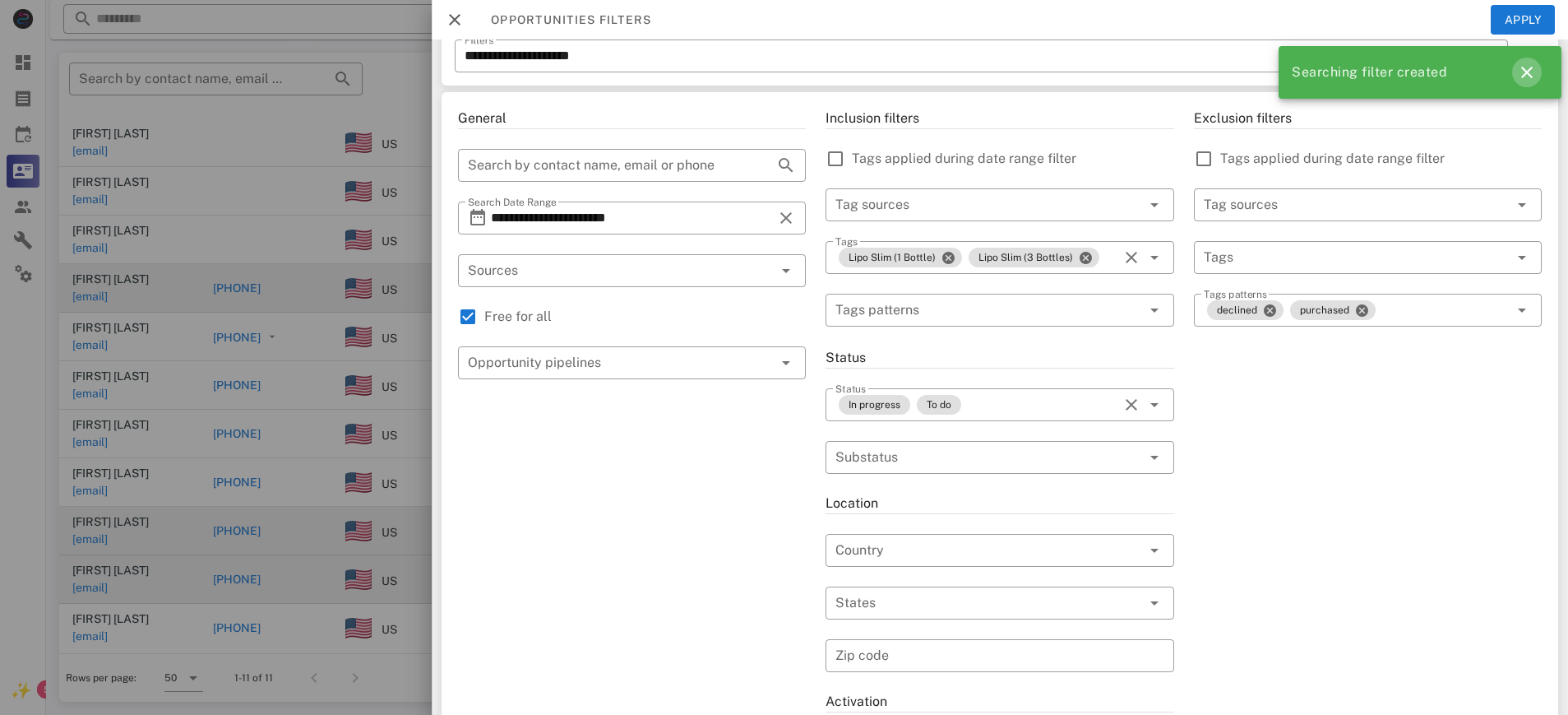 click at bounding box center [1527, 72] 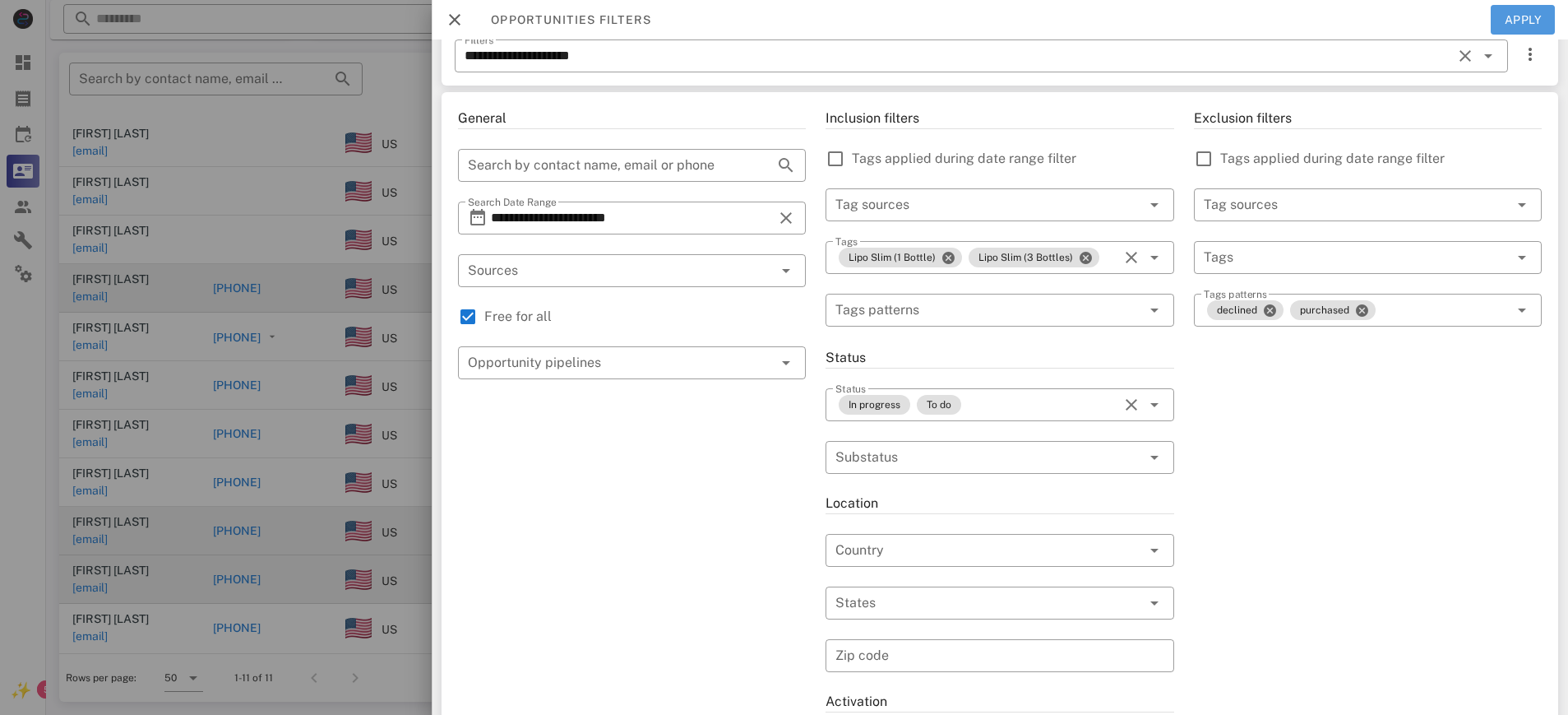 click on "Apply" at bounding box center (1523, 20) 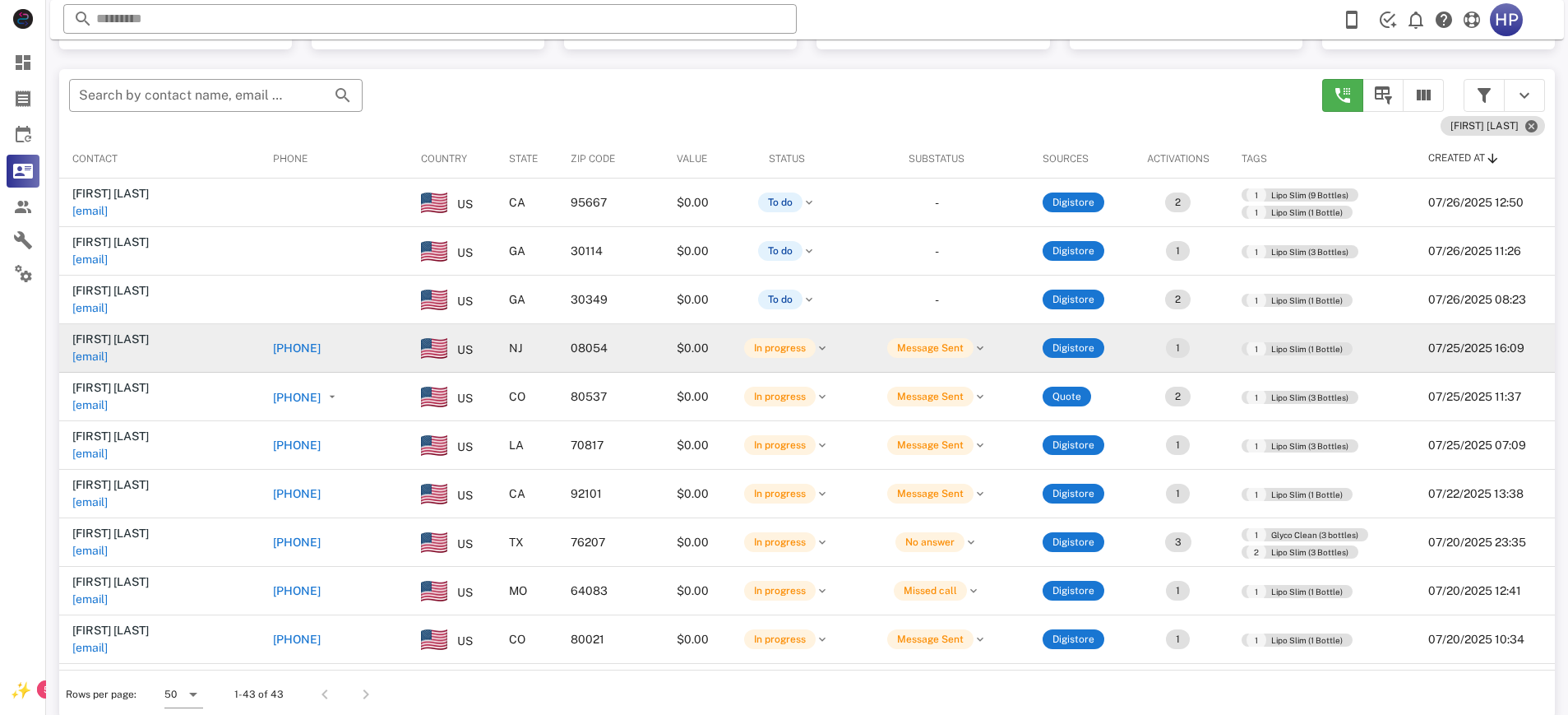 scroll, scrollTop: 168, scrollLeft: 0, axis: vertical 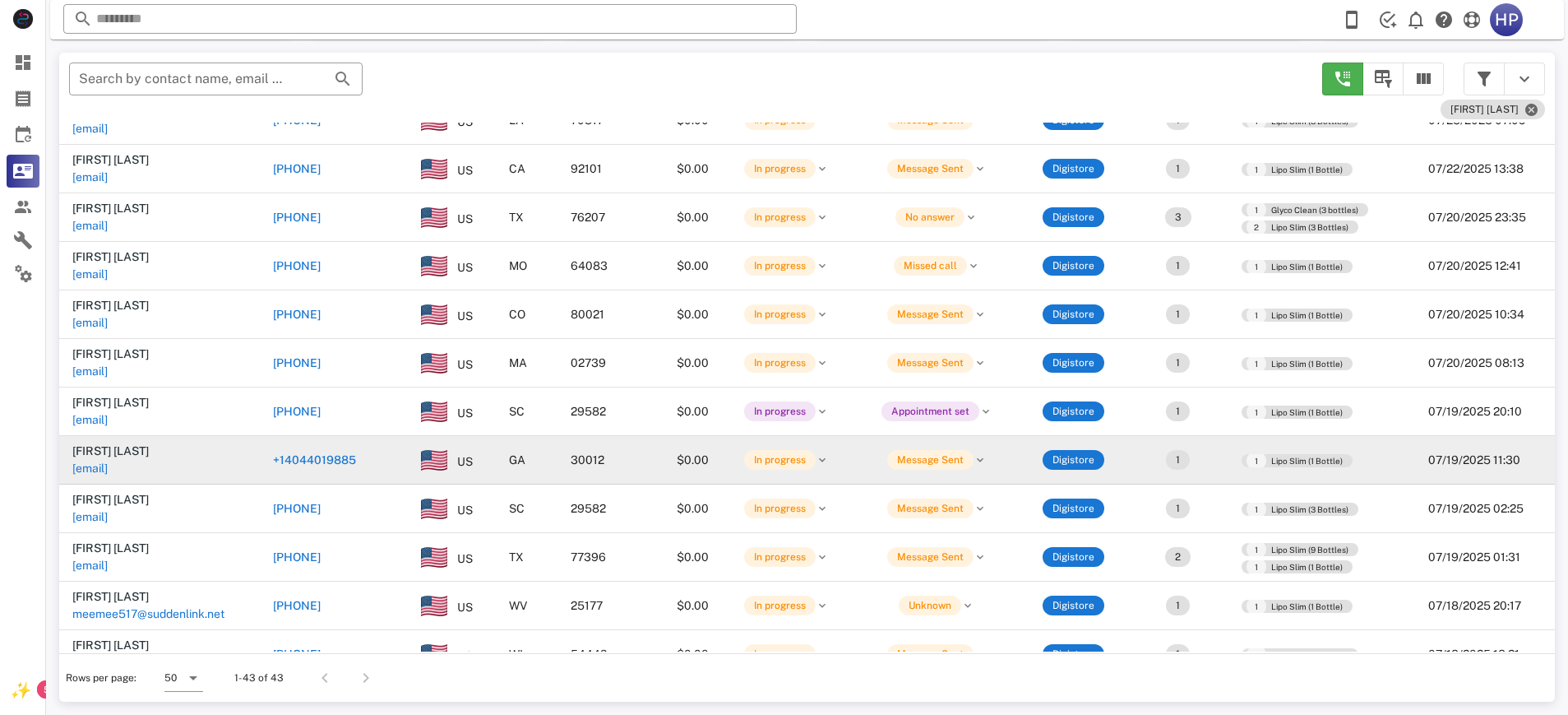 click on "+14044019885" at bounding box center (314, 460) 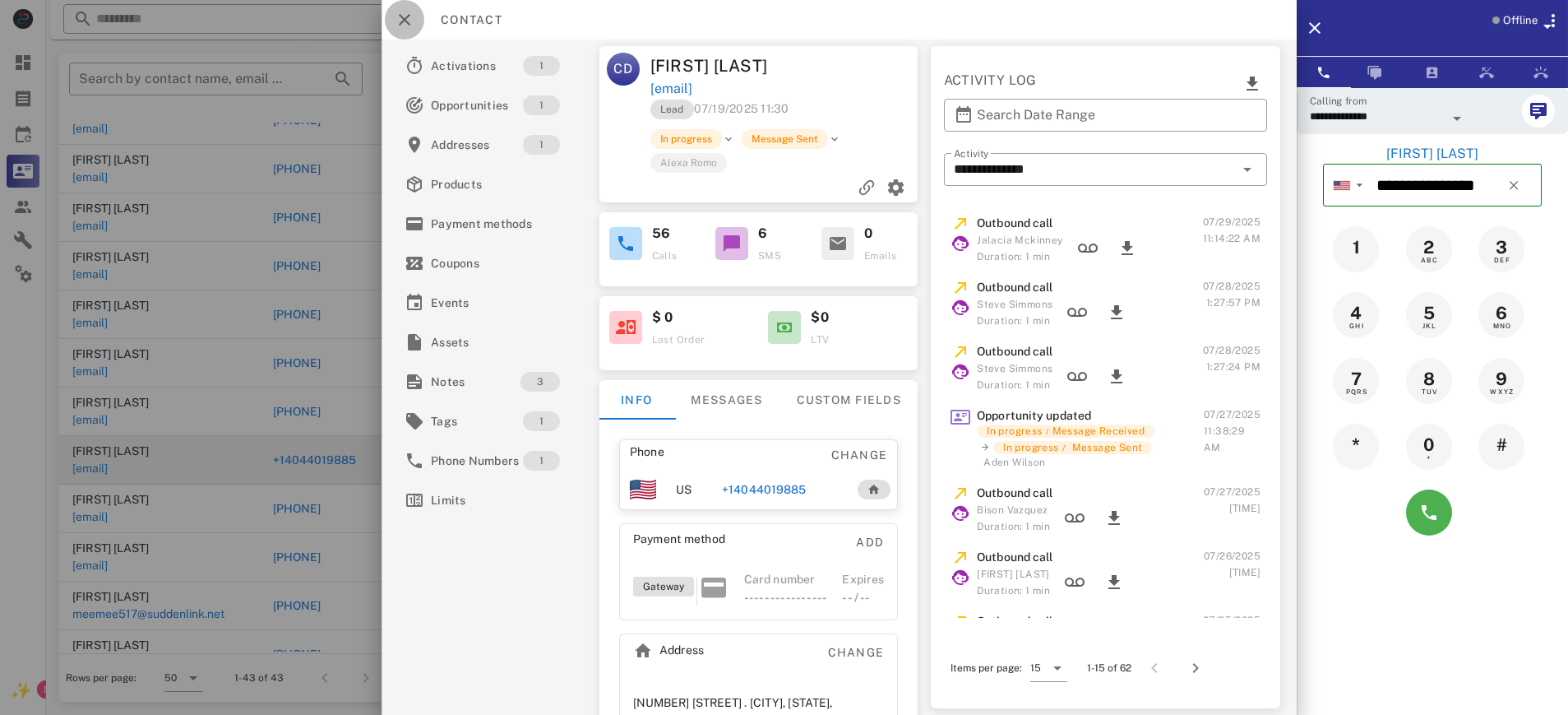 click at bounding box center [405, 20] 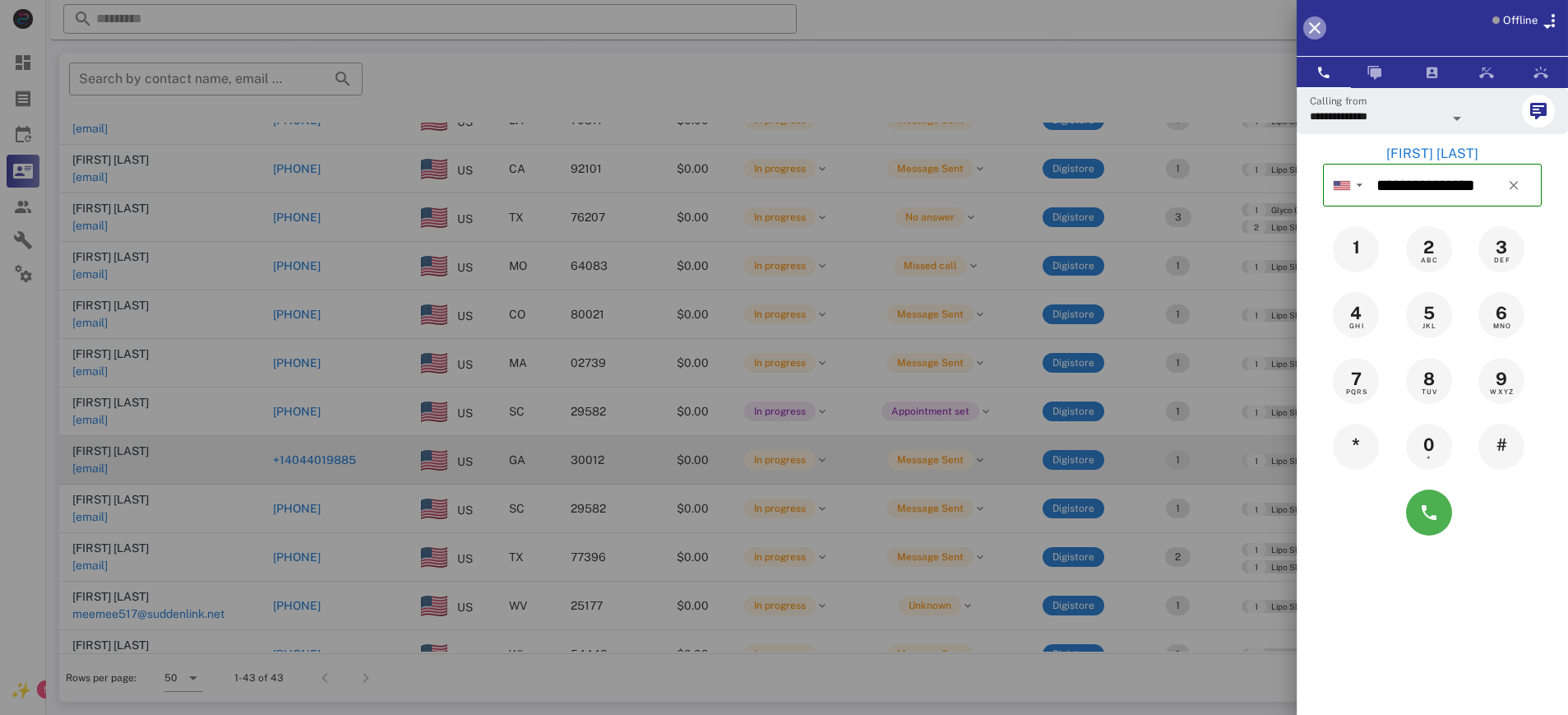 click at bounding box center (1315, 28) 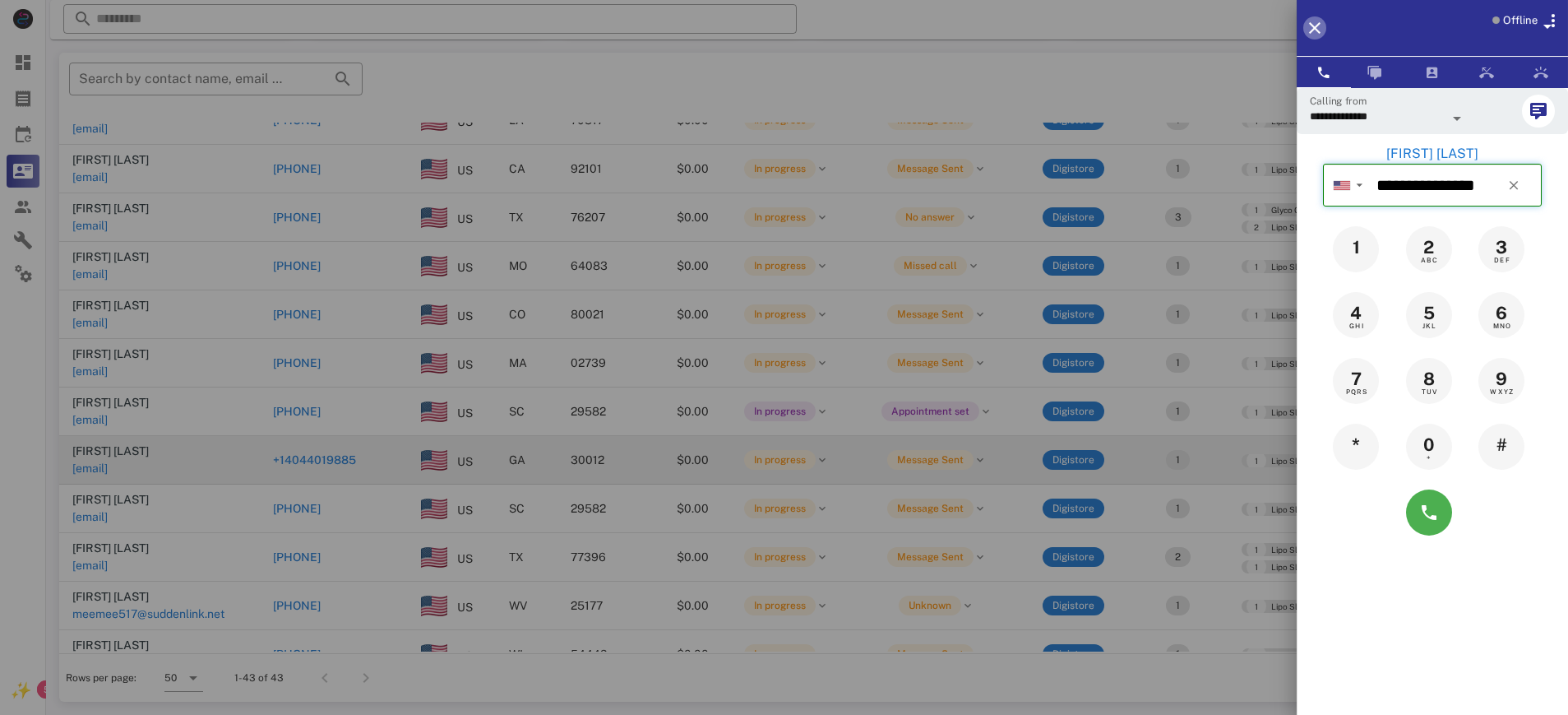 type 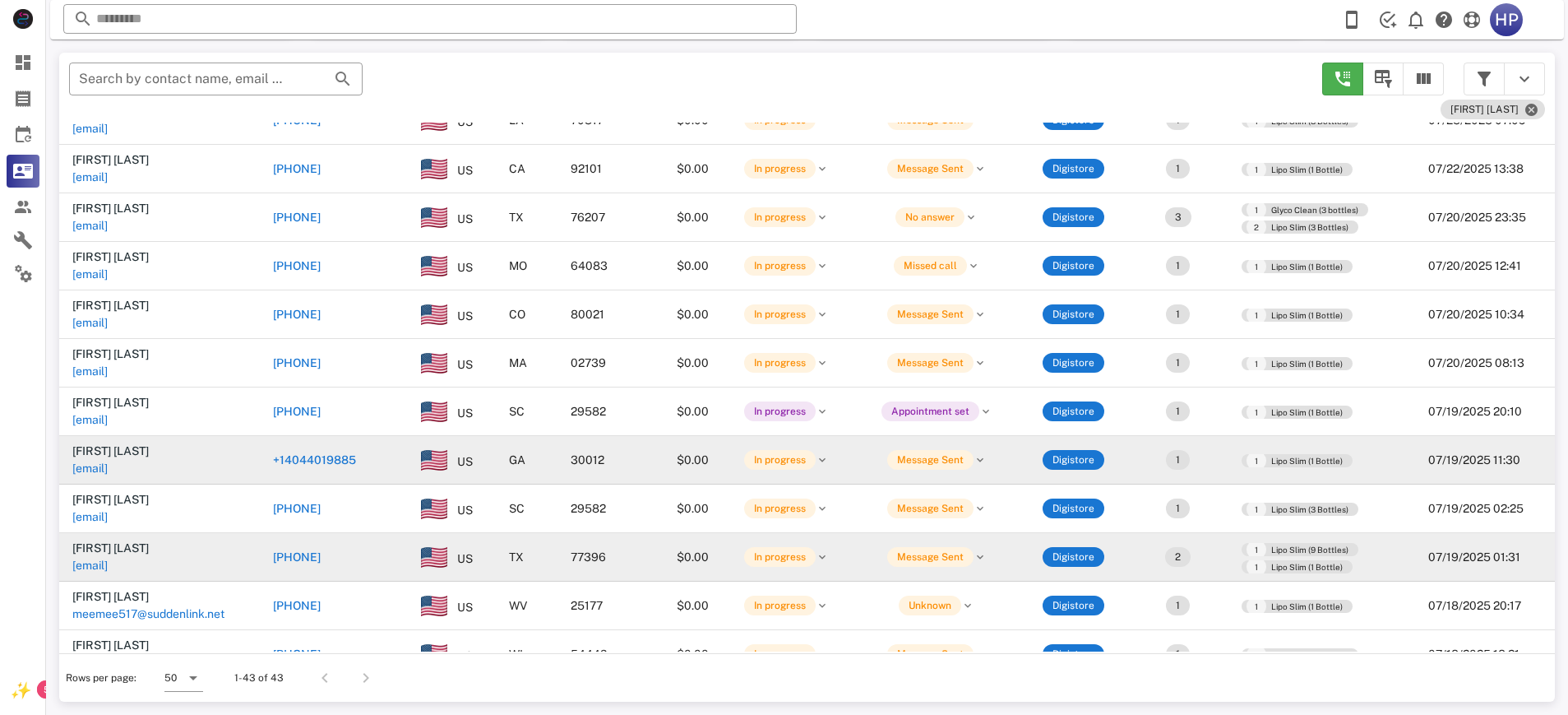 click on "[PHONE]" at bounding box center (297, 557) 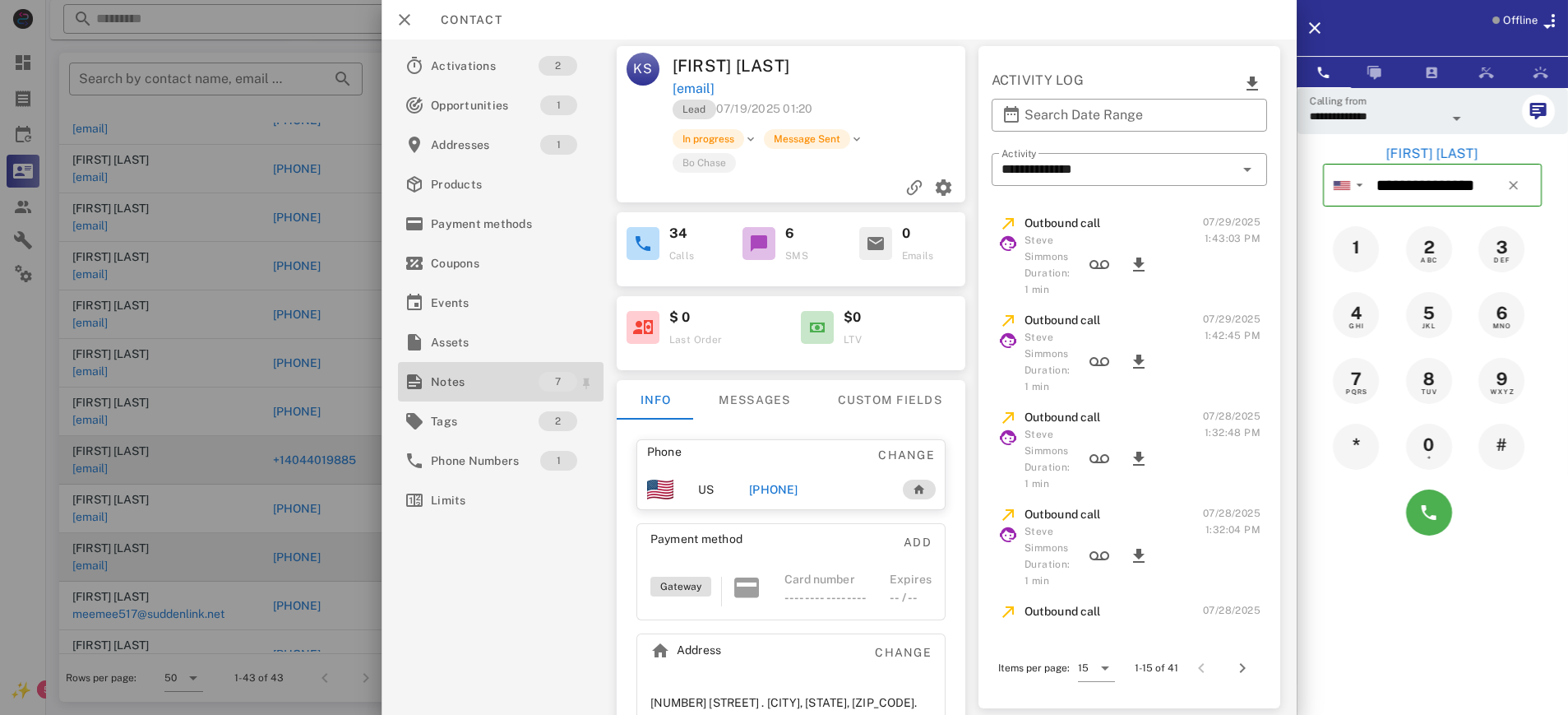 click on "Notes" at bounding box center [484, 382] 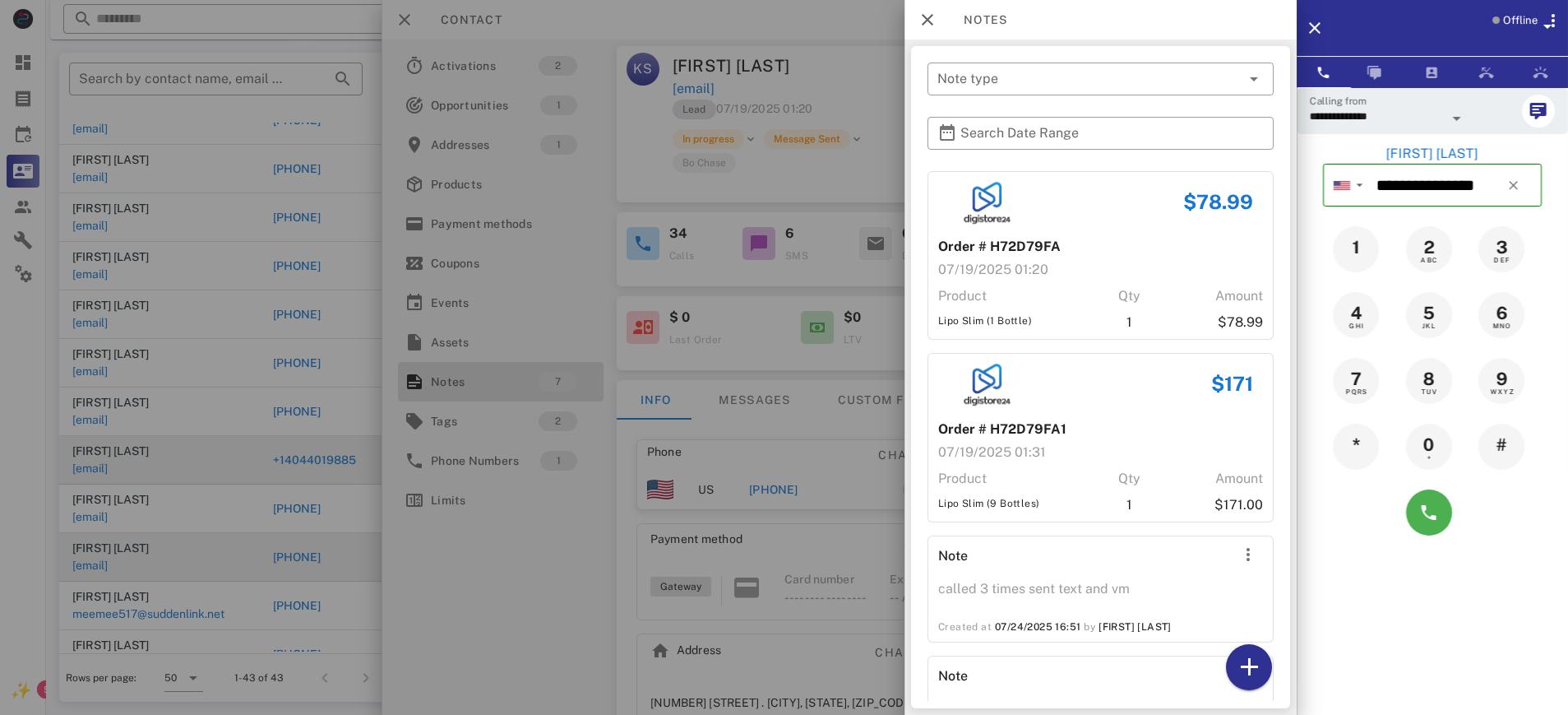click at bounding box center (784, 357) 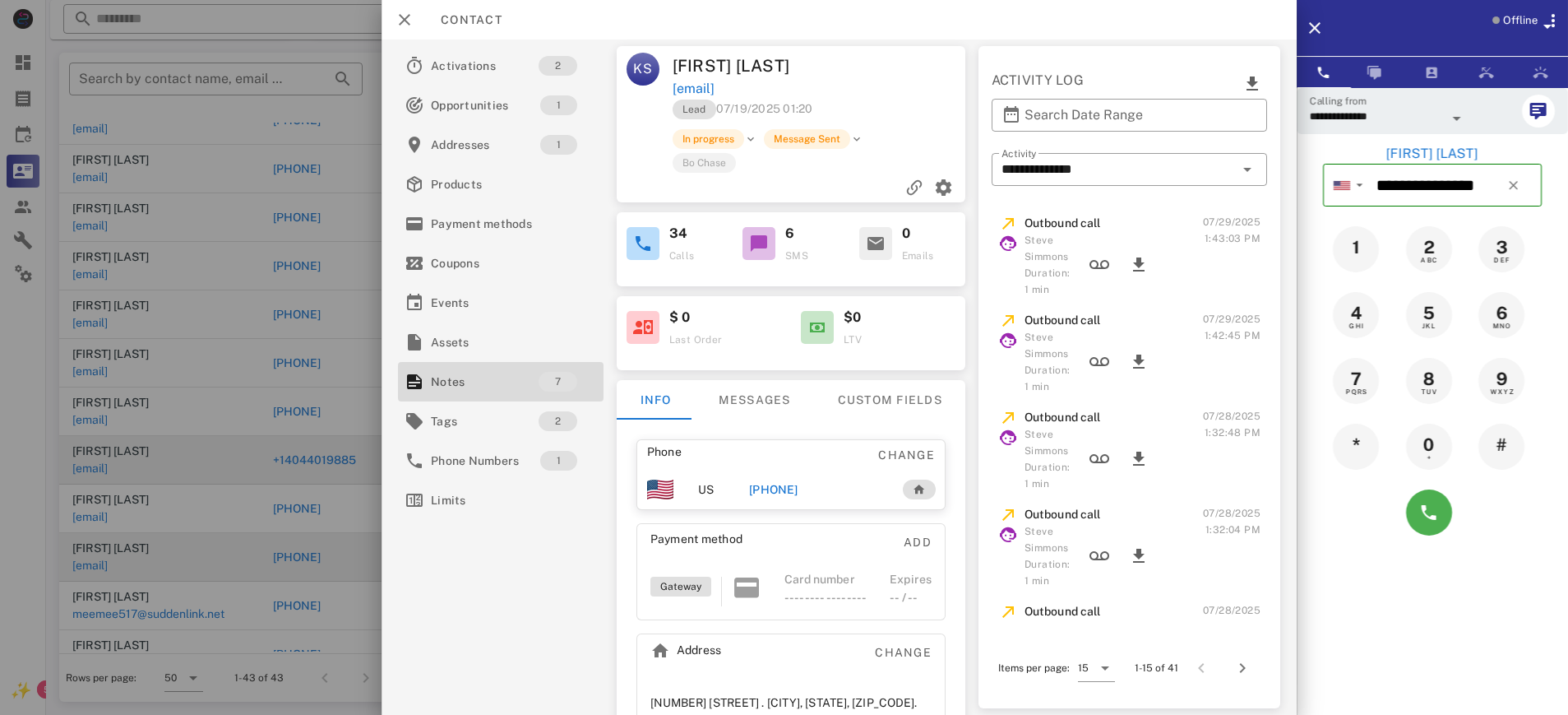 click at bounding box center (784, 357) 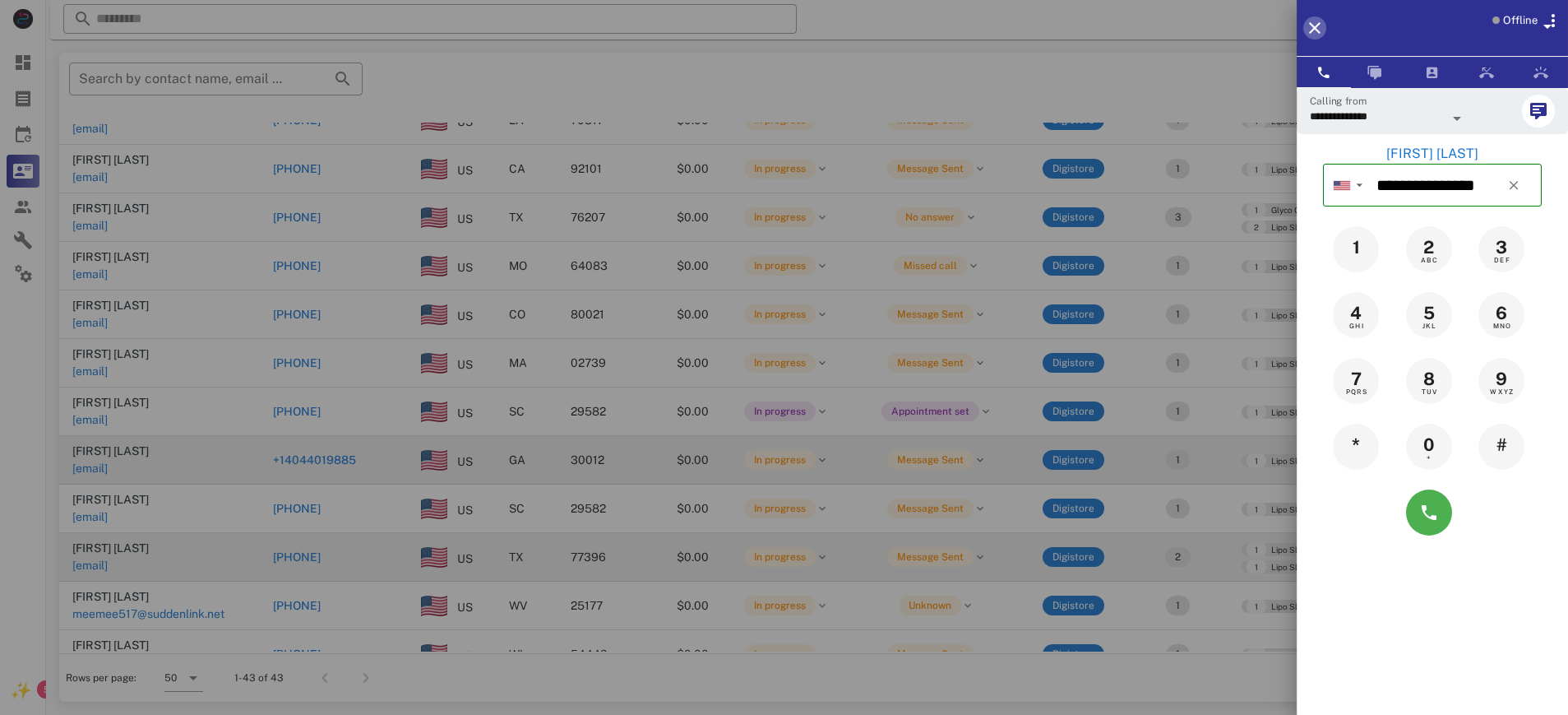 click at bounding box center [1315, 28] 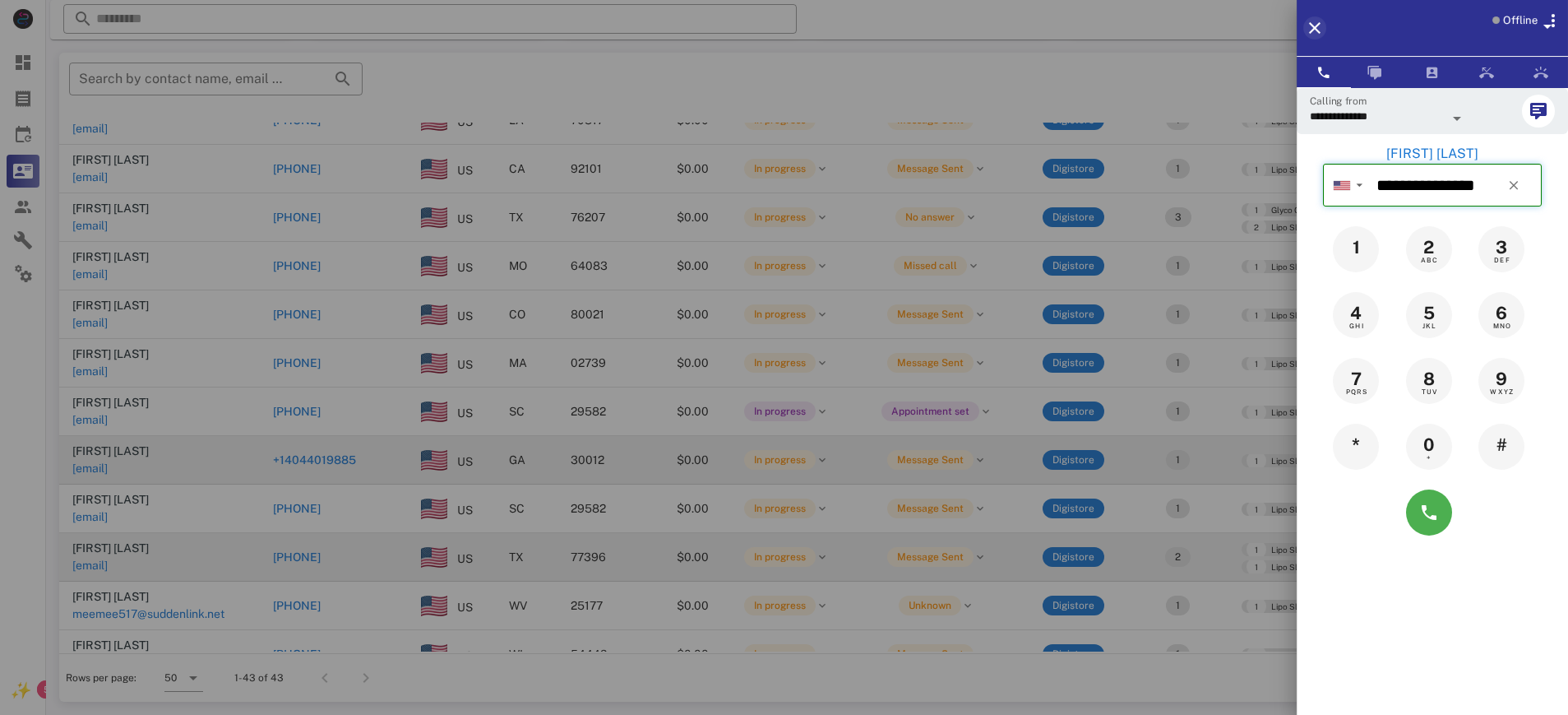 type 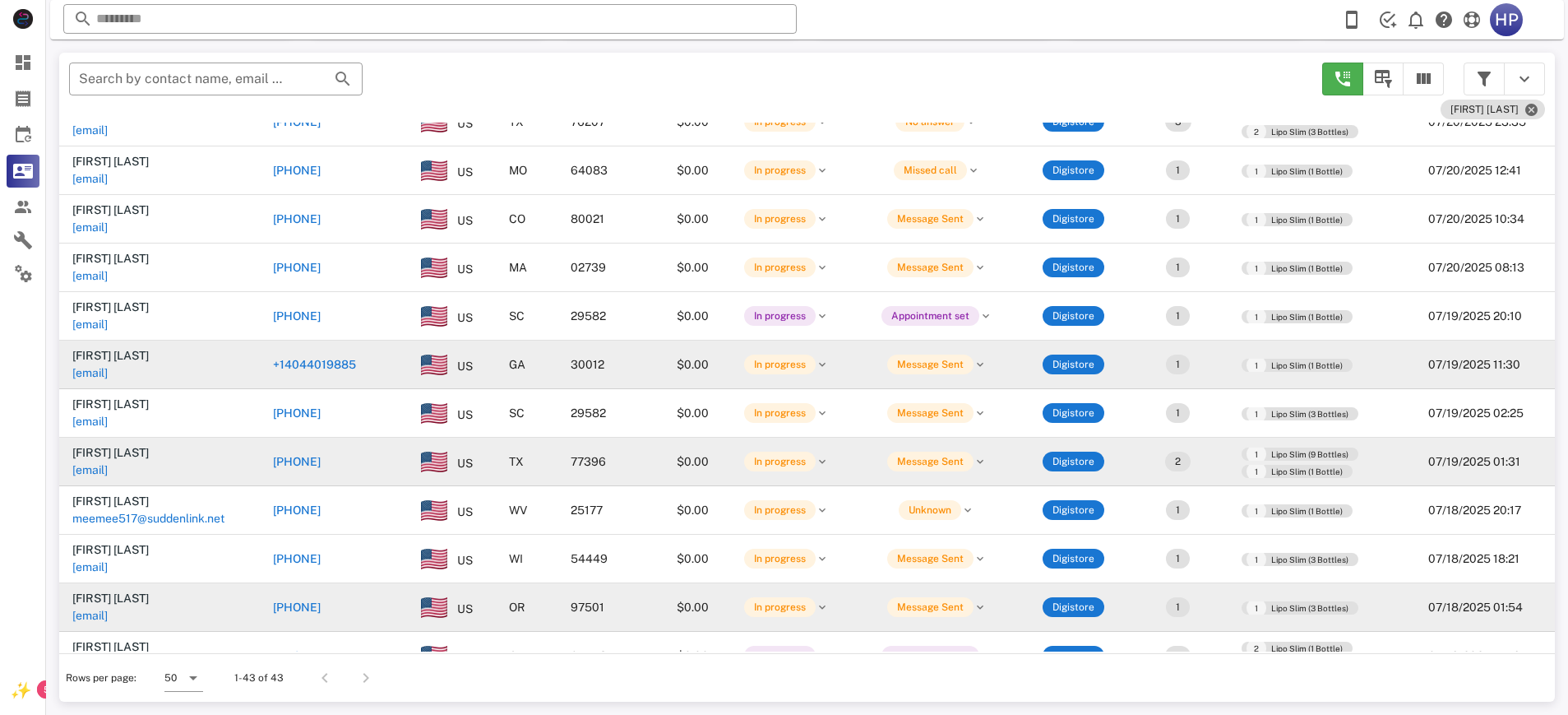 scroll, scrollTop: 617, scrollLeft: 0, axis: vertical 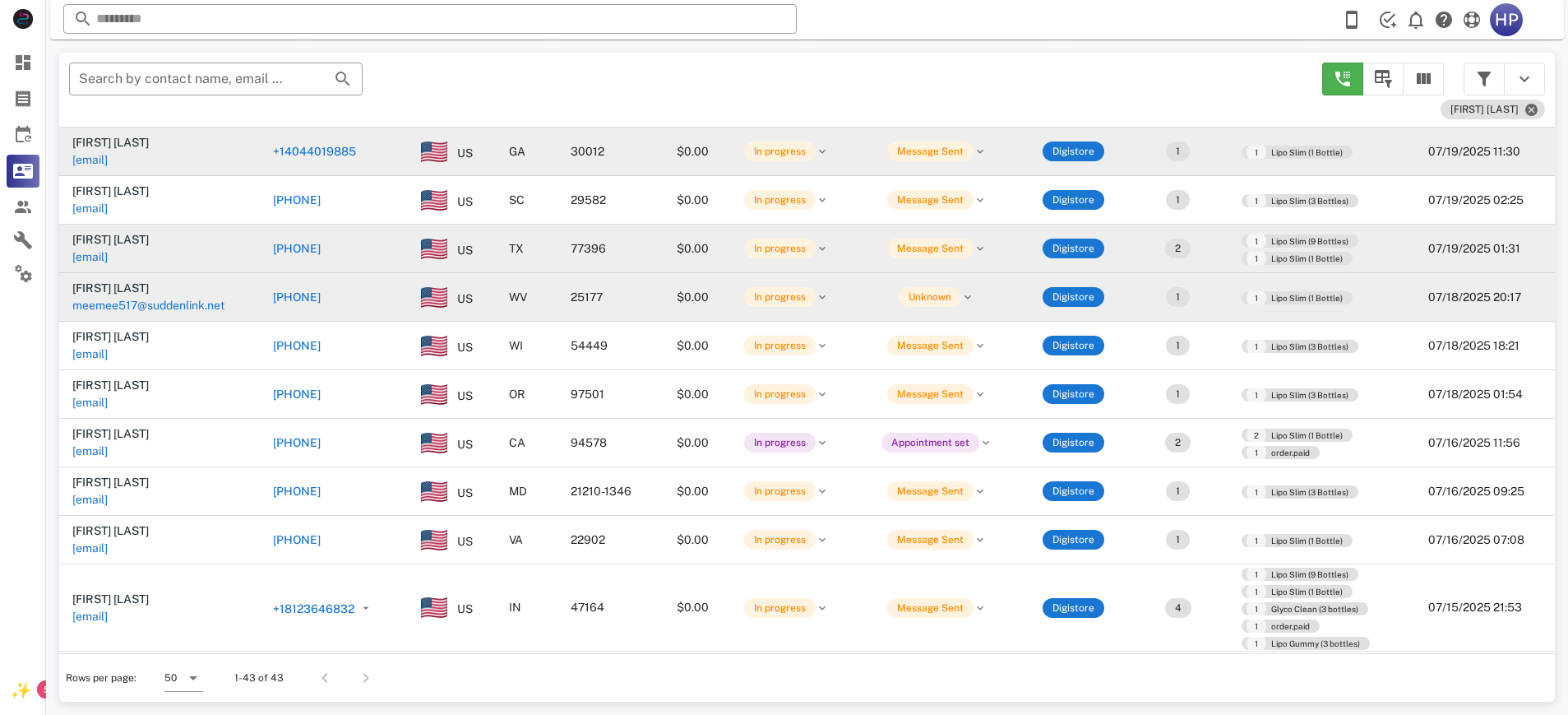 click on "[PHONE]" at bounding box center (297, 297) 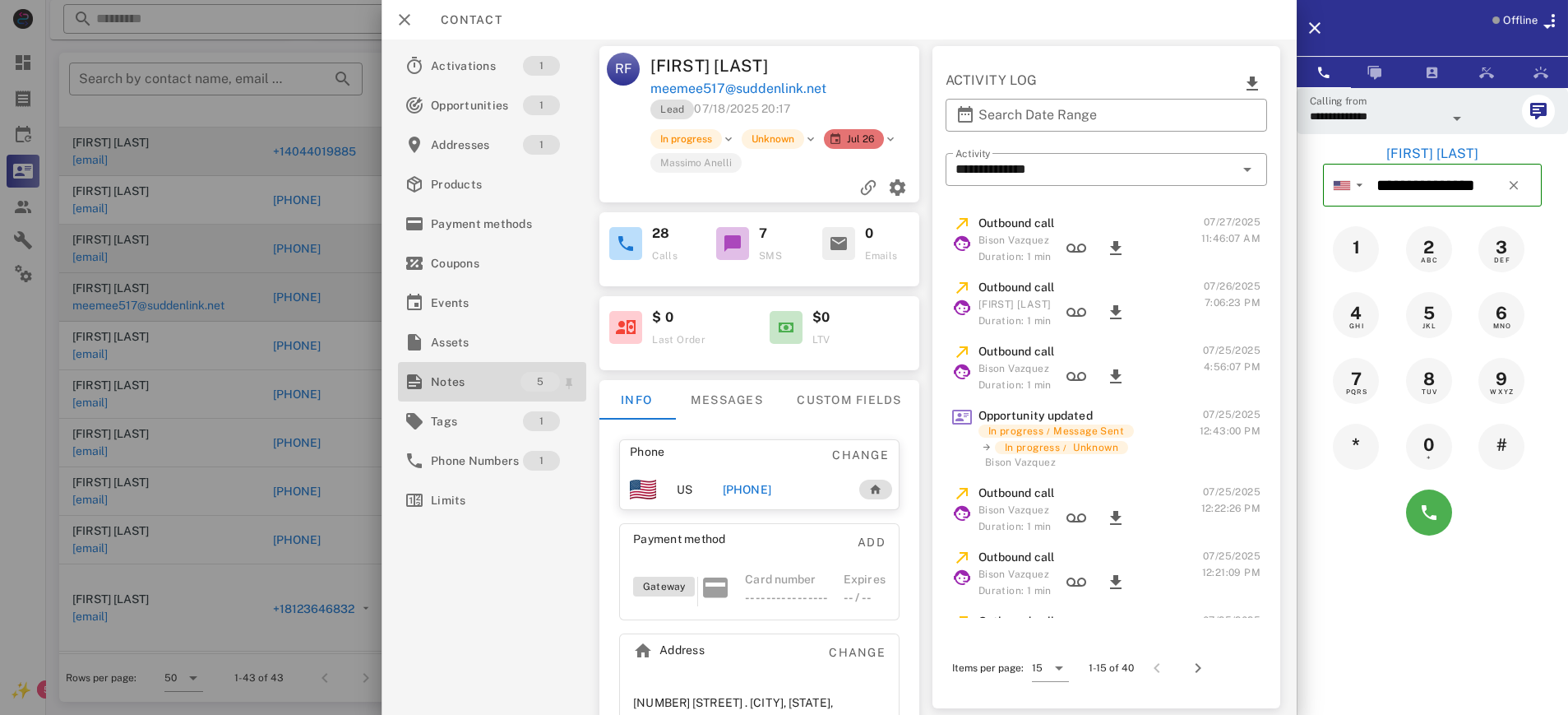 click on "Notes" at bounding box center [475, 382] 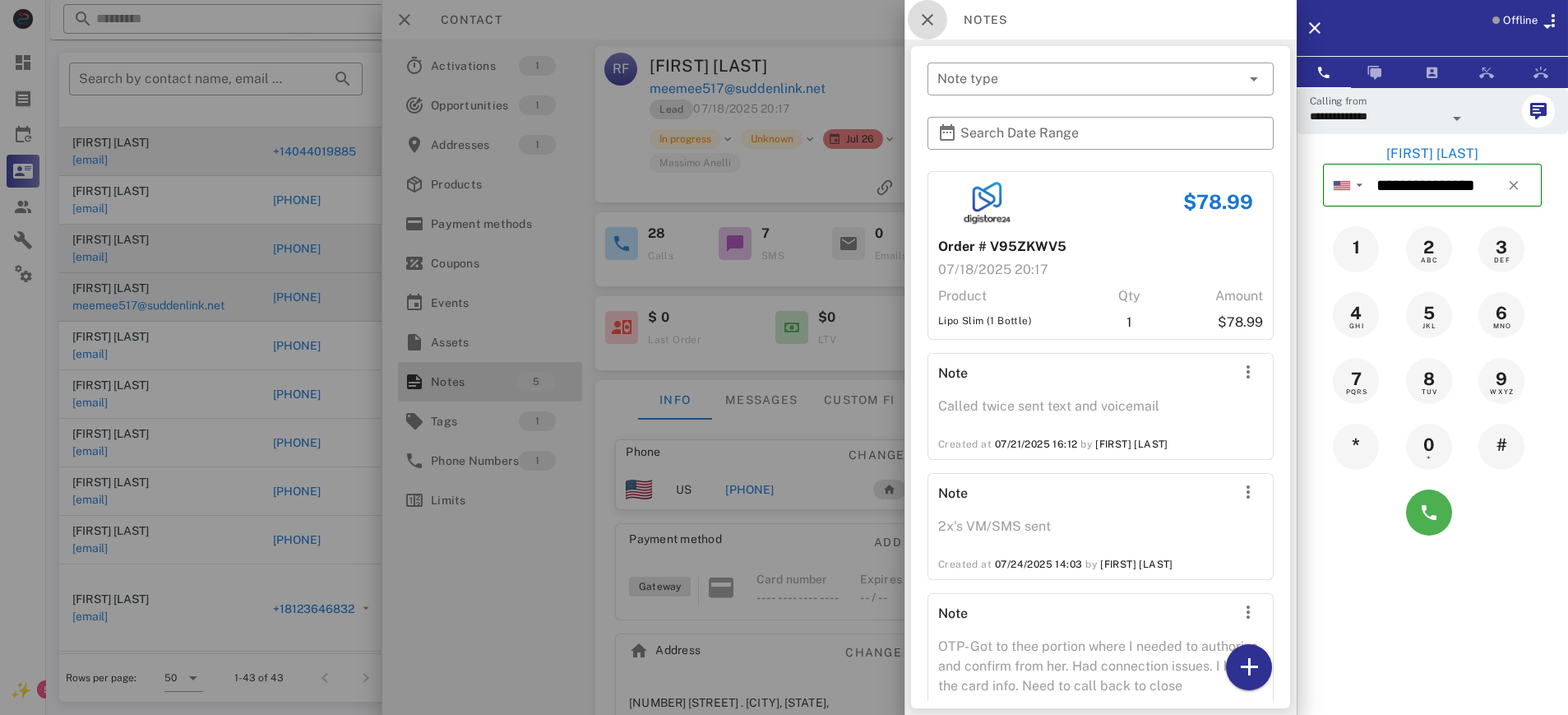 click at bounding box center [927, 20] 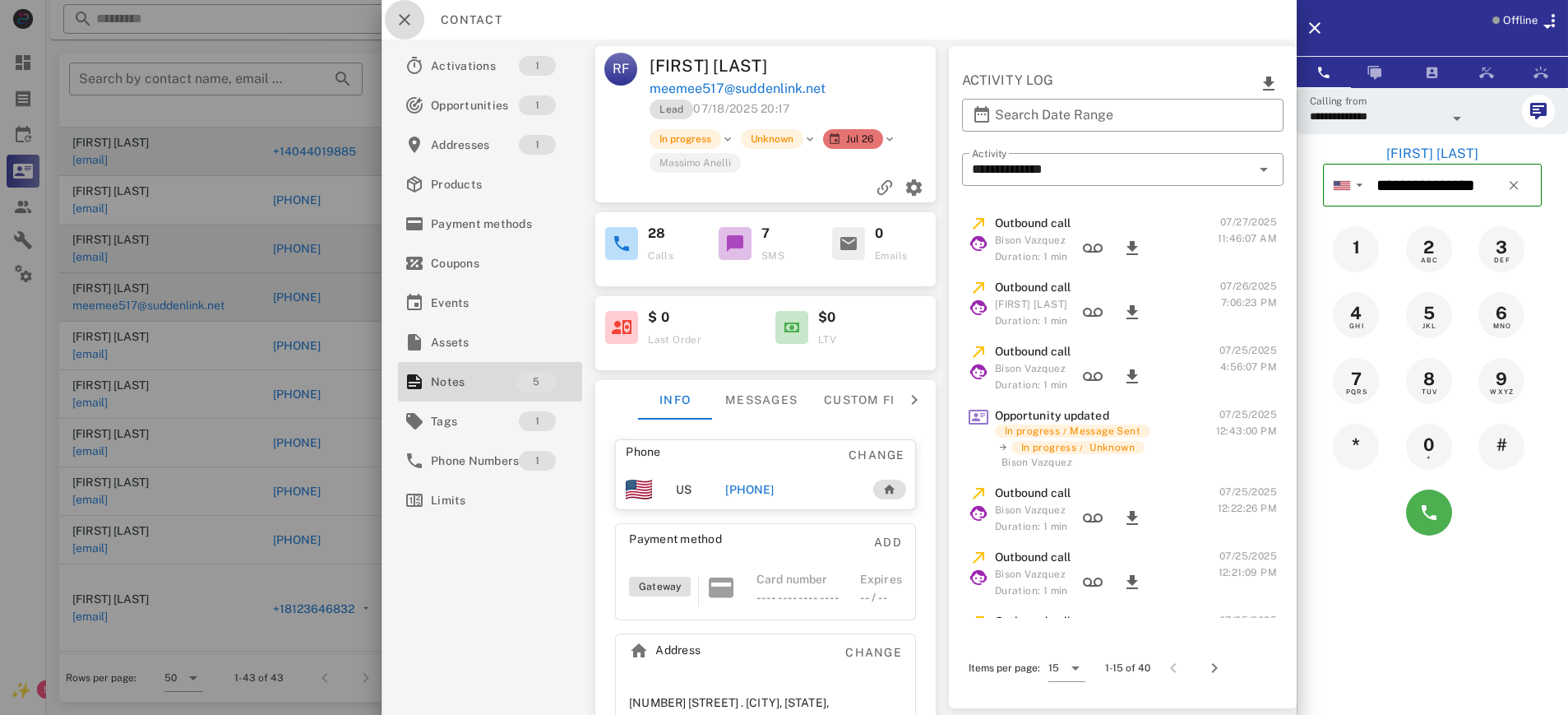 click at bounding box center (405, 20) 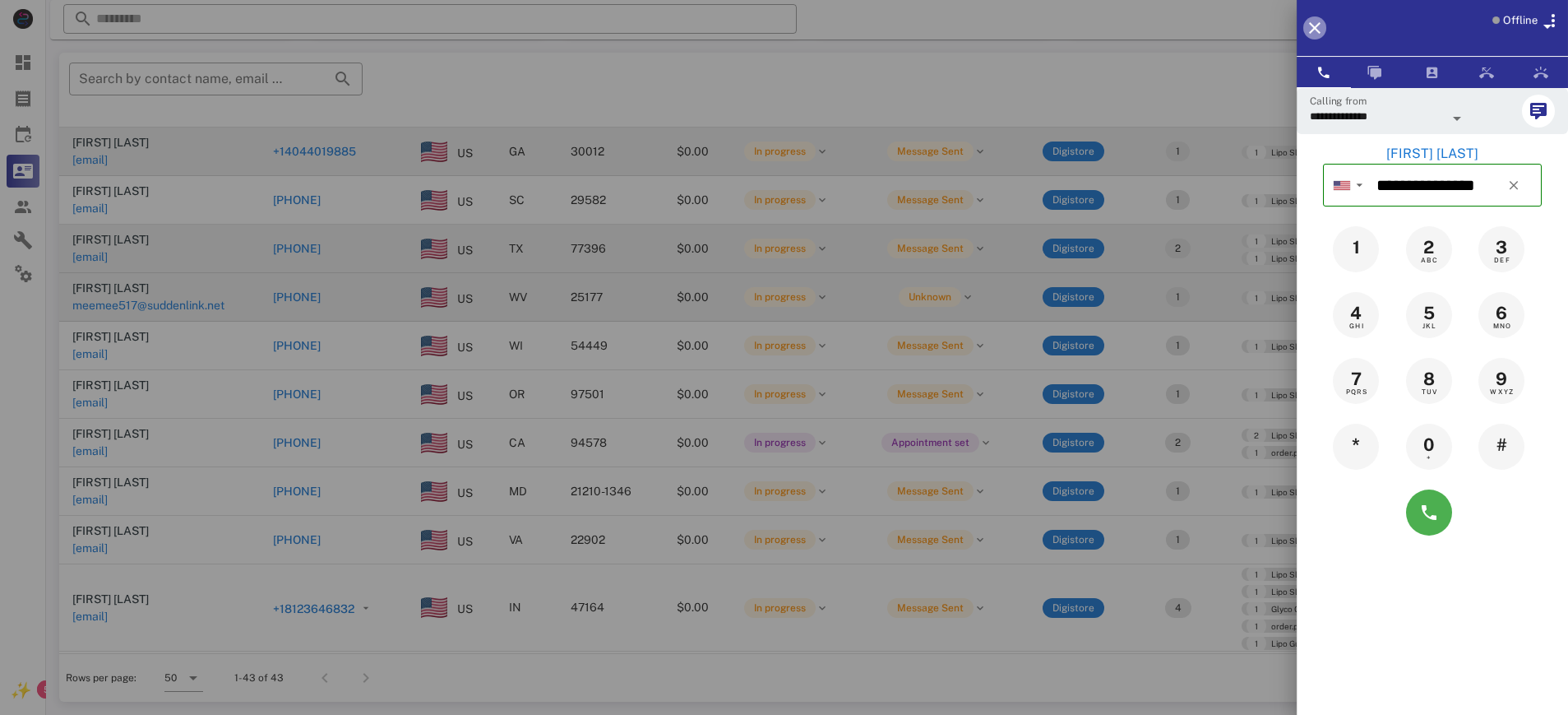 click at bounding box center [1315, 28] 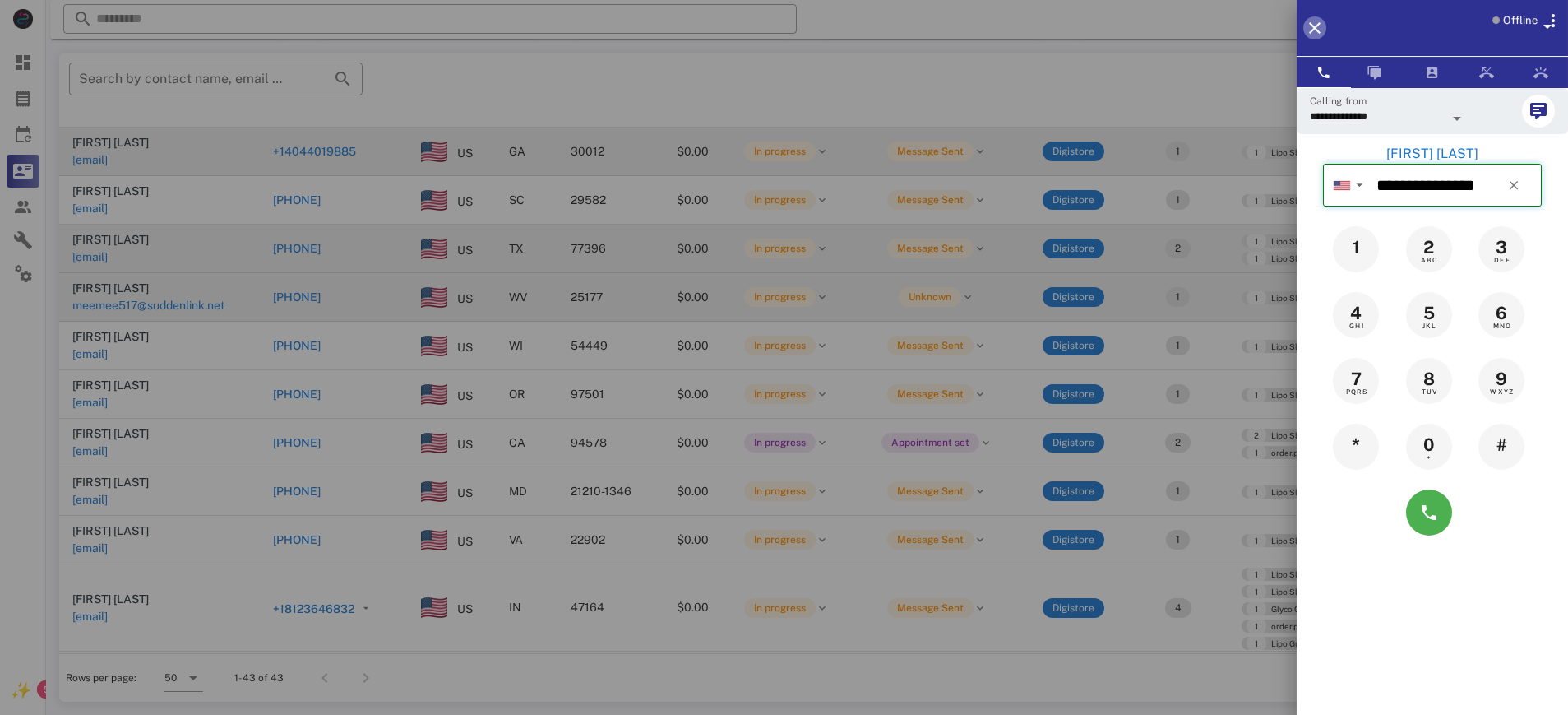 type 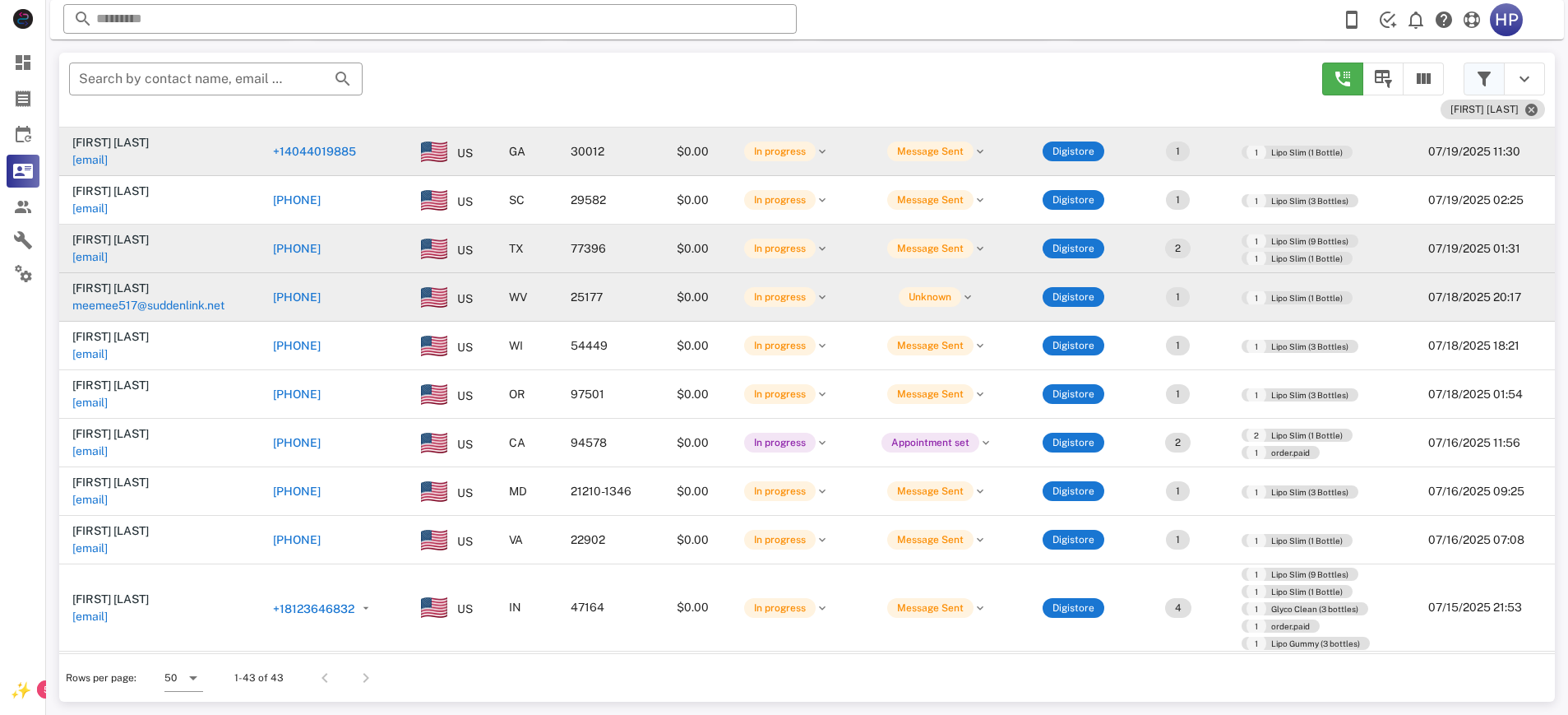 click at bounding box center [1484, 79] 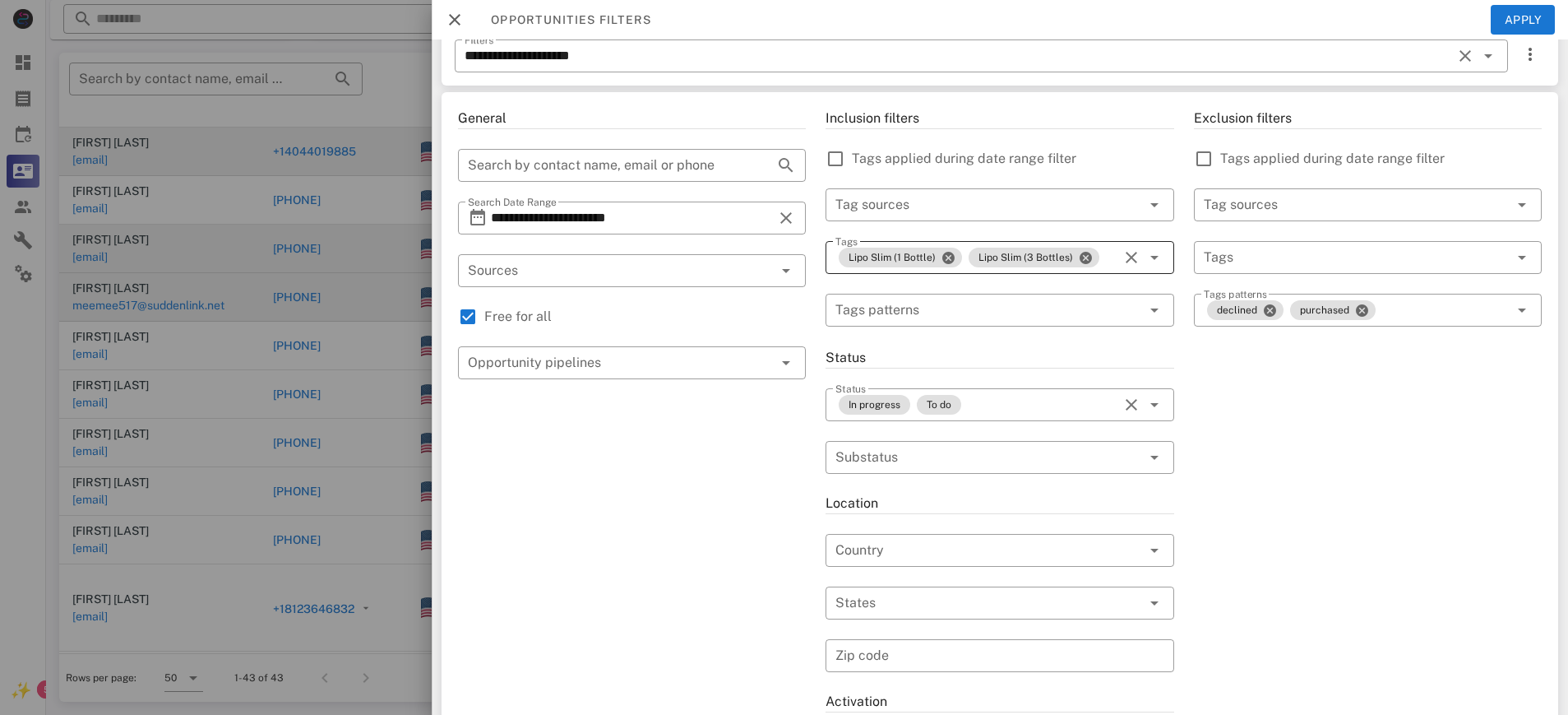 click at bounding box center (1130, 258) 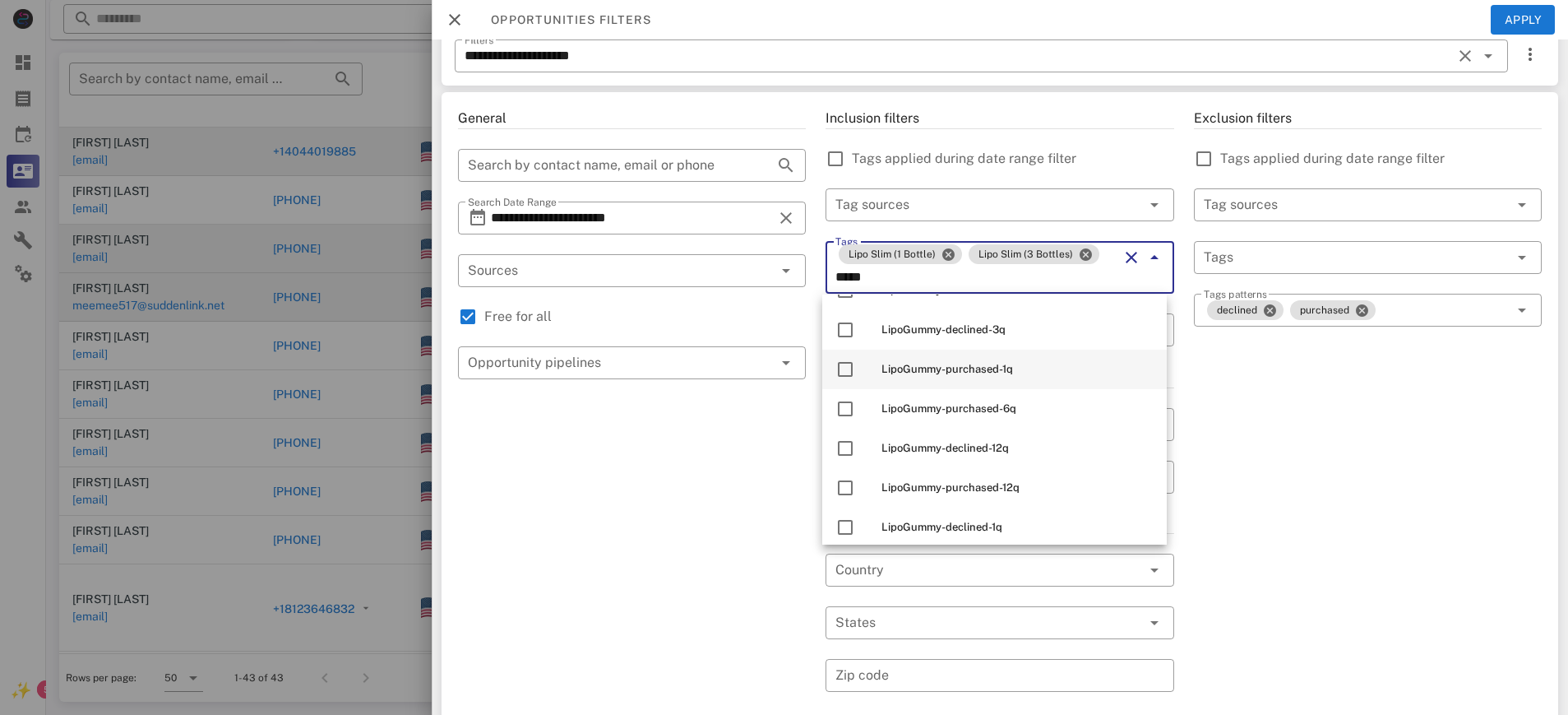 scroll, scrollTop: 0, scrollLeft: 0, axis: both 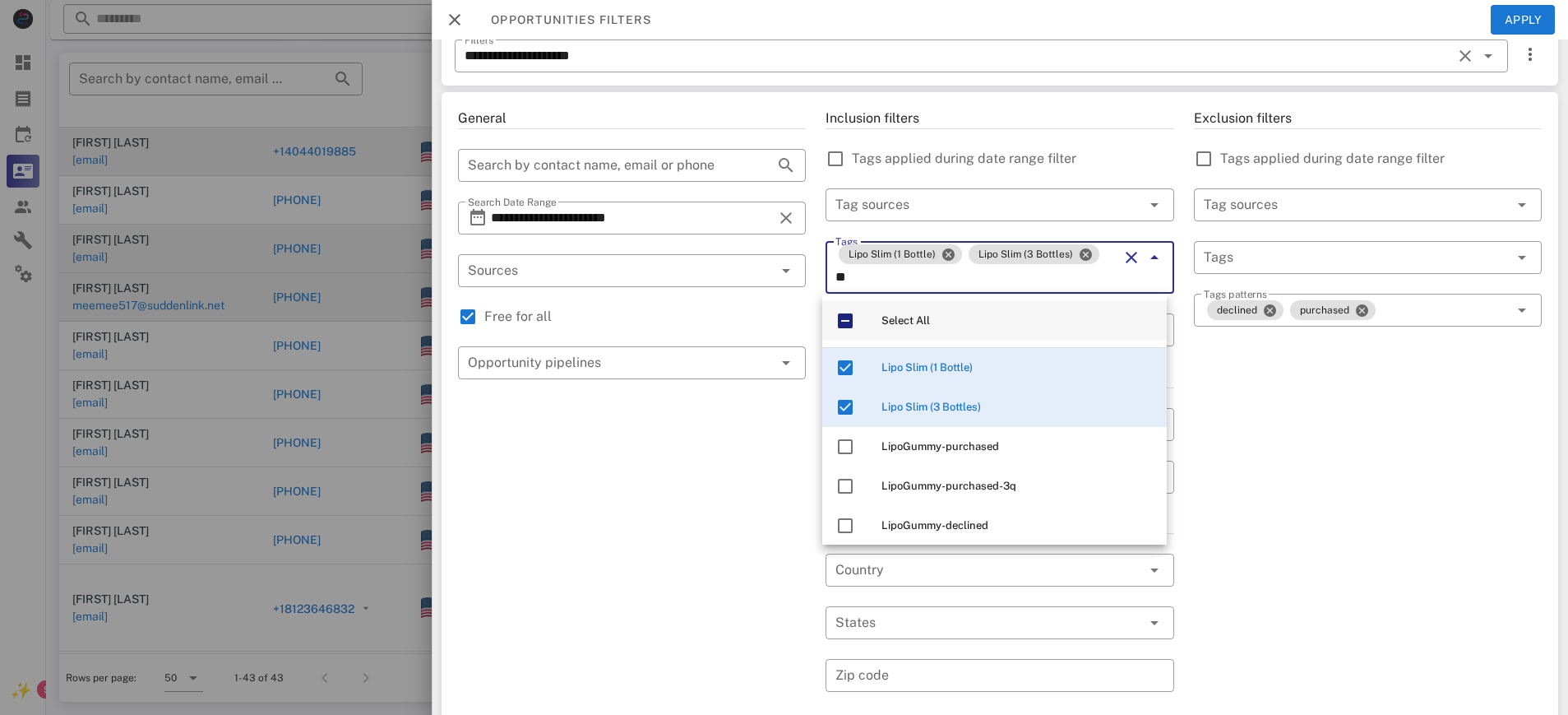 type on "*" 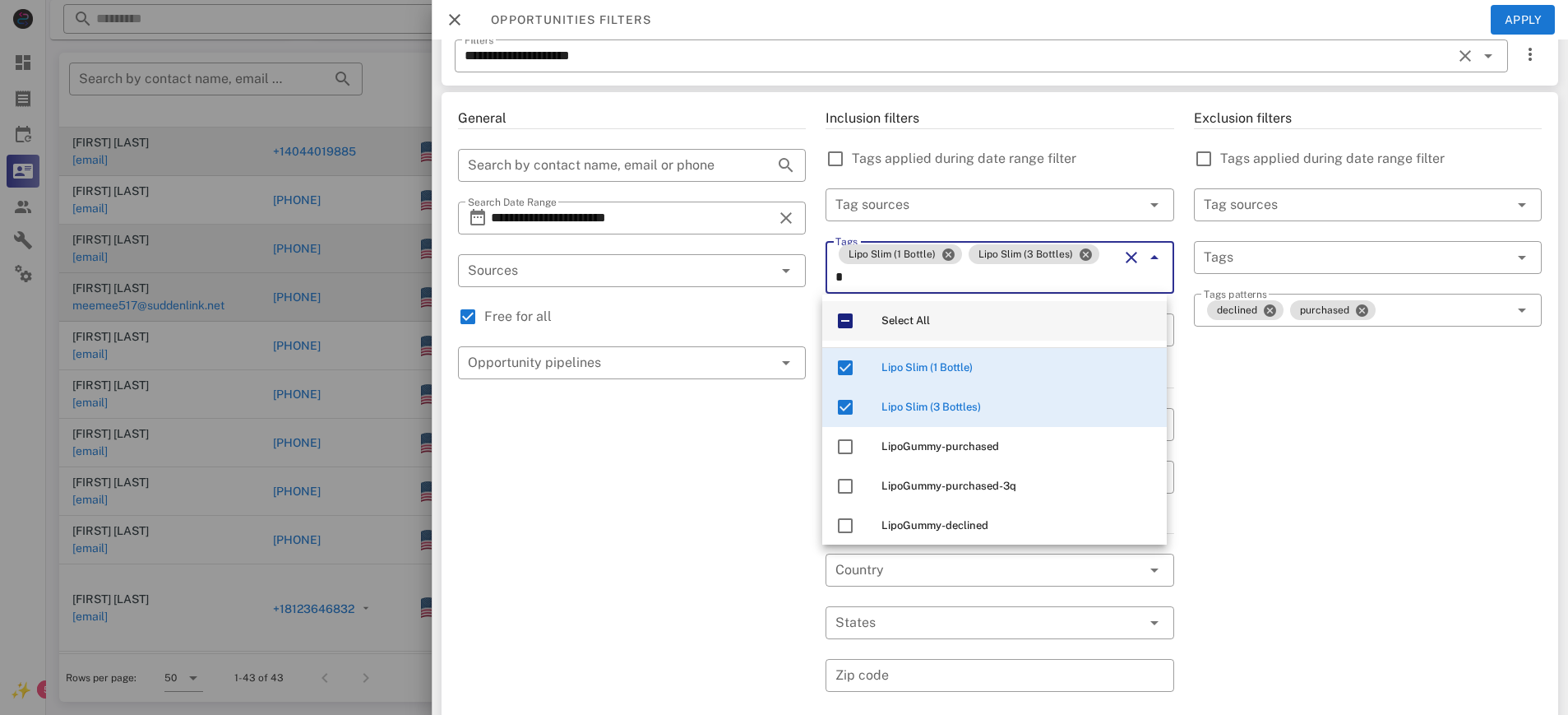type 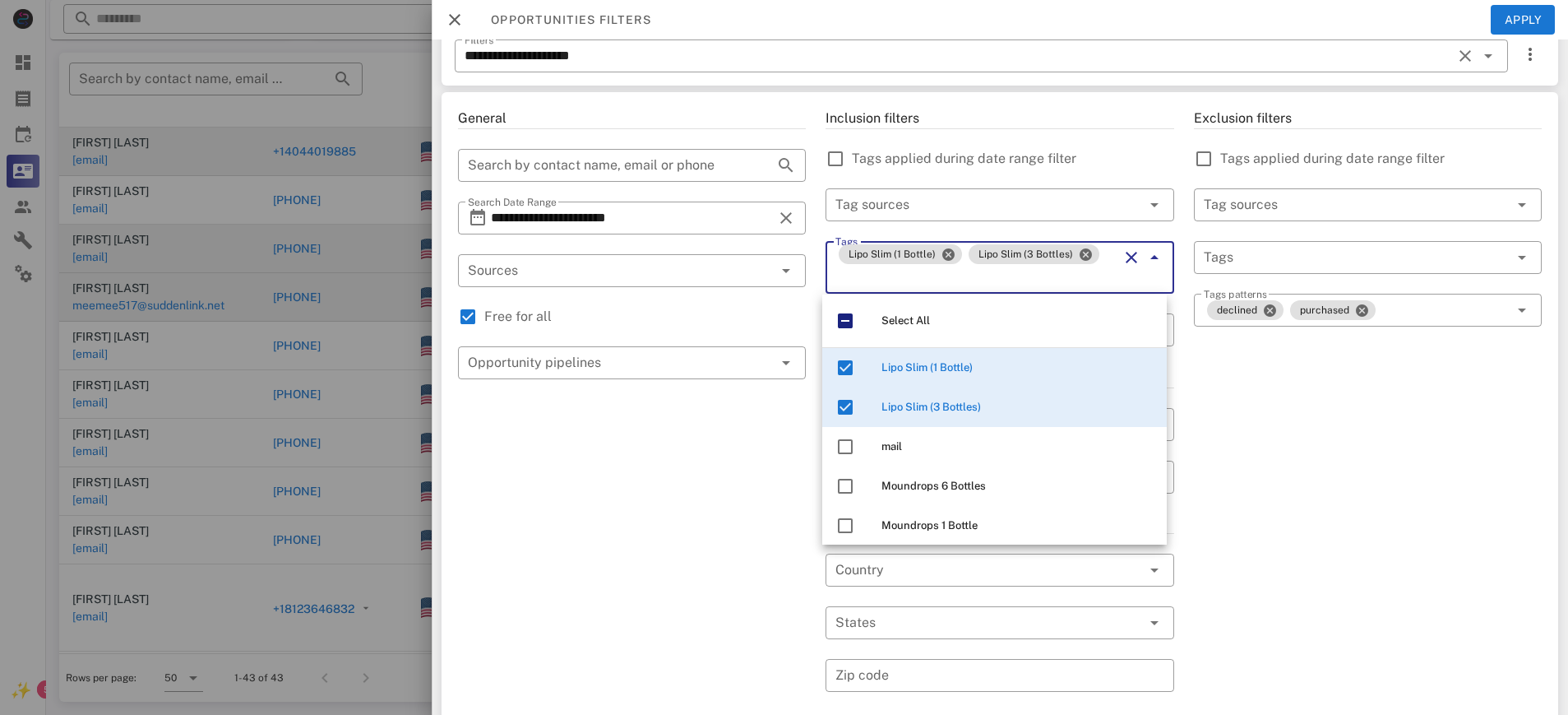click on "**********" at bounding box center (631, 570) 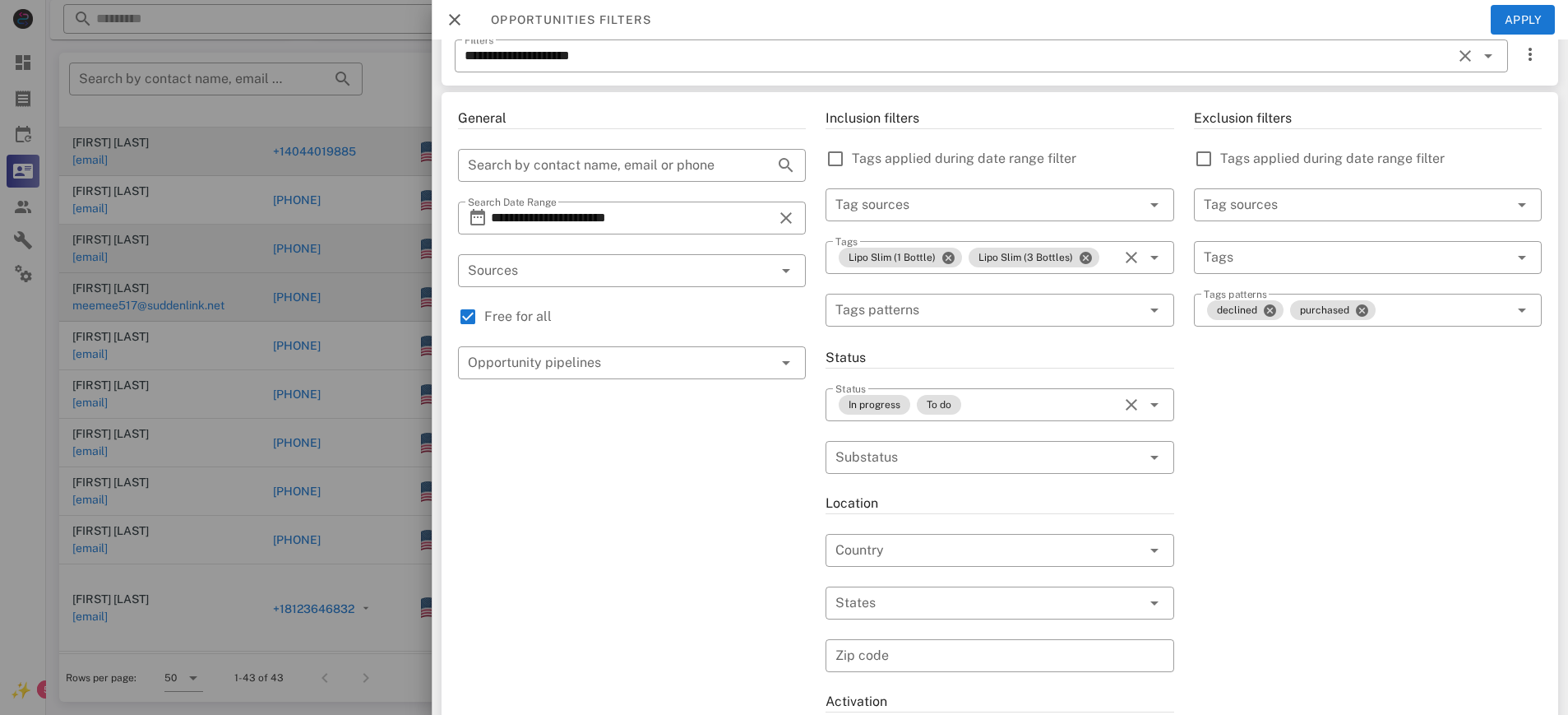 click at bounding box center (455, 20) 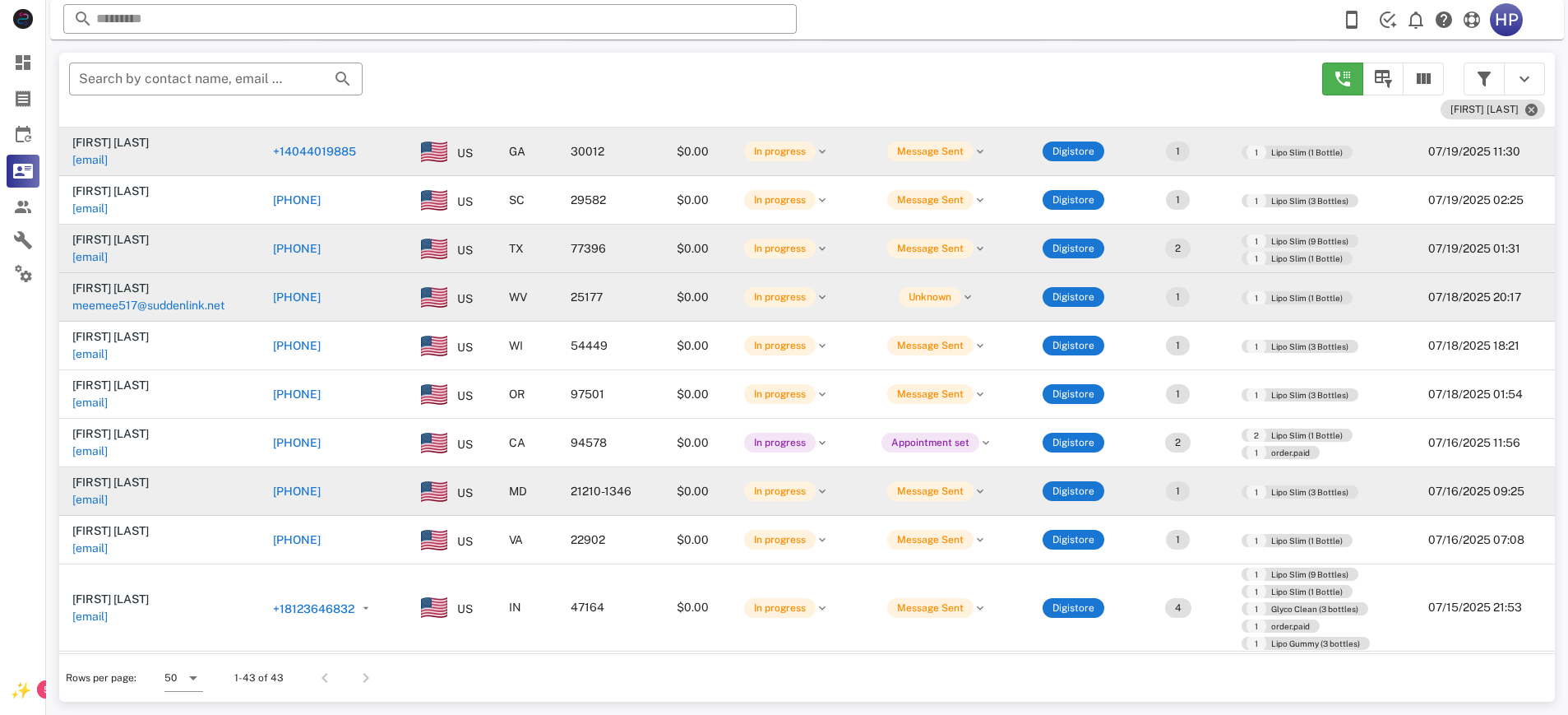 click on "[PHONE]" at bounding box center [297, 491] 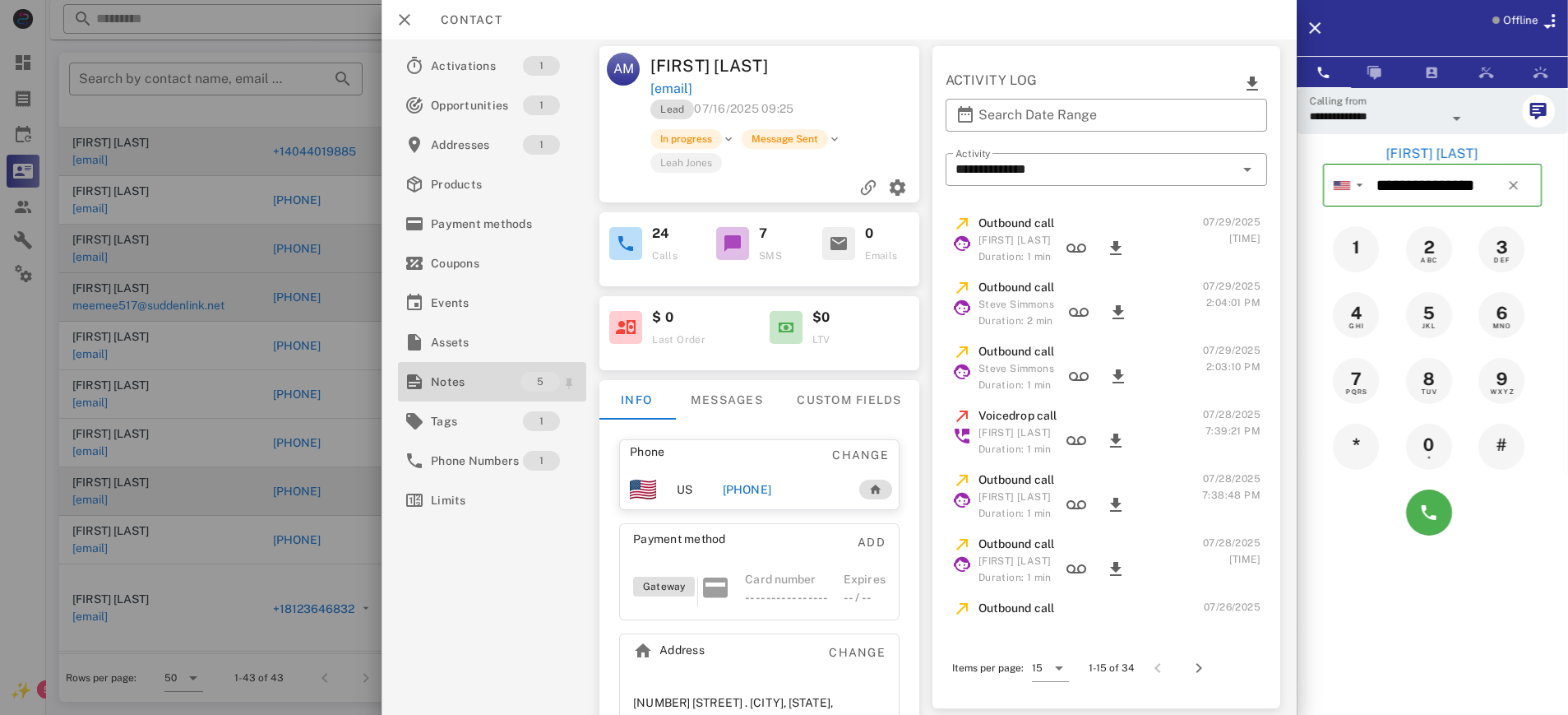 click on "Notes" at bounding box center [475, 382] 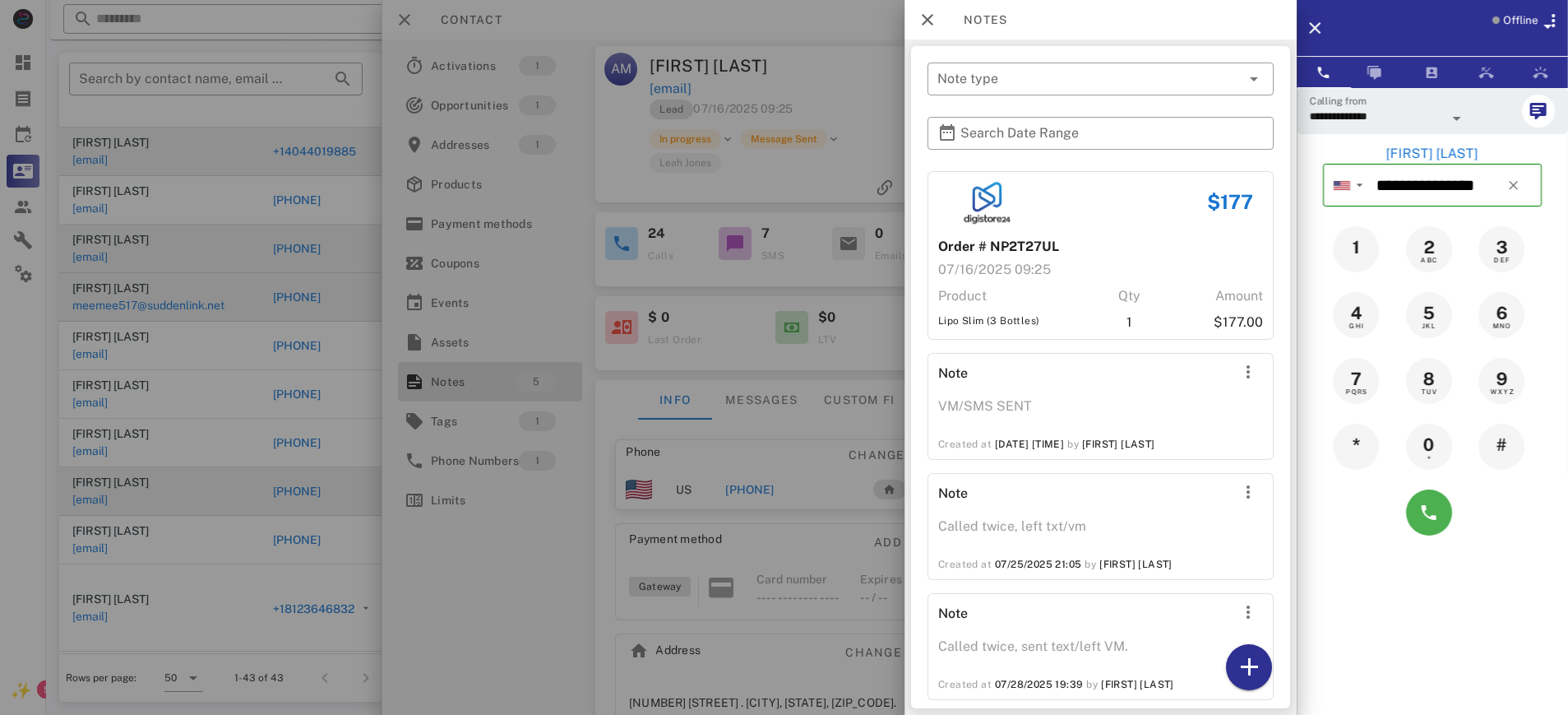 click at bounding box center (784, 357) 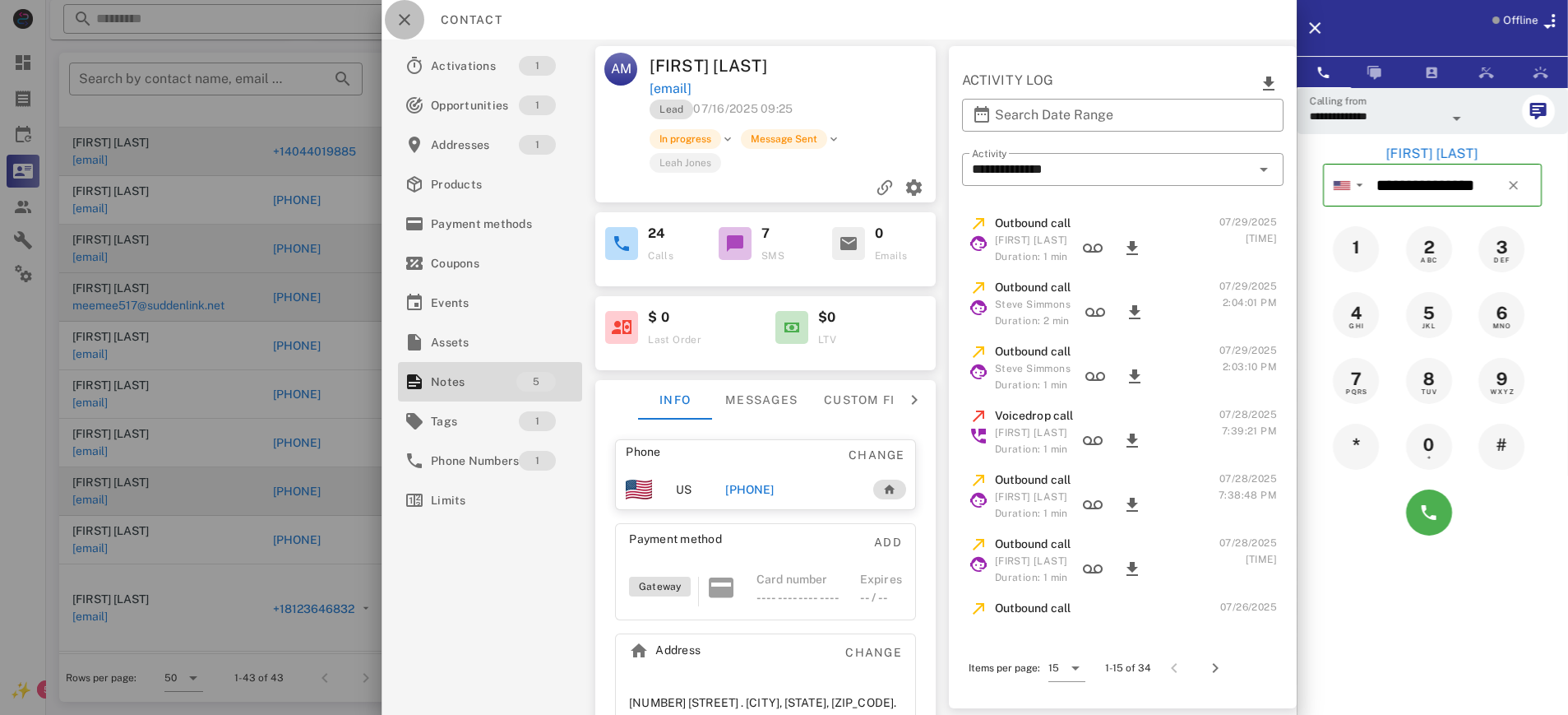 click at bounding box center (405, 20) 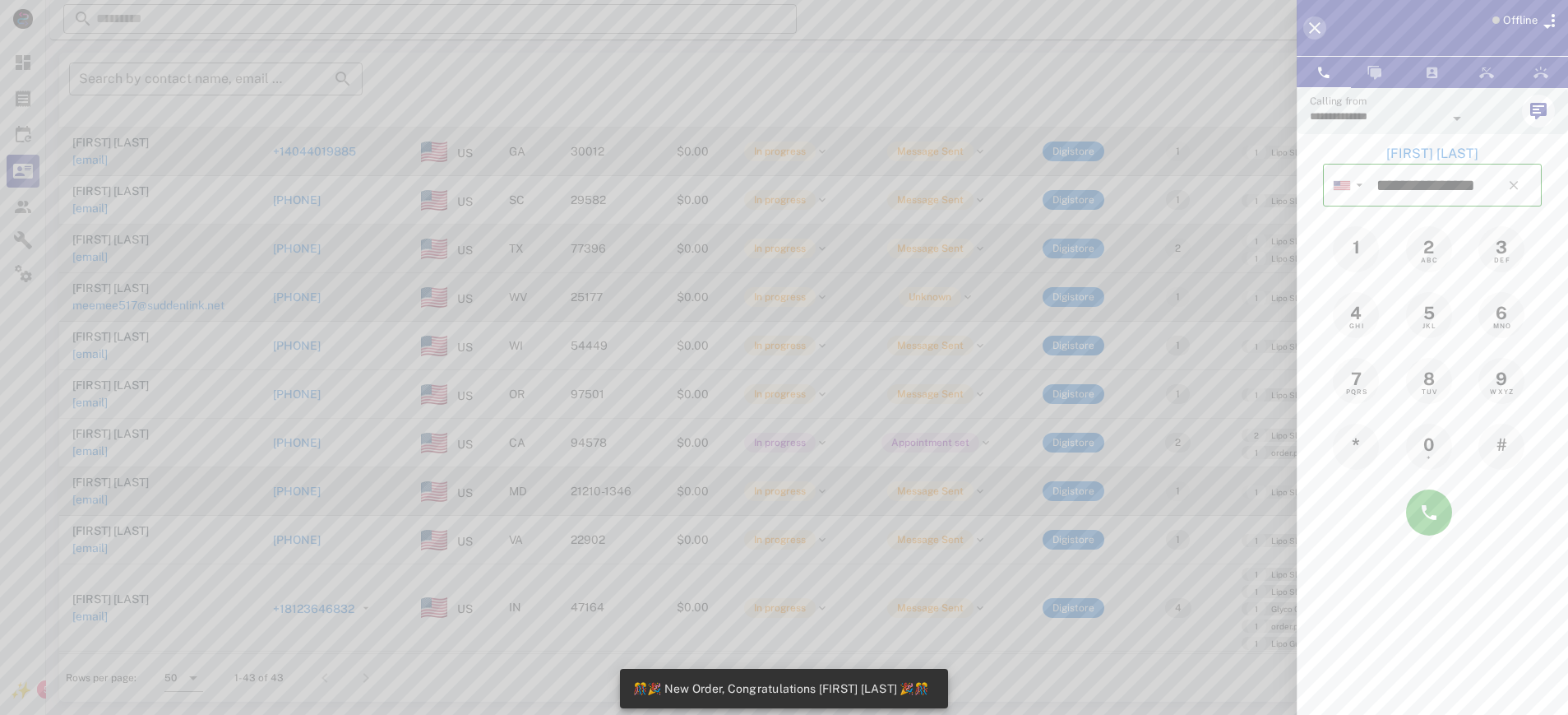 click at bounding box center (1315, 28) 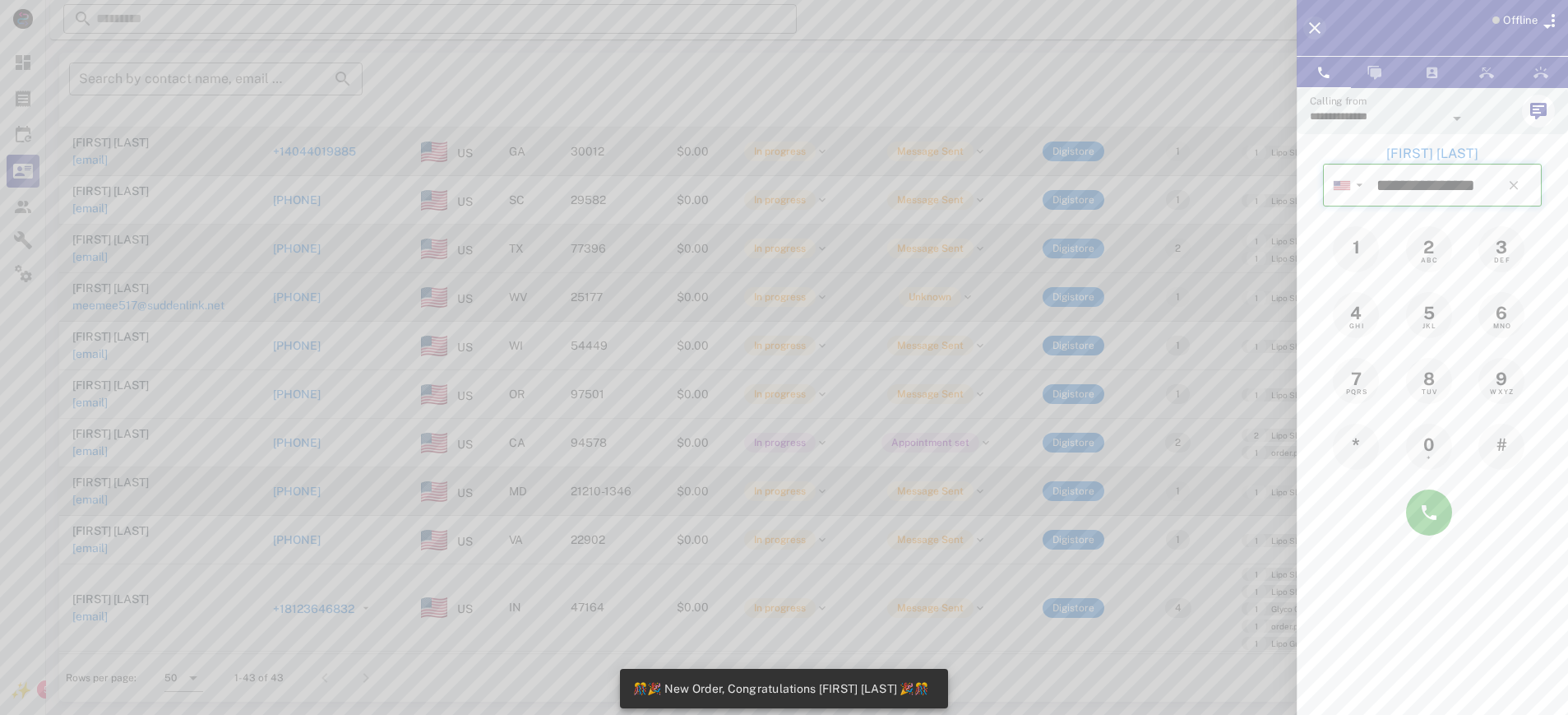 type 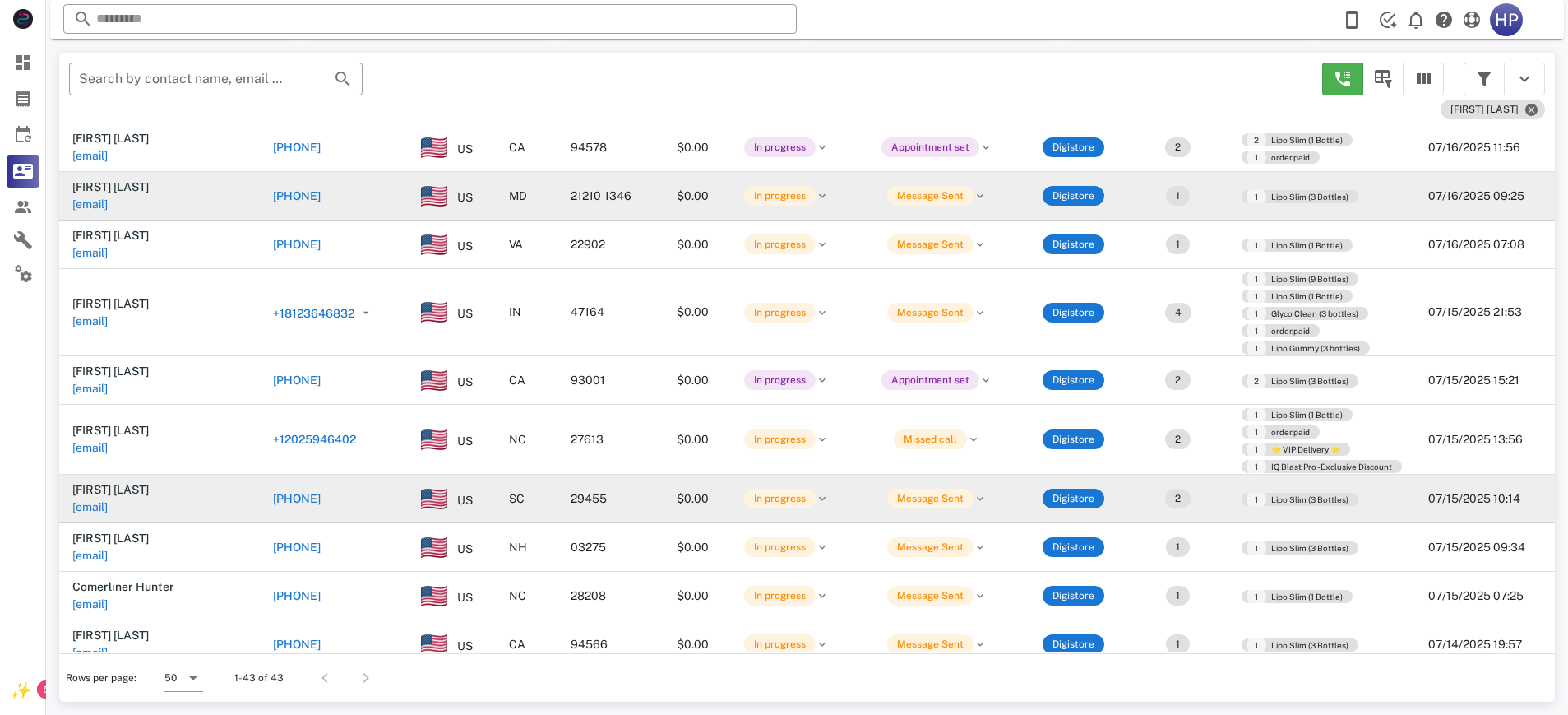 scroll, scrollTop: 926, scrollLeft: 0, axis: vertical 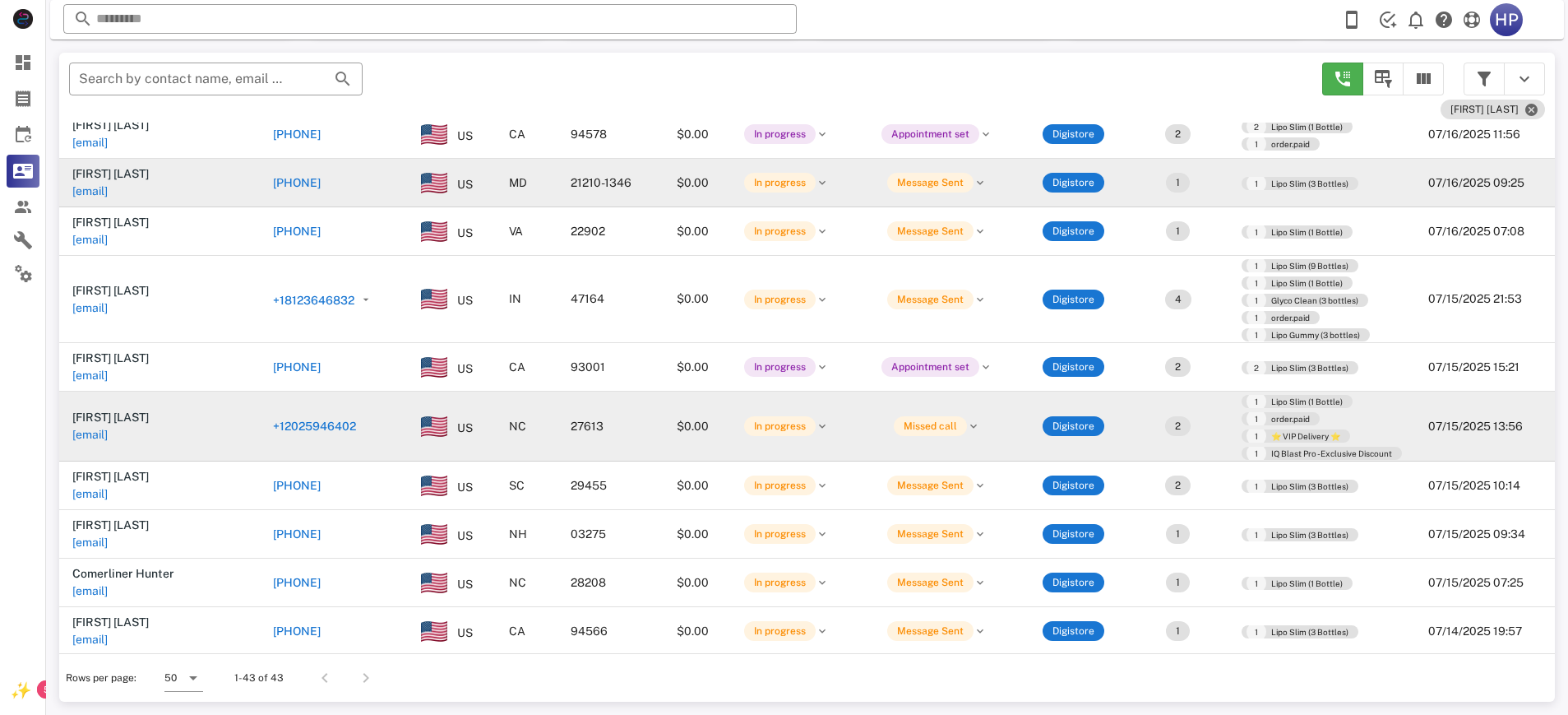 click on "+12025946402" at bounding box center (314, 426) 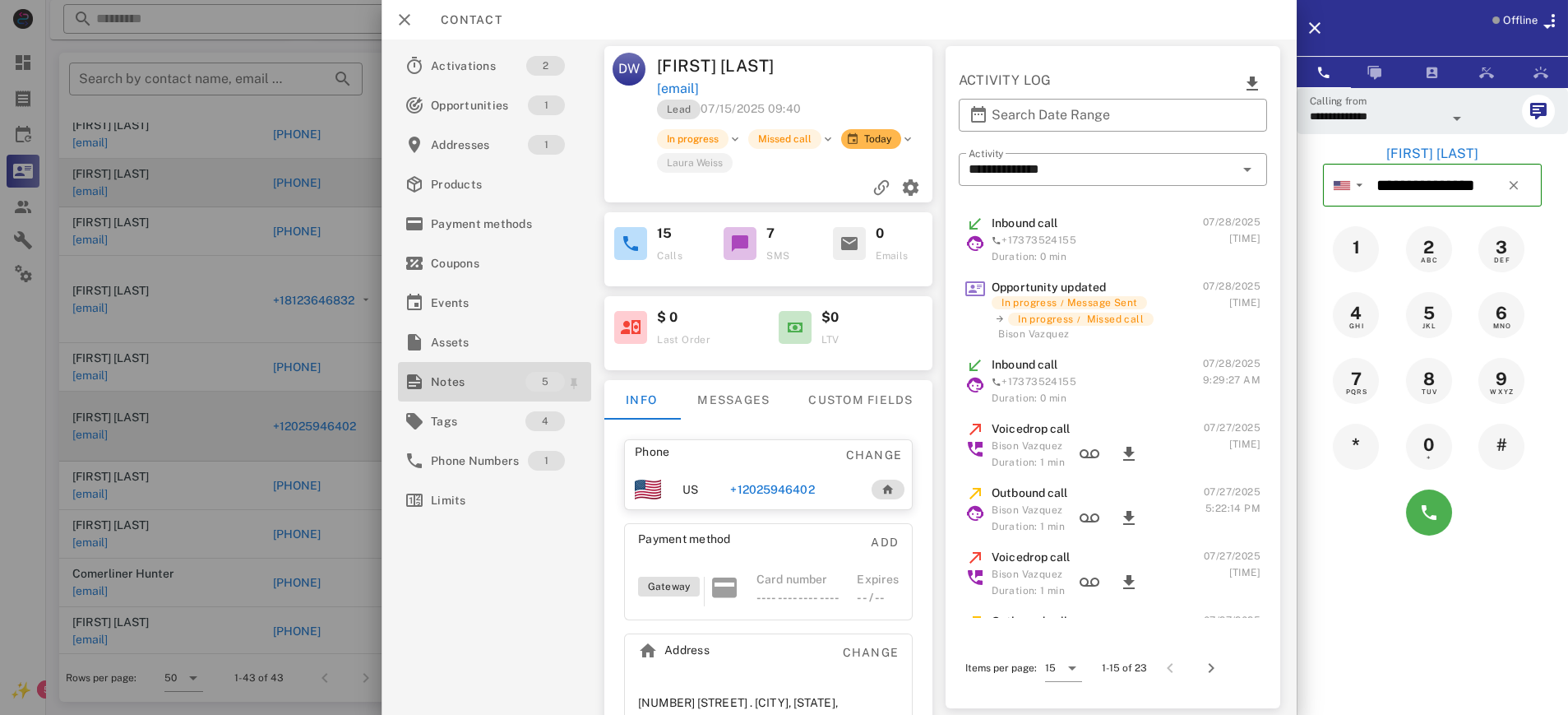 click on "Notes" at bounding box center (478, 382) 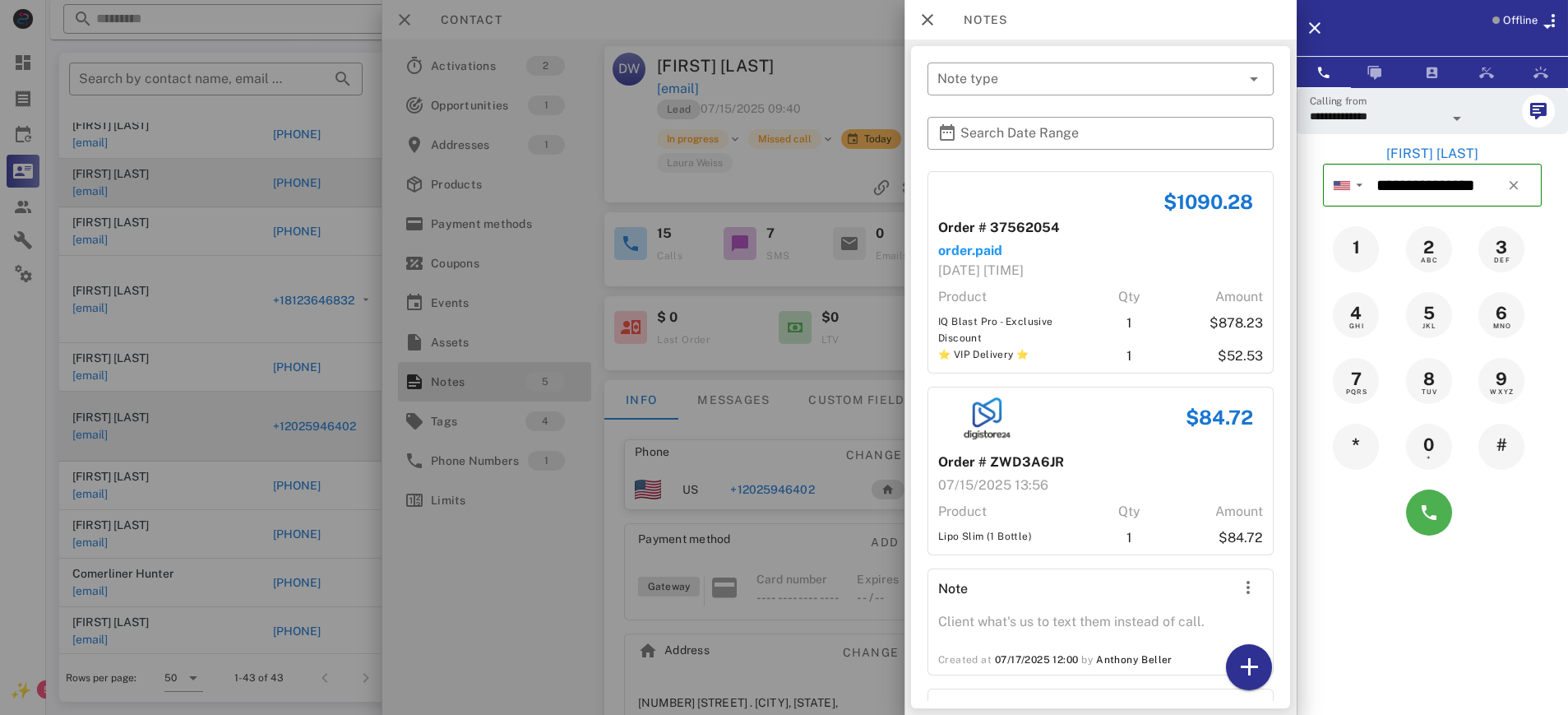 click at bounding box center (784, 357) 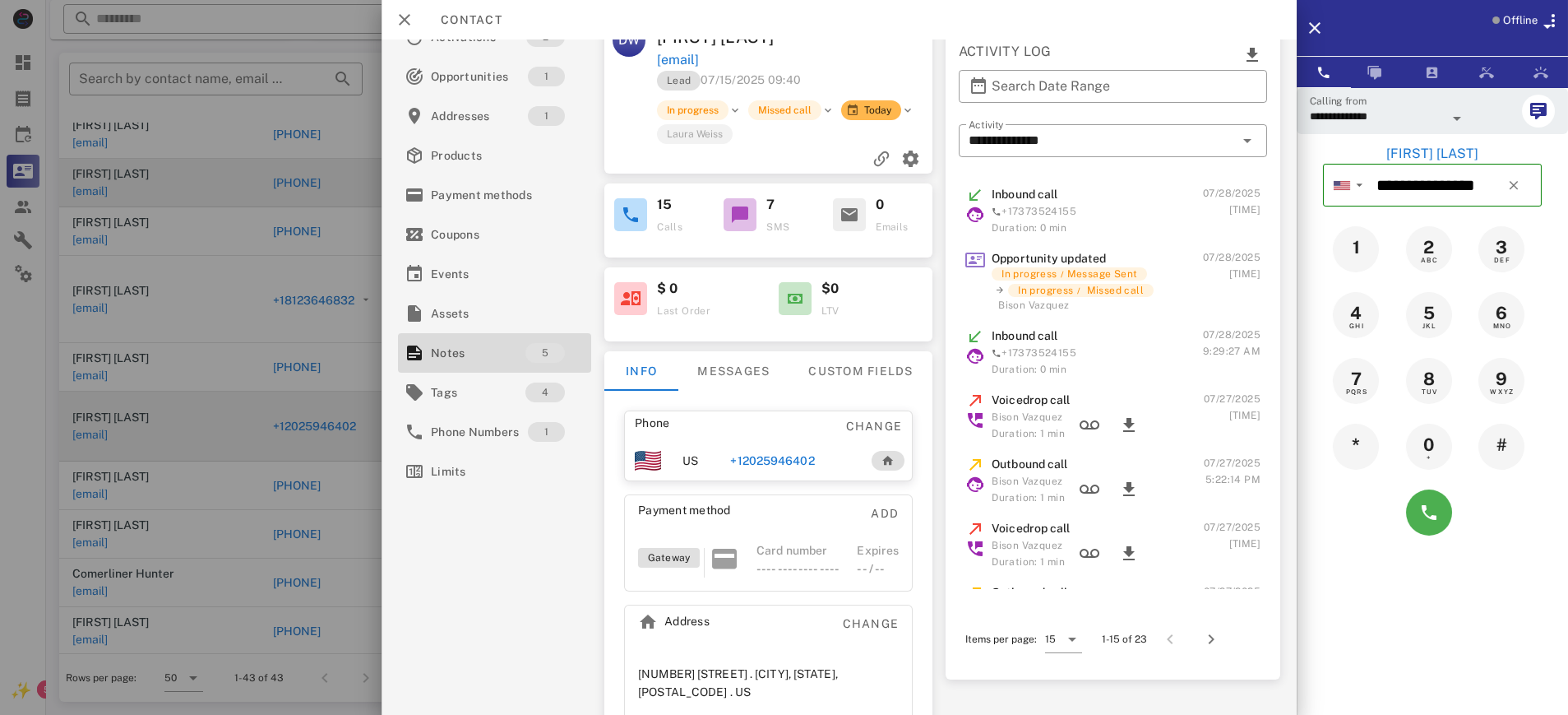 scroll, scrollTop: 0, scrollLeft: 0, axis: both 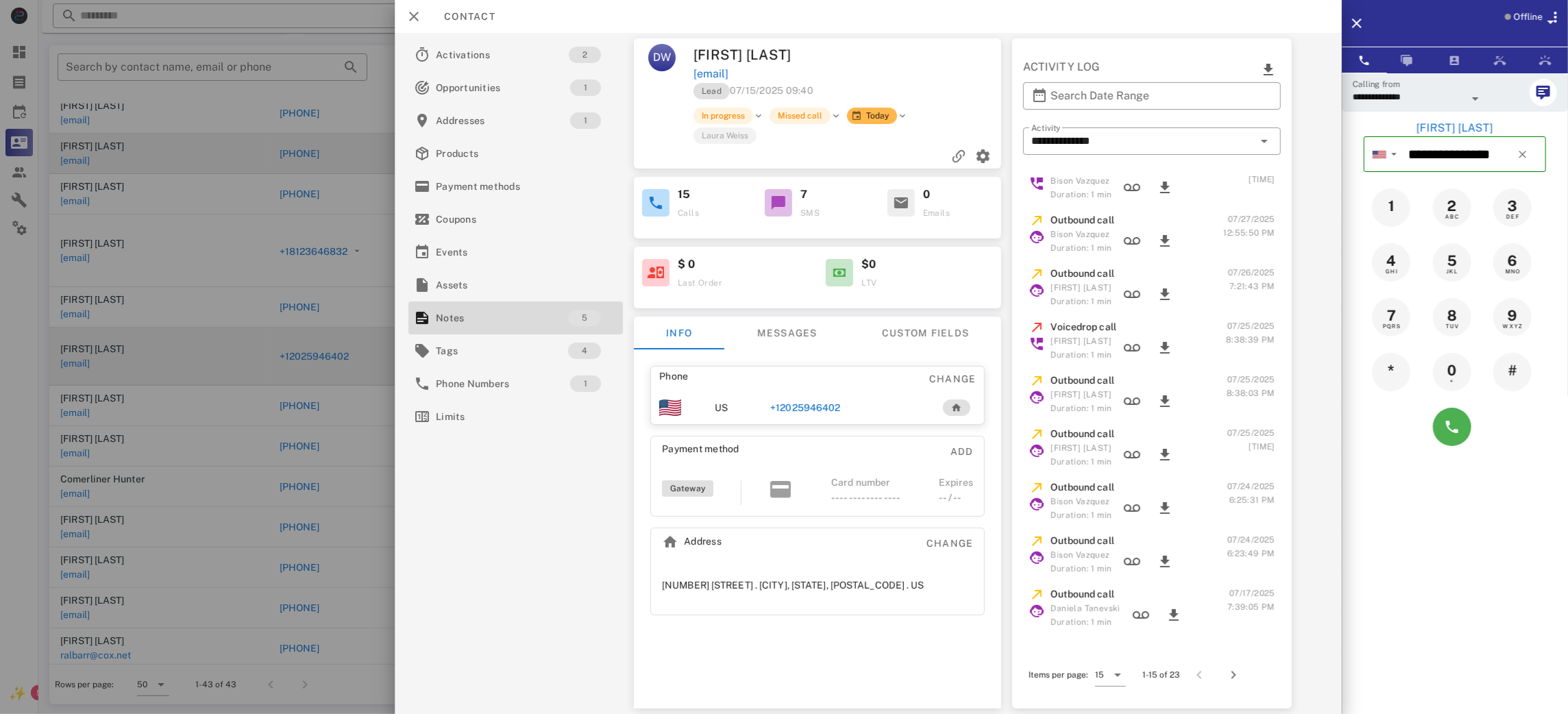 drag, startPoint x: 1291, startPoint y: 0, endPoint x: 360, endPoint y: 569, distance: 1091.11 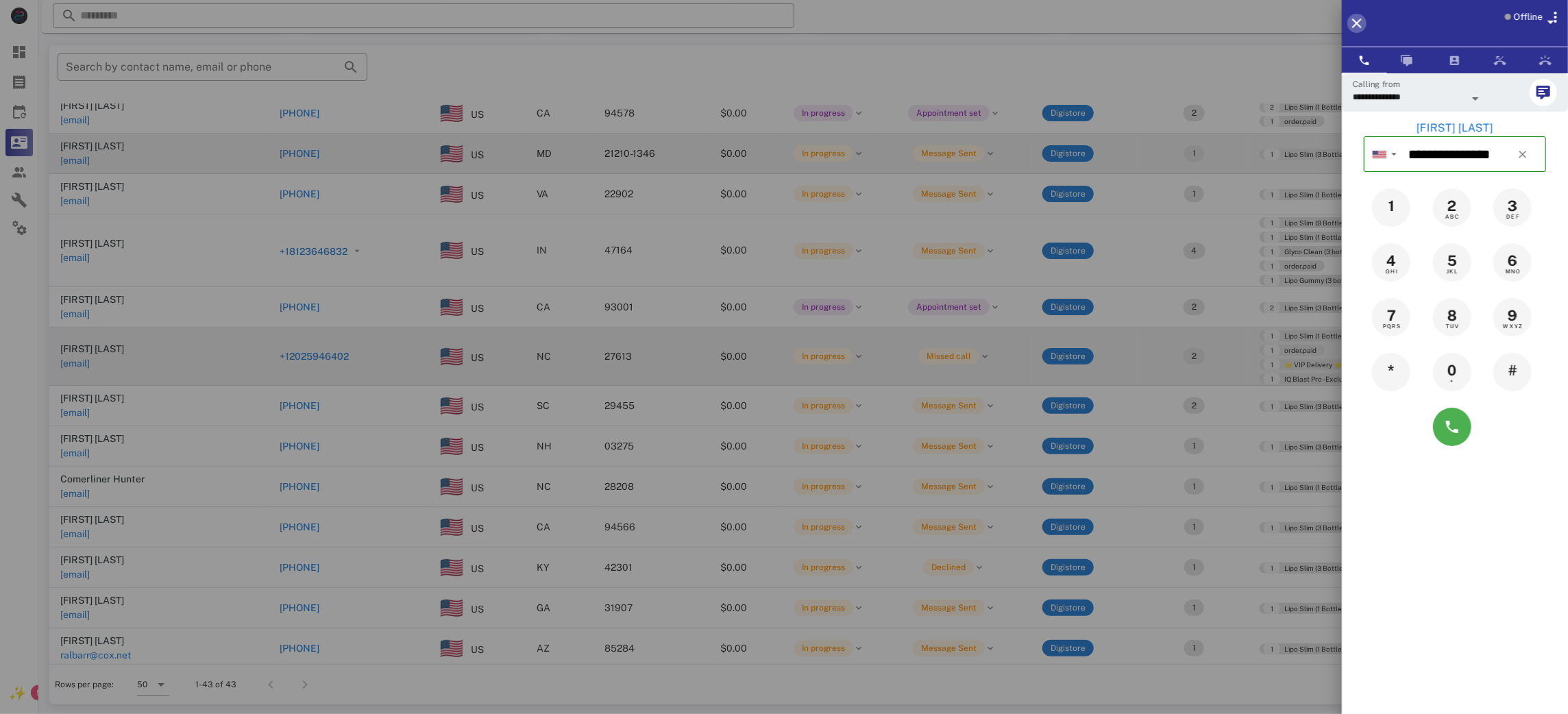 click at bounding box center [1357, 23] 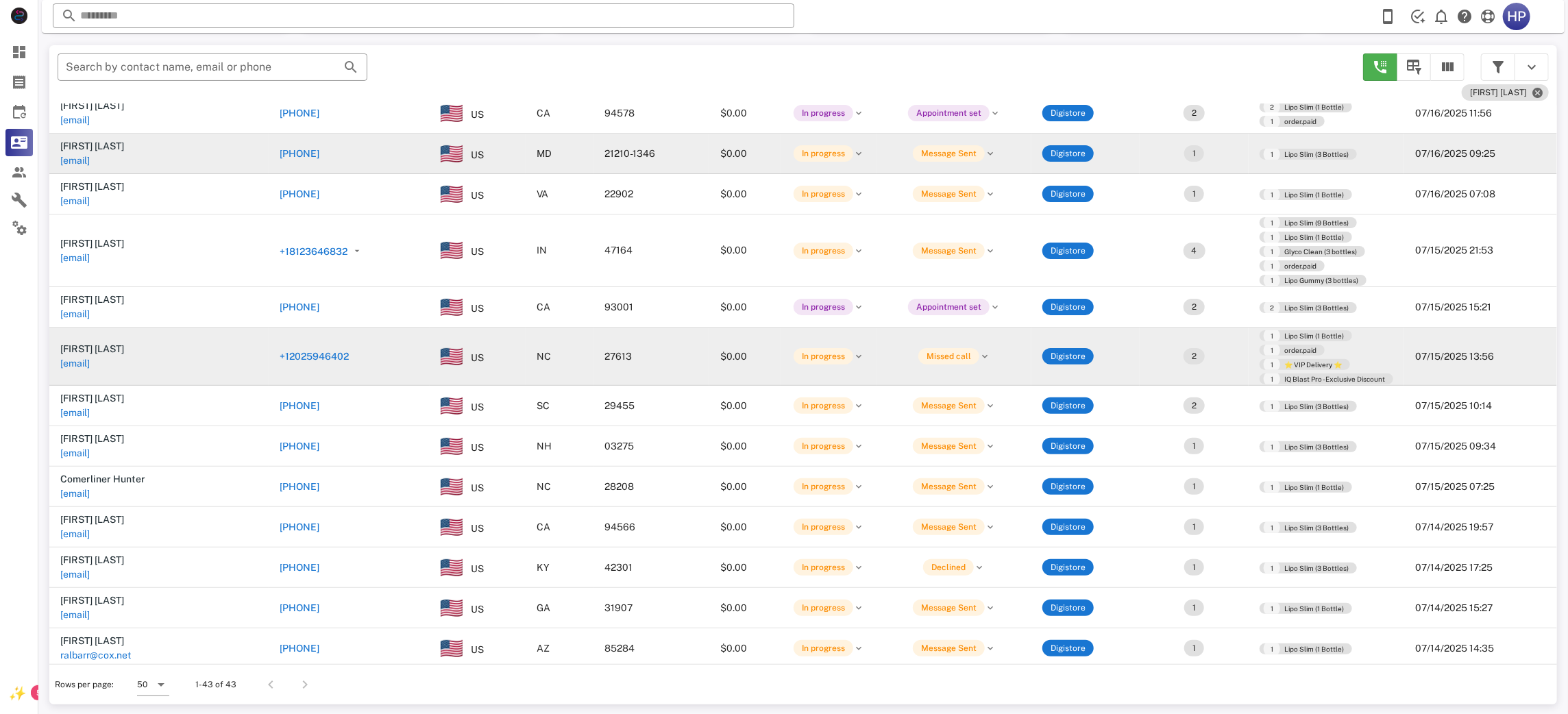 click on "+12025946402" at bounding box center (314, 356) 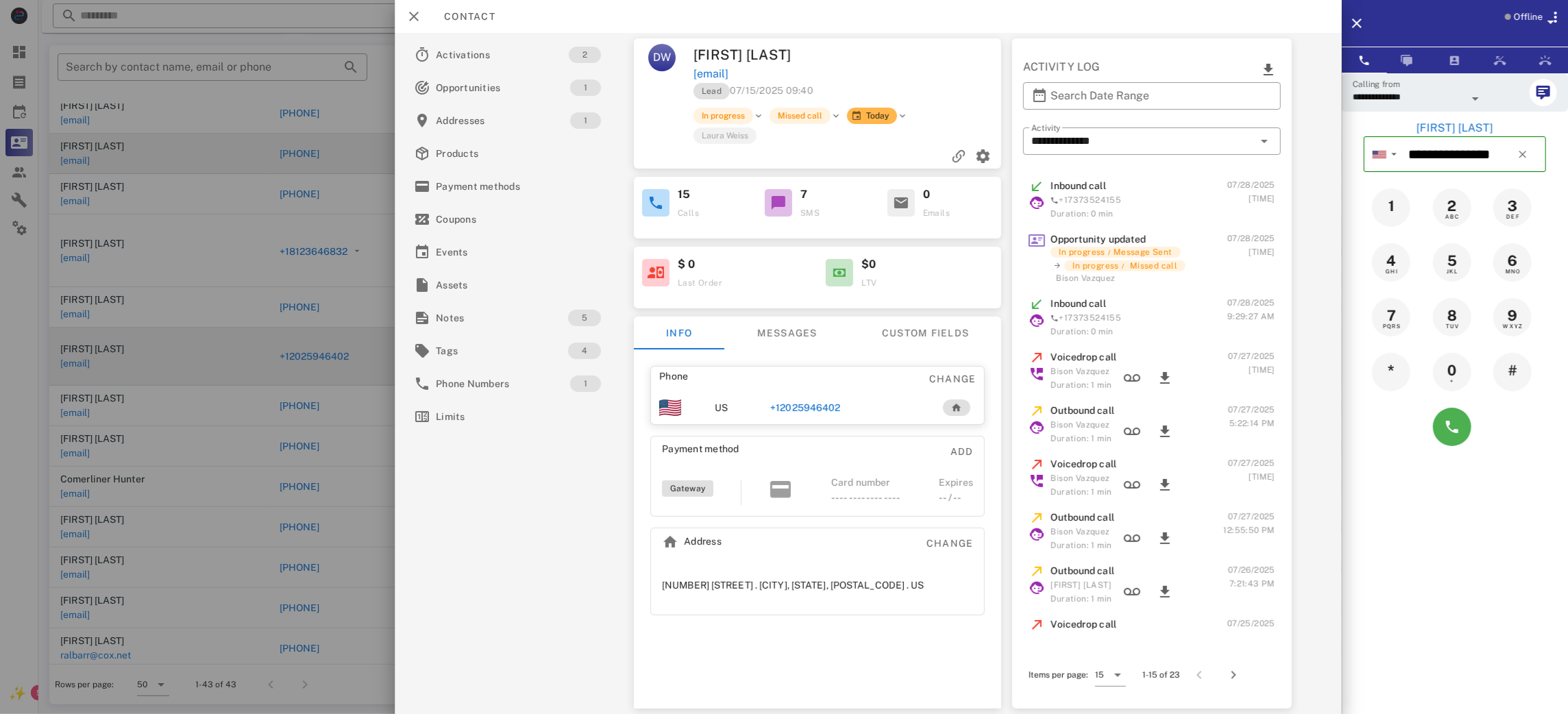 click on "$0 LTV" at bounding box center [927, 273] 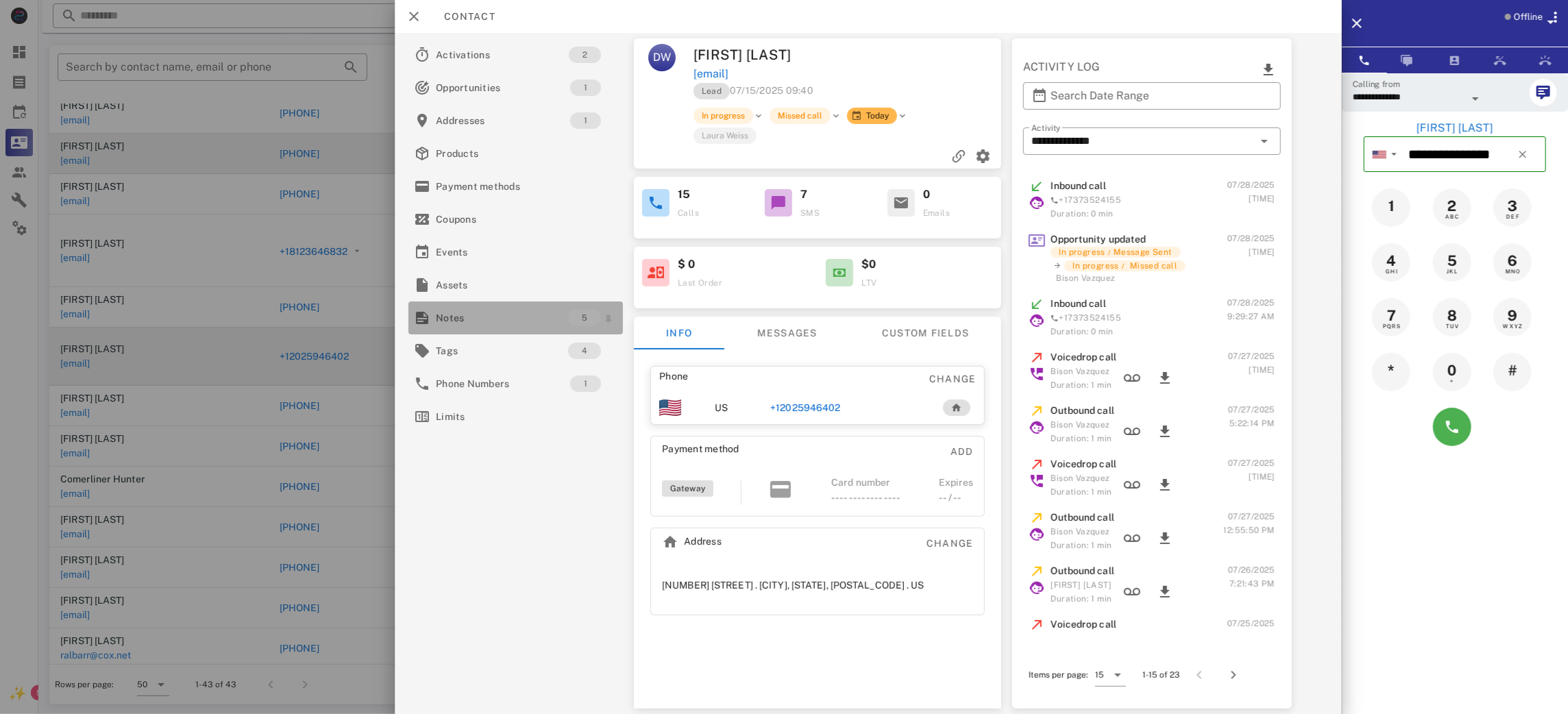 click on "Notes" at bounding box center (502, 318) 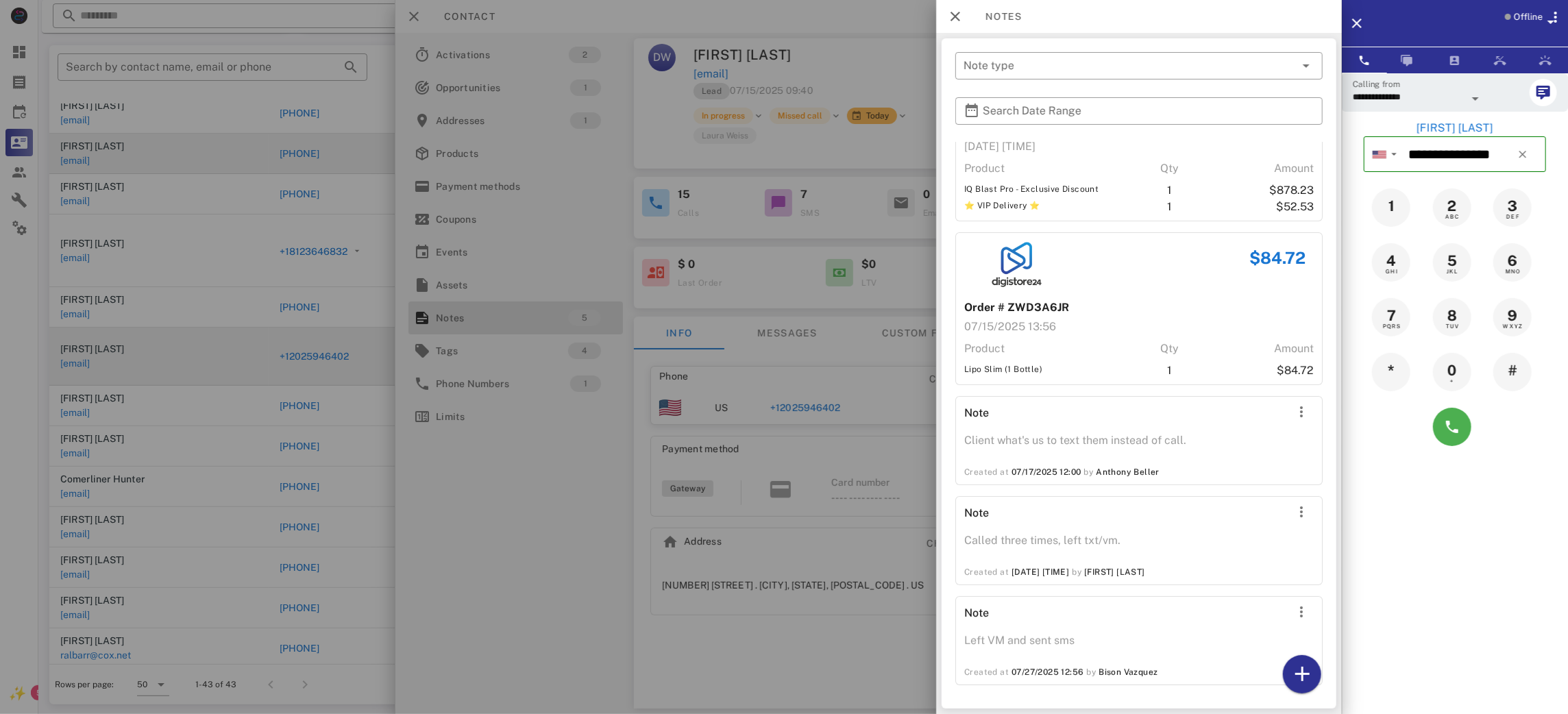 scroll, scrollTop: 0, scrollLeft: 0, axis: both 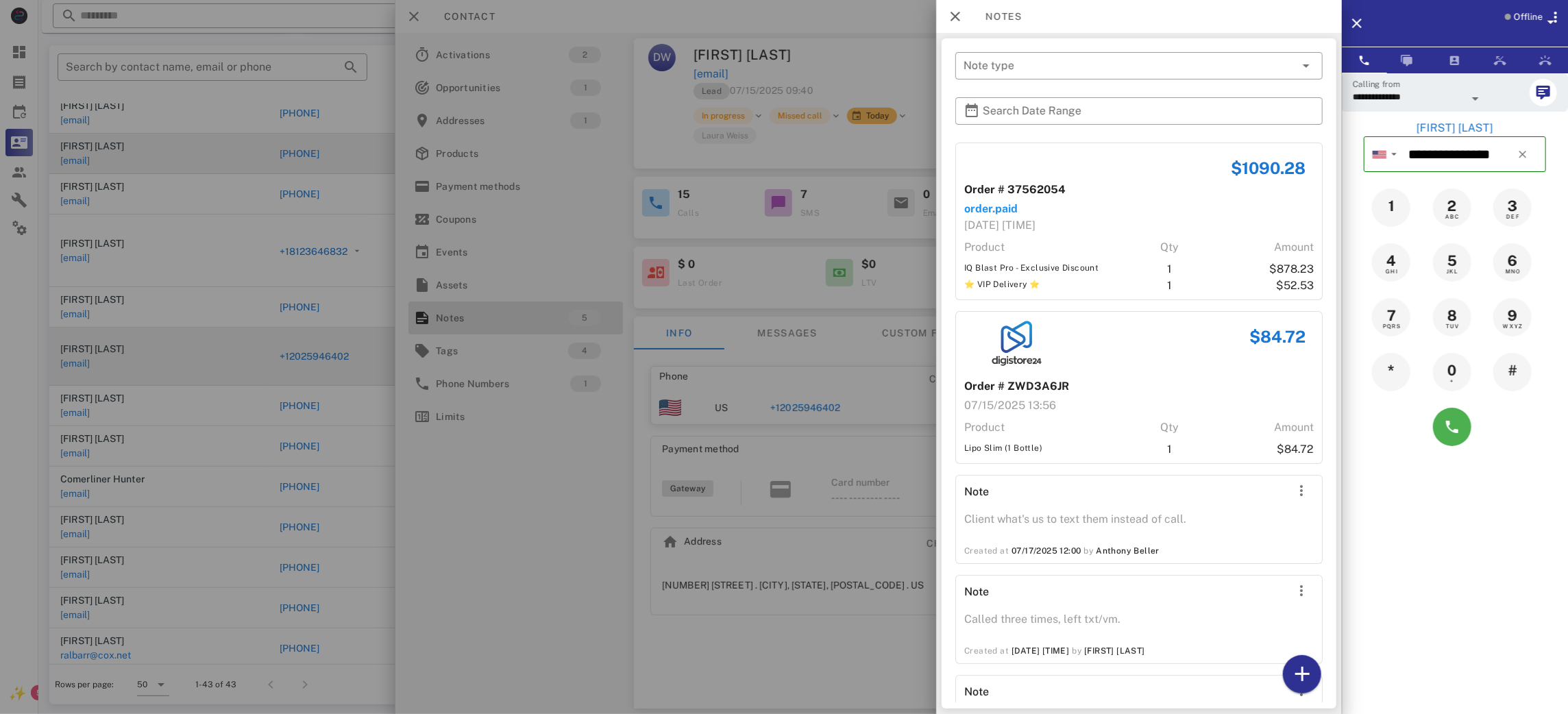 click at bounding box center (784, 357) 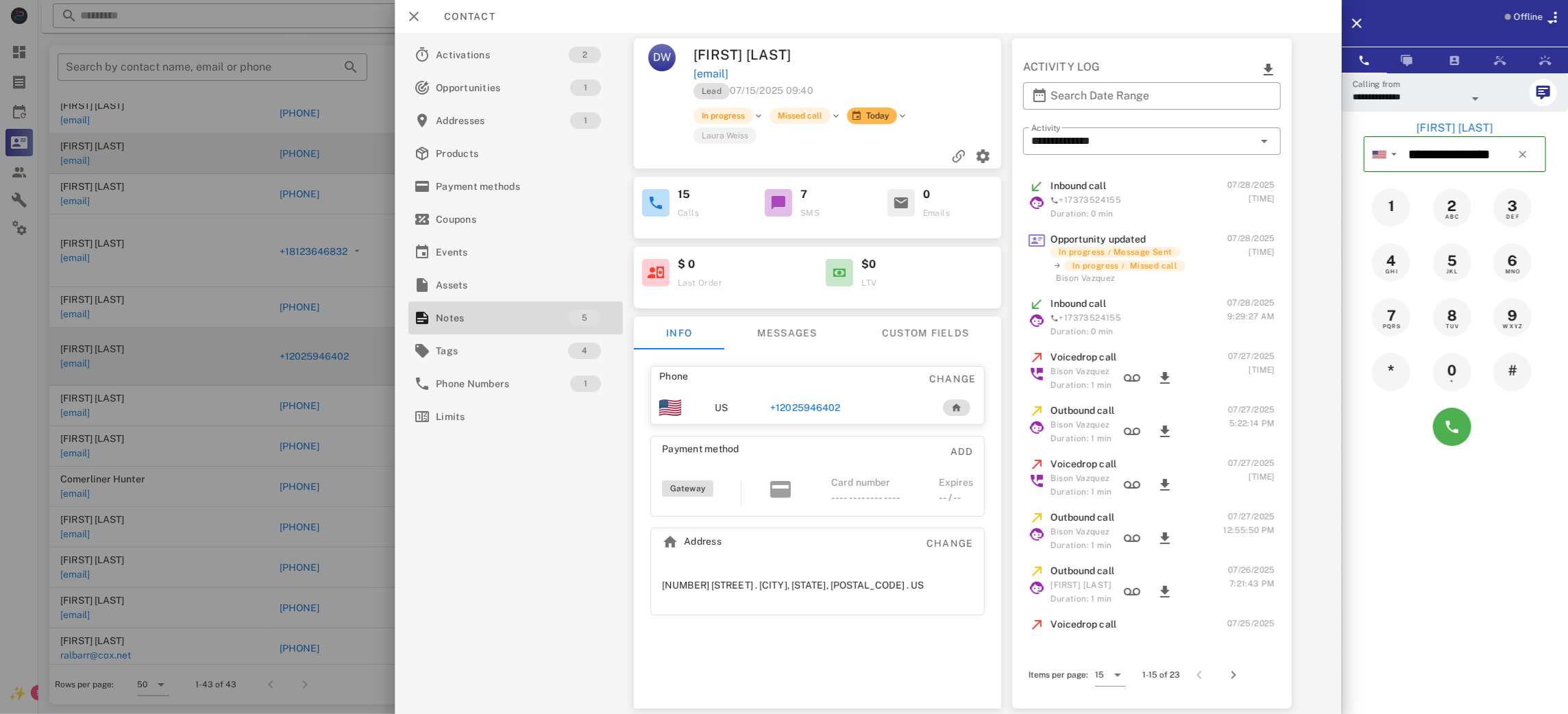 click on "Activations  2  Opportunities  1  Addresses  1  Products Payment methodsCoupons Events Assets Notes  5  Tags  4  Phone Numbers  1  Limits" at bounding box center (515, 373) 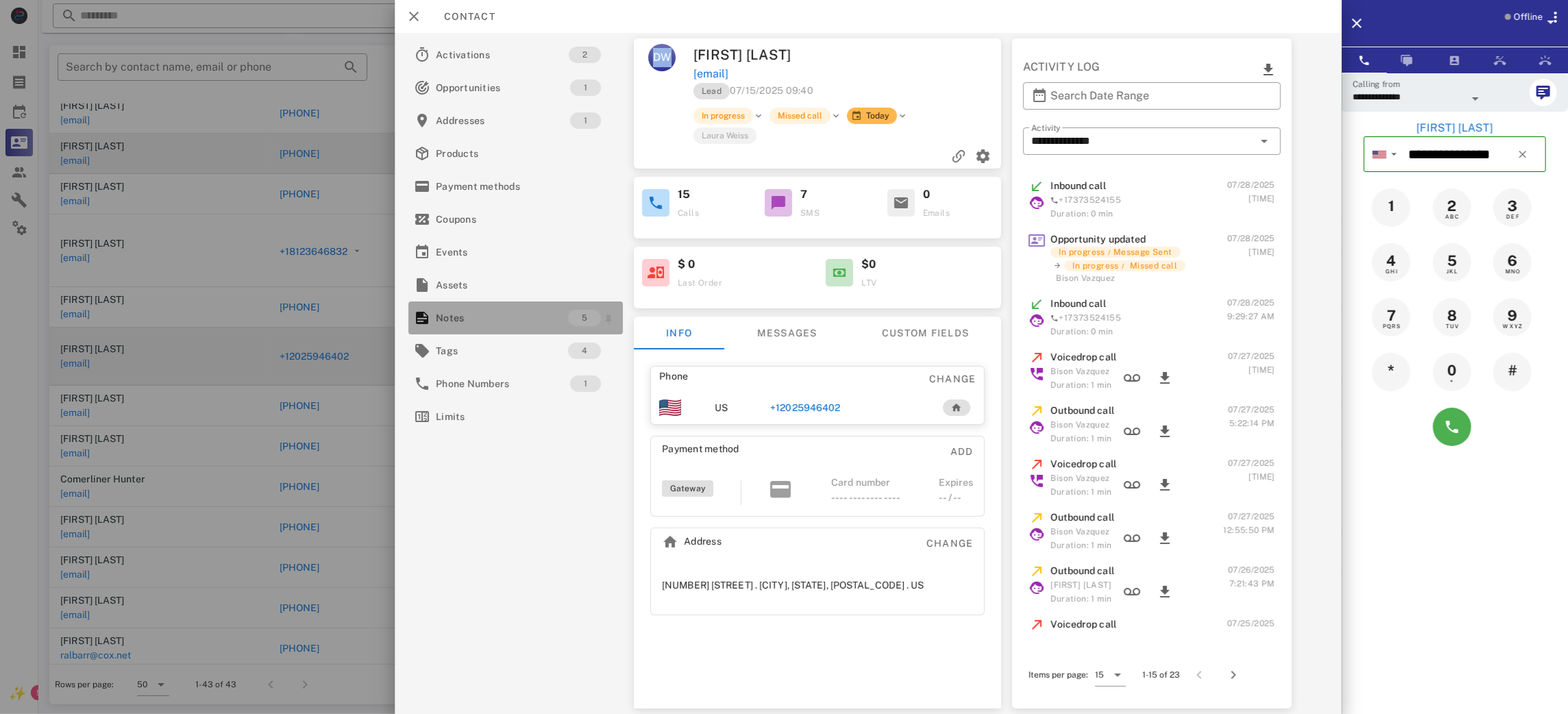 click on "Notes" at bounding box center (502, 318) 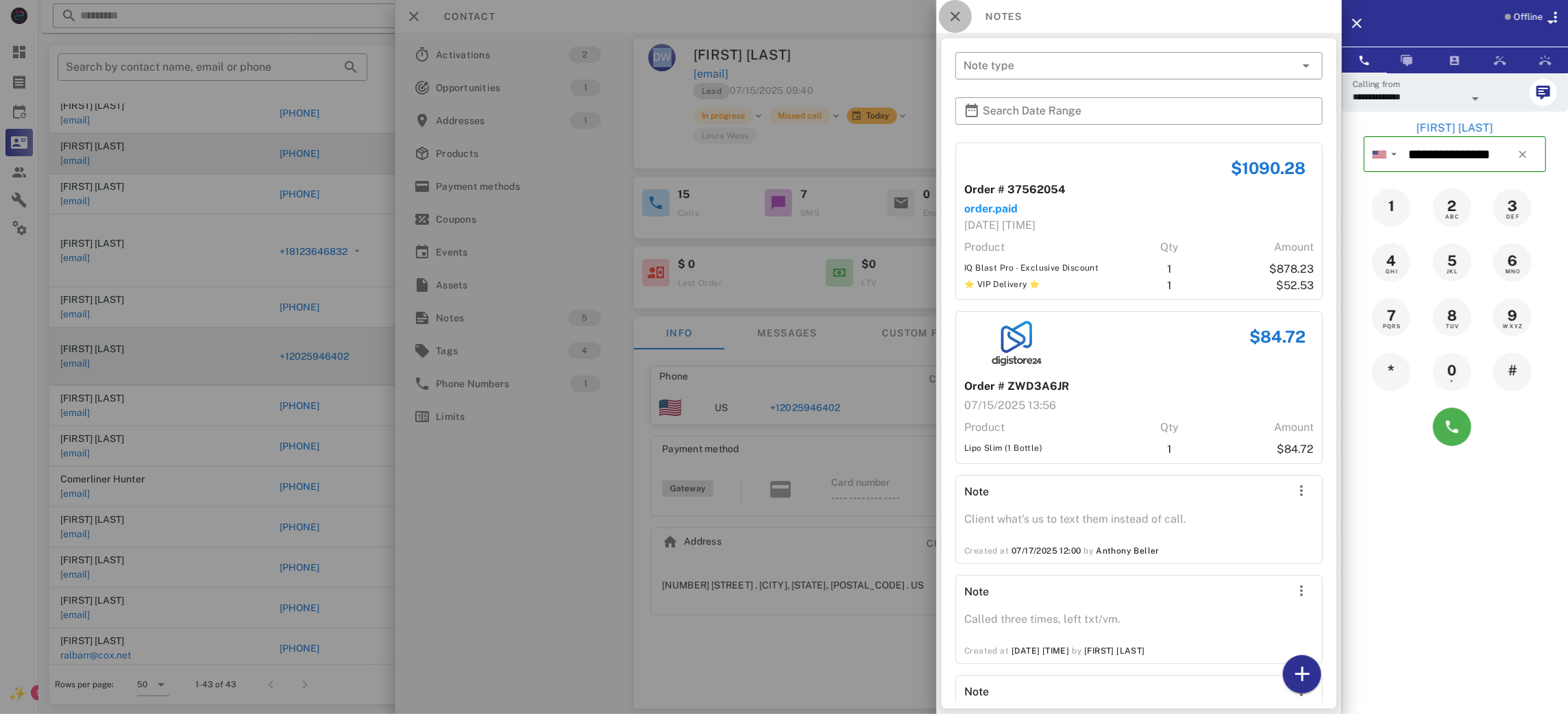 click at bounding box center [955, 16] 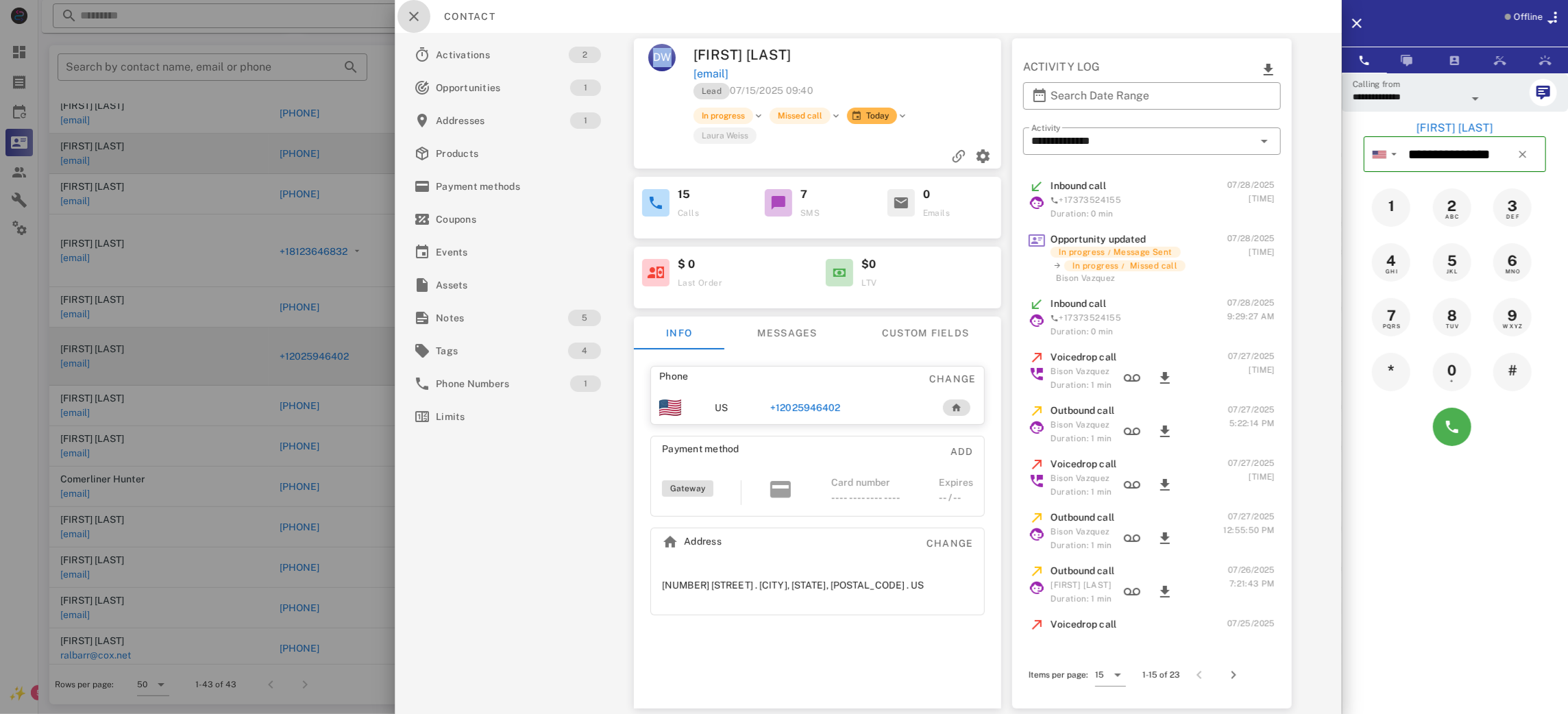click at bounding box center [414, 16] 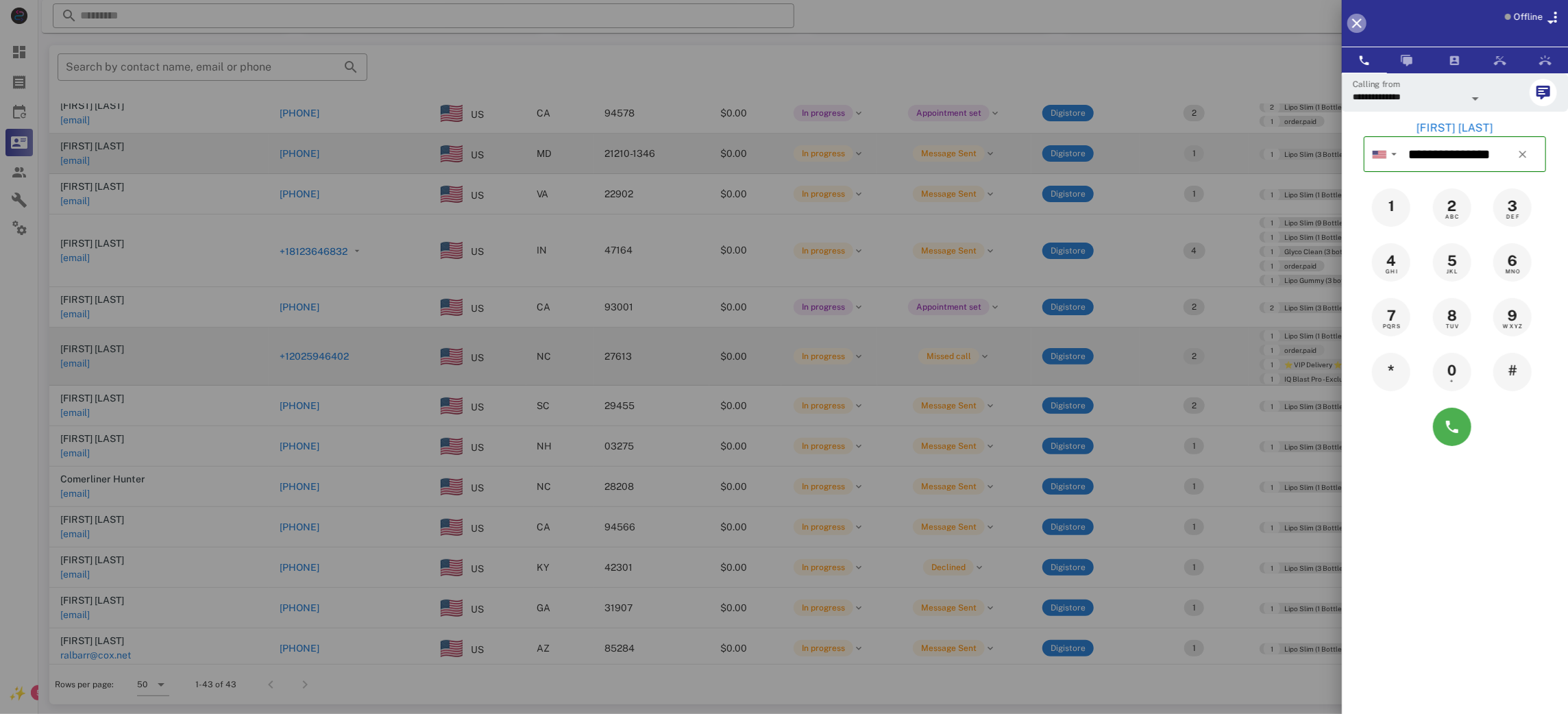 click at bounding box center (1357, 23) 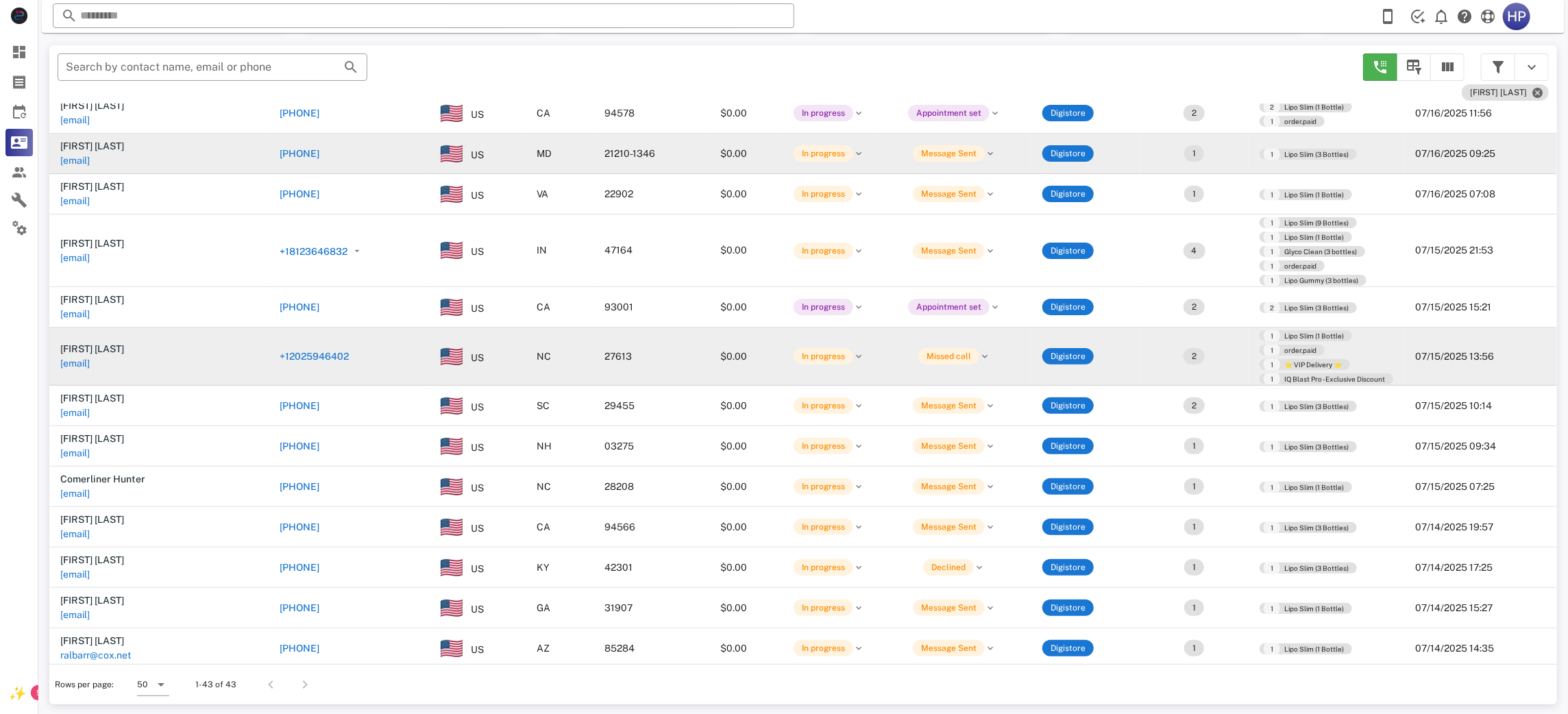 click on "+12025946402" at bounding box center (314, 356) 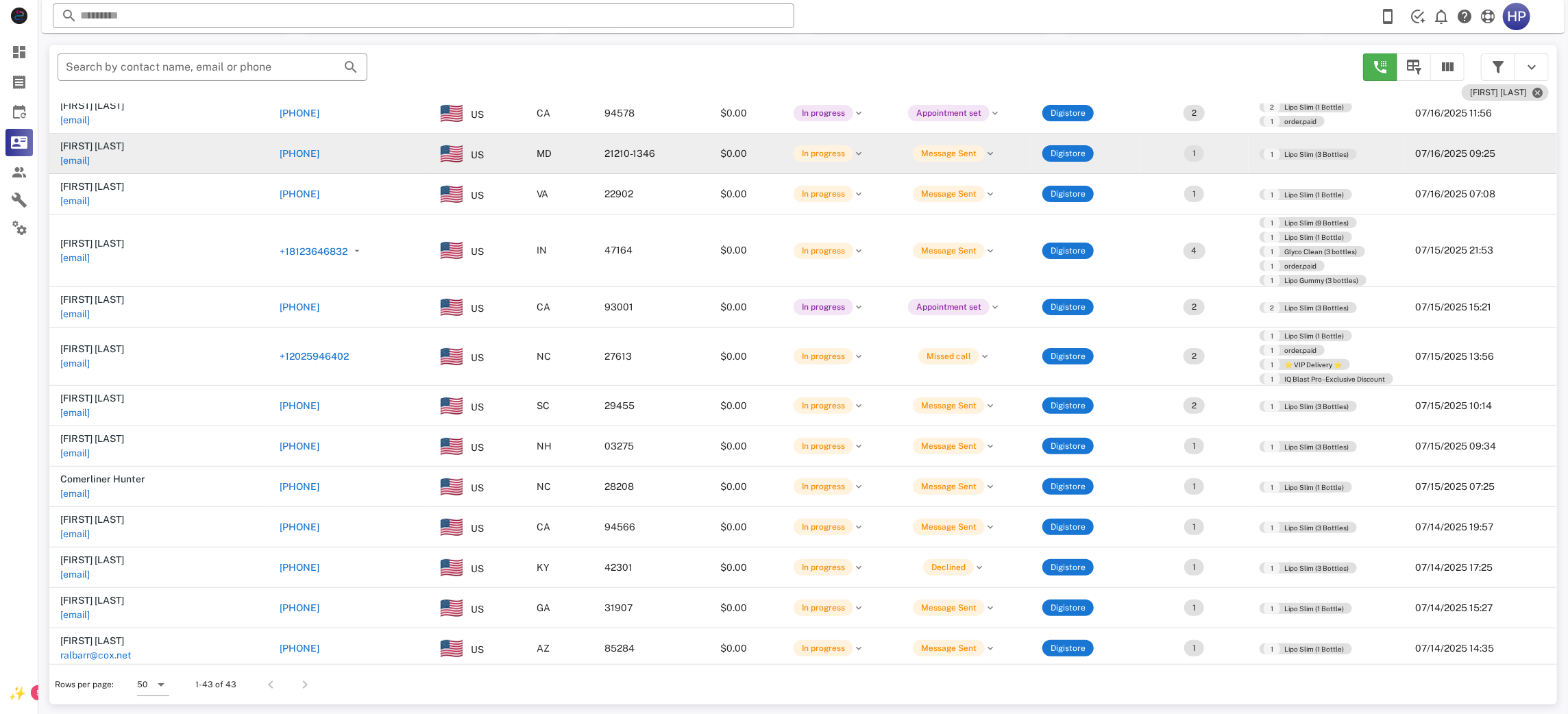 type on "**********" 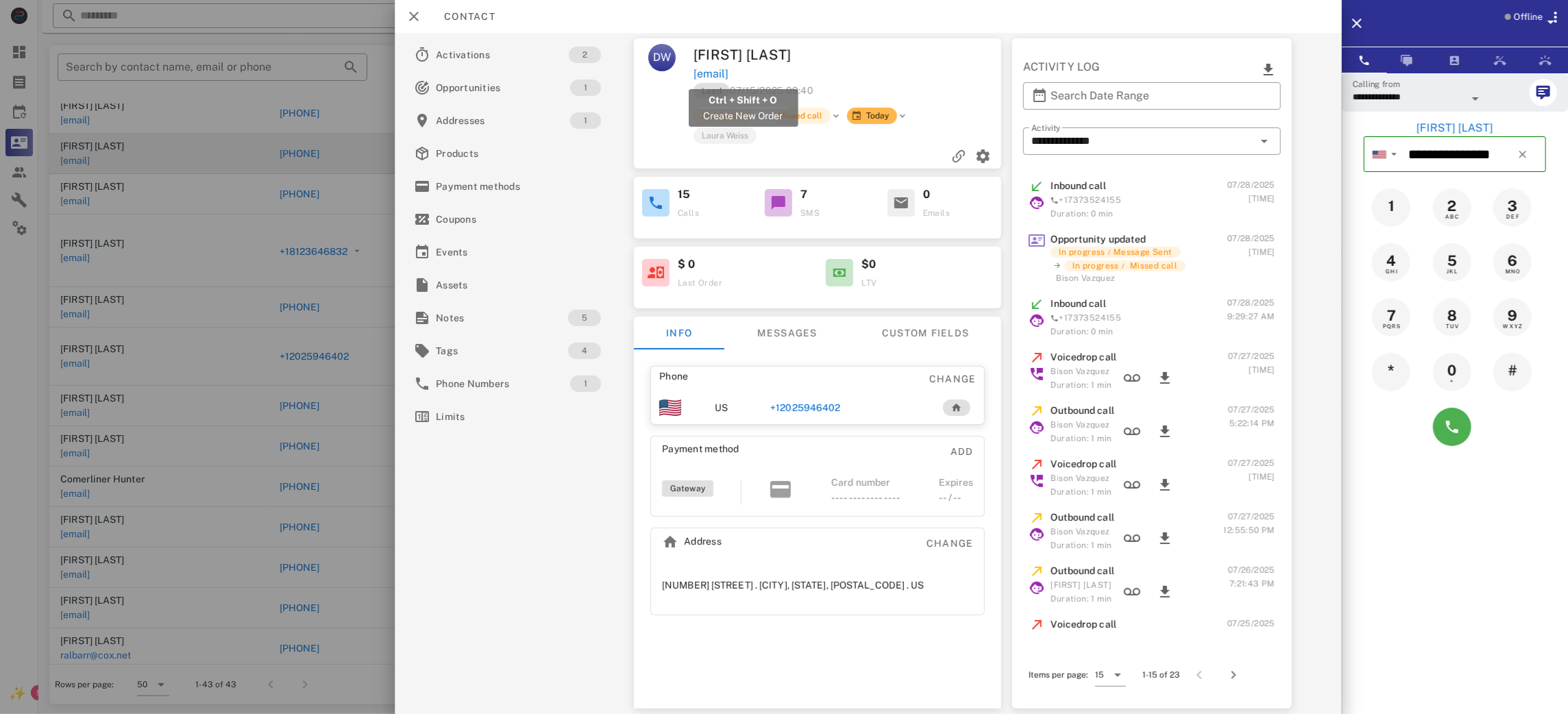 click on "[EMAIL]" at bounding box center [711, 74] 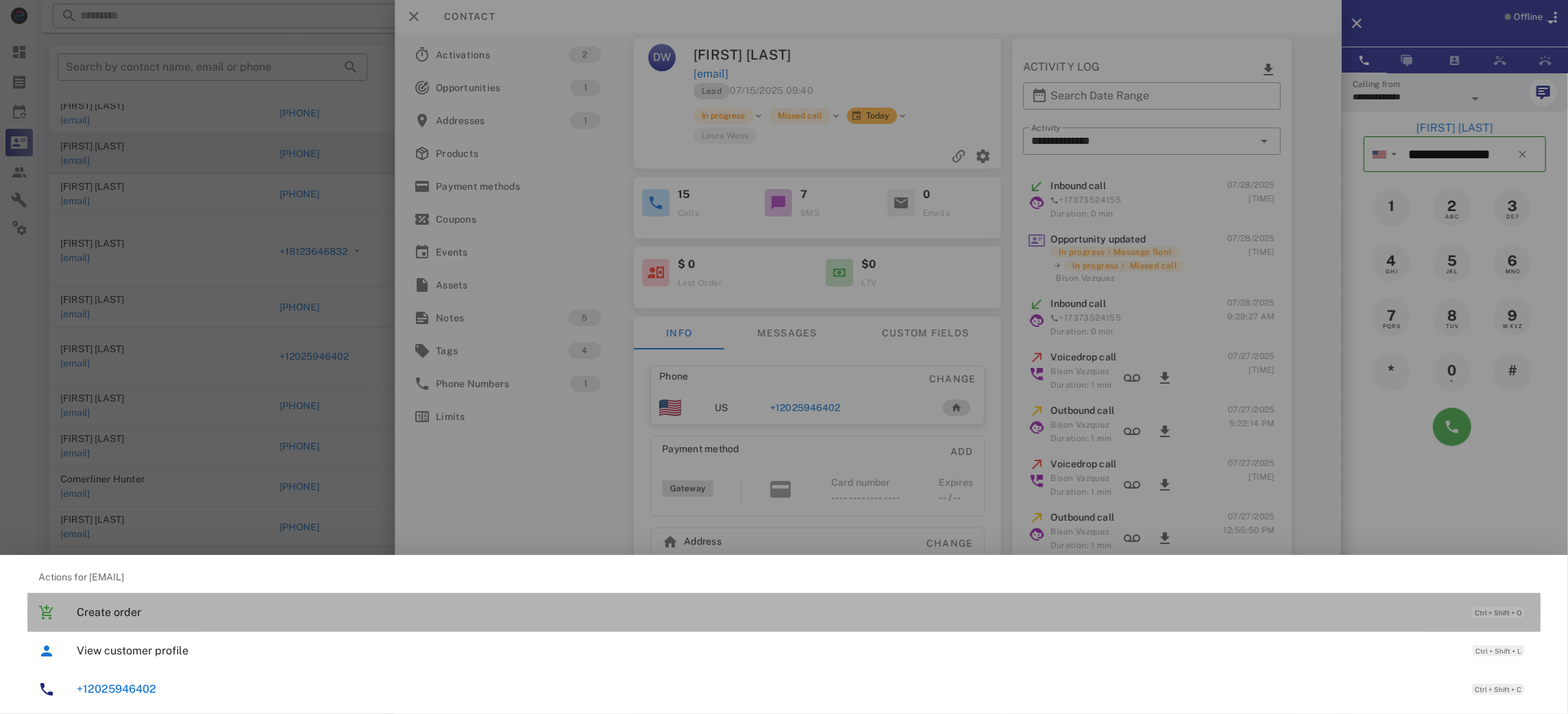 click on "Create order" at bounding box center [768, 612] 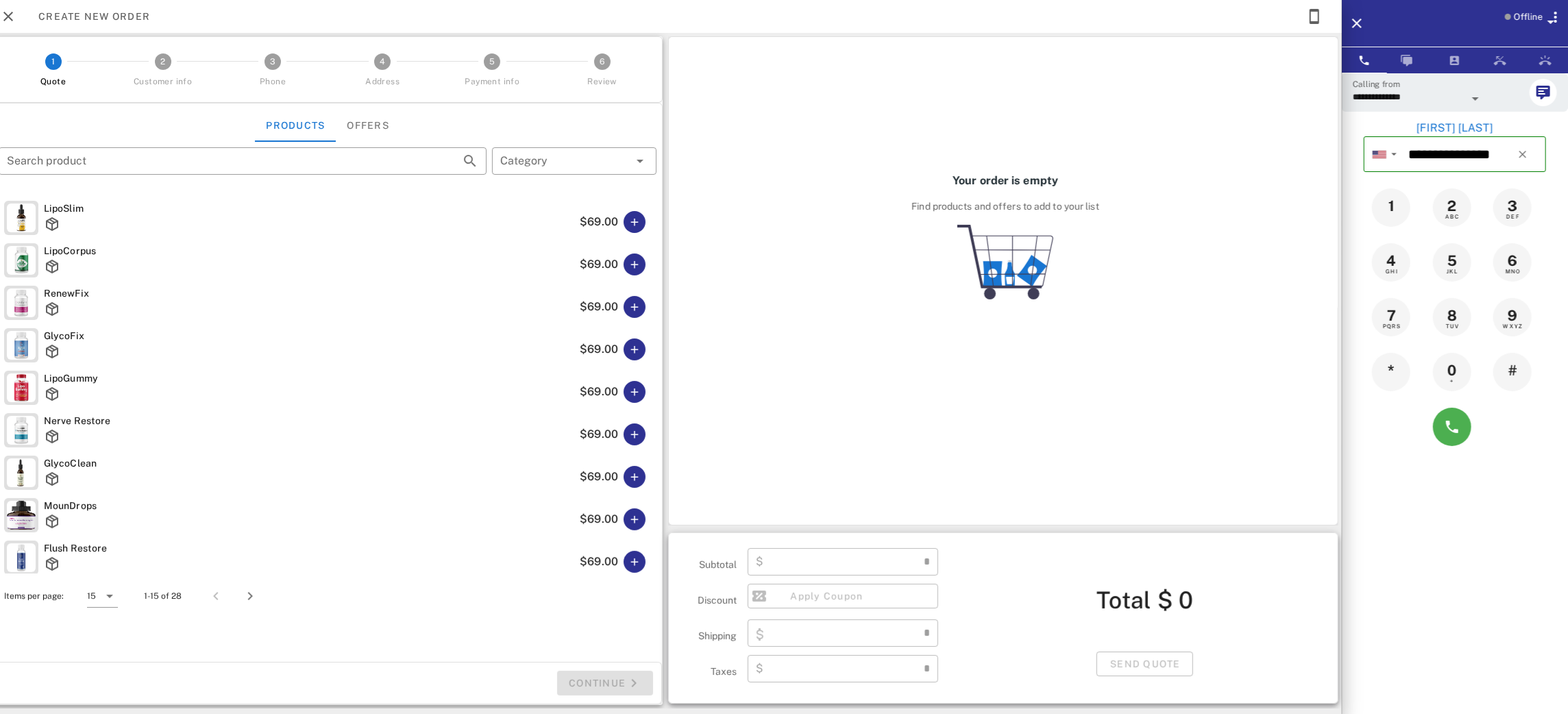 type on "**********" 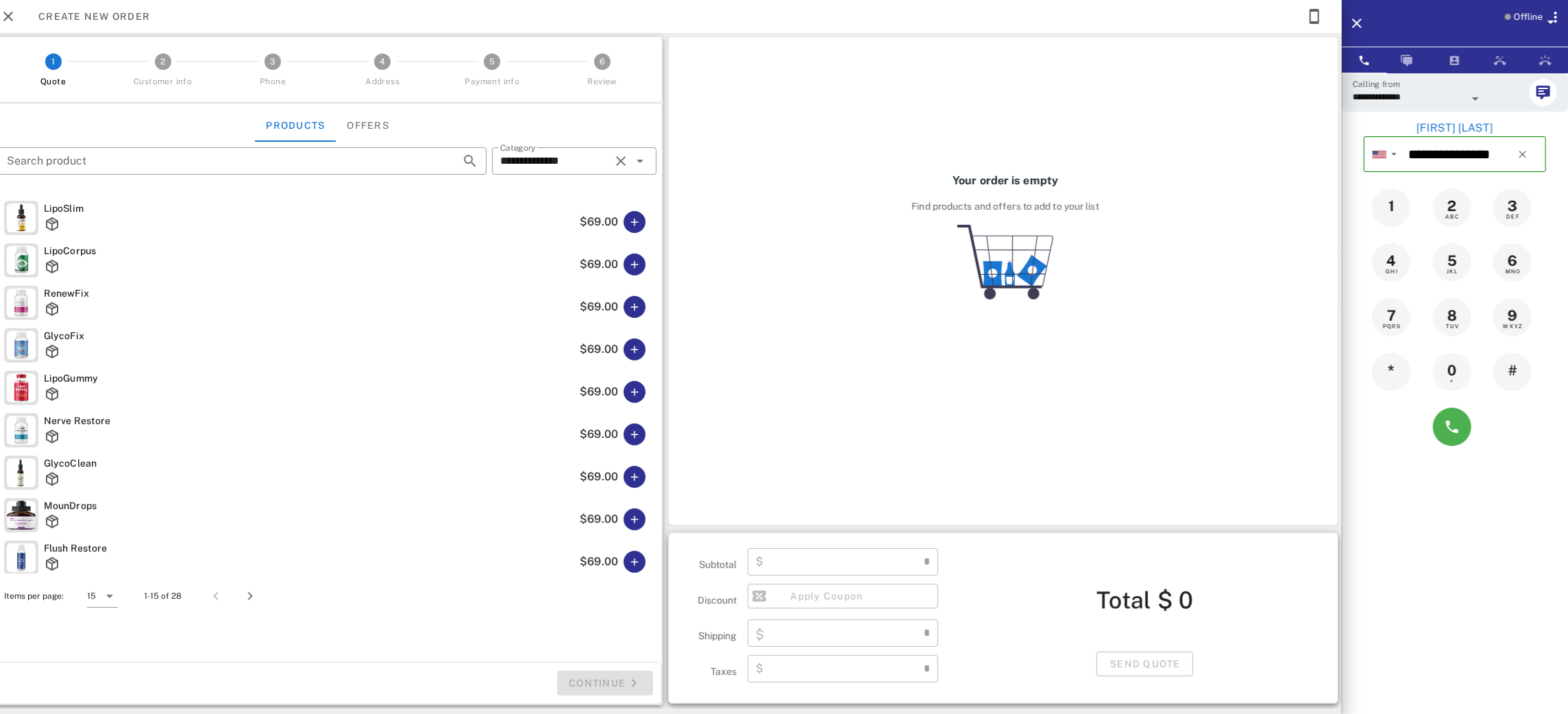 type on "****" 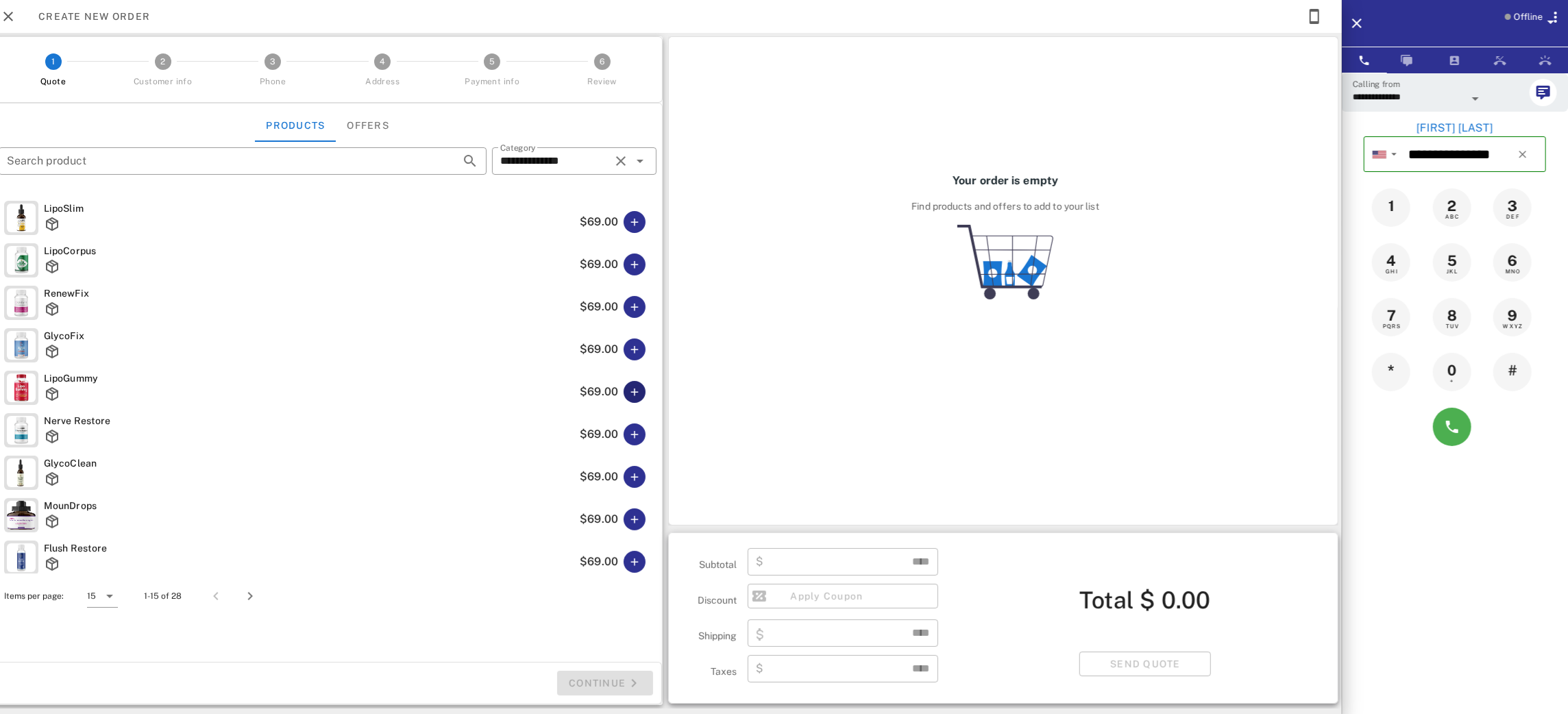 click at bounding box center (635, 392) 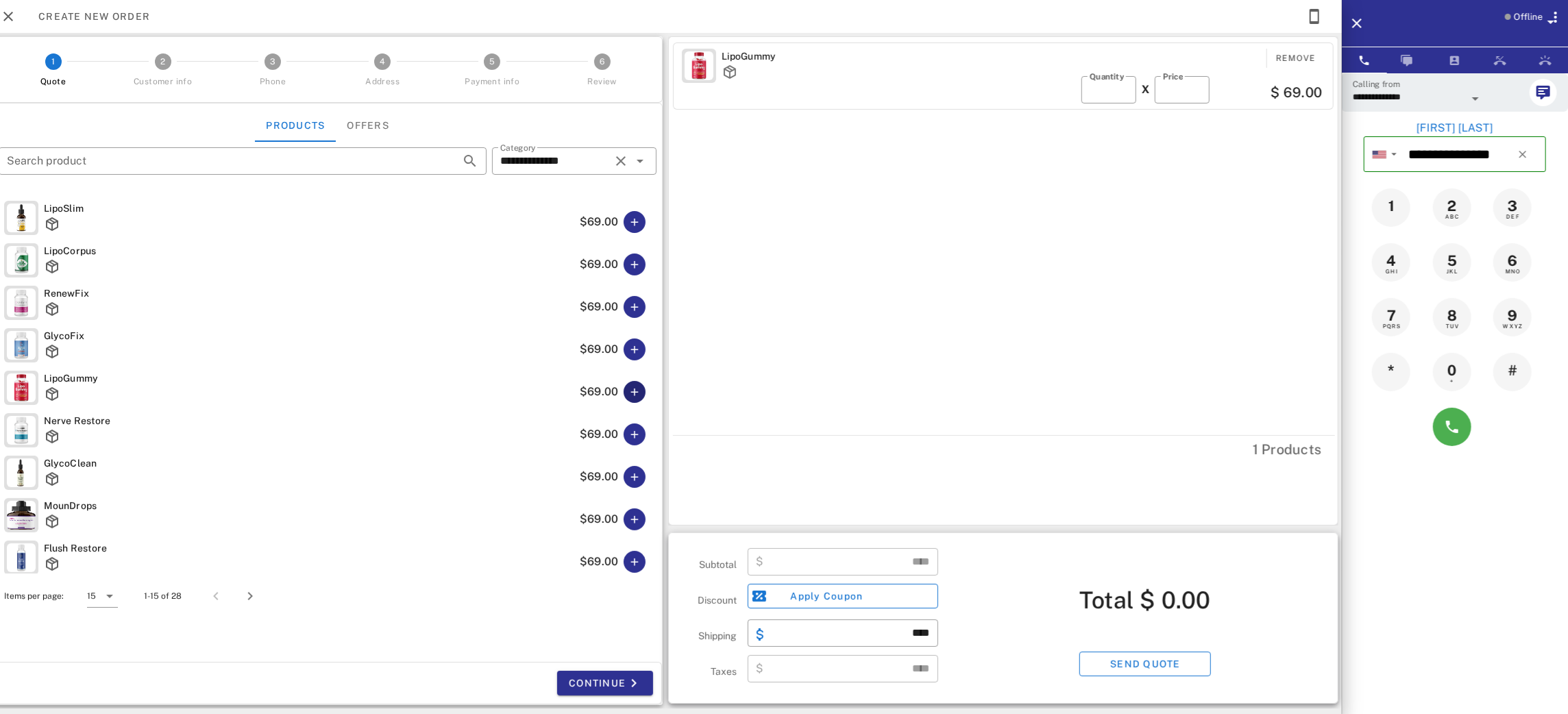 type on "*****" 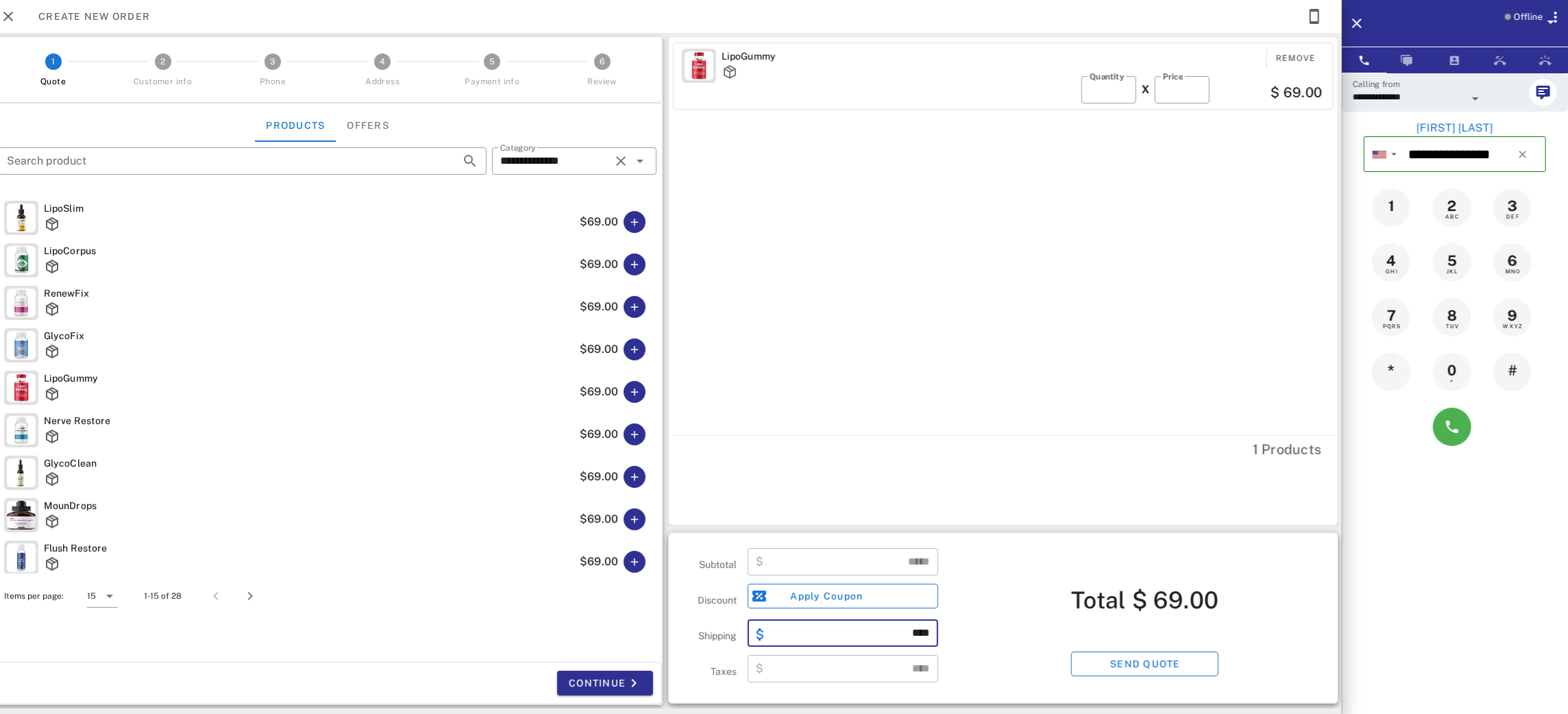 click on "****" at bounding box center (850, 633) 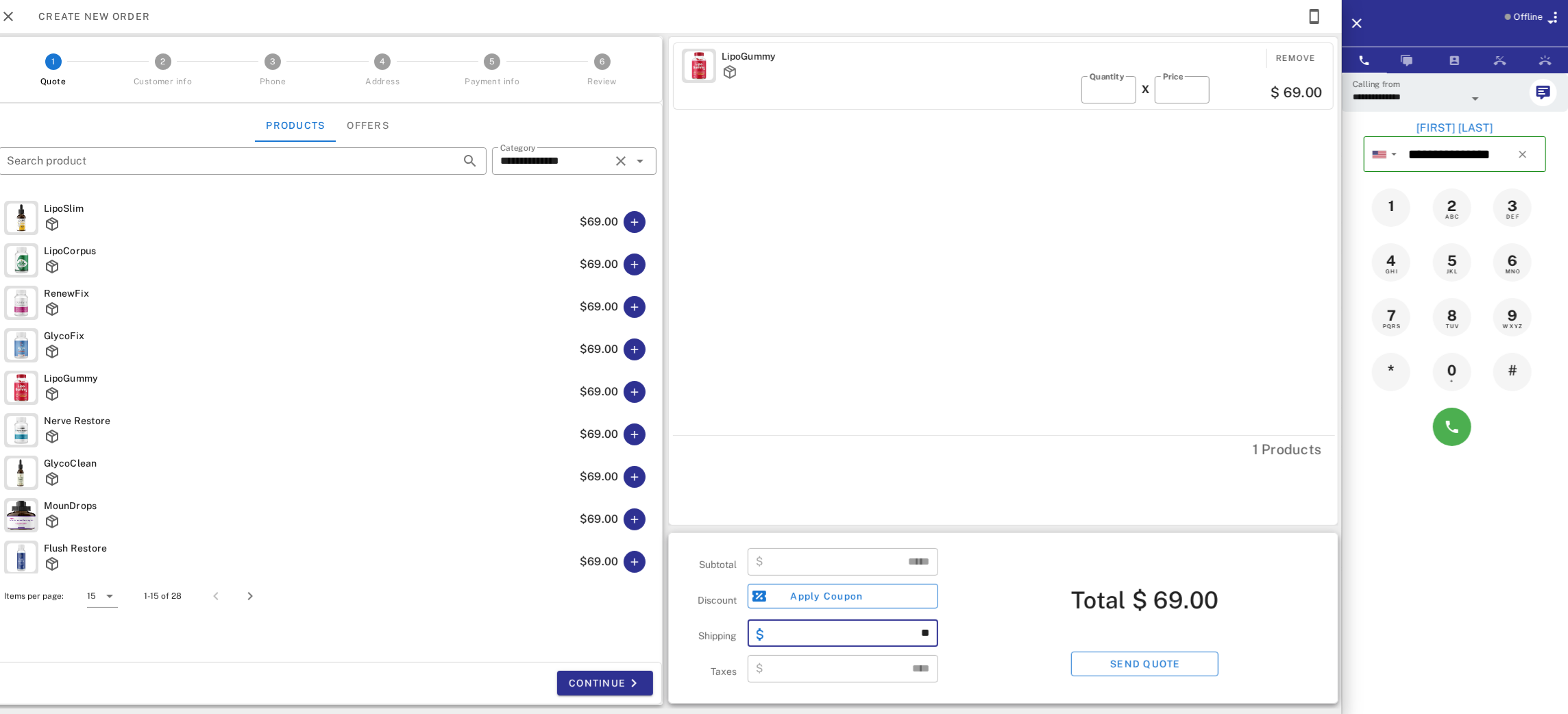 type on "*" 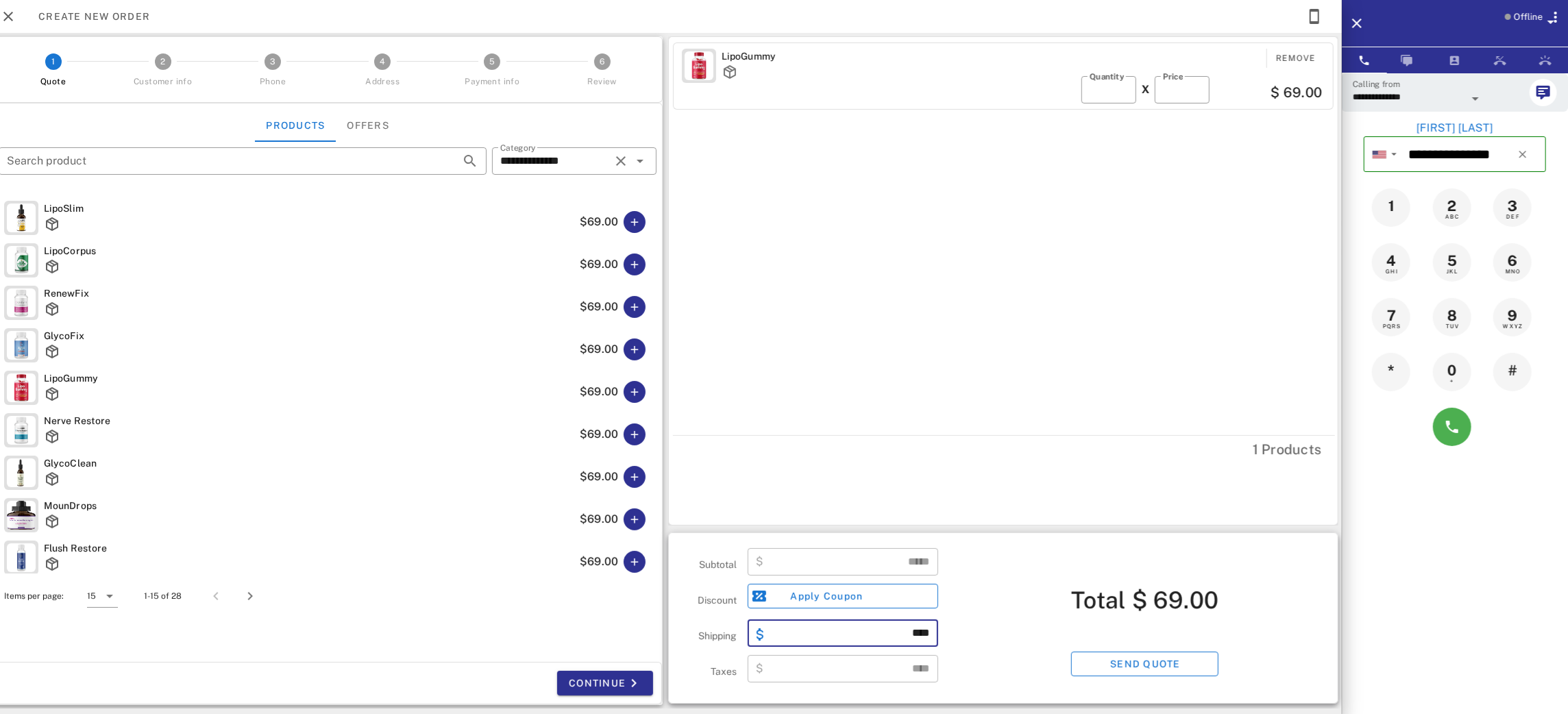 type on "****" 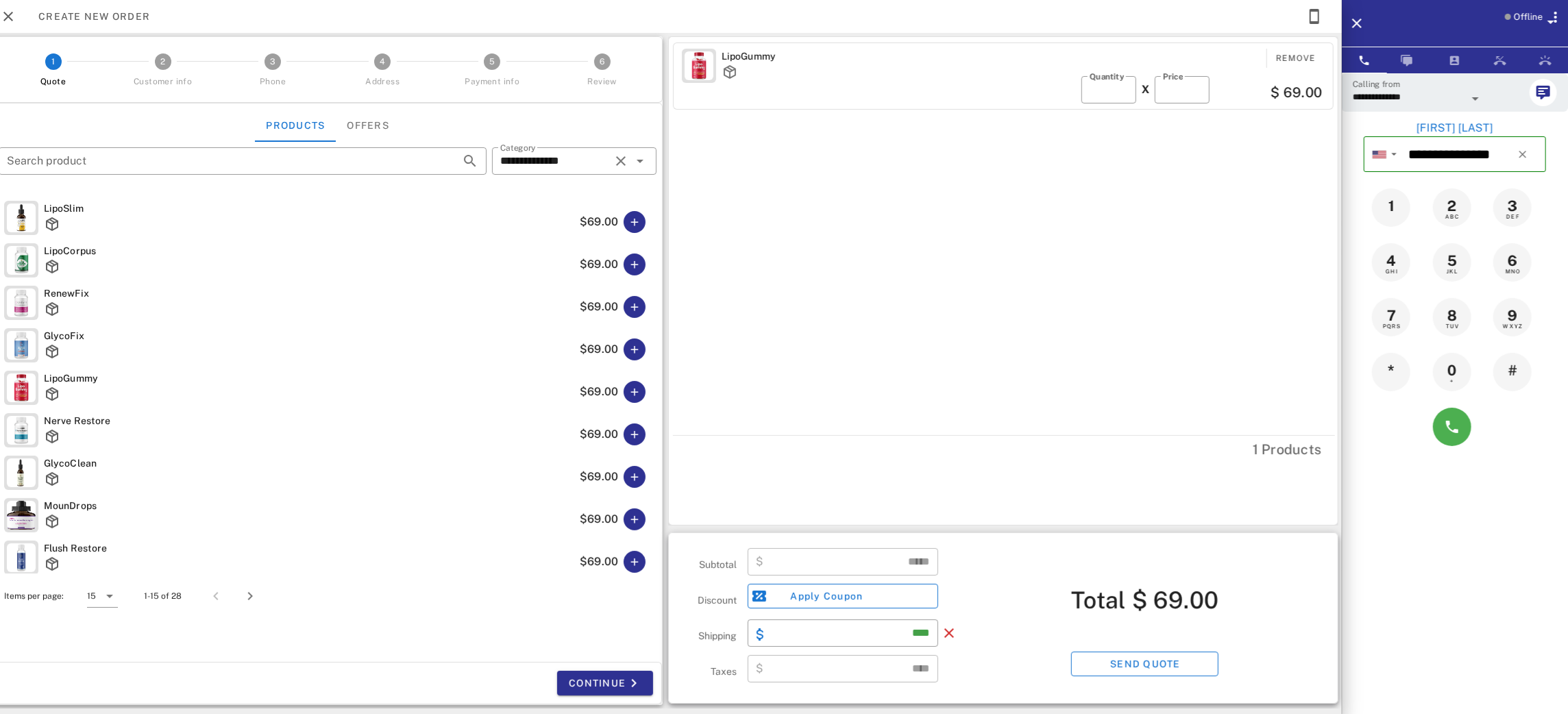 click on "Subtotal ​ $ *****  Discount  Apply Coupon Shipping ​ ****  Taxes  ​ $ **** Total $ 69.00  Send quote" at bounding box center [1003, 618] 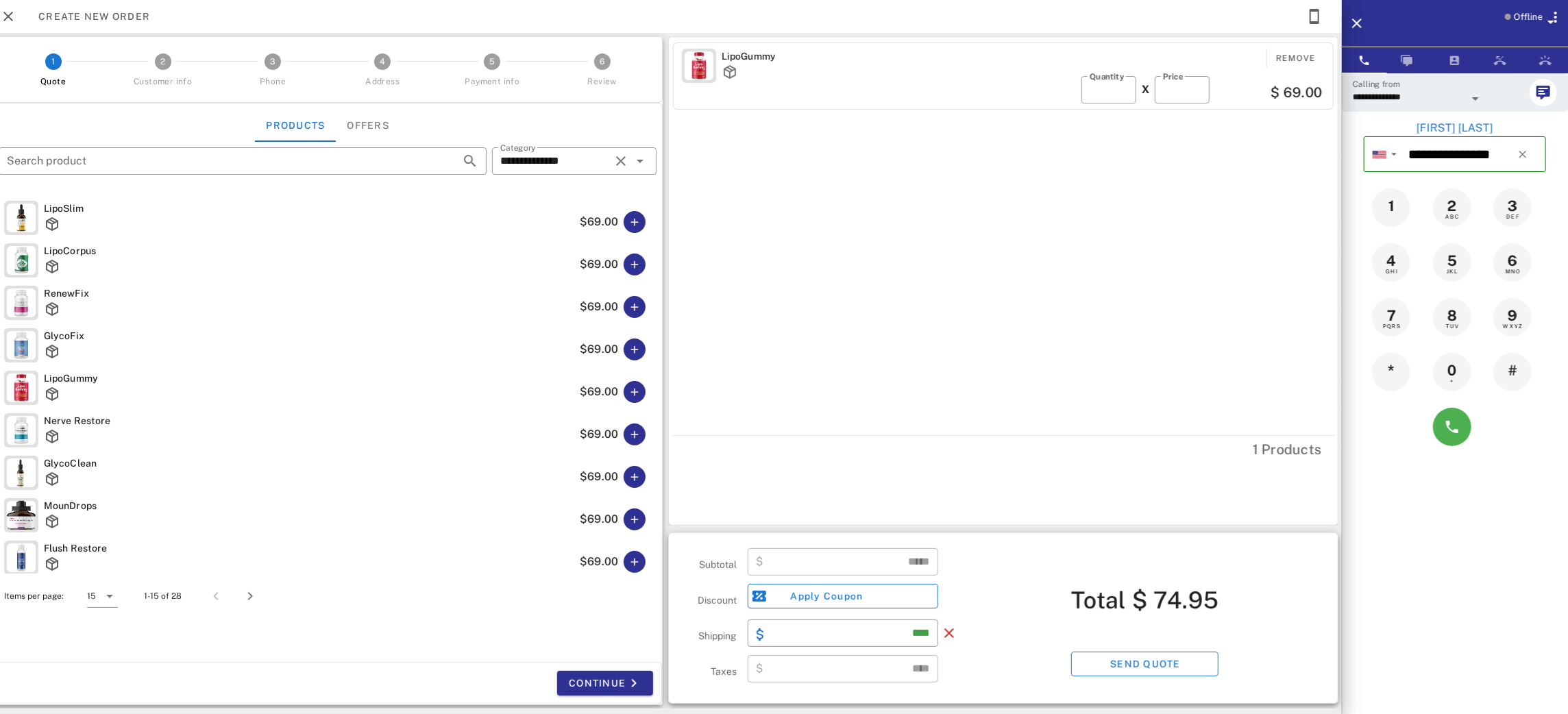 click on "Total $ 74.95  Send quote" at bounding box center [1145, 618] 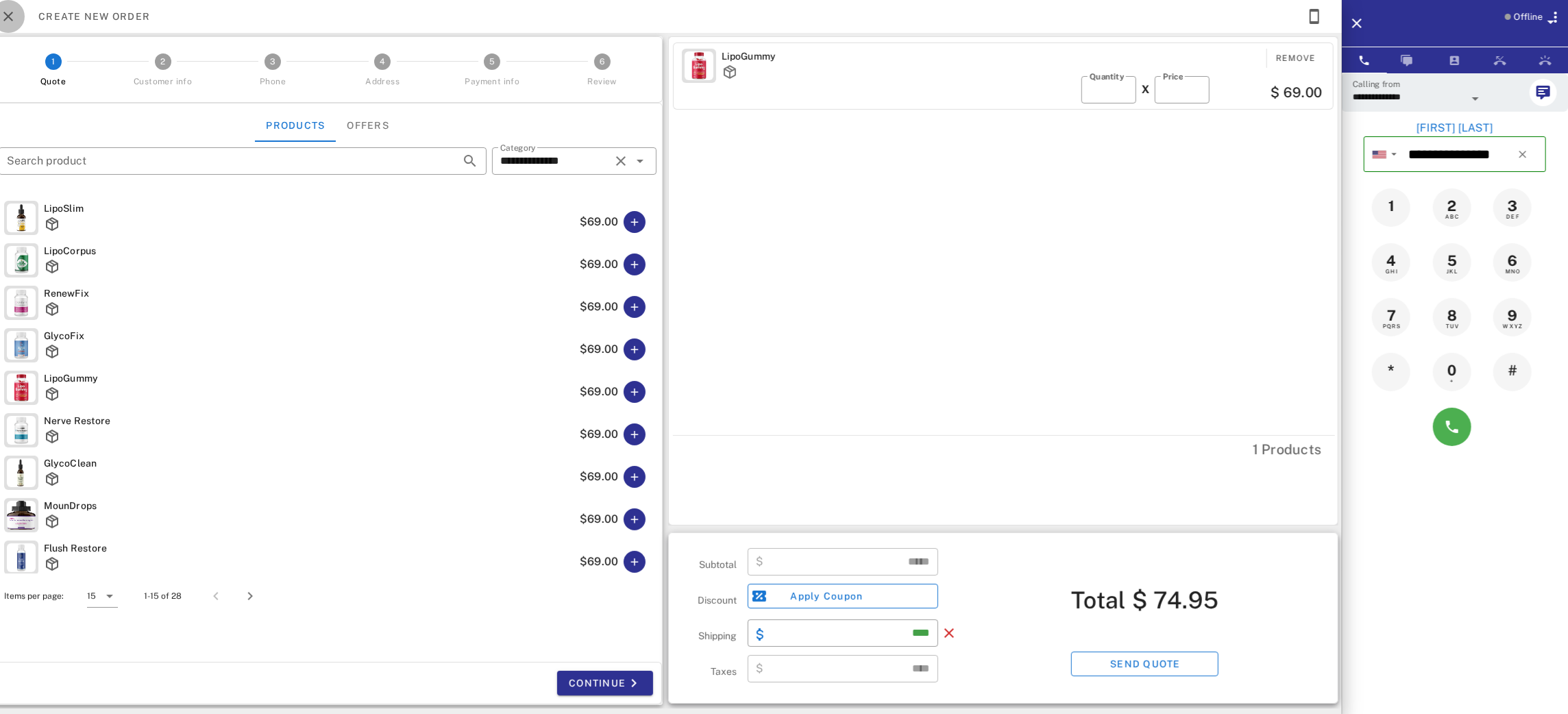 click at bounding box center (8, 16) 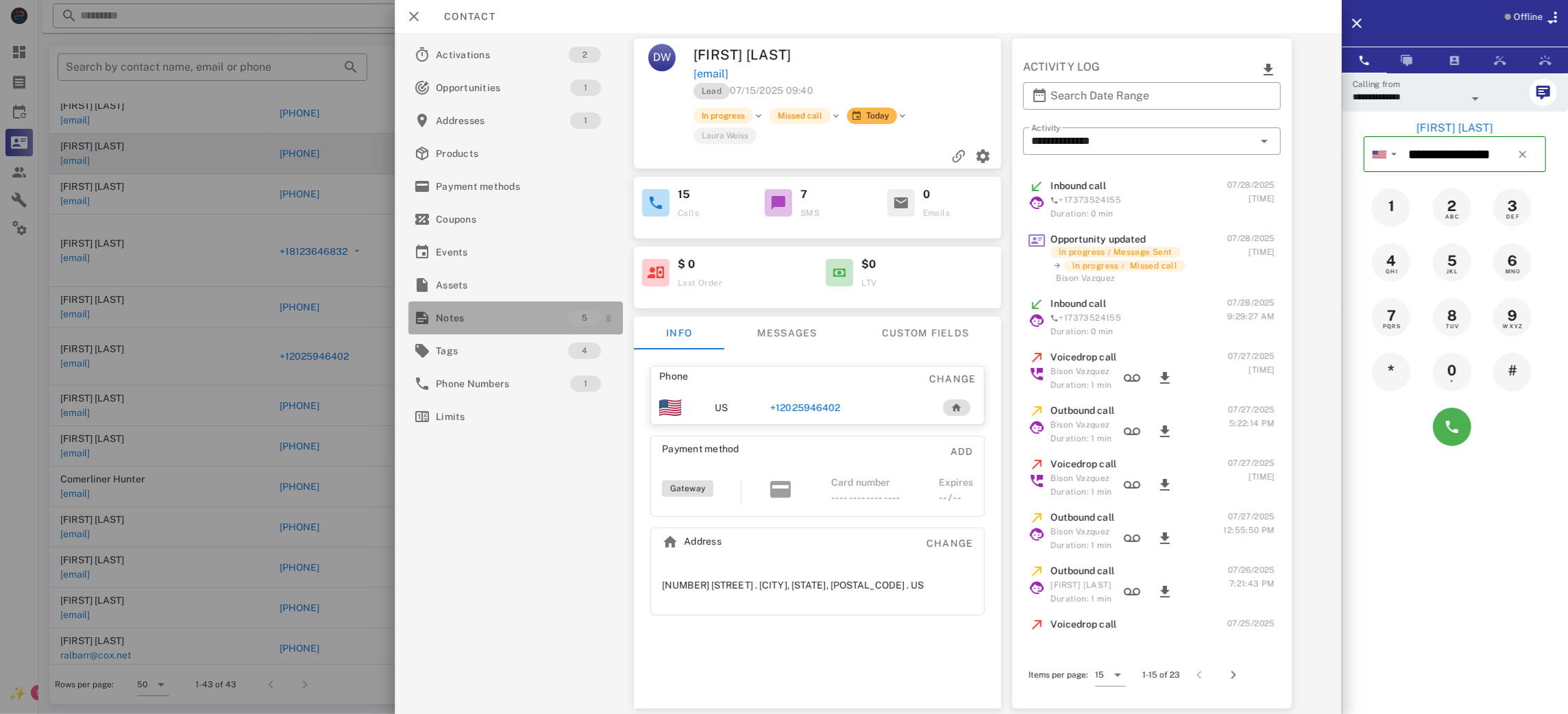 click on "Notes" at bounding box center (502, 318) 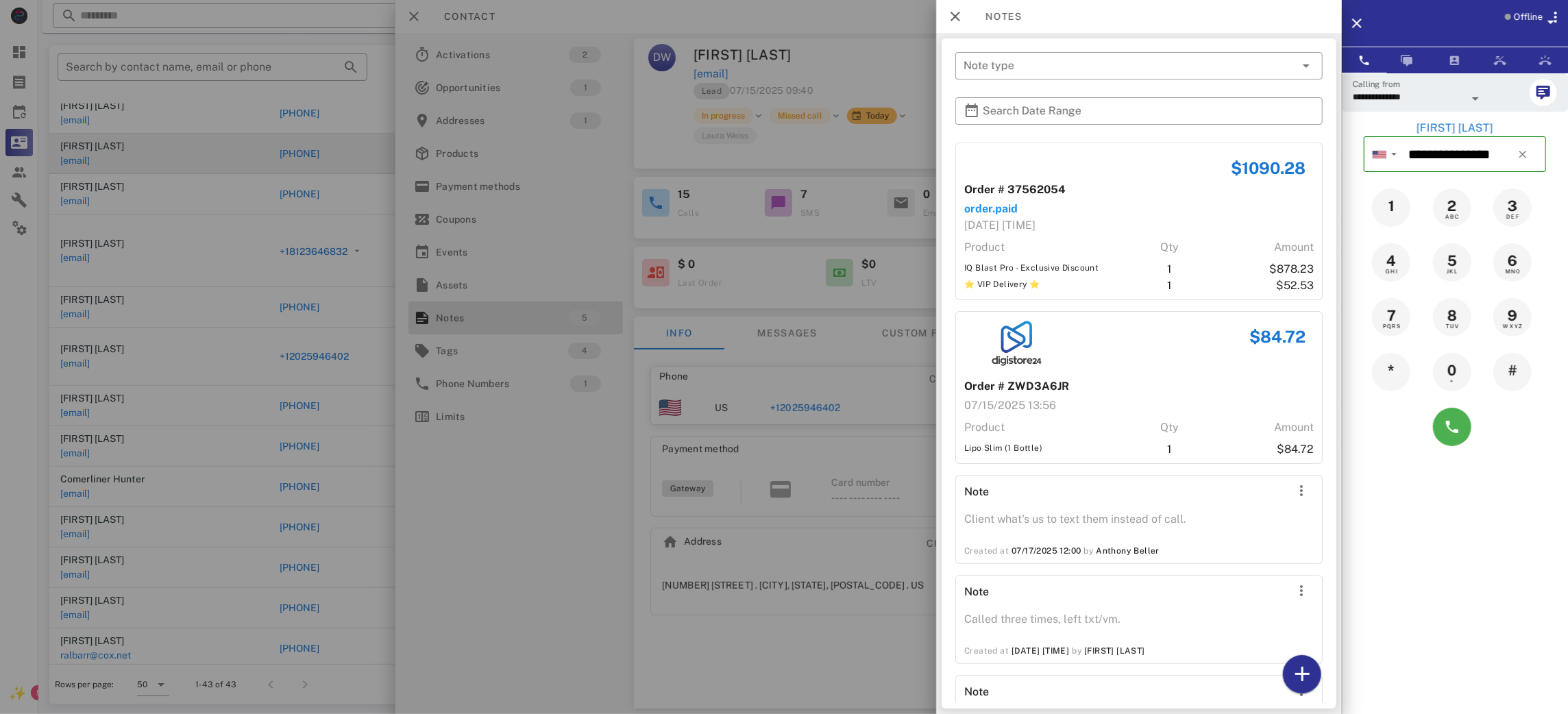 click at bounding box center [784, 357] 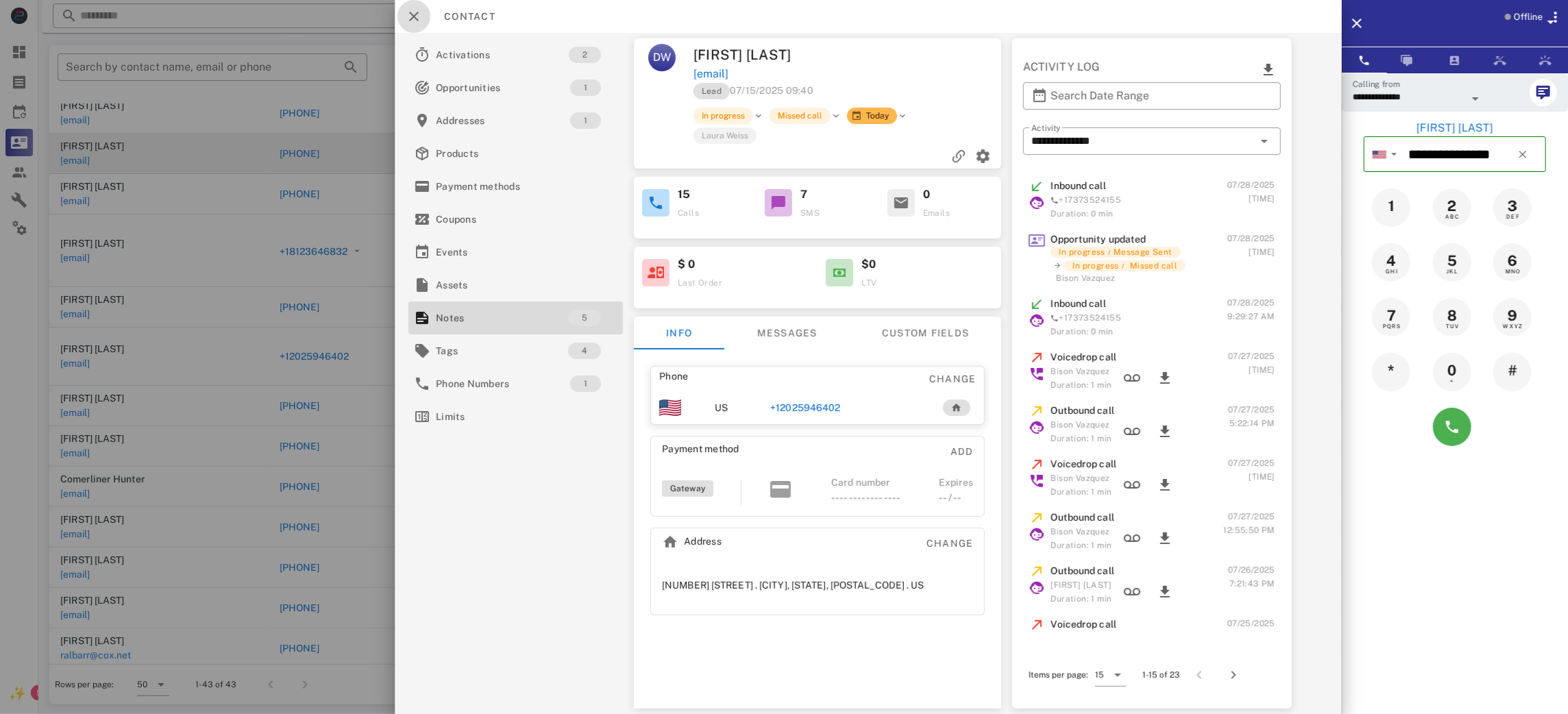 click at bounding box center (414, 16) 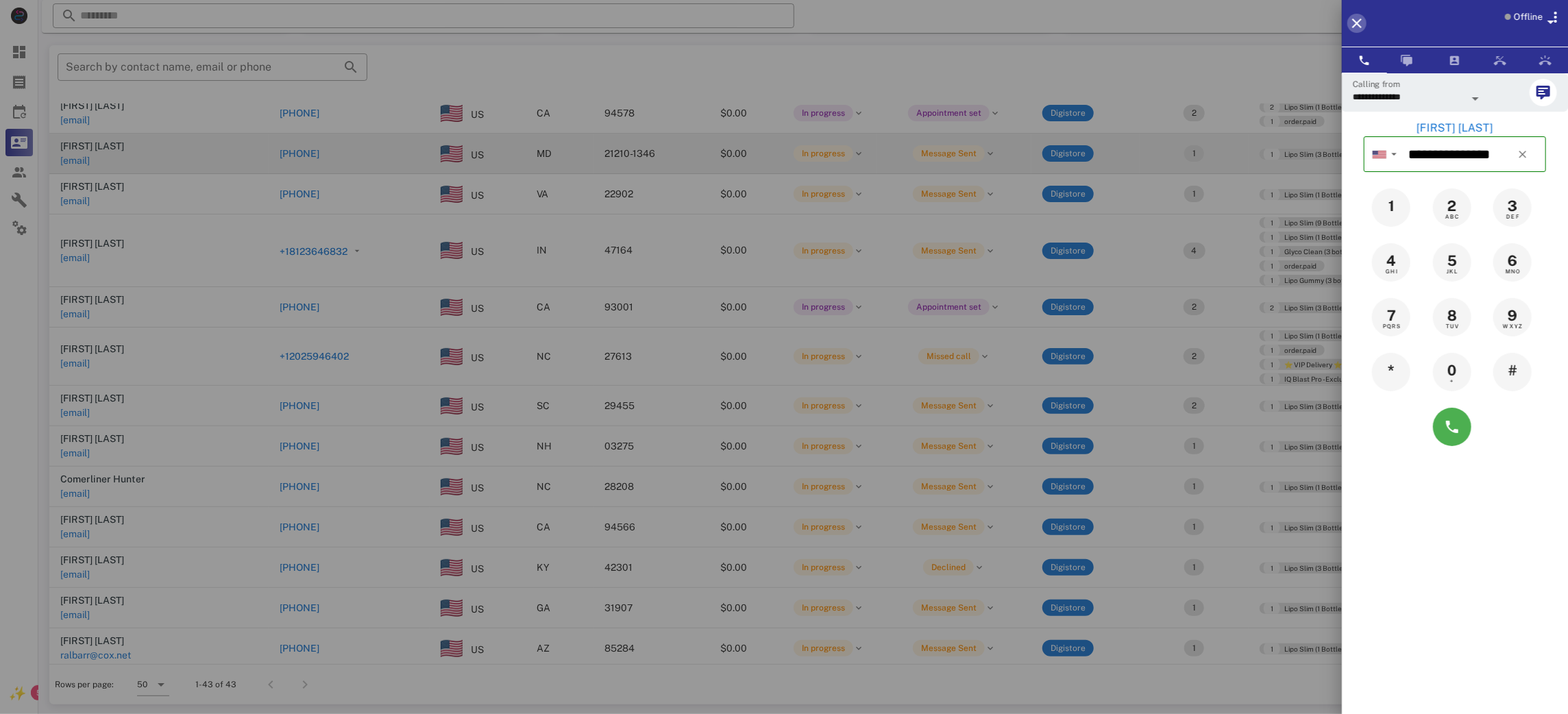 click at bounding box center [1357, 23] 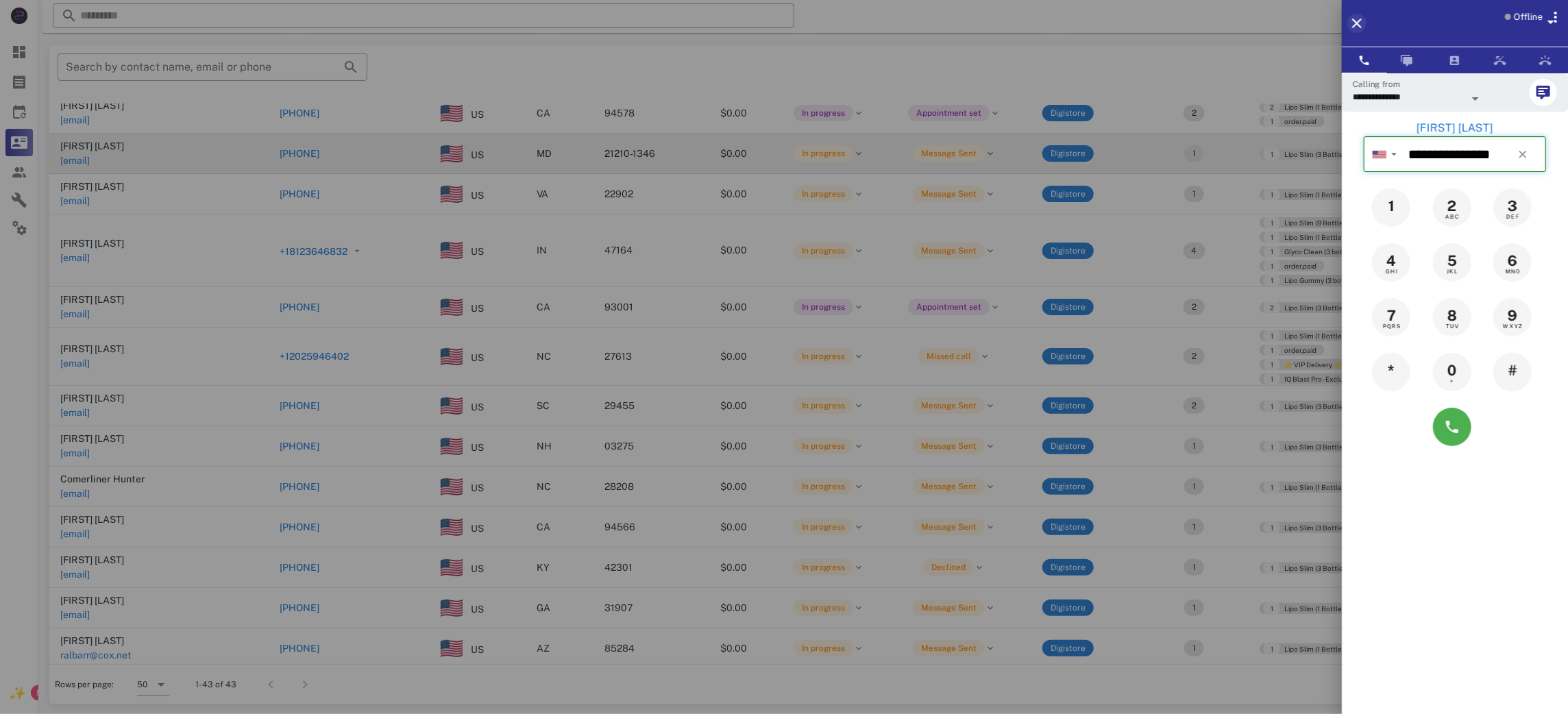 type 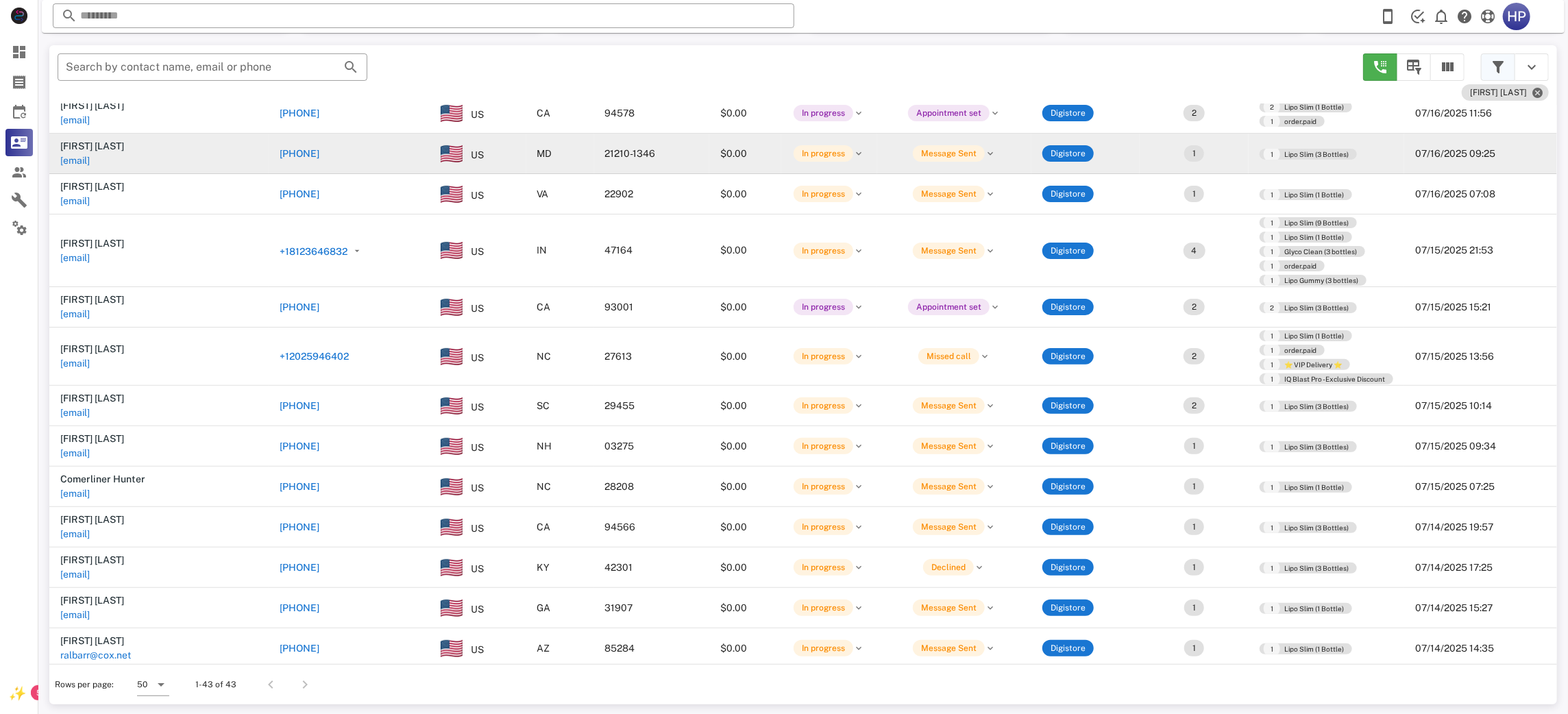 click at bounding box center [1498, 67] 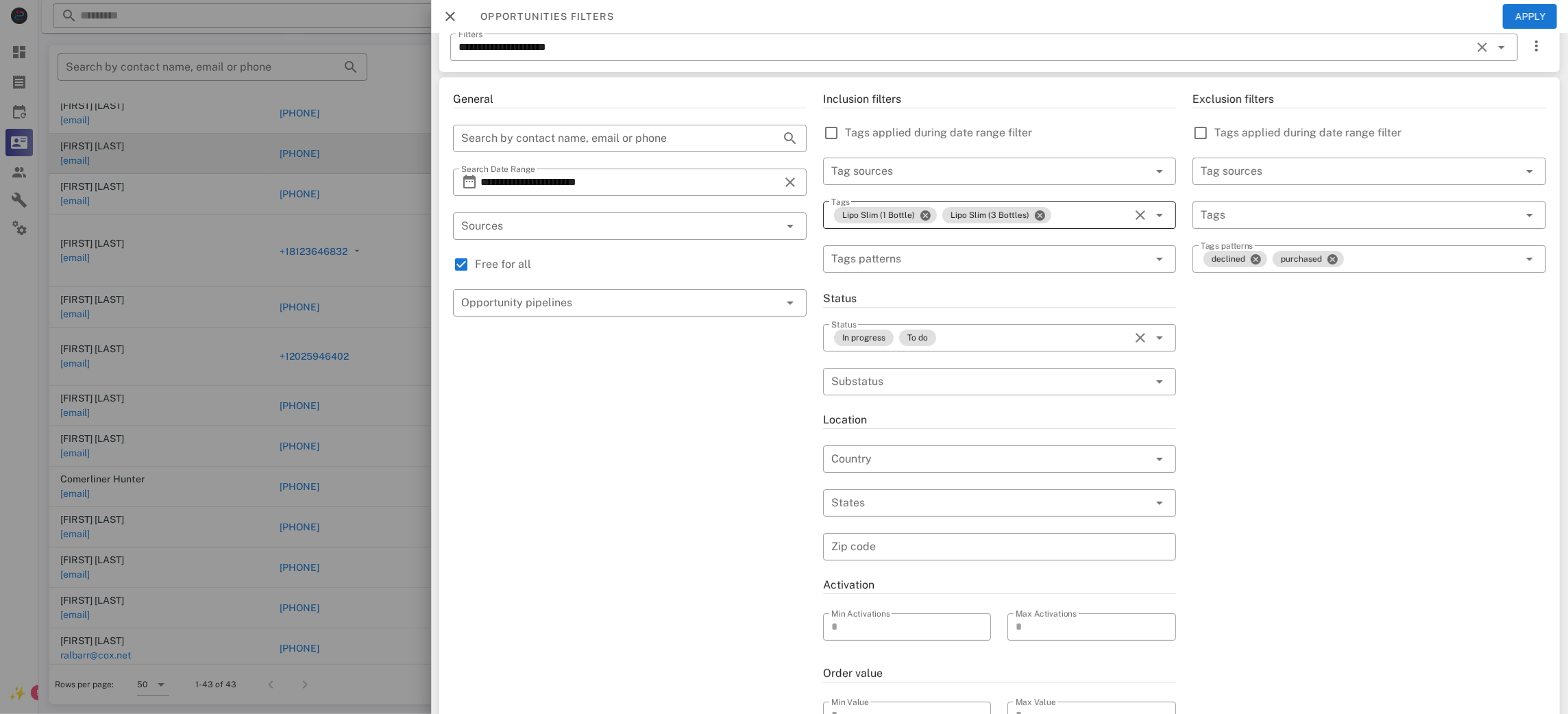 click on "Lipo Slim (1 Bottle) Lipo Slim (3 Bottles)" at bounding box center (981, 215) 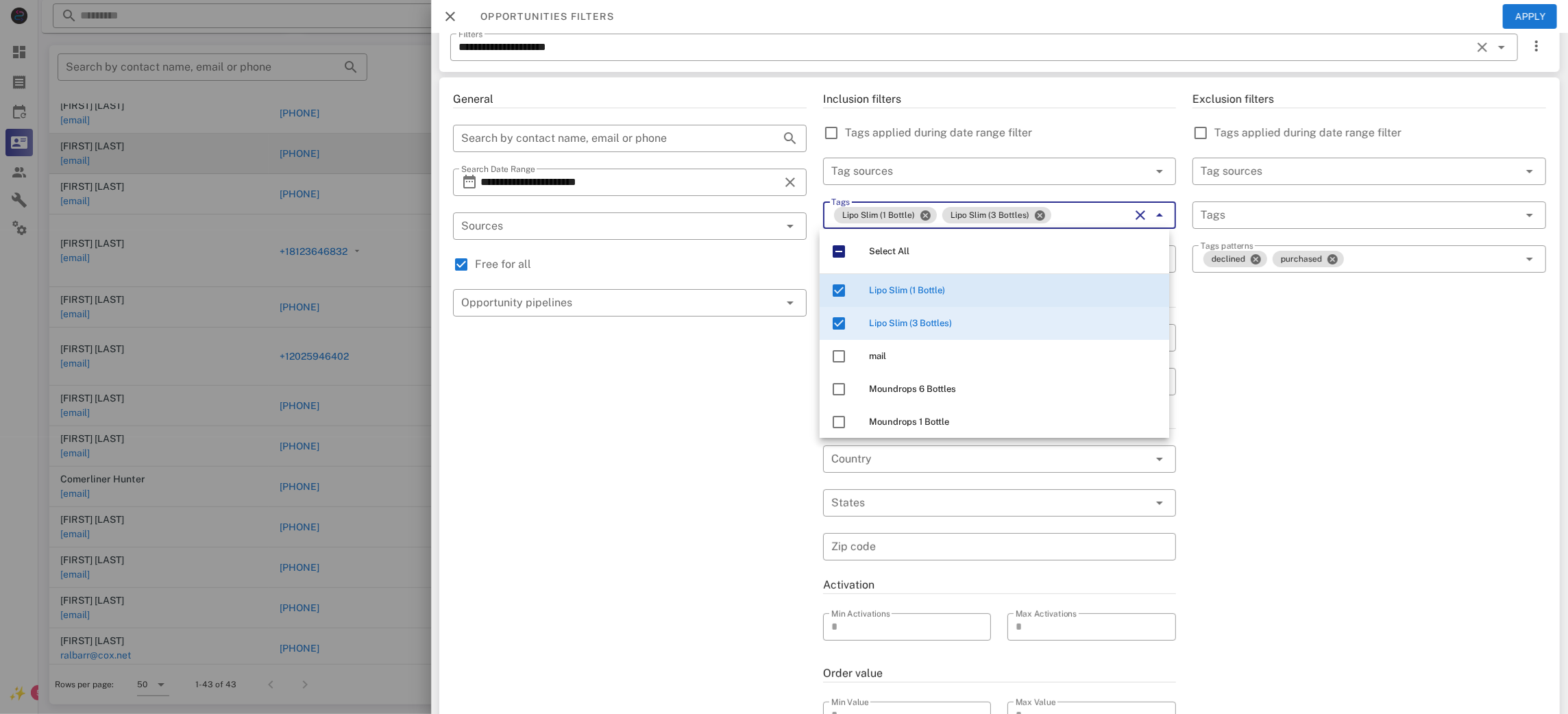 scroll, scrollTop: 11, scrollLeft: 0, axis: vertical 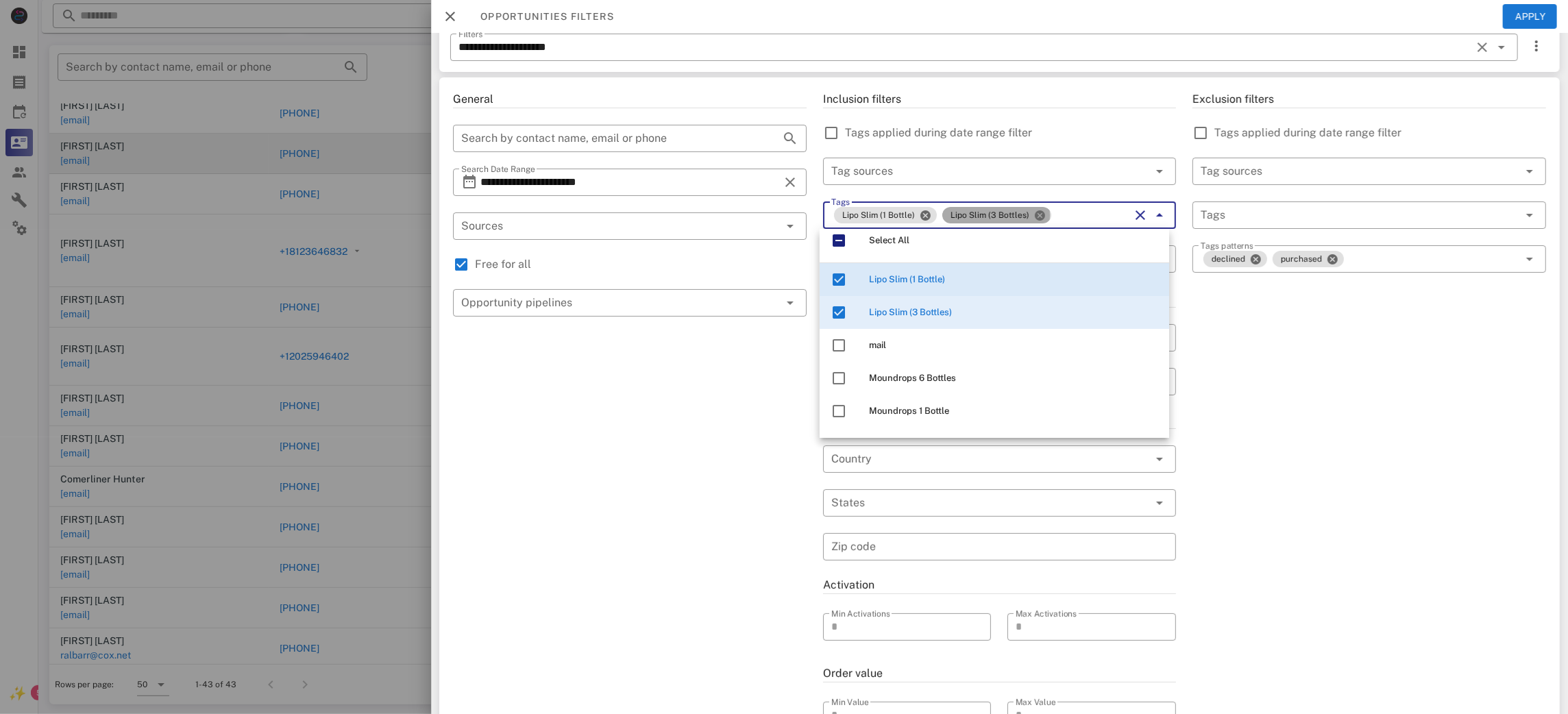 click at bounding box center (1040, 215) 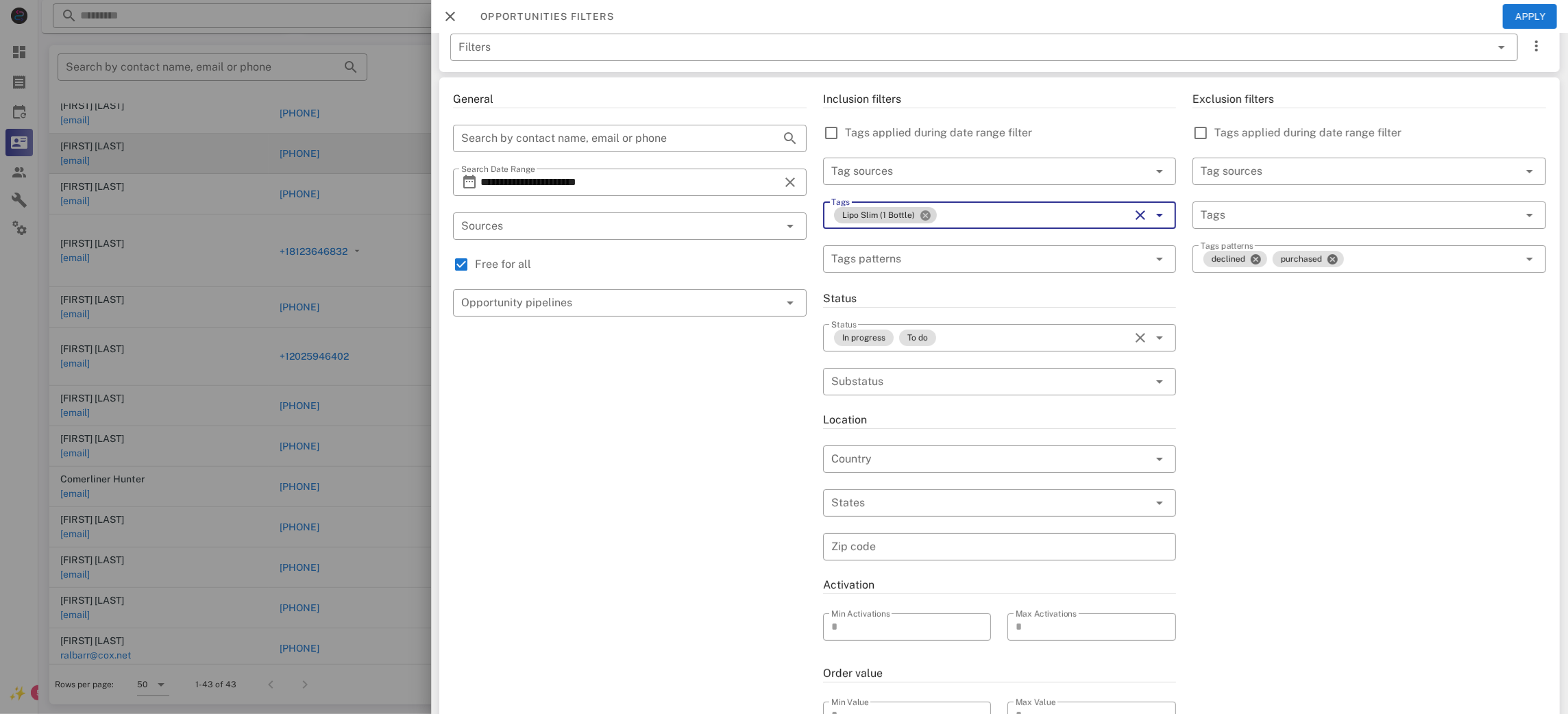 click at bounding box center [925, 215] 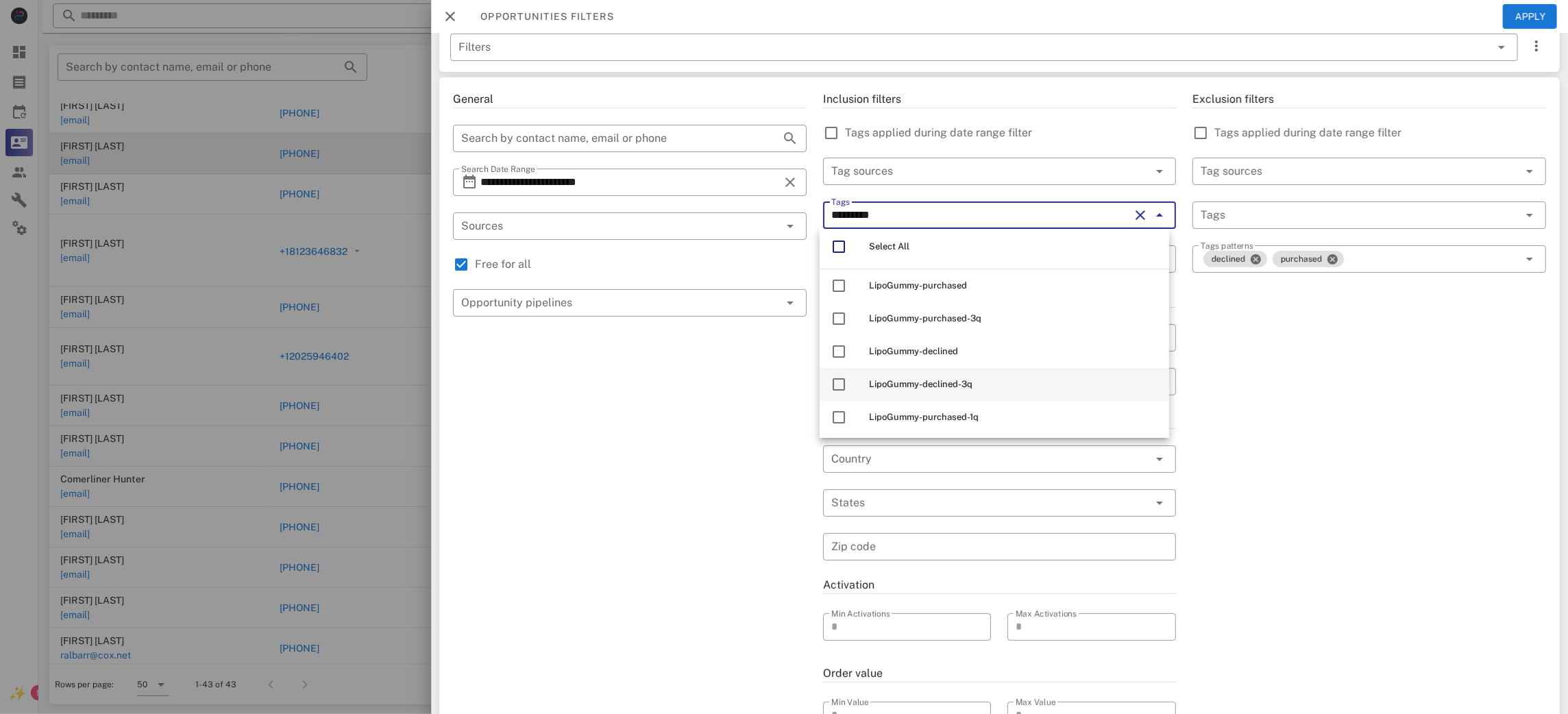 scroll, scrollTop: 0, scrollLeft: 0, axis: both 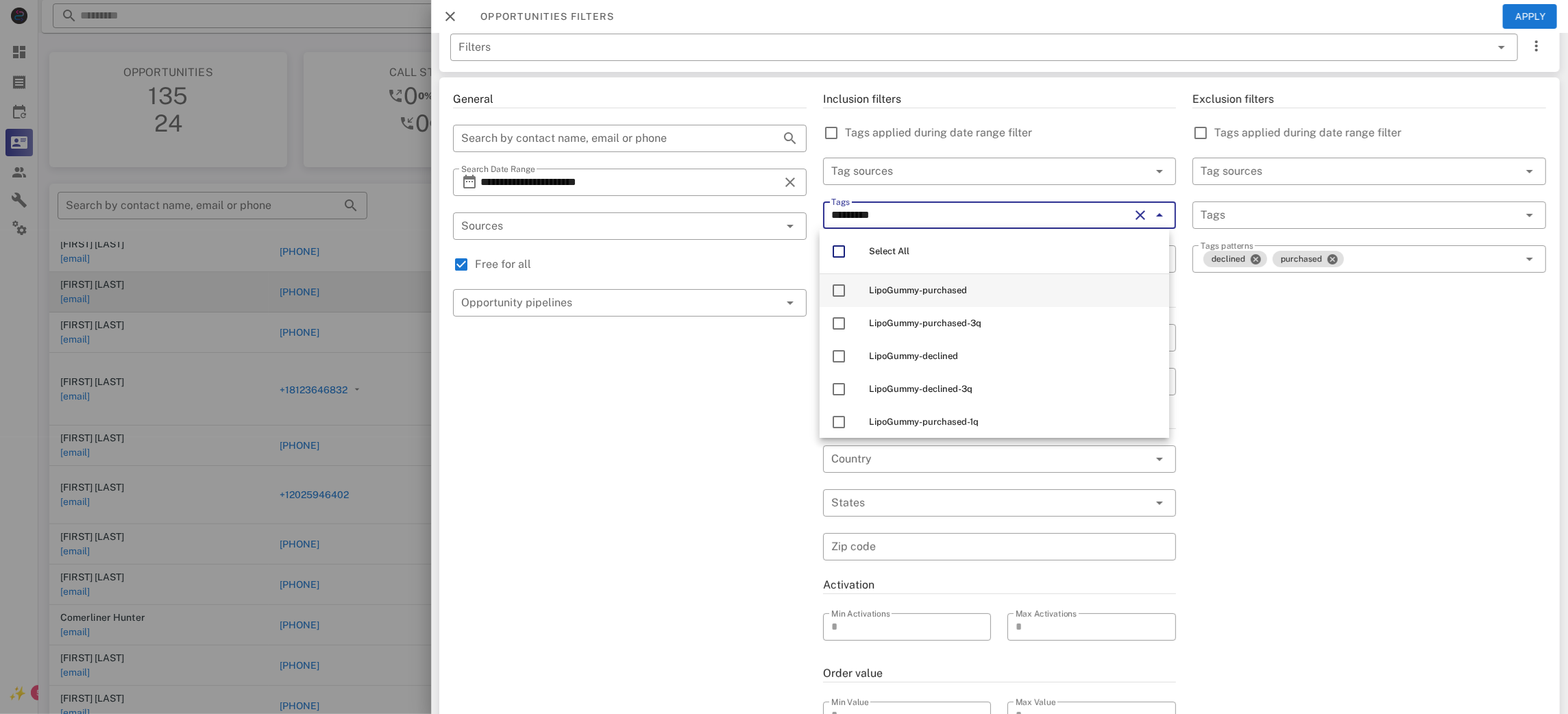 click on "LipoGummy-purchased" at bounding box center [918, 290] 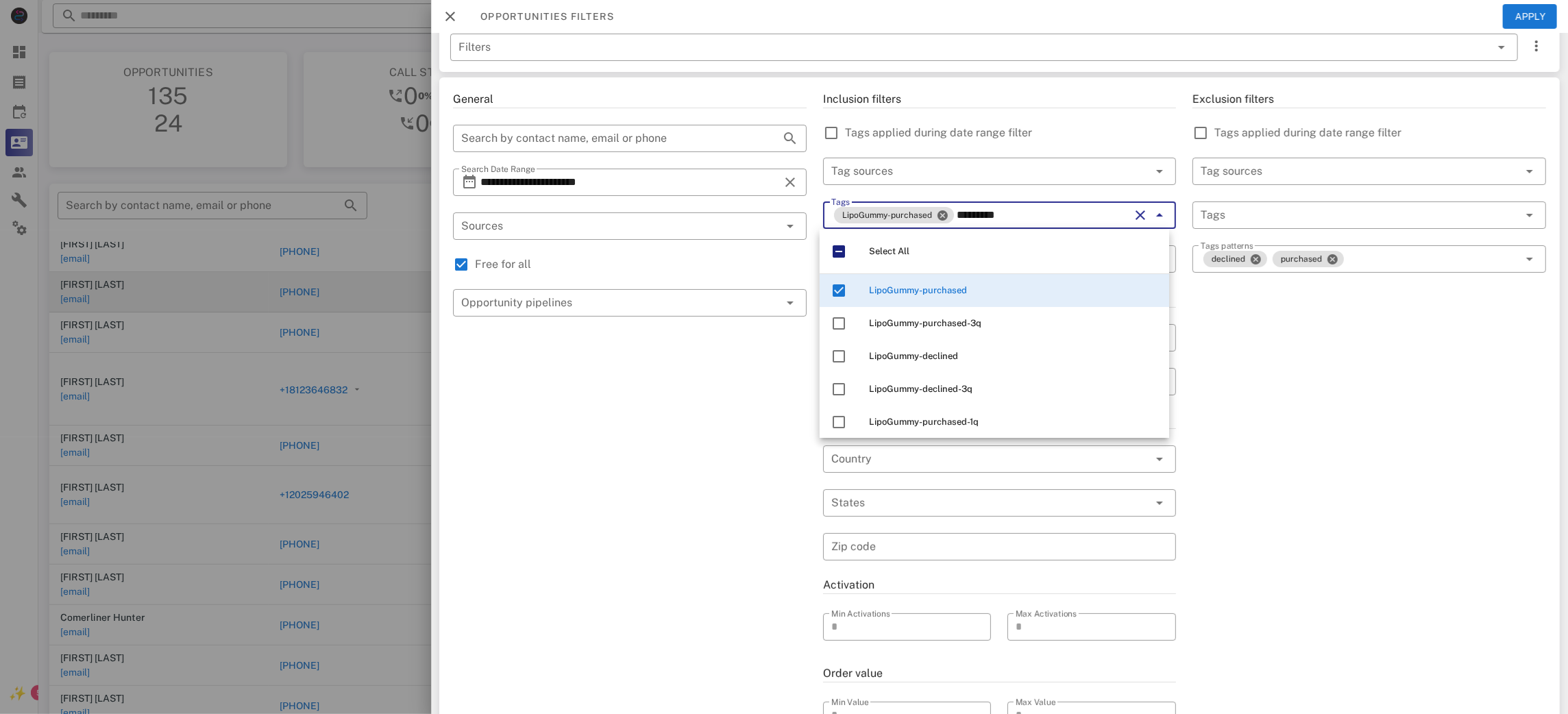 click on "**********" at bounding box center [630, 467] 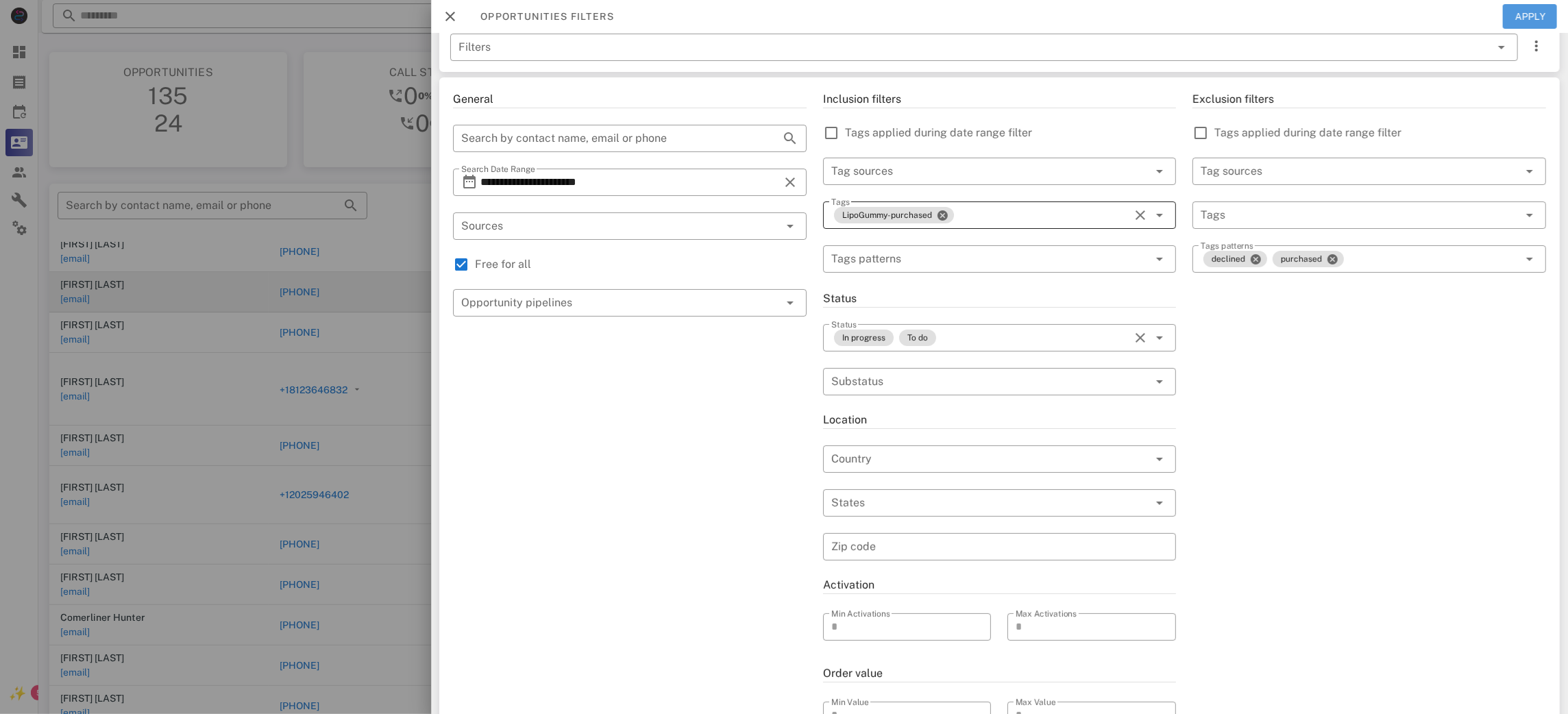 click on "Apply" at bounding box center [1530, 16] 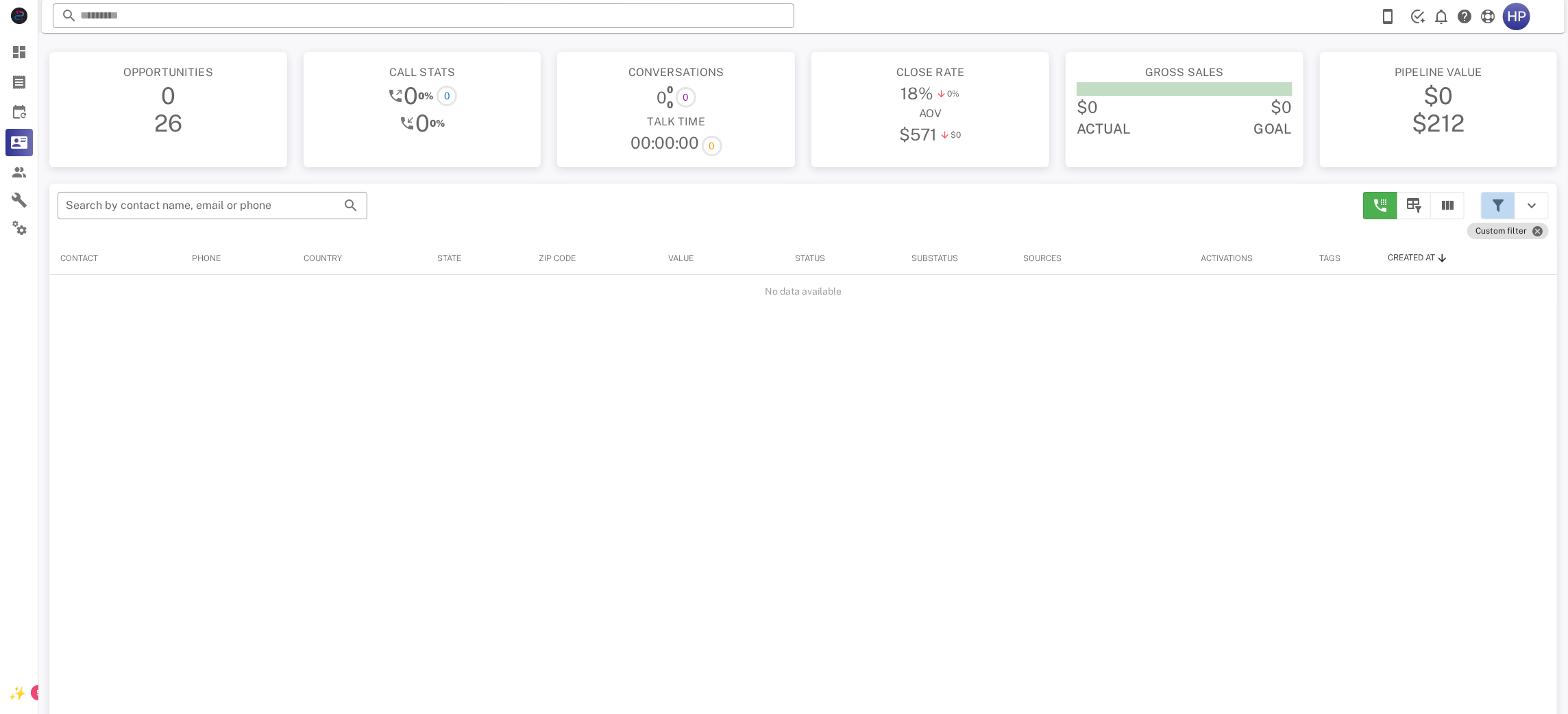 click at bounding box center [1498, 206] 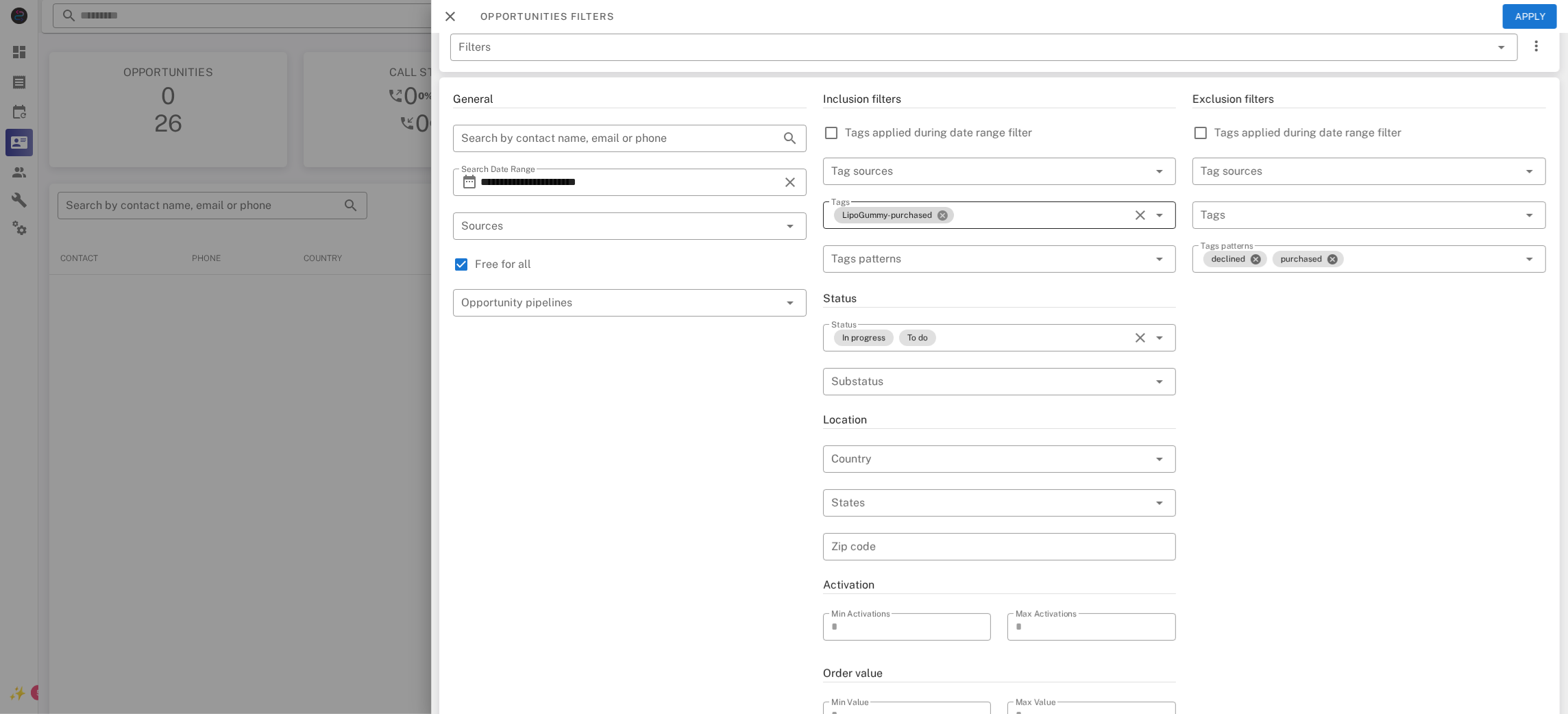 click at bounding box center (942, 215) 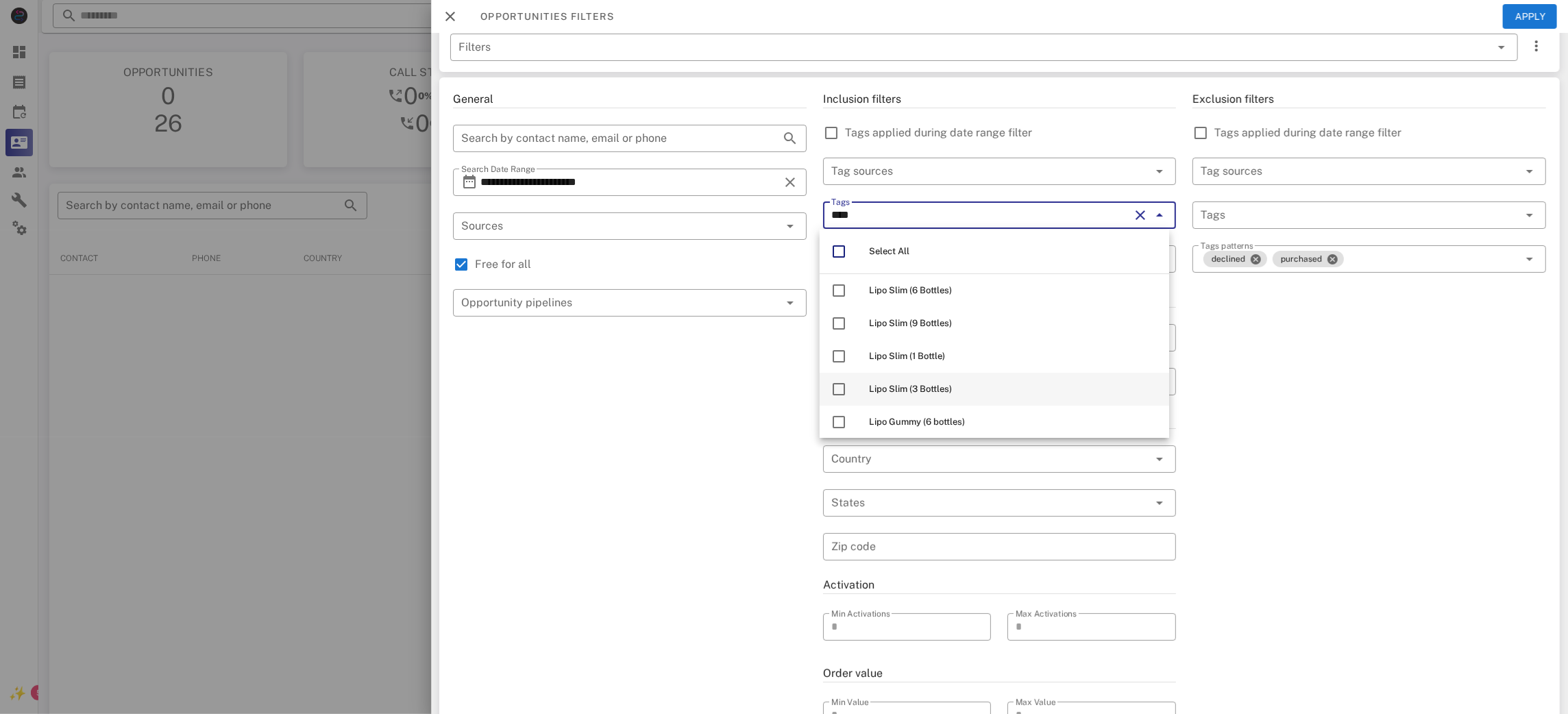 click on "Lipo Slim (3 Bottles)" at bounding box center [910, 389] 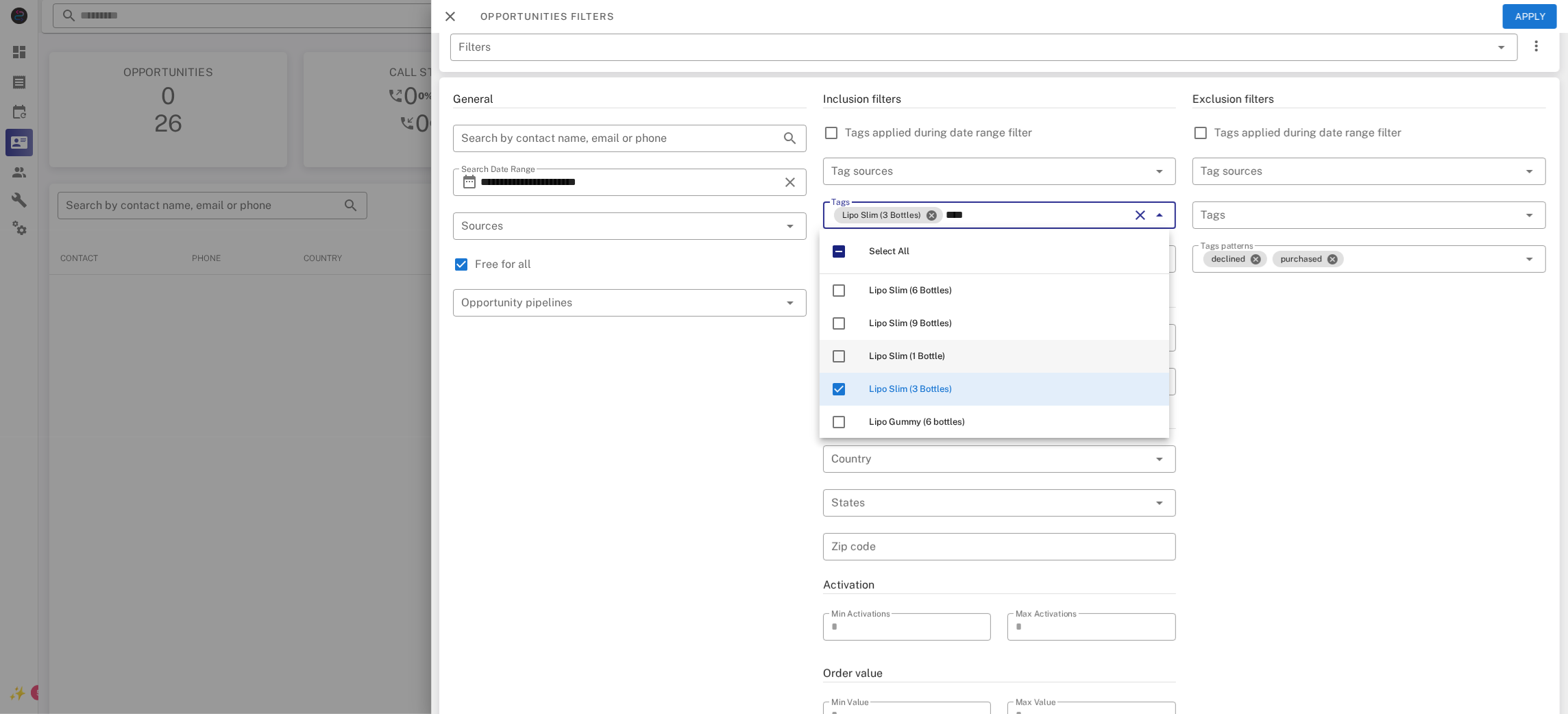 click on "Lipo Slim (1 Bottle)" at bounding box center (907, 356) 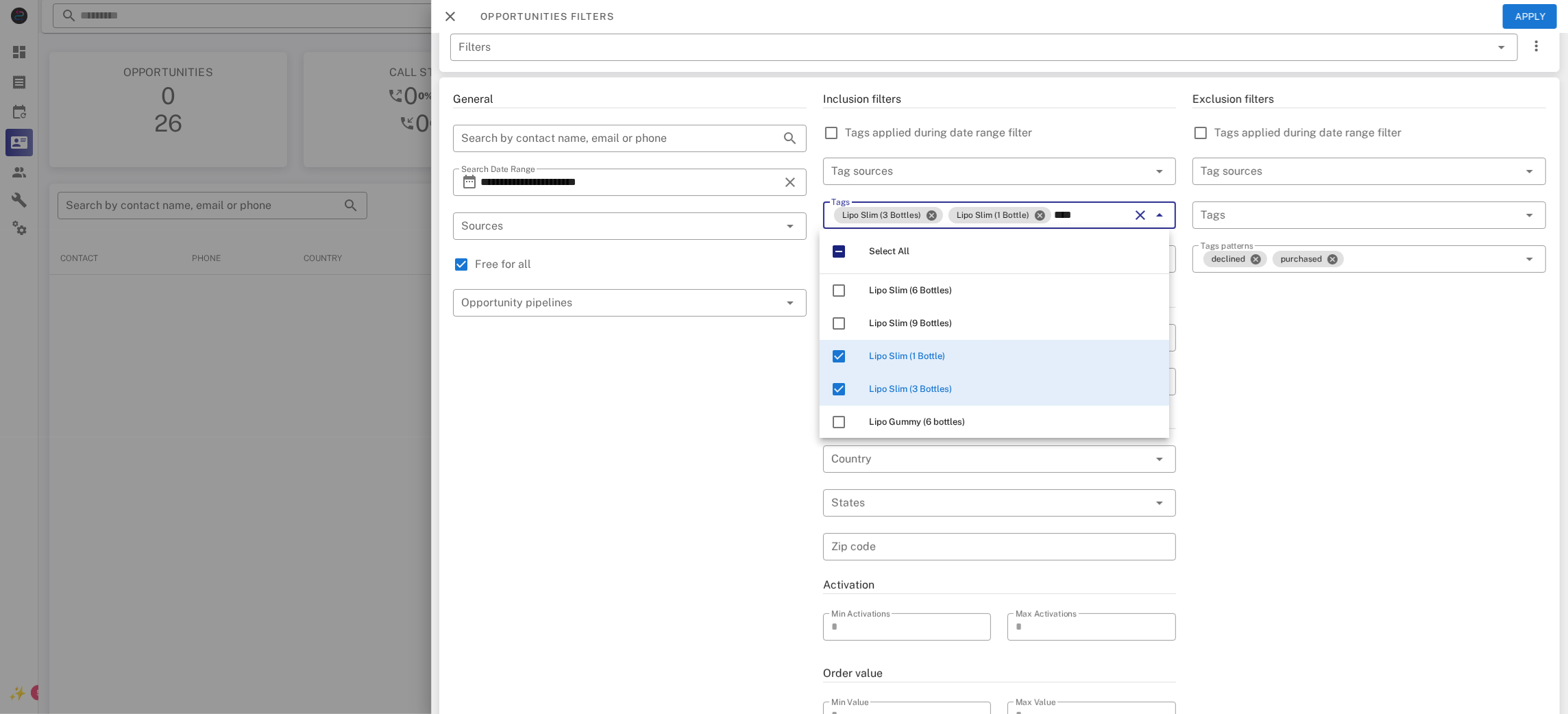 click on "**********" at bounding box center [630, 467] 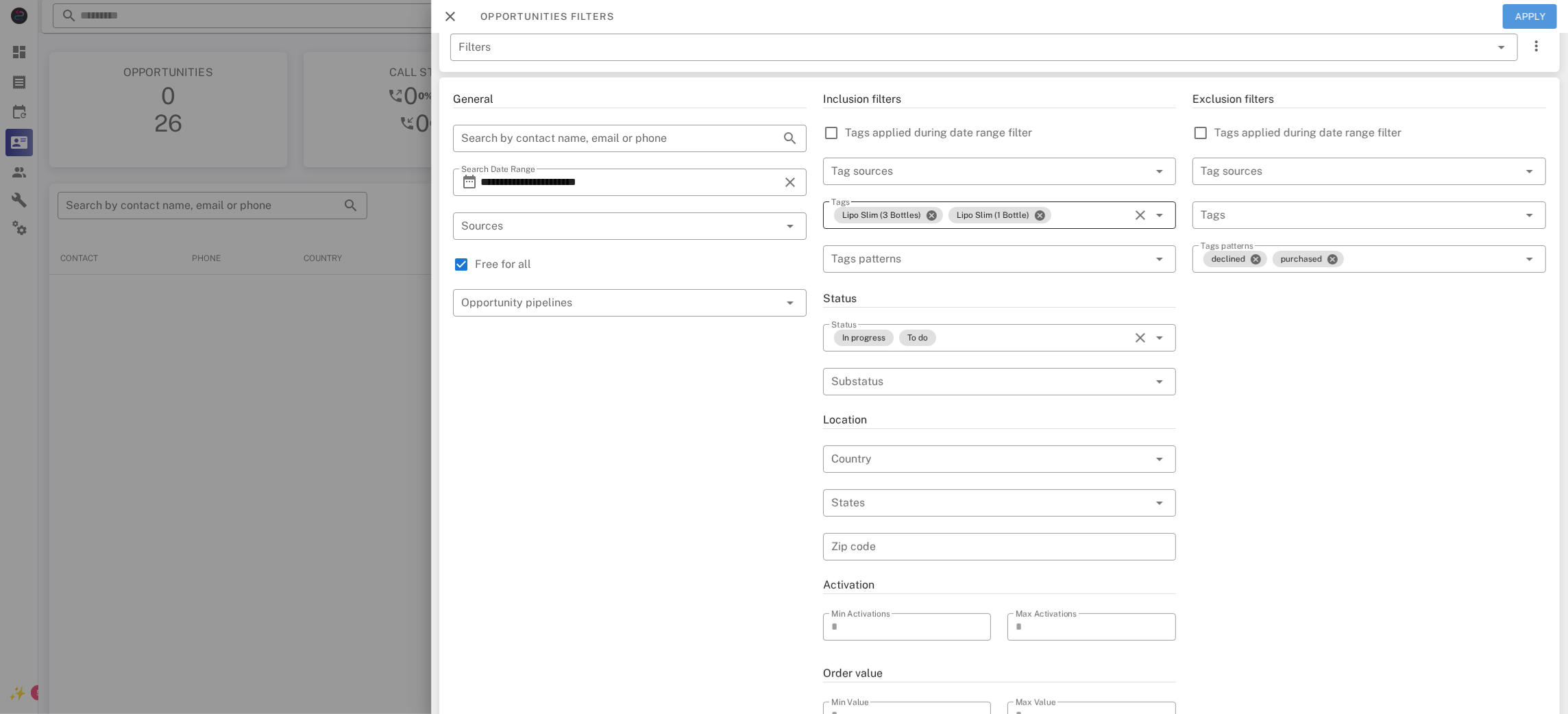 click on "Apply" at bounding box center [1530, 16] 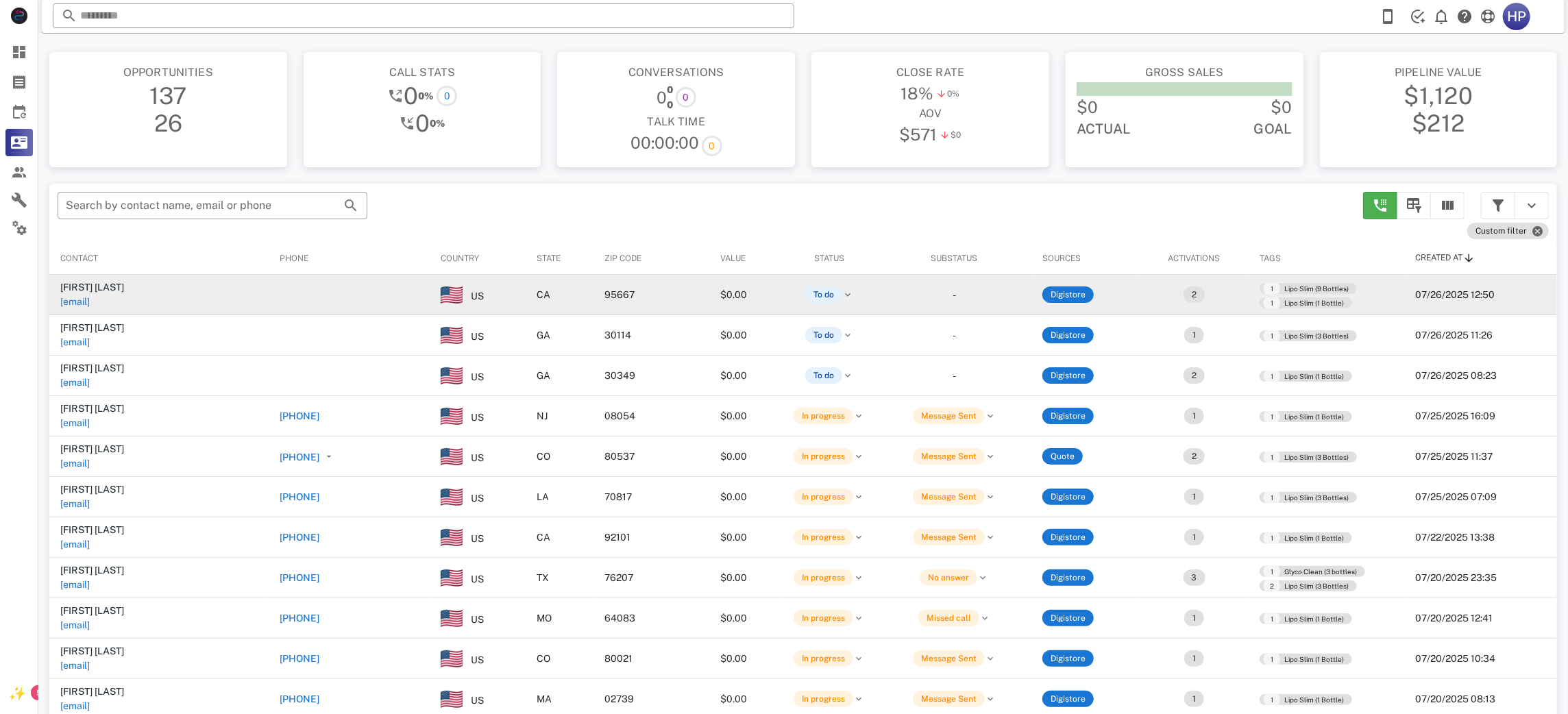 click on "[EMAIL]" at bounding box center [75, 301] 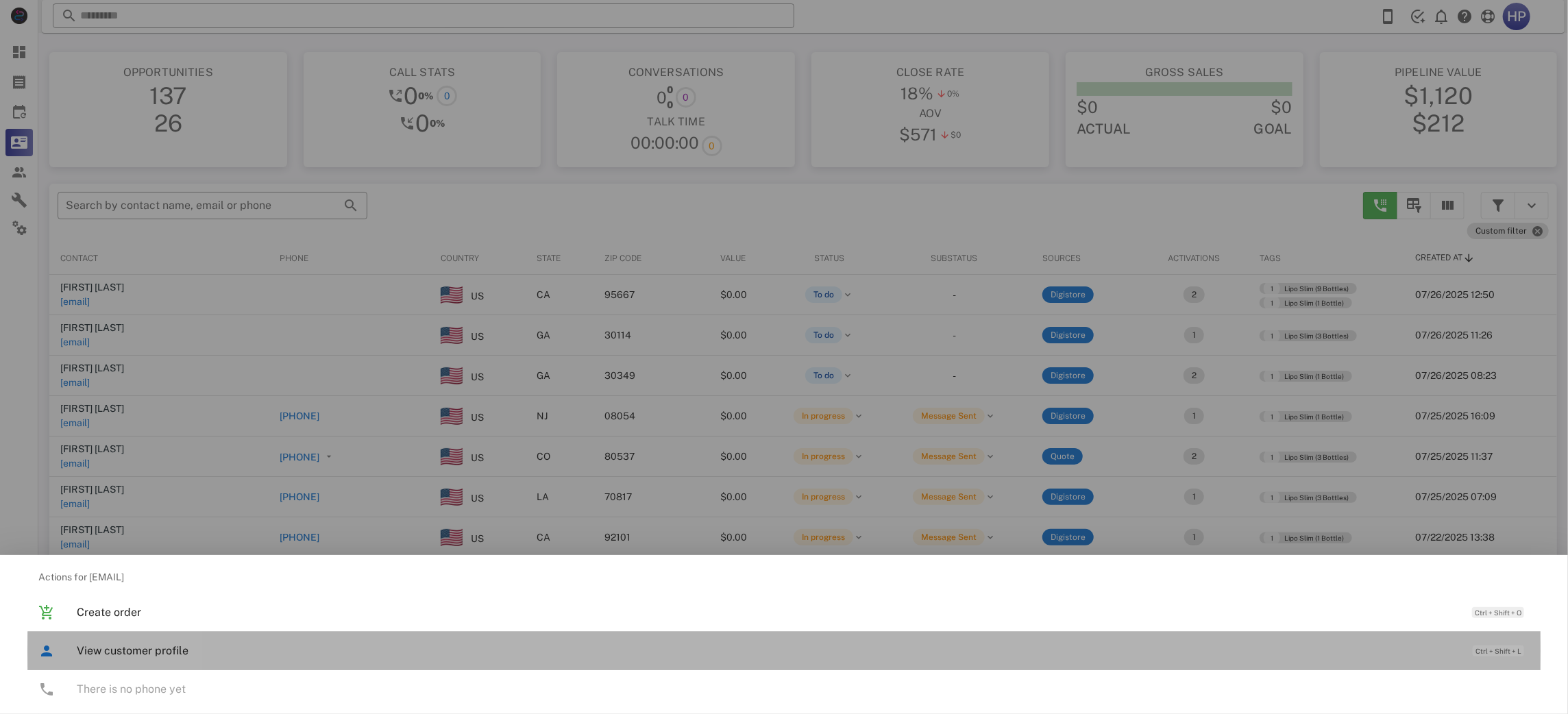 click on "View customer profile" at bounding box center [768, 650] 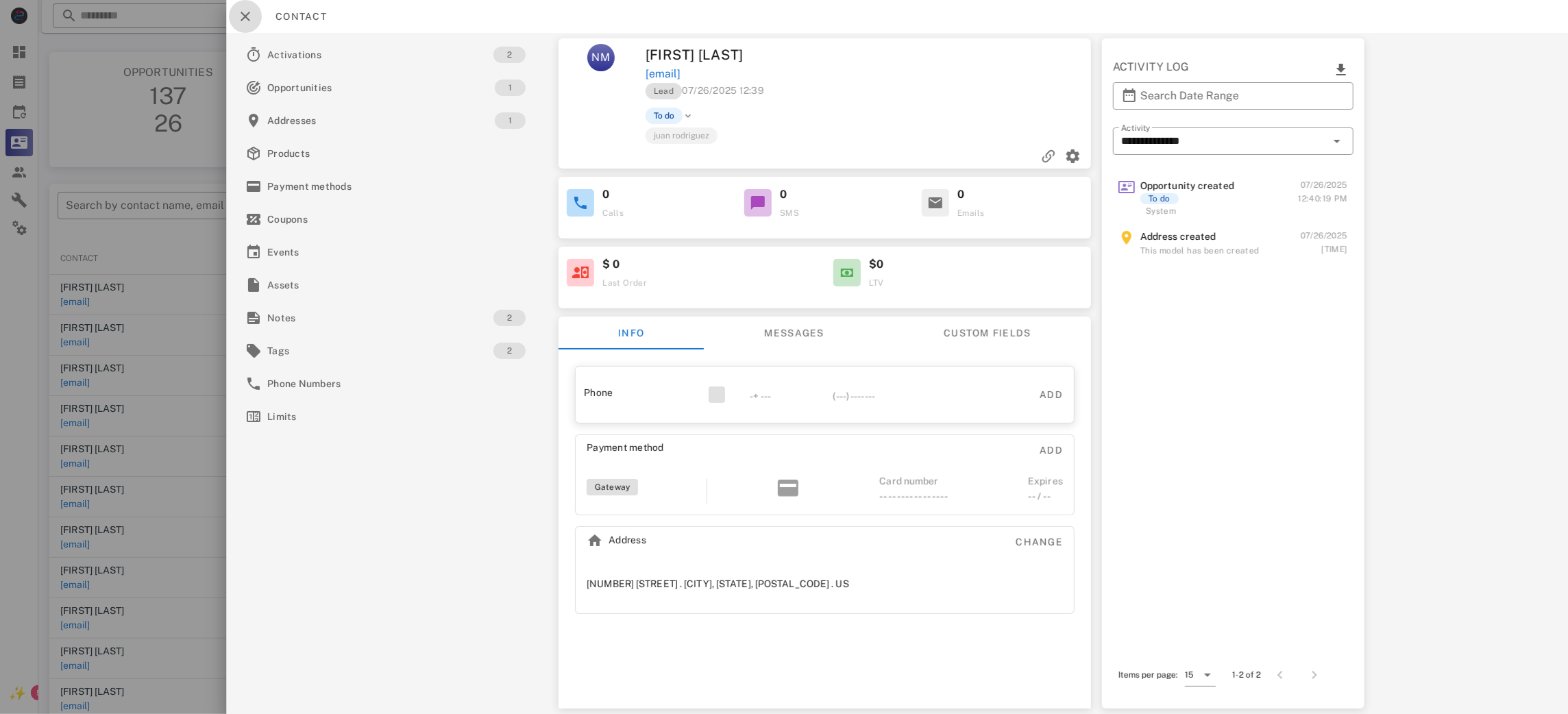 click at bounding box center [245, 16] 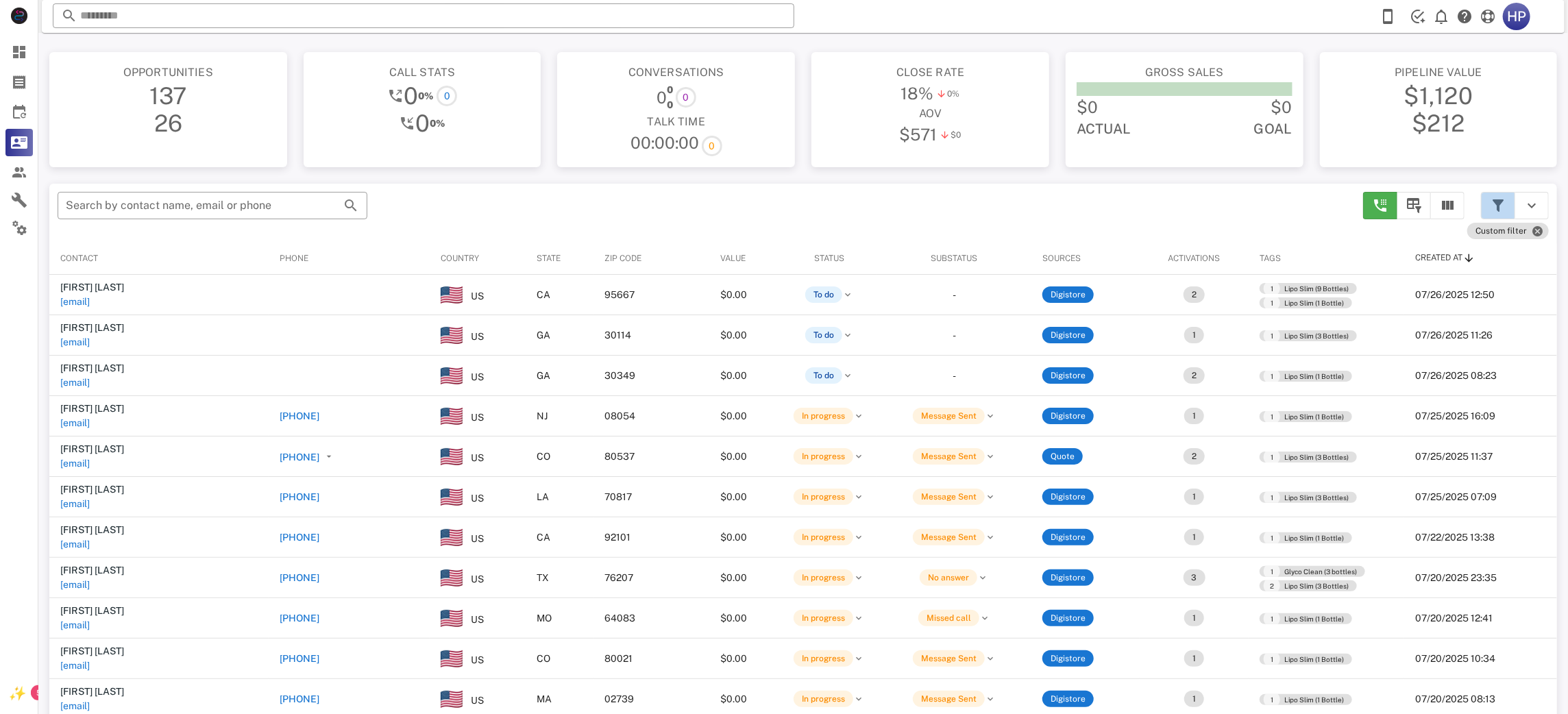 click at bounding box center (1498, 206) 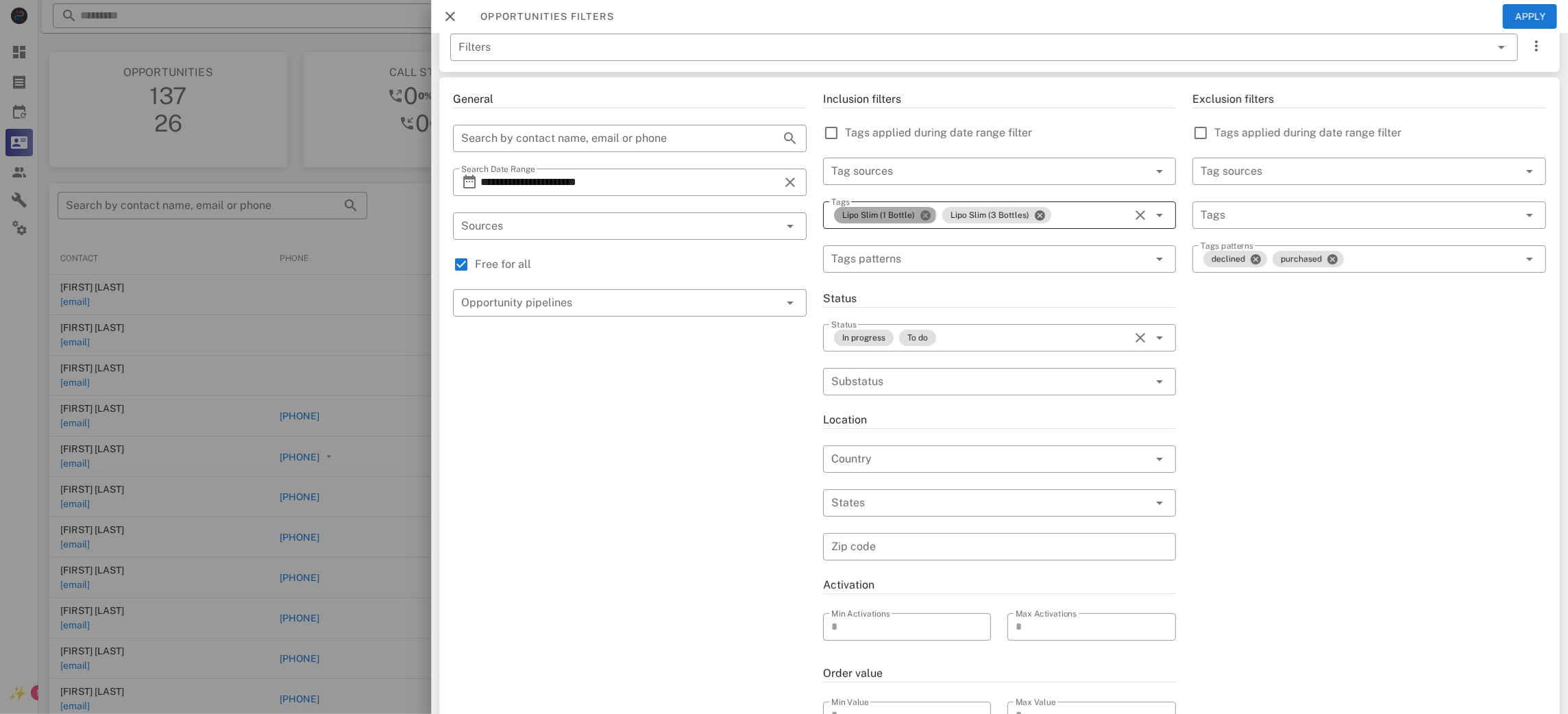 click at bounding box center (925, 215) 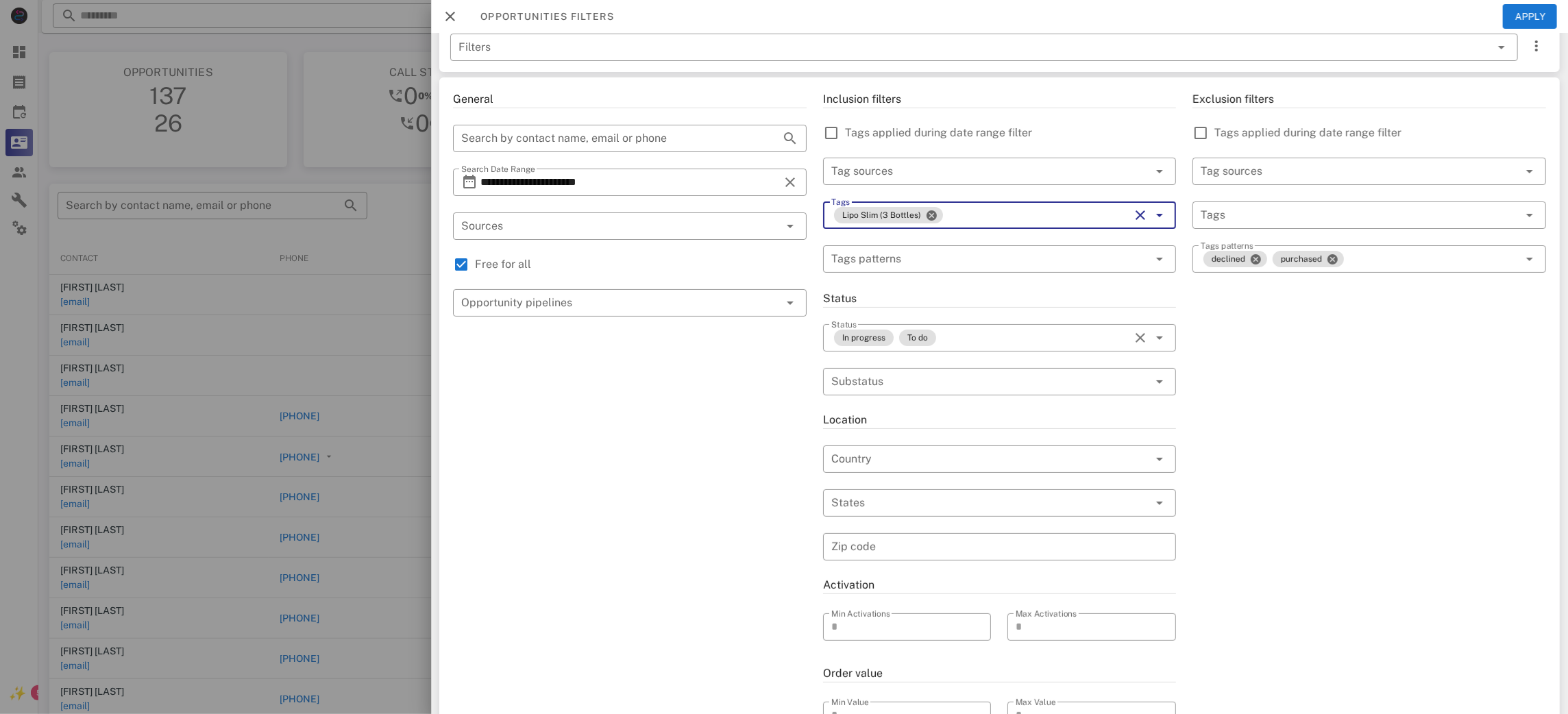 click at bounding box center (931, 215) 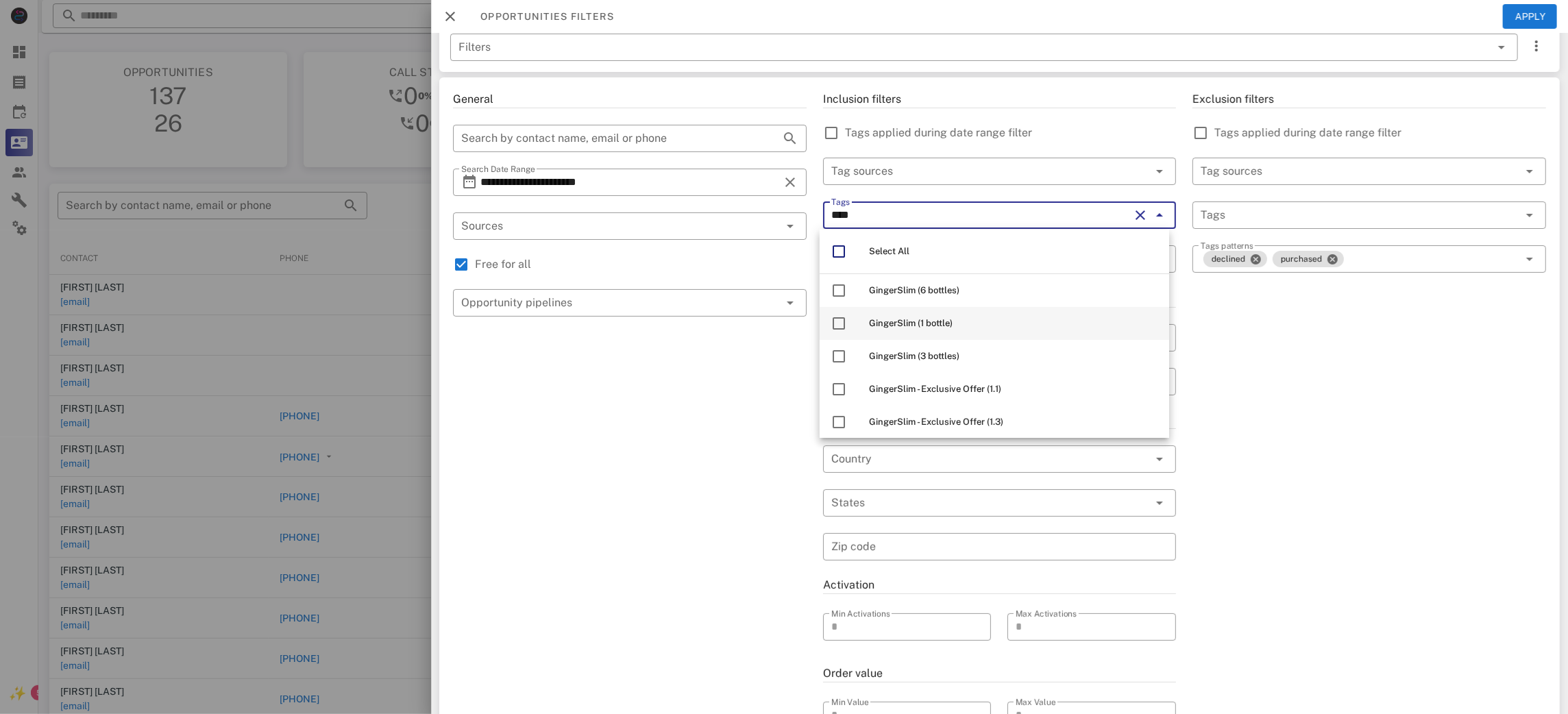 click on "GingerSlim (1 bottle)" at bounding box center [911, 323] 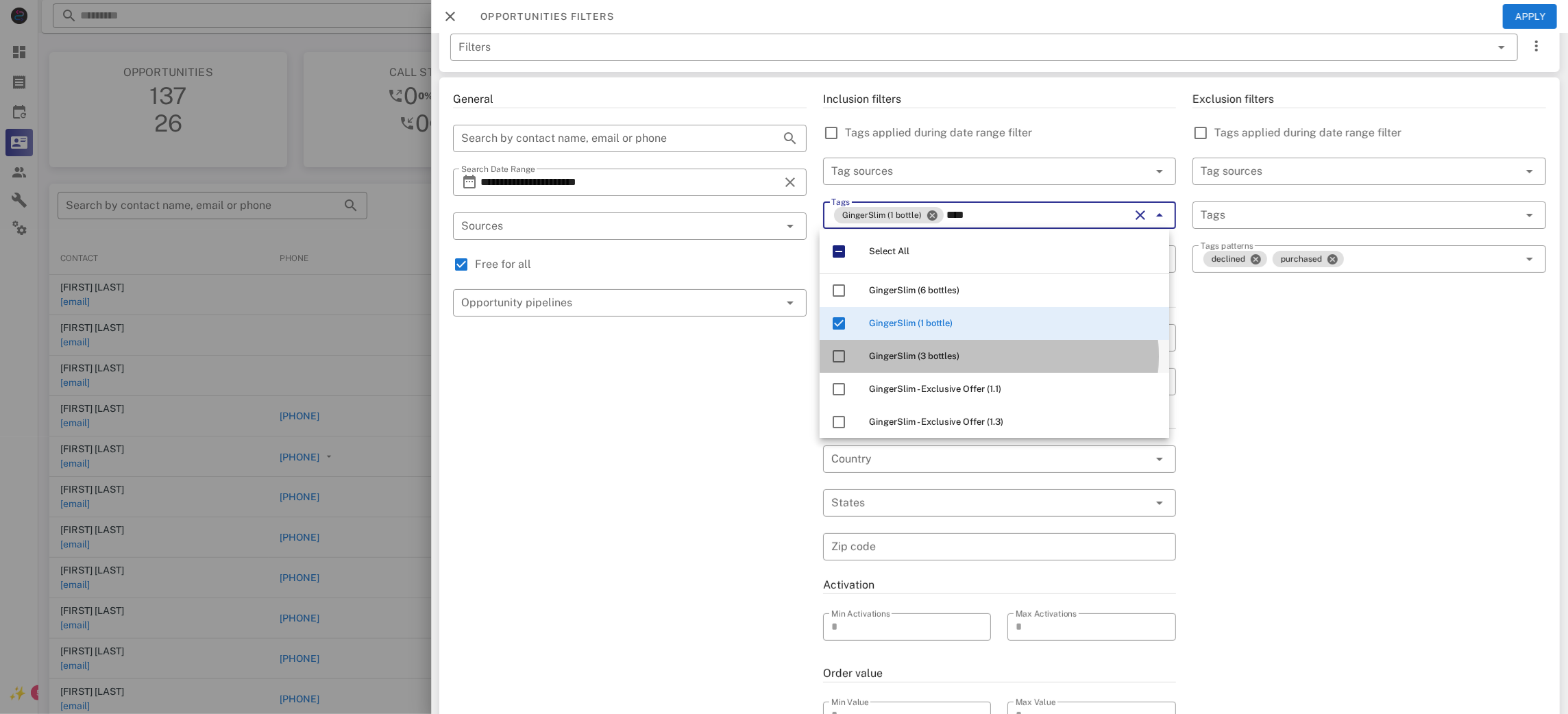click on "GingerSlim (3 bottles)" at bounding box center [1014, 356] 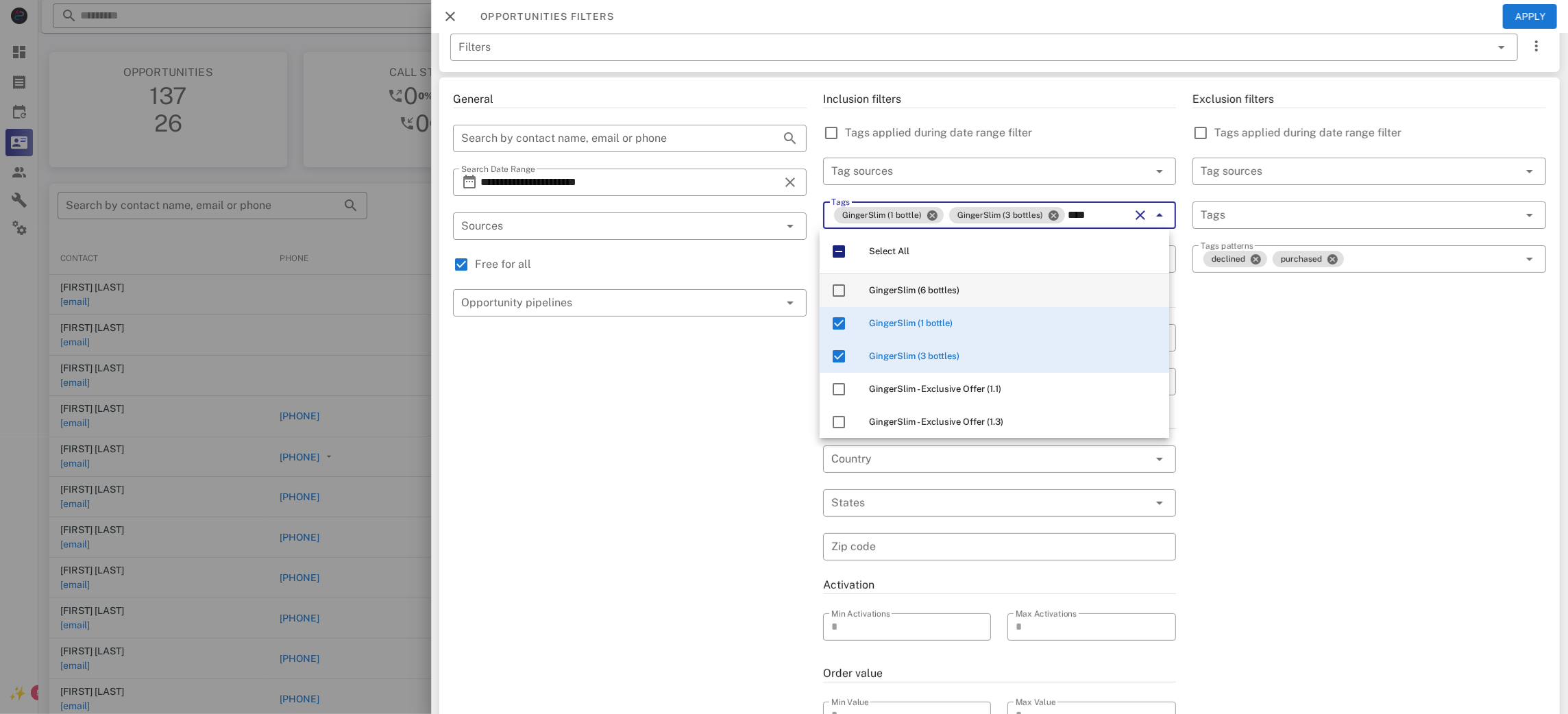 click on "GingerSlim (6 bottles)" at bounding box center (1014, 291) 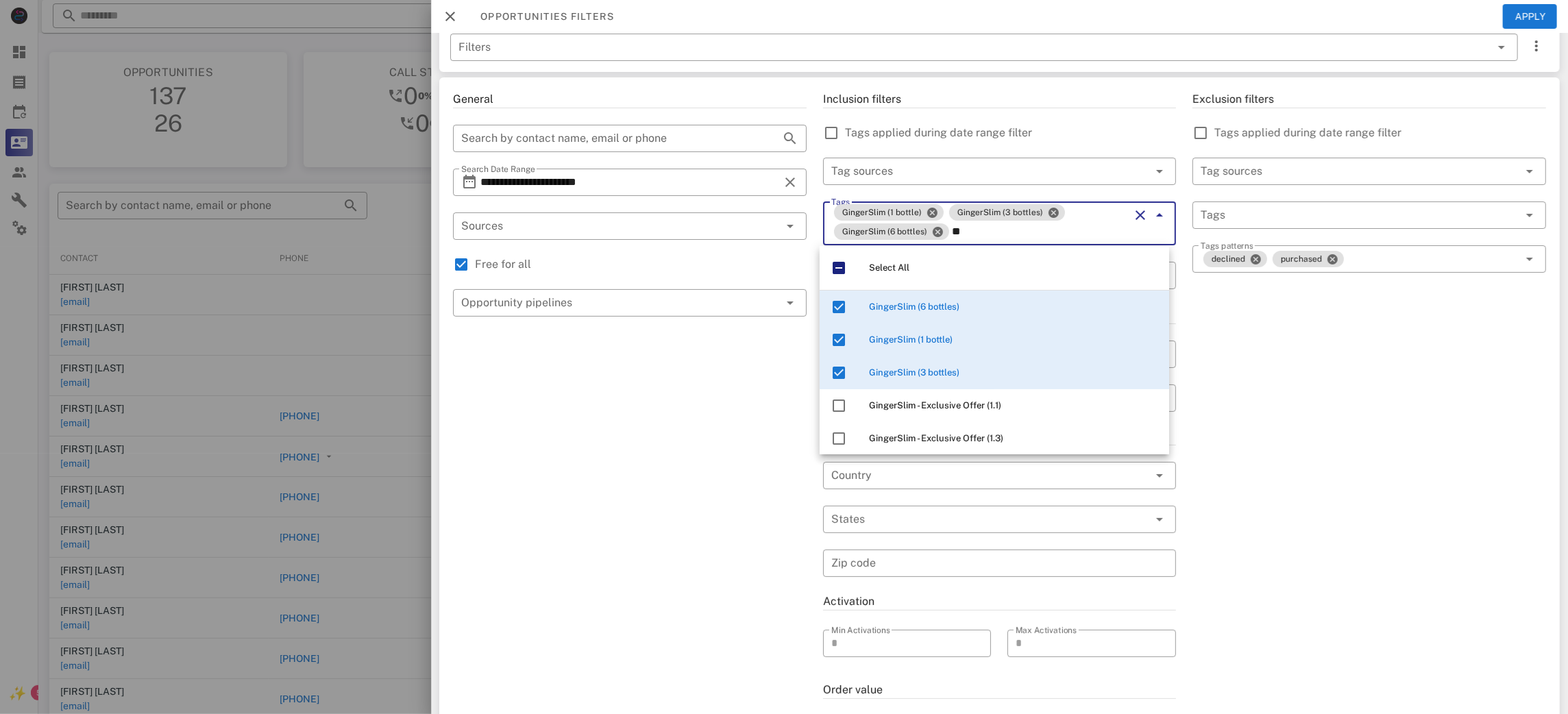 type on "*" 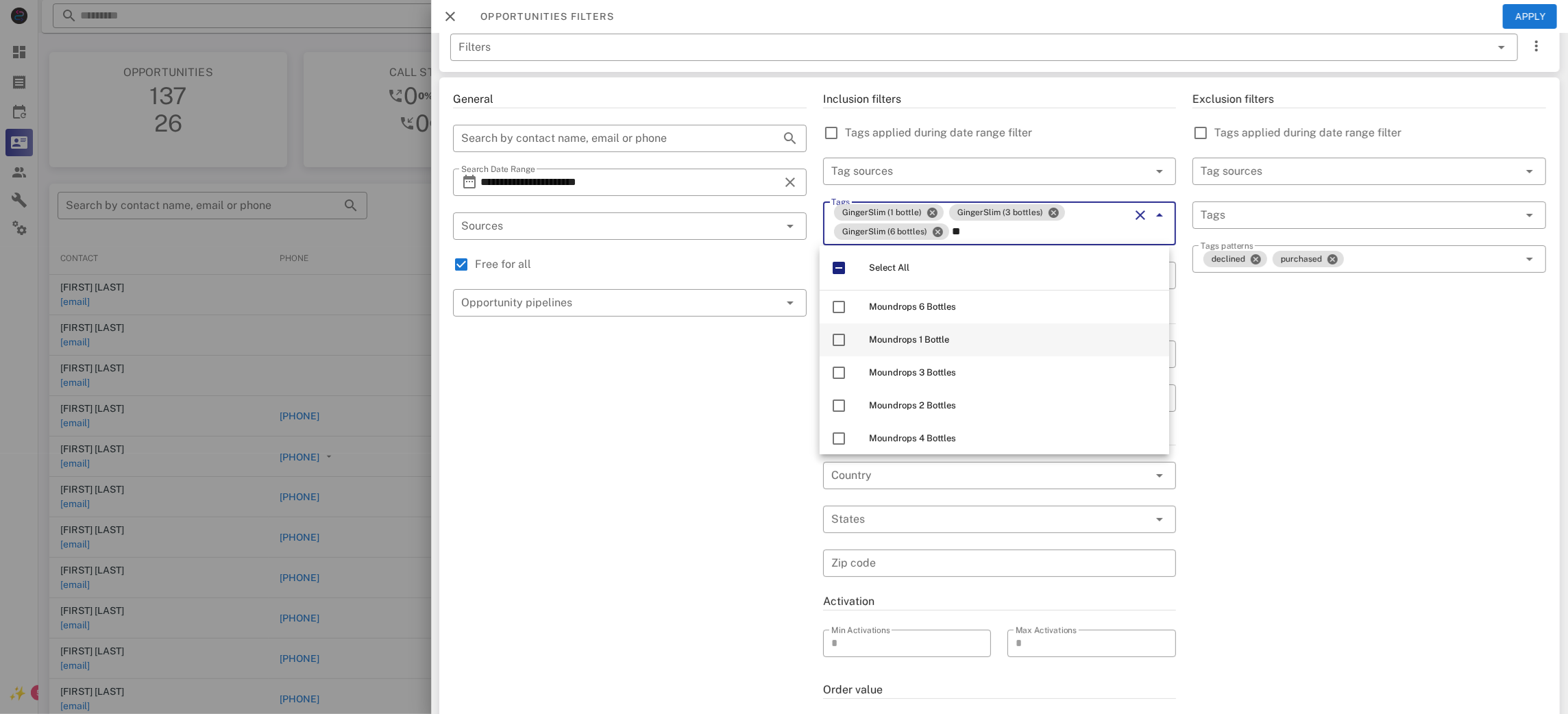 click on "Moundrops 1 Bottle" at bounding box center [1014, 340] 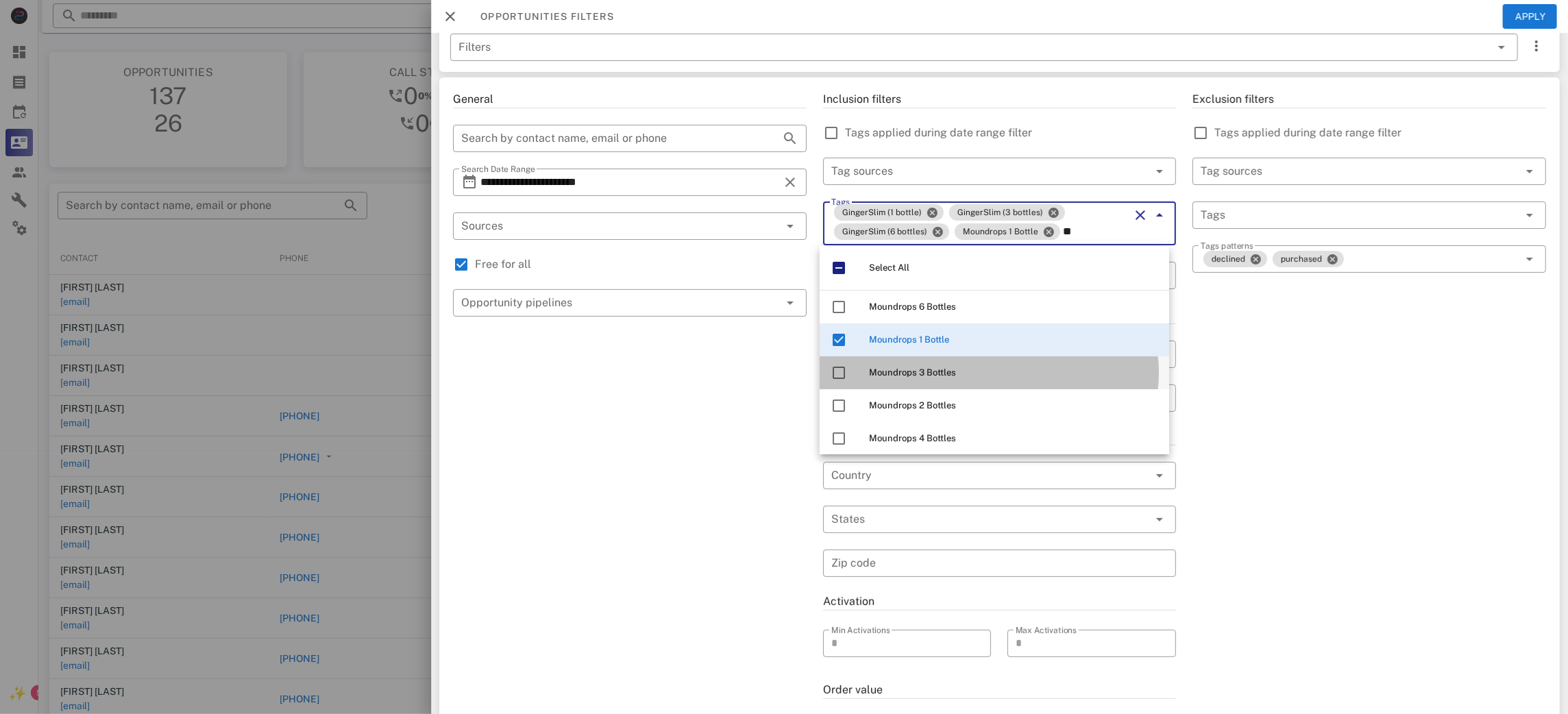 click on "Moundrops 3 Bottles" at bounding box center [1014, 373] 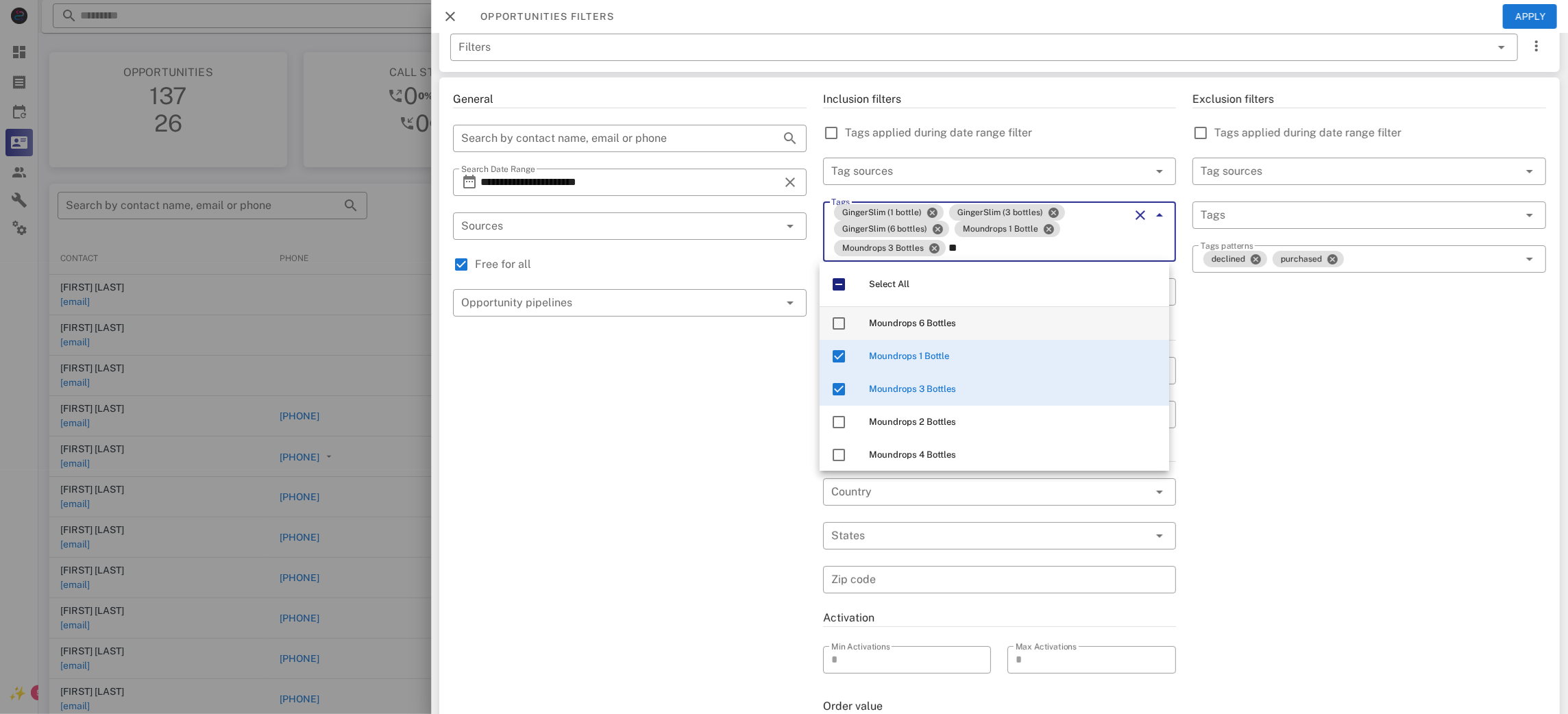 click on "Moundrops 6 Bottles" at bounding box center (912, 323) 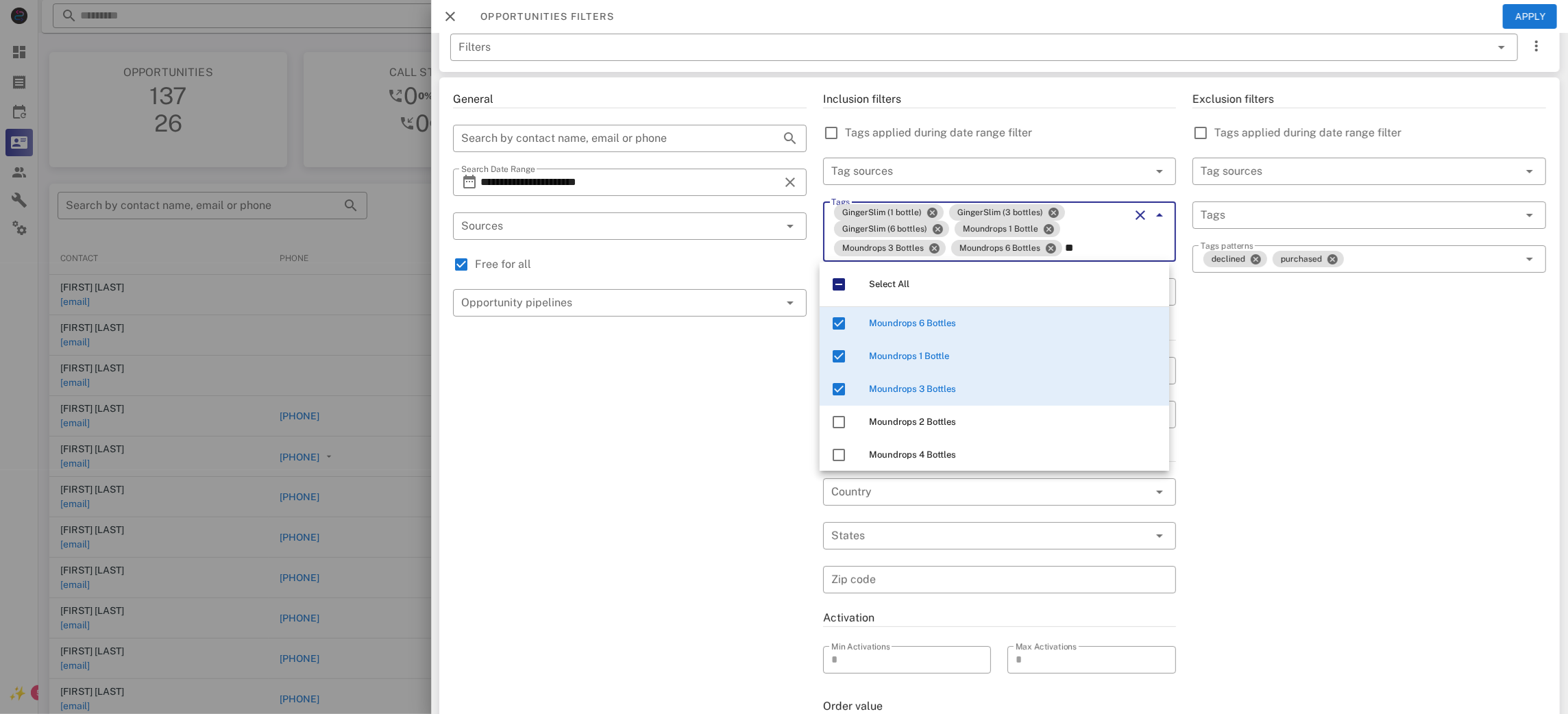type on "**" 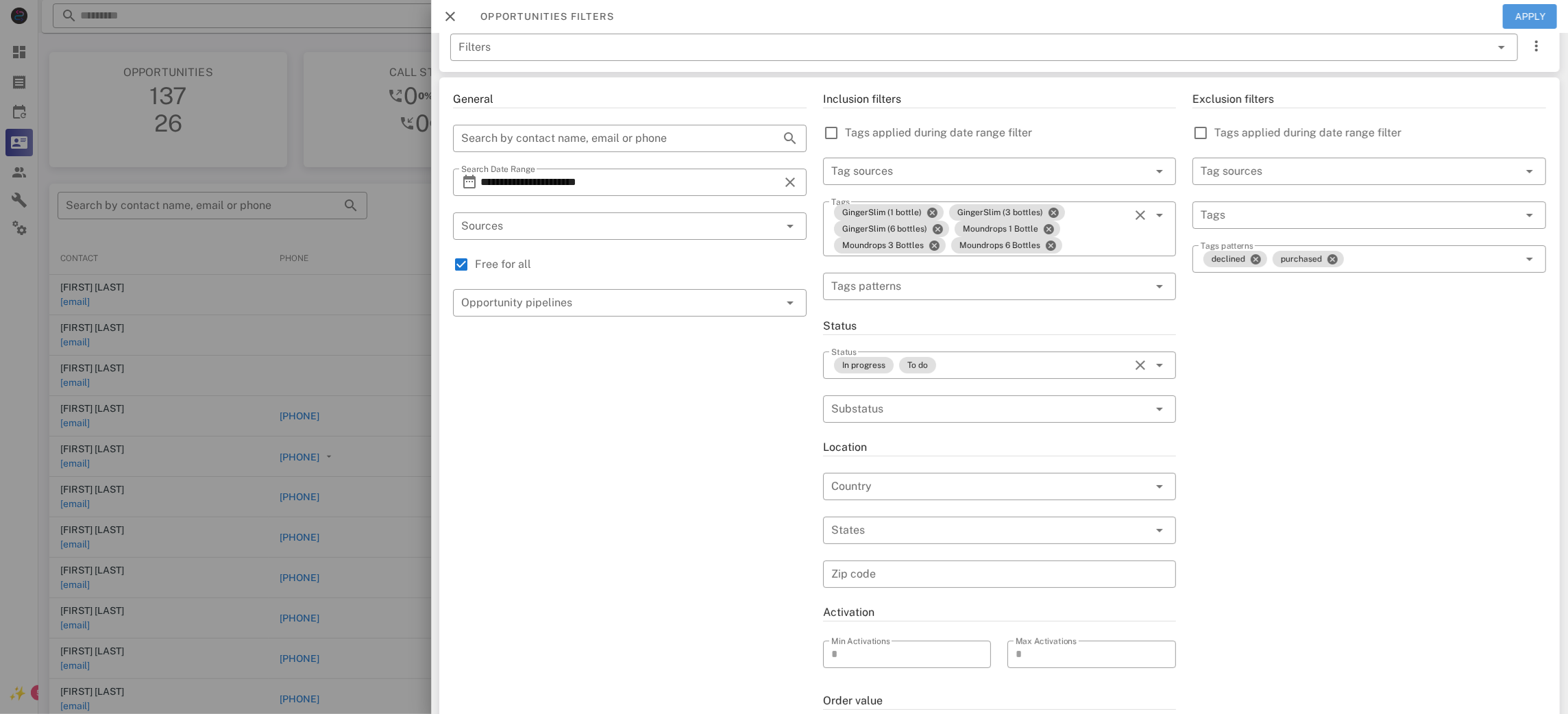 click on "Apply" at bounding box center (1530, 16) 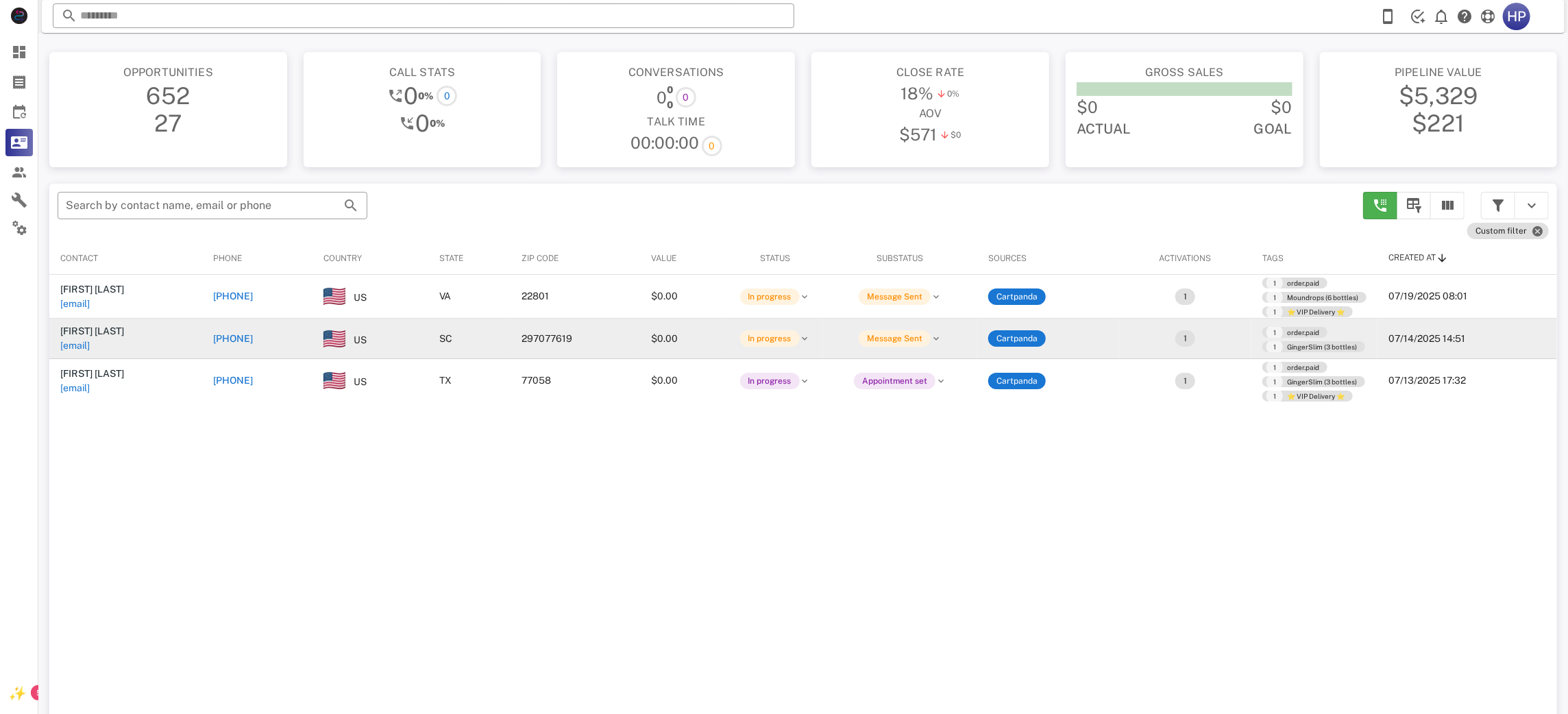click on "[PHONE]" at bounding box center [233, 338] 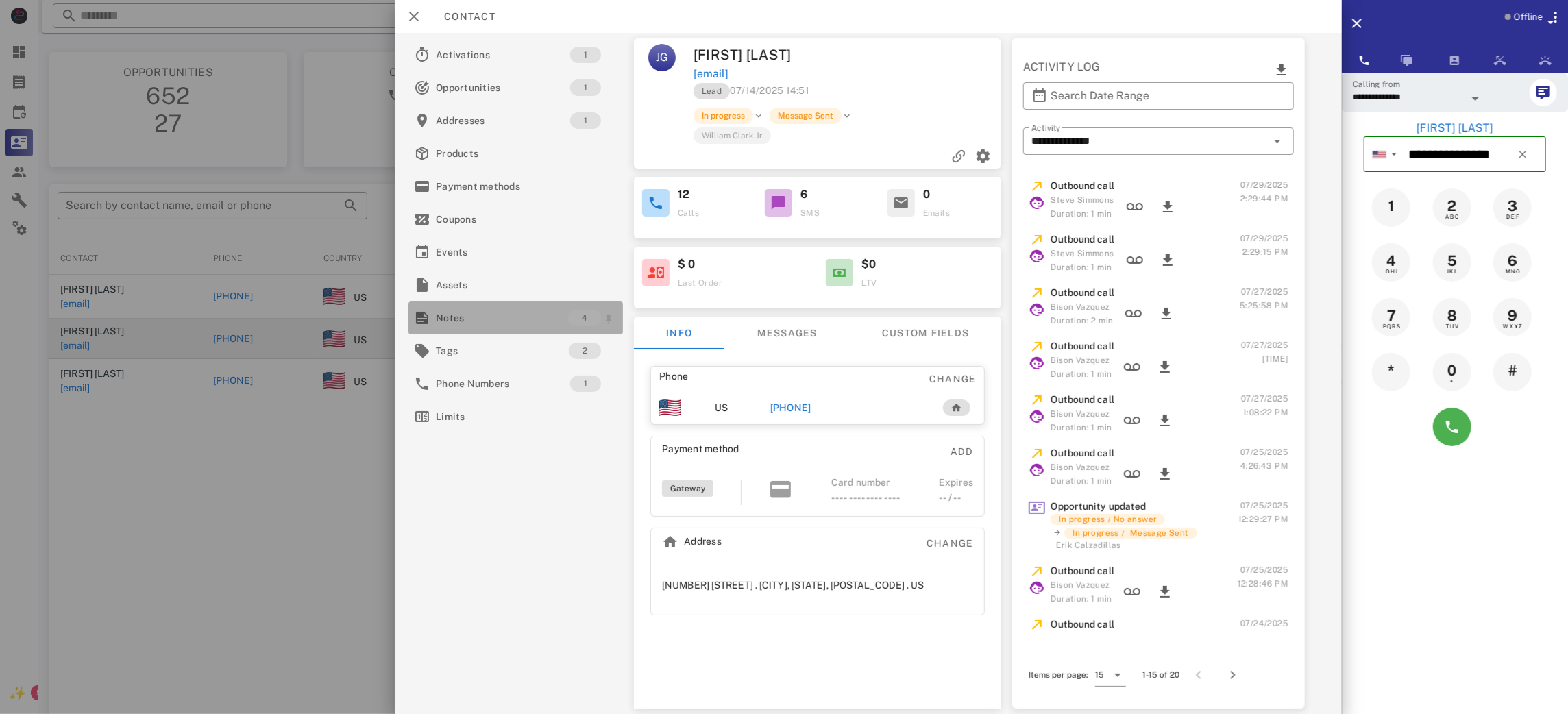 click on "Notes" at bounding box center [502, 318] 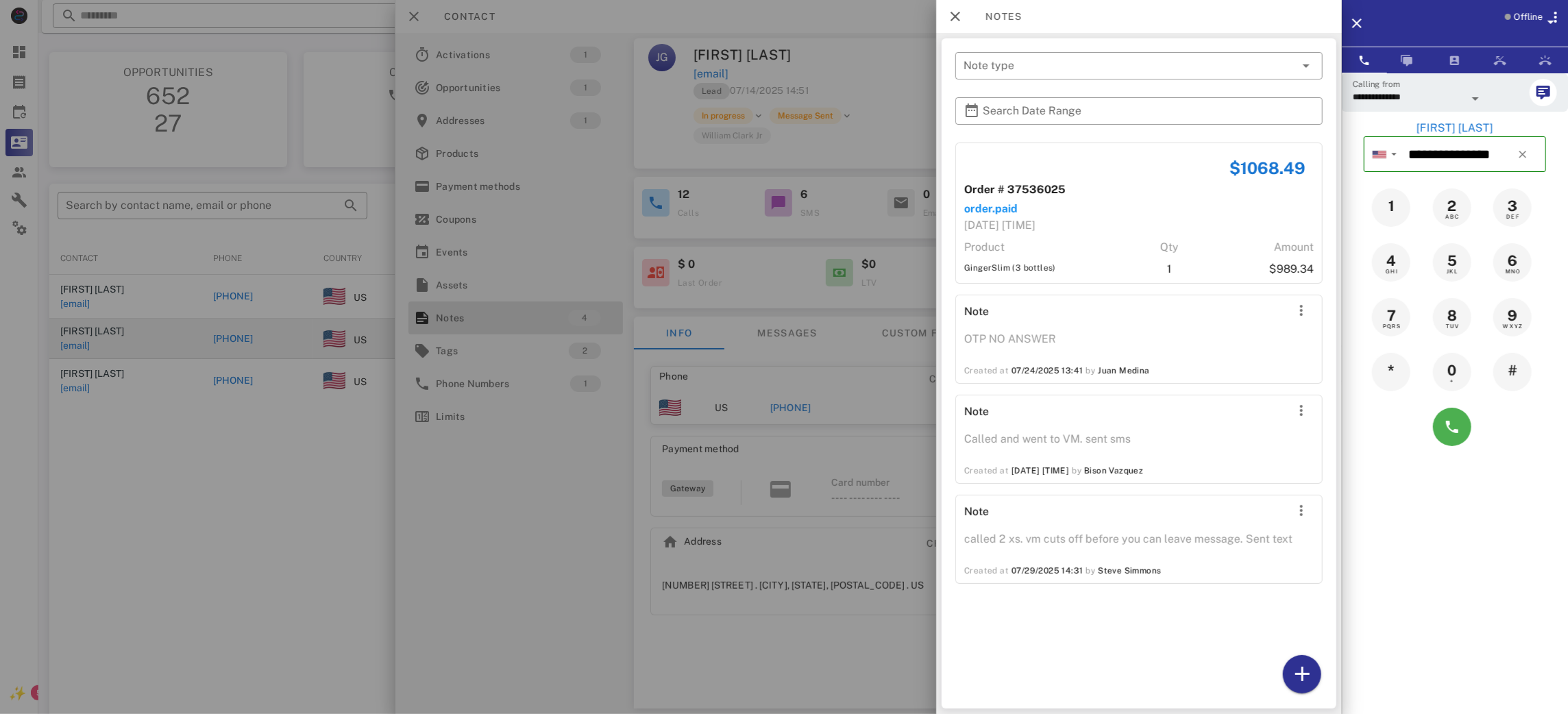 drag, startPoint x: 498, startPoint y: 577, endPoint x: 505, endPoint y: 573, distance: 8.062258 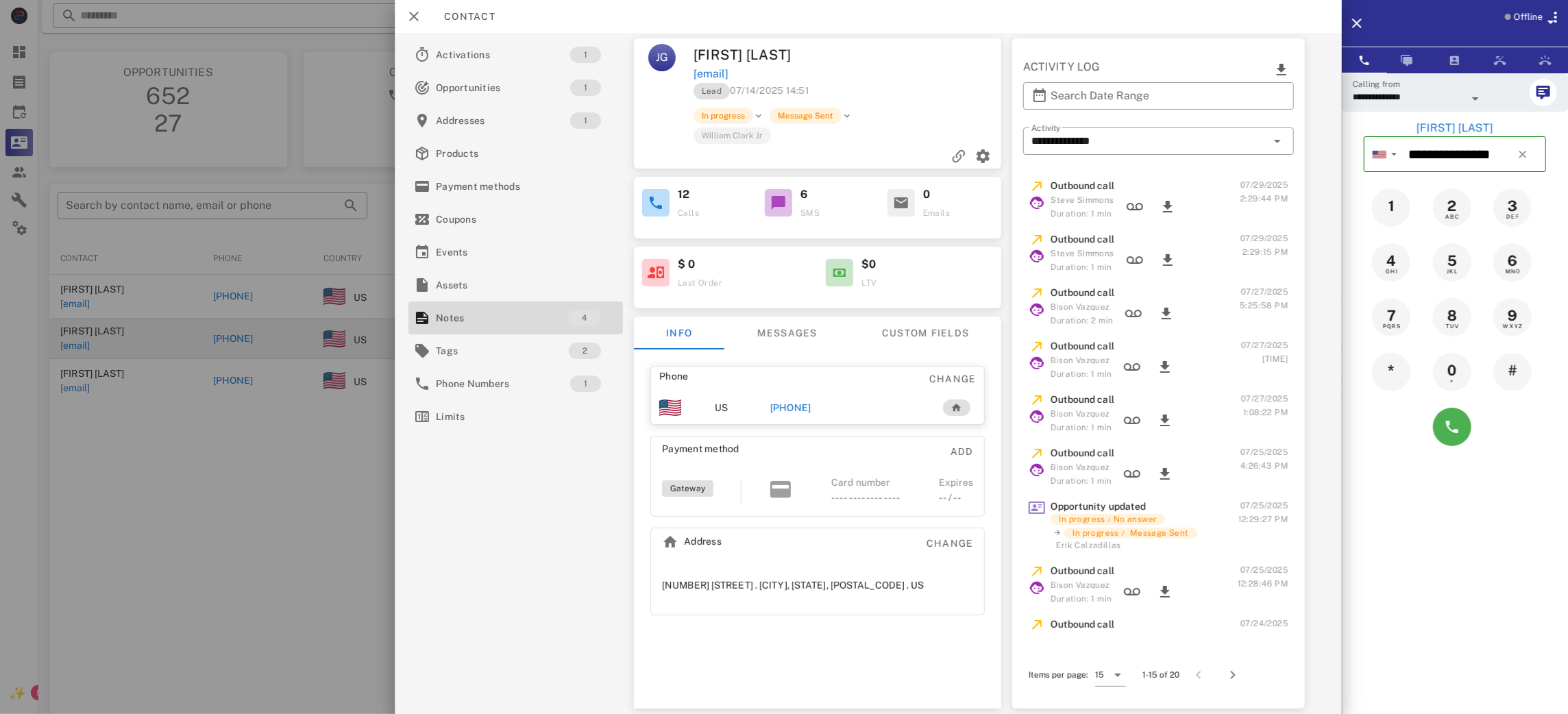 click at bounding box center (784, 357) 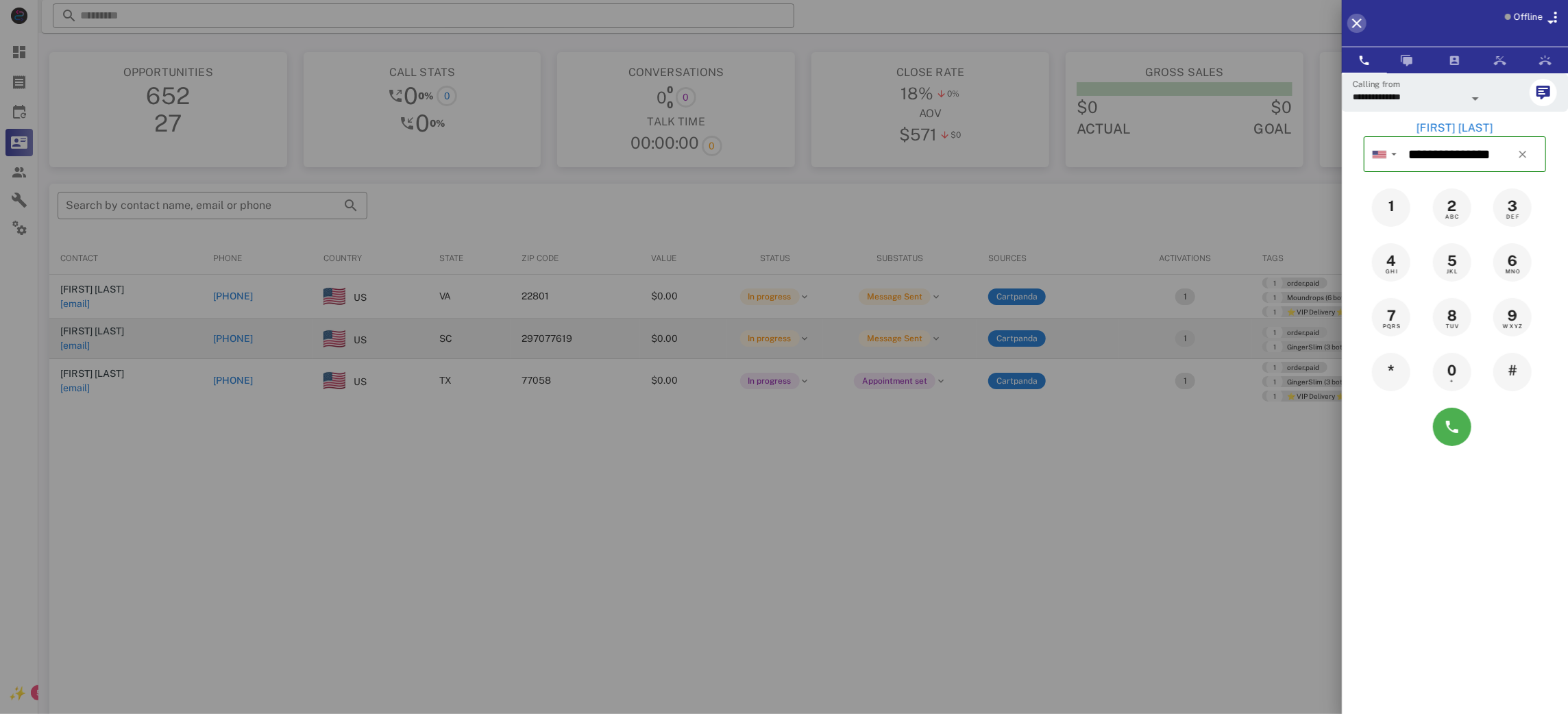 click at bounding box center [1357, 23] 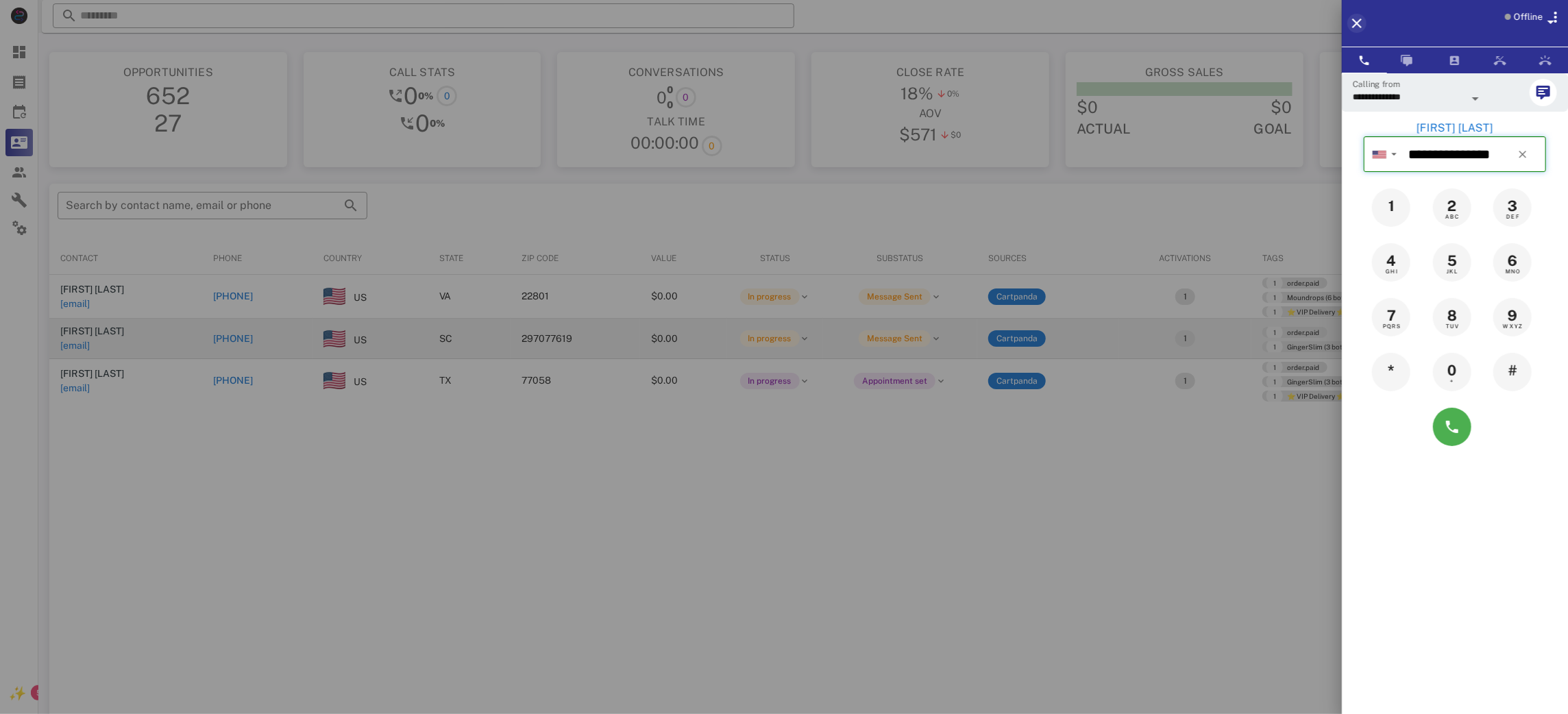 type 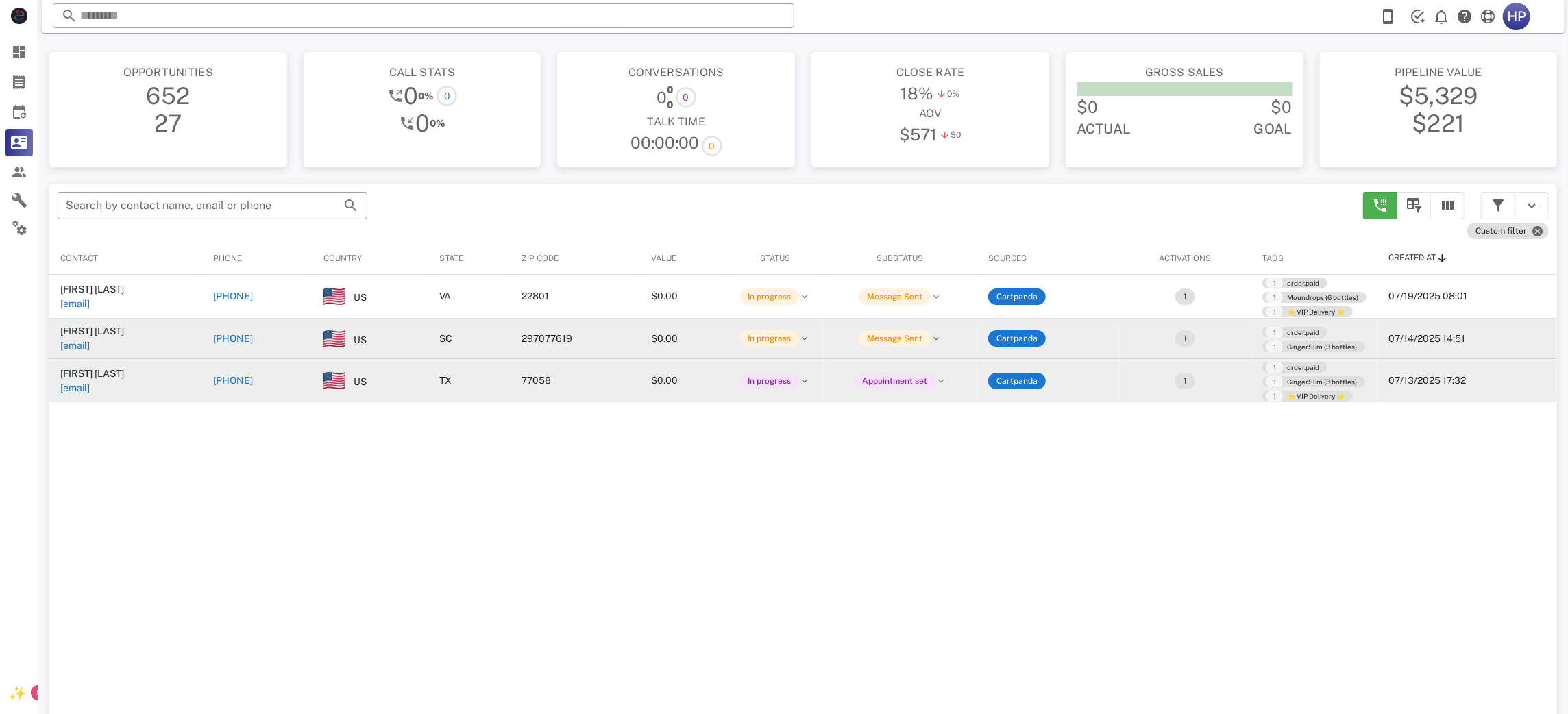 click on "[PHONE]" at bounding box center (233, 380) 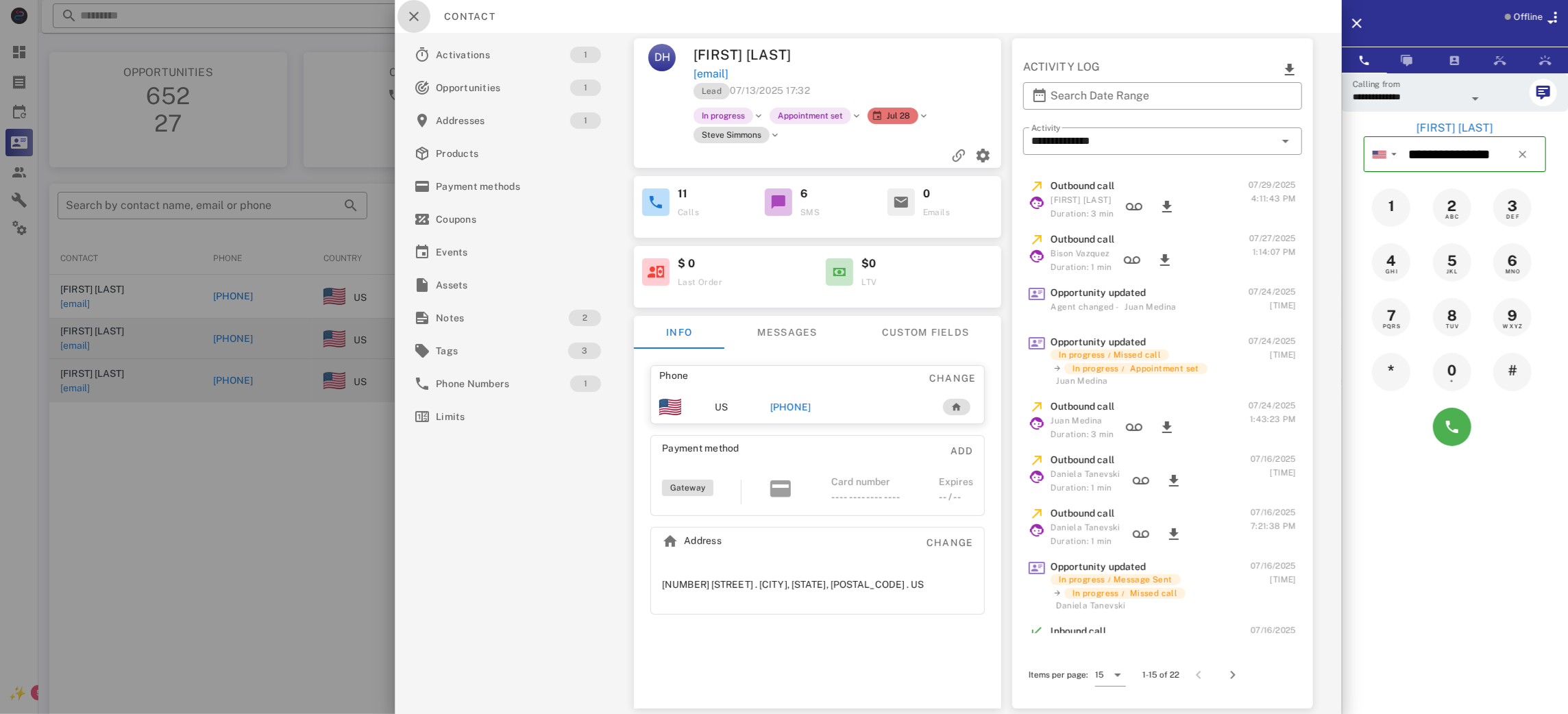 click at bounding box center [414, 16] 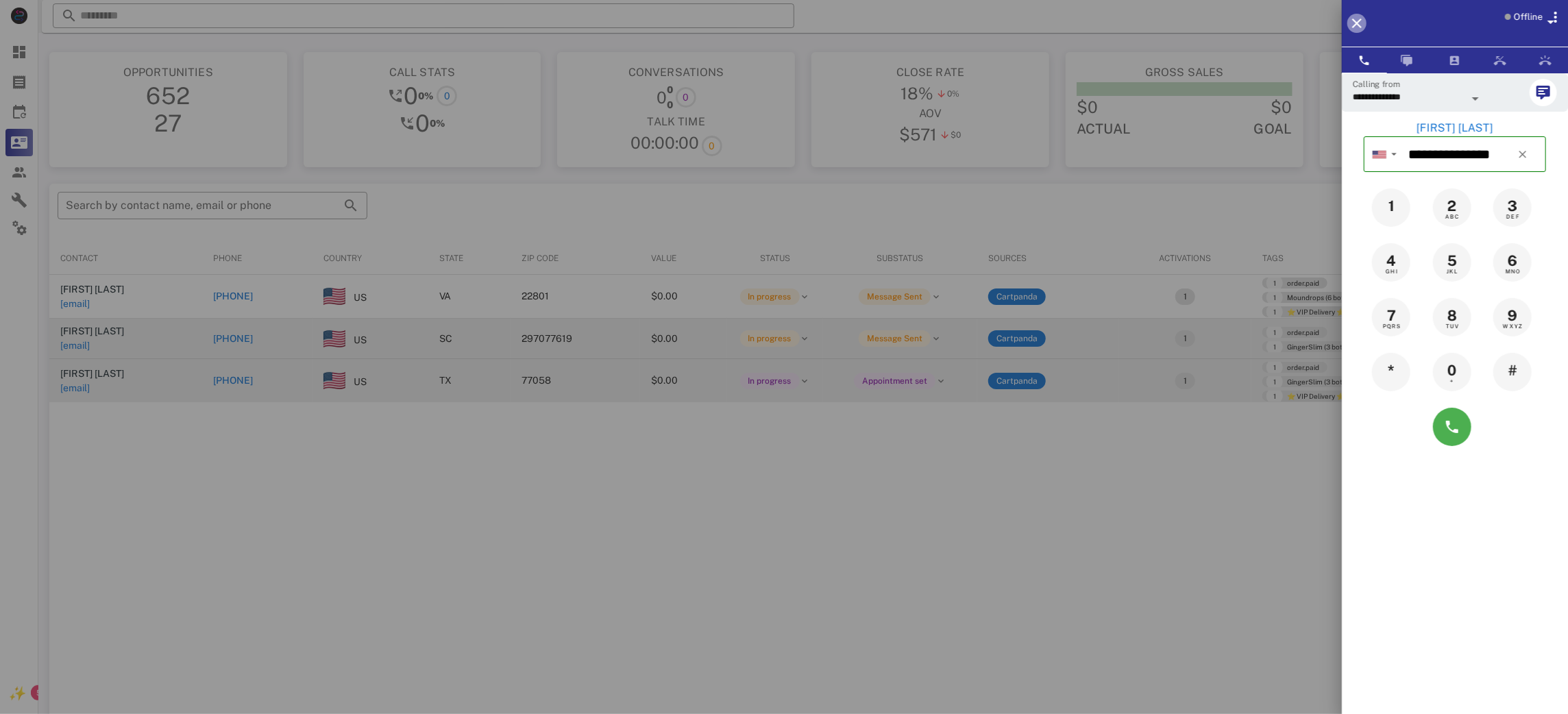 click at bounding box center [1357, 23] 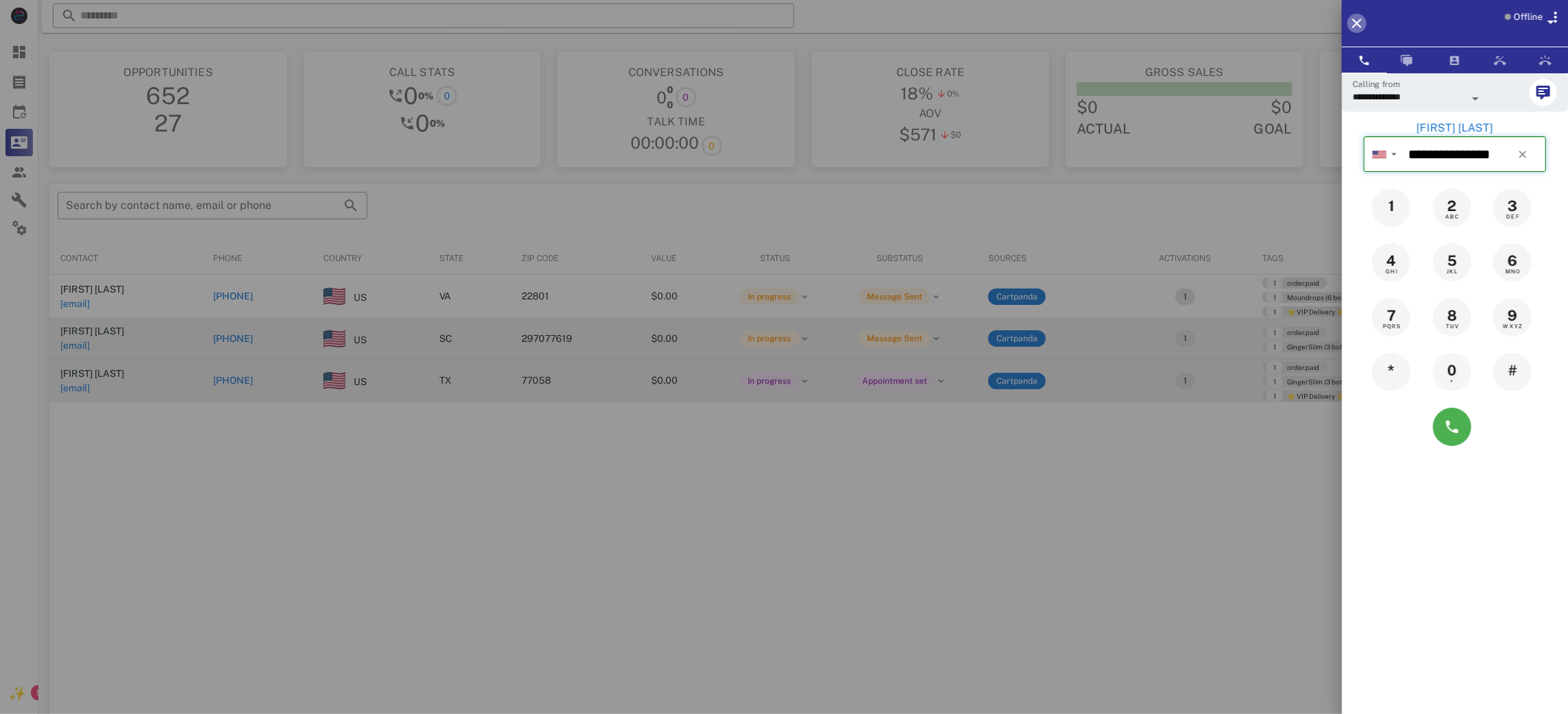 type 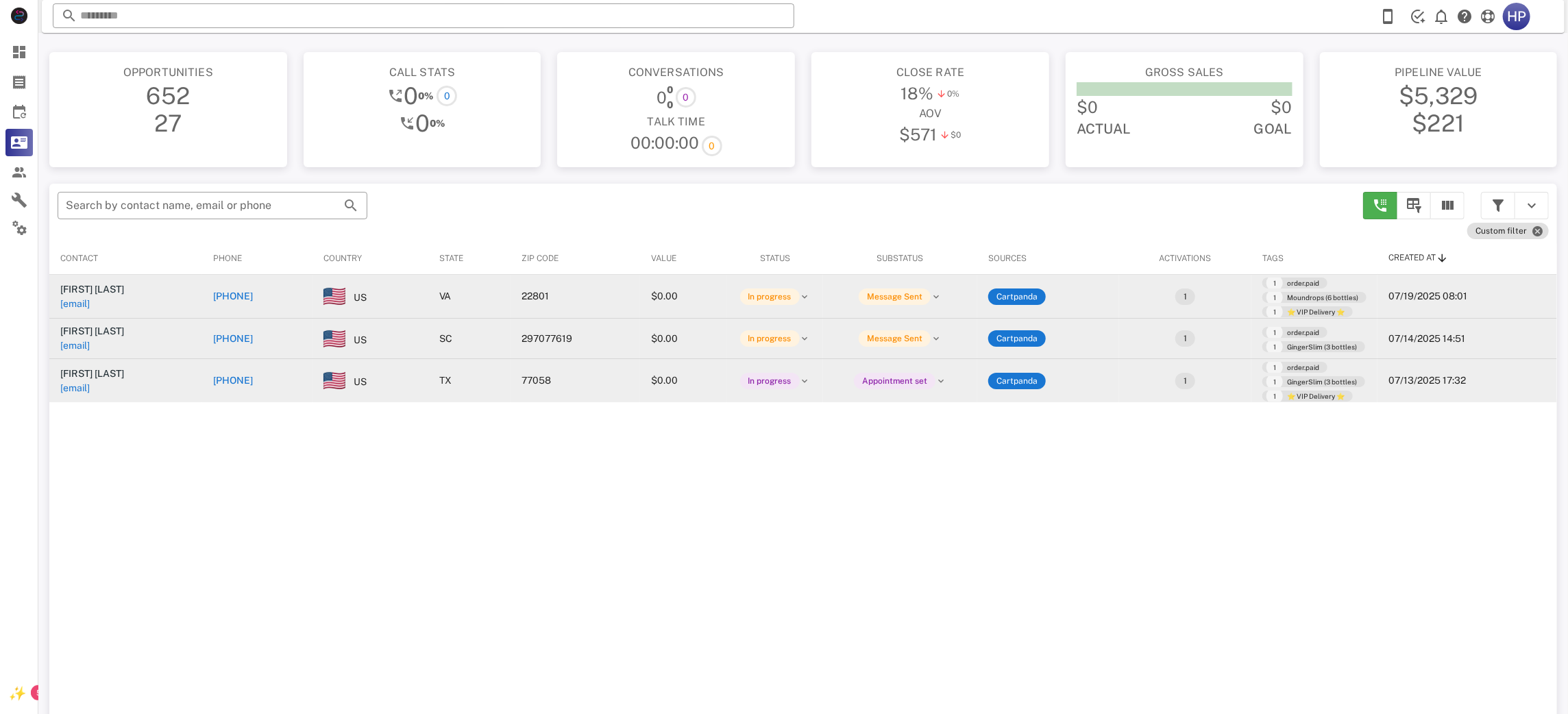 click on "[PHONE]" at bounding box center [233, 296] 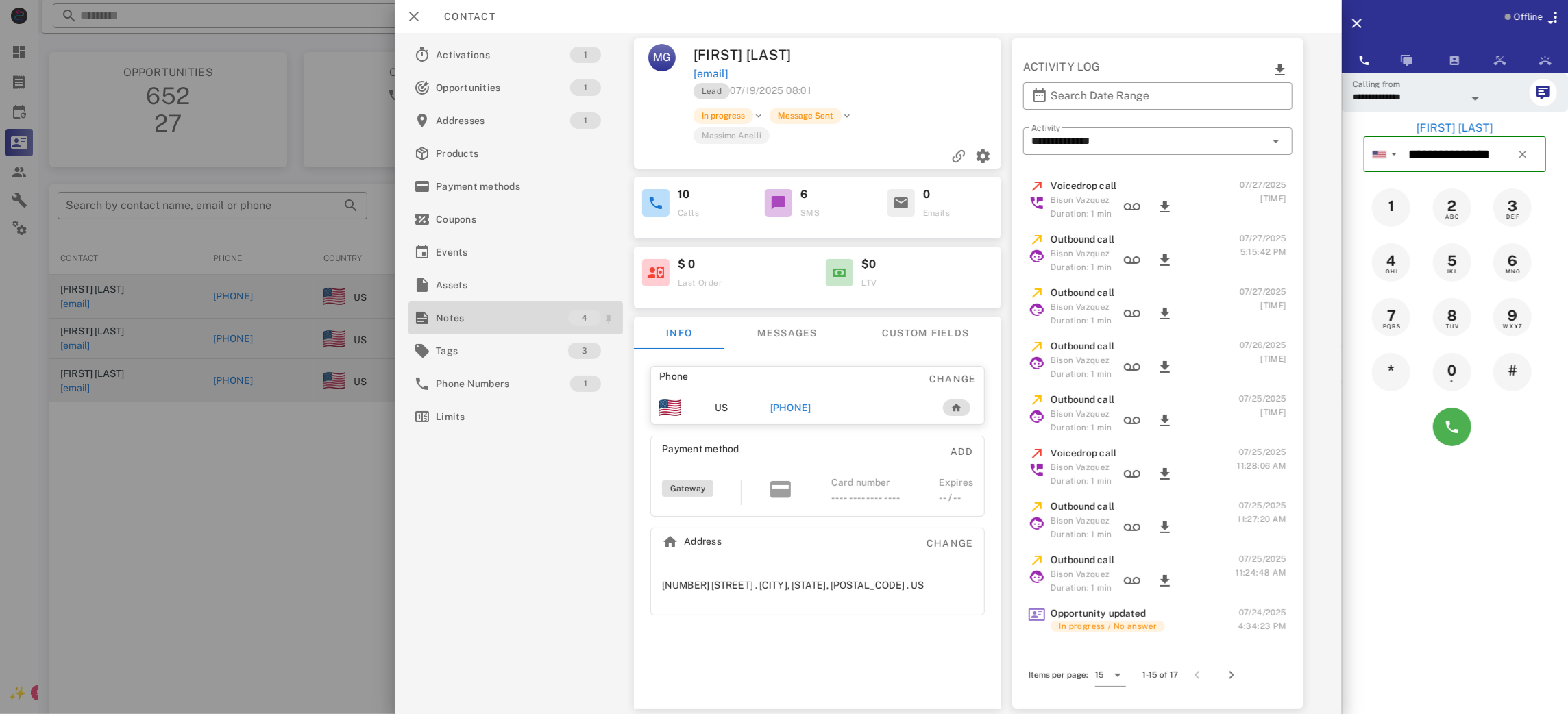 click on "Notes" at bounding box center (502, 318) 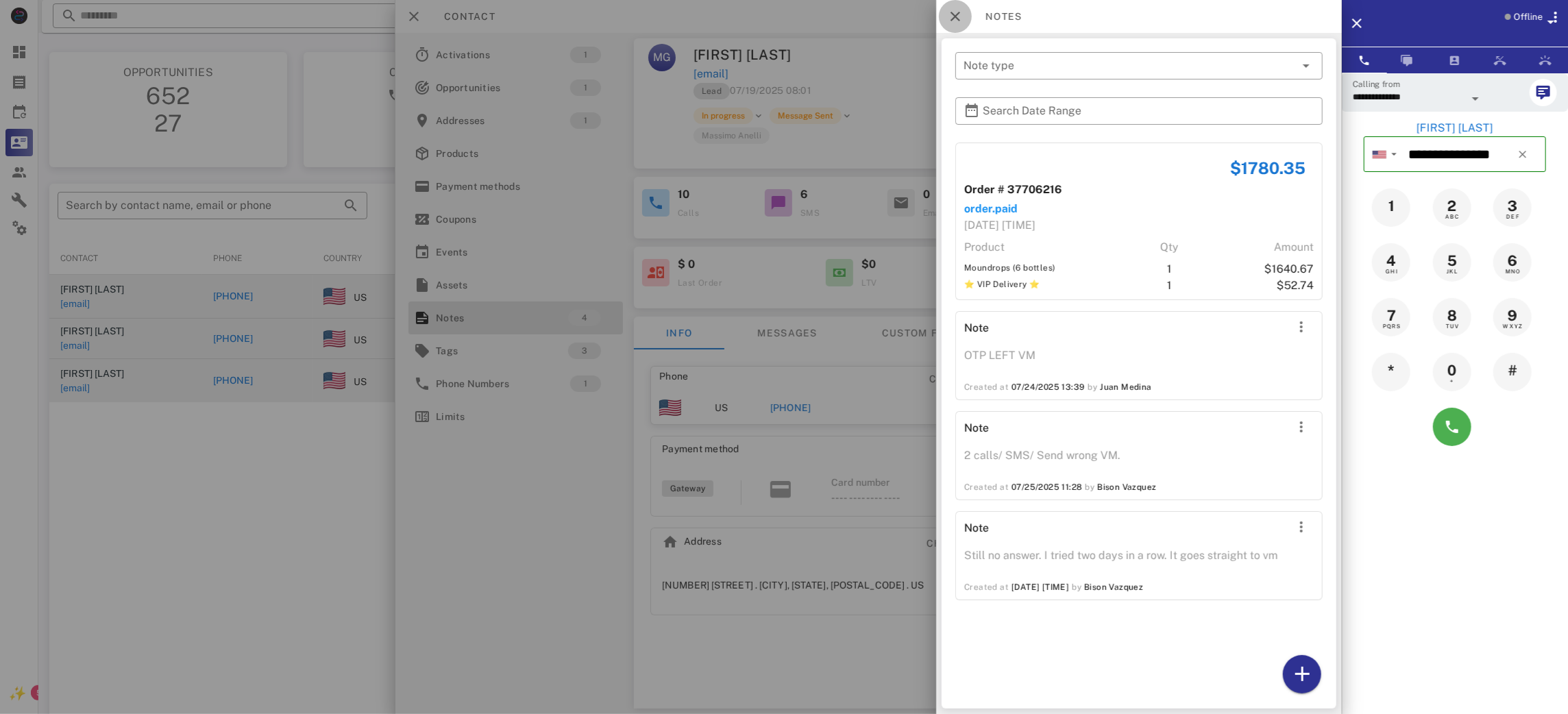 click at bounding box center (955, 16) 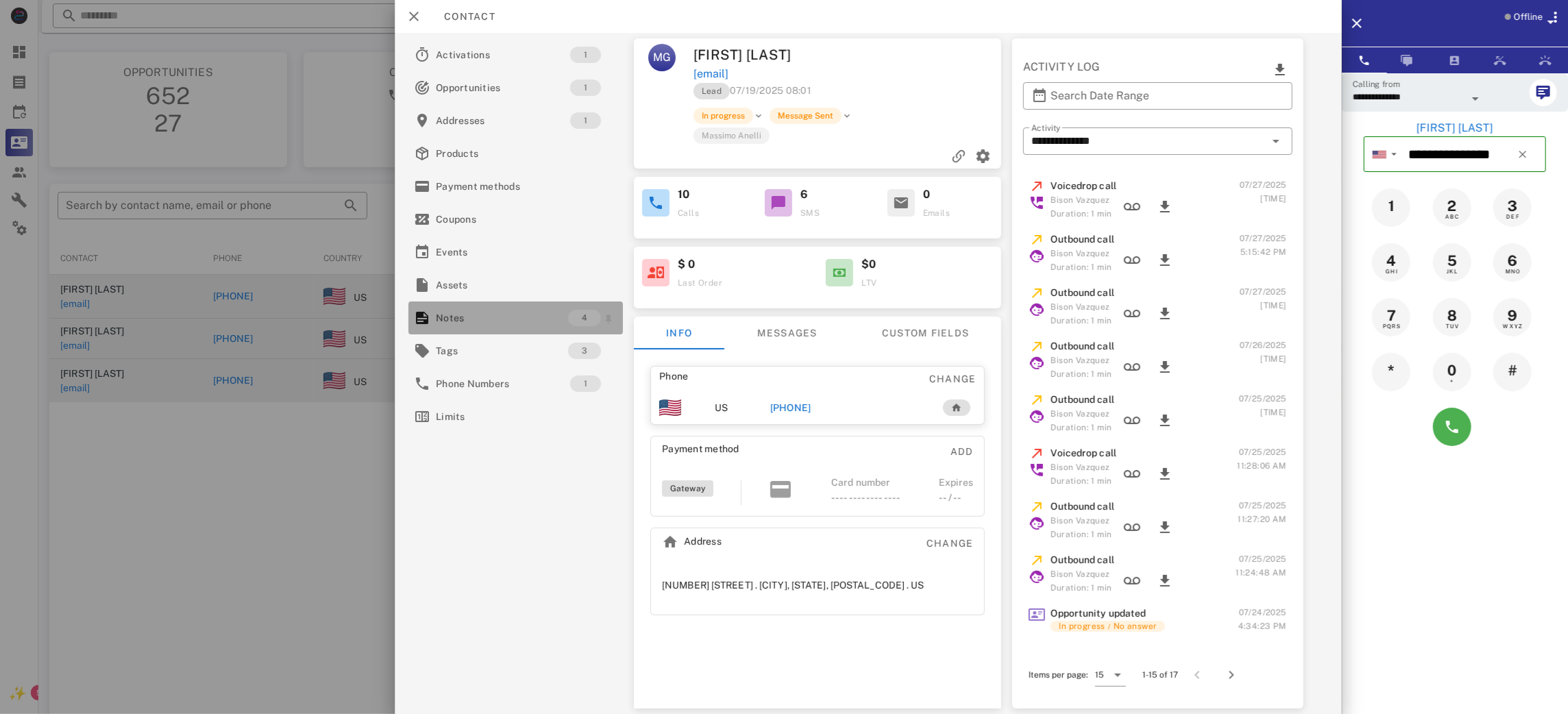 click on "Notes" at bounding box center (502, 318) 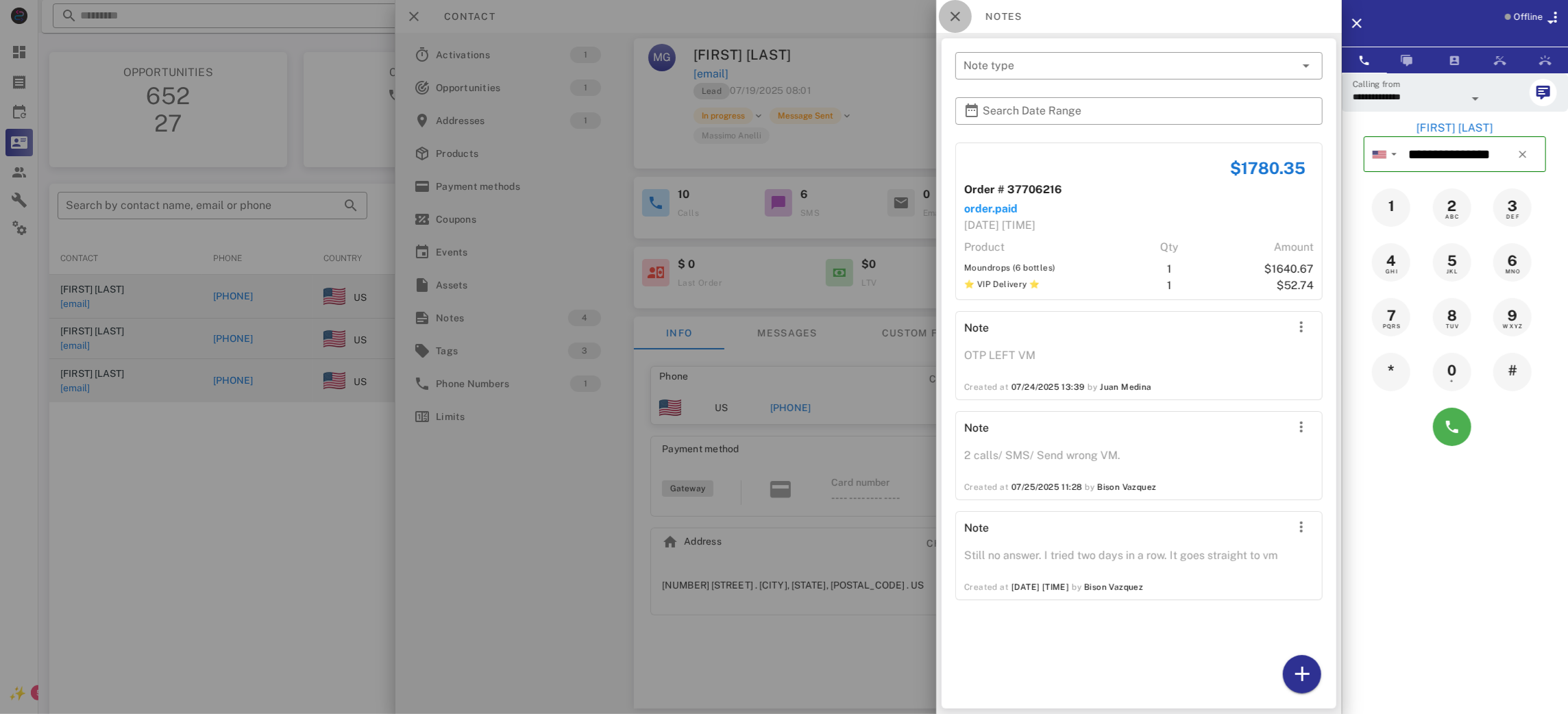 click at bounding box center (955, 16) 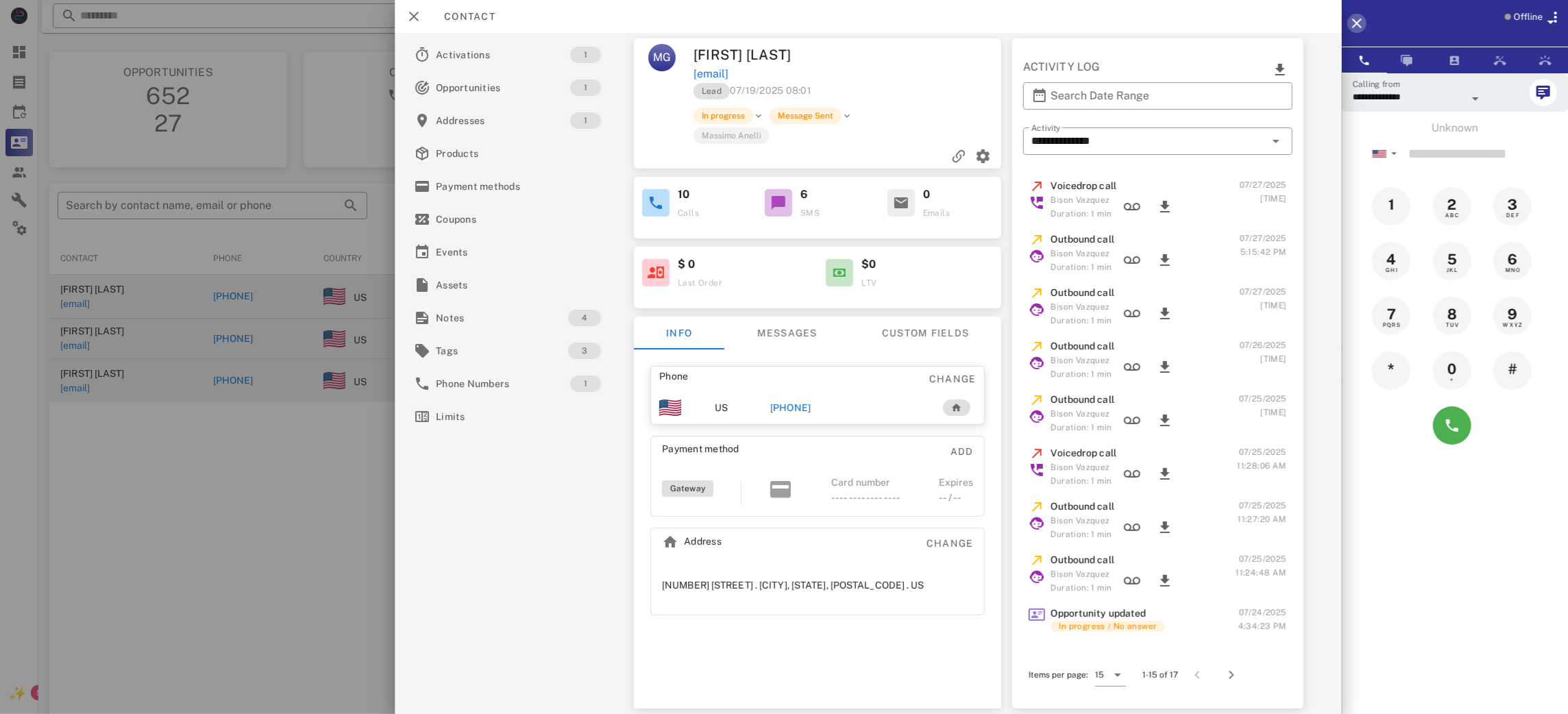 click at bounding box center [1357, 23] 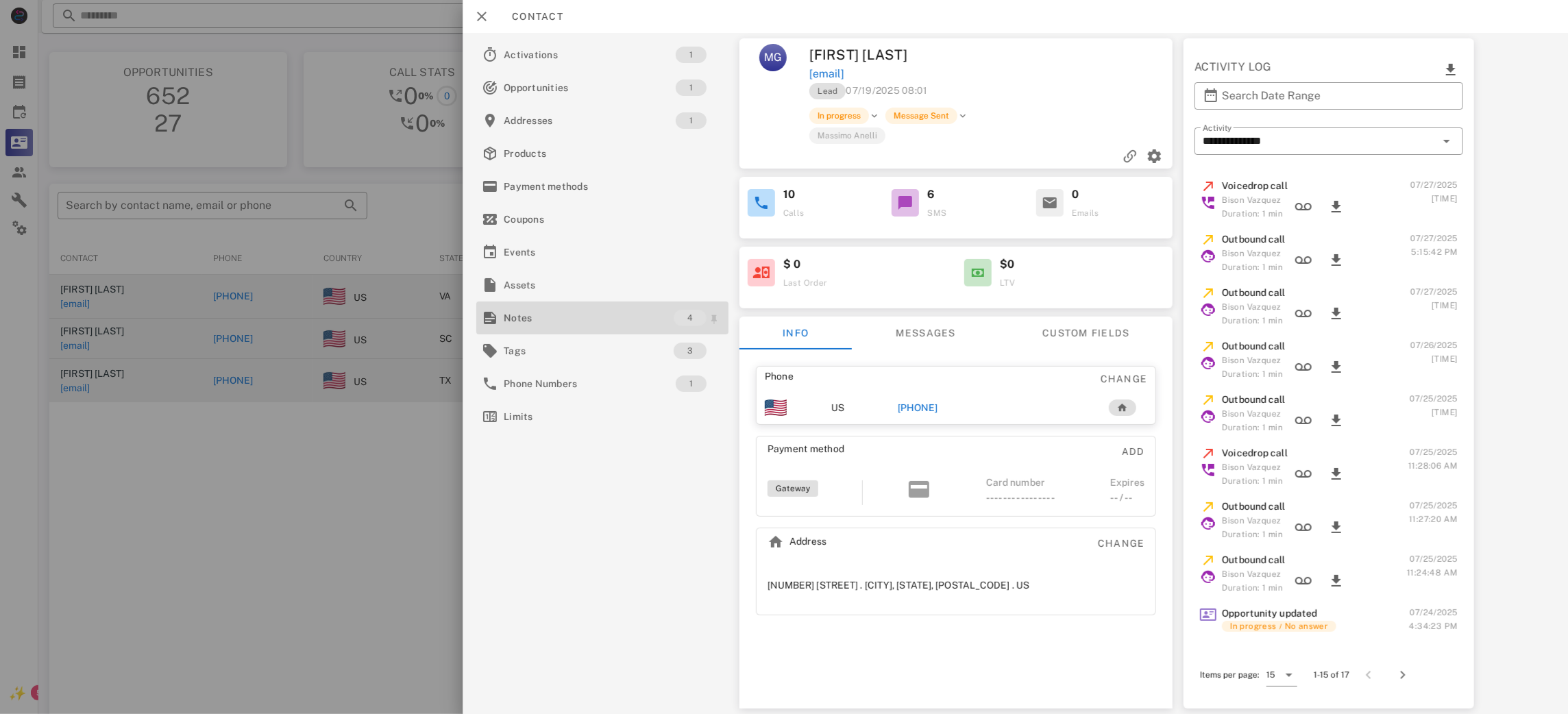 click on "Notes" at bounding box center [589, 318] 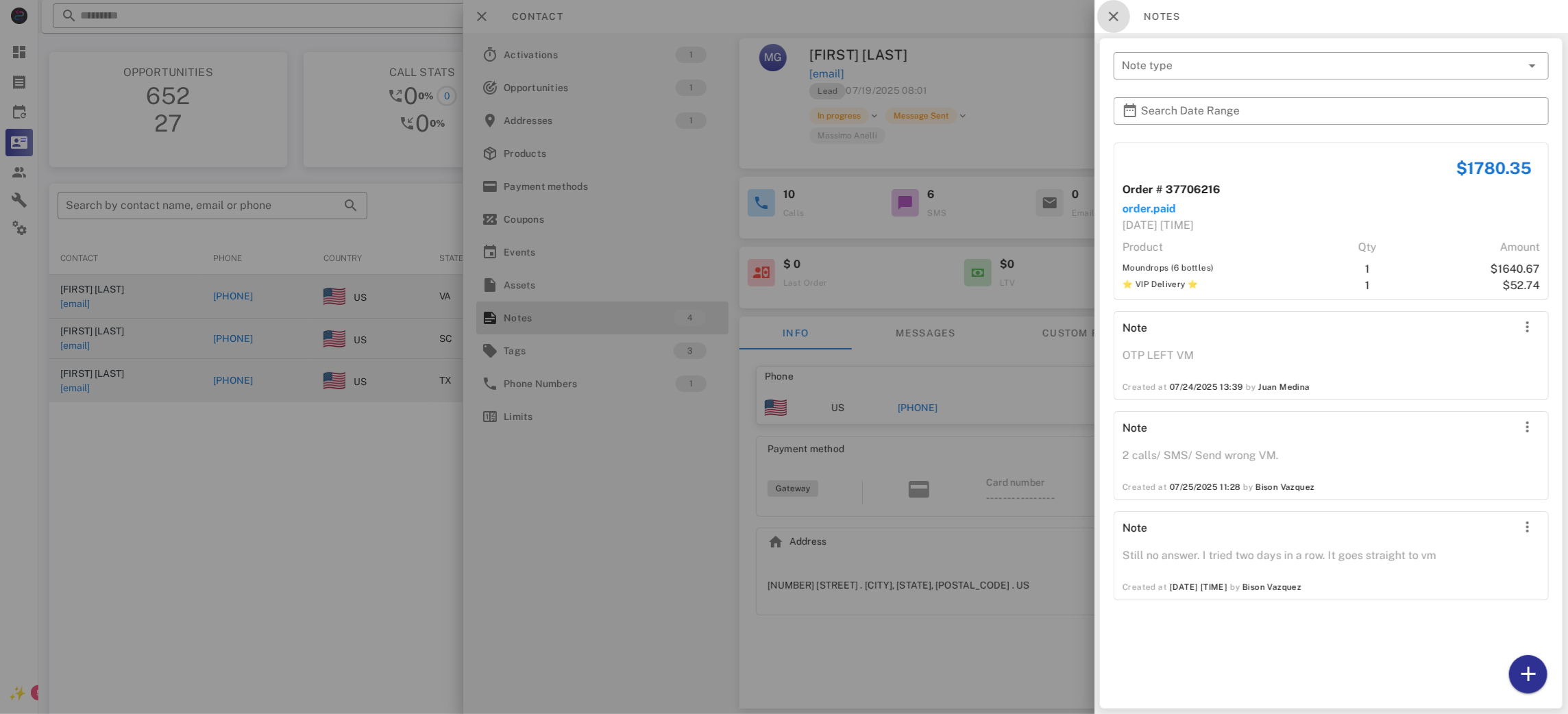 click at bounding box center (1114, 16) 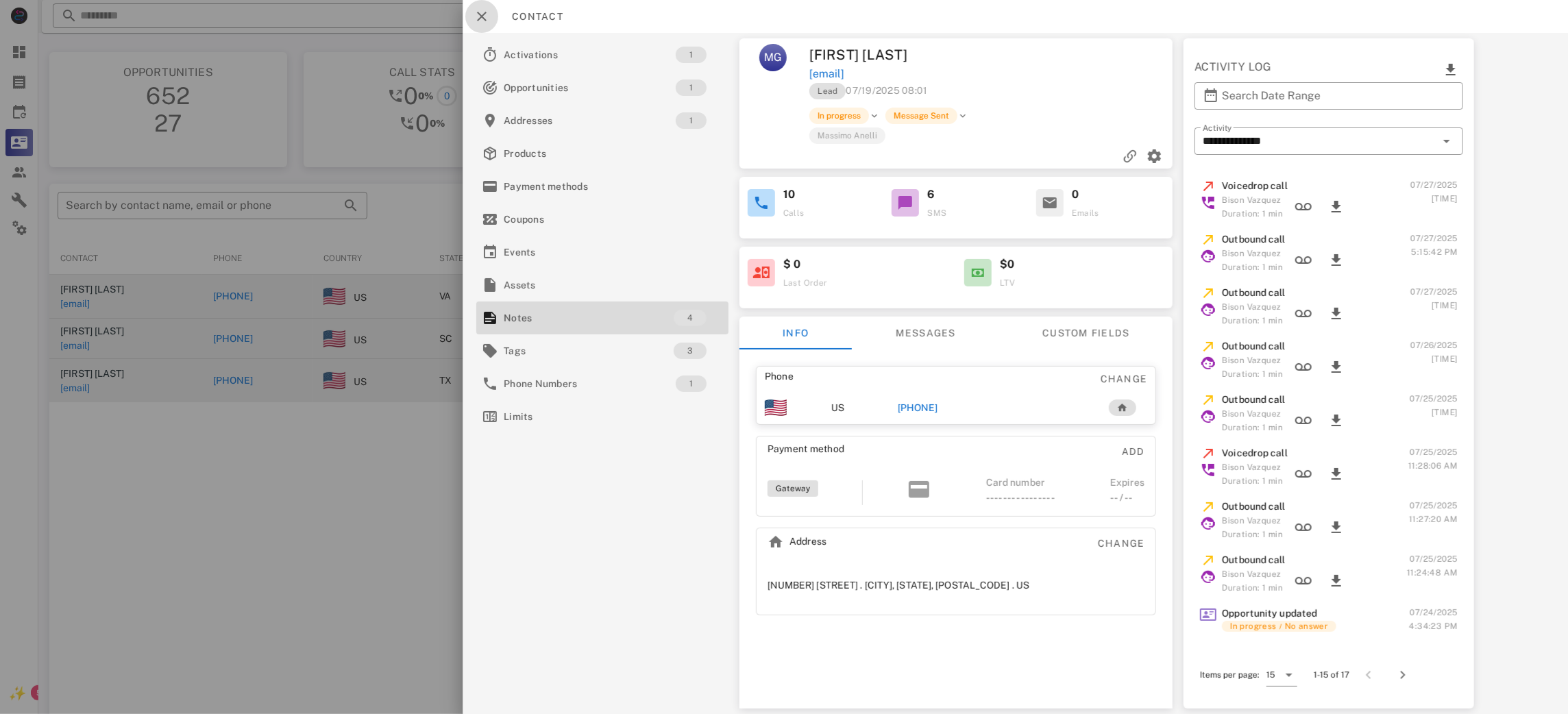 click at bounding box center (482, 16) 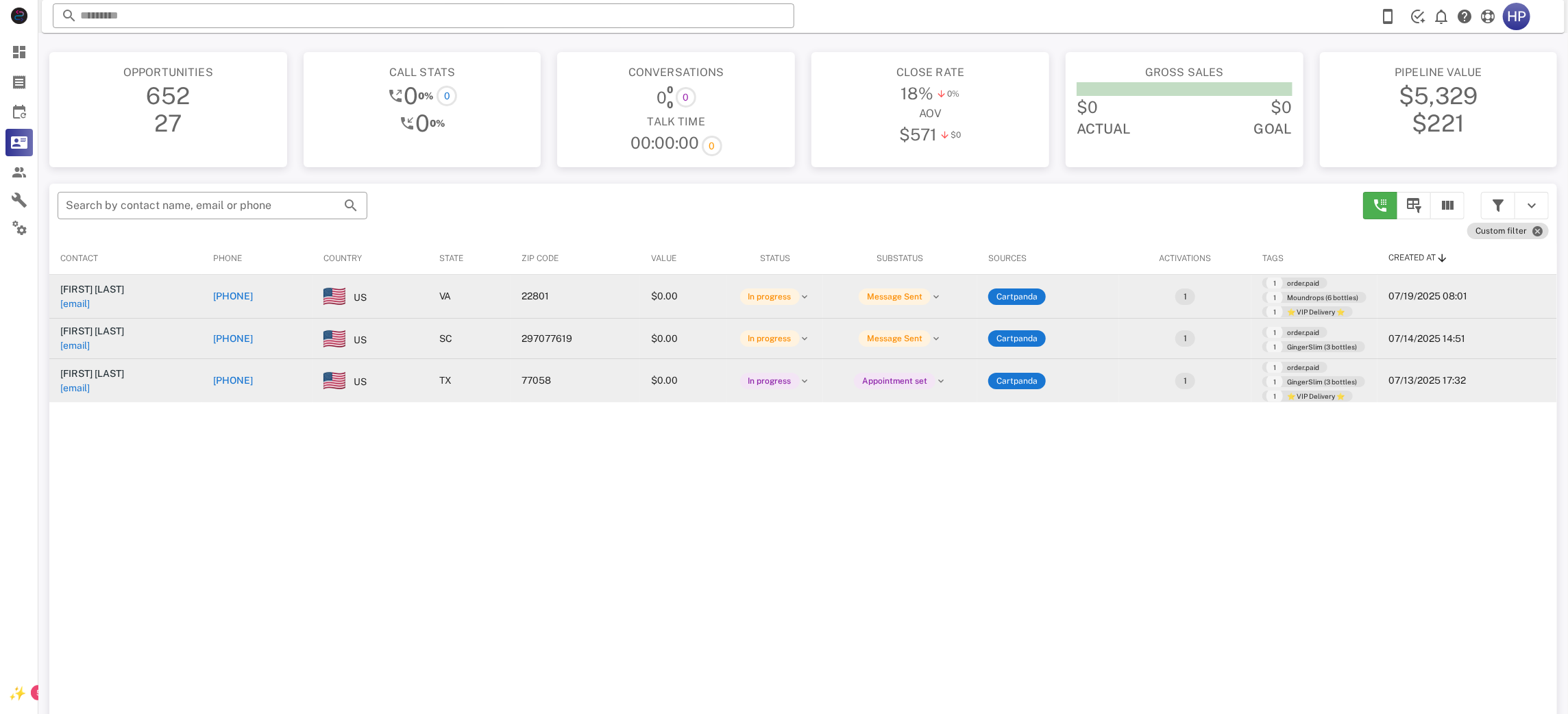 click on "[PHONE]" at bounding box center (233, 296) 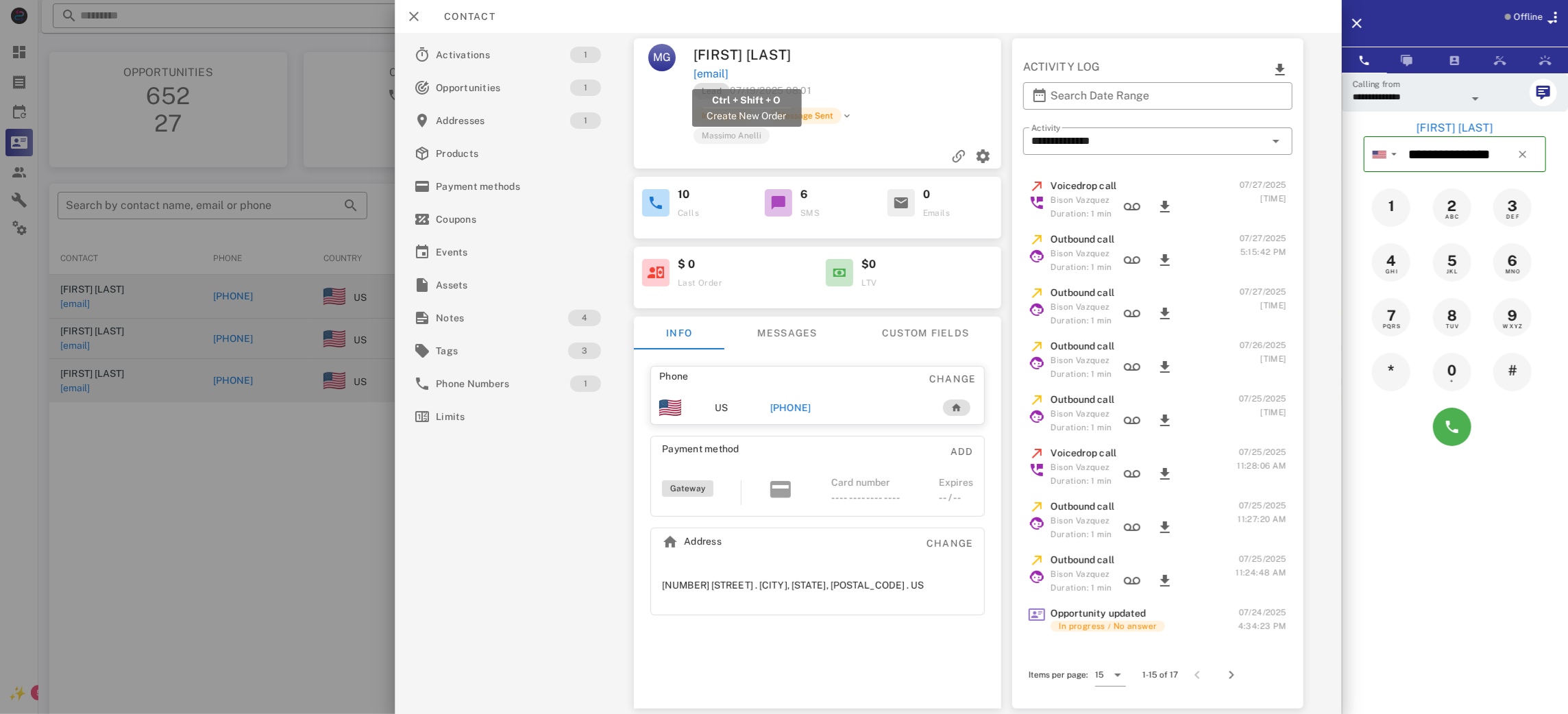 click on "[EMAIL]" at bounding box center [711, 74] 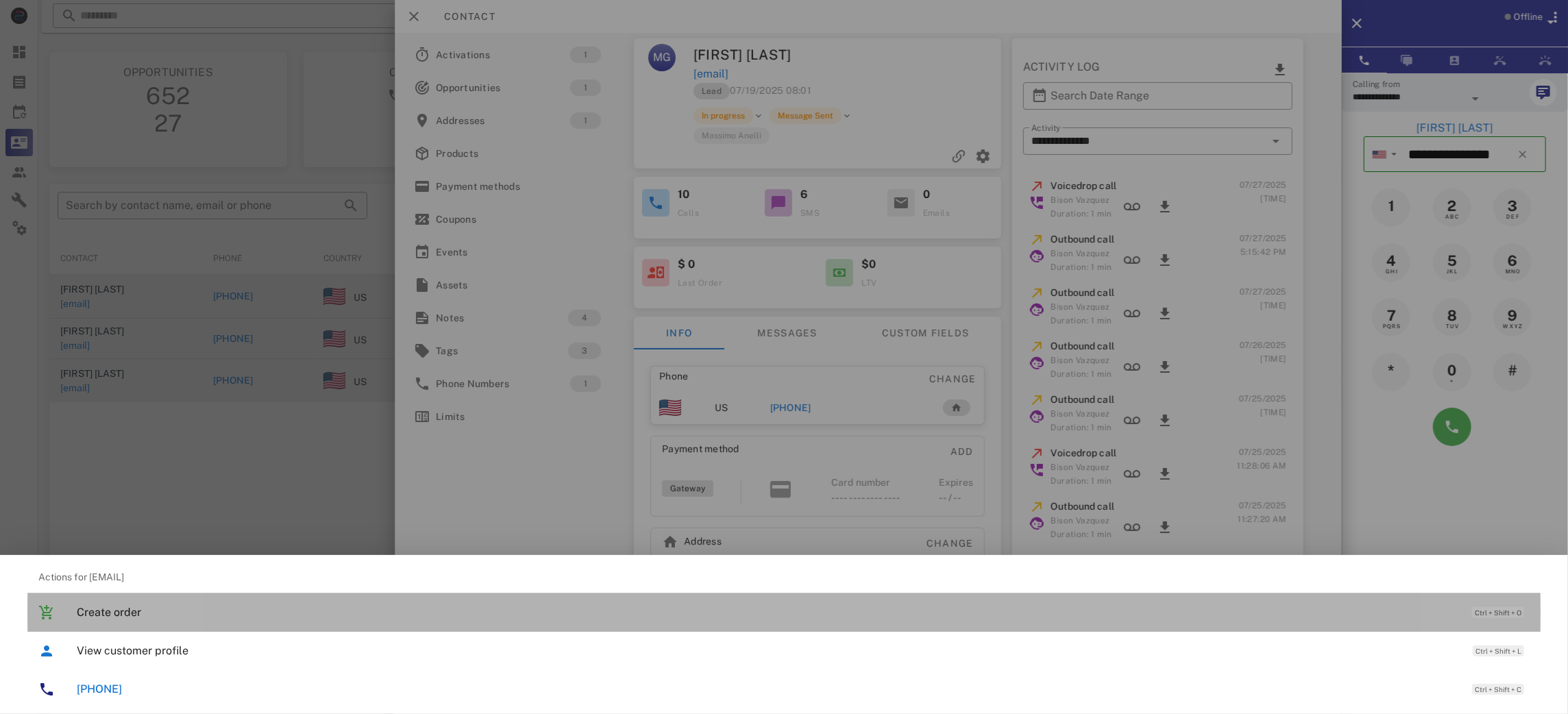 click on "Create order" at bounding box center [768, 612] 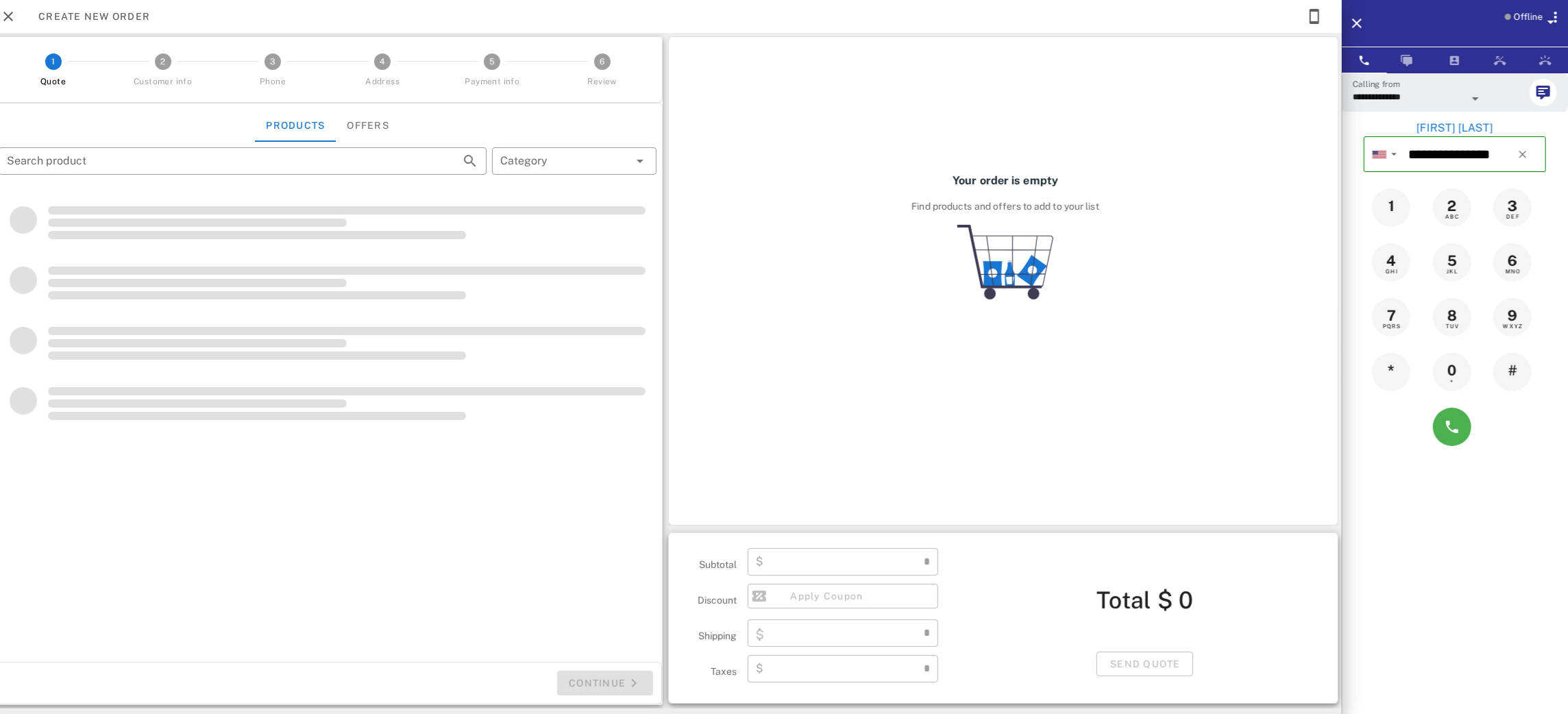type on "**********" 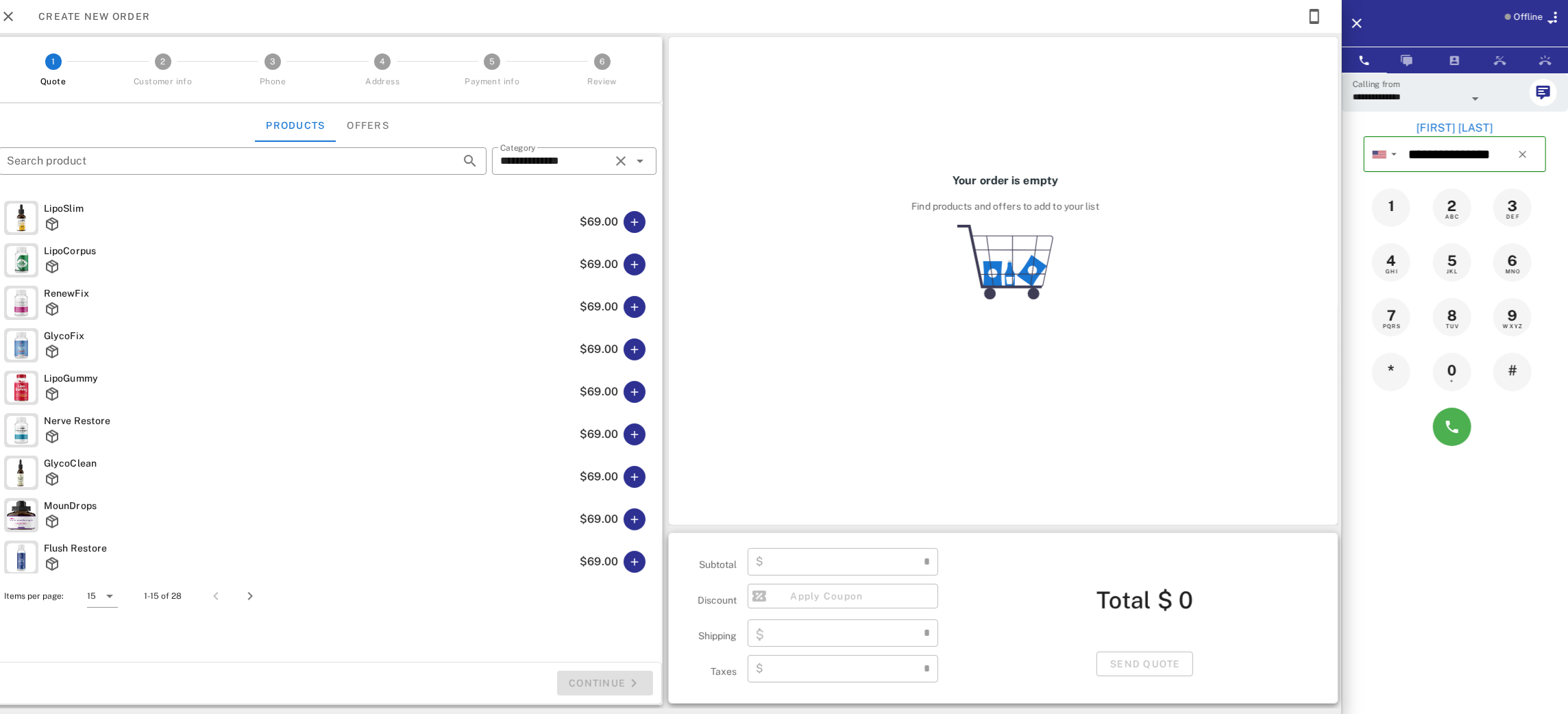 type on "****" 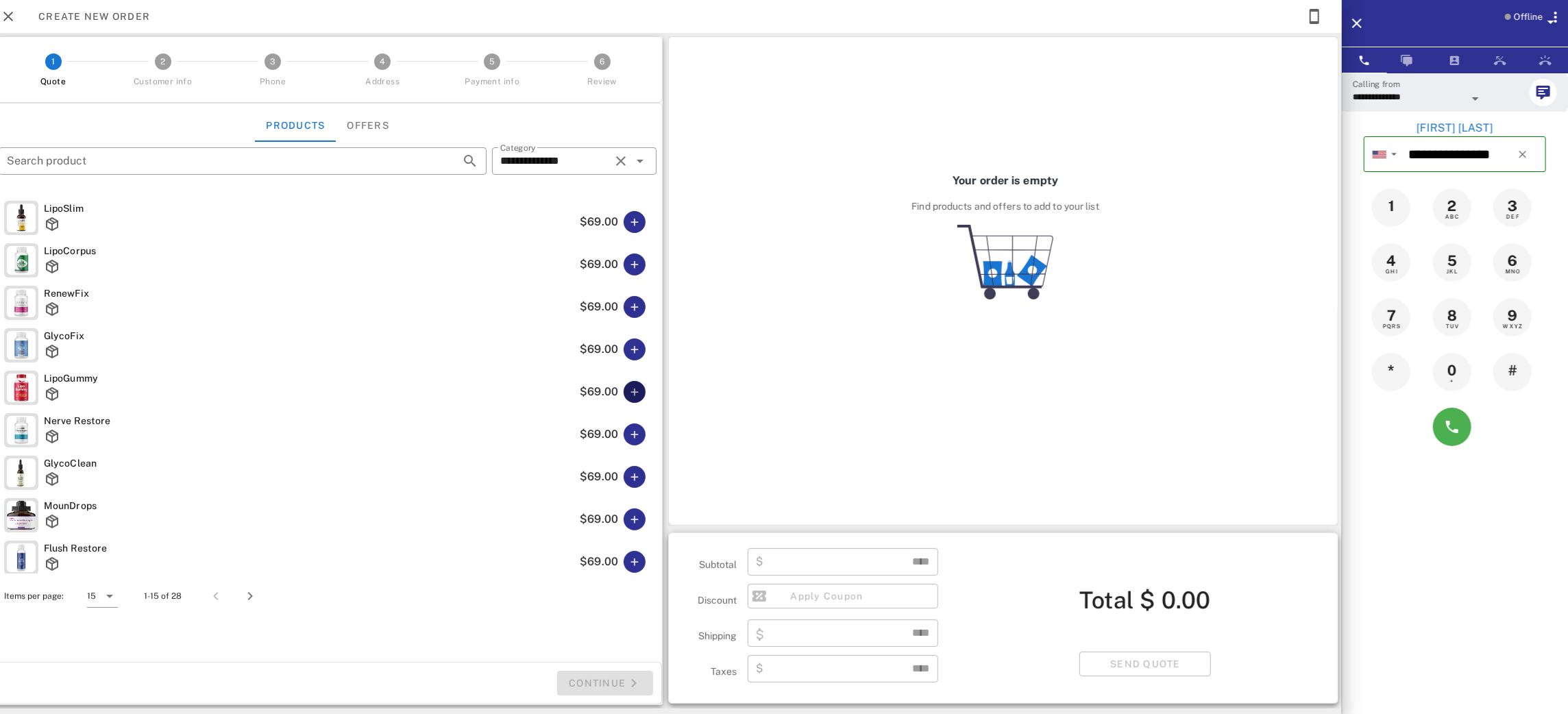 click at bounding box center [635, 392] 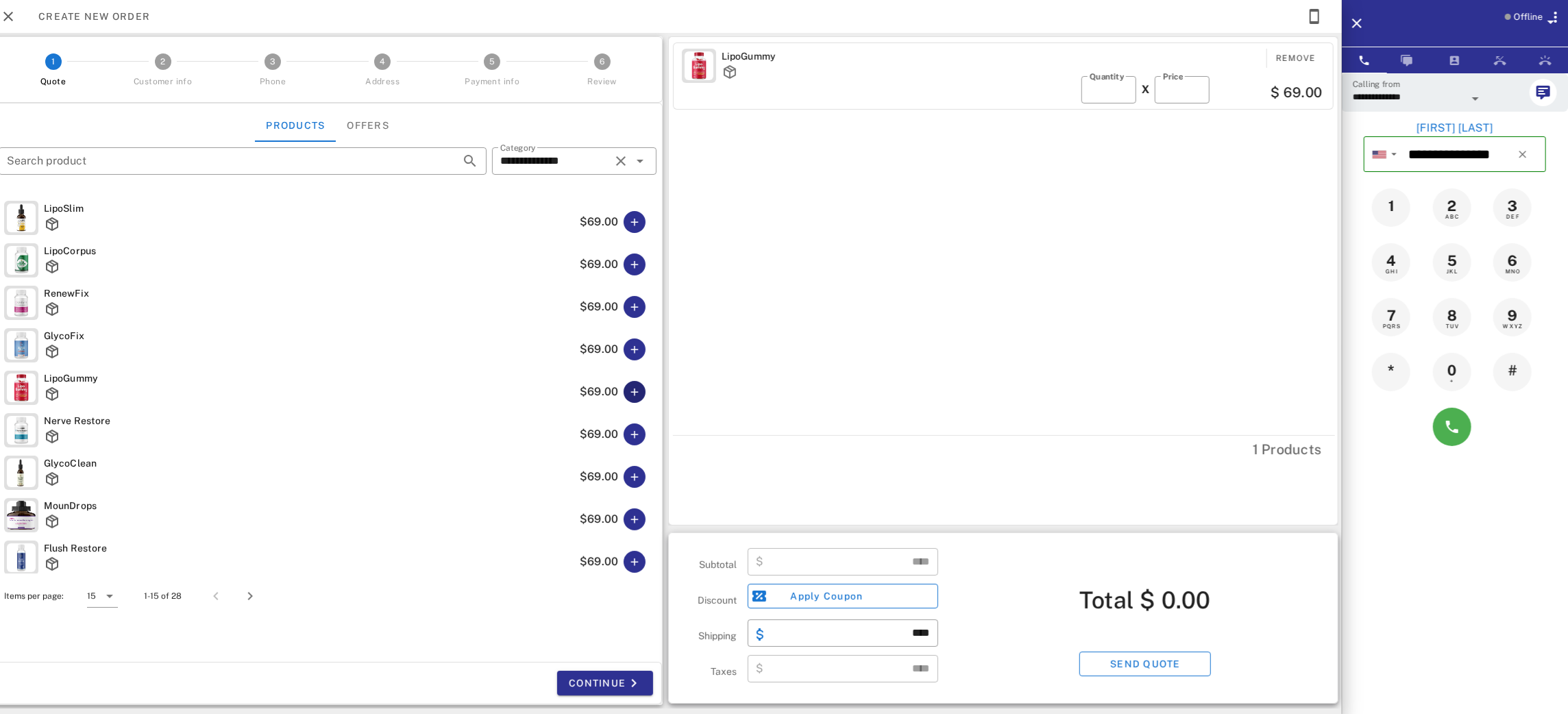 type on "*****" 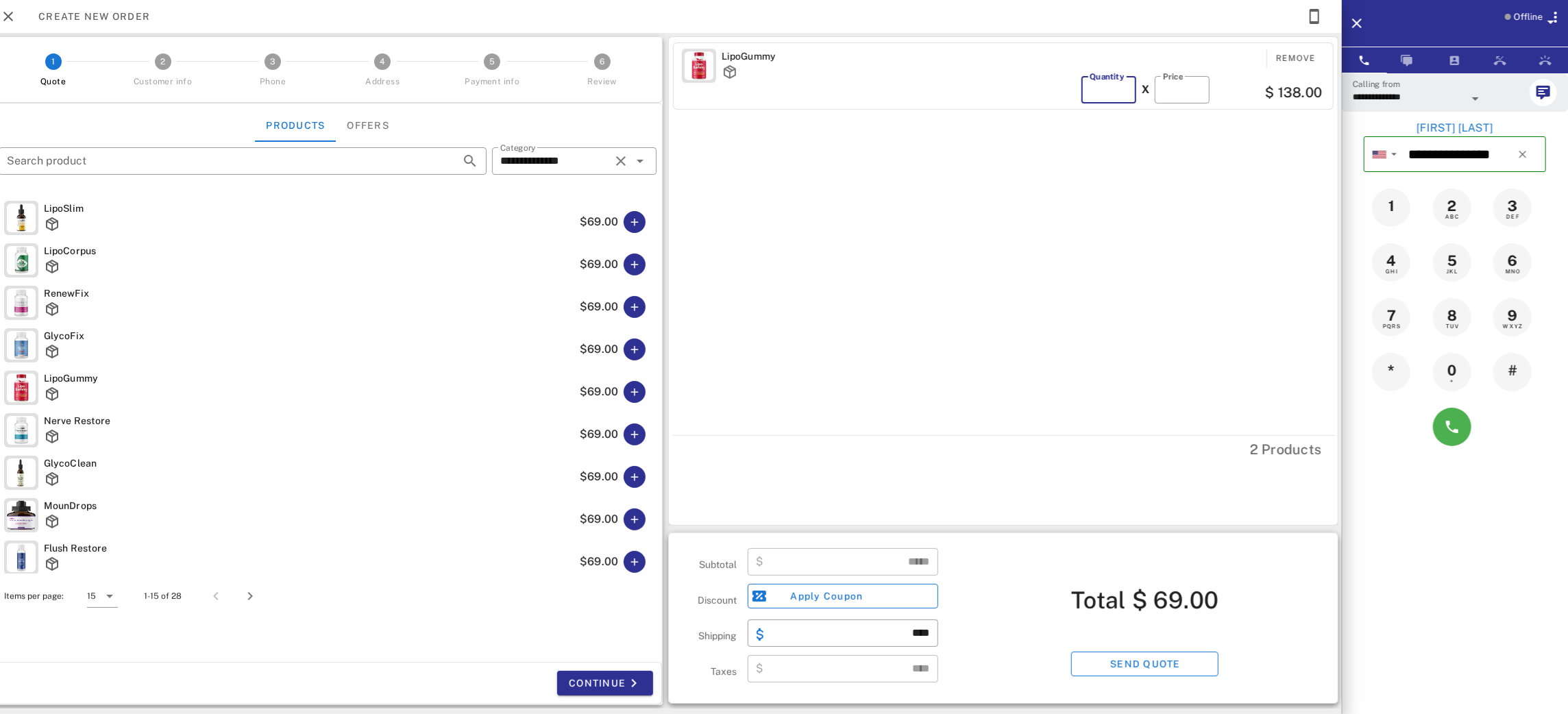 click on "*" at bounding box center (1109, 90) 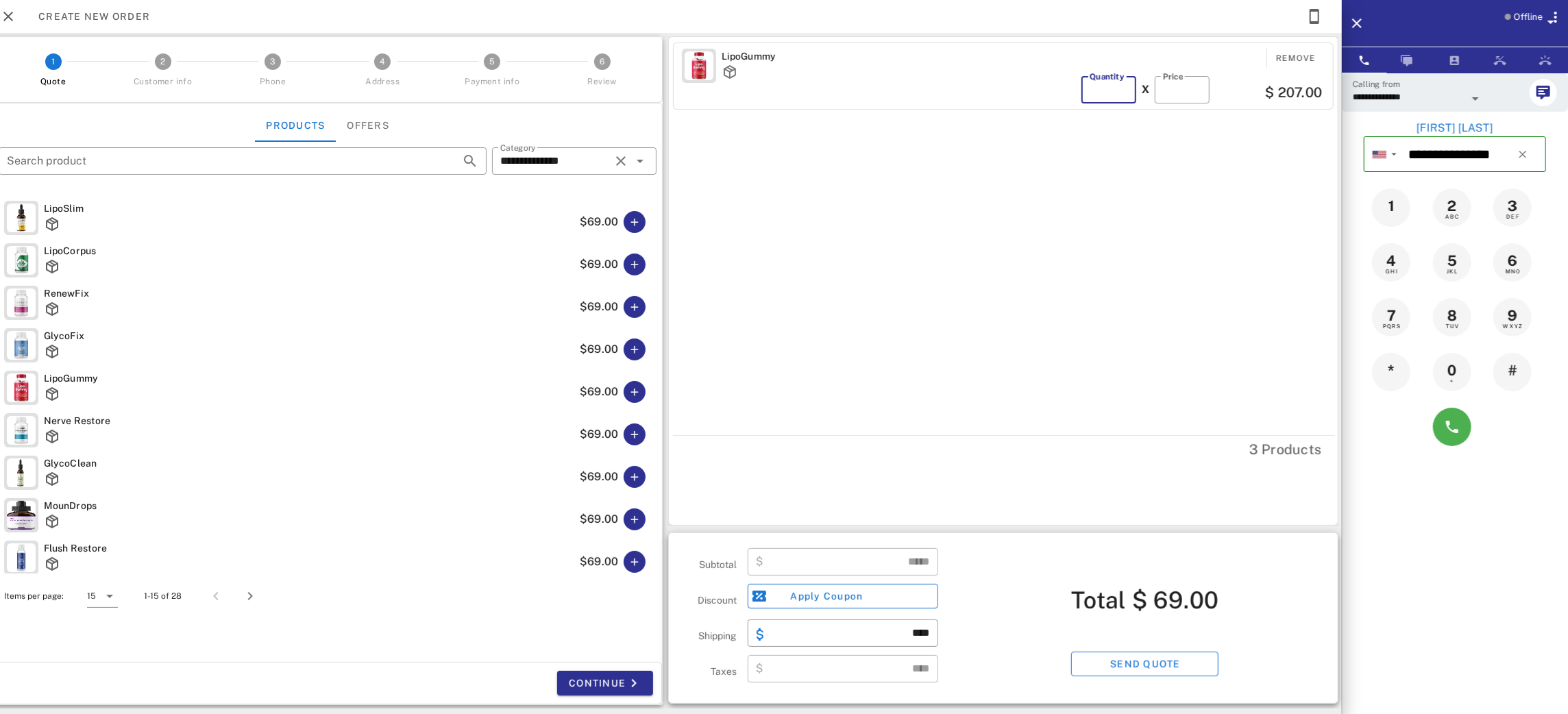 type on "******" 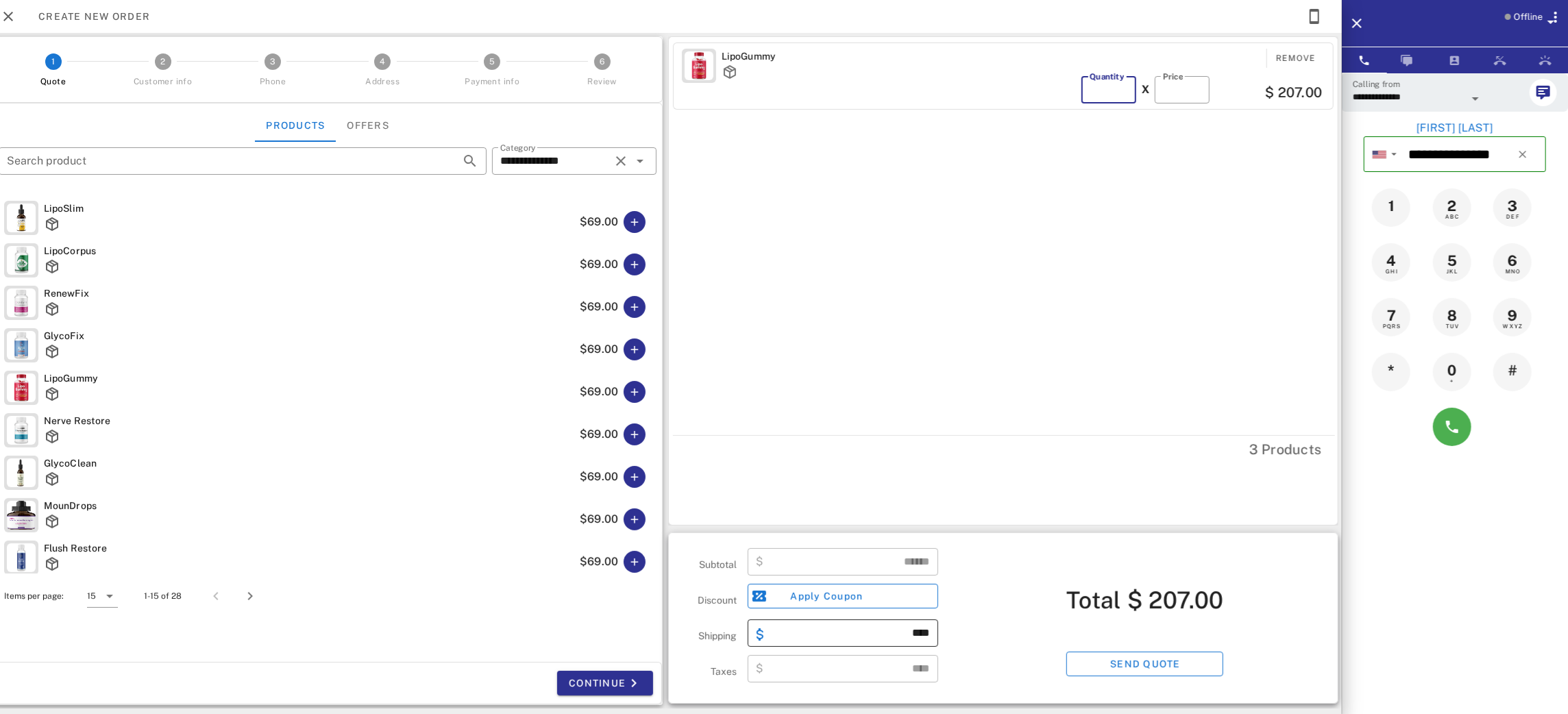 click on "****" at bounding box center (850, 633) 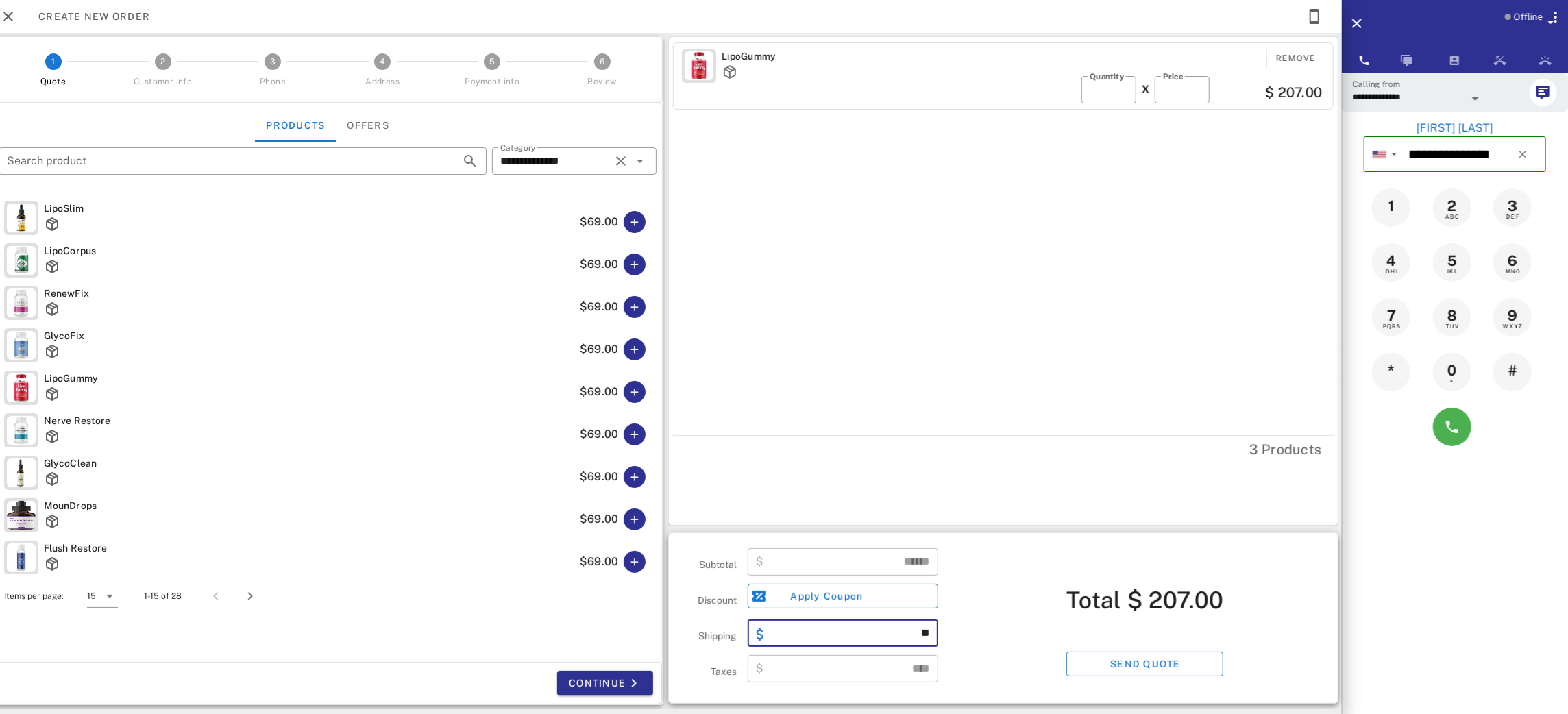 type on "*" 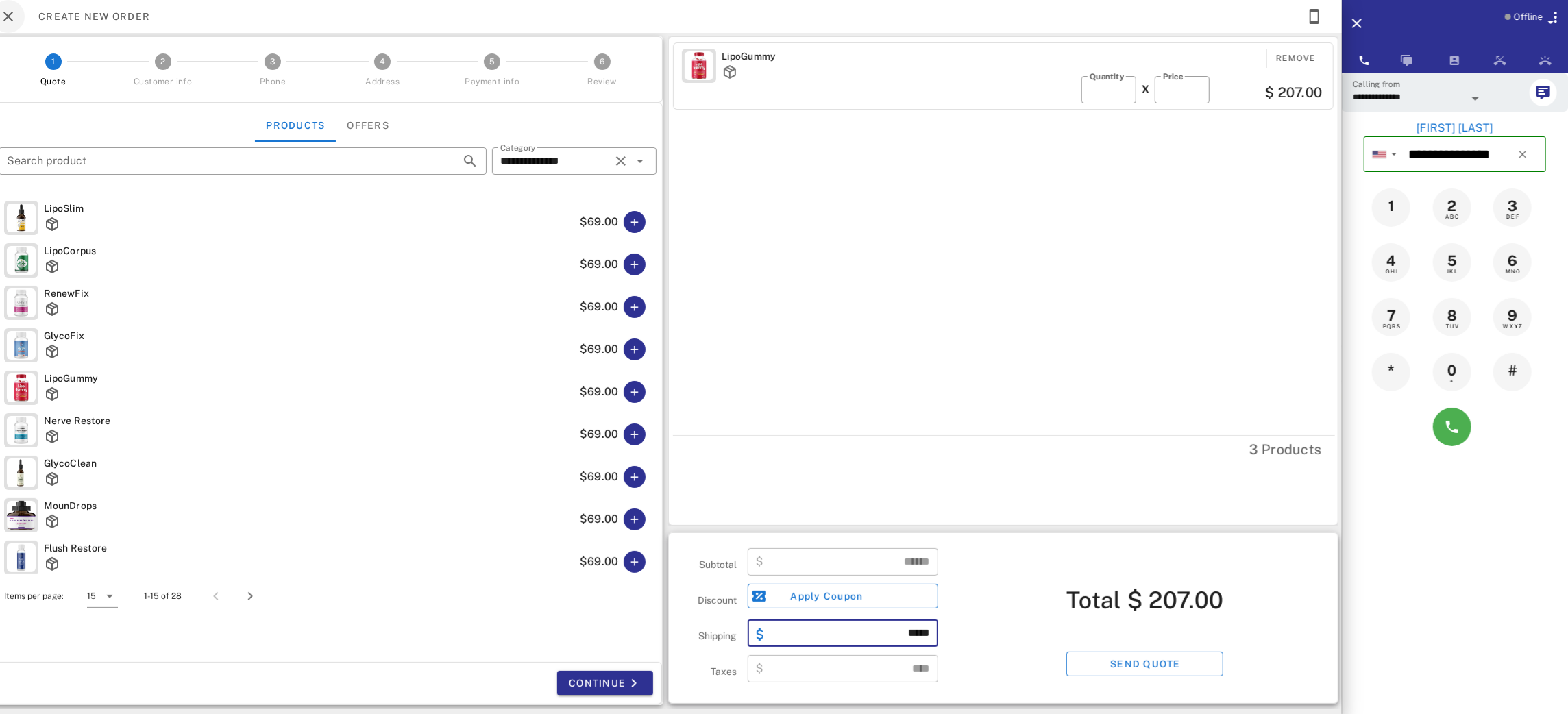 type on "*****" 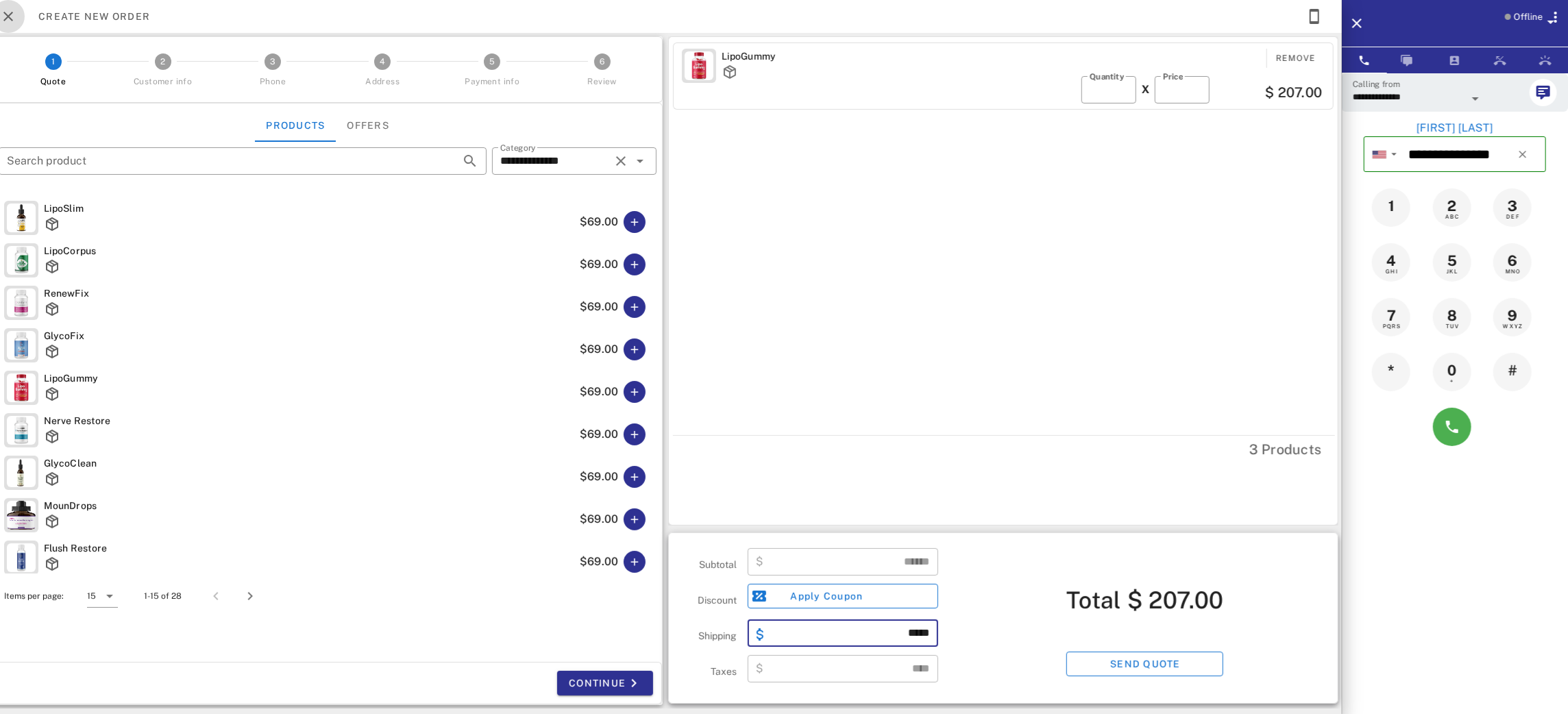 click at bounding box center (8, 16) 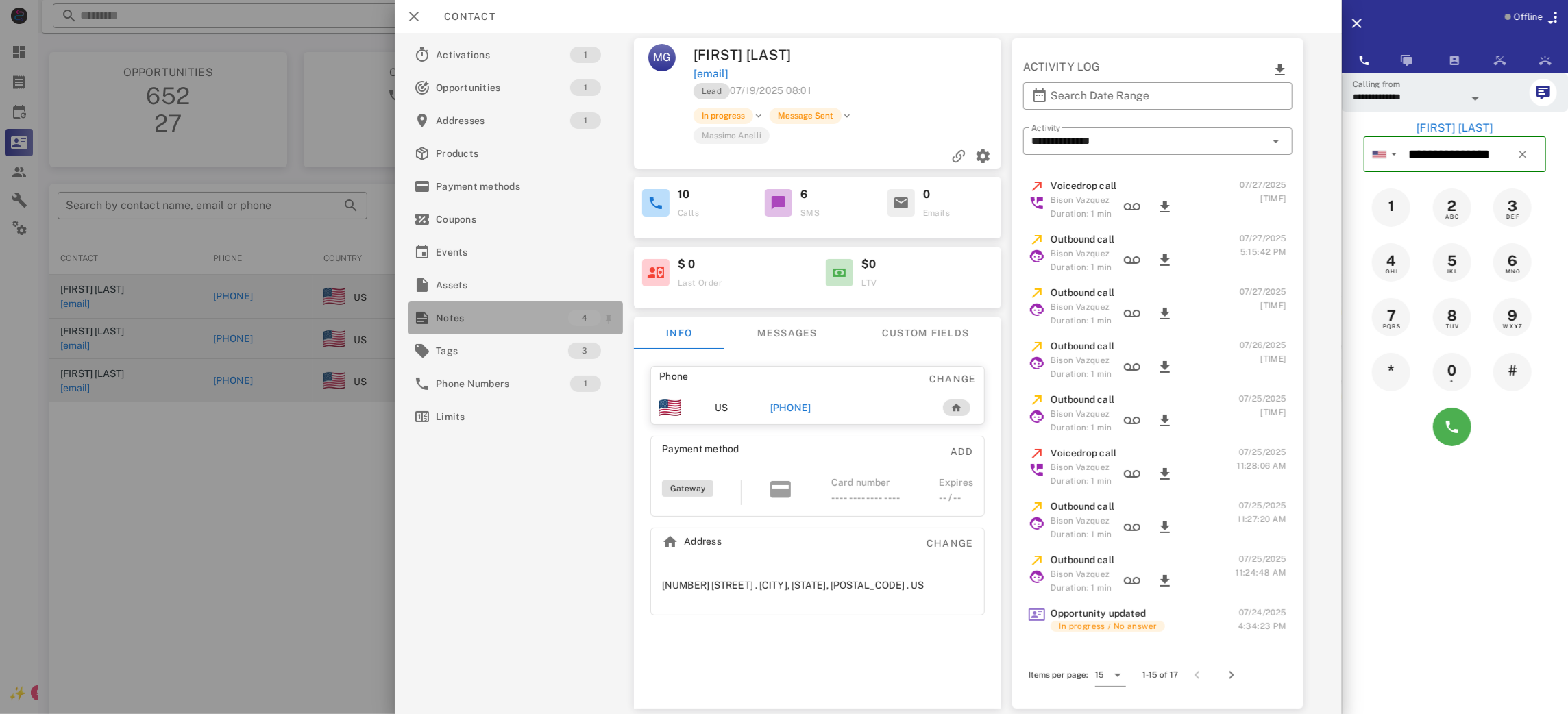 click on "Notes" at bounding box center (502, 318) 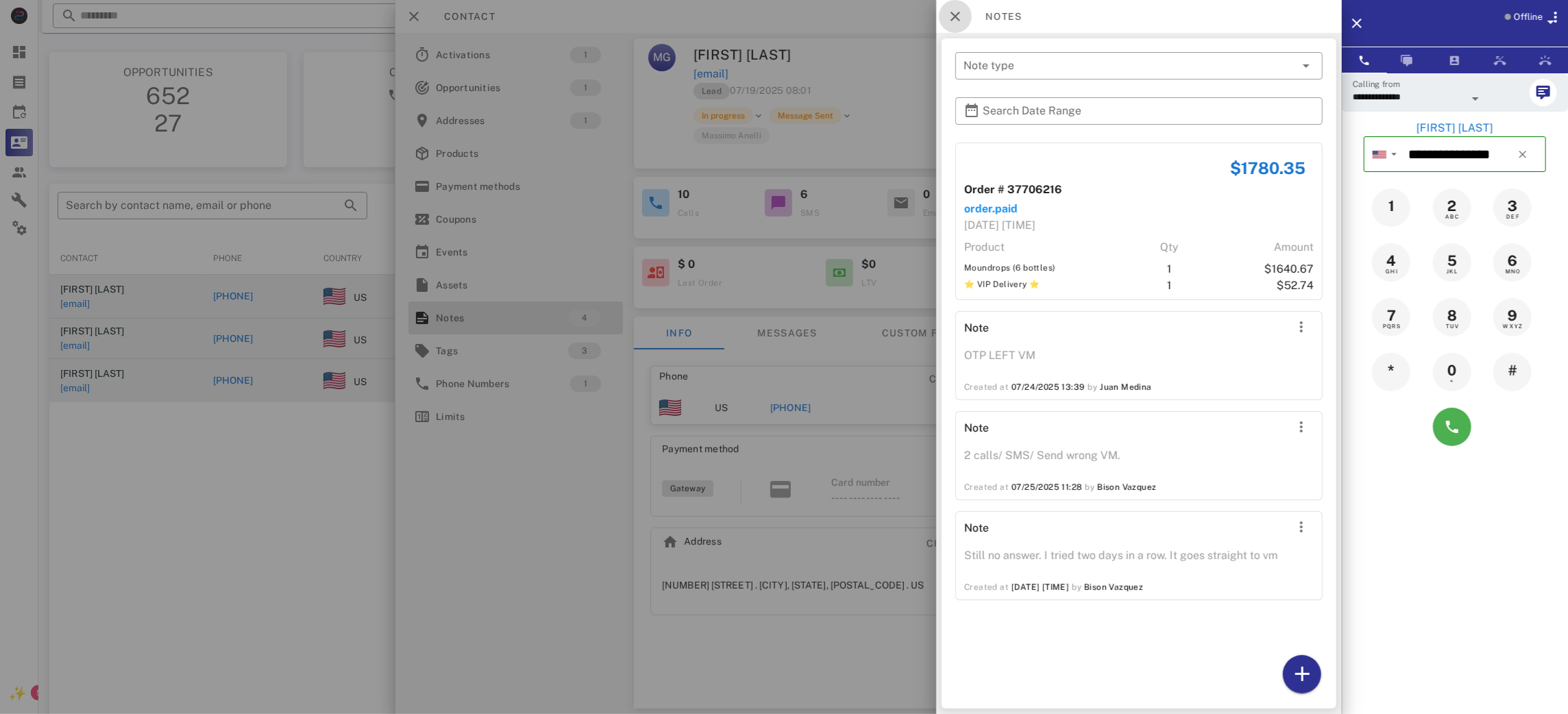 click at bounding box center [955, 16] 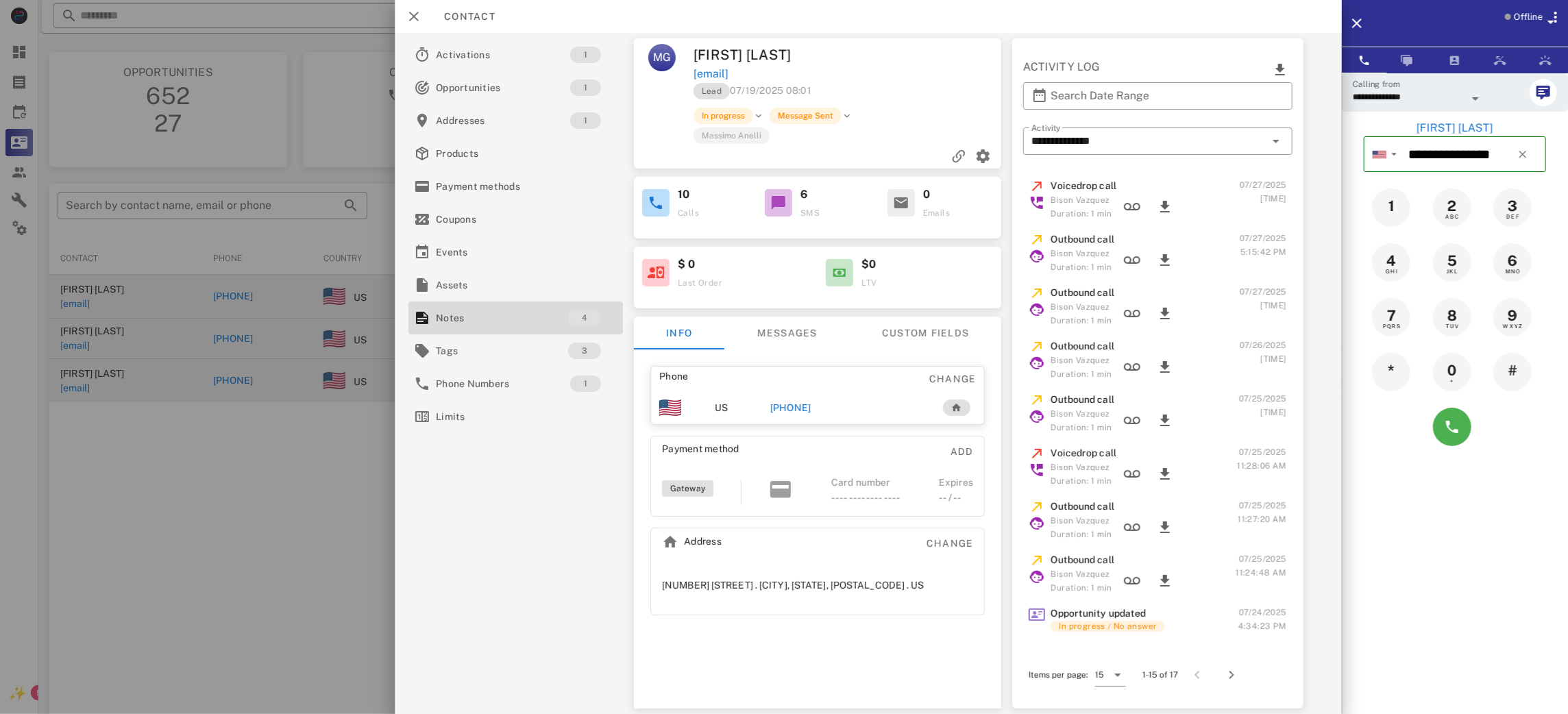 click on "[EMAIL]" at bounding box center [711, 74] 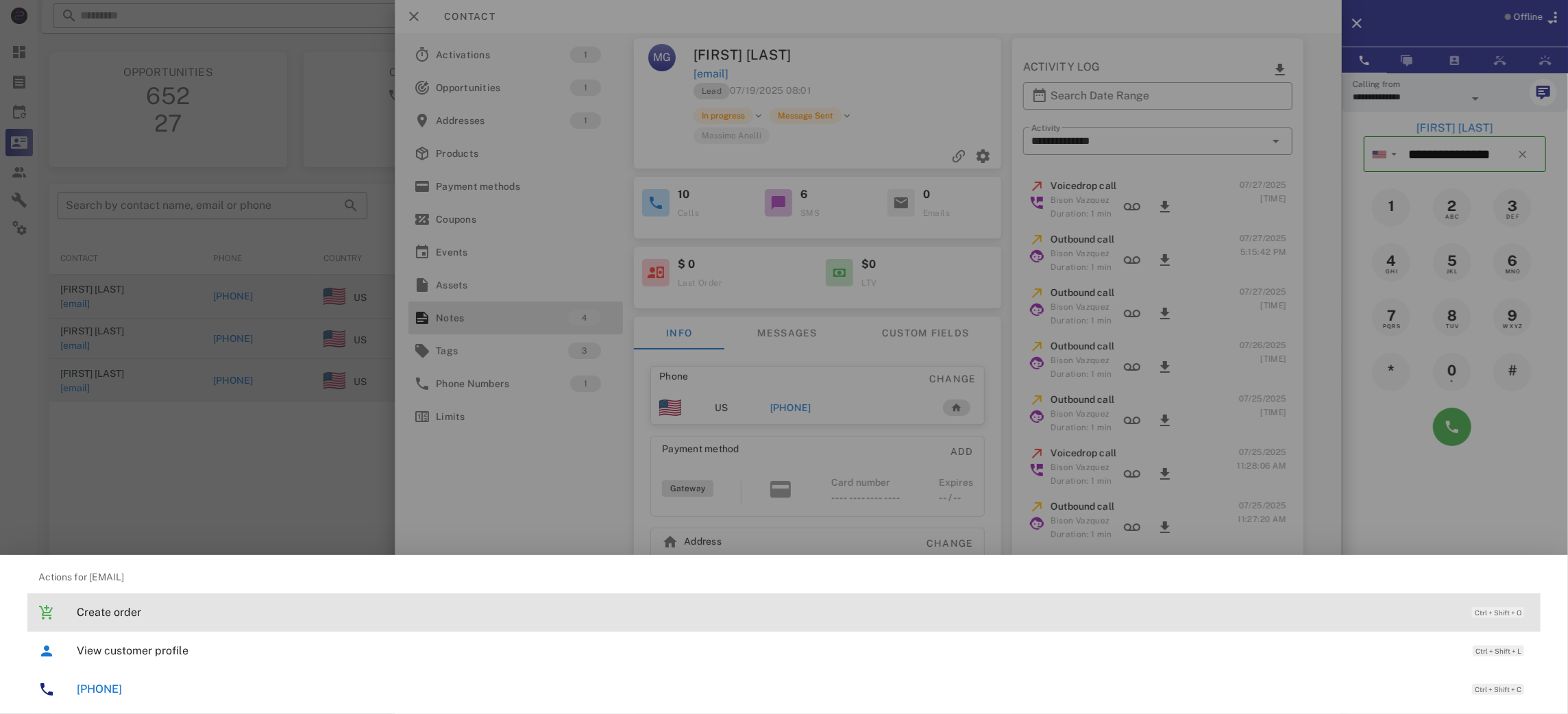 click on "Create order Ctrl + Shift + O" at bounding box center [803, 612] 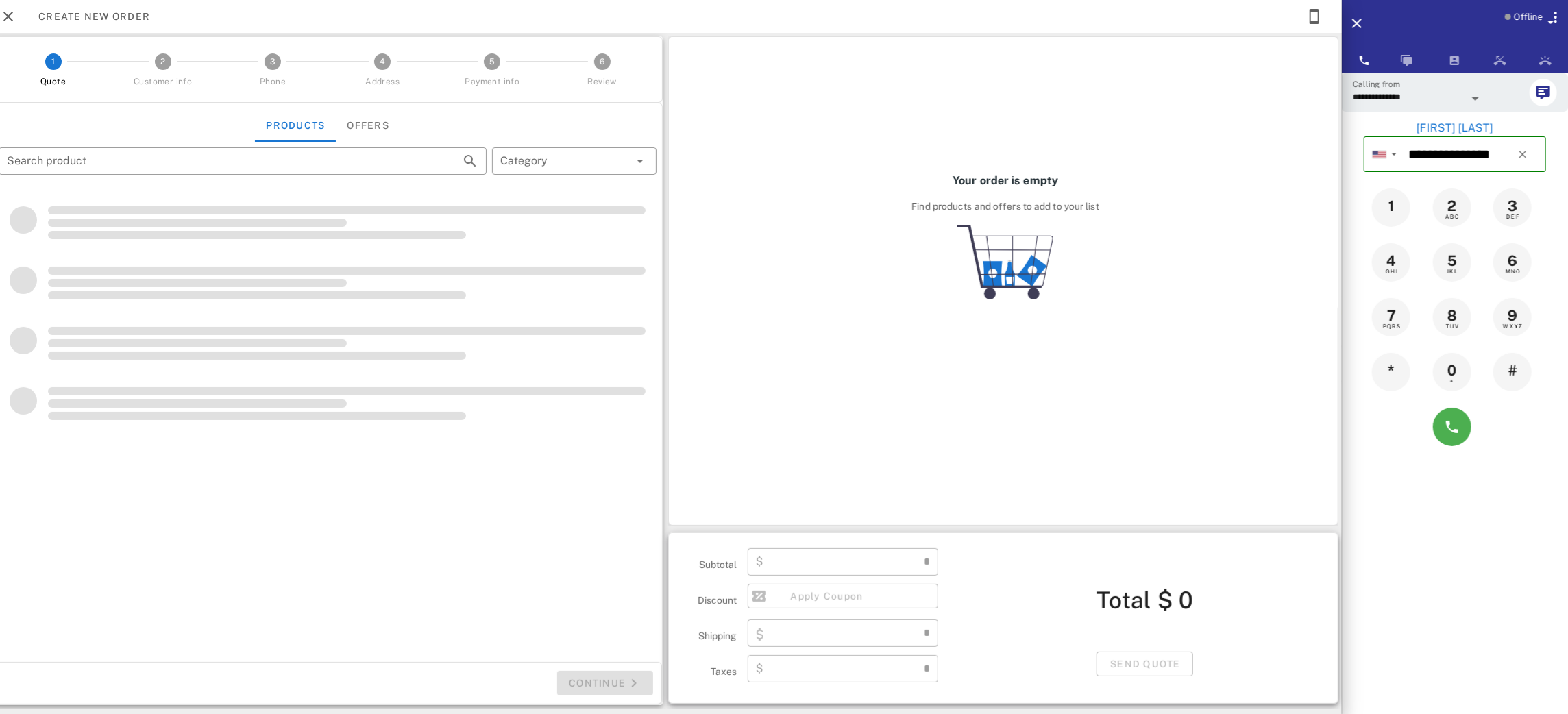 type on "**********" 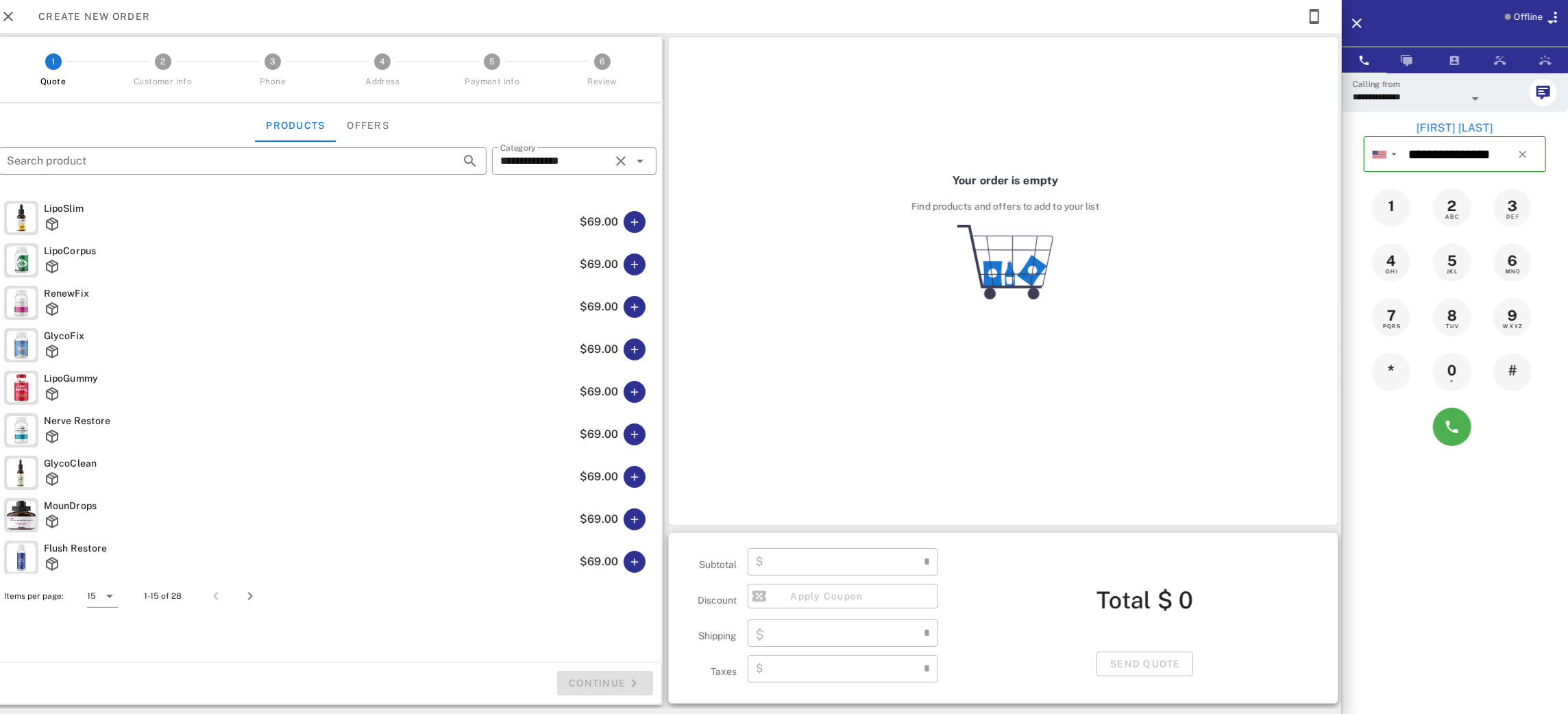 type on "****" 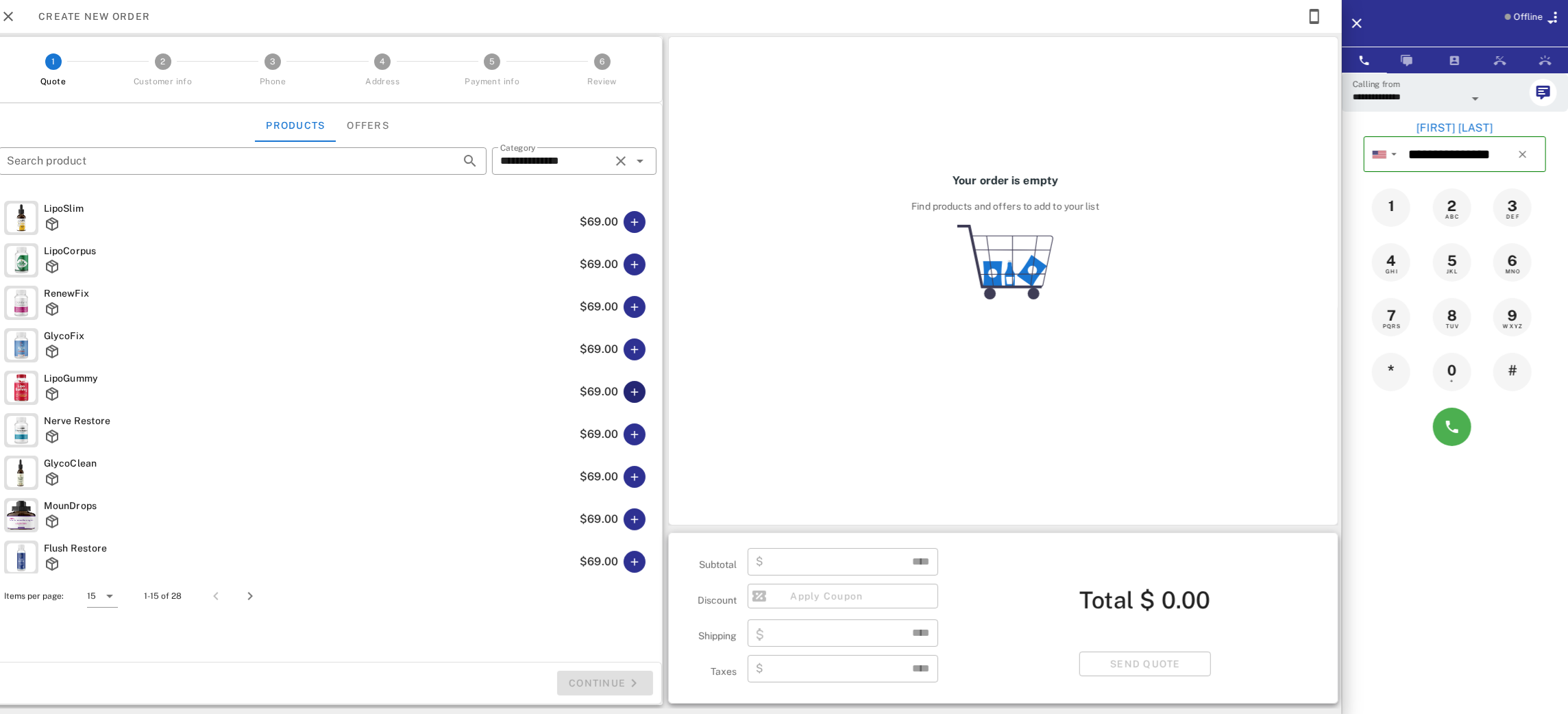click at bounding box center (635, 392) 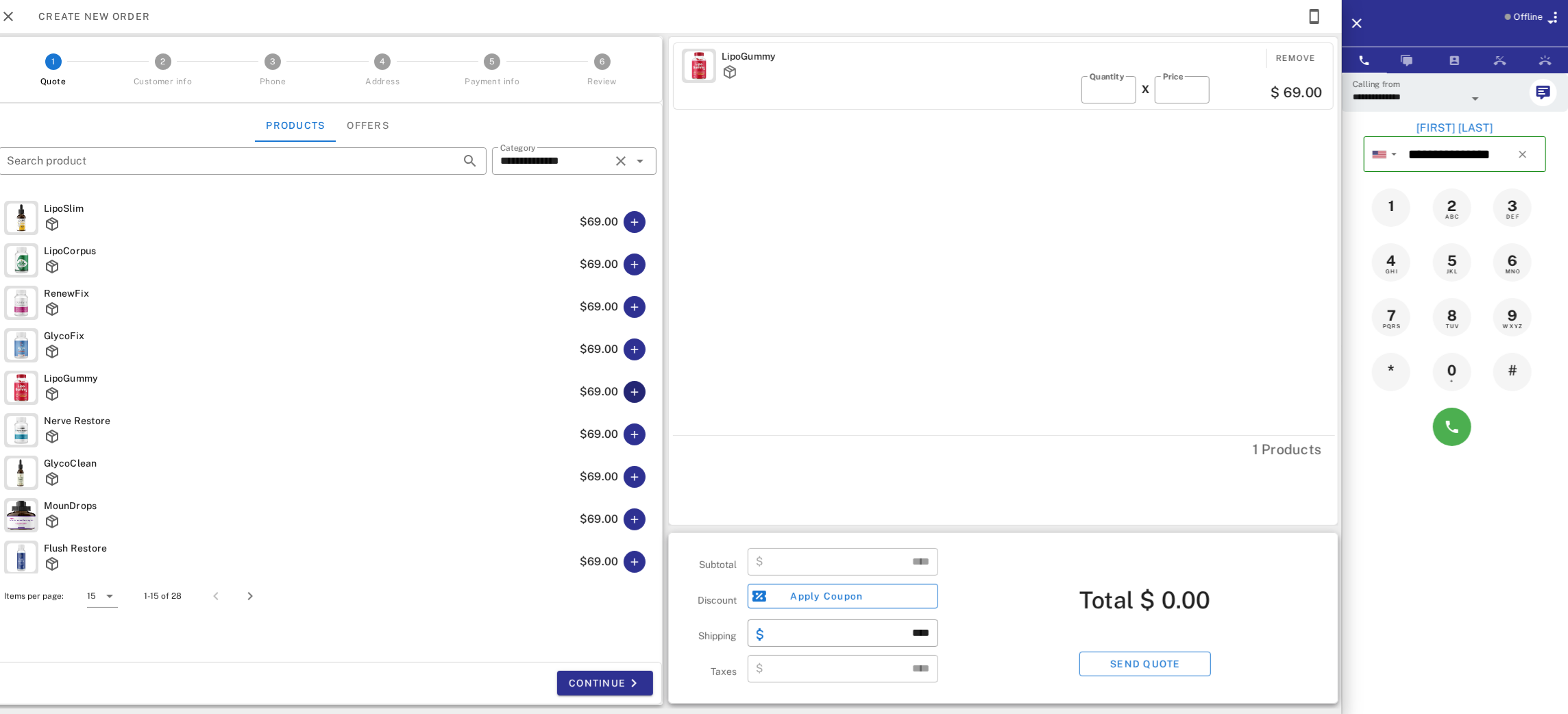 type on "*****" 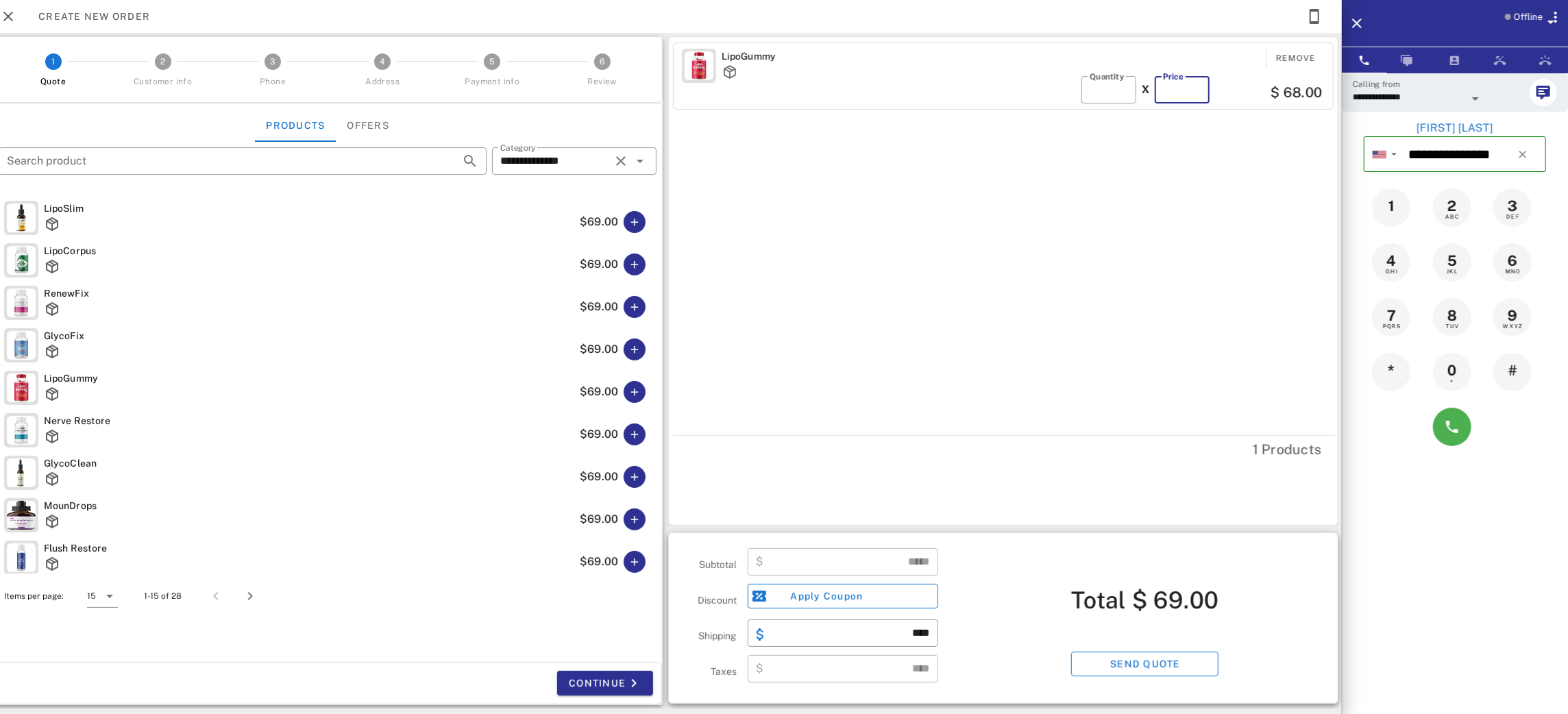 type on "**" 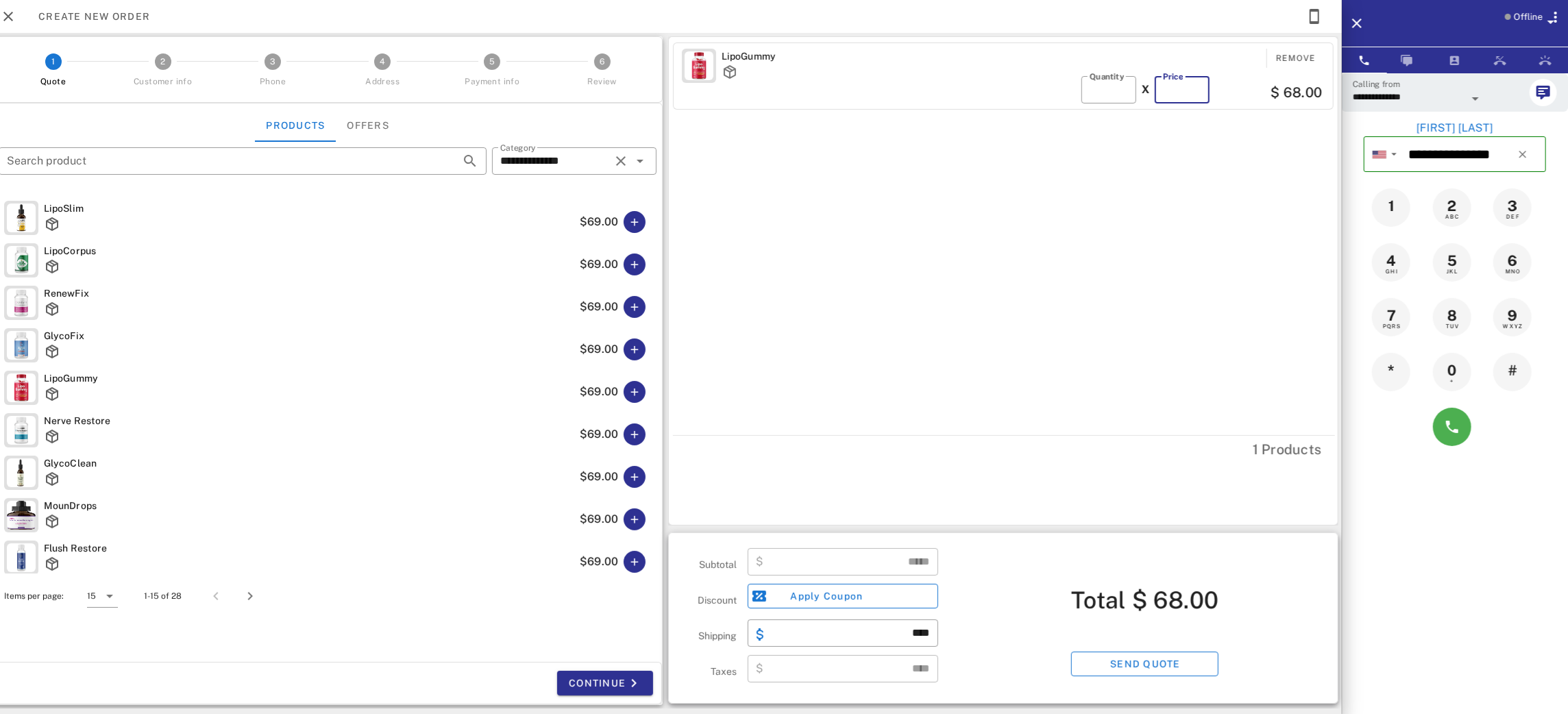 type on "*" 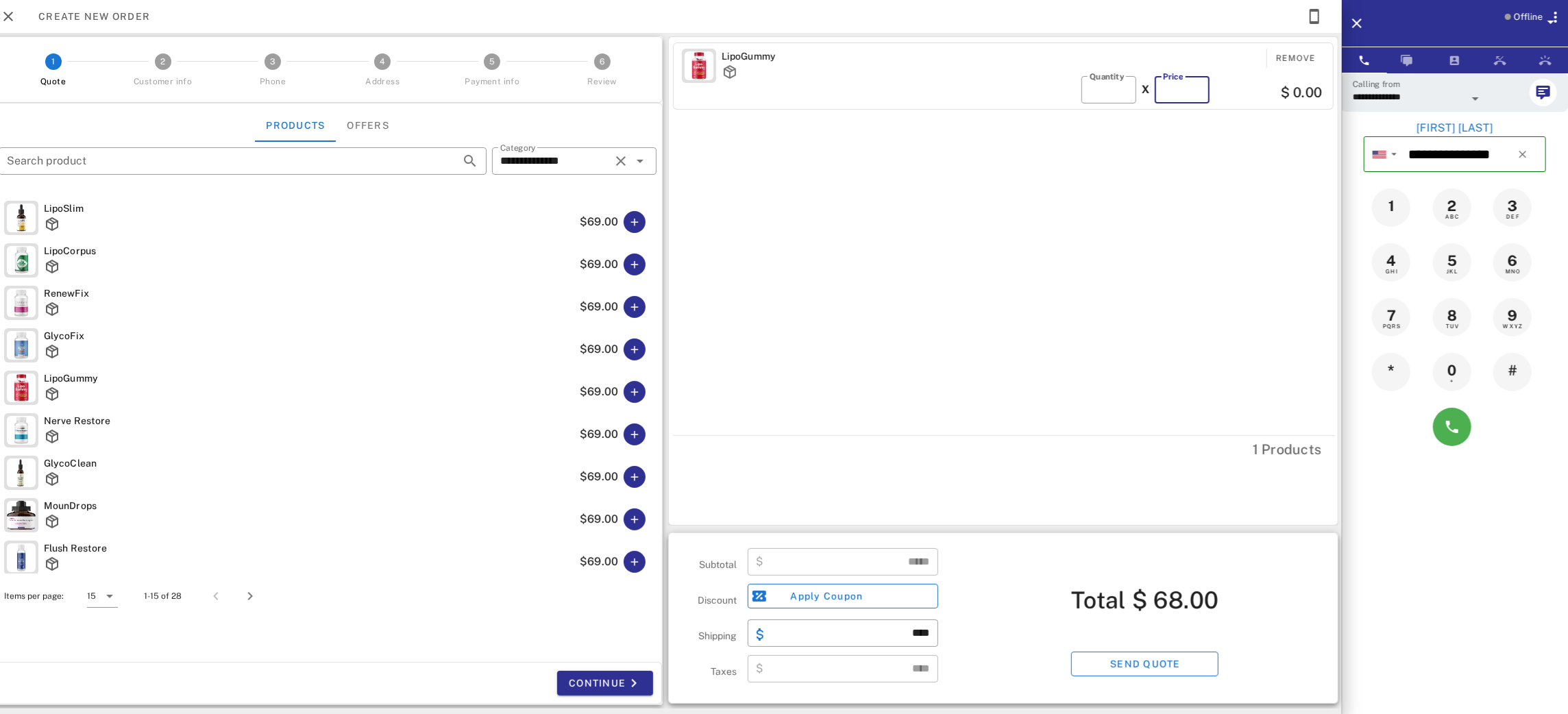type on "****" 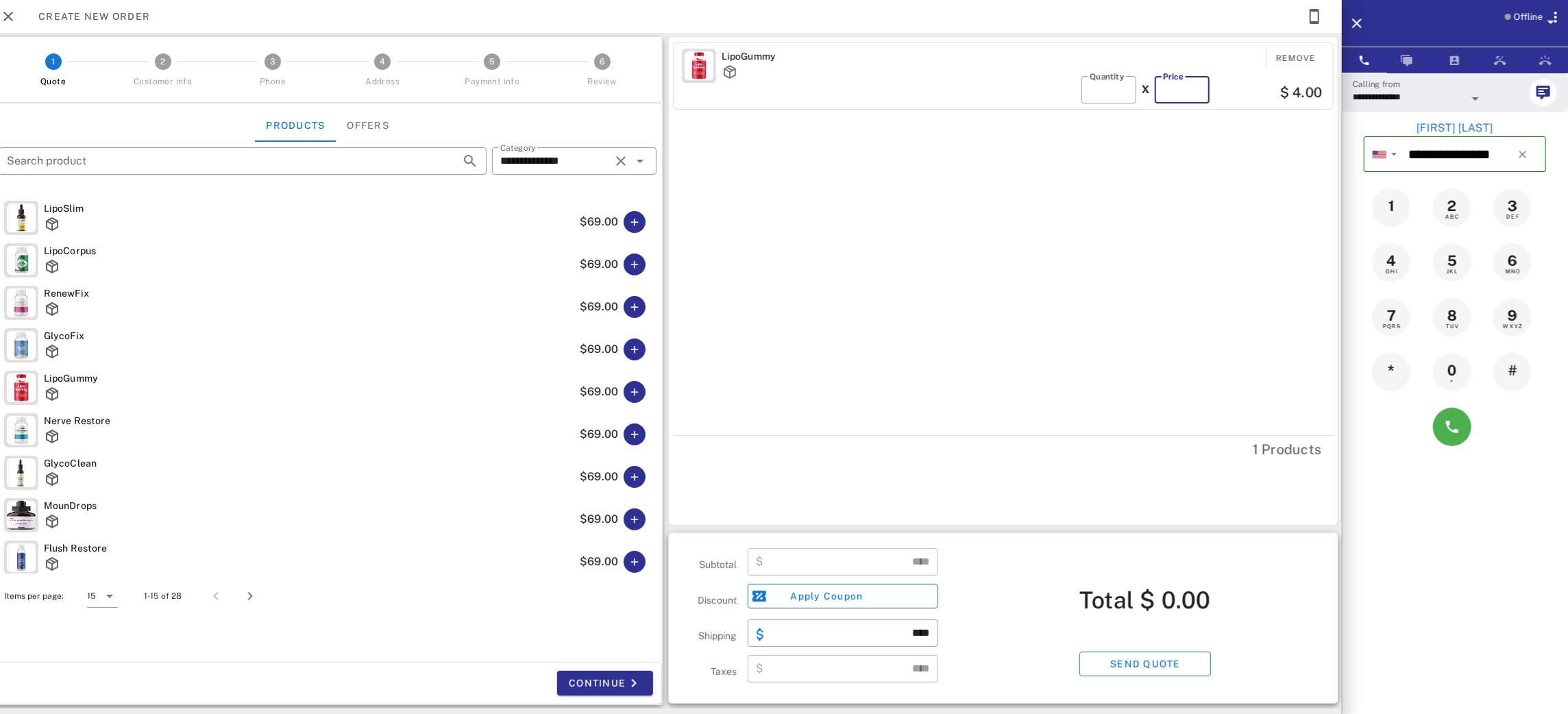 type on "**" 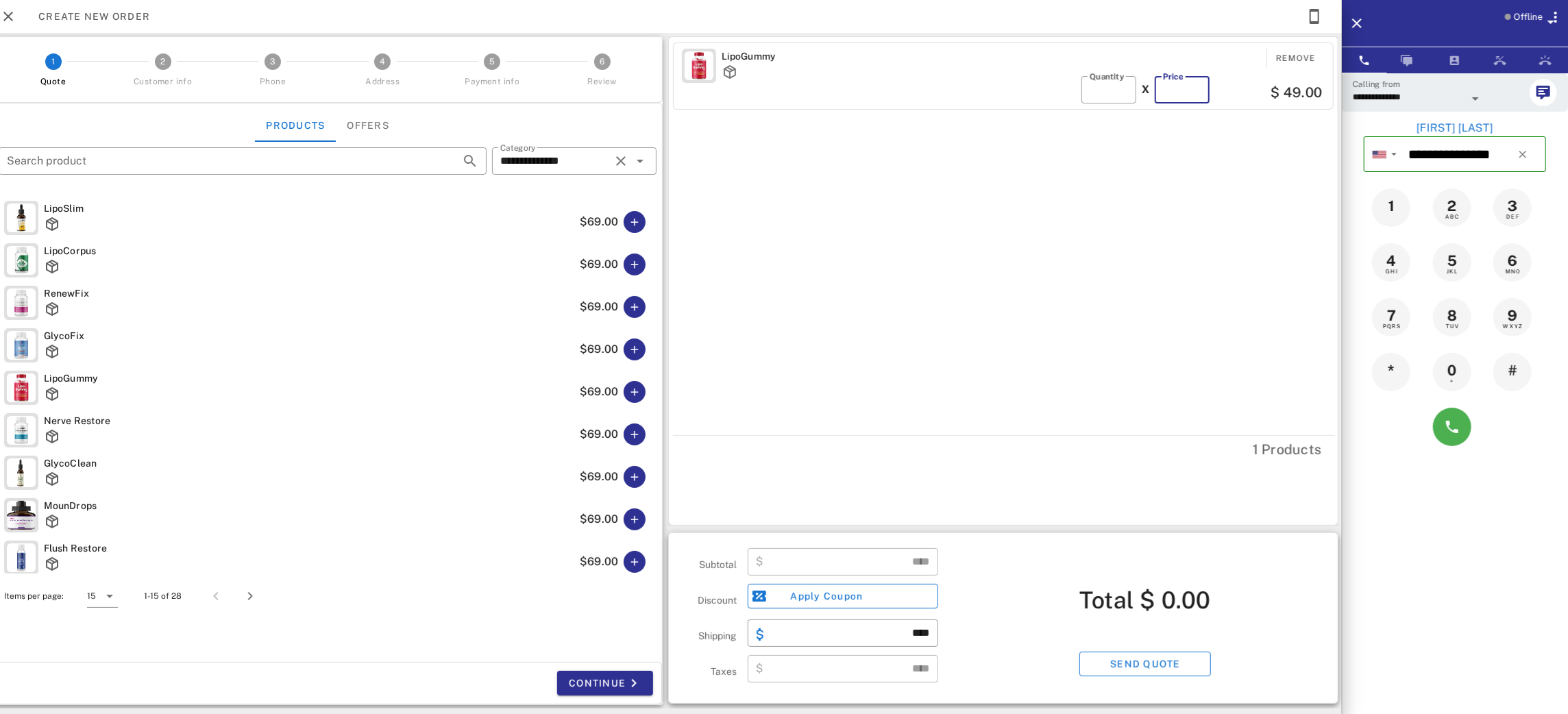 type on "*****" 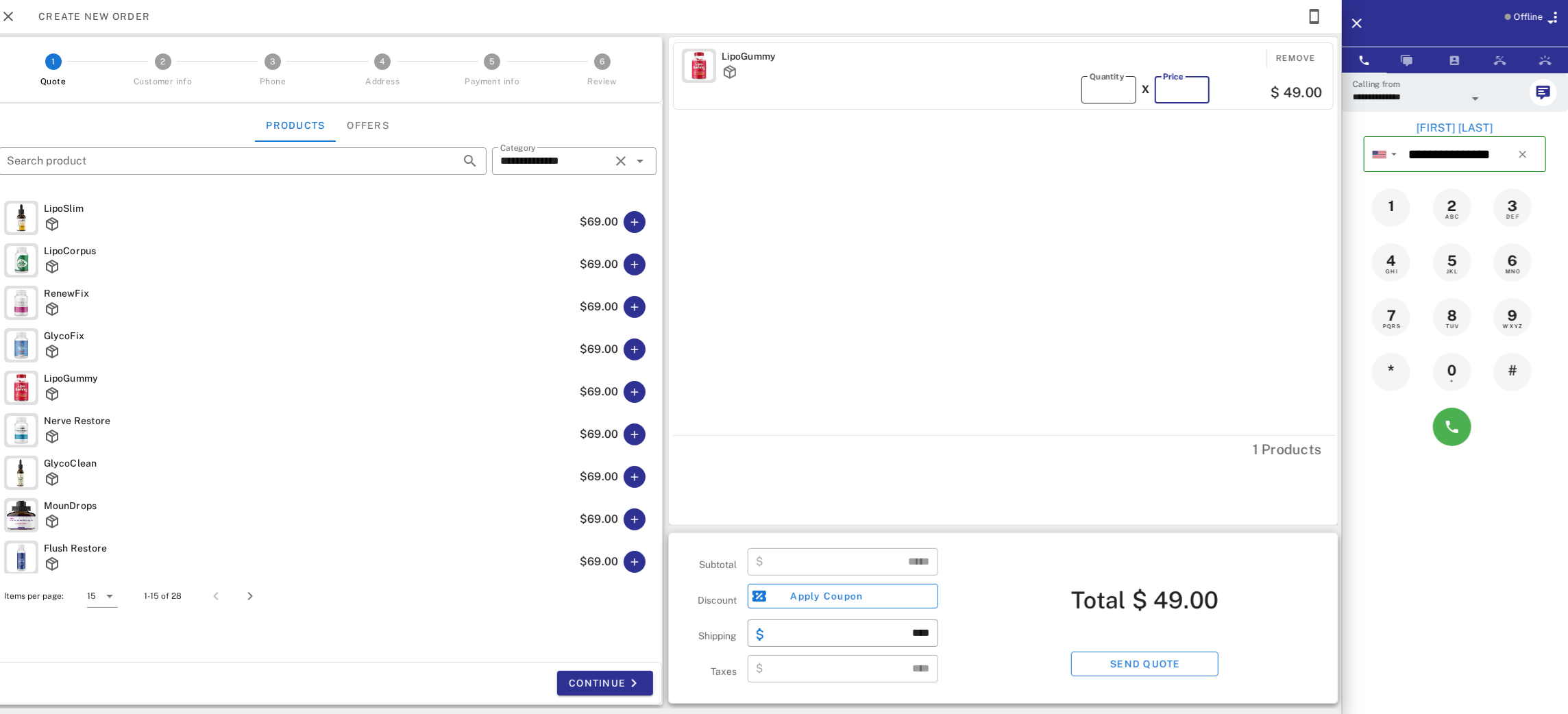 type on "**" 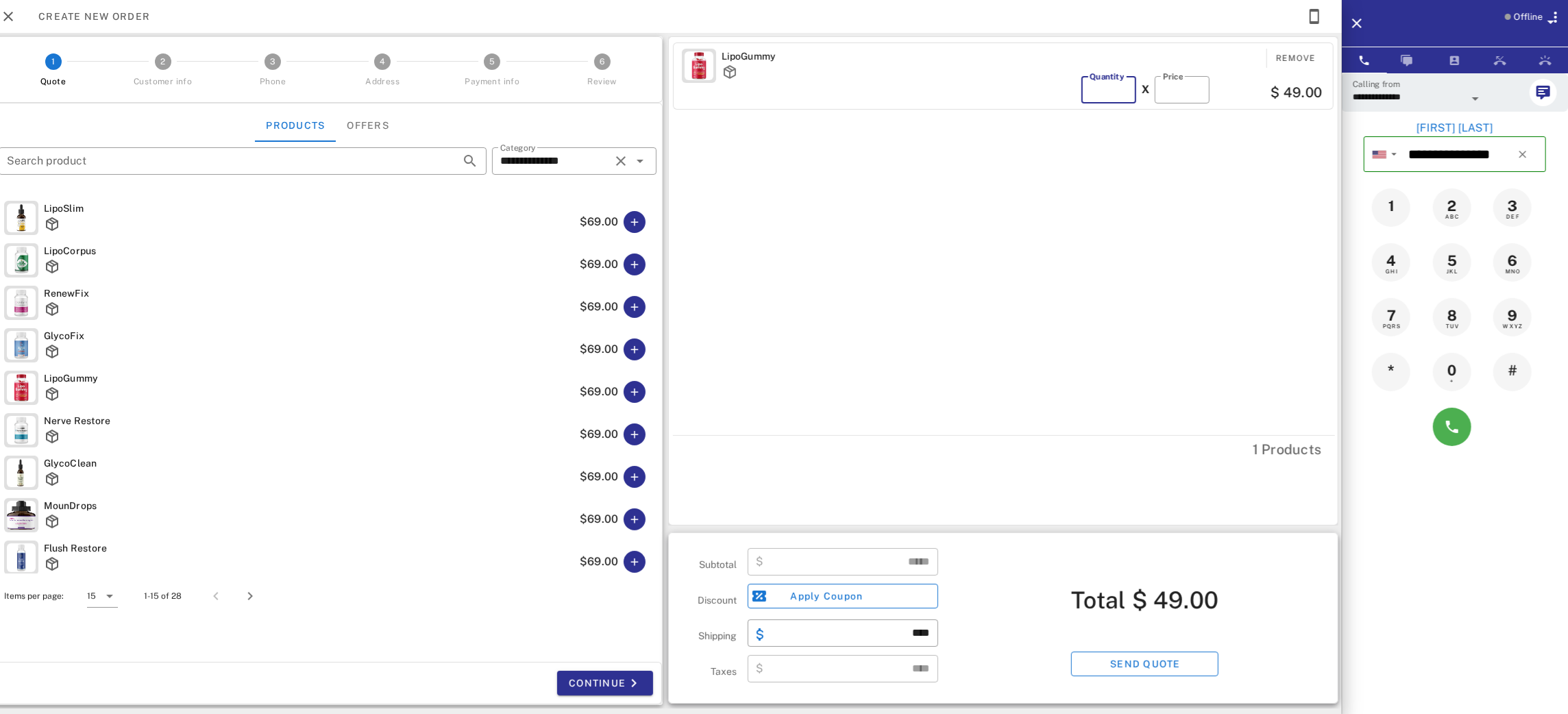 click on "*" at bounding box center [1109, 90] 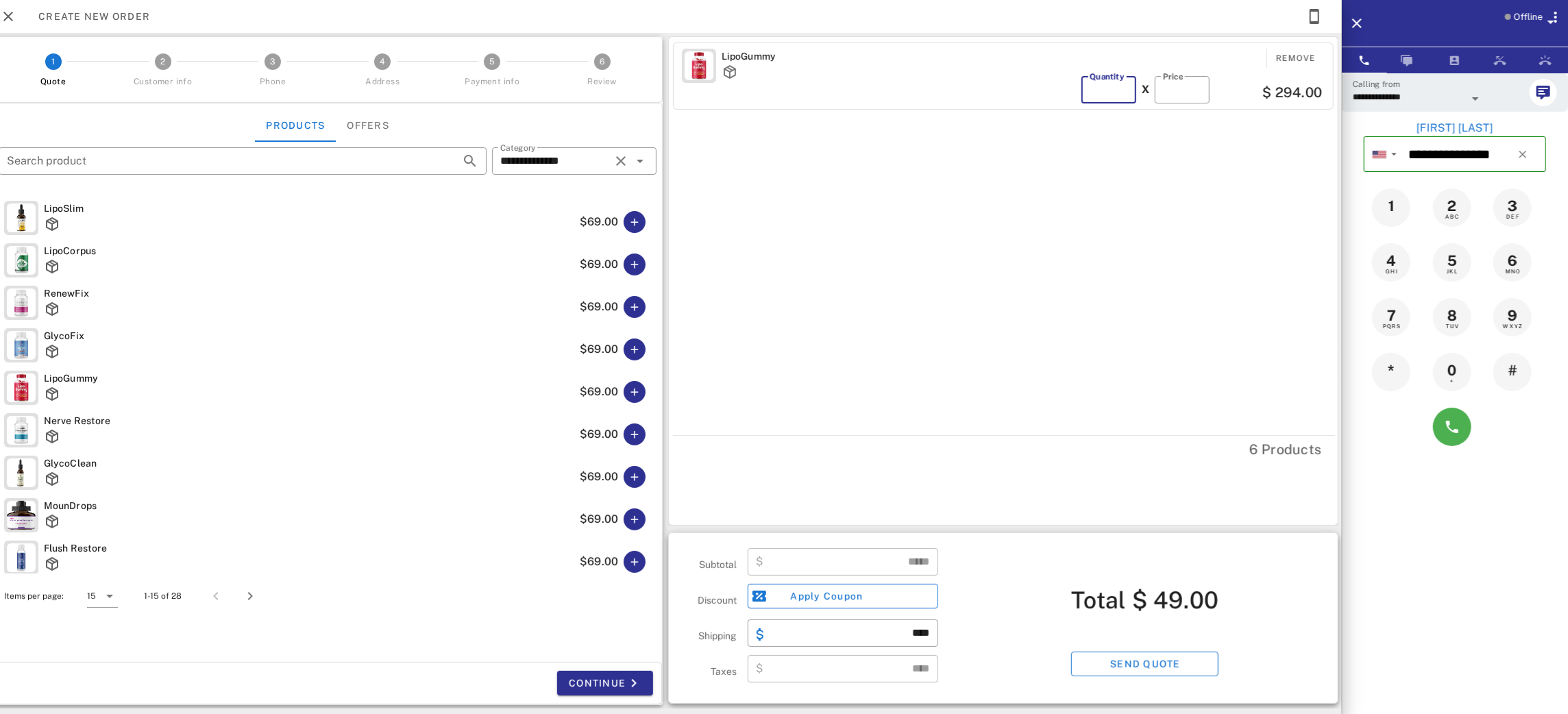 type on "******" 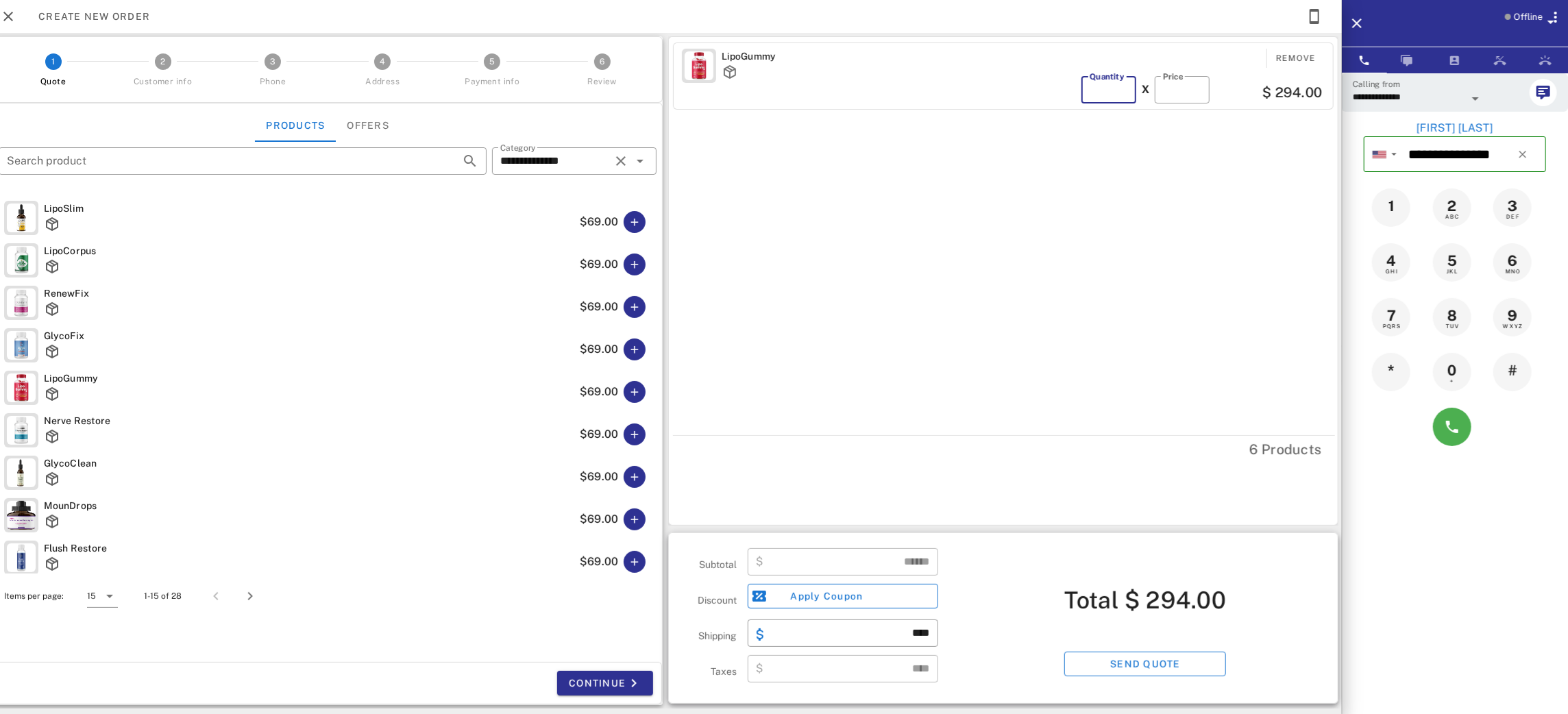 type on "*" 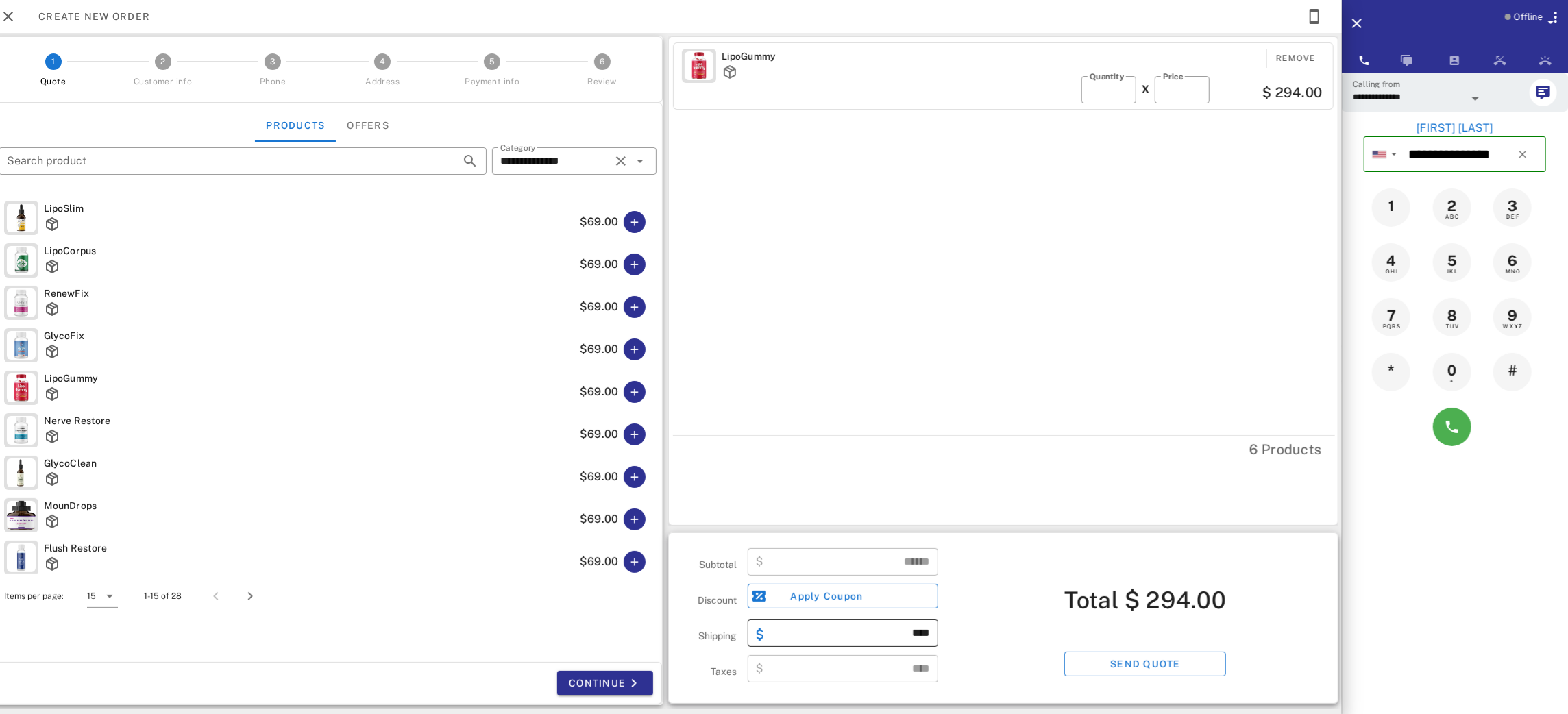 click on "****" at bounding box center [850, 633] 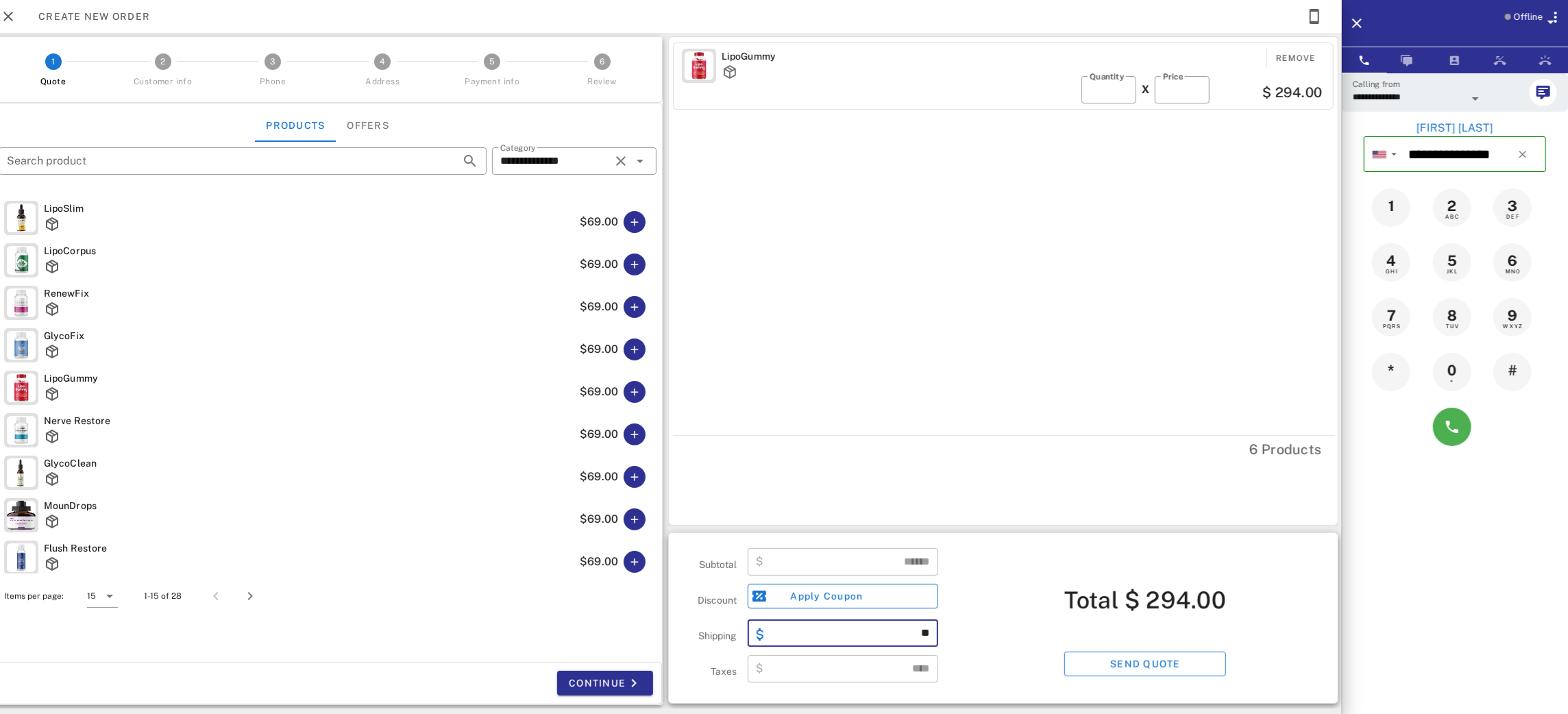 type on "*" 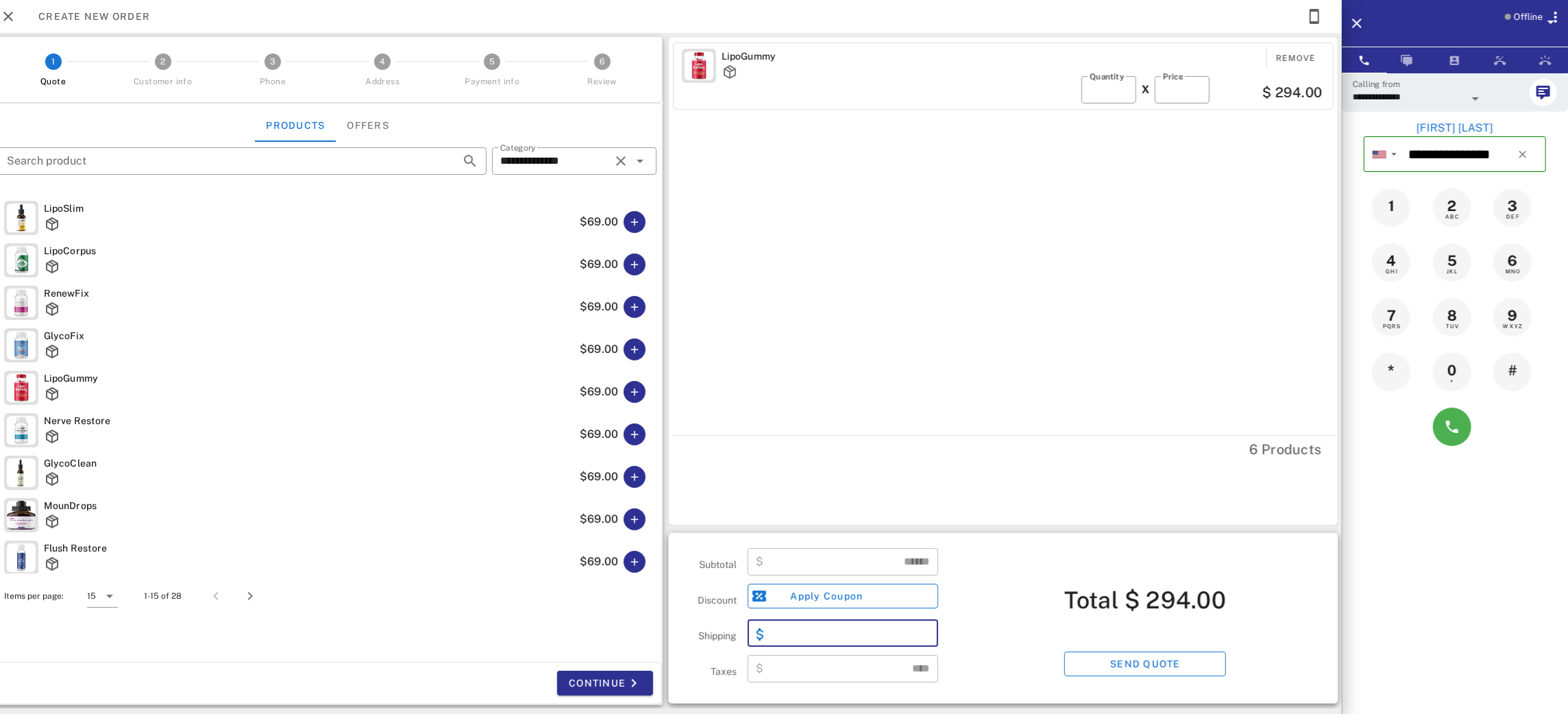 type on "*" 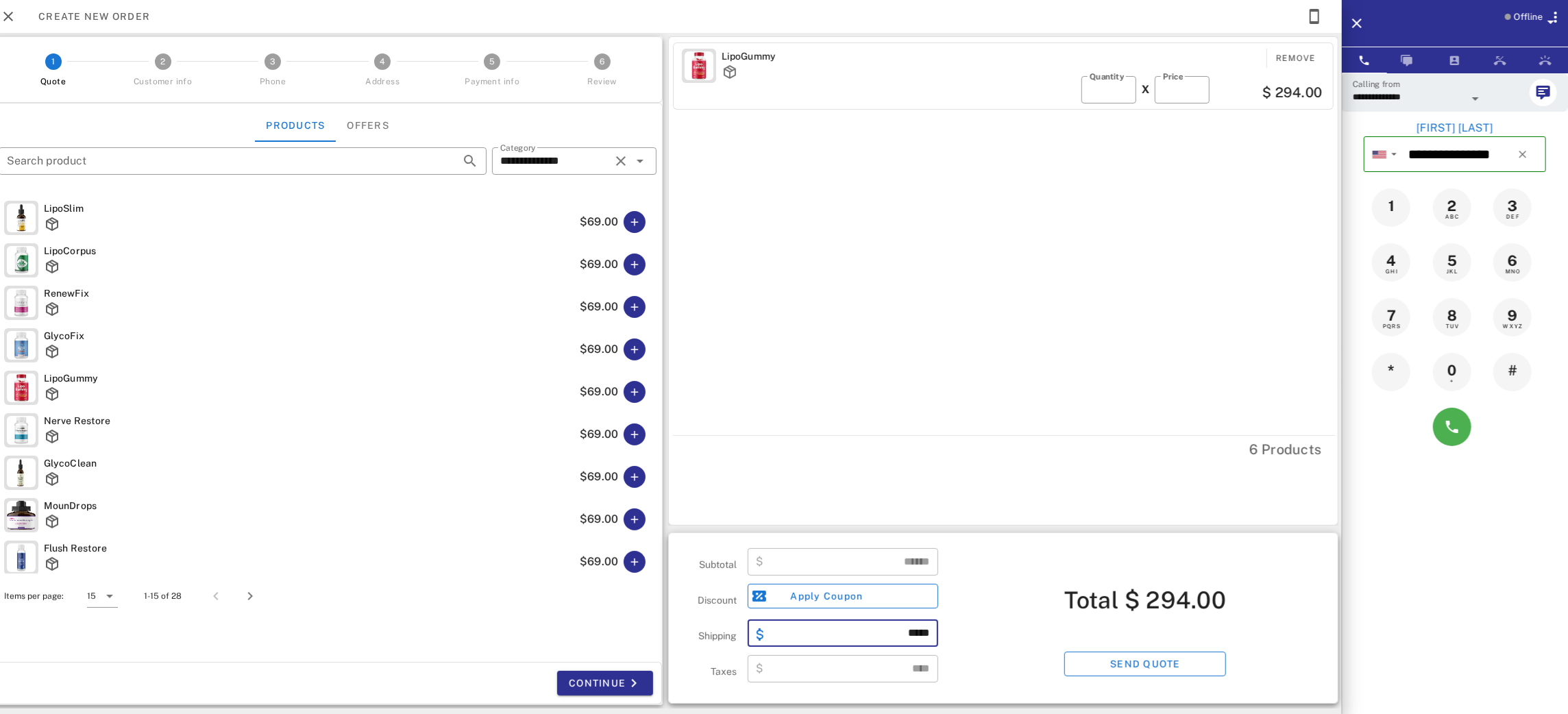 type on "*****" 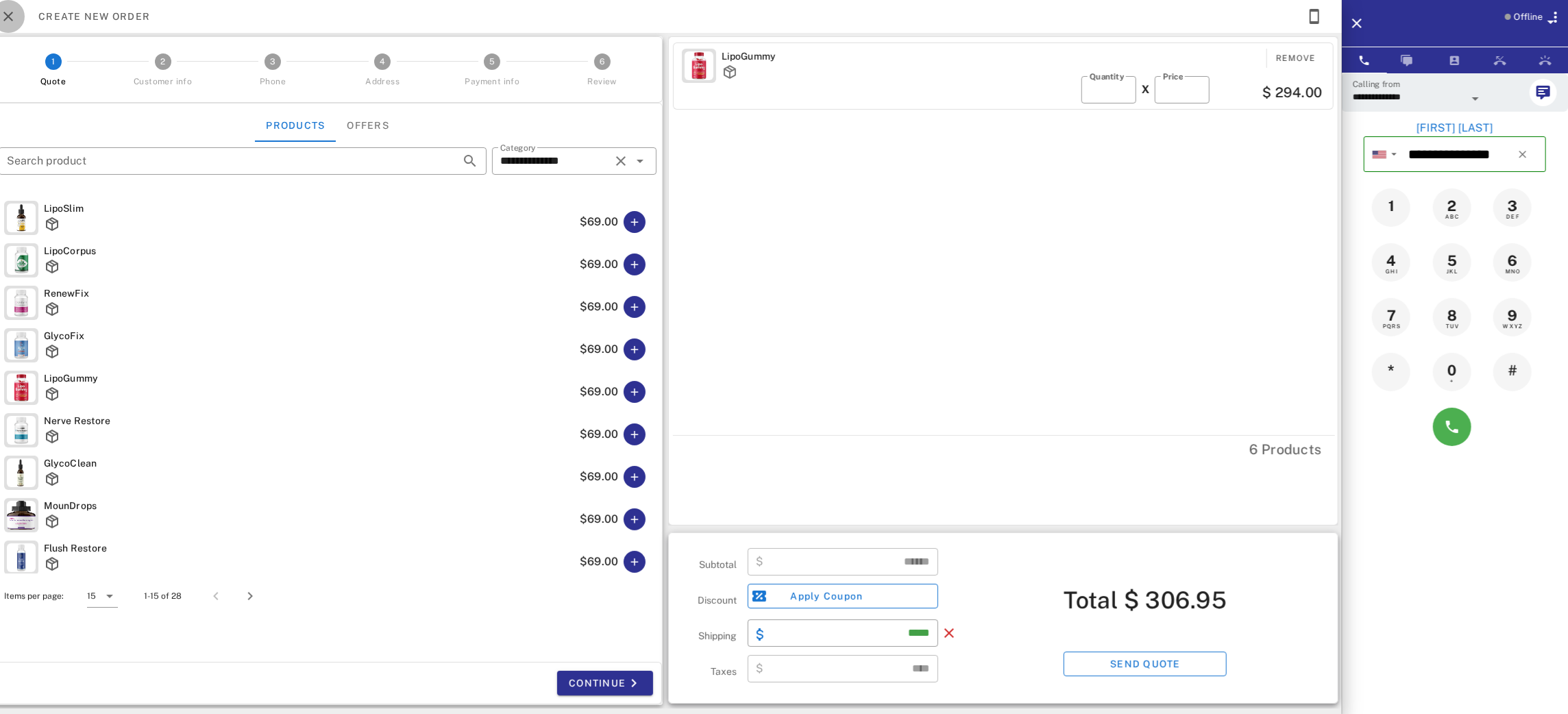click at bounding box center [8, 16] 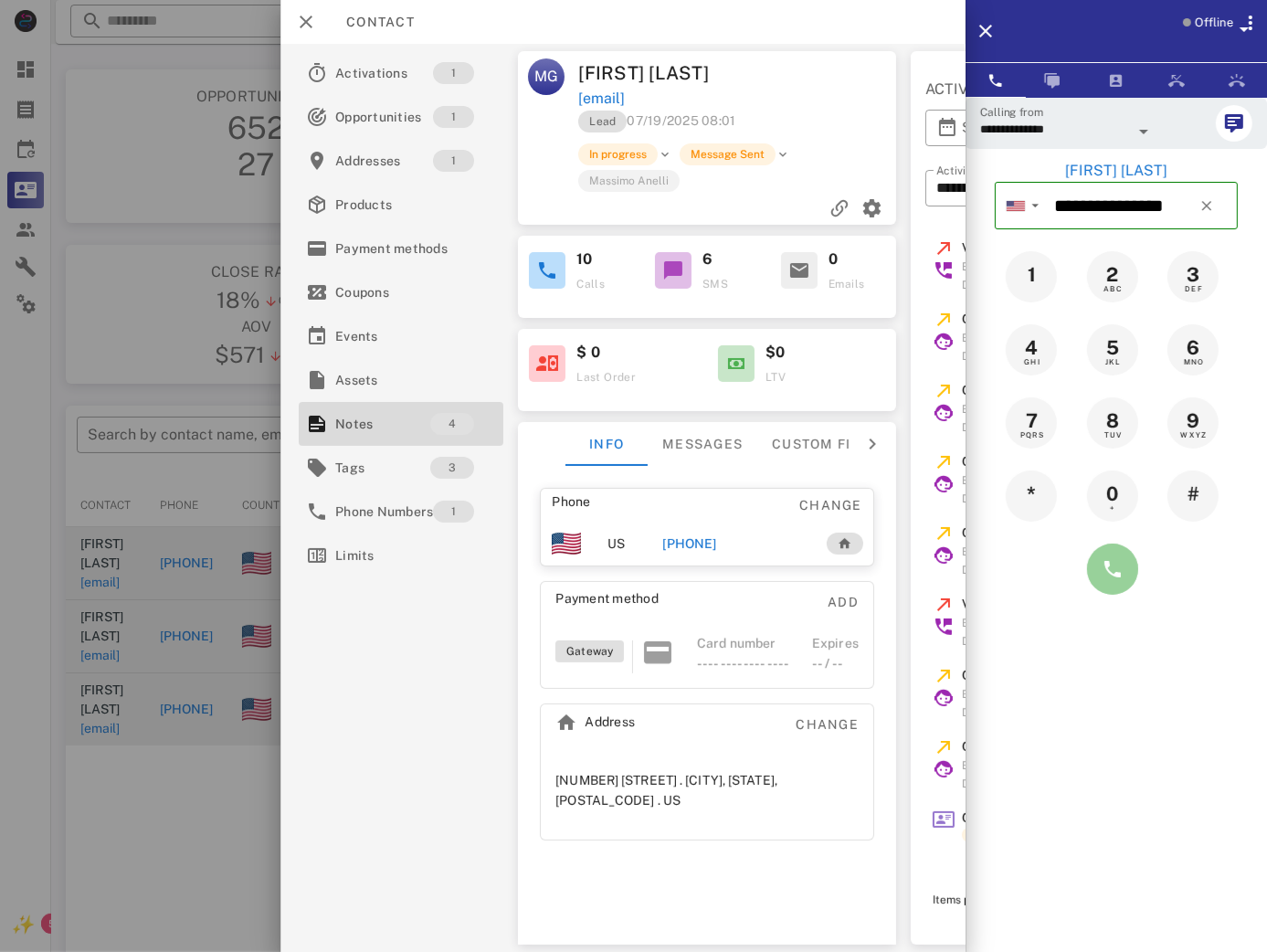 click at bounding box center [1113, 569] 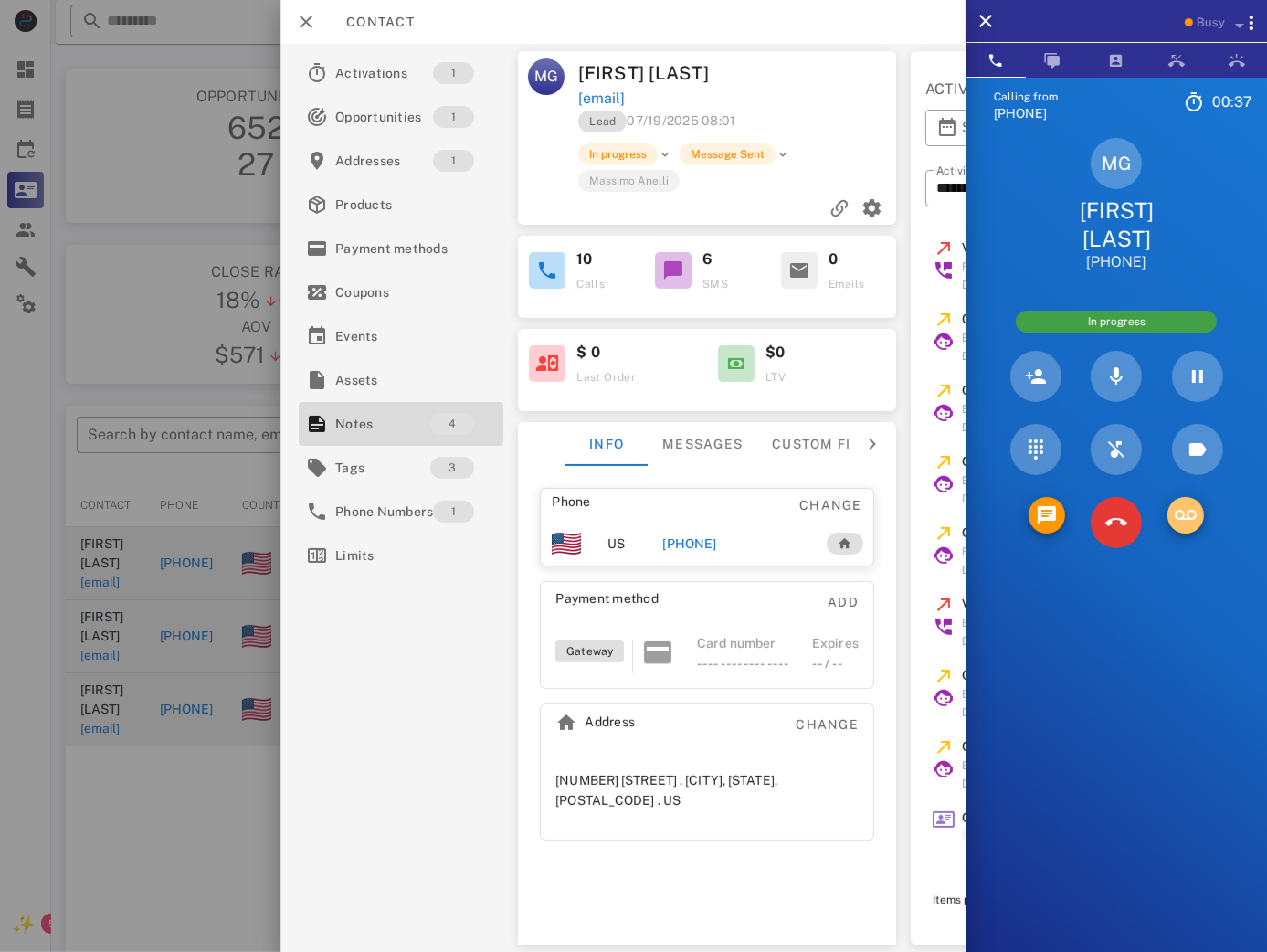 click at bounding box center (1186, 515) 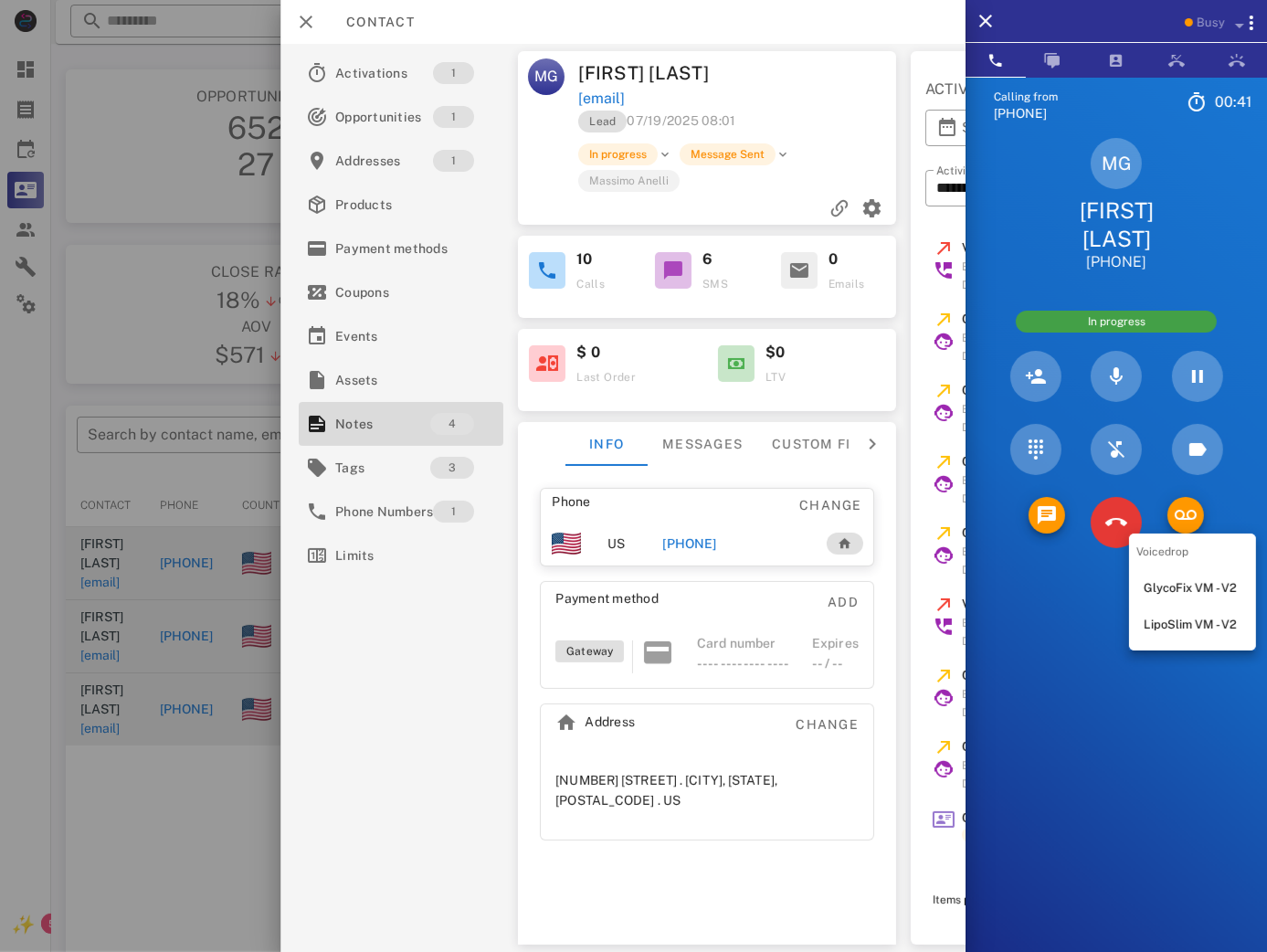 click on "GlycoFix VM - V2" at bounding box center (1192, 588) 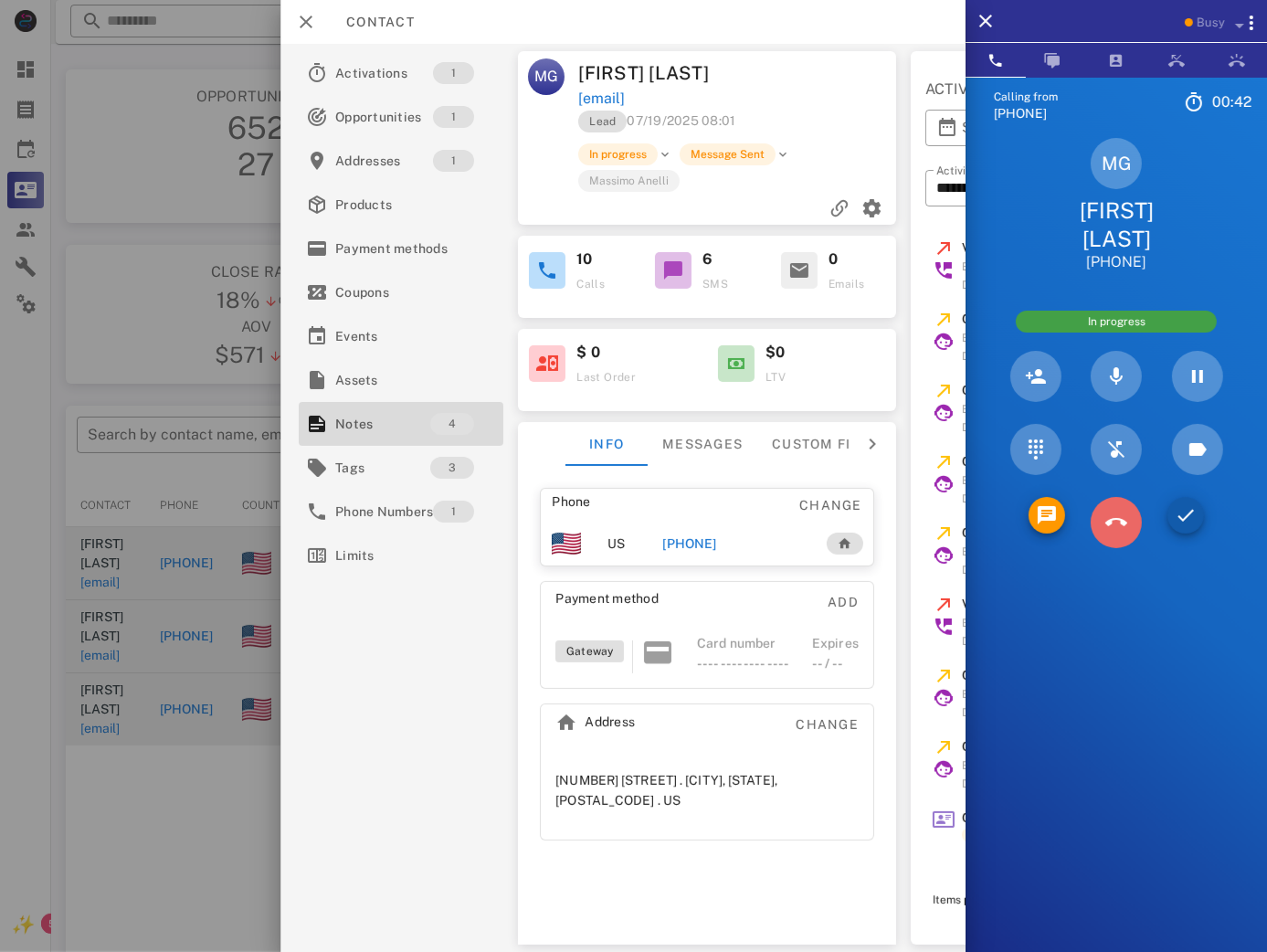 click at bounding box center [1116, 523] 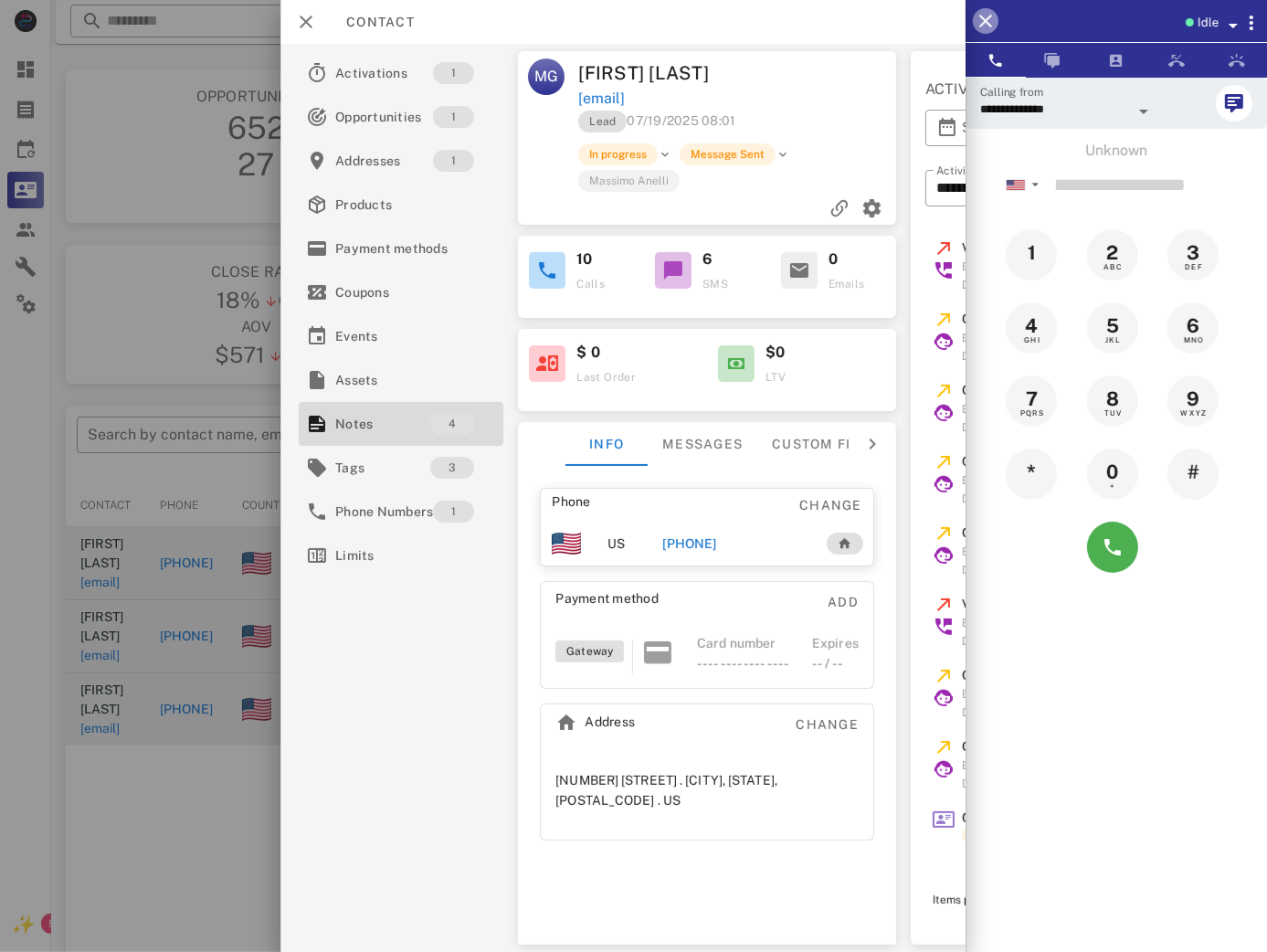 click at bounding box center (986, 21) 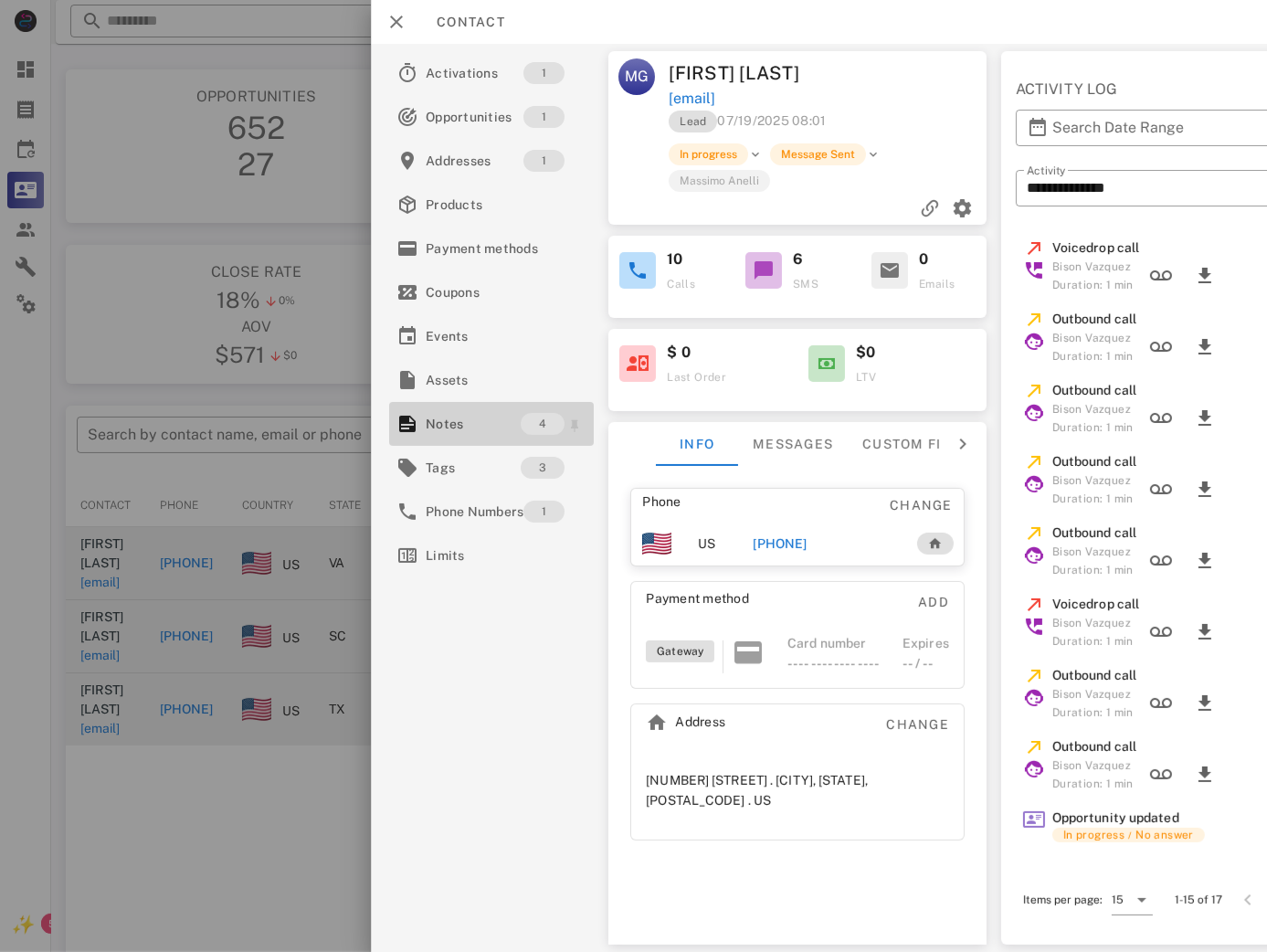 click on "Notes" at bounding box center [473, 424] 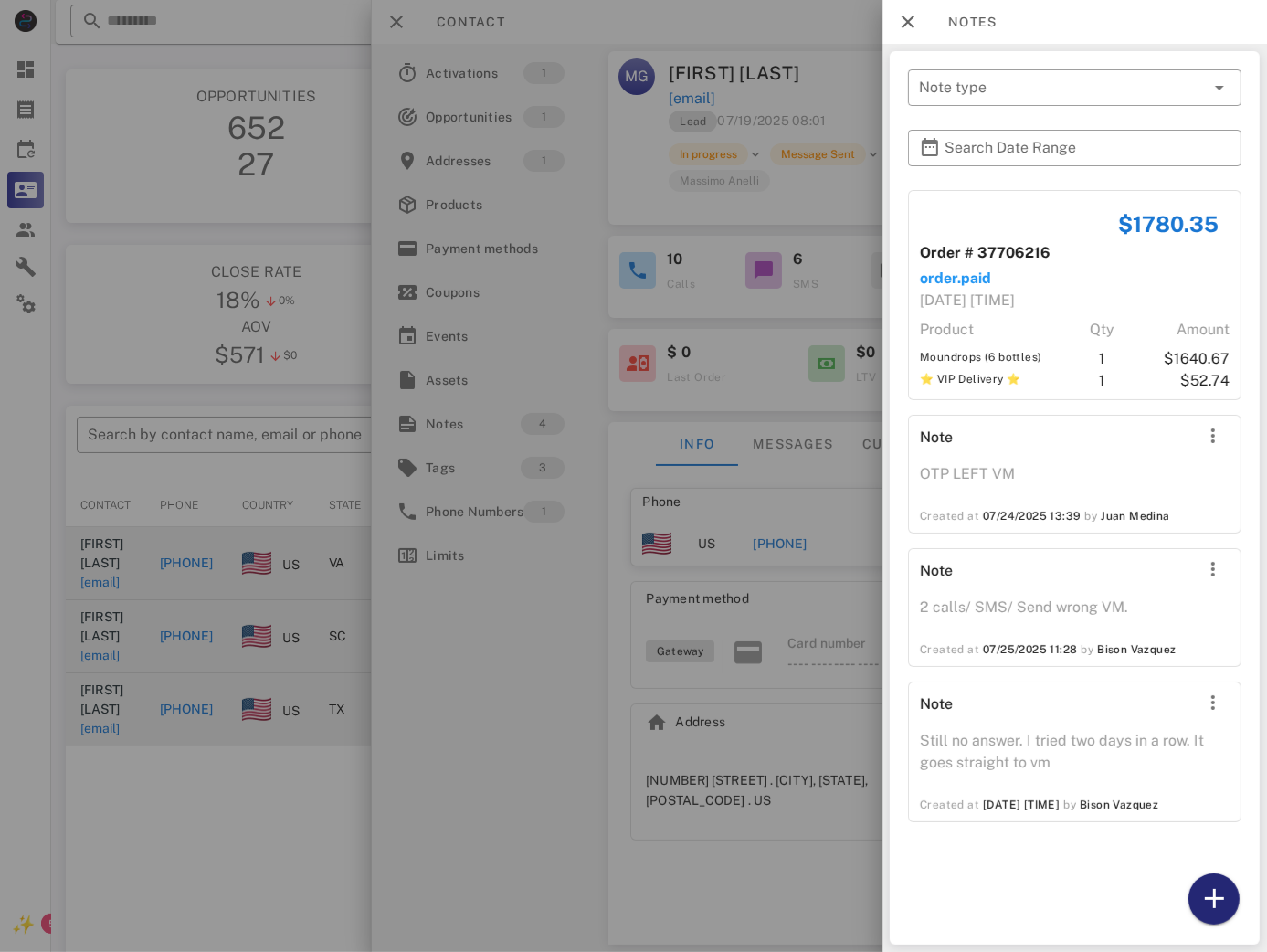 click at bounding box center [1214, 899] 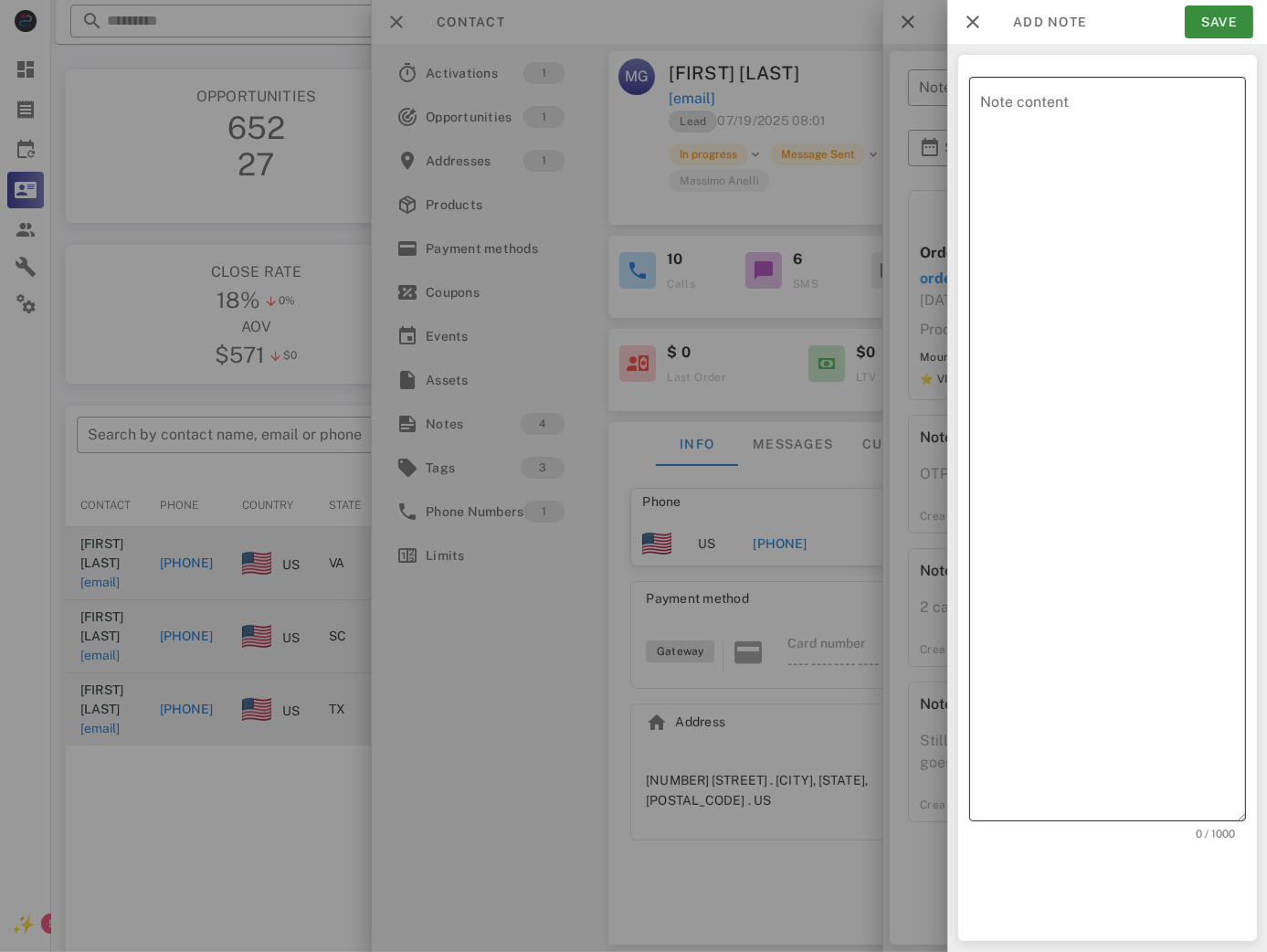 click on "Note content" at bounding box center (1113, 453) 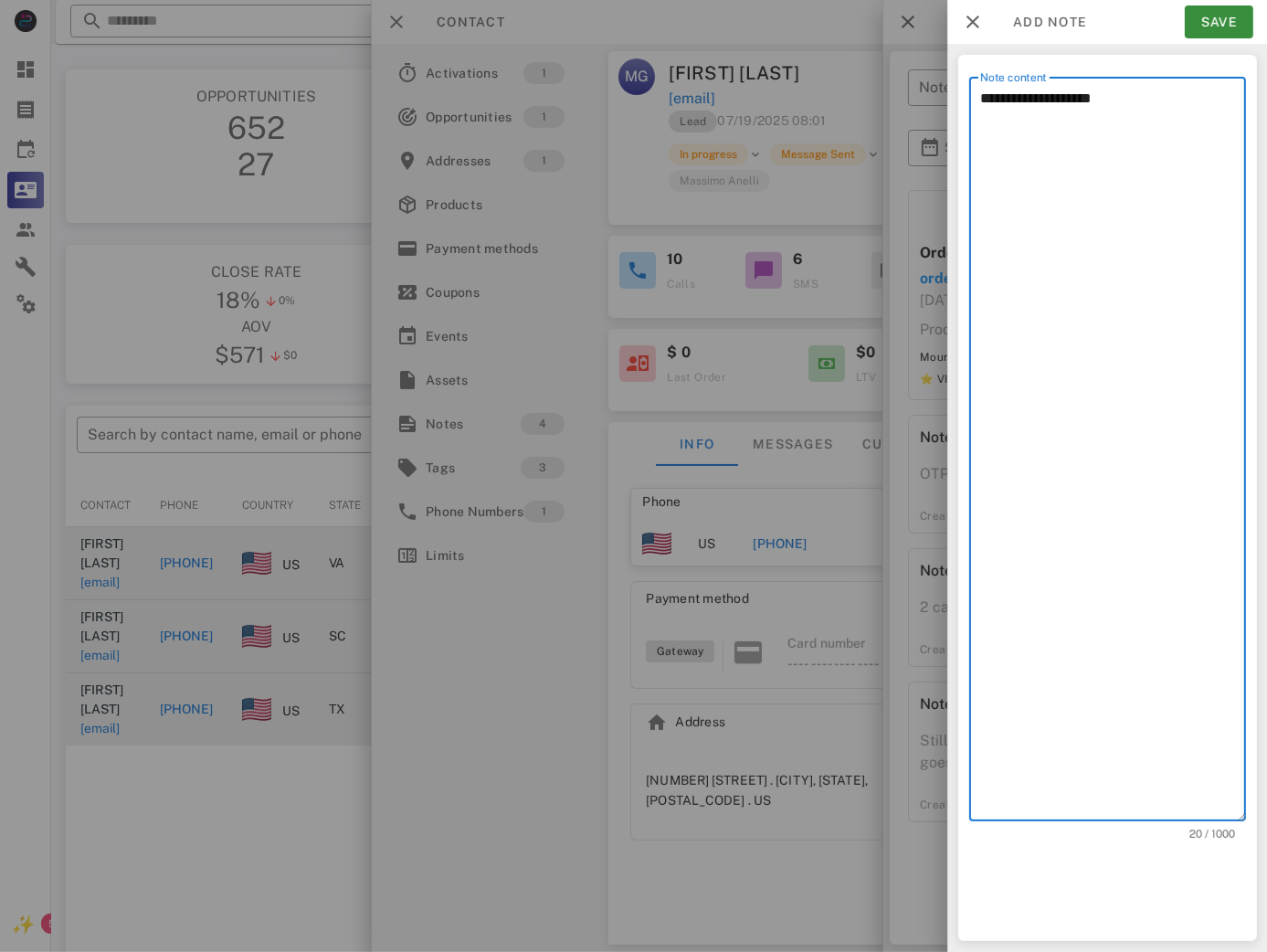 type on "**********" 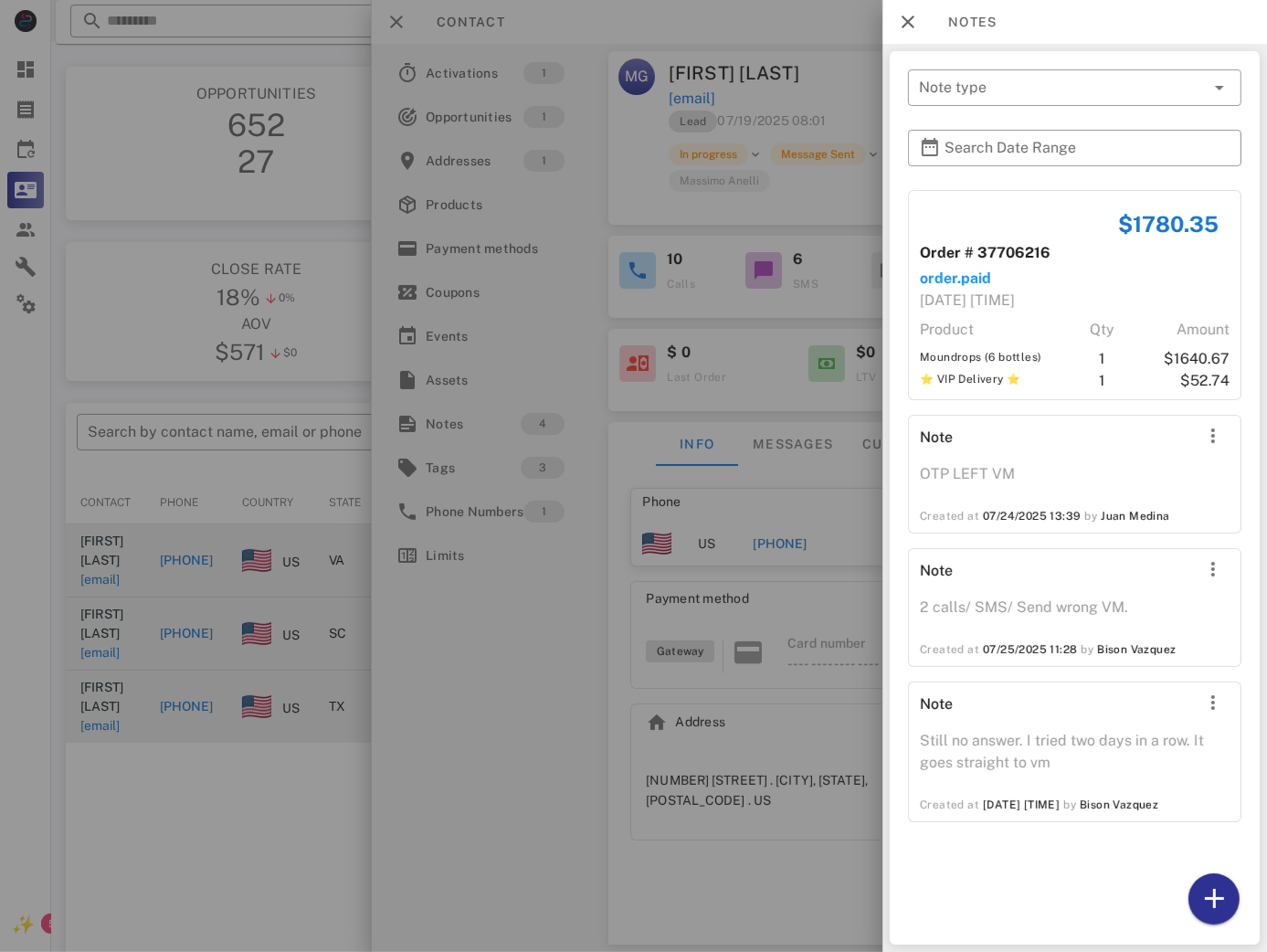 scroll, scrollTop: 0, scrollLeft: 0, axis: both 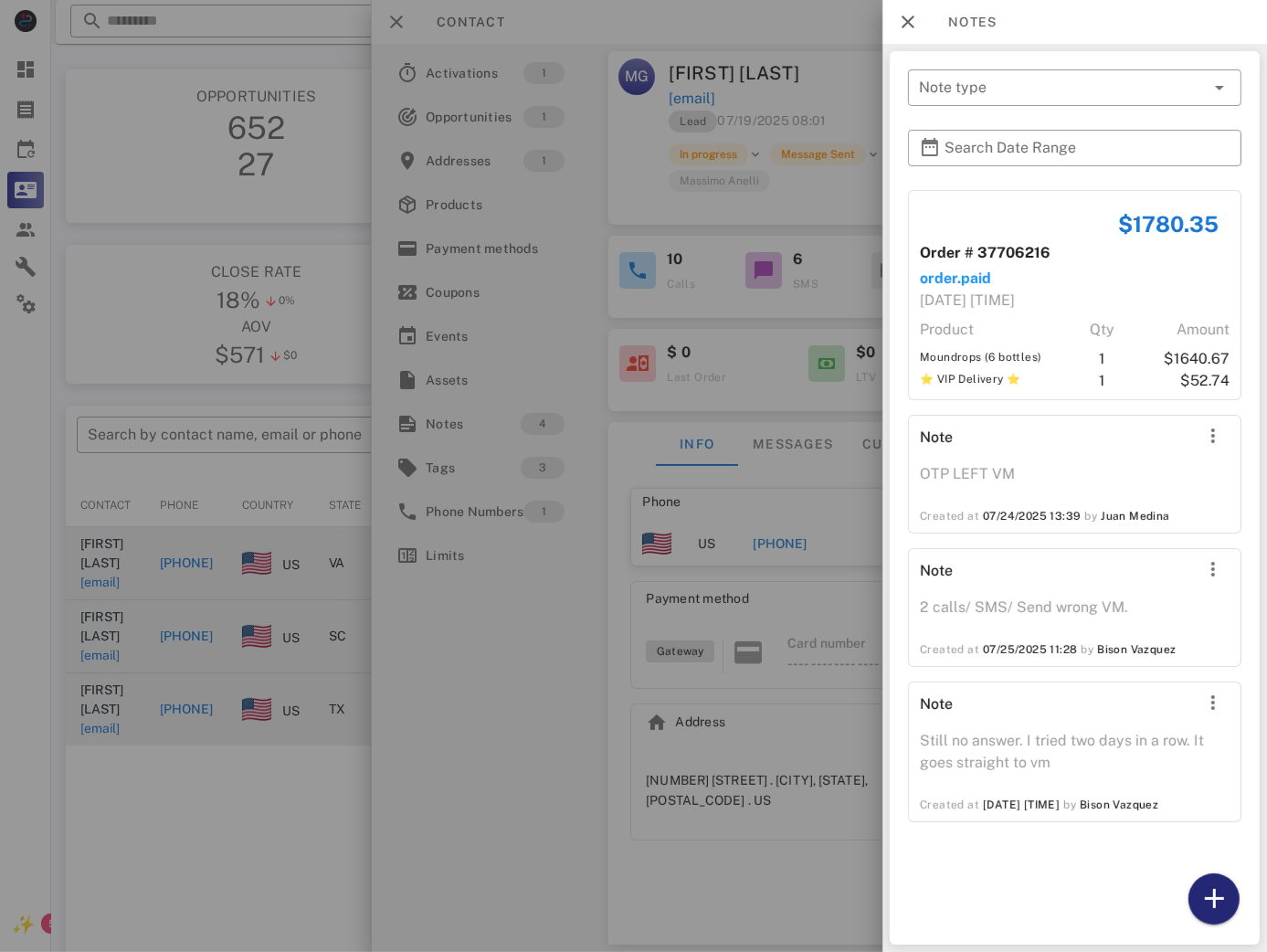 click at bounding box center (1214, 899) 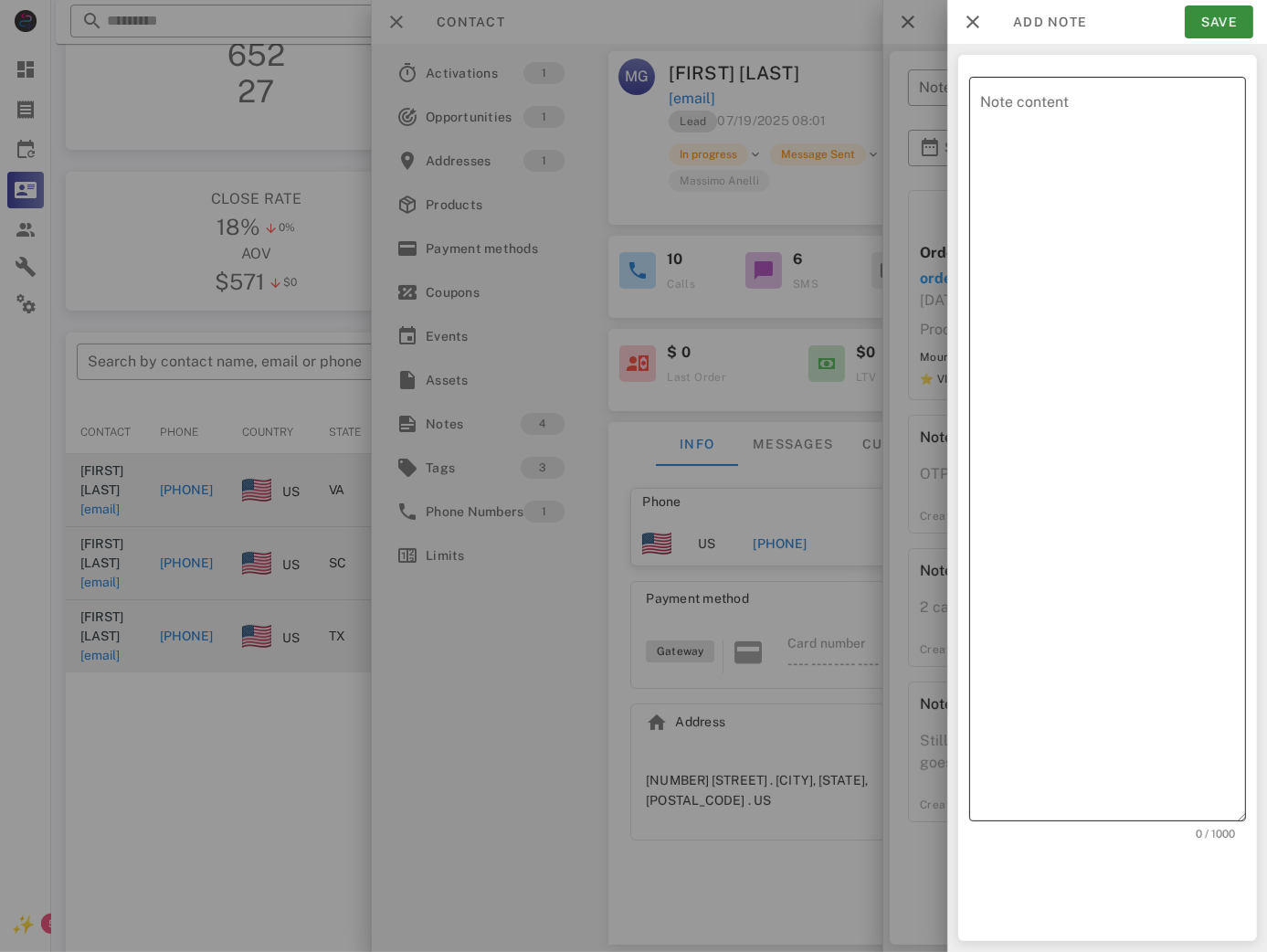 scroll, scrollTop: 0, scrollLeft: 0, axis: both 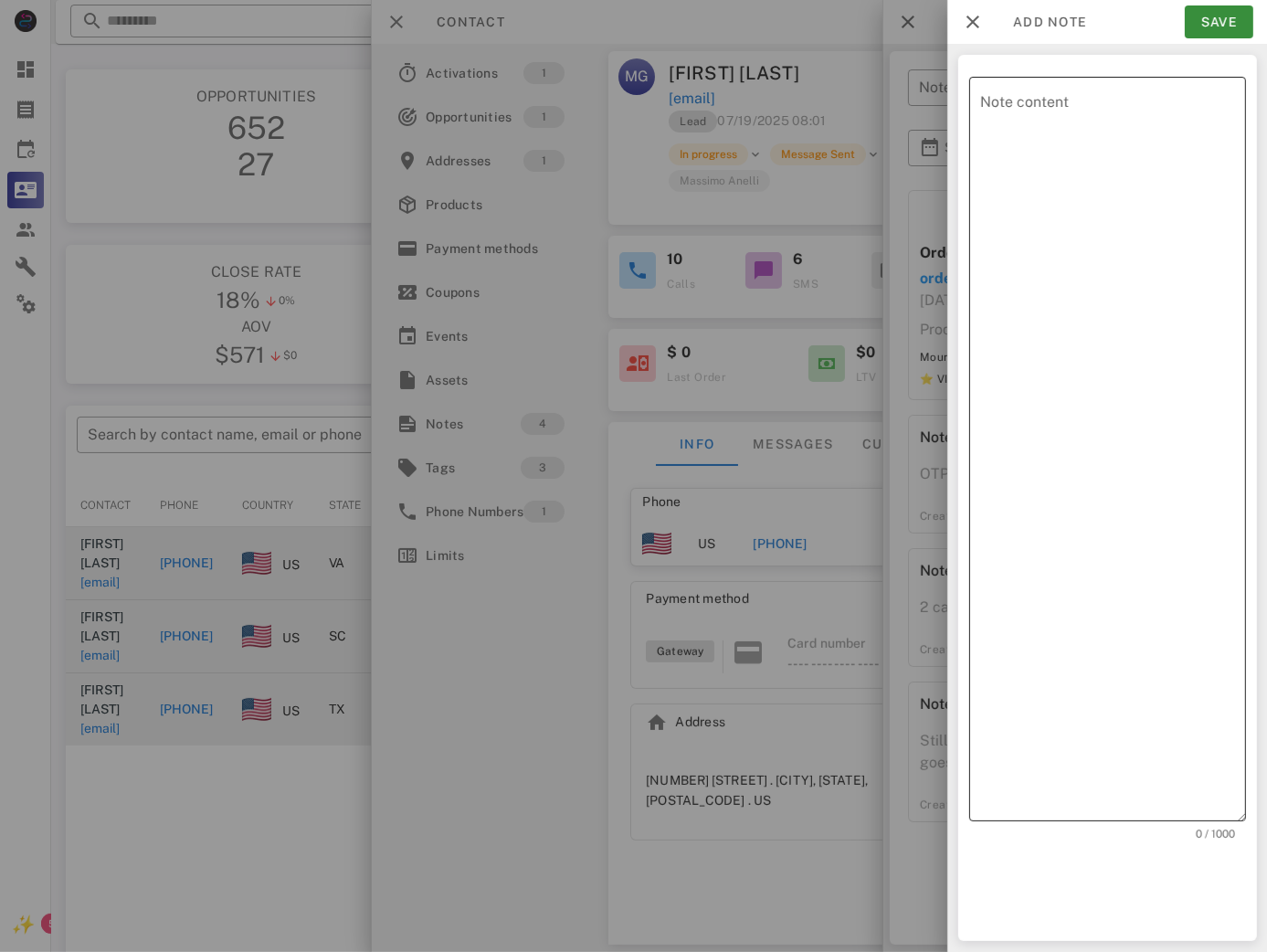 click on "Note content" at bounding box center (1113, 453) 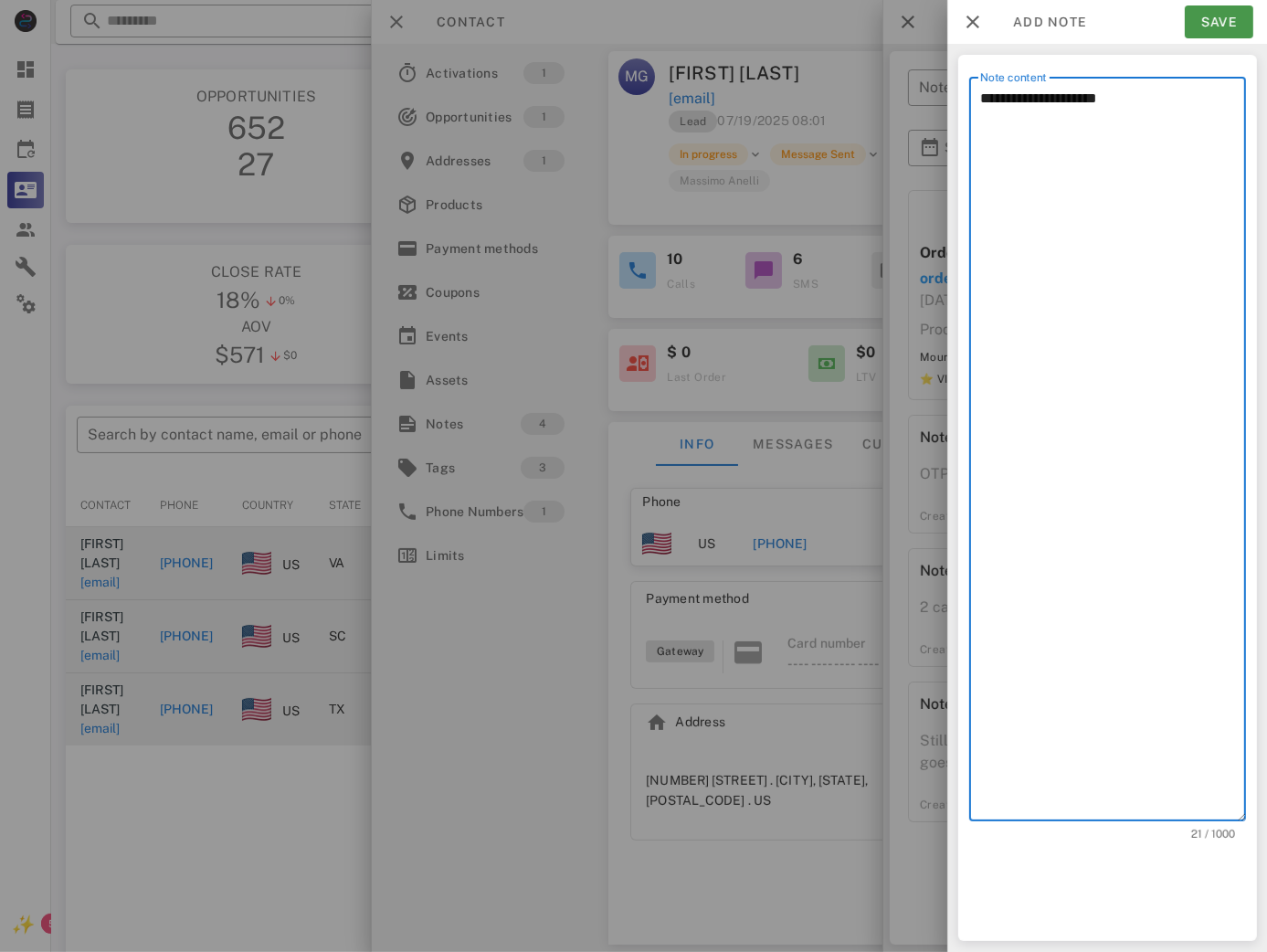 type on "**********" 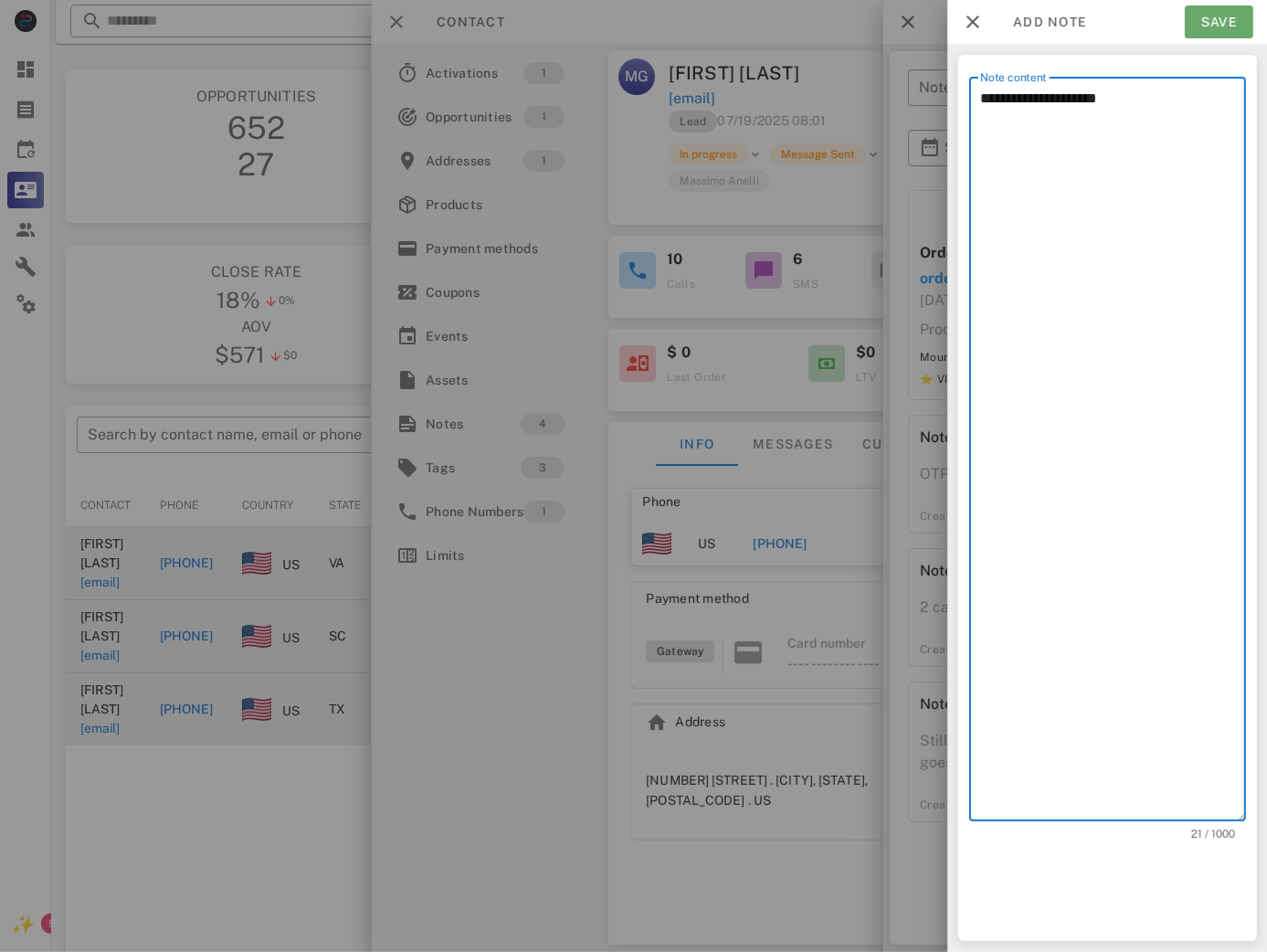 click on "Save" at bounding box center [1219, 22] 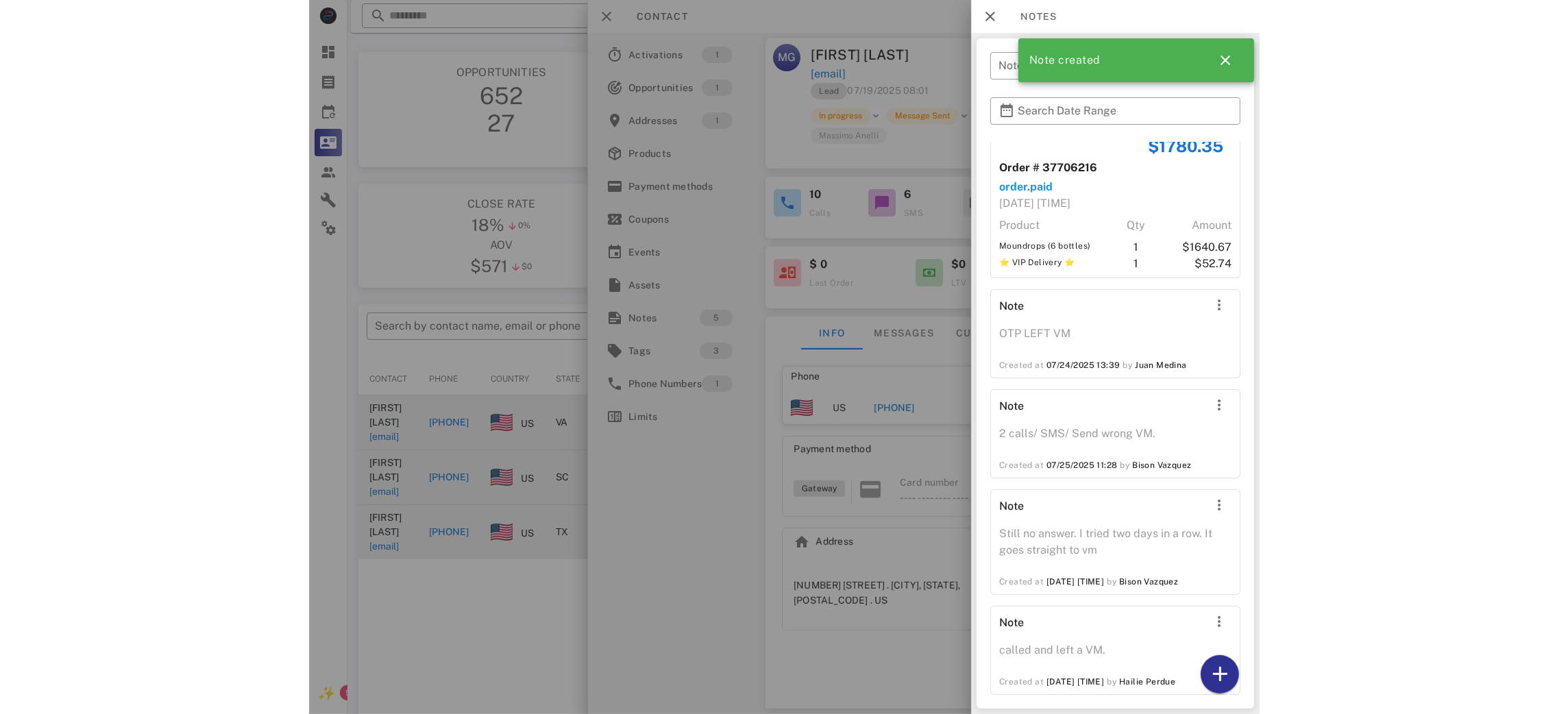 scroll, scrollTop: 34, scrollLeft: 0, axis: vertical 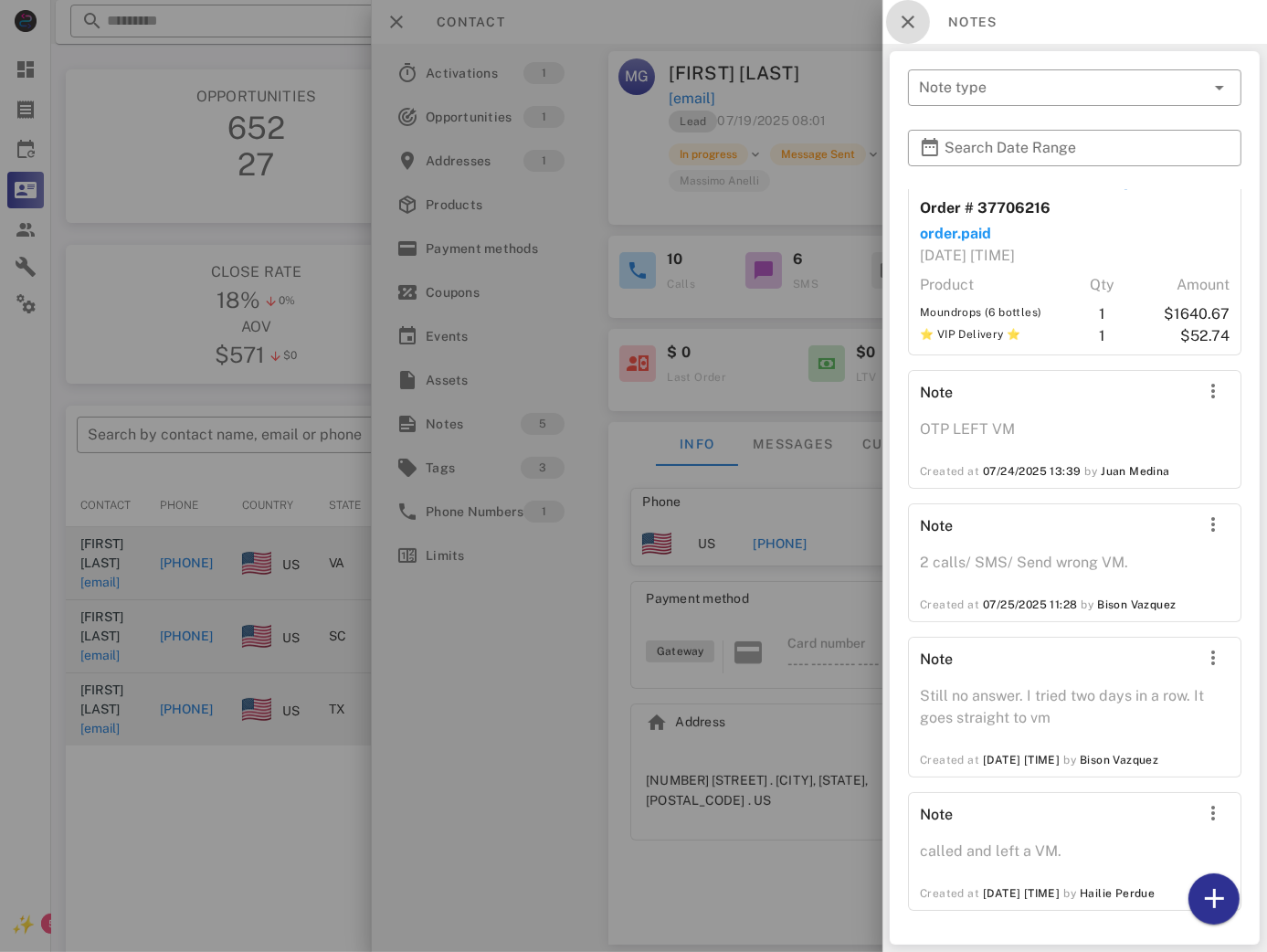 click at bounding box center [908, 22] 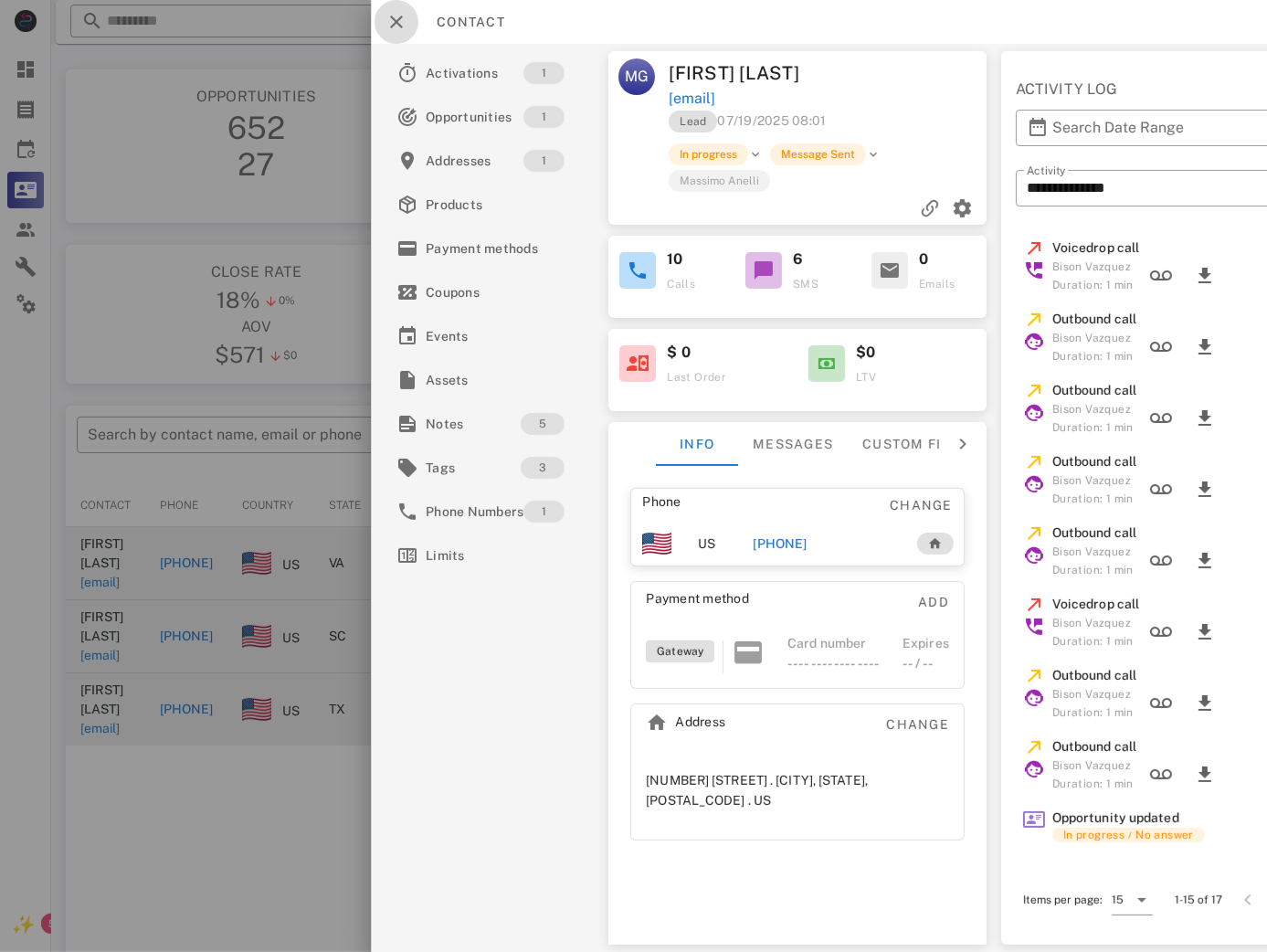 click at bounding box center (396, 22) 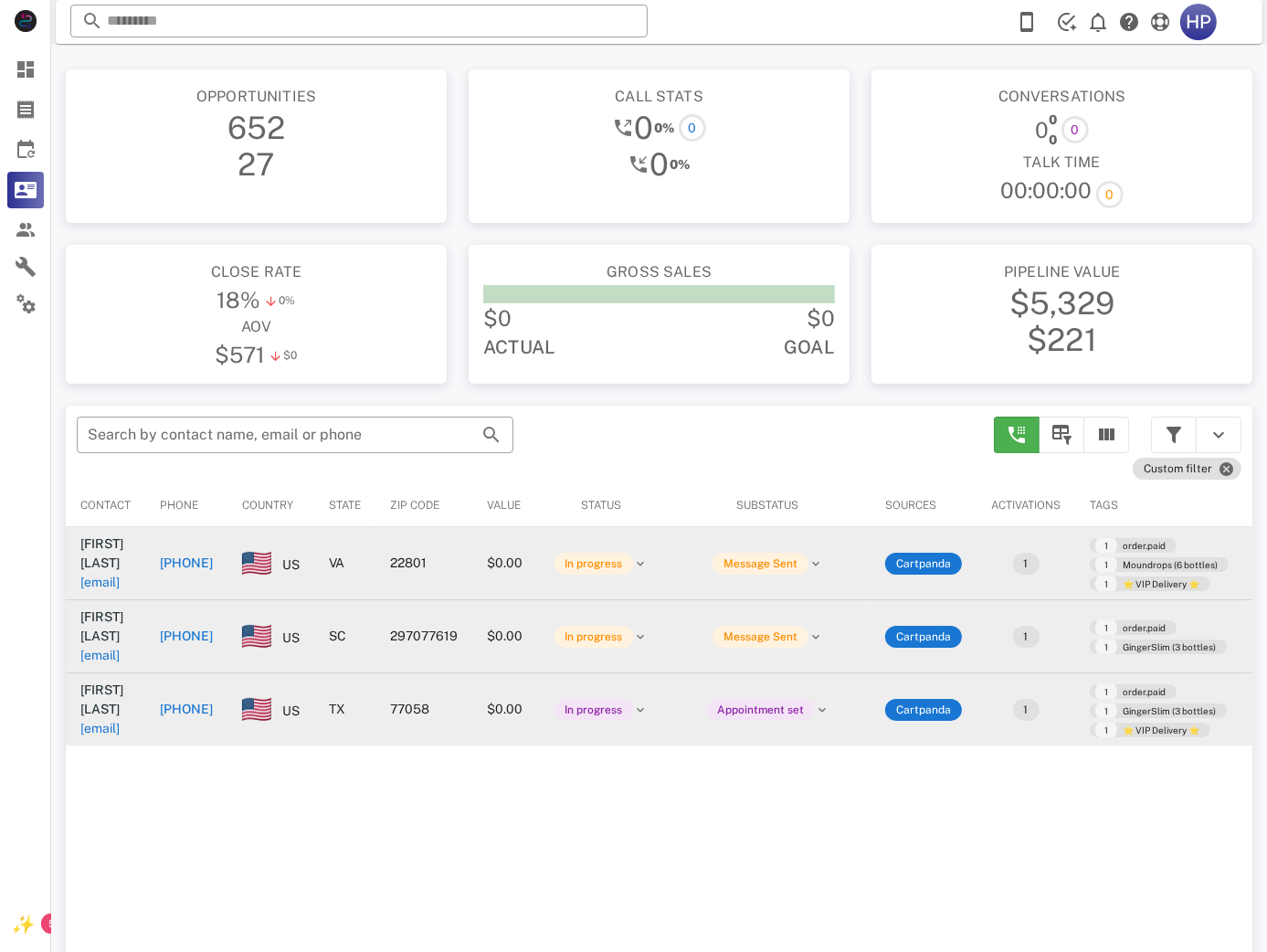 click on "[PHONE]" at bounding box center [186, 636] 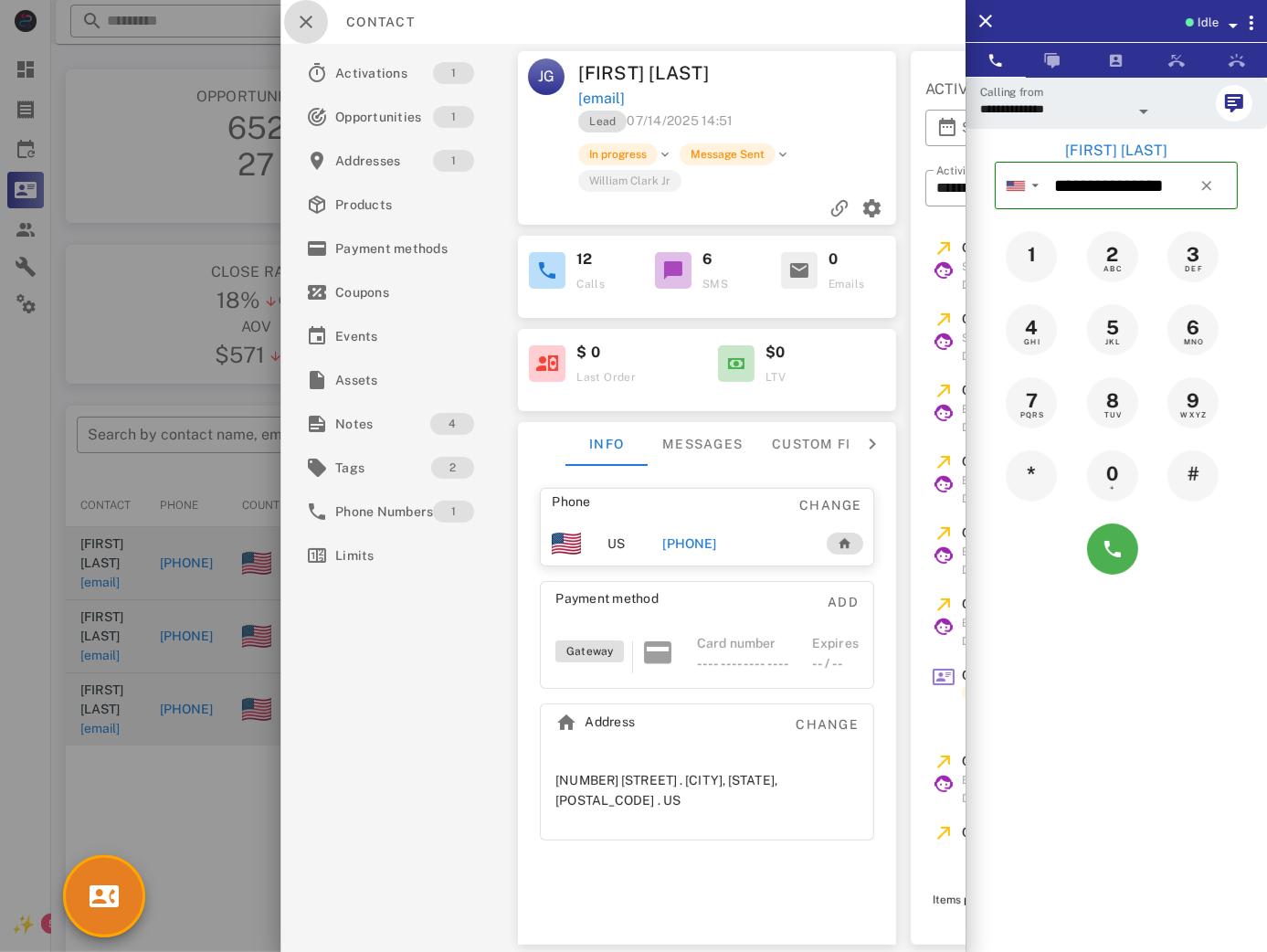 click at bounding box center [306, 22] 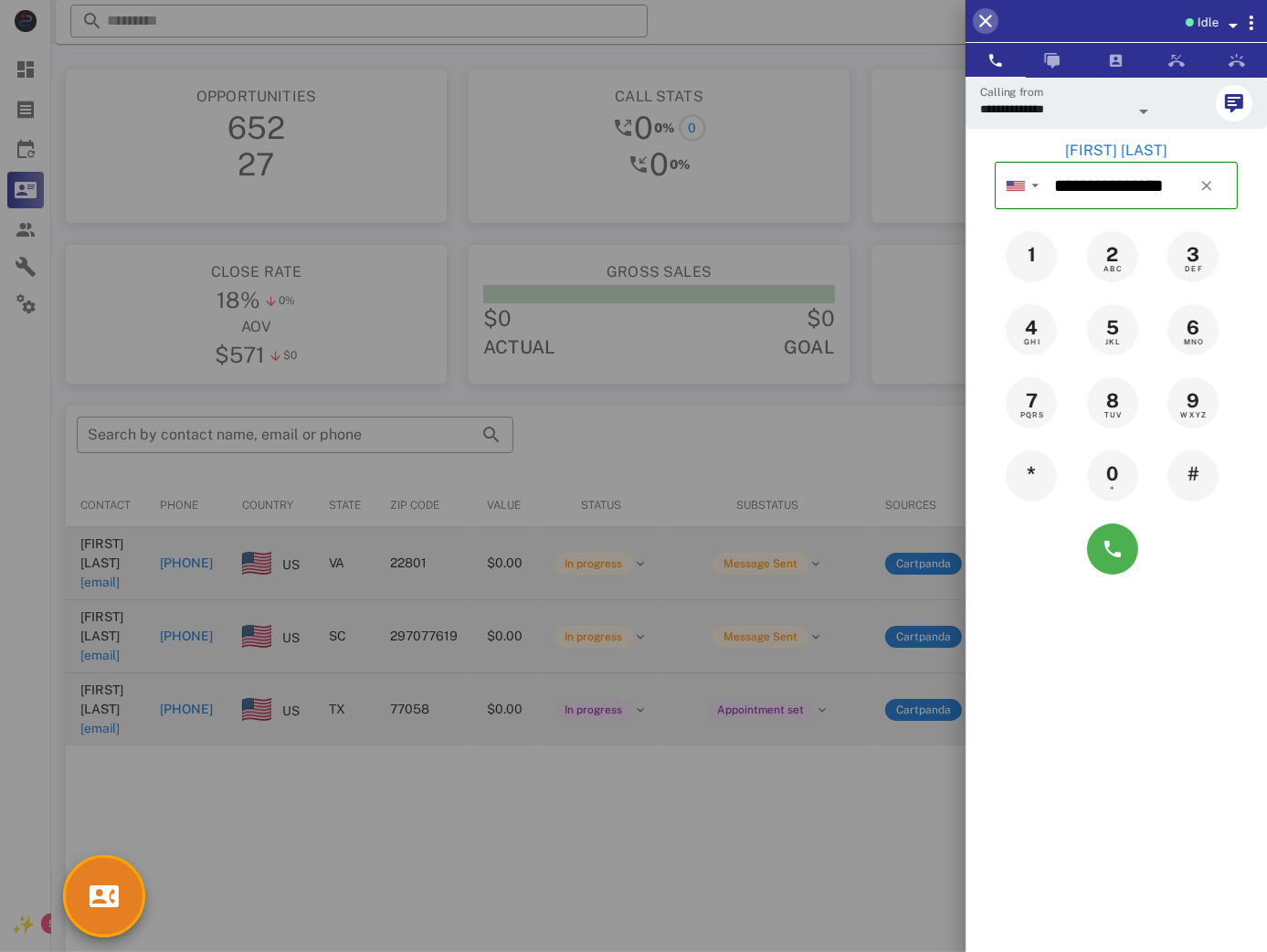click at bounding box center (986, 21) 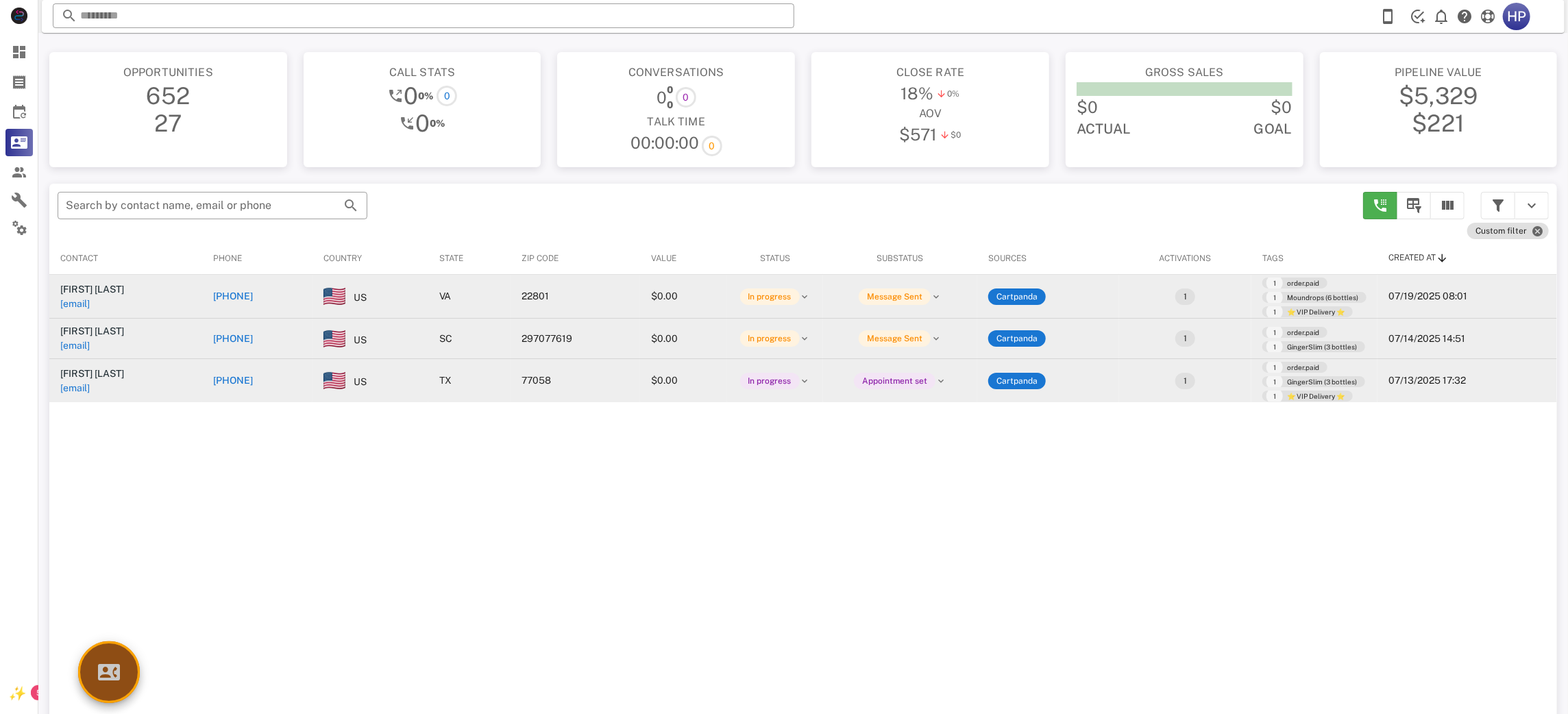 click at bounding box center [109, 672] 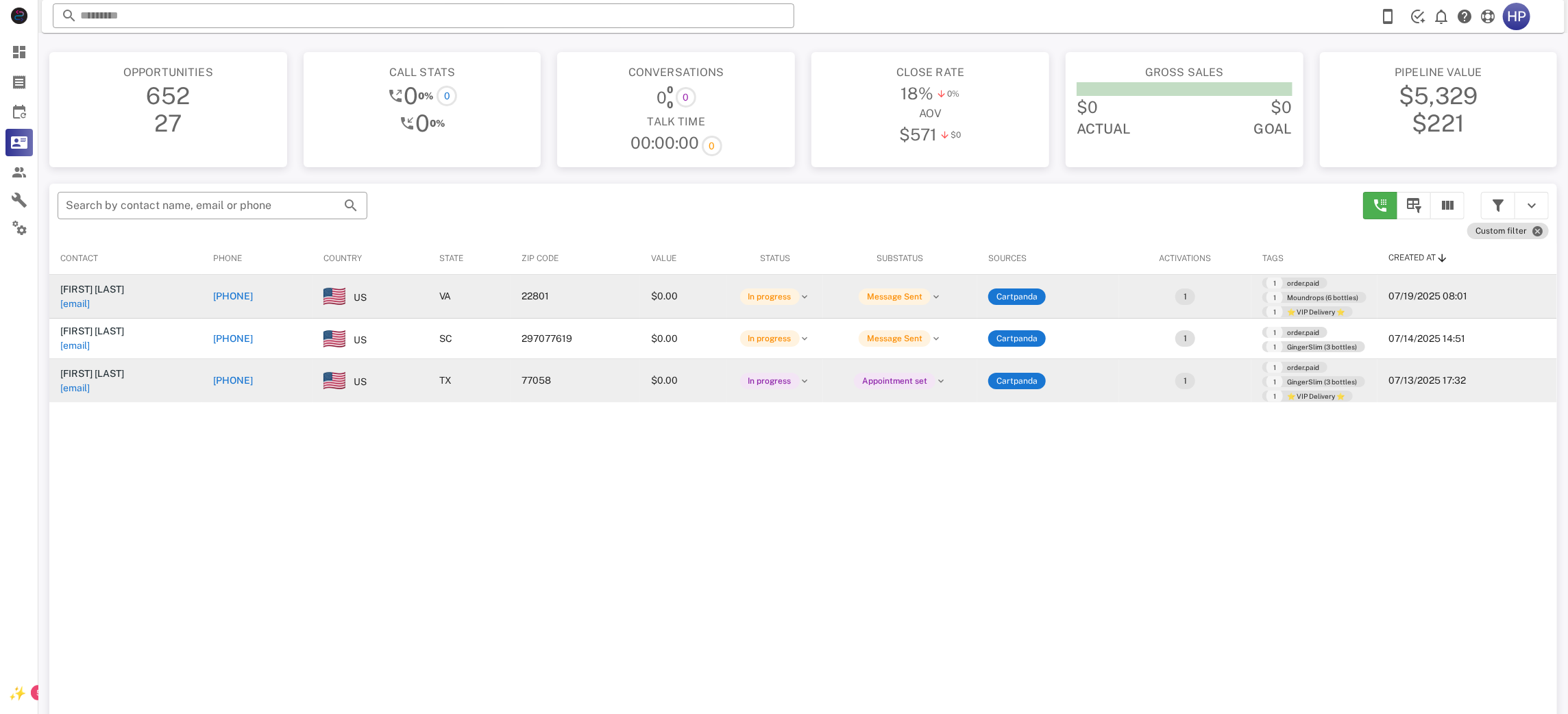 click on "[PHONE]" at bounding box center (233, 338) 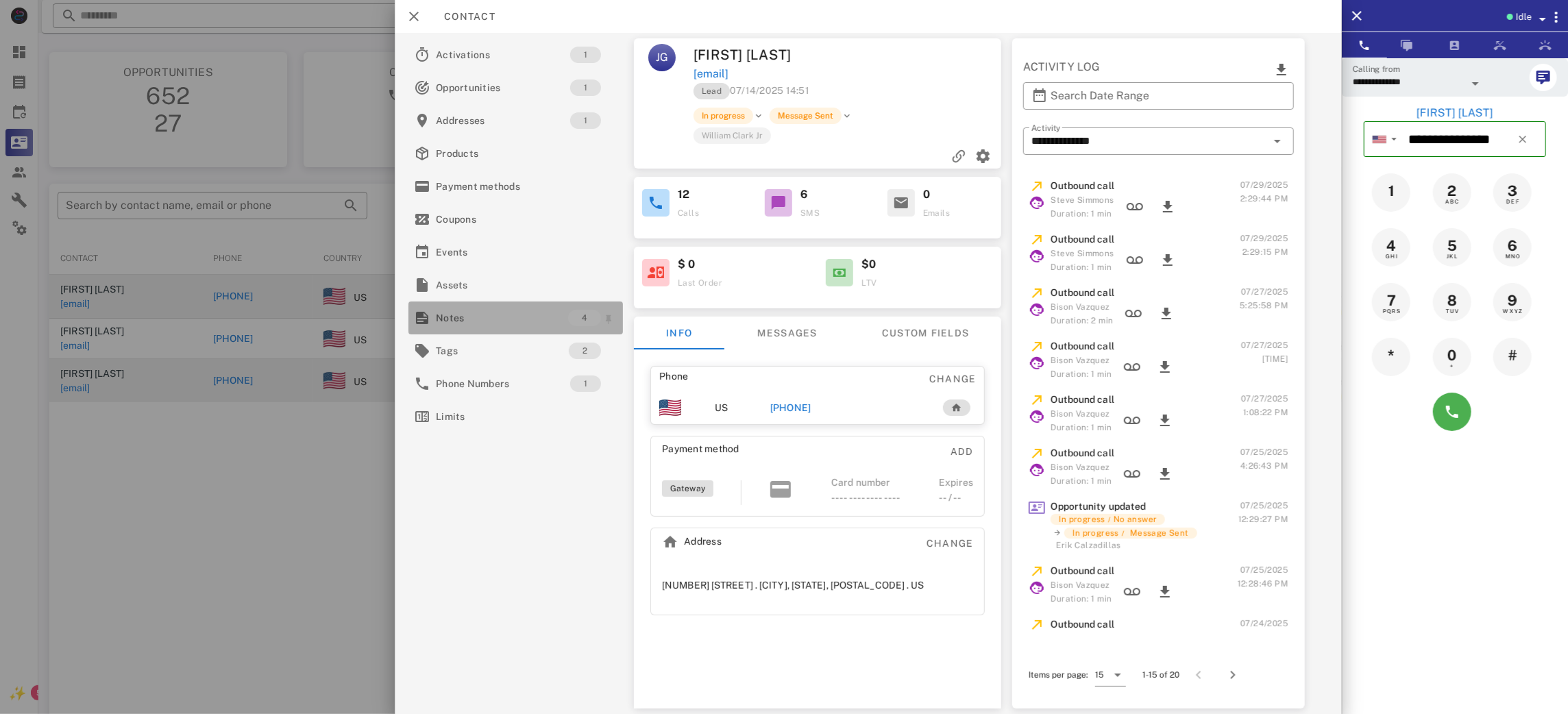click on "Notes" at bounding box center [502, 318] 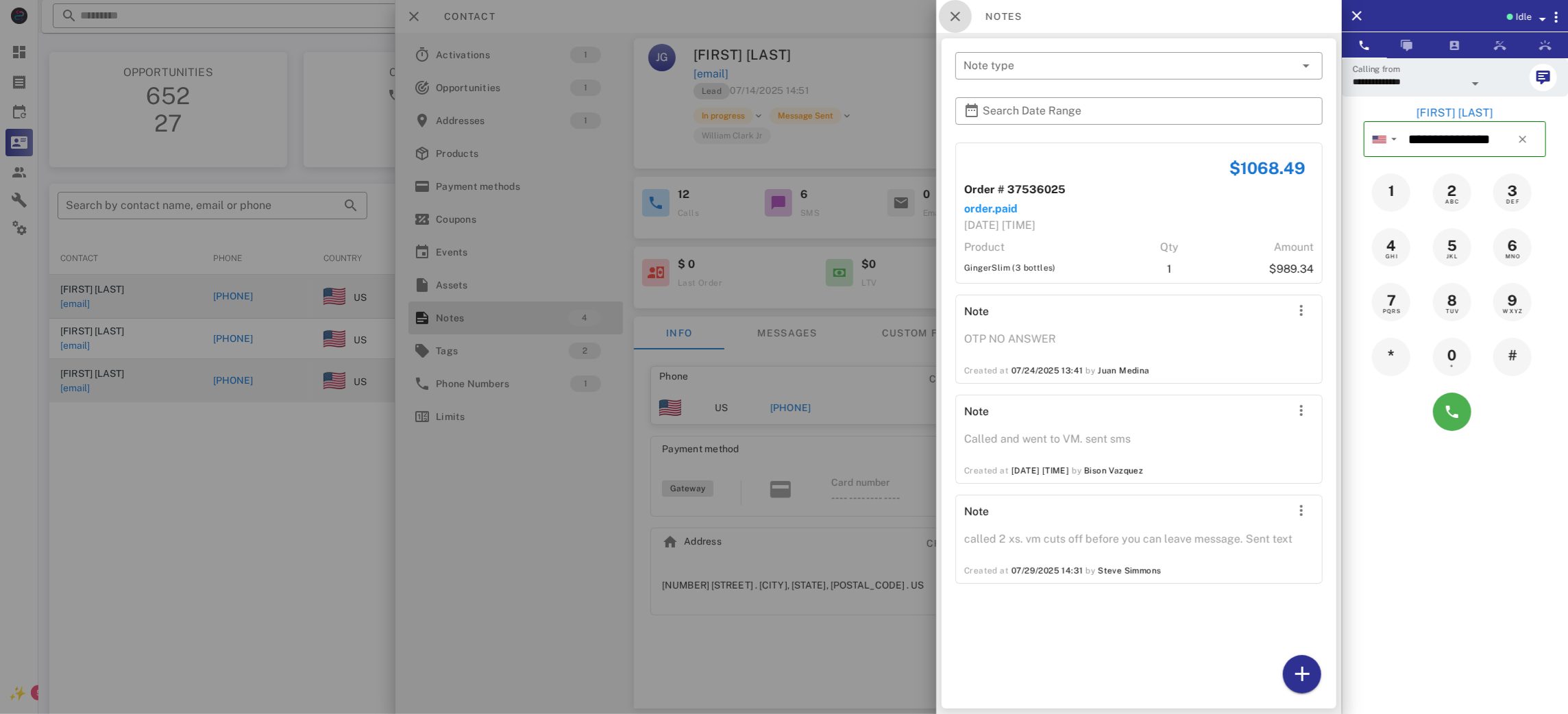 click at bounding box center (955, 16) 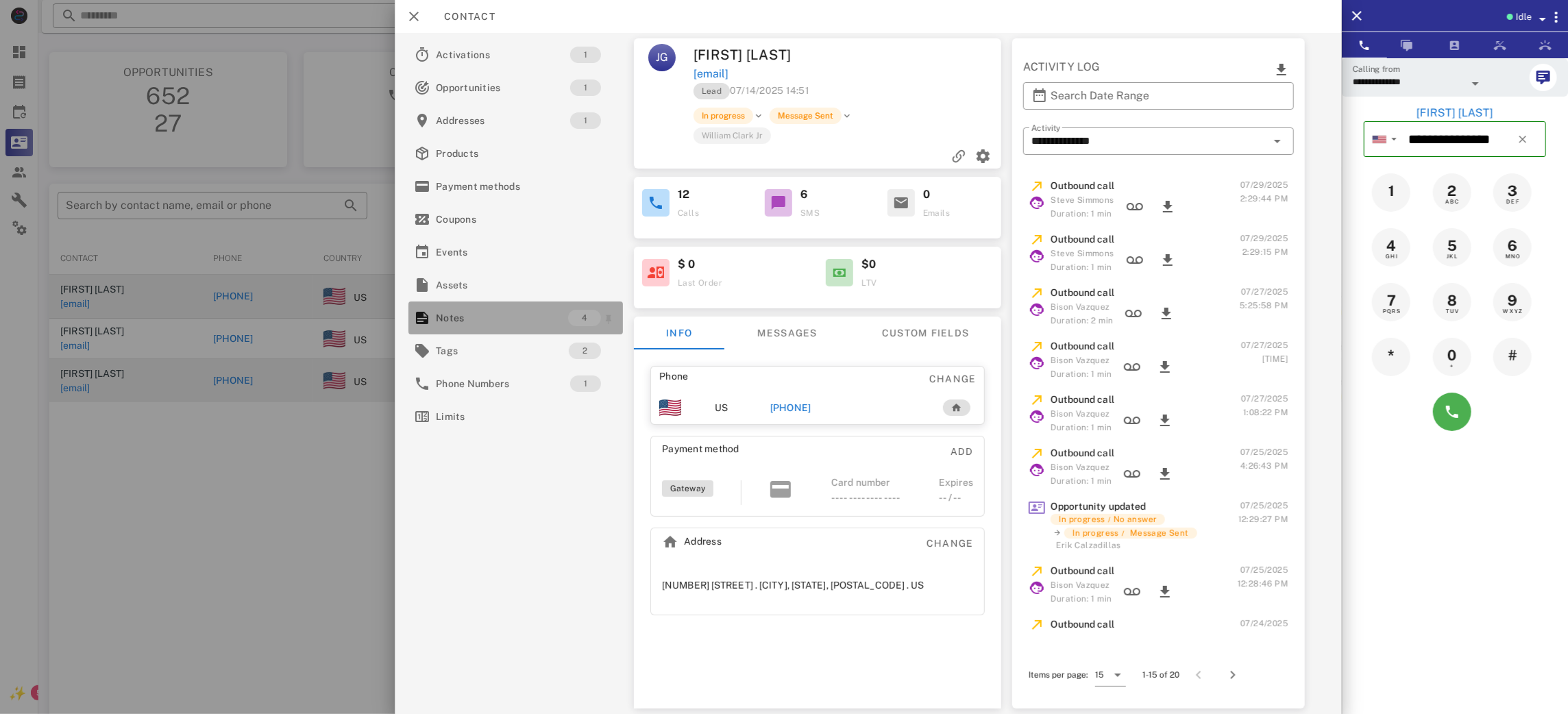 click on "Notes" at bounding box center [502, 318] 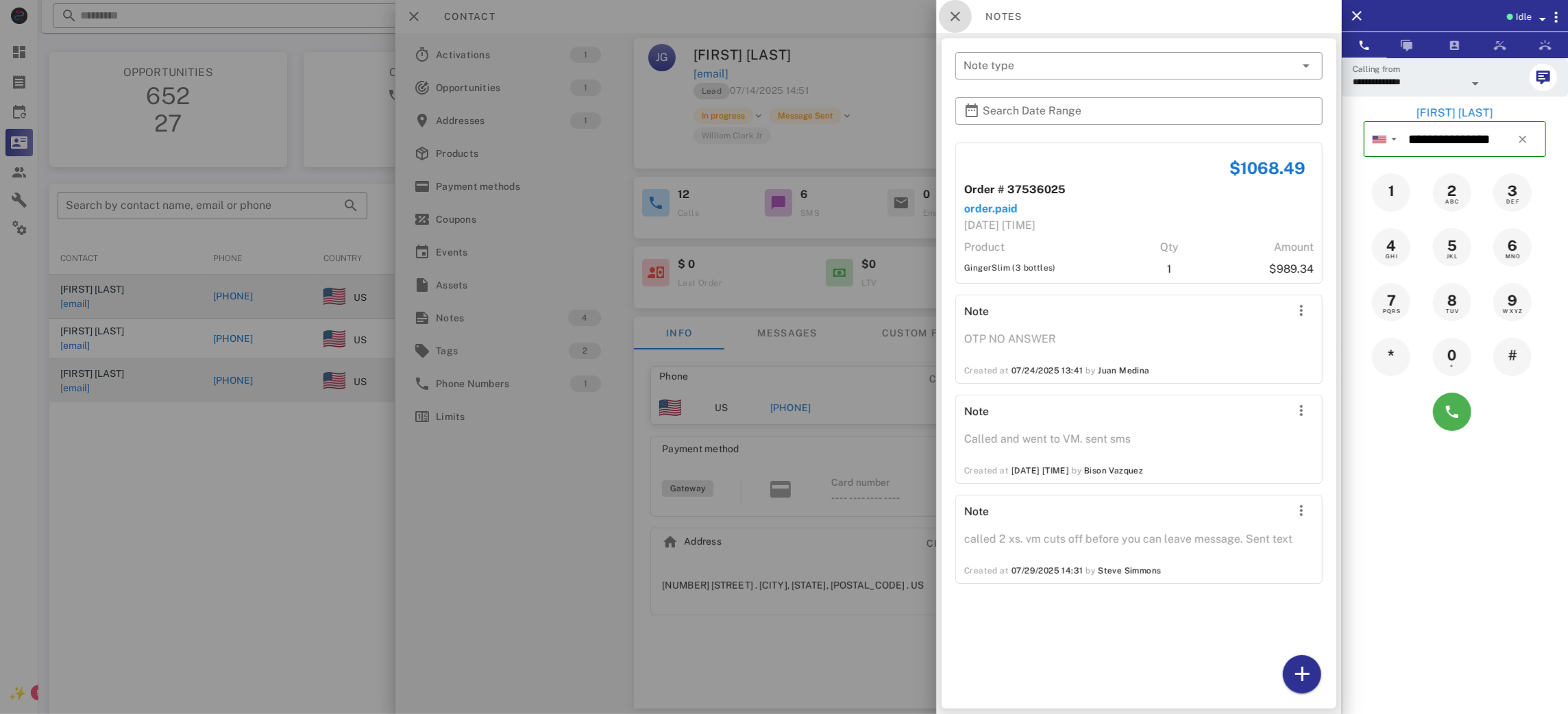 click at bounding box center (955, 16) 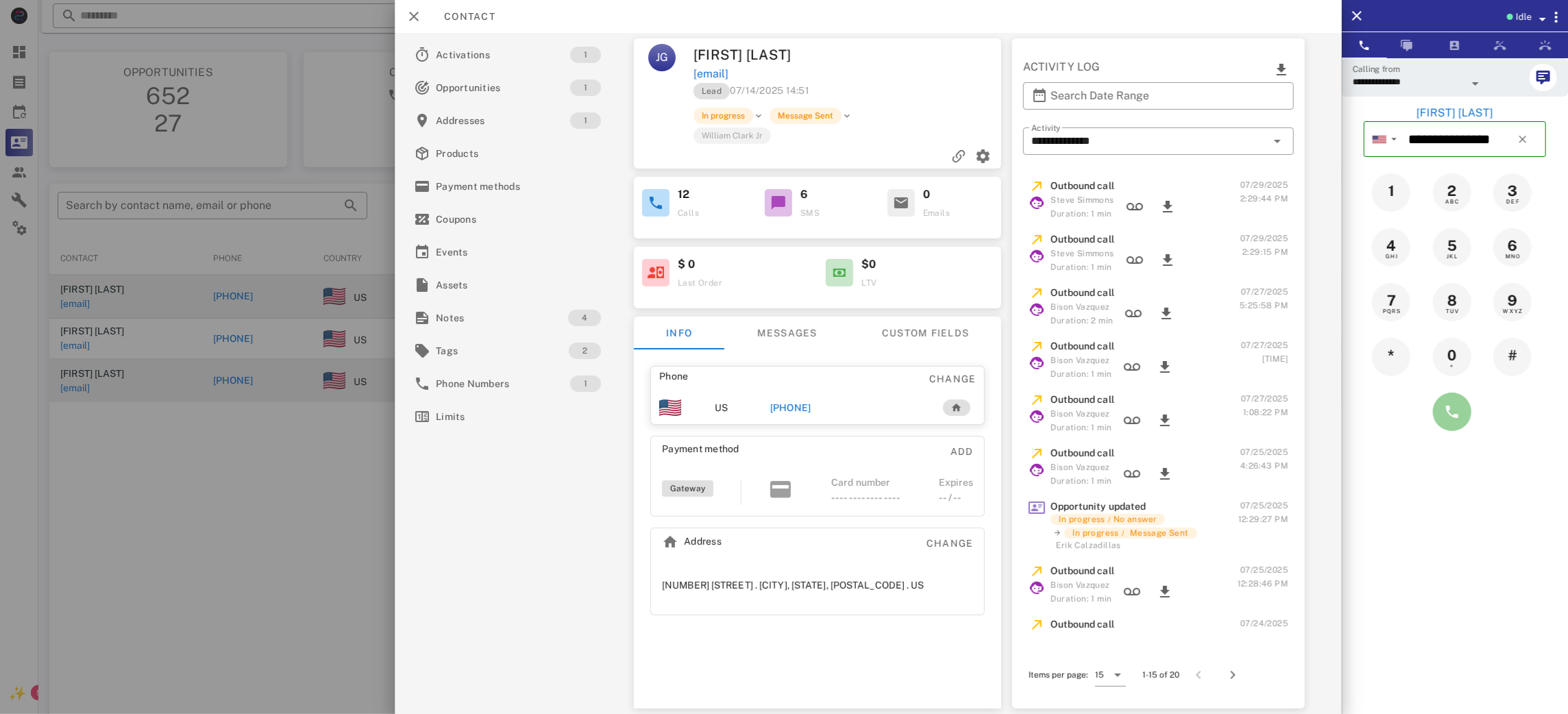 click at bounding box center [1452, 412] 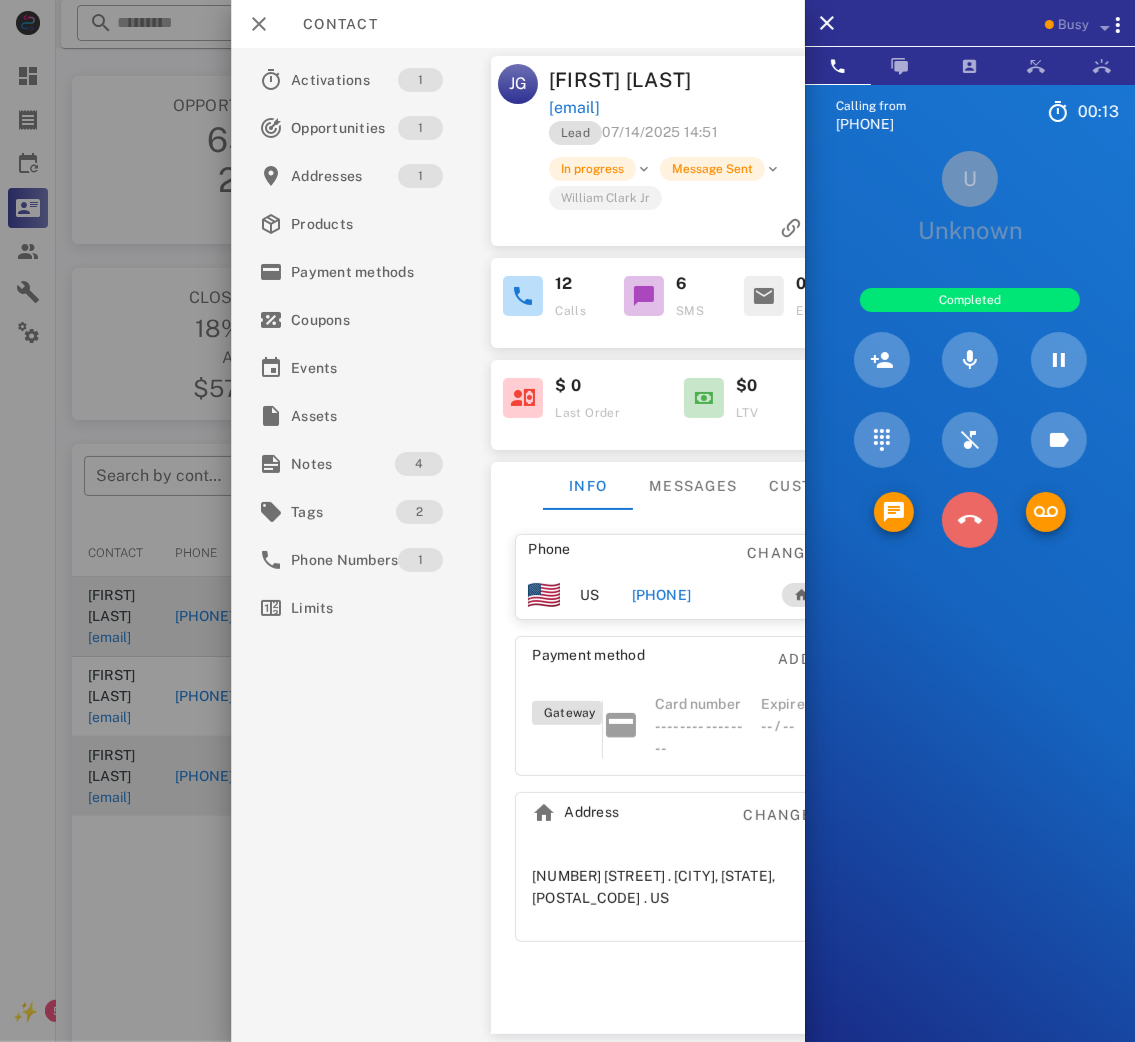 click at bounding box center [970, 520] 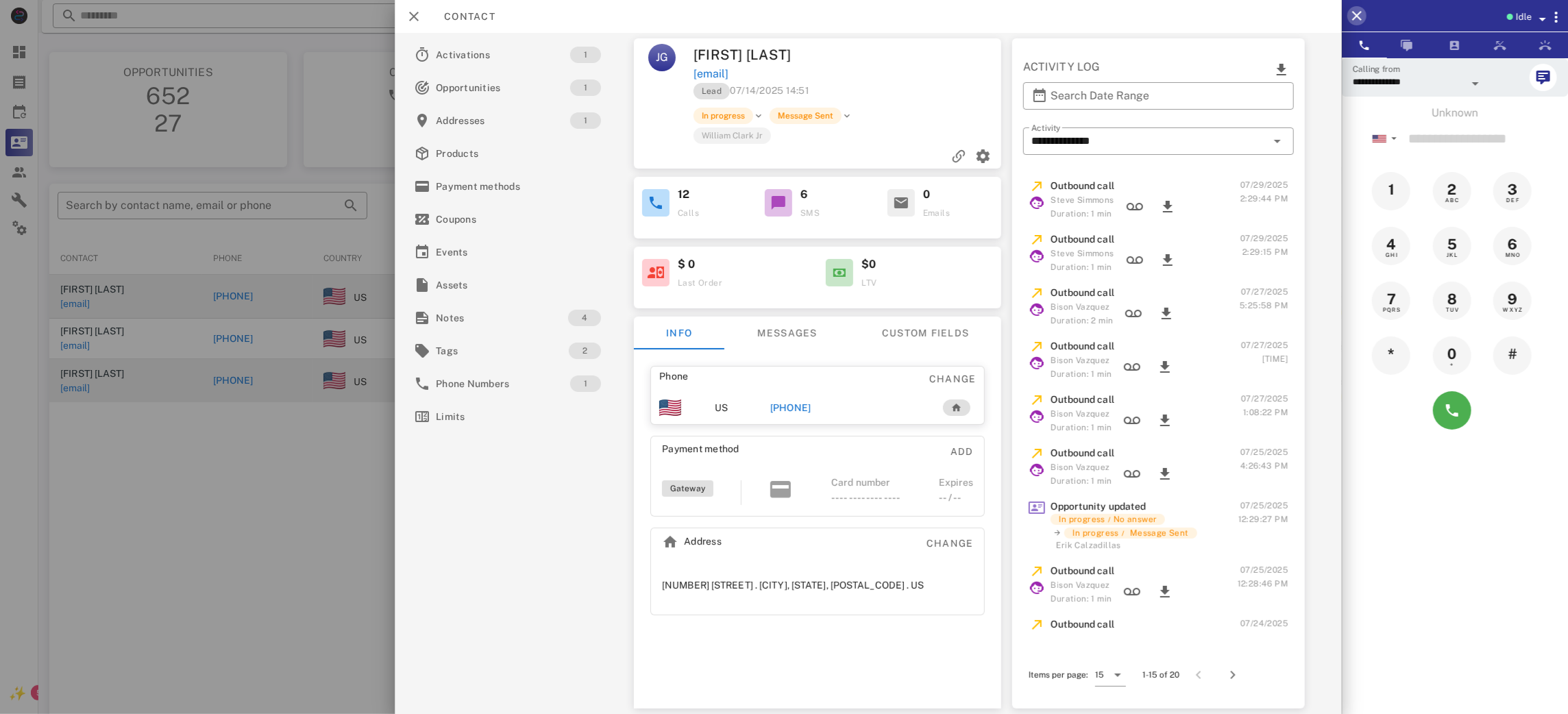click at bounding box center [1357, 16] 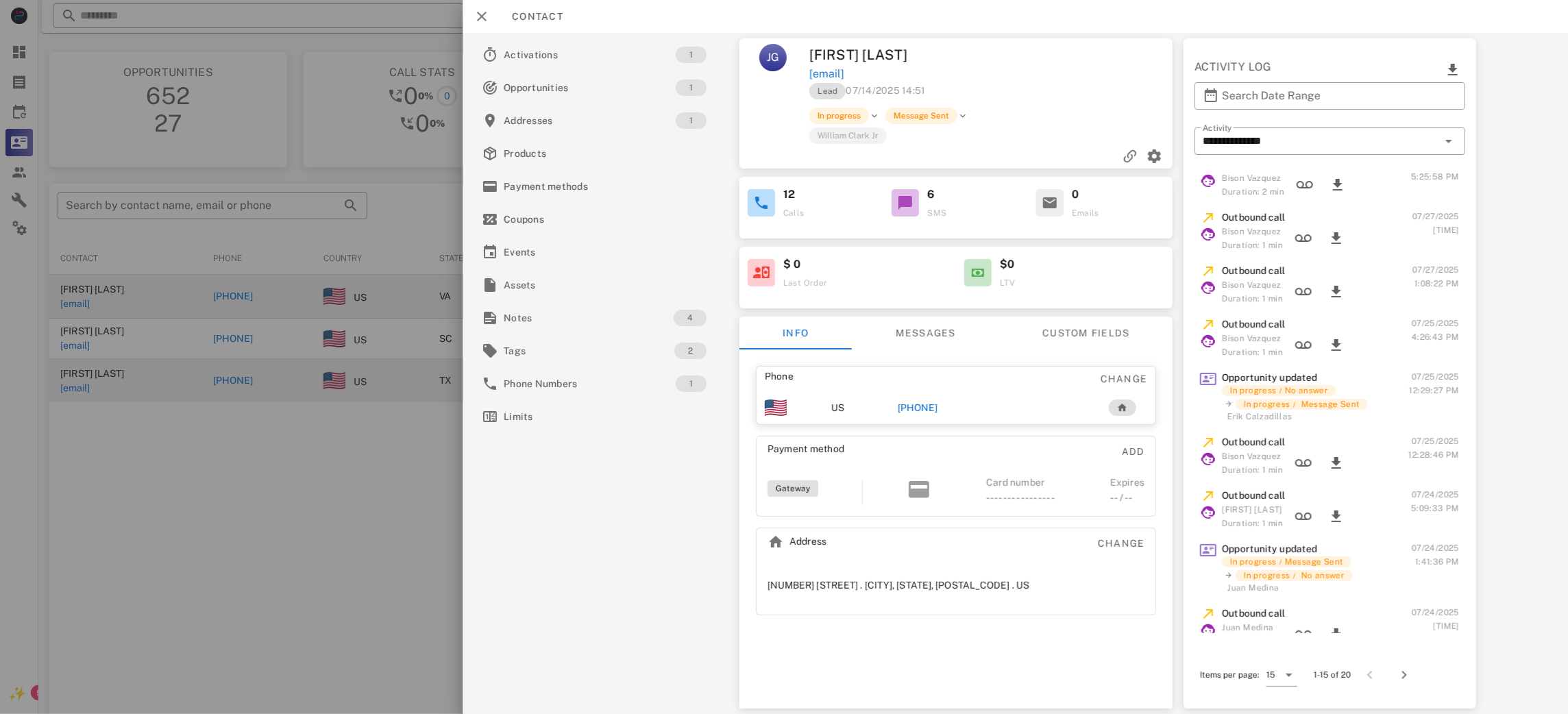 scroll, scrollTop: 0, scrollLeft: 0, axis: both 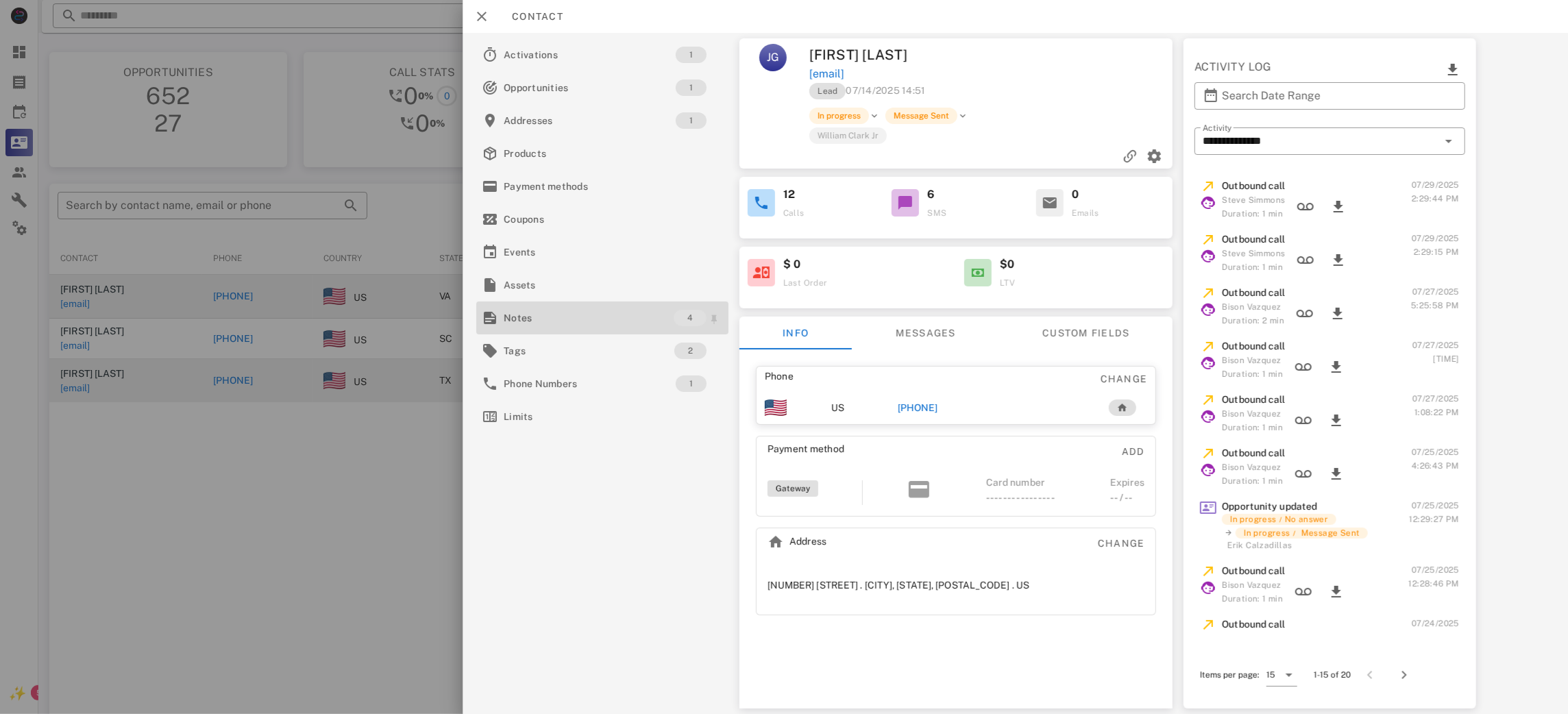 click on "Notes" at bounding box center (589, 318) 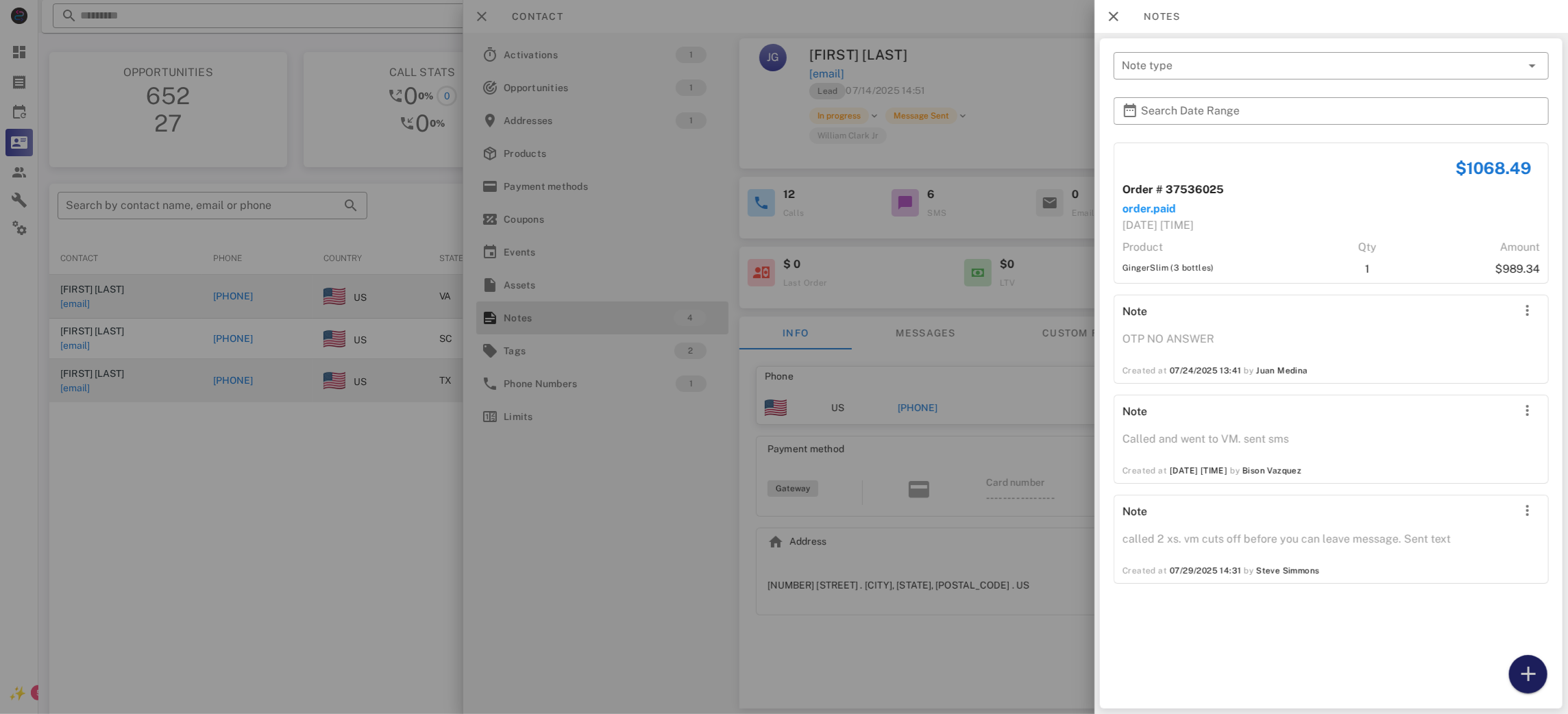 click at bounding box center [1528, 674] 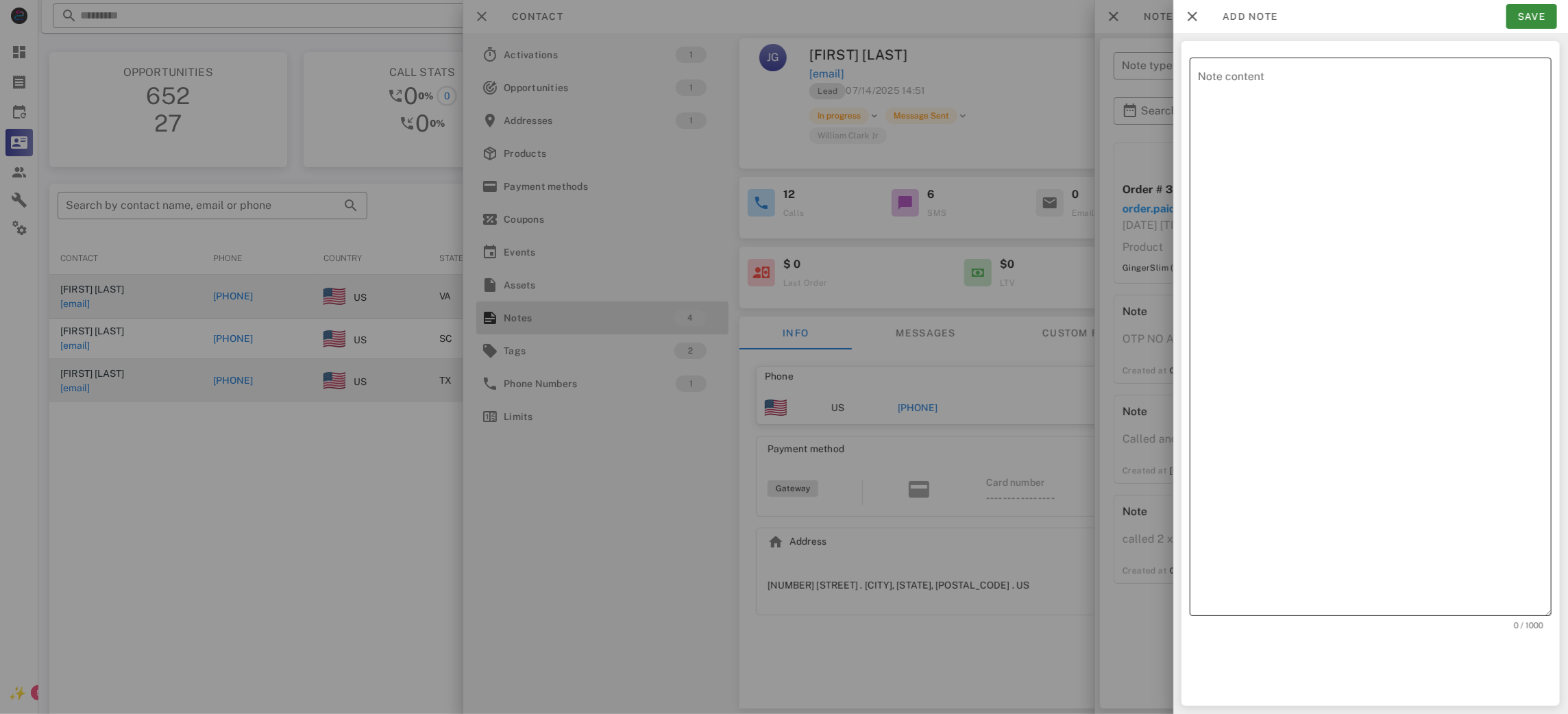 click on "Note content" at bounding box center (1375, 340) 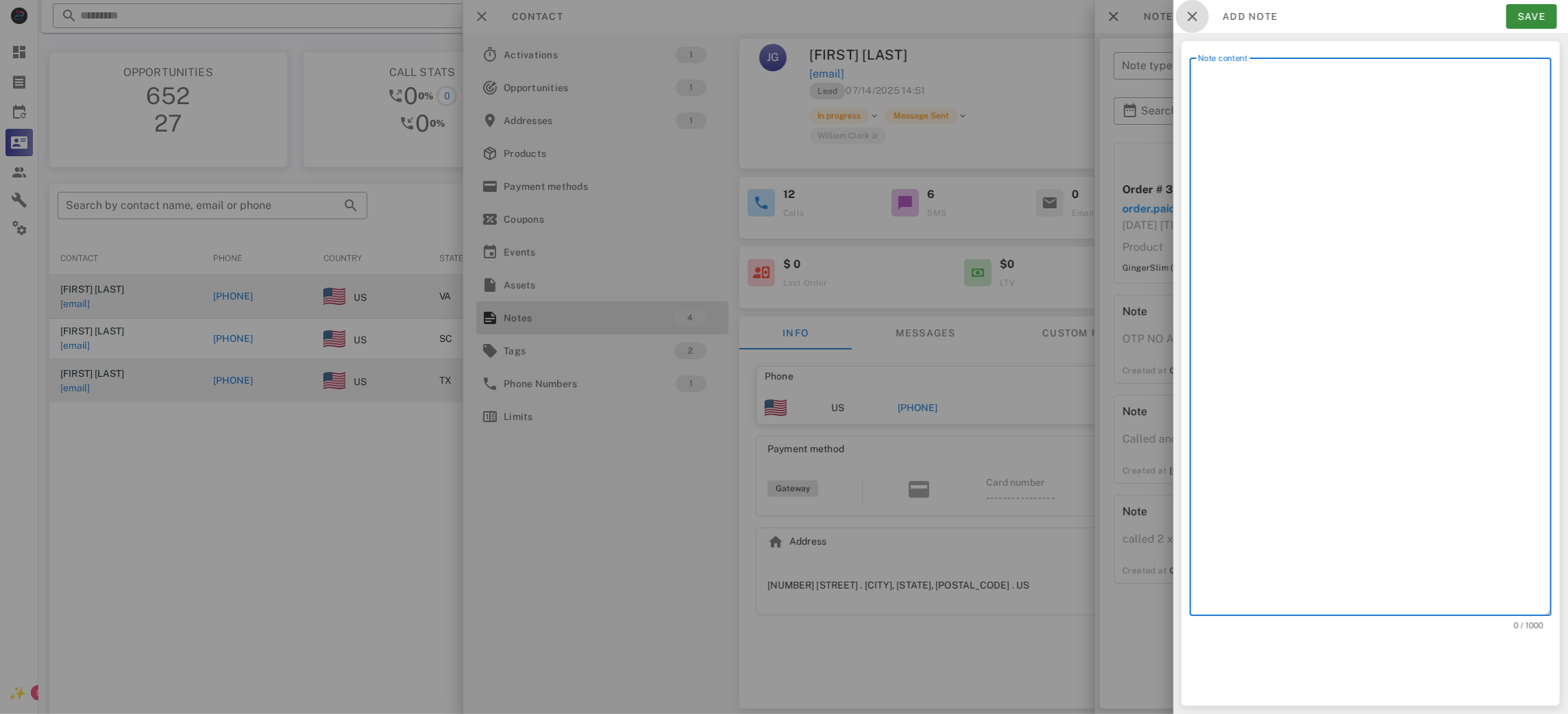 click at bounding box center [1192, 16] 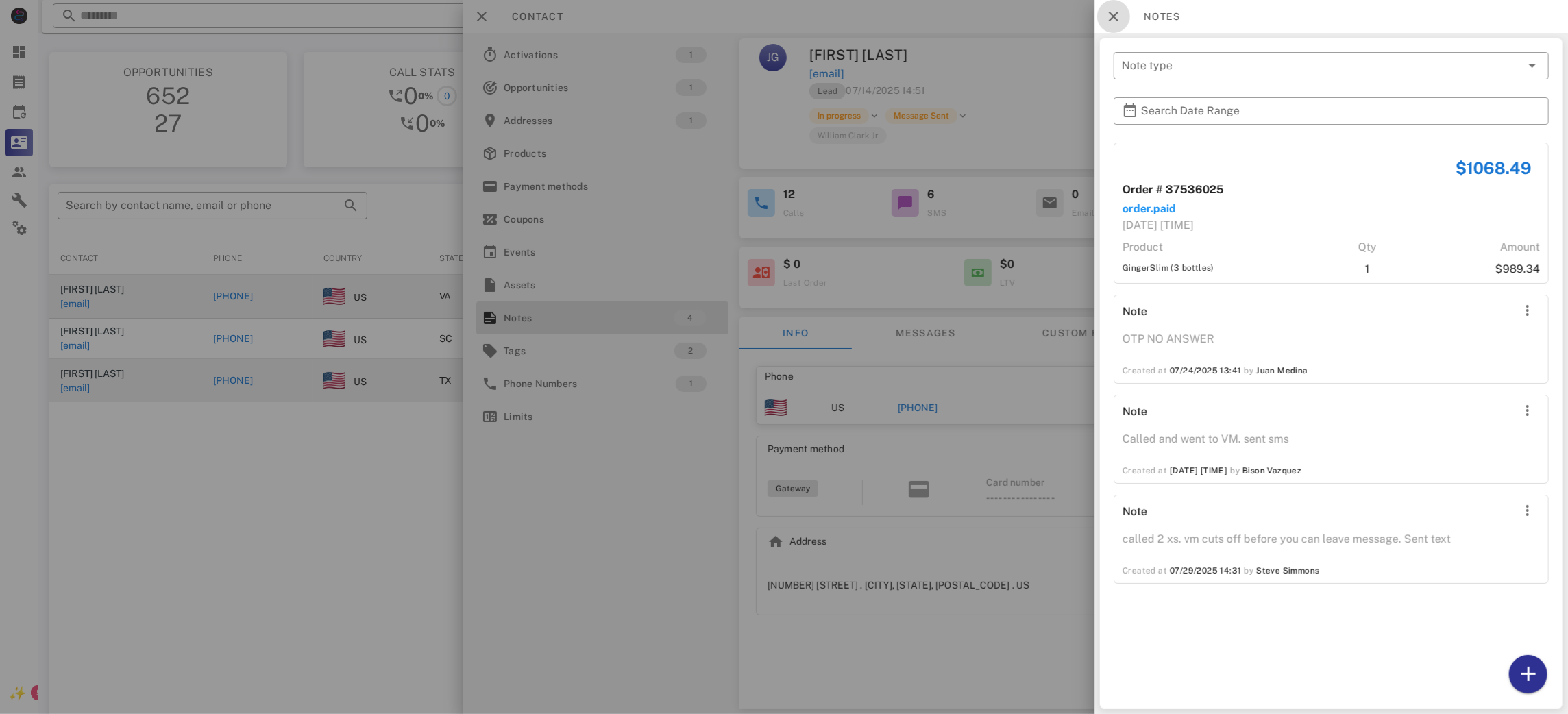 click at bounding box center (1114, 16) 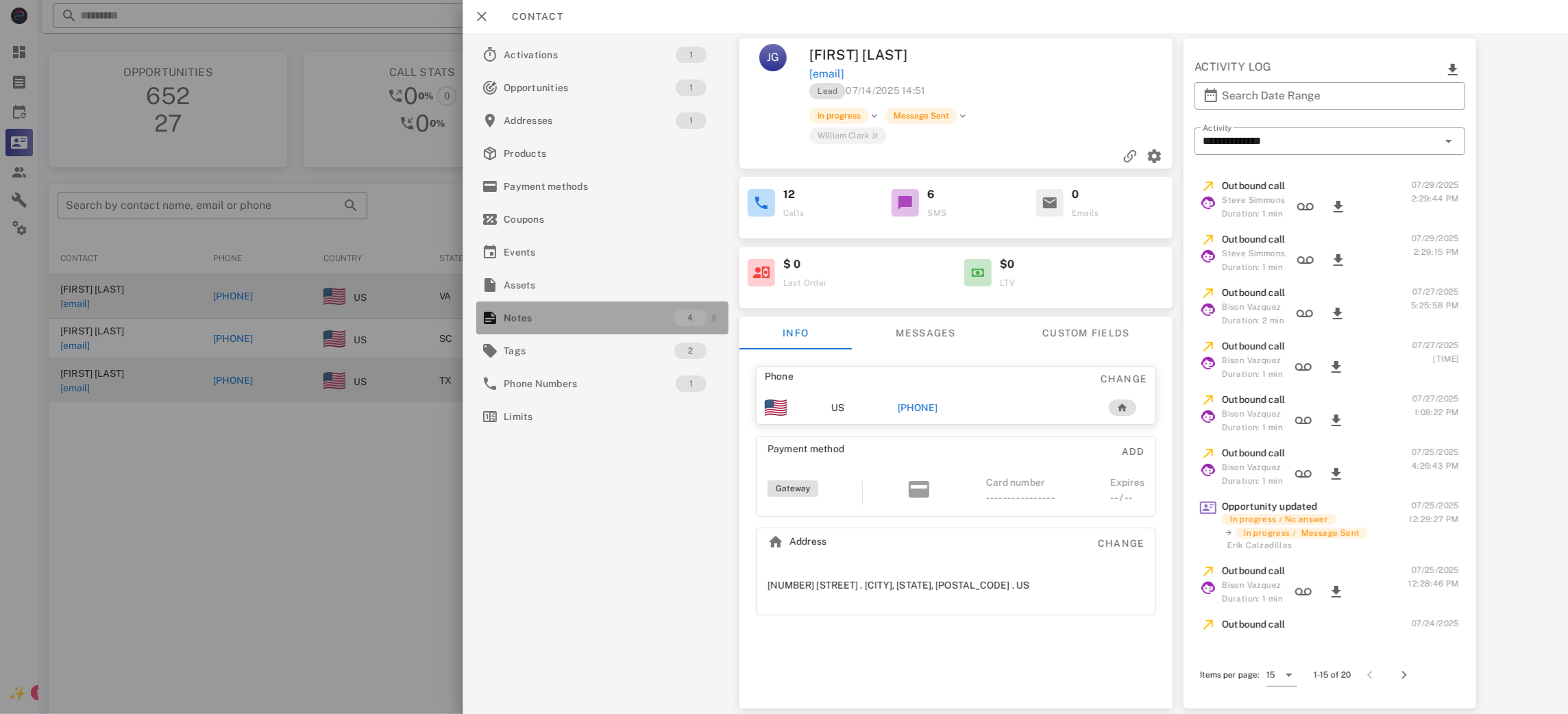 click on "Notes" at bounding box center [589, 318] 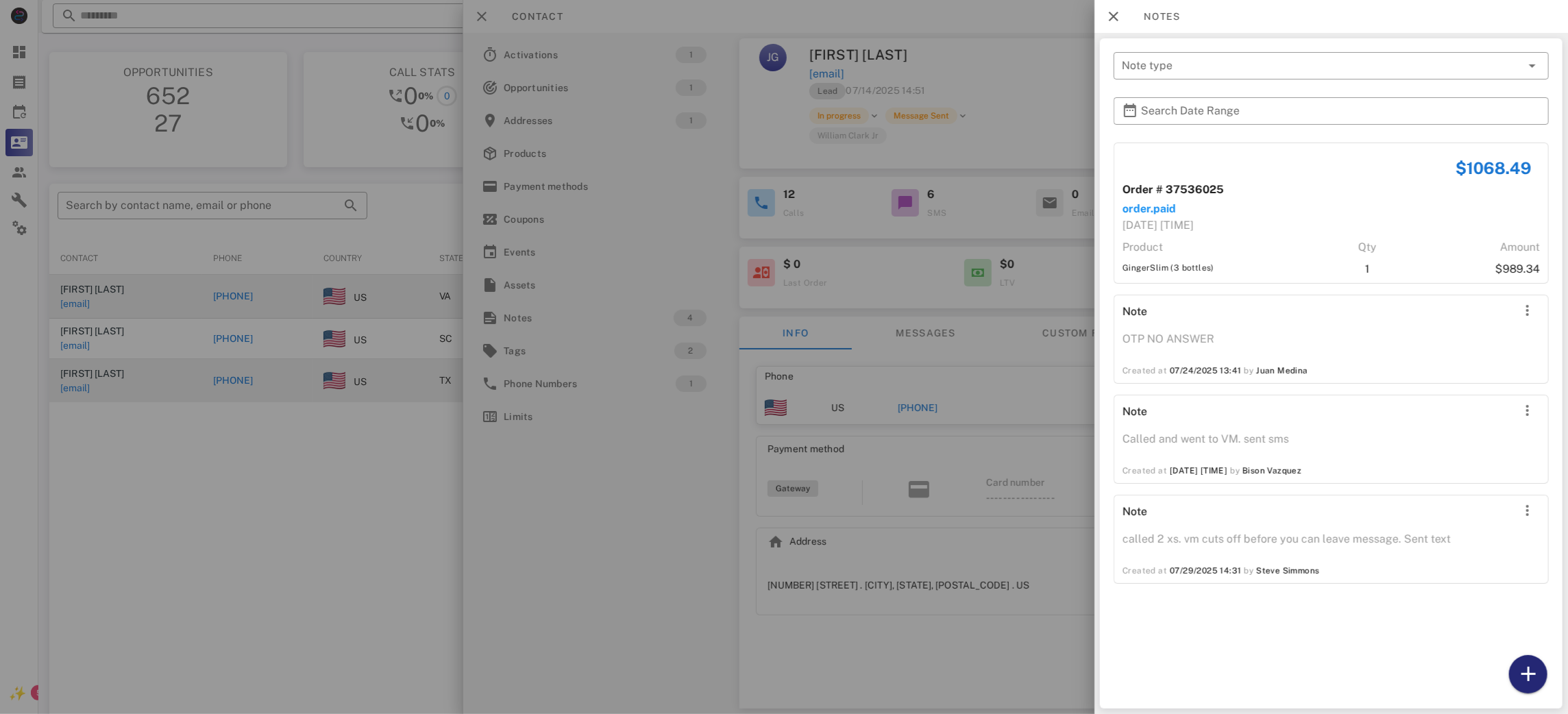 click at bounding box center (1528, 674) 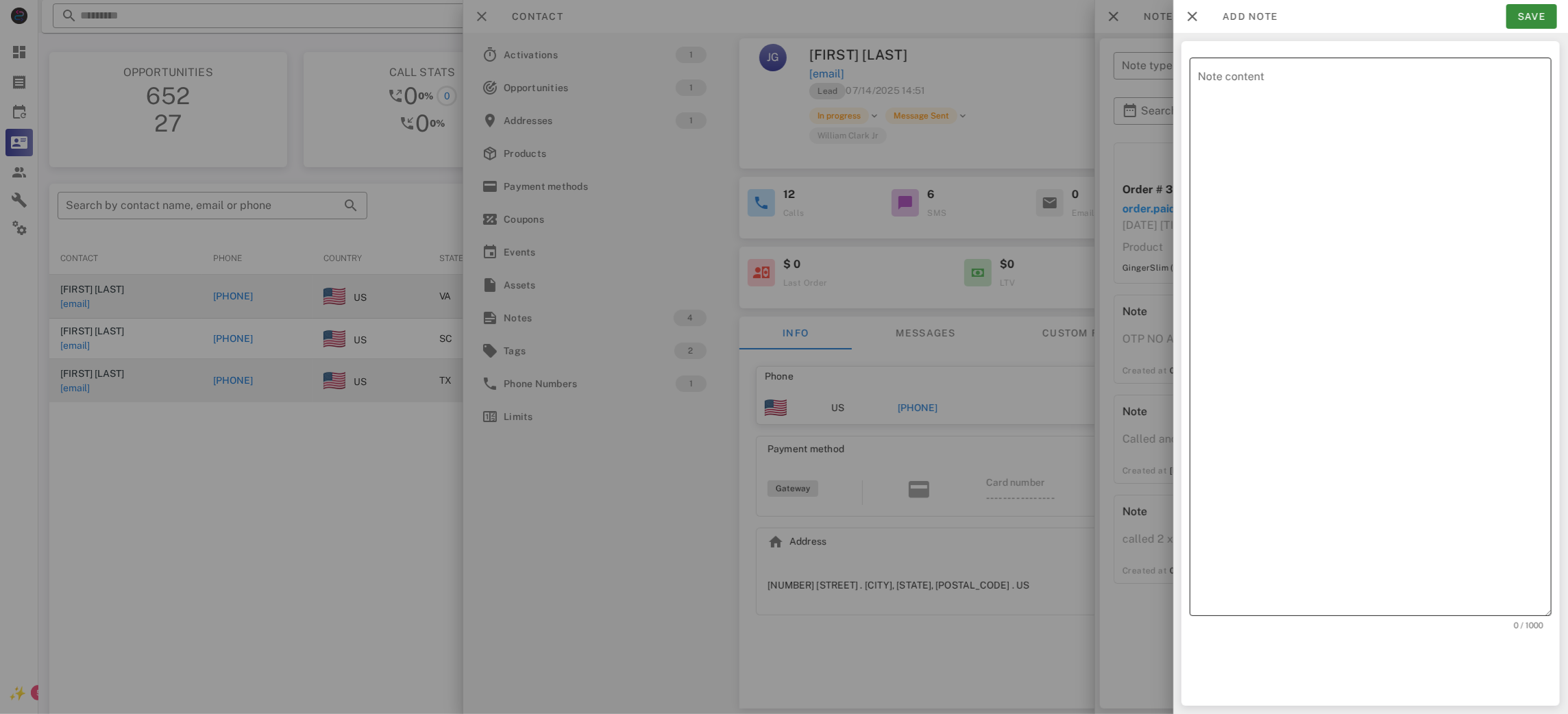 click on "Note content" at bounding box center (1375, 340) 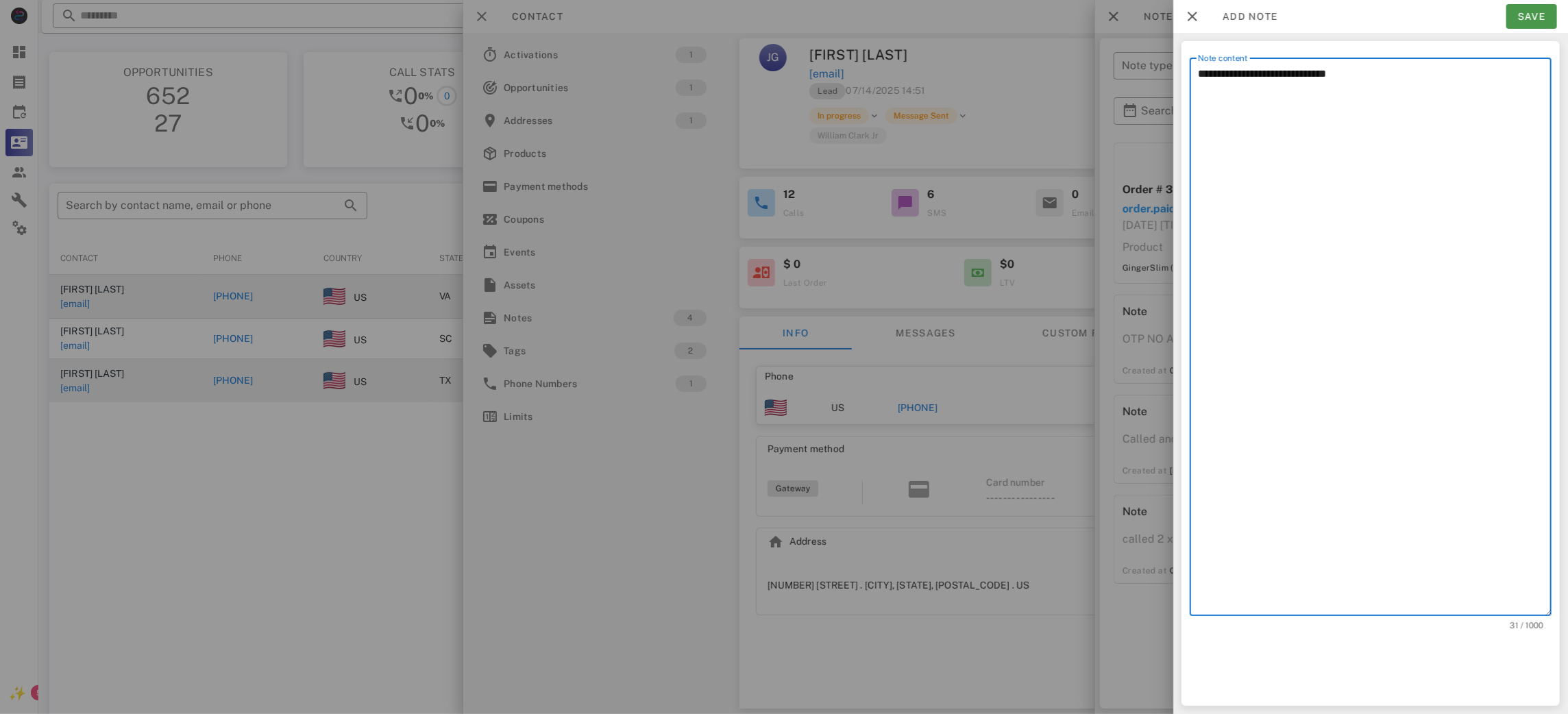 type on "**********" 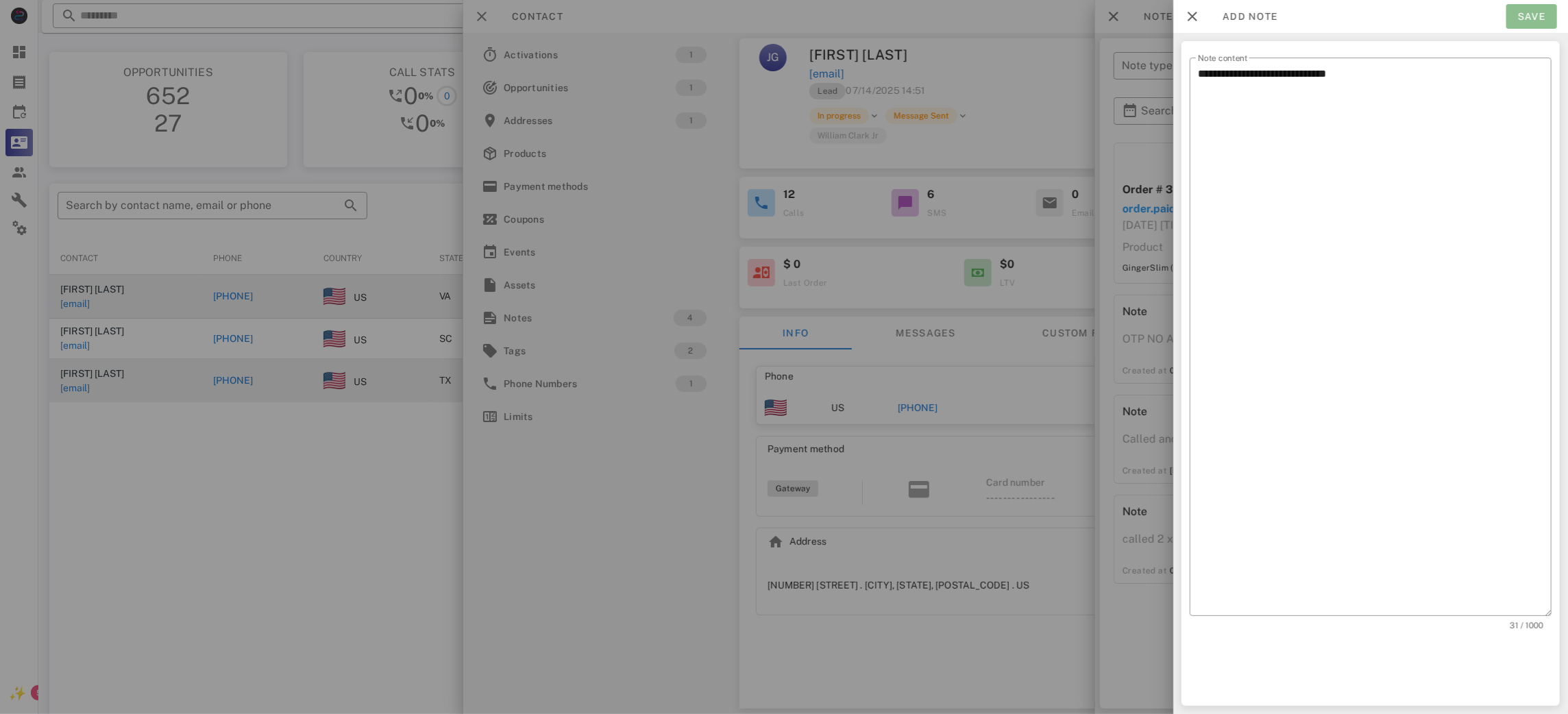 click on "Save" at bounding box center [1532, 16] 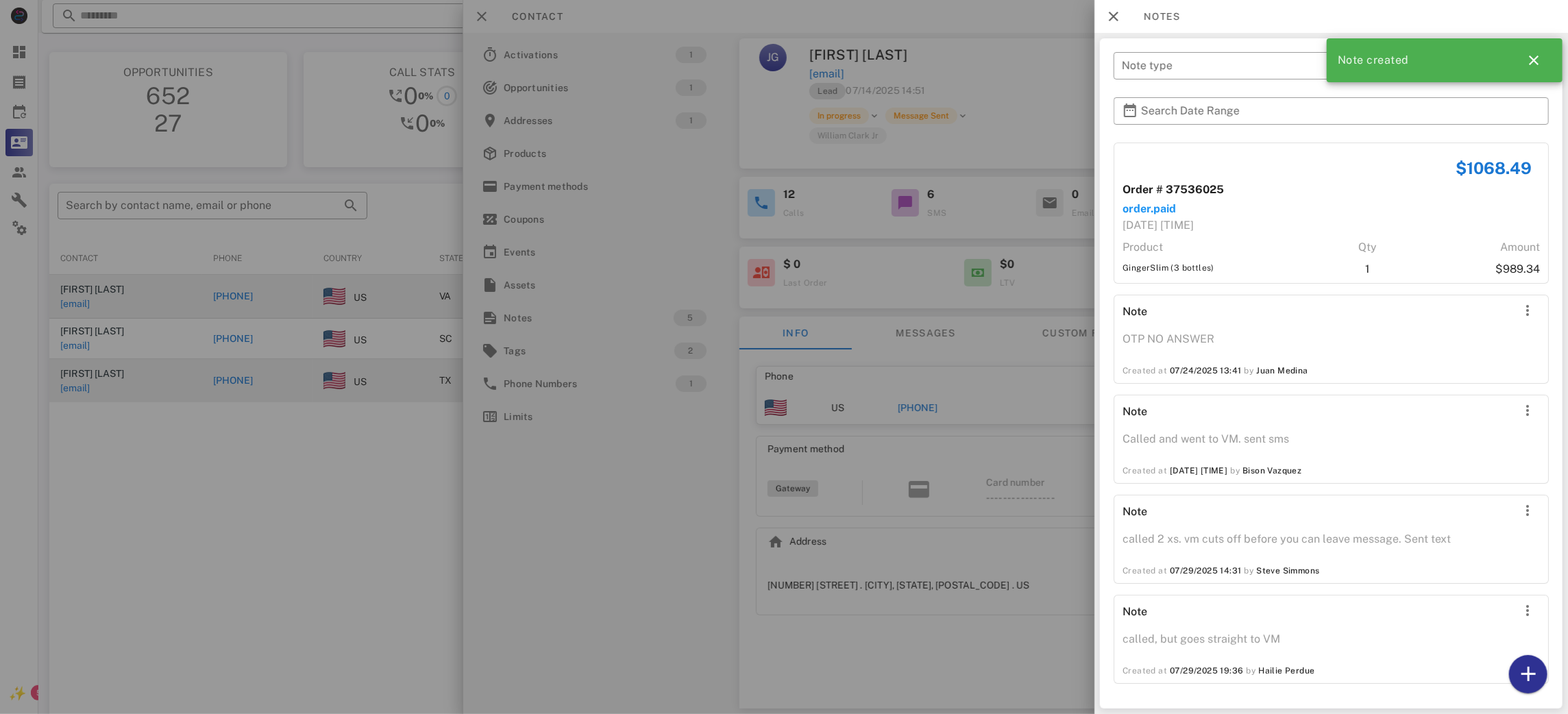 scroll, scrollTop: 1, scrollLeft: 0, axis: vertical 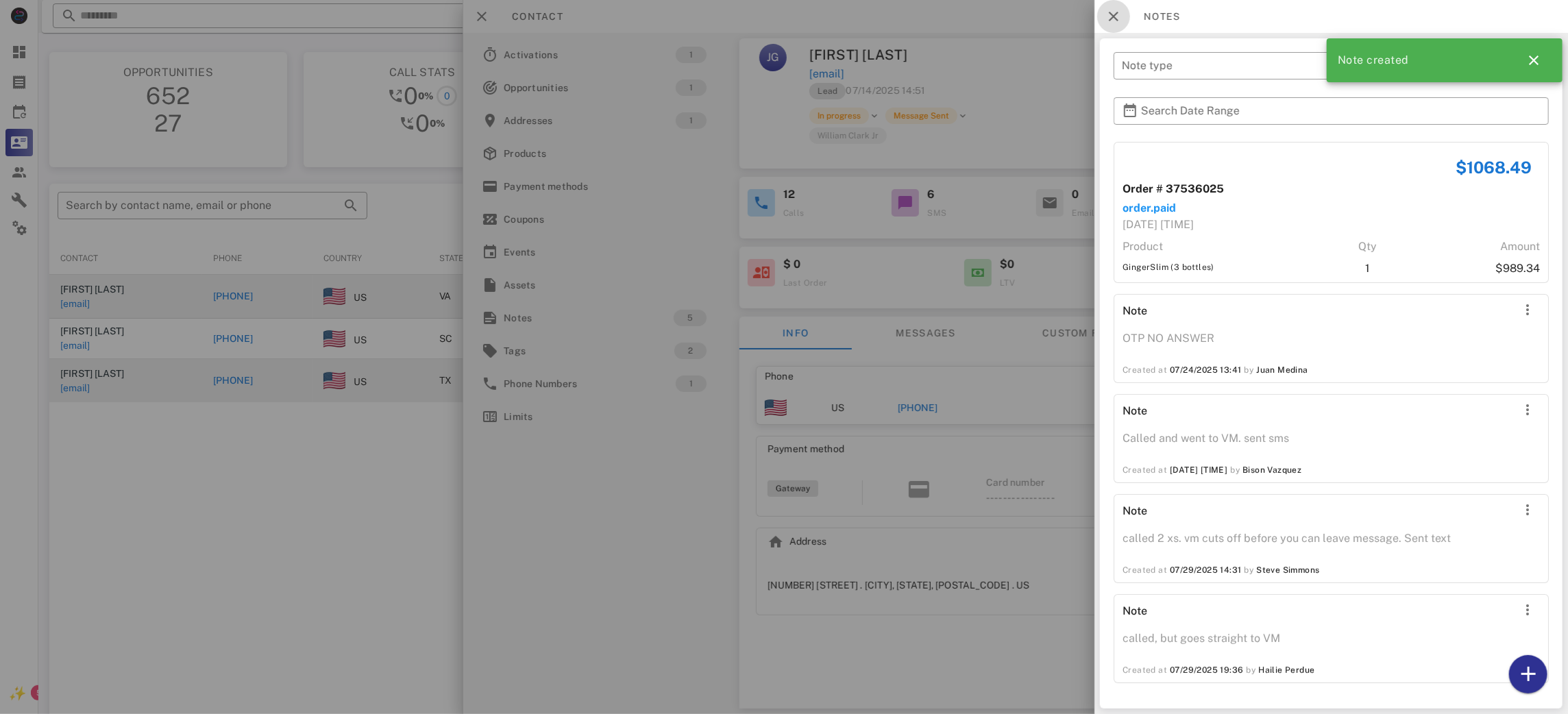 click at bounding box center [1114, 16] 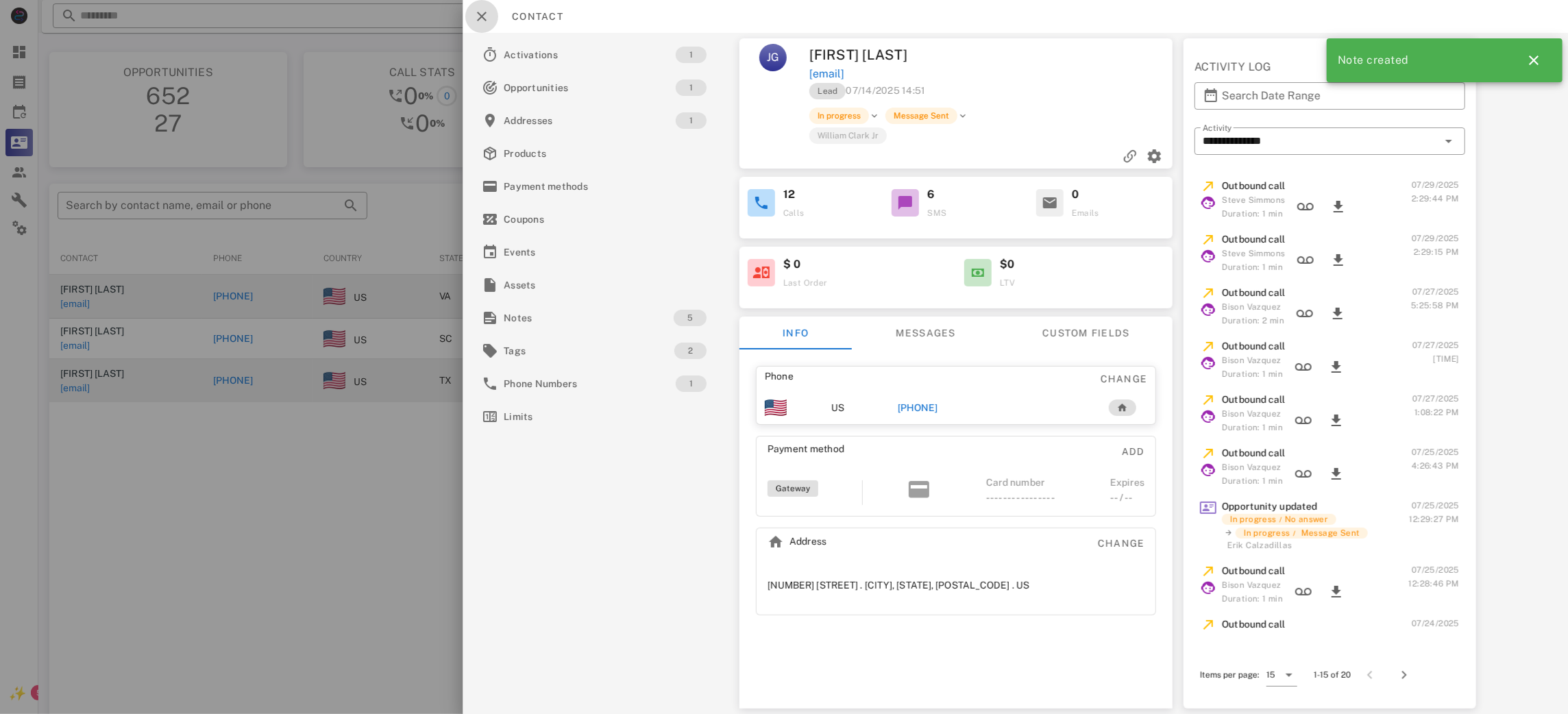 click at bounding box center (482, 16) 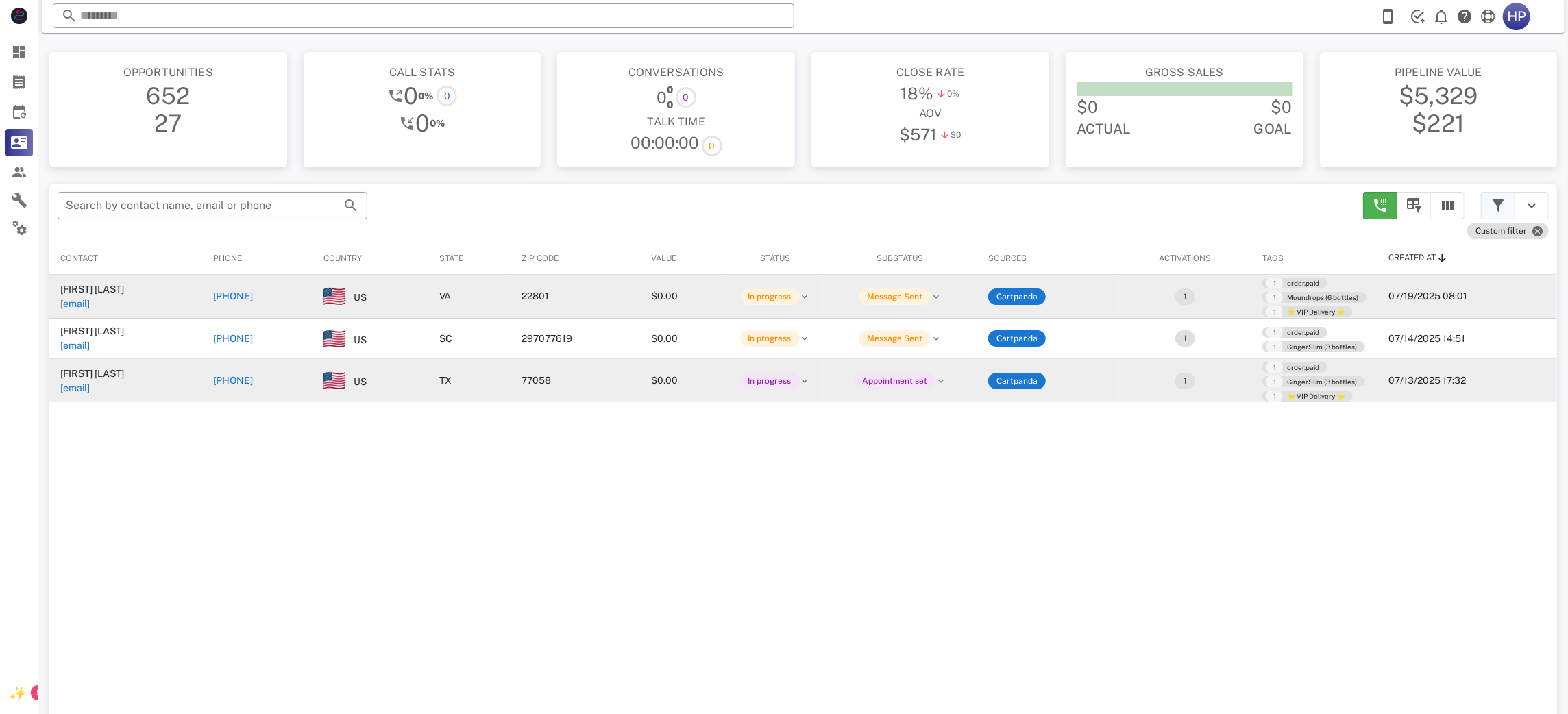 click at bounding box center (1498, 206) 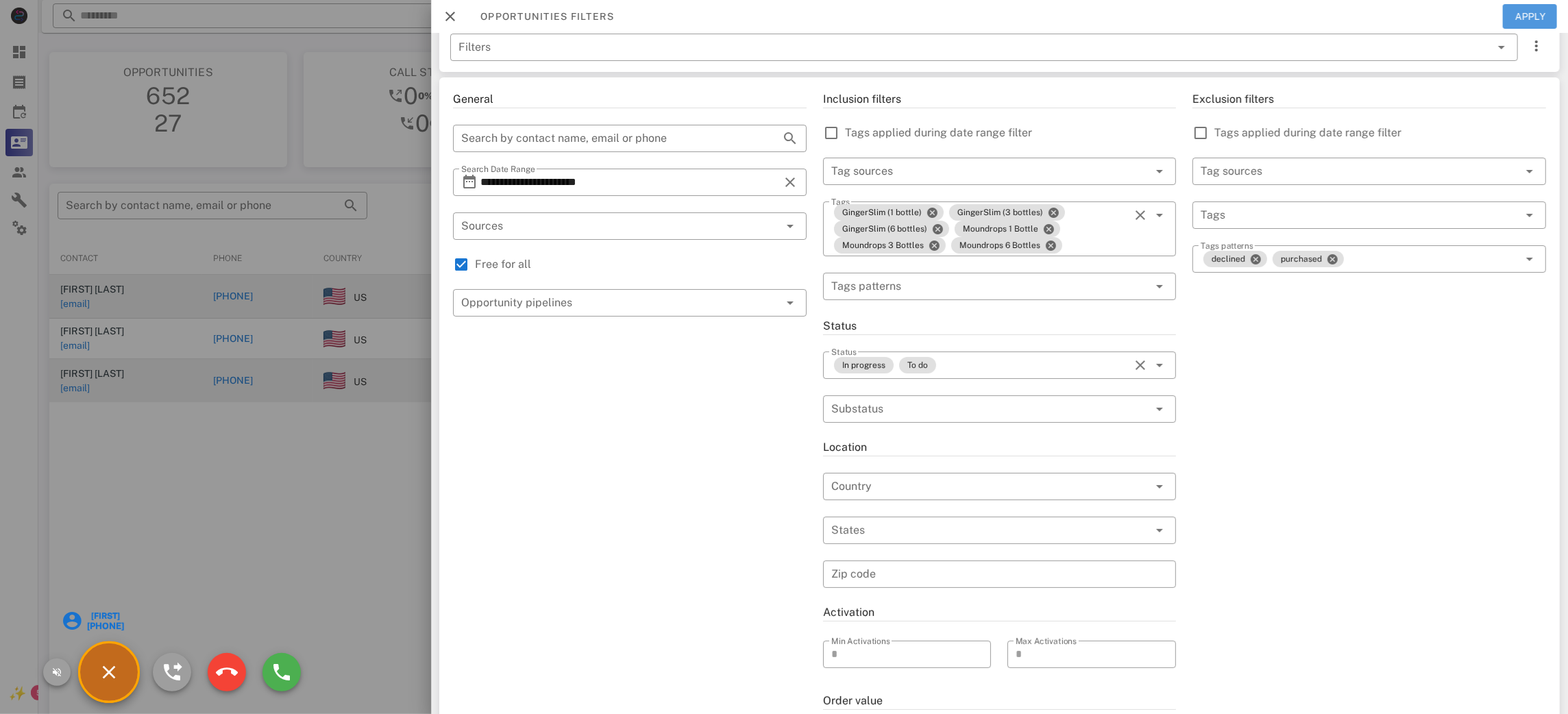 click on "Apply" at bounding box center [1530, 16] 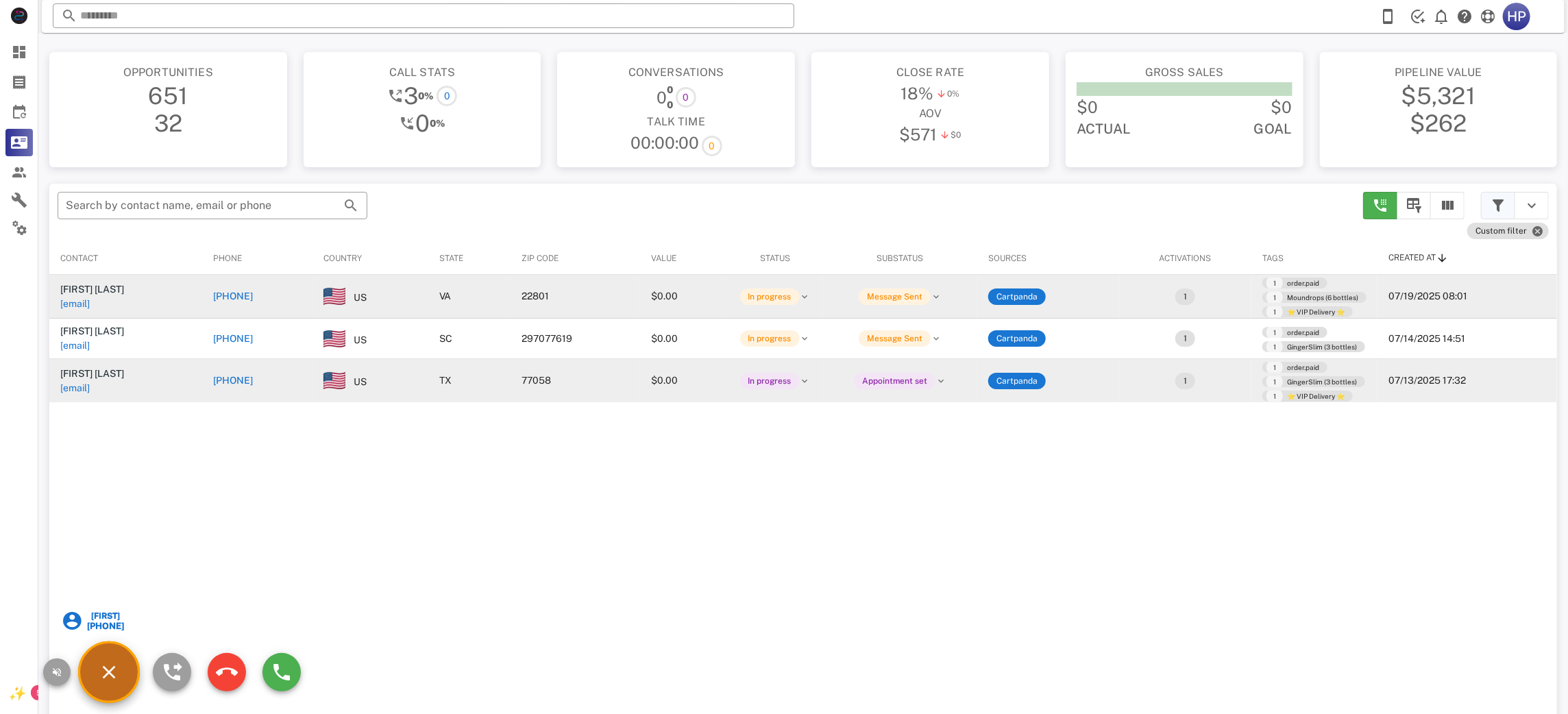 click at bounding box center [1498, 206] 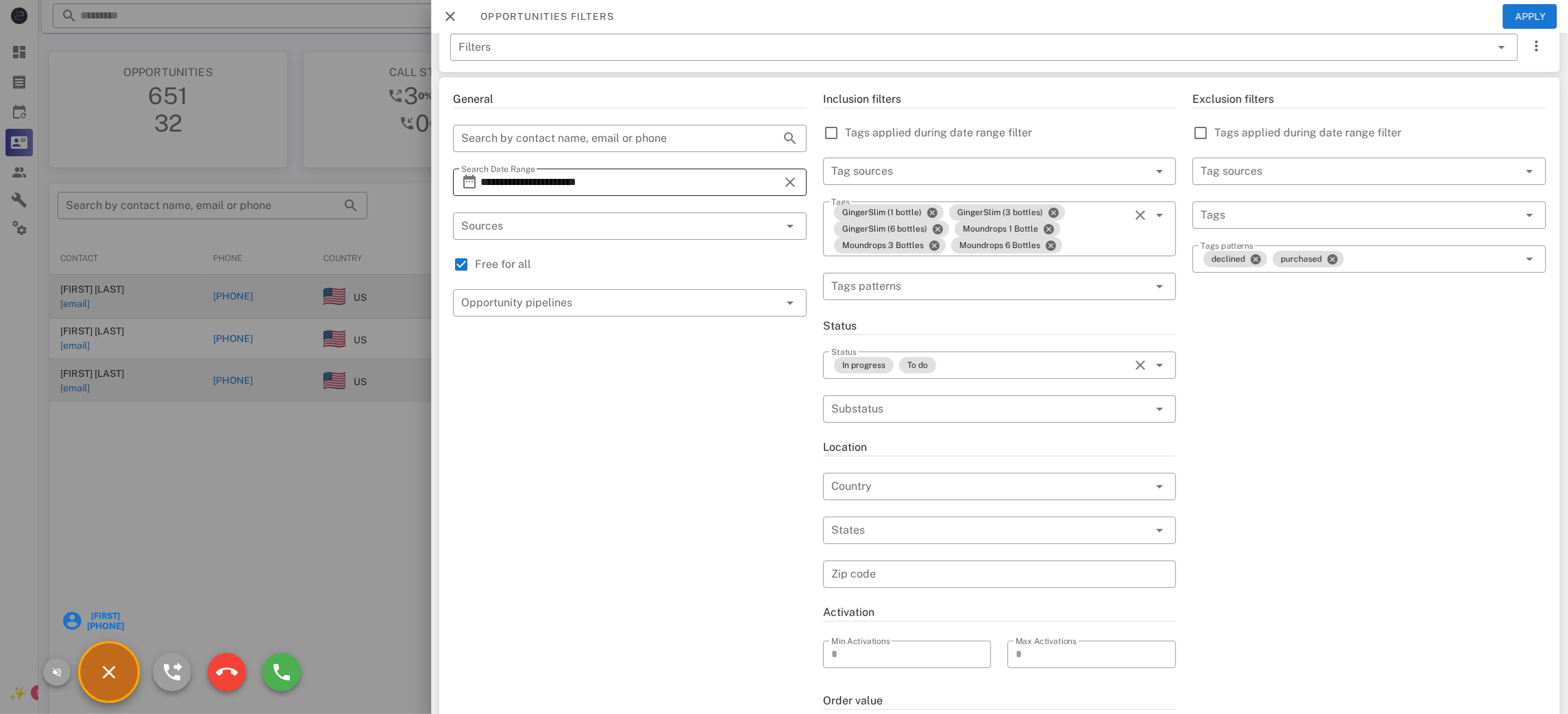 click on "**********" at bounding box center (630, 182) 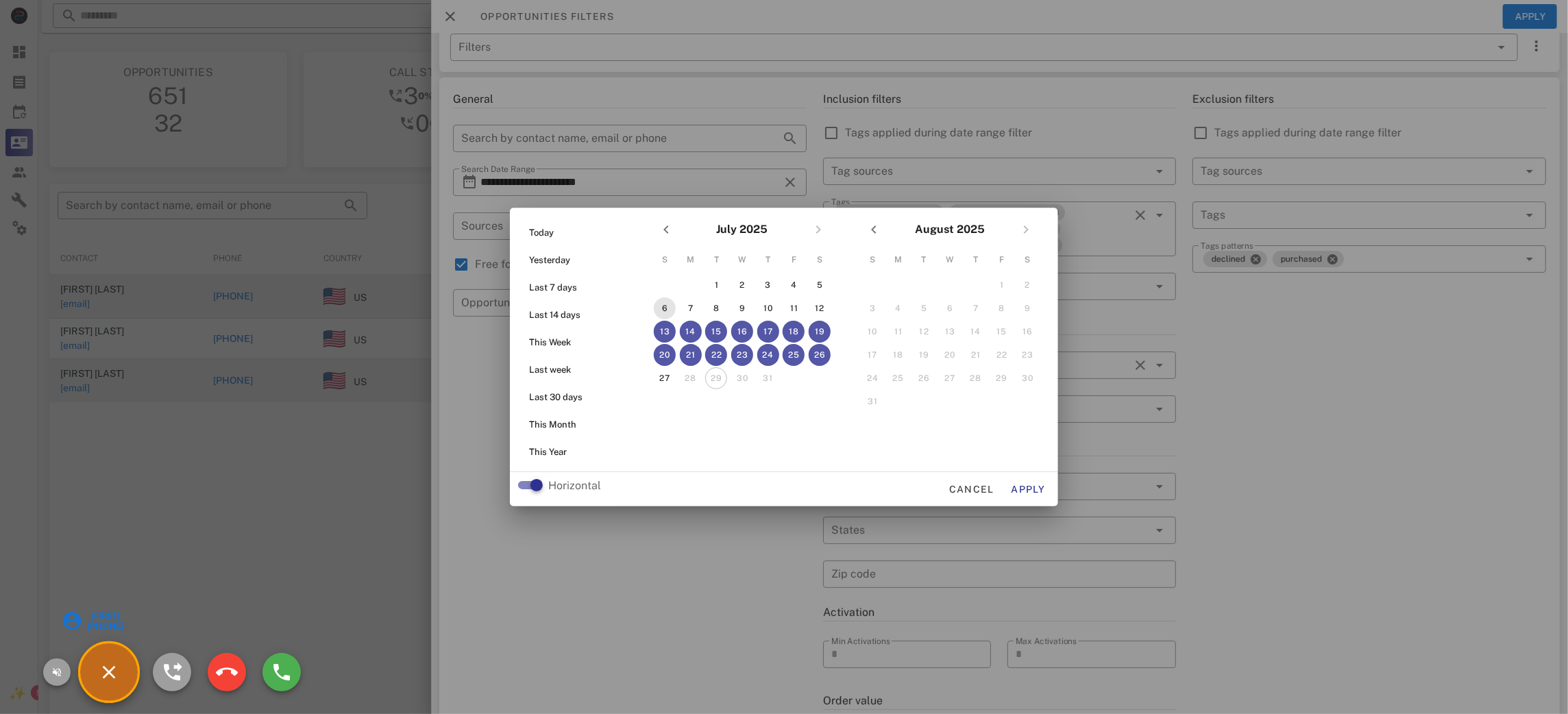 click on "6" at bounding box center [665, 308] 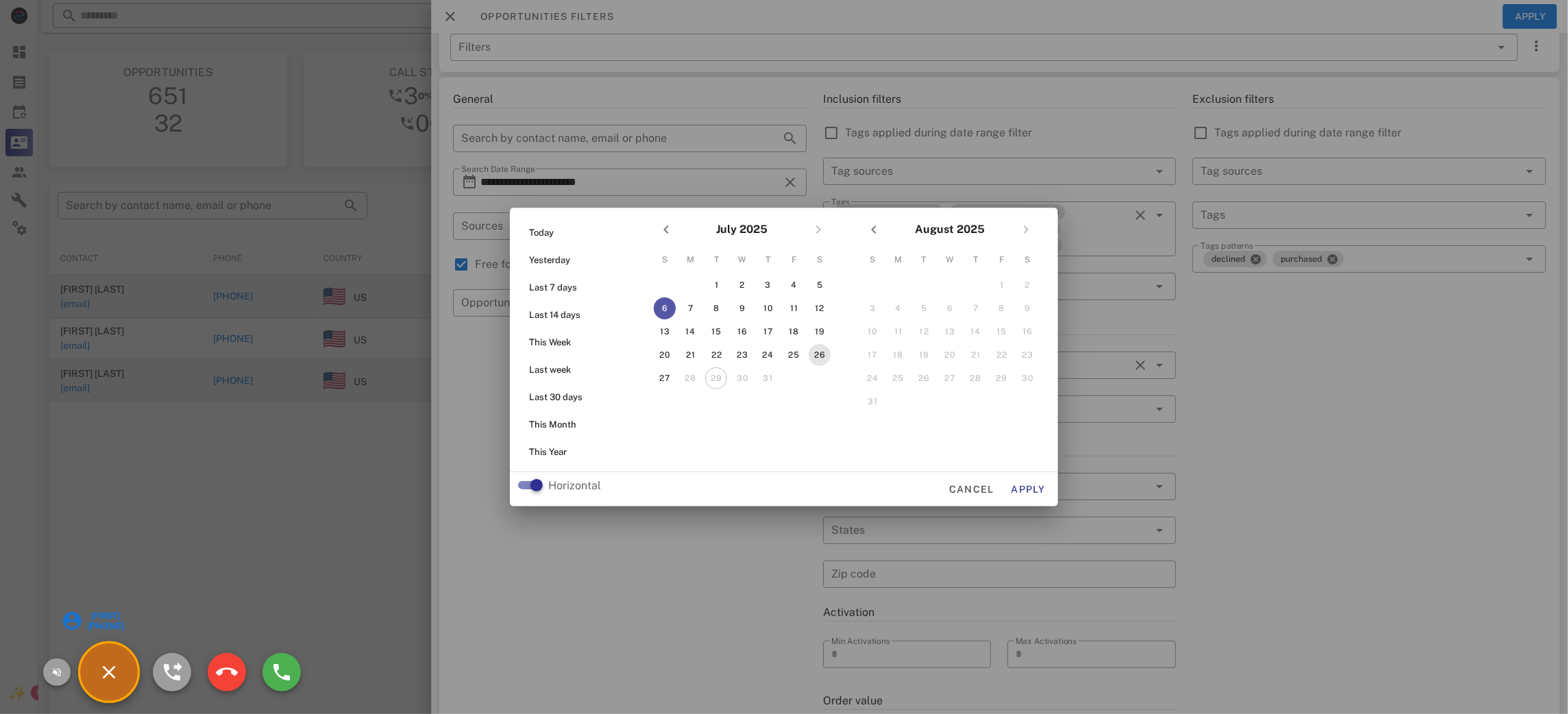 click on "26" at bounding box center [820, 355] 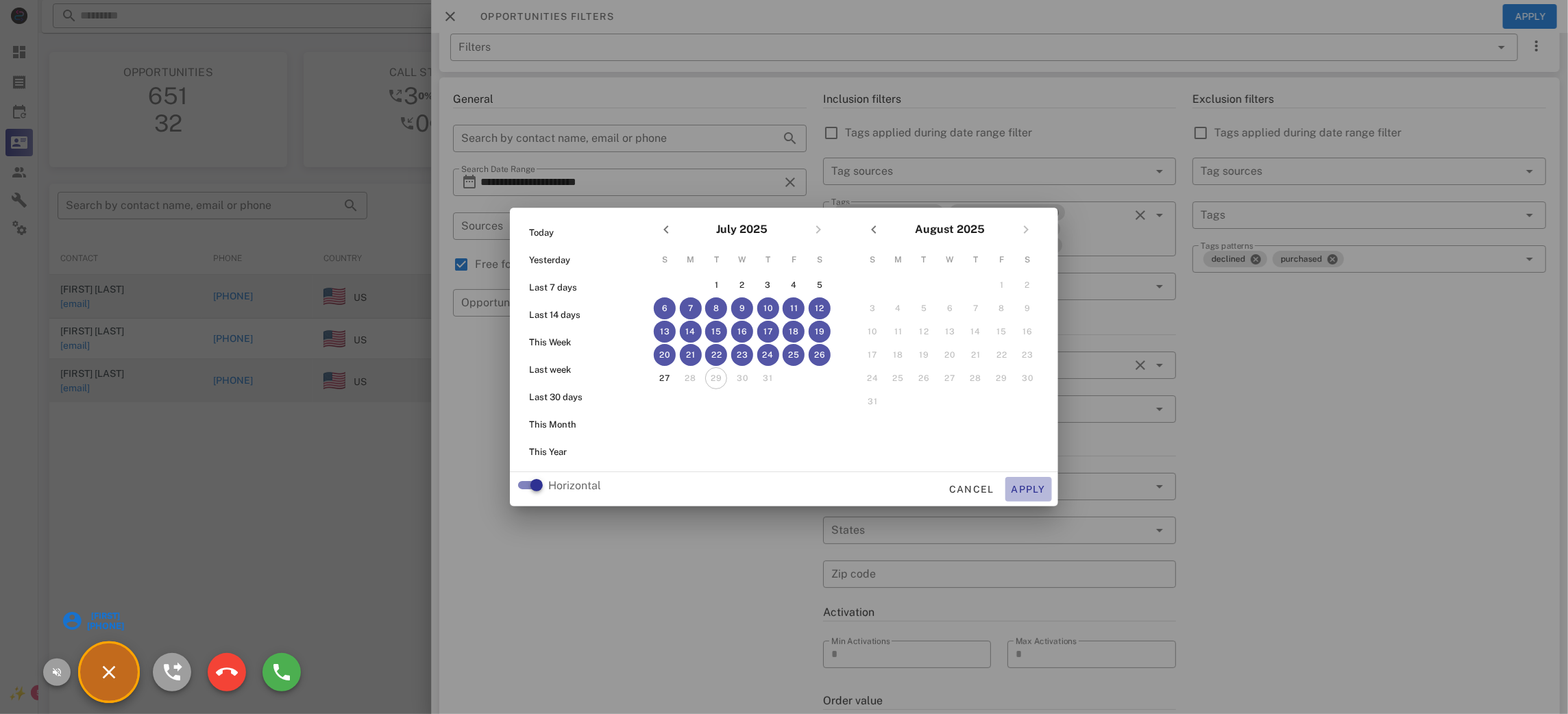 click on "Apply" at bounding box center (1029, 489) 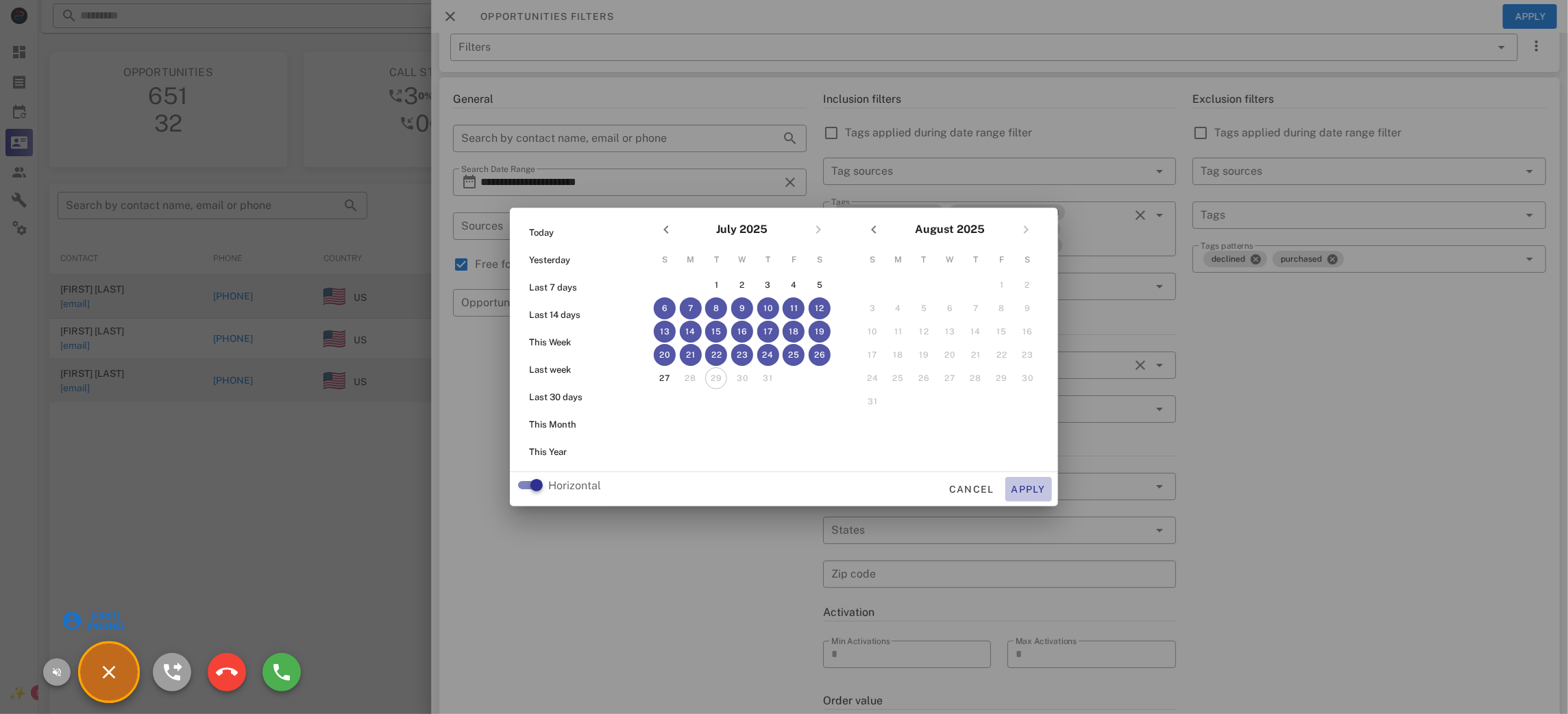 type on "**********" 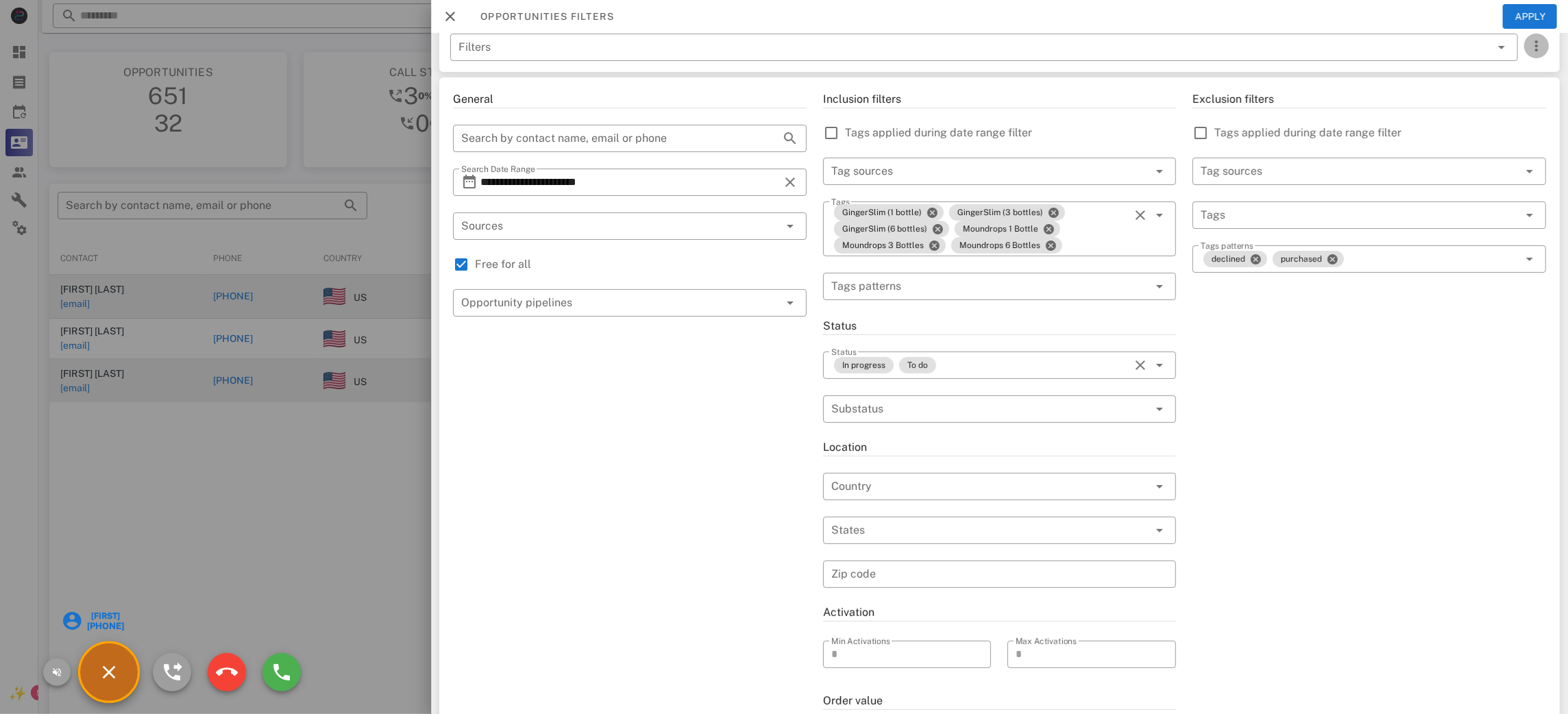click at bounding box center [1536, 46] 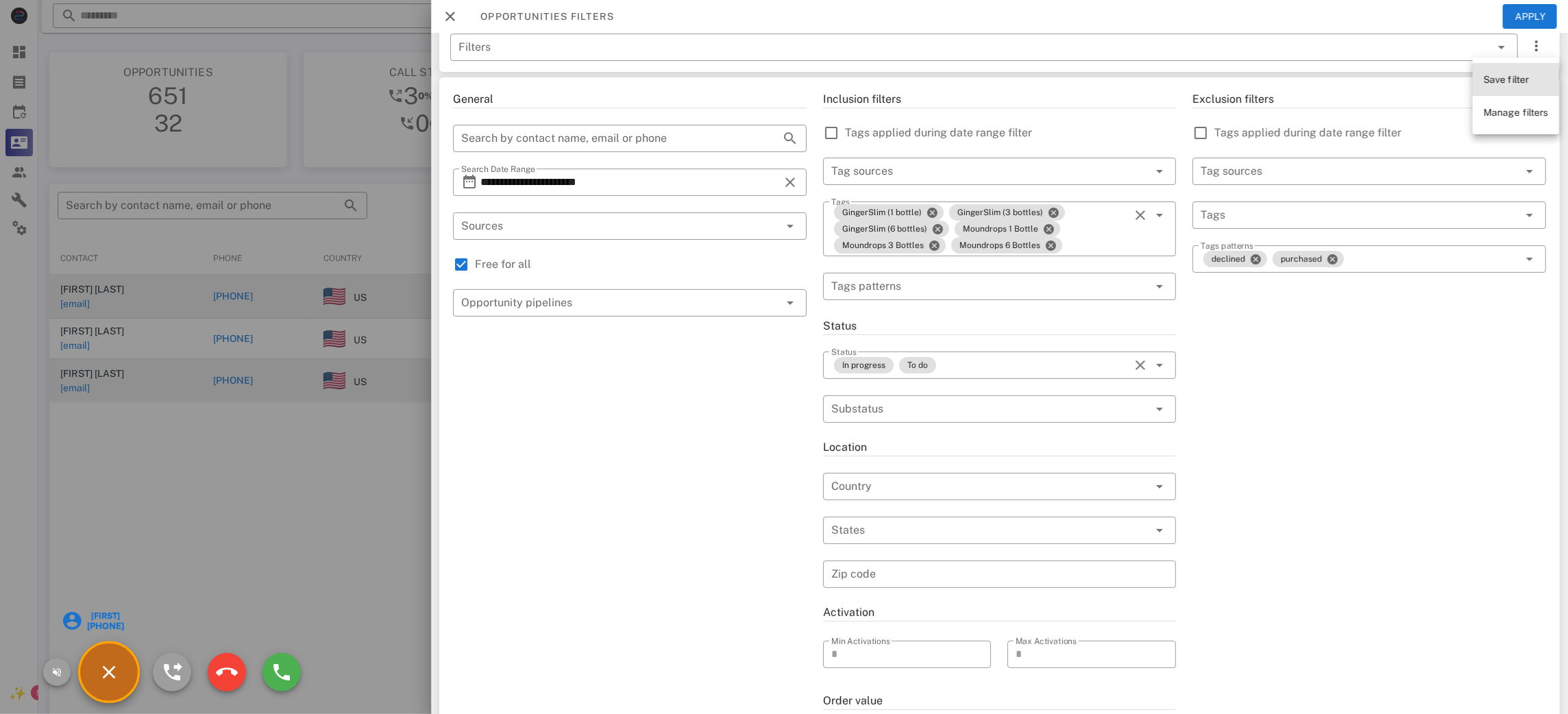 click on "Save filter" at bounding box center (1506, 79) 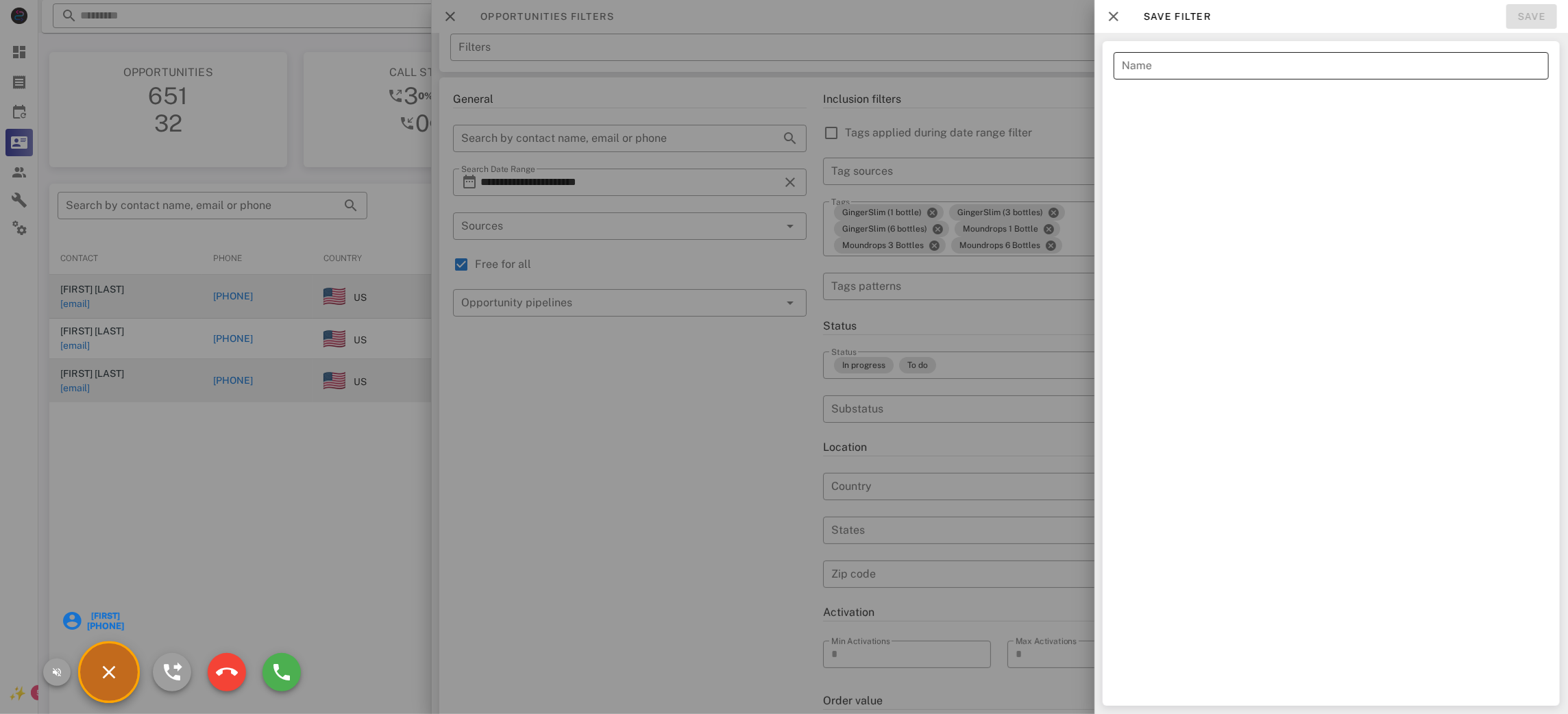 click on "Name" at bounding box center [1331, 66] 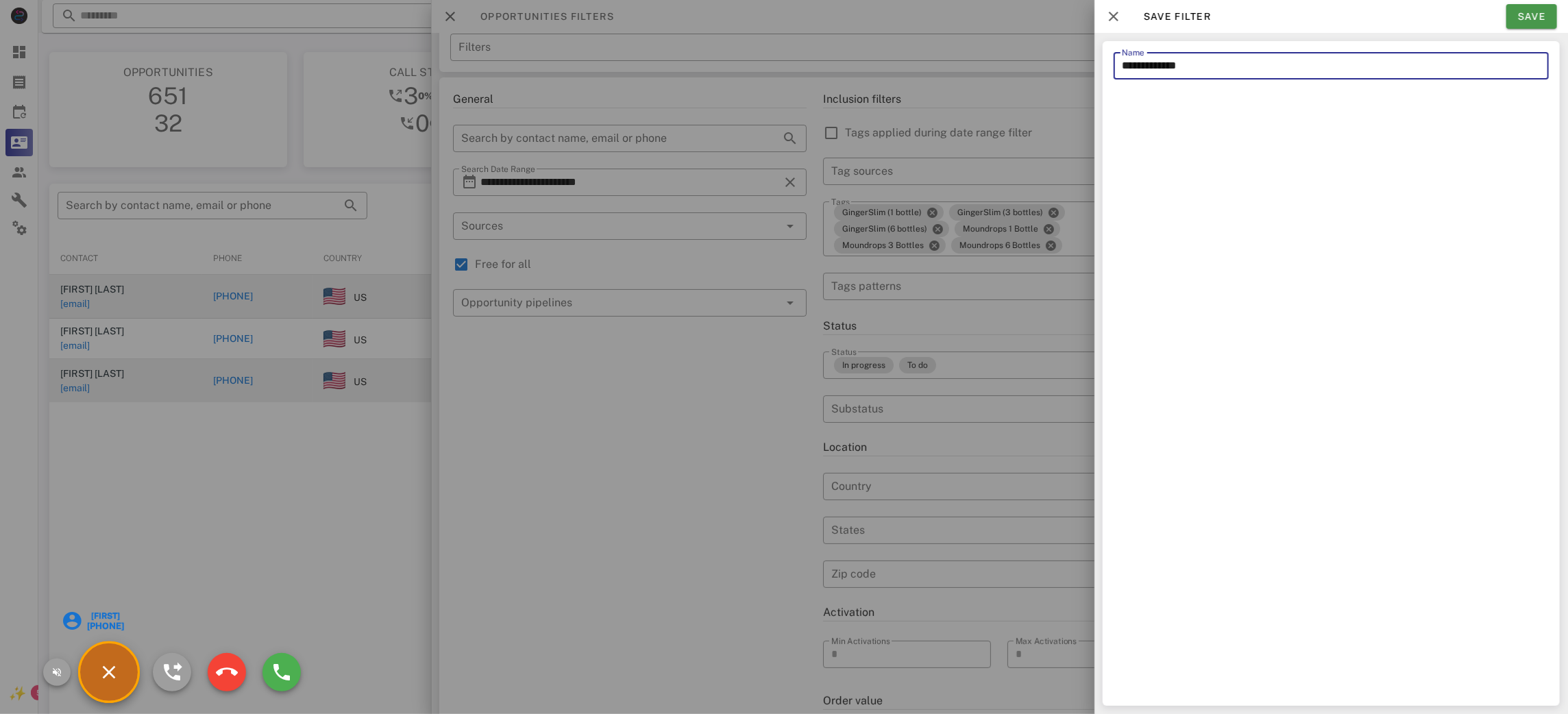type on "**********" 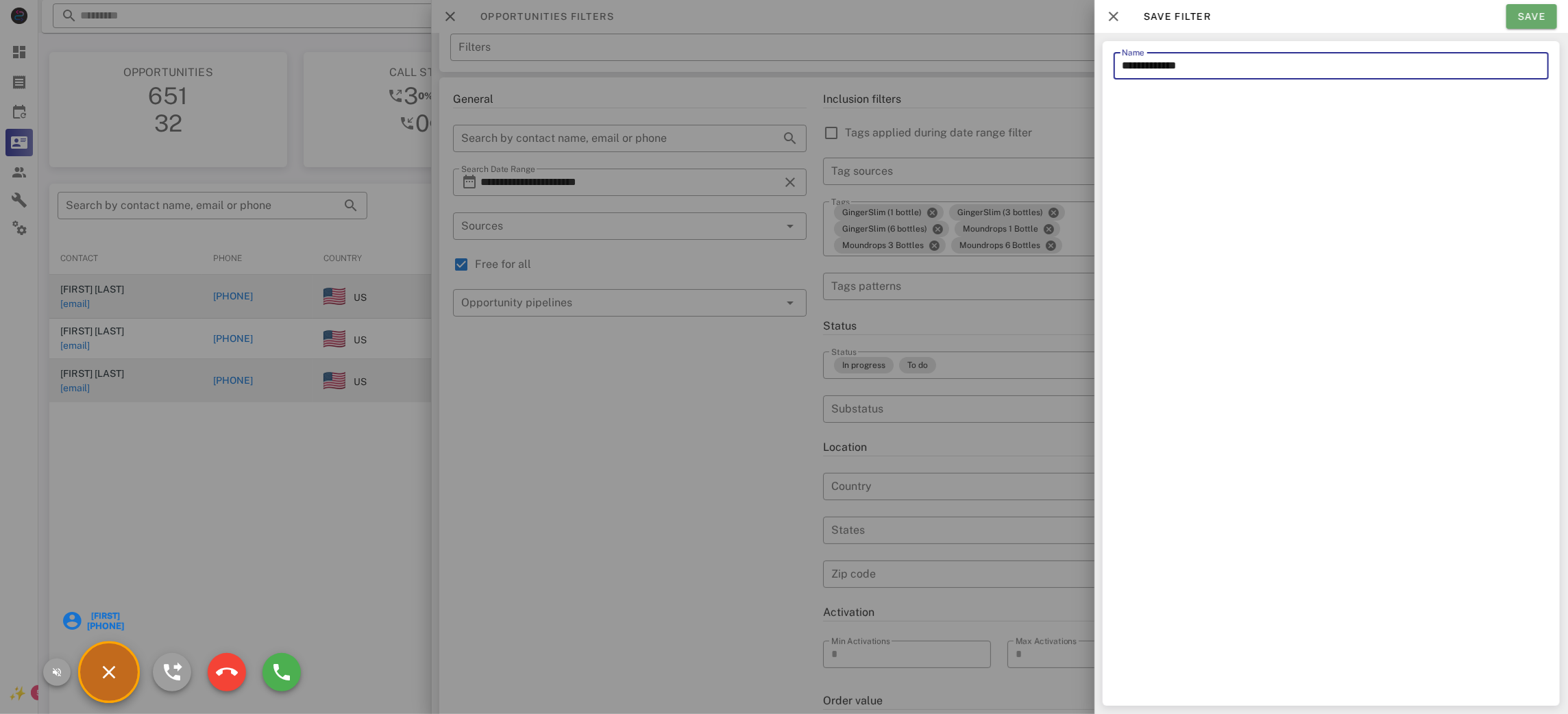 click on "Save" at bounding box center [1532, 16] 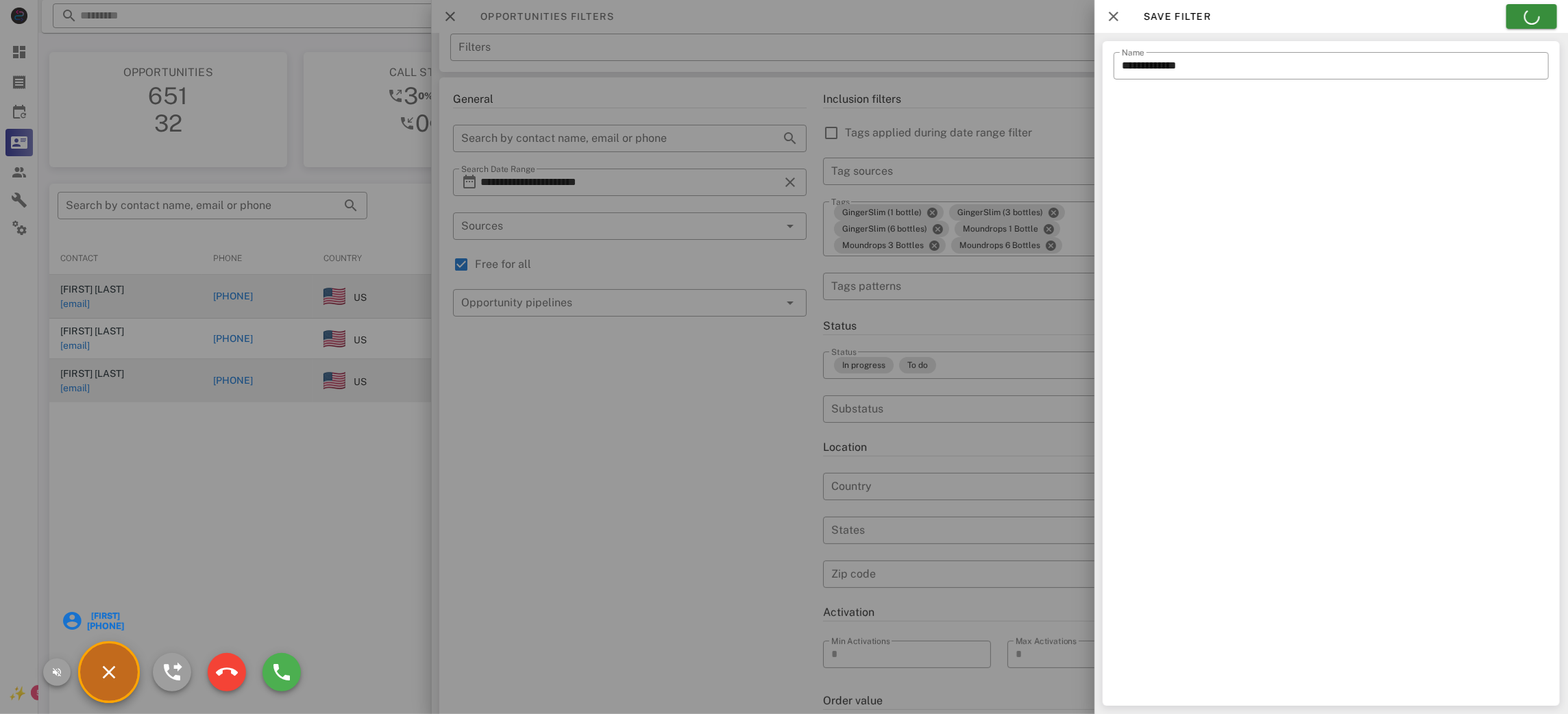type on "**********" 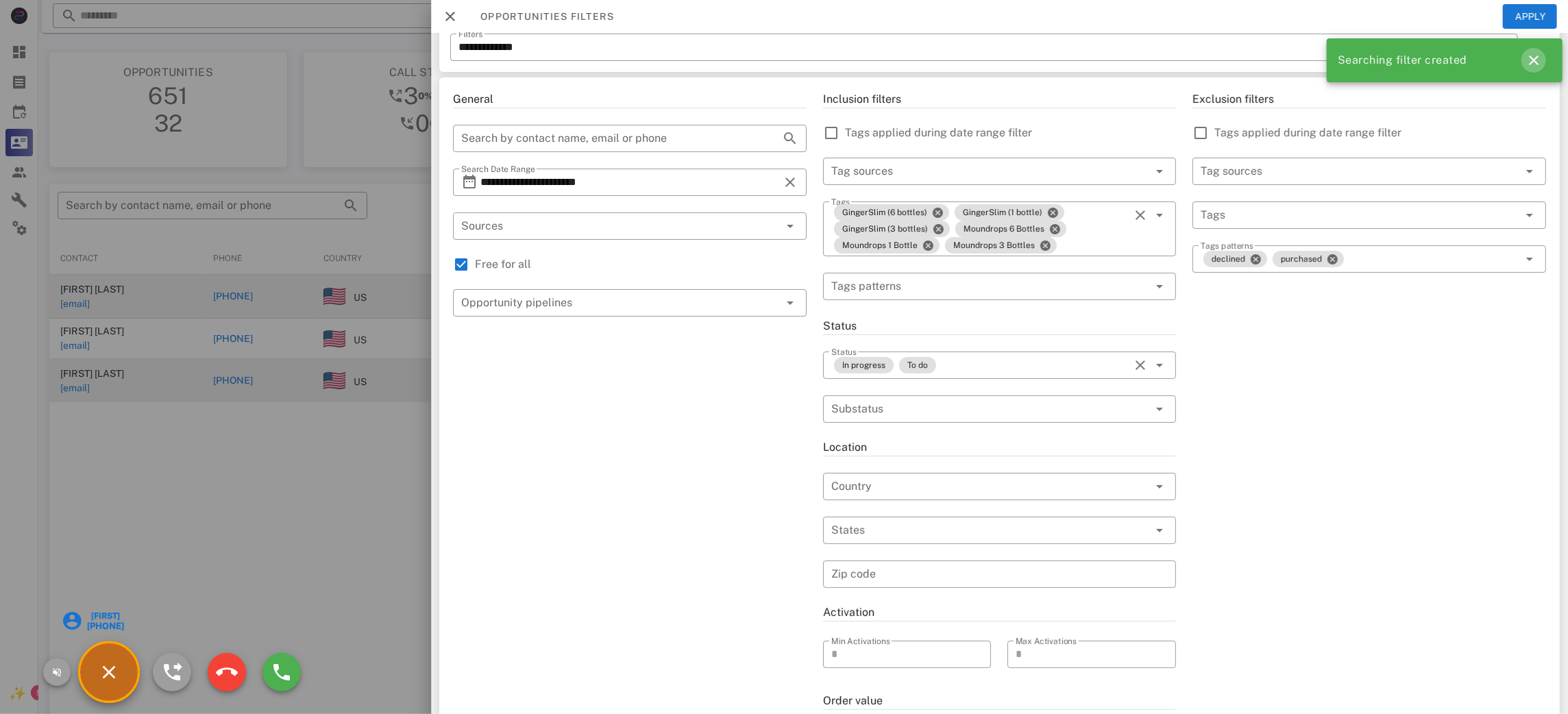 click at bounding box center (1534, 60) 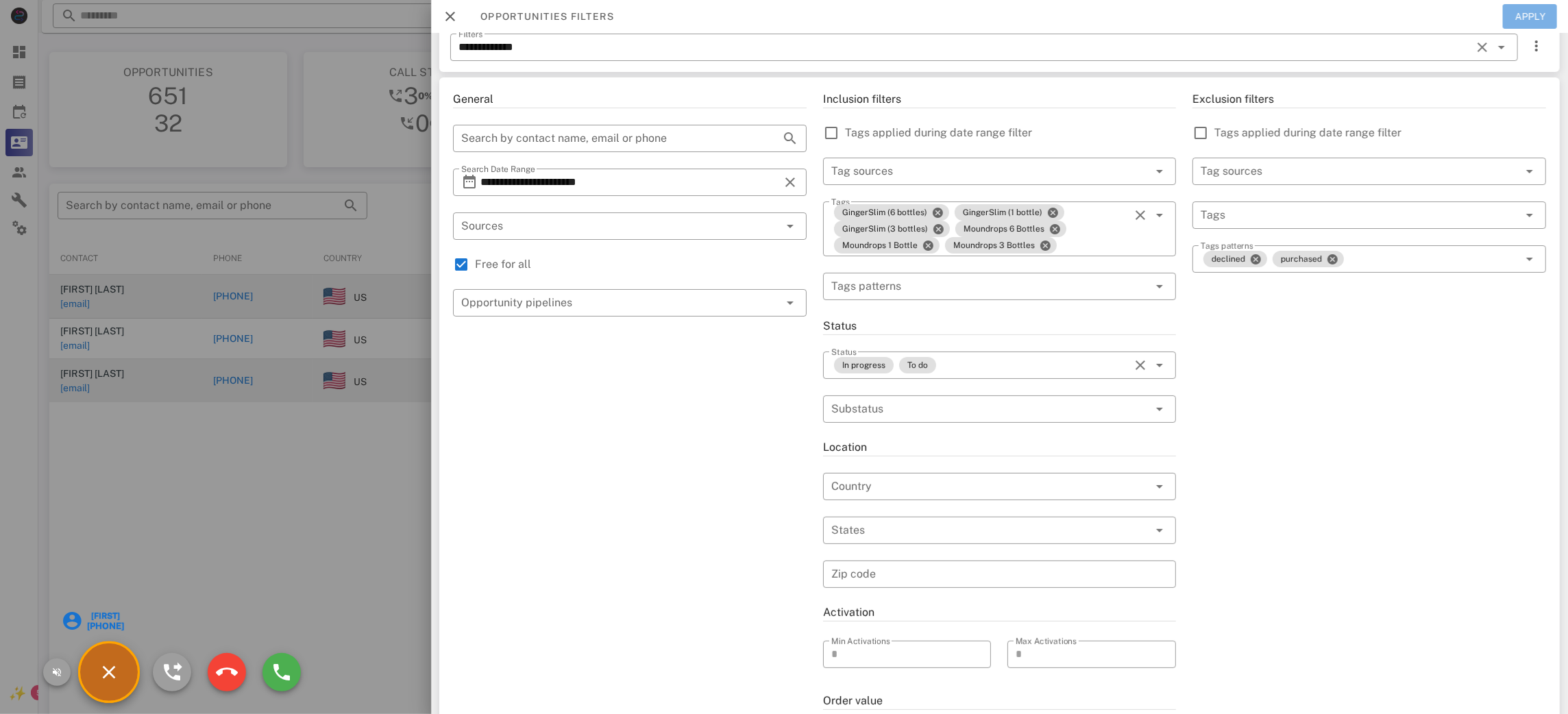 click on "Apply" at bounding box center [1530, 16] 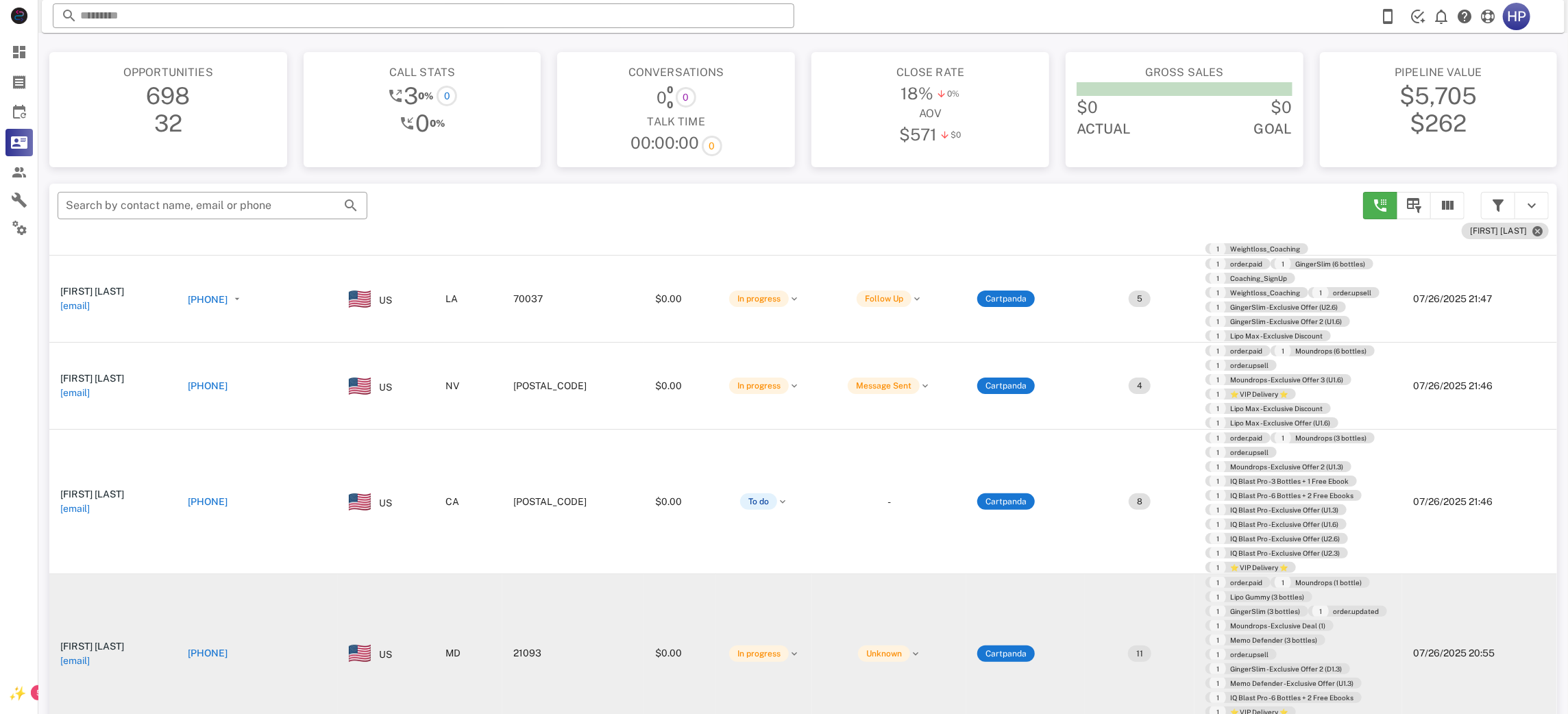 scroll, scrollTop: 0, scrollLeft: 0, axis: both 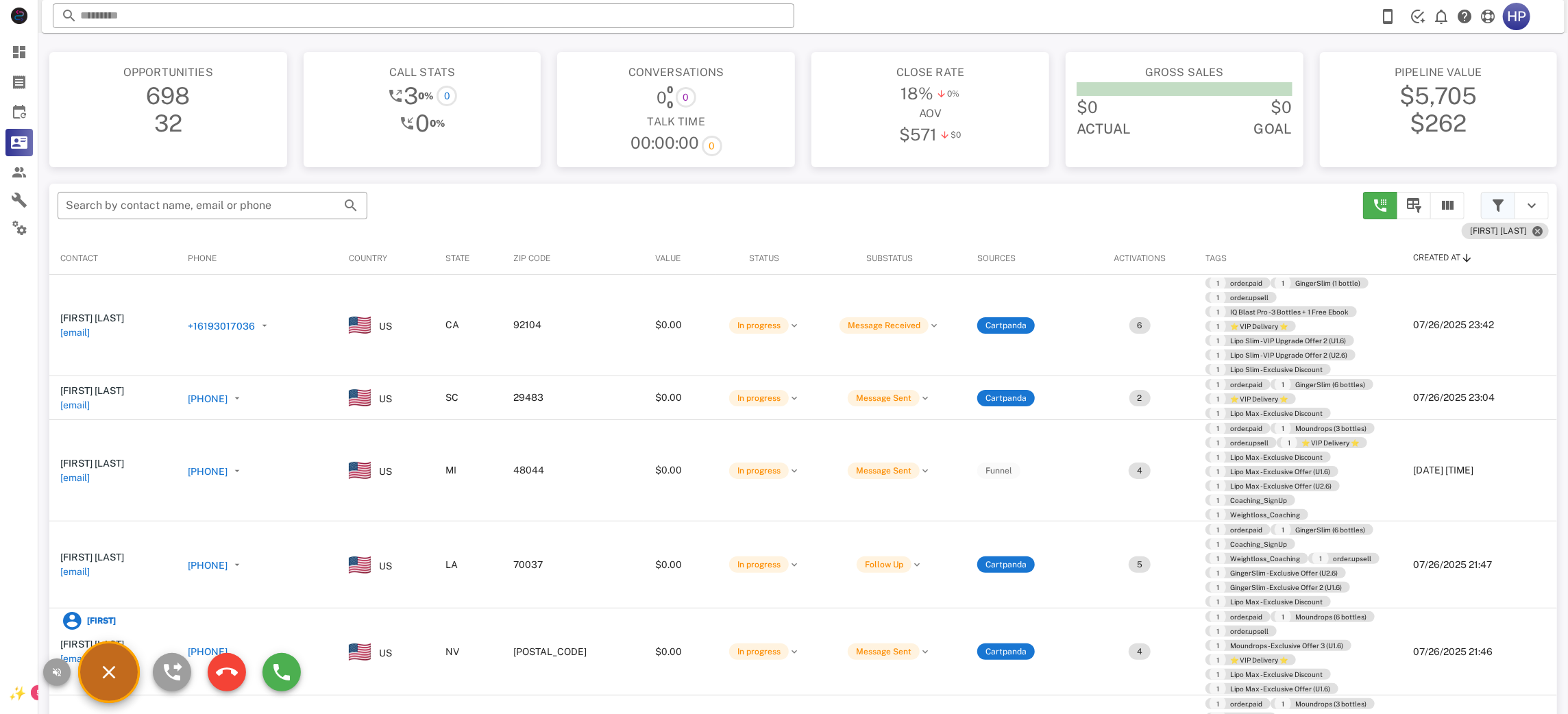 click at bounding box center (1498, 206) 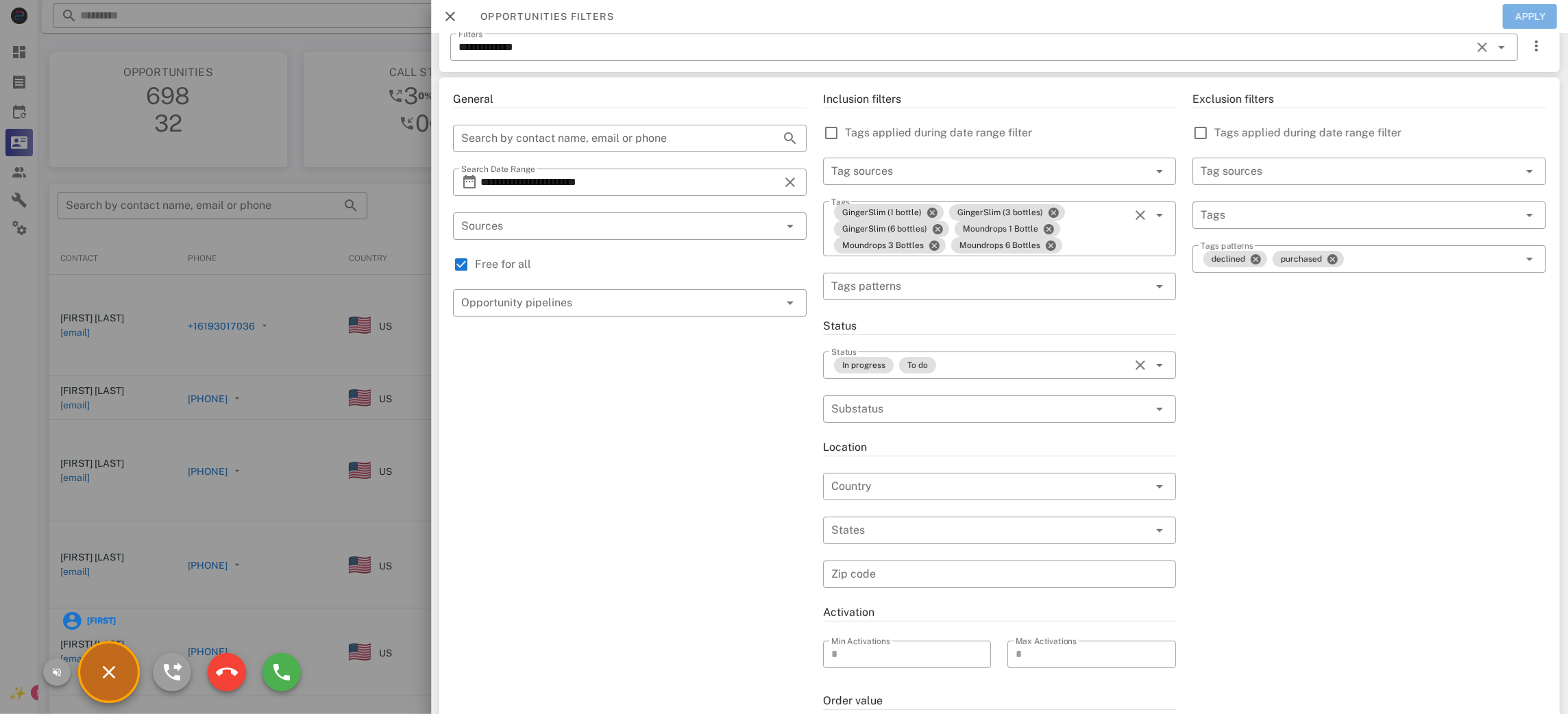 click on "Apply" at bounding box center [1530, 16] 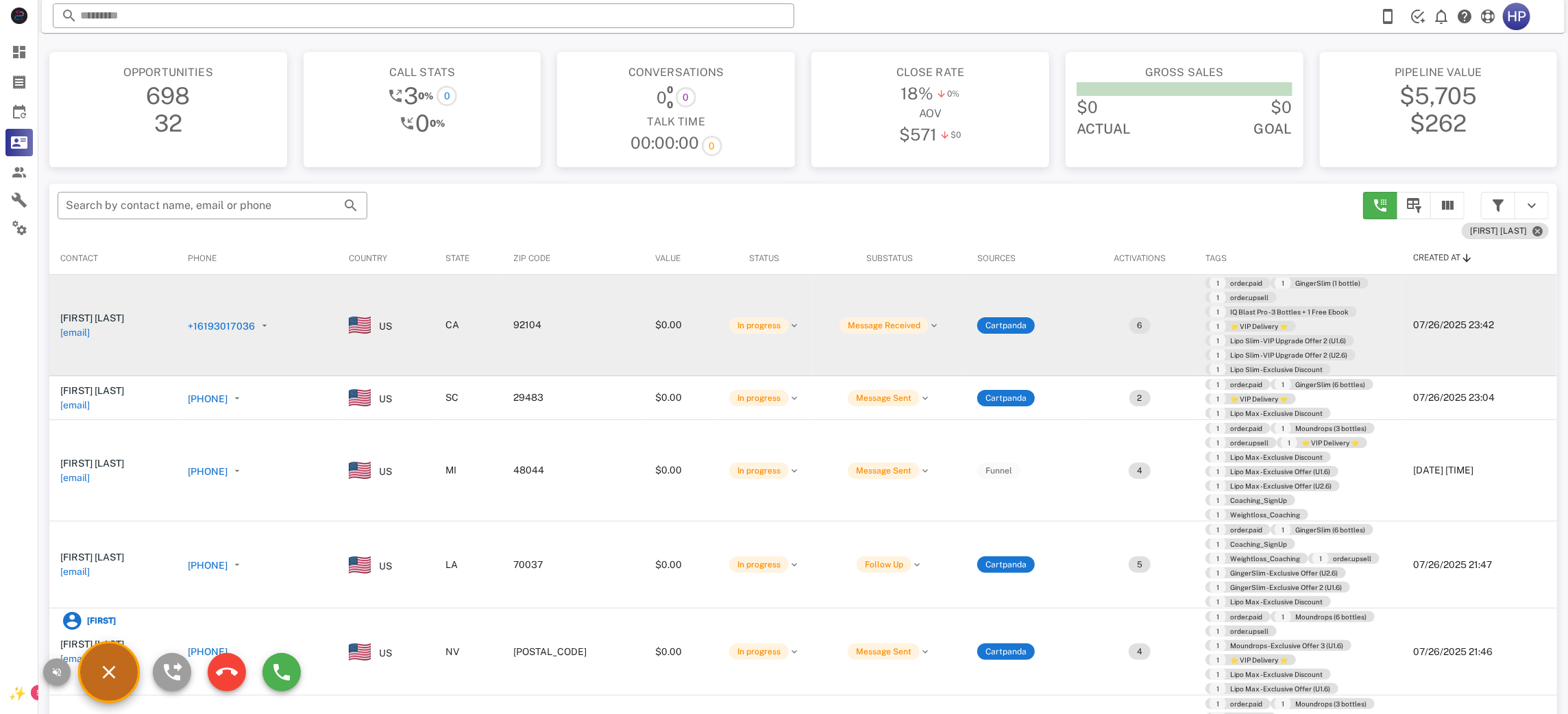 click on "+16193017036" at bounding box center (221, 326) 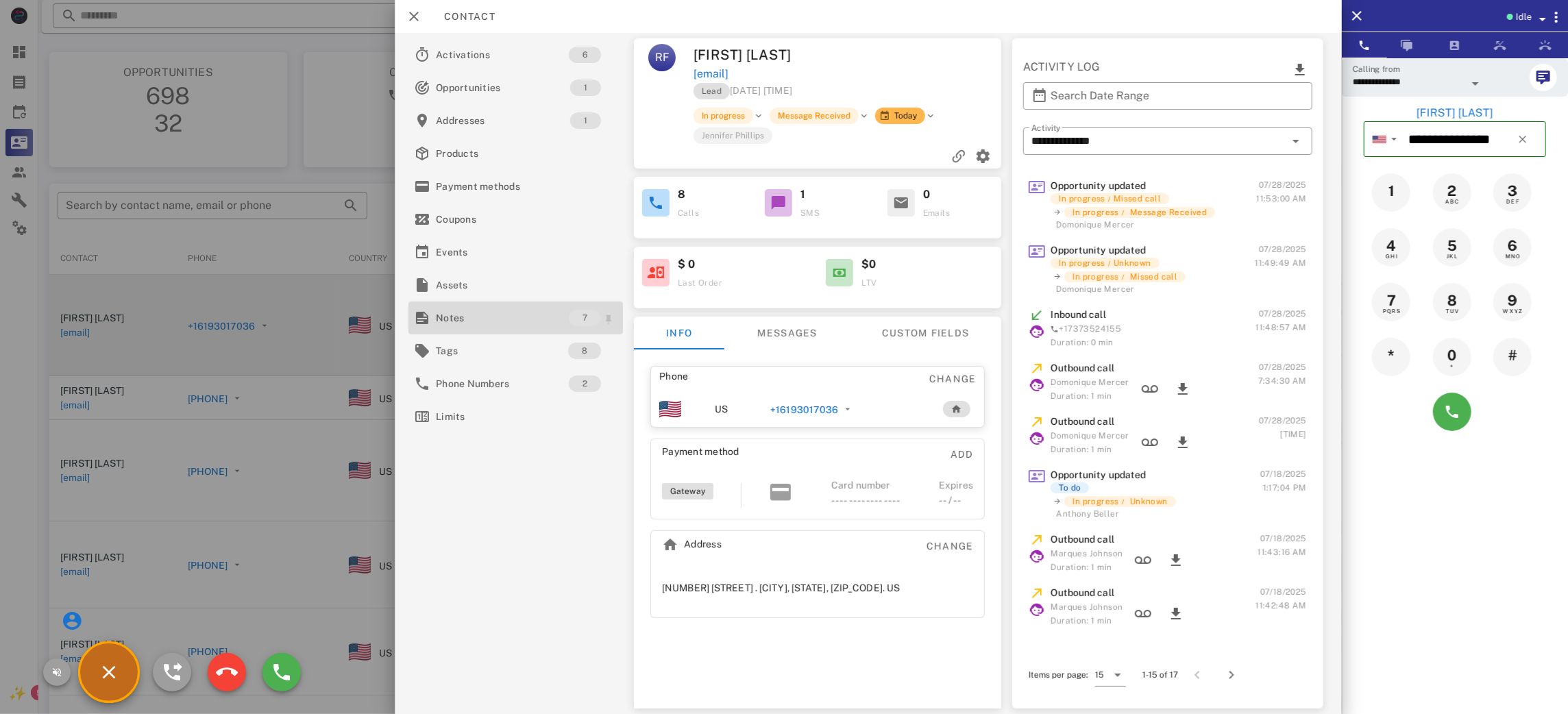 click on "Notes" at bounding box center [502, 318] 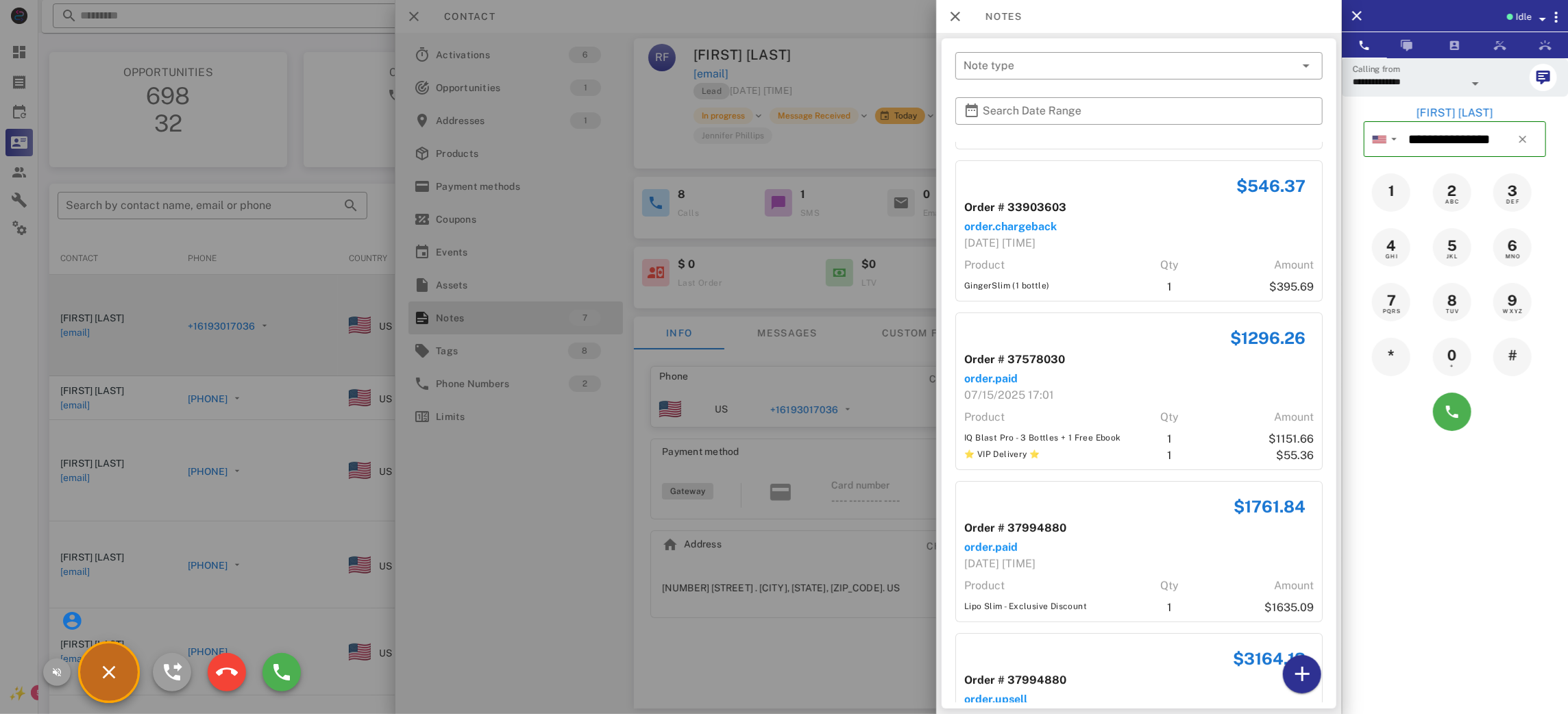scroll, scrollTop: 0, scrollLeft: 0, axis: both 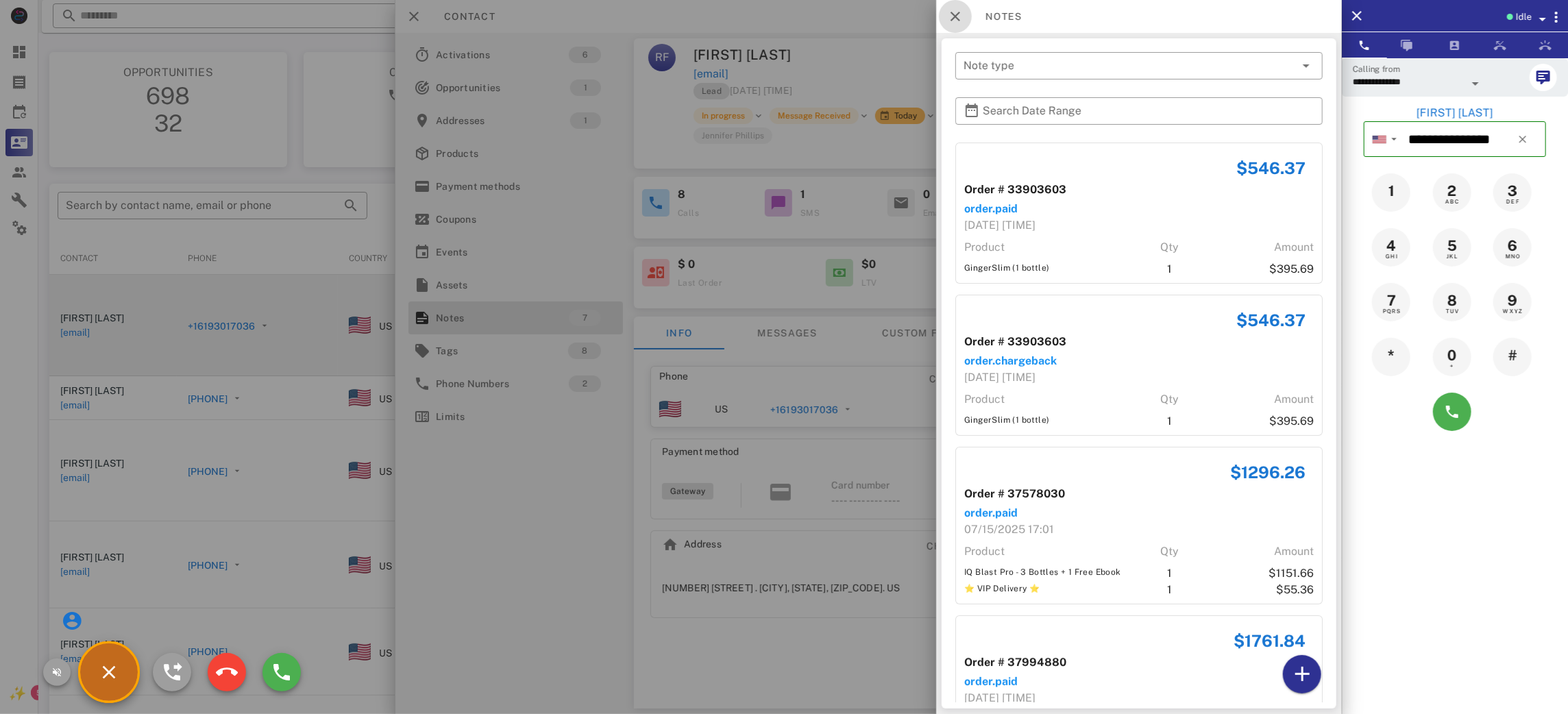 click at bounding box center (955, 16) 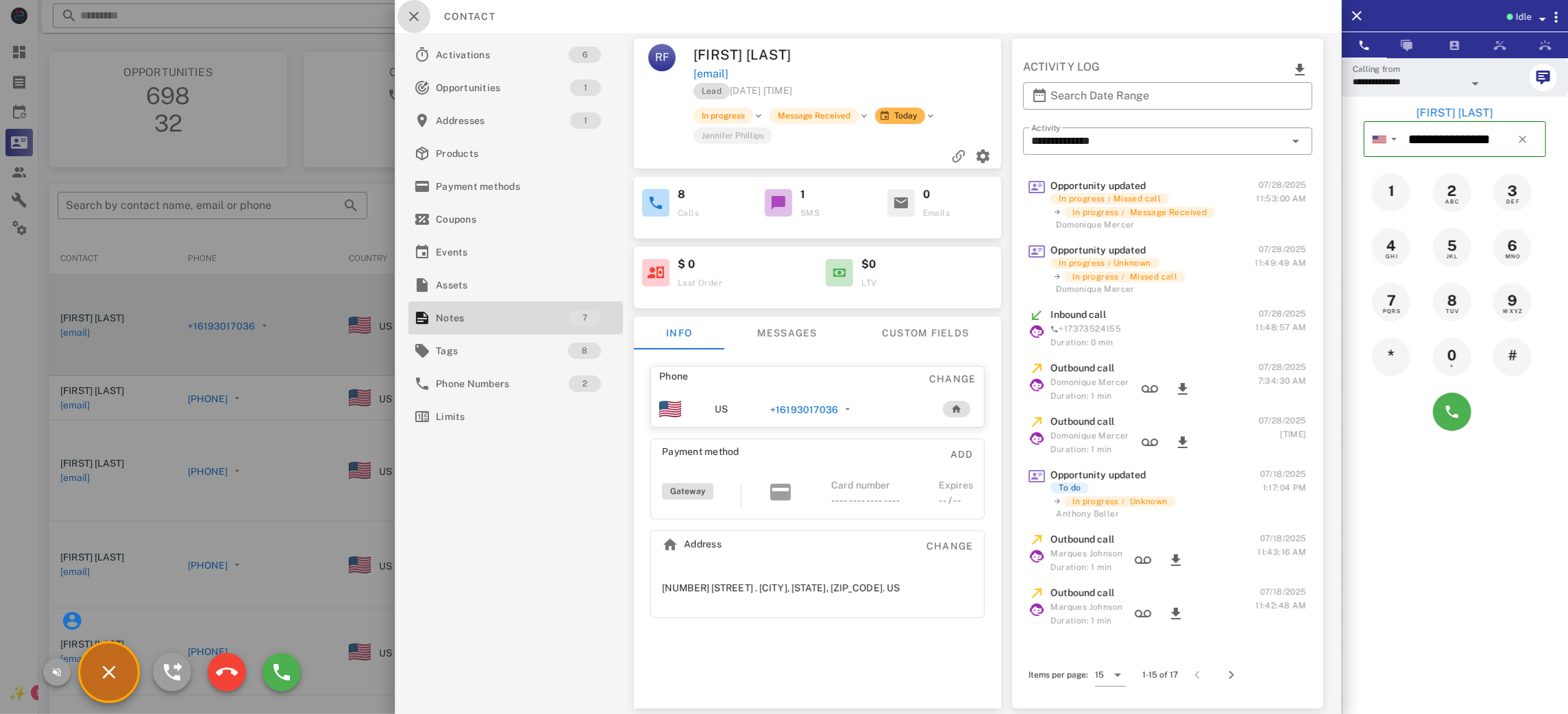click at bounding box center (414, 16) 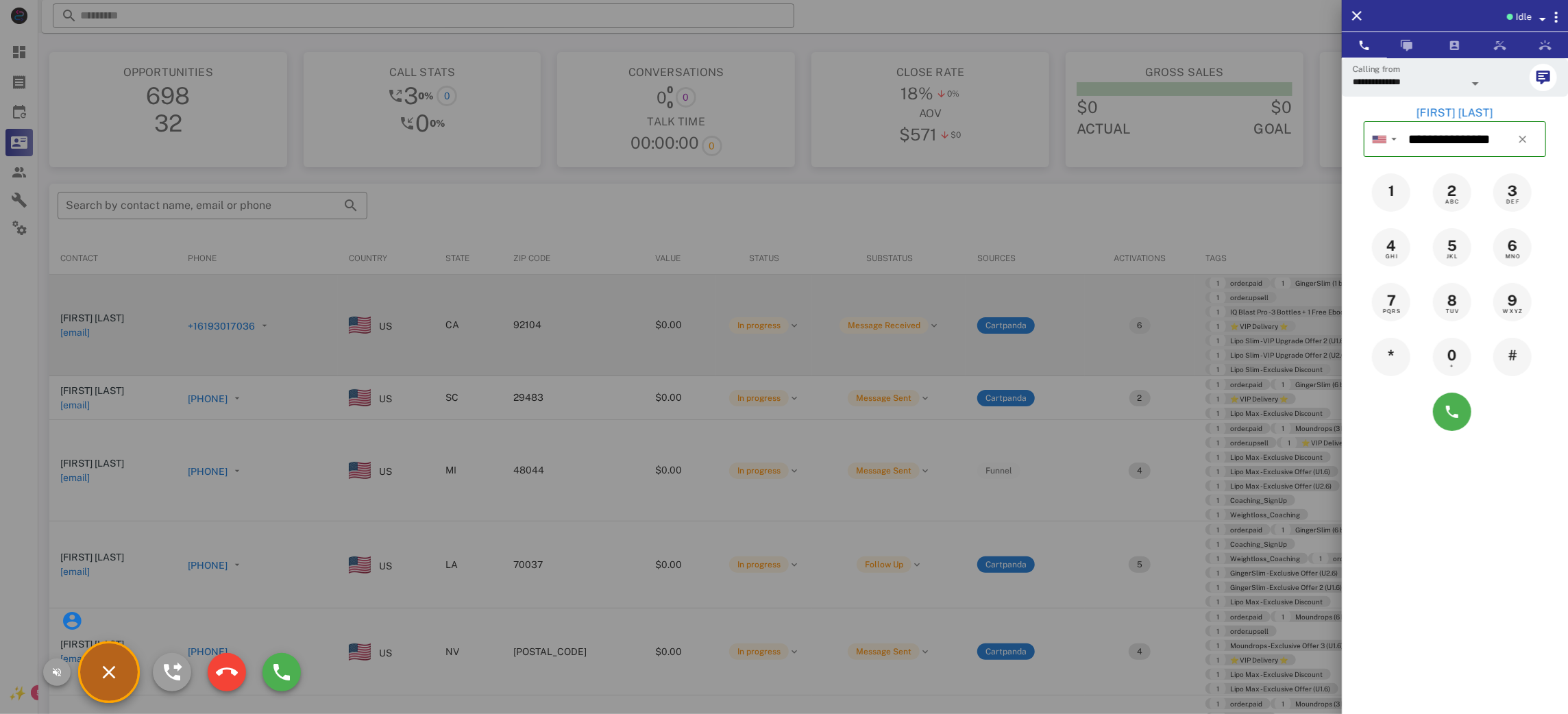 click at bounding box center (109, 672) 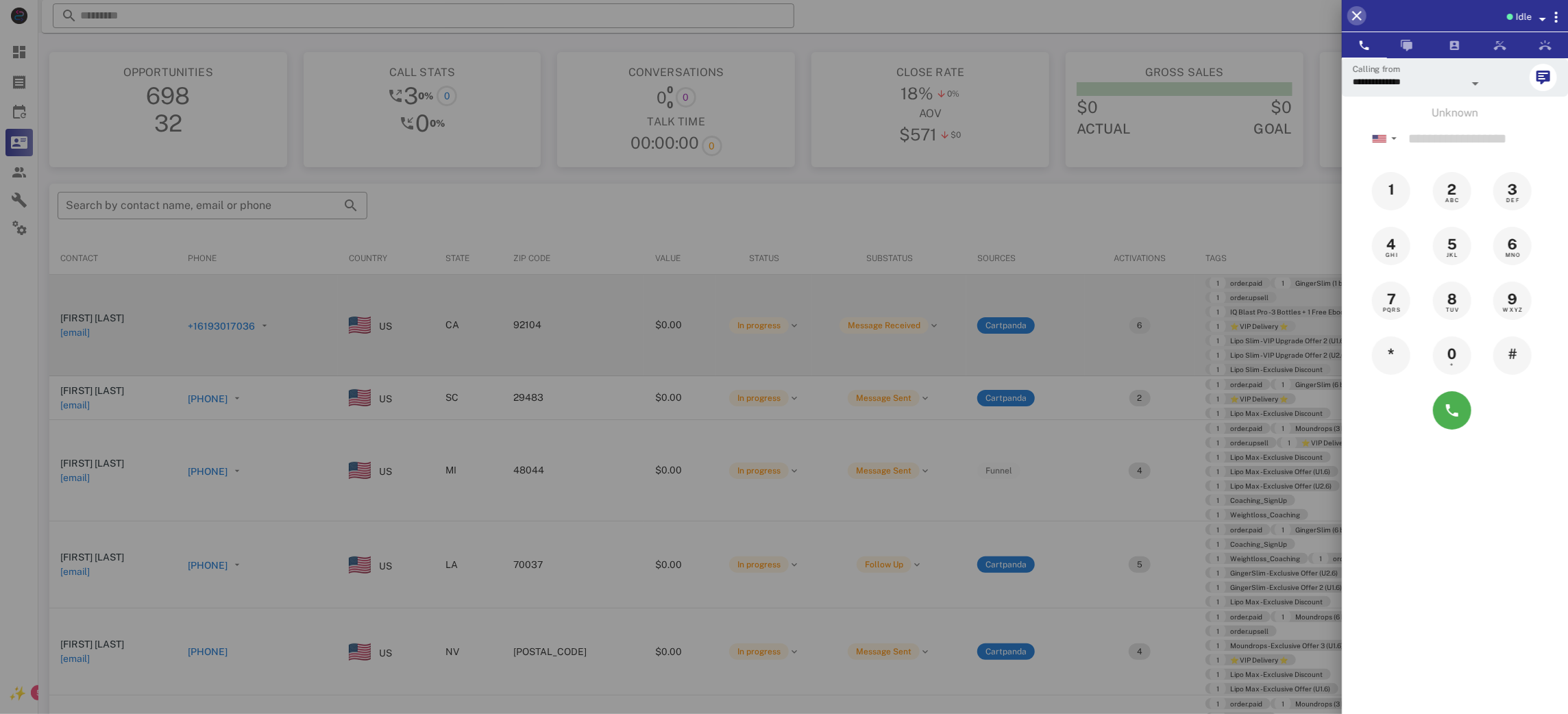 click at bounding box center (1357, 16) 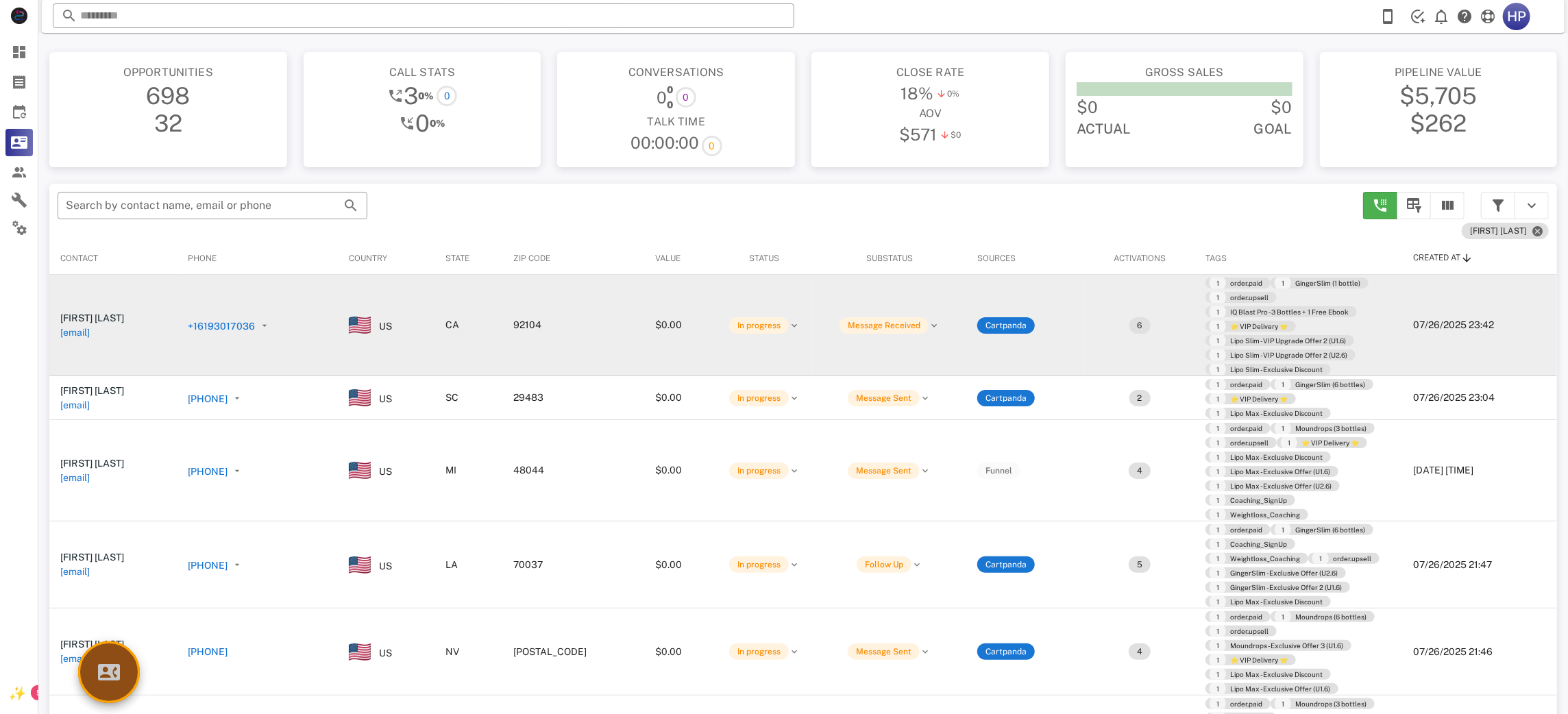 click at bounding box center [109, 672] 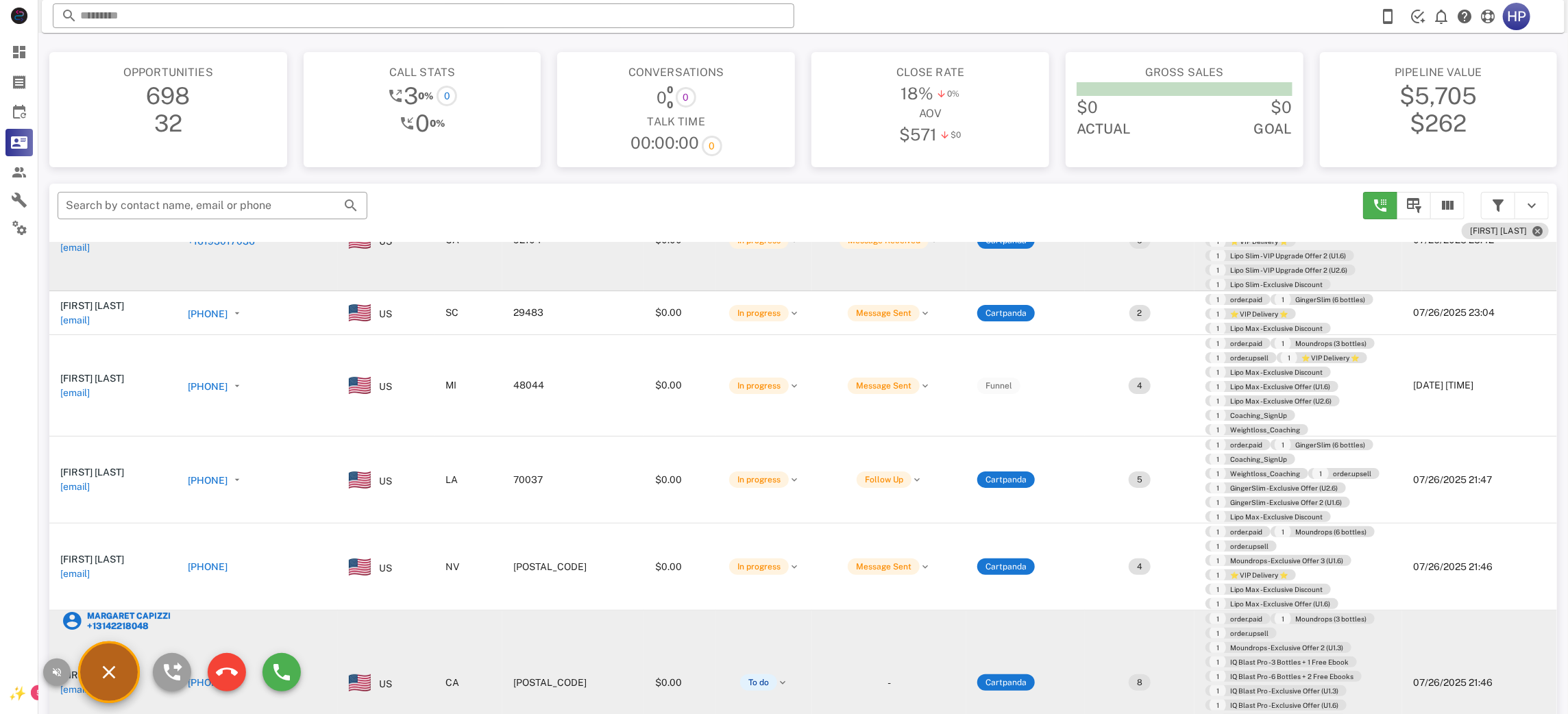 scroll, scrollTop: 308, scrollLeft: 0, axis: vertical 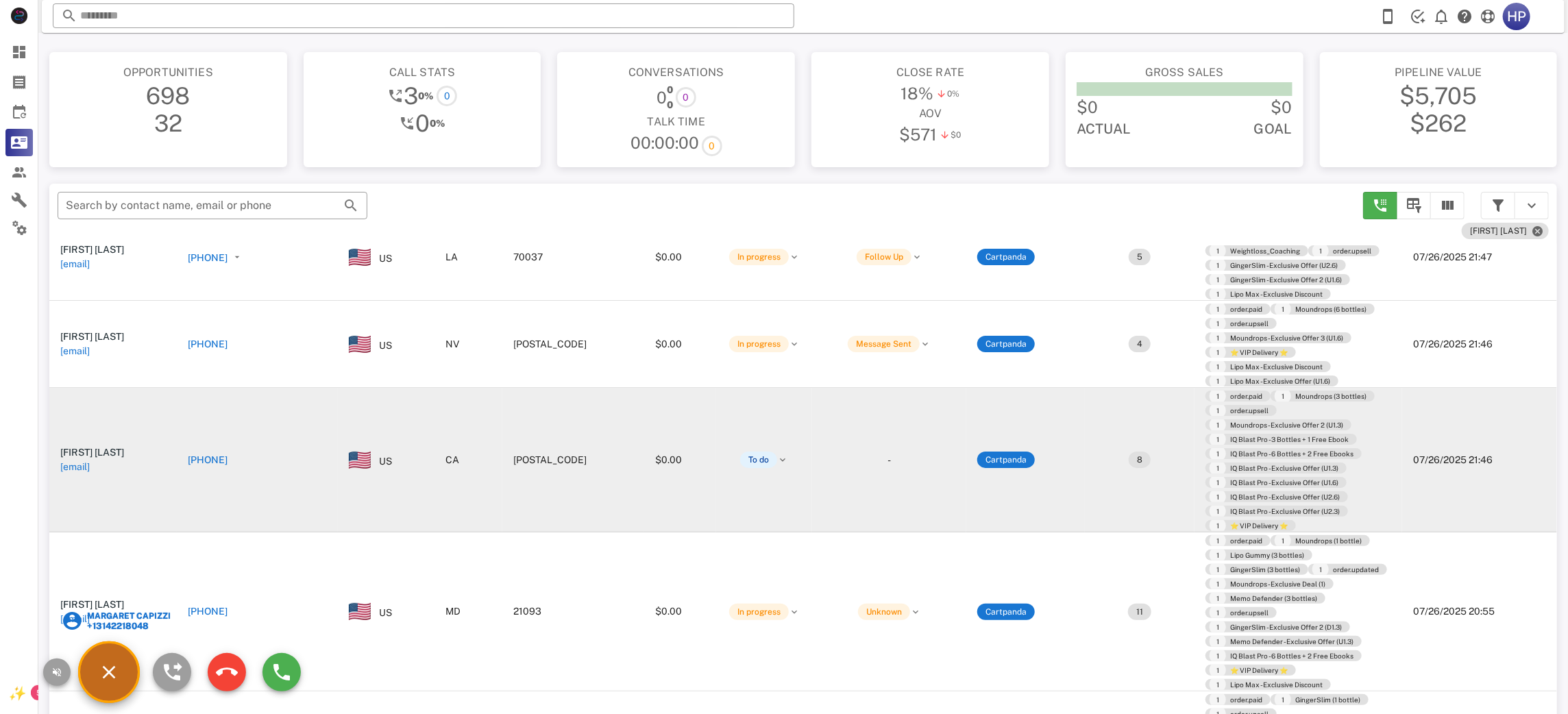 click on "[PHONE]" at bounding box center [208, 460] 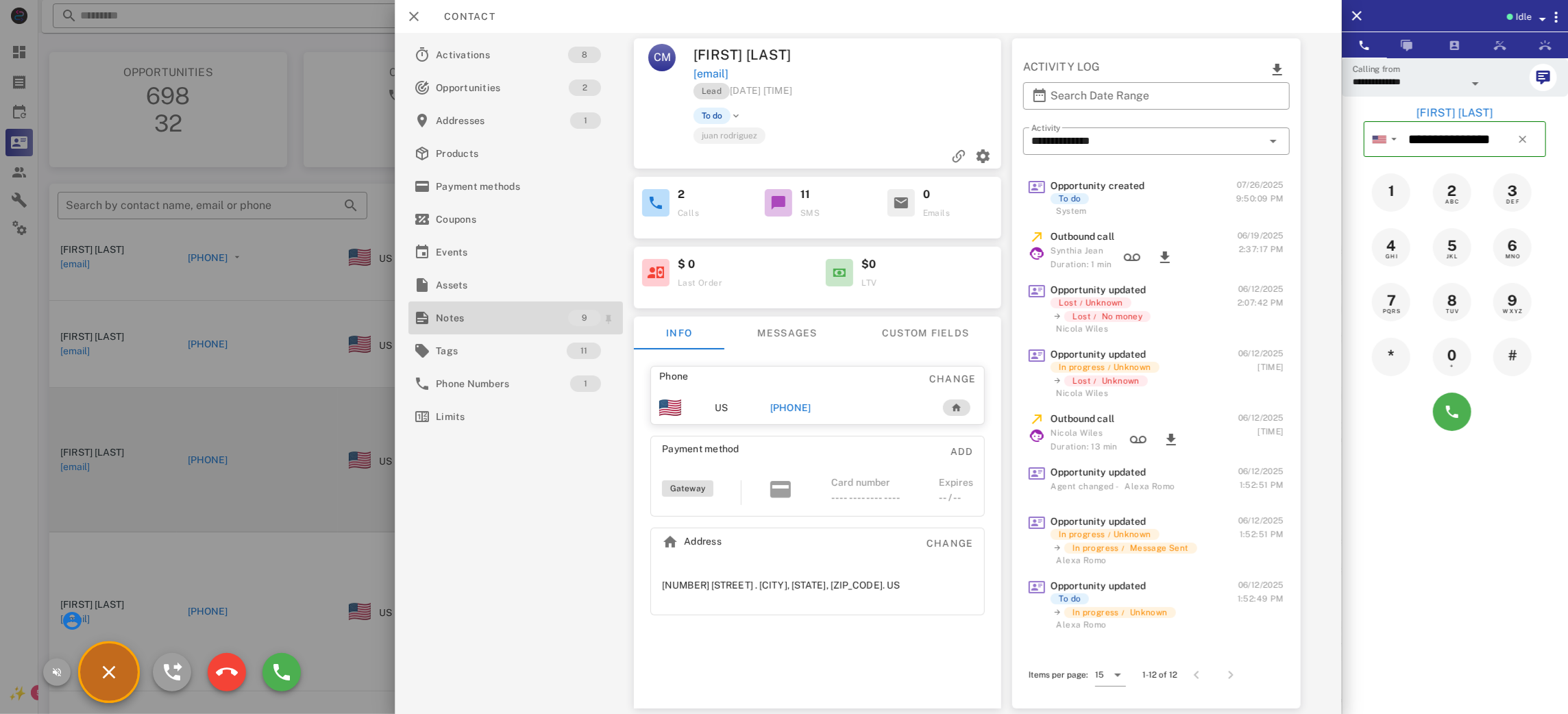 click on "Notes" at bounding box center [502, 318] 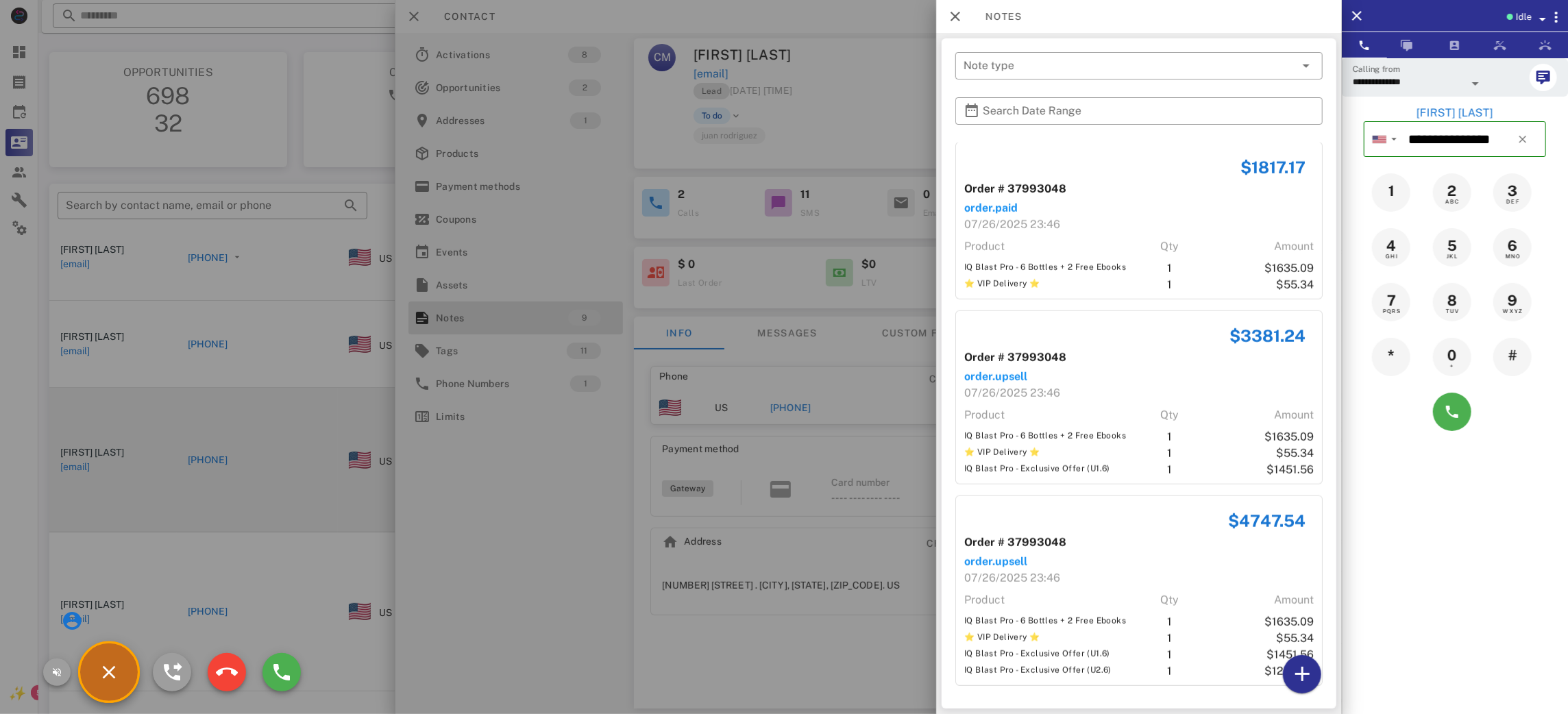 scroll, scrollTop: 930, scrollLeft: 0, axis: vertical 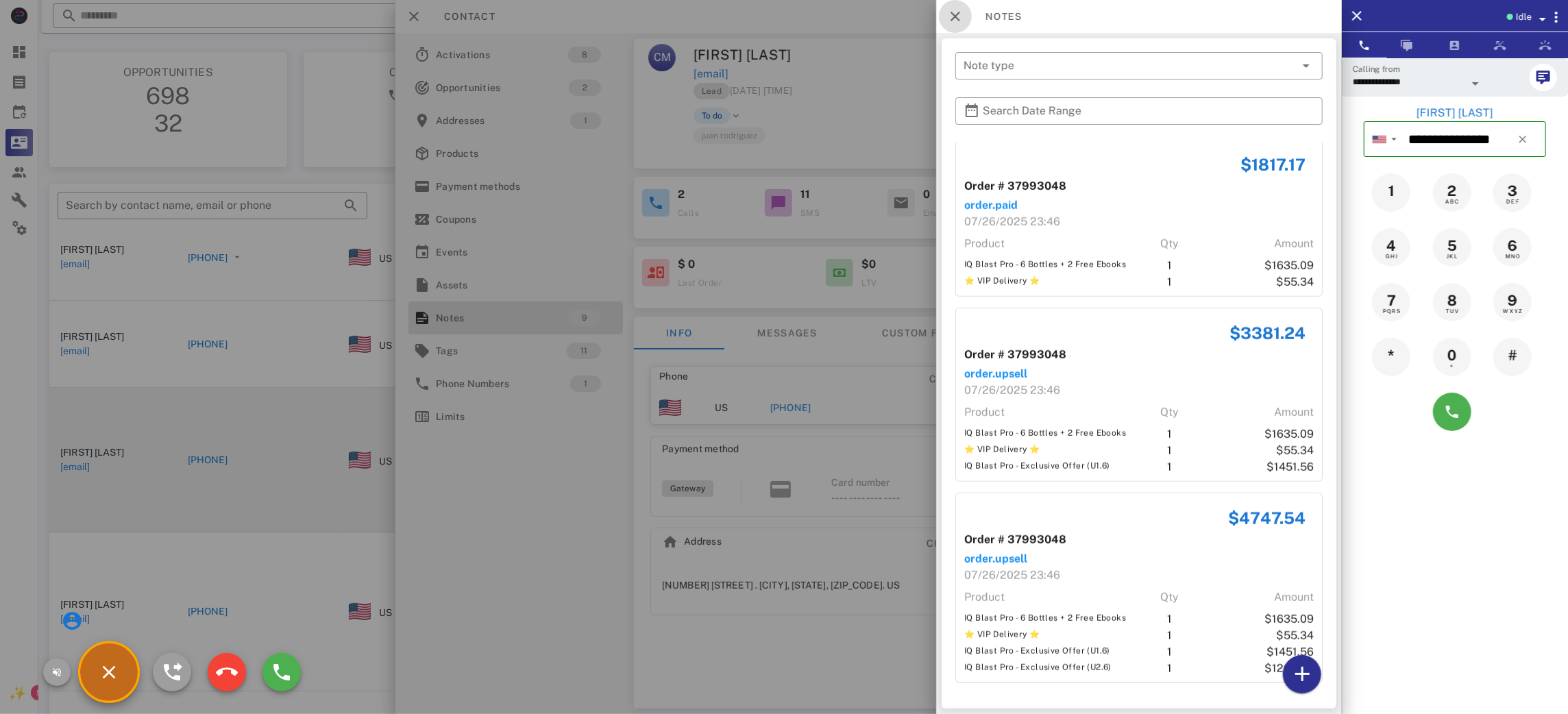 click at bounding box center (955, 16) 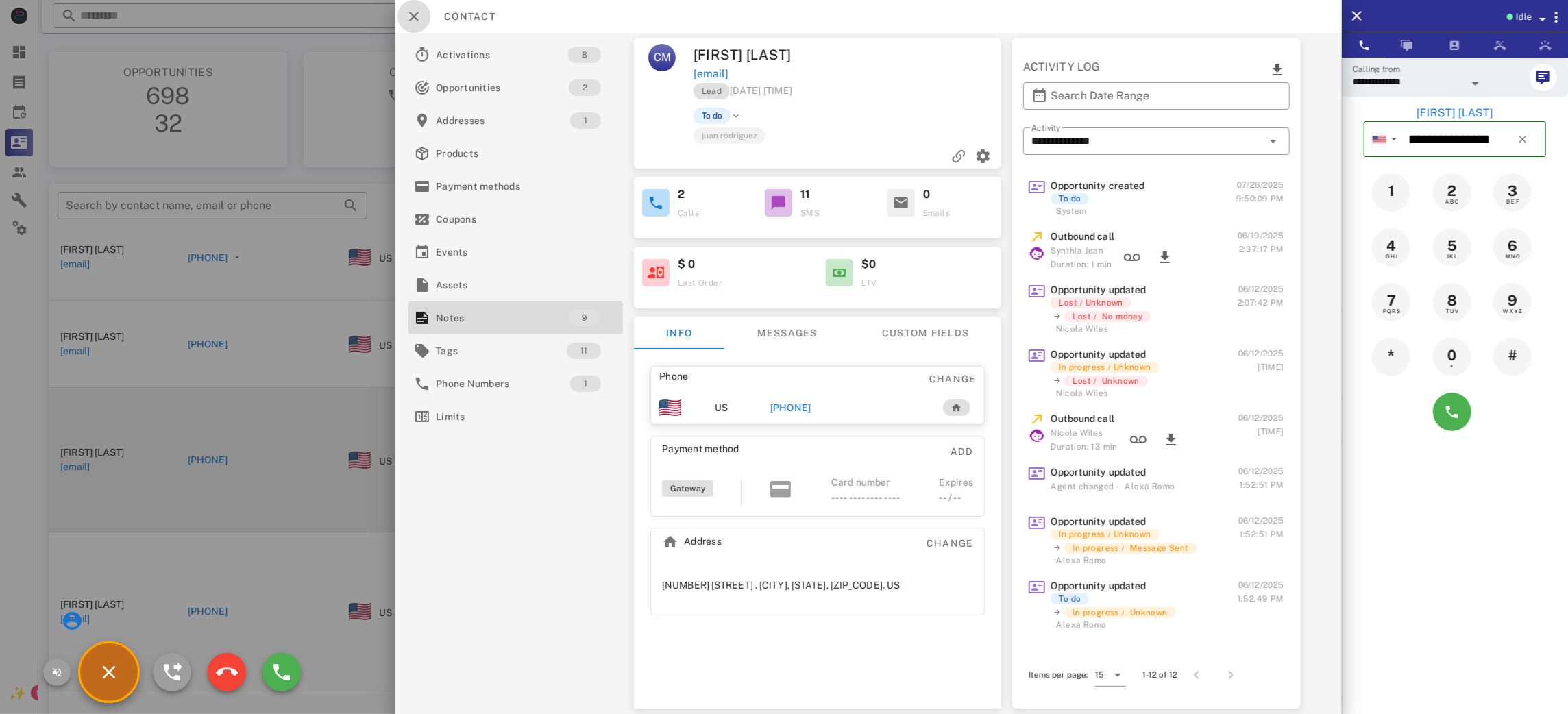 click at bounding box center [414, 16] 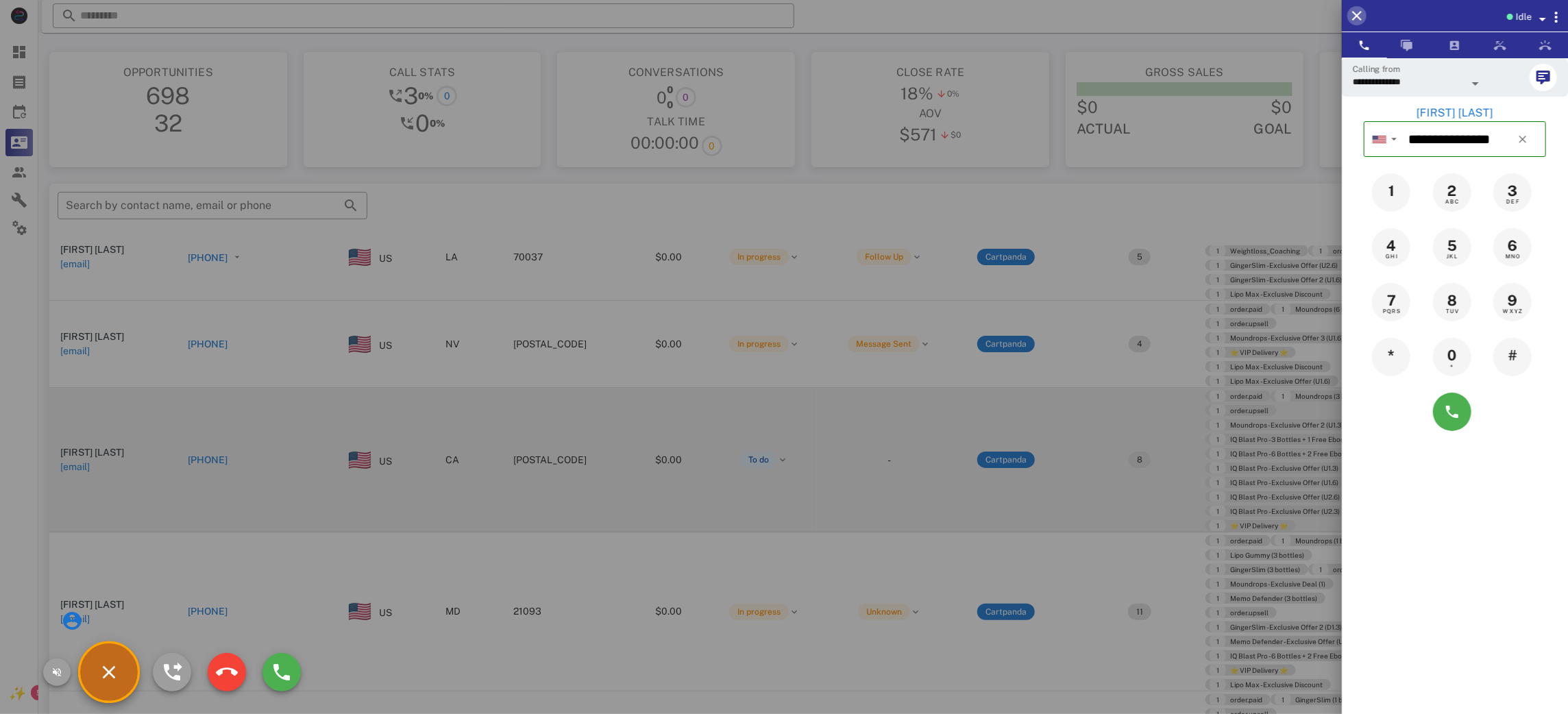 click at bounding box center [1357, 16] 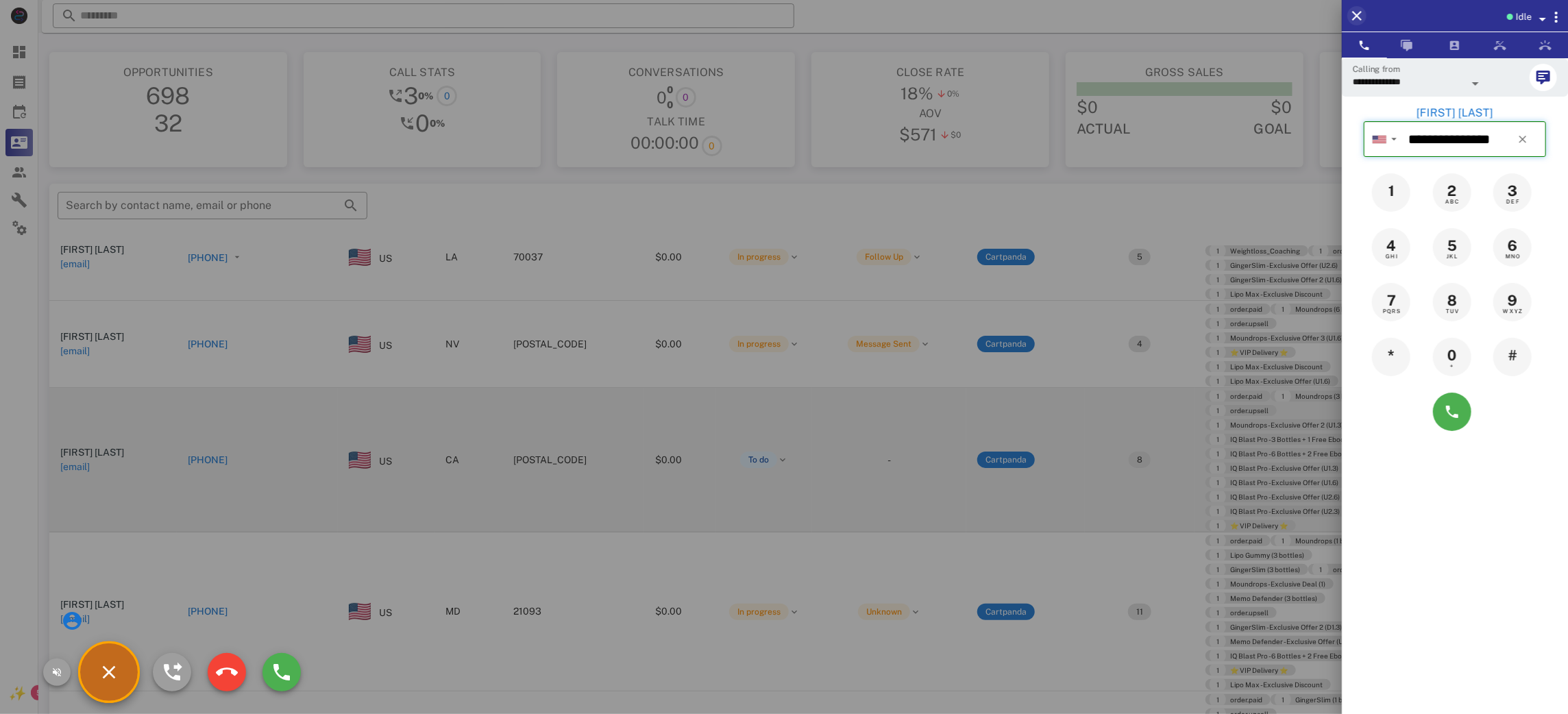 type 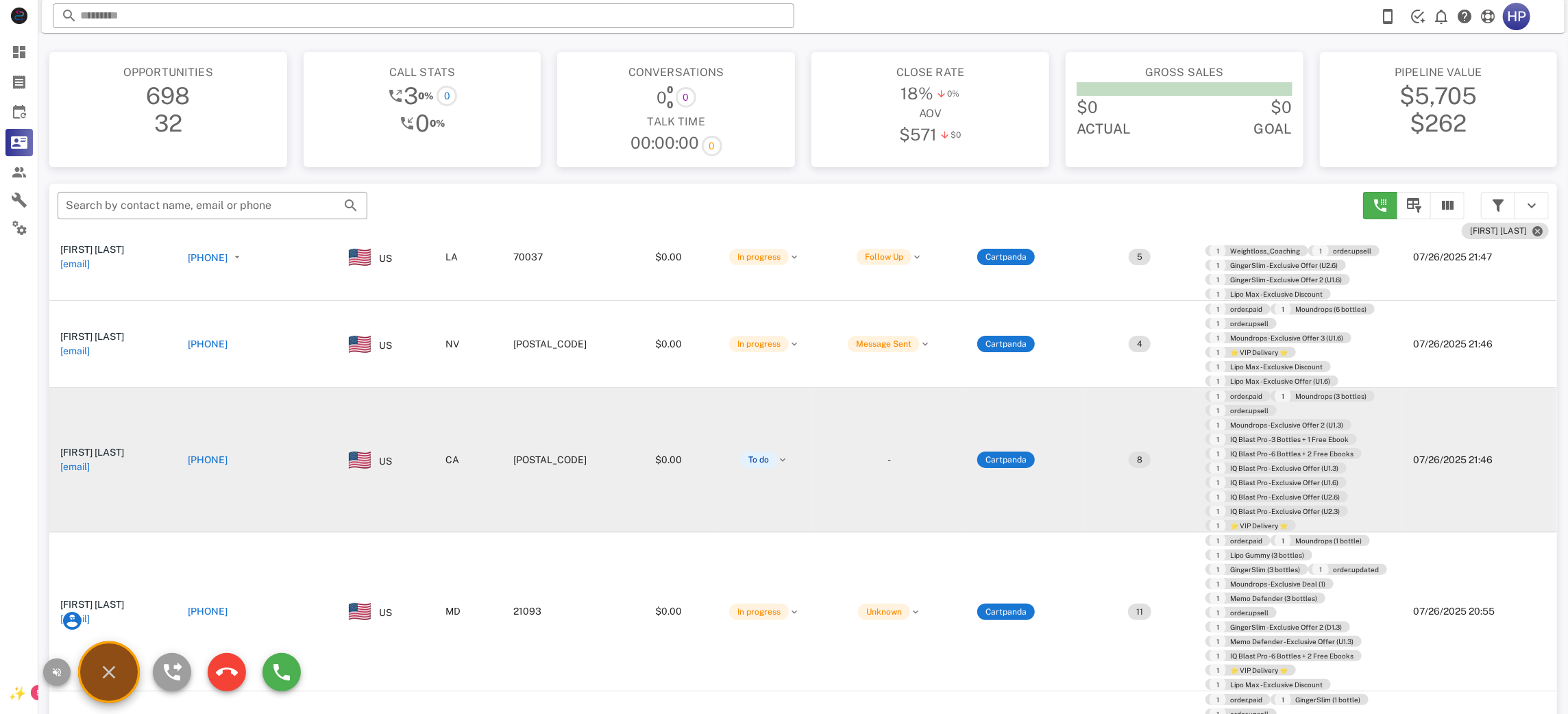 click at bounding box center (109, 672) 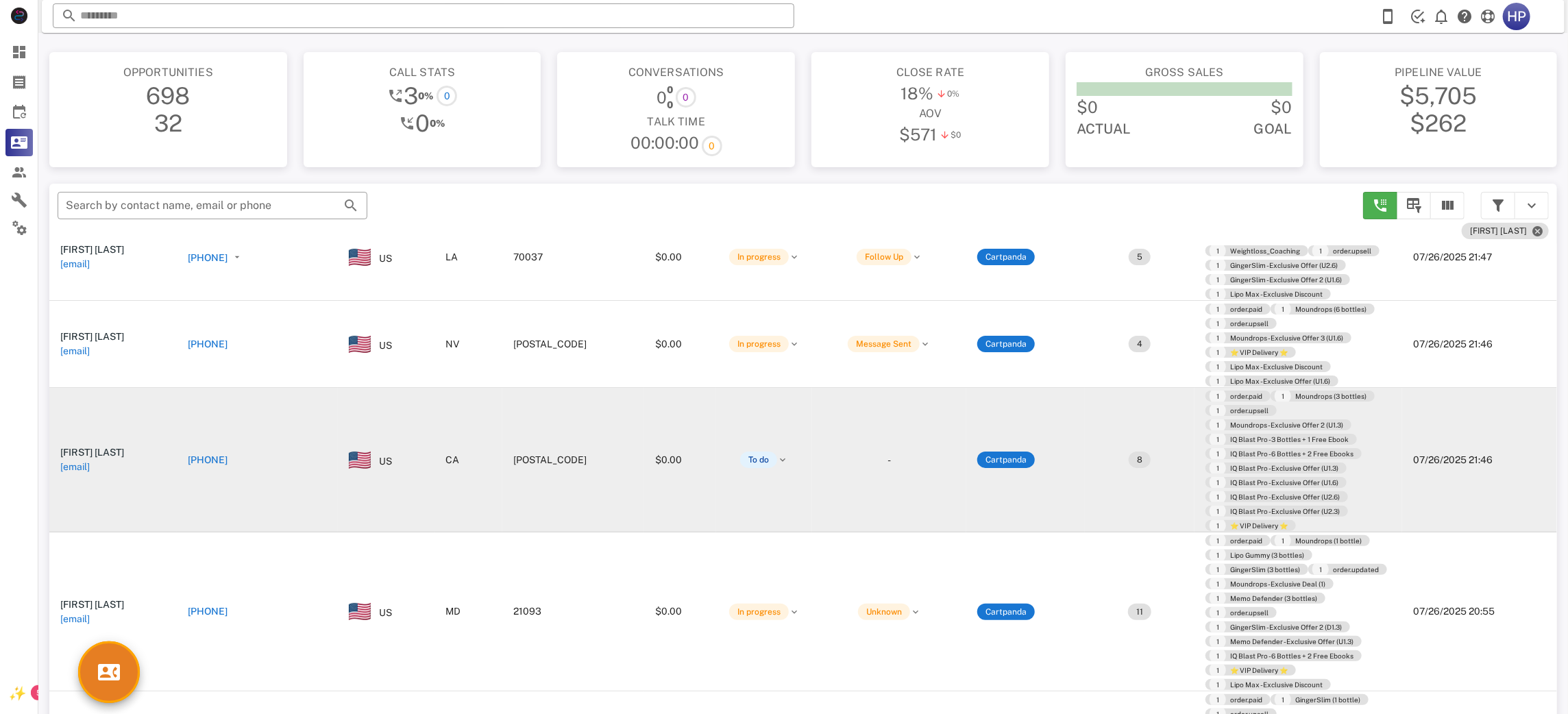 click at bounding box center [1498, 206] 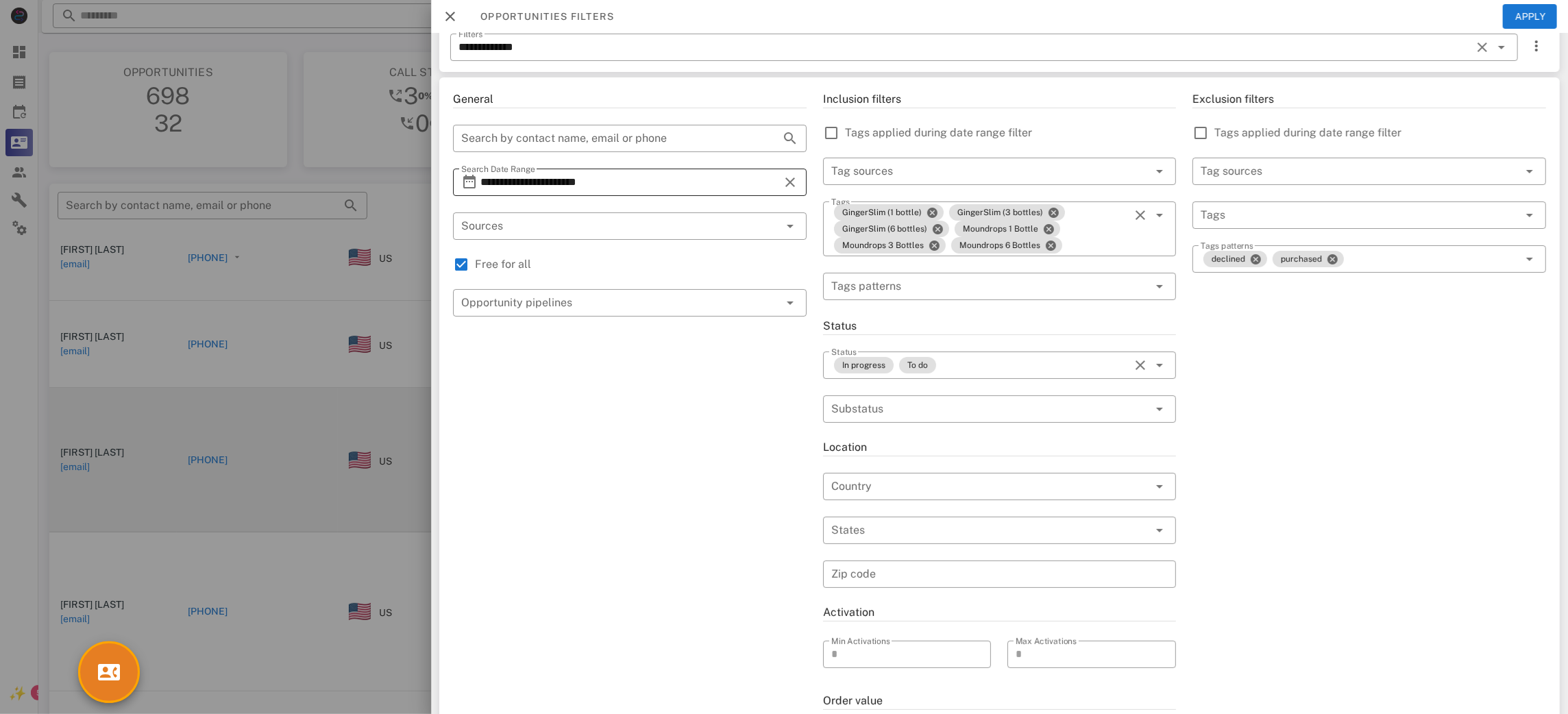 click on "**********" at bounding box center [630, 182] 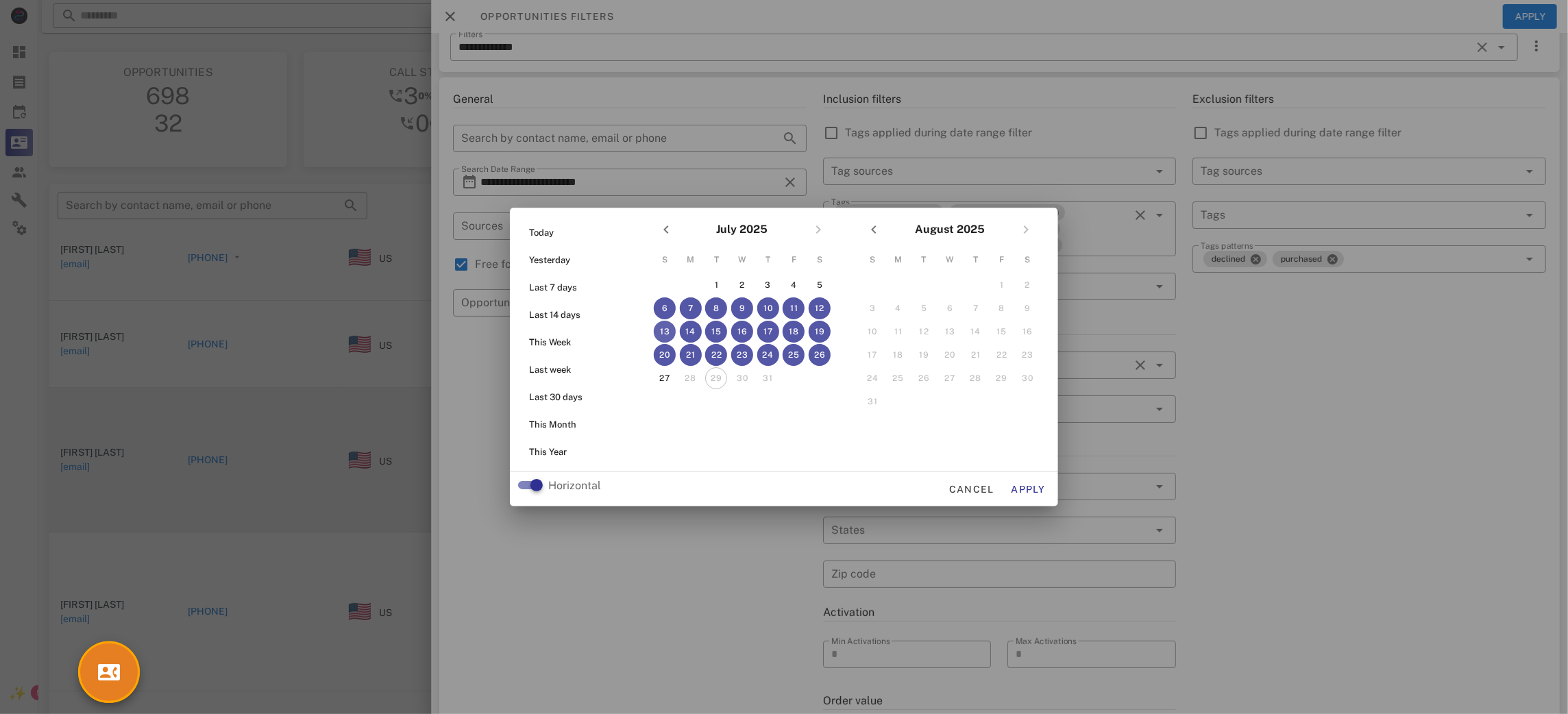 click on "13" at bounding box center [665, 332] 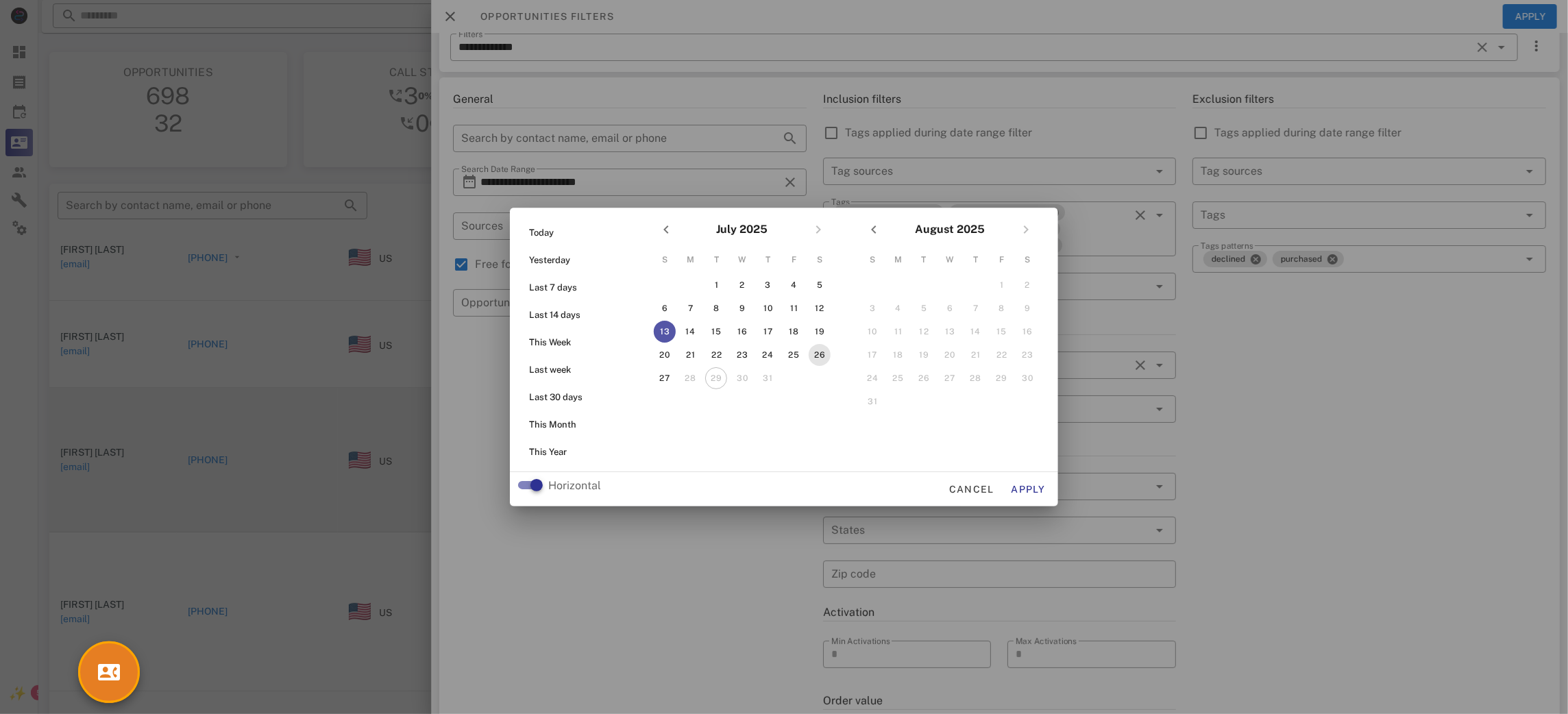 click on "26" at bounding box center (820, 355) 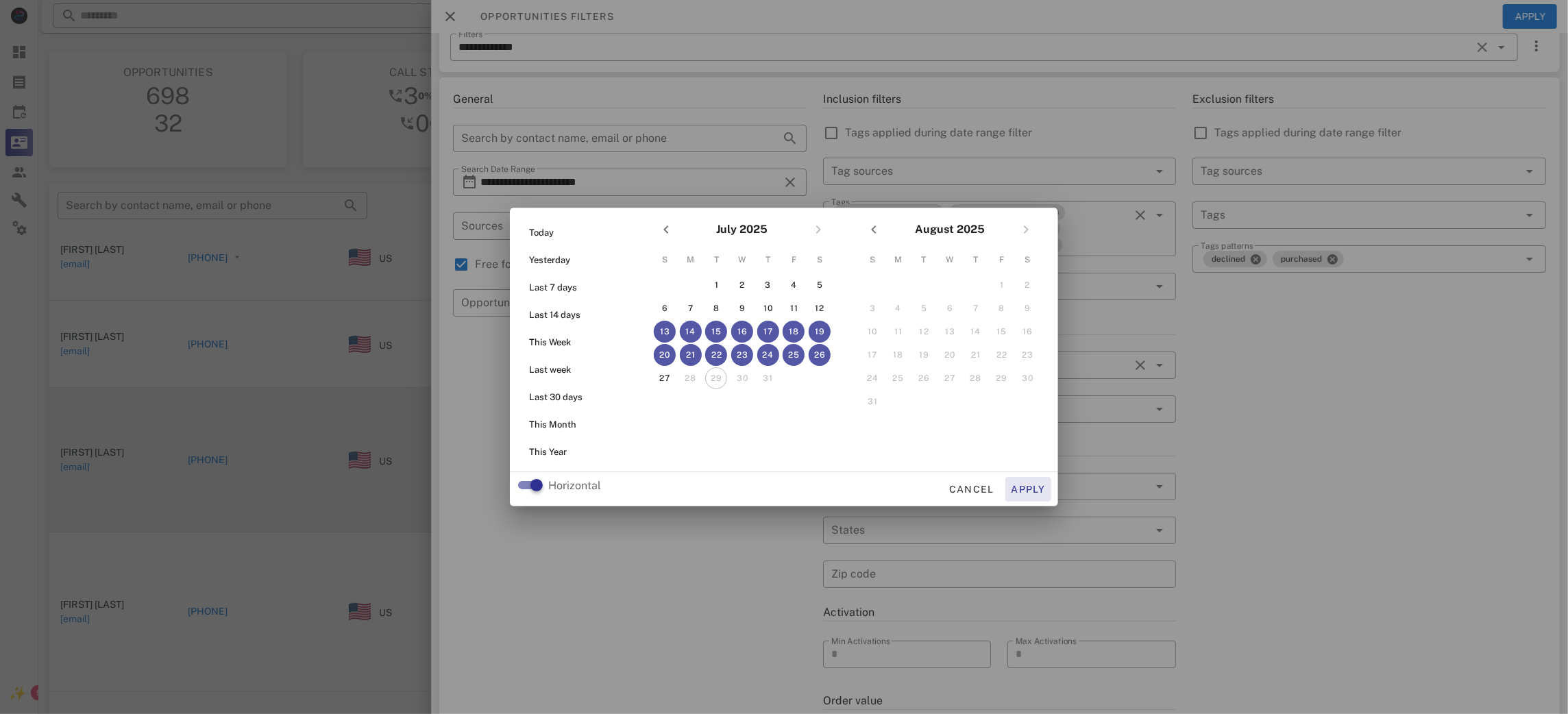 click on "Apply" at bounding box center (1029, 489) 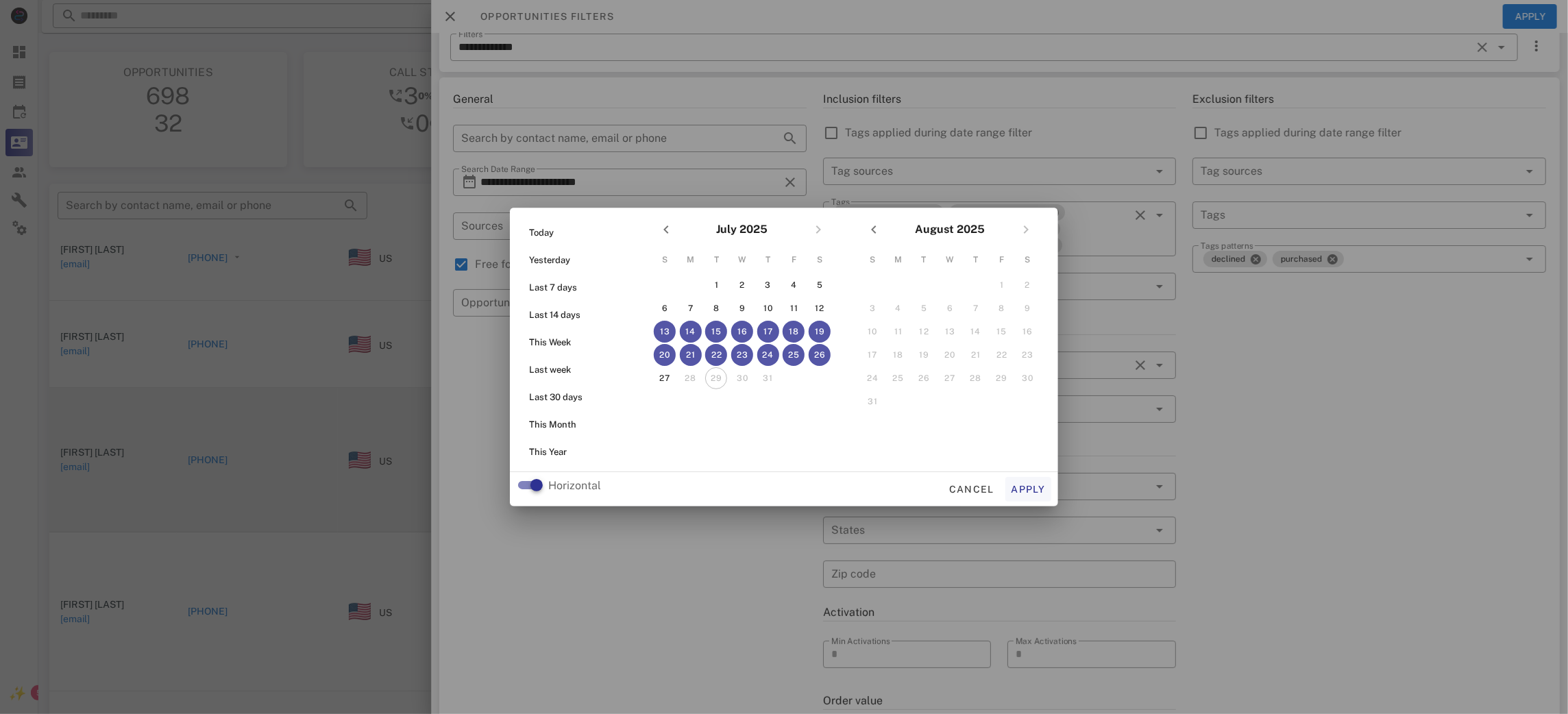 type 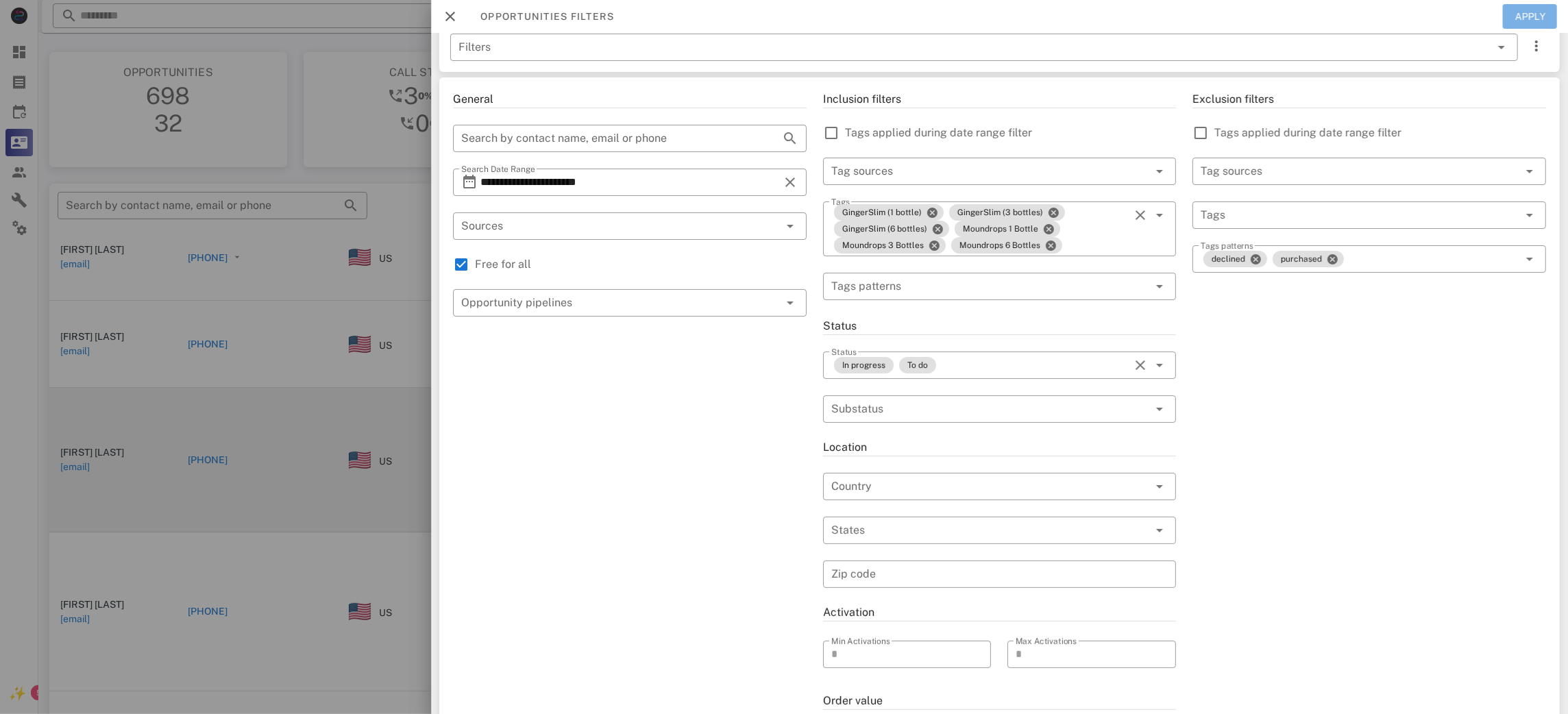 click on "Apply" at bounding box center (1530, 16) 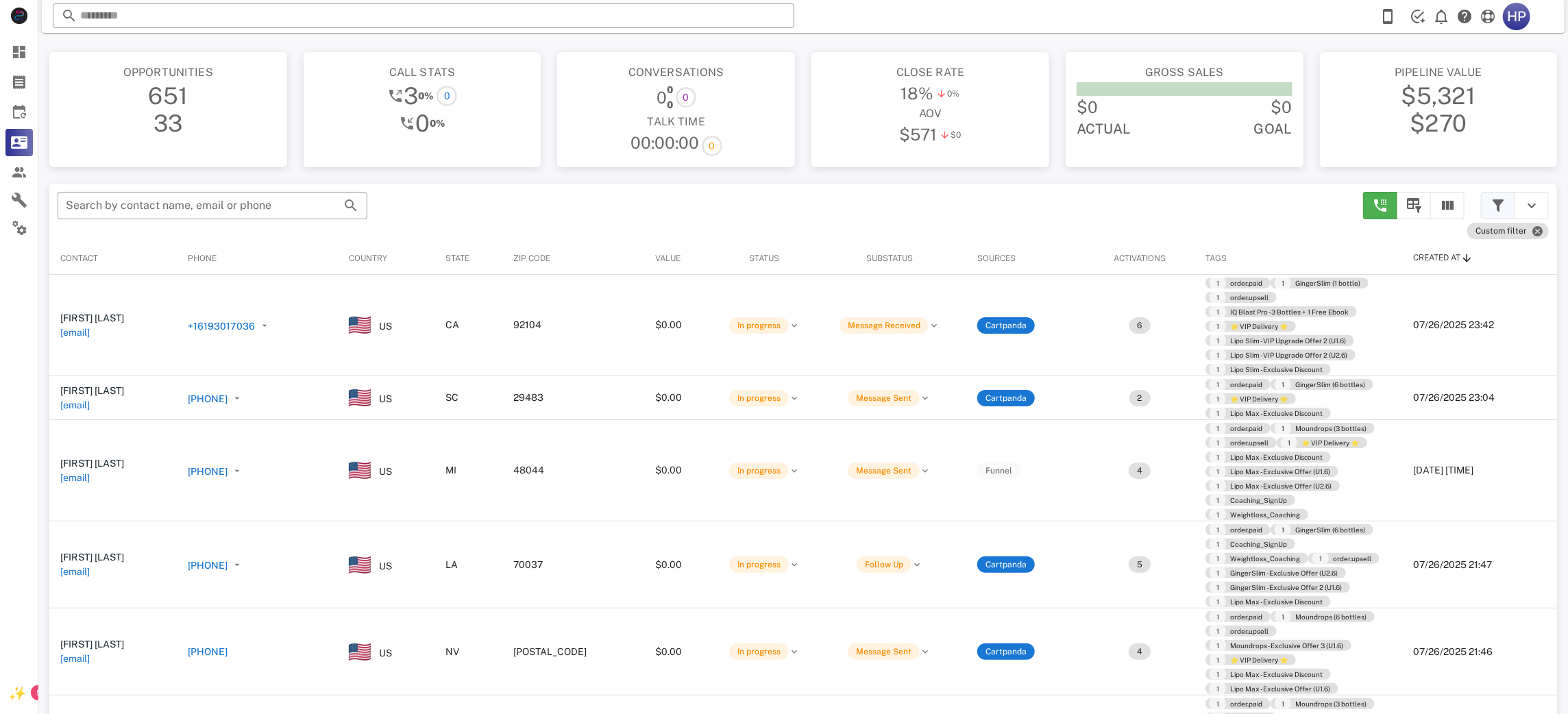 click at bounding box center (1498, 206) 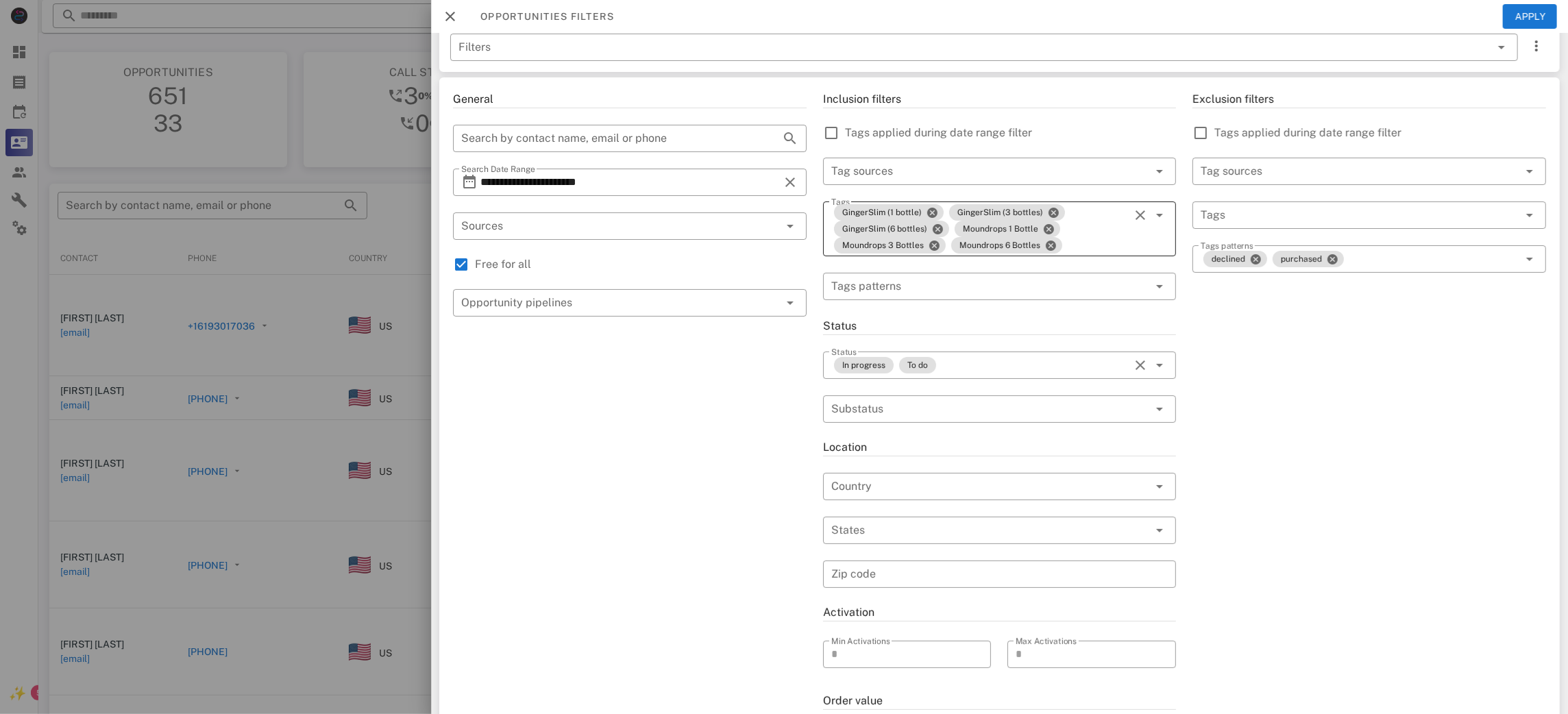click on "GingerSlim (1 bottle) GingerSlim (3 bottles) GingerSlim (6 bottles) Moundrops 1 Bottle Moundrops 3 Bottles Moundrops 6 Bottles" at bounding box center [981, 229] 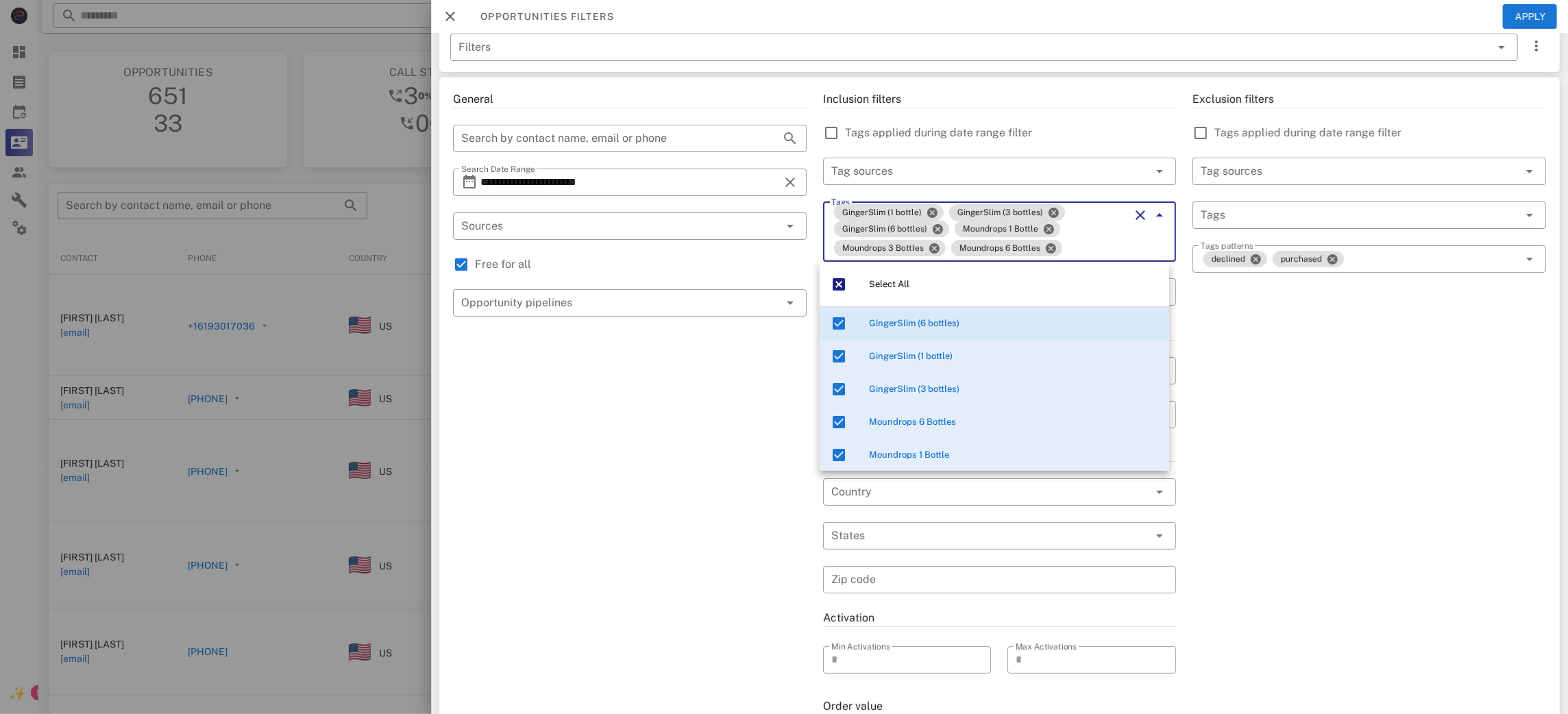 click on "Exclusion filters Tags applied during date range filter ​ Tag sources ​ Tags ​ Tags patterns declined purchased" at bounding box center [1369, 484] 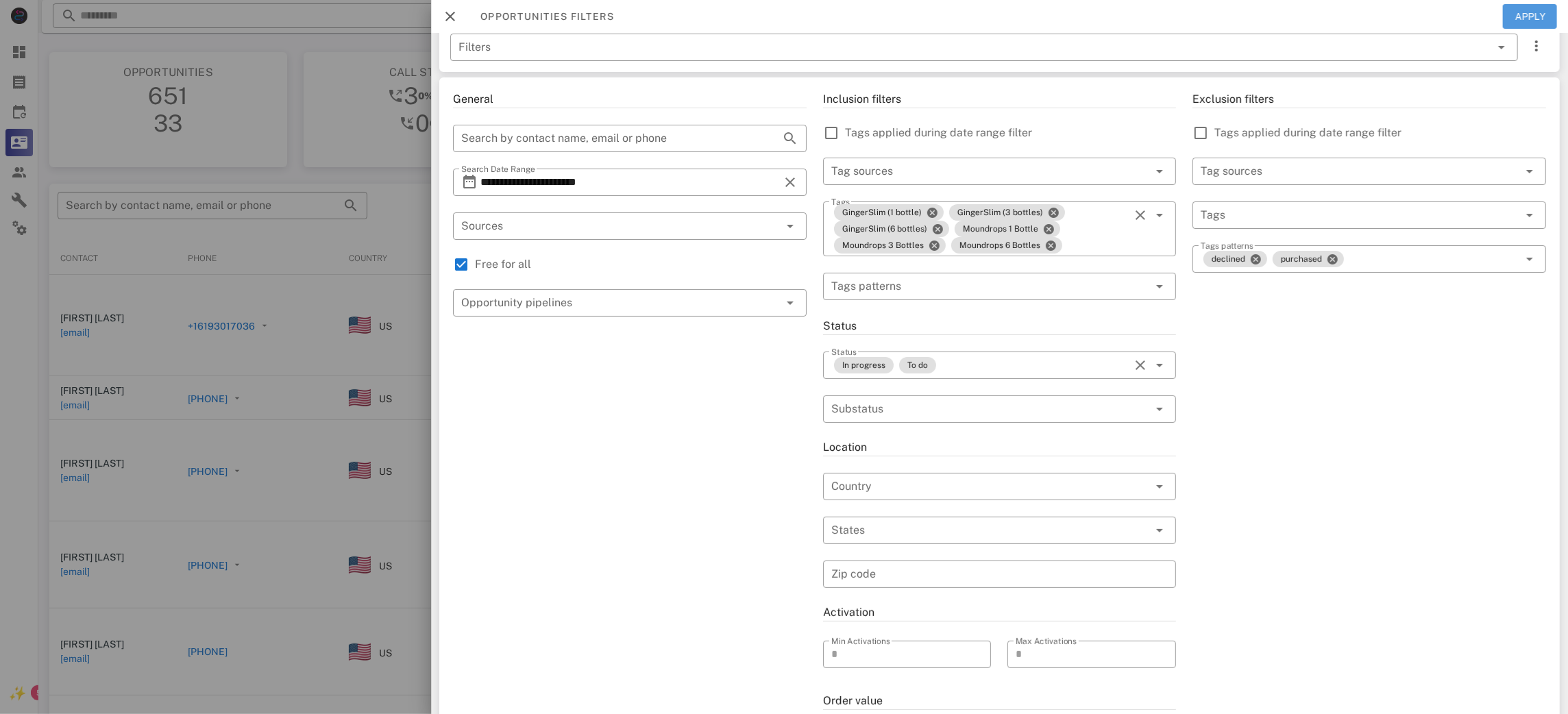 click on "Apply" at bounding box center (1530, 16) 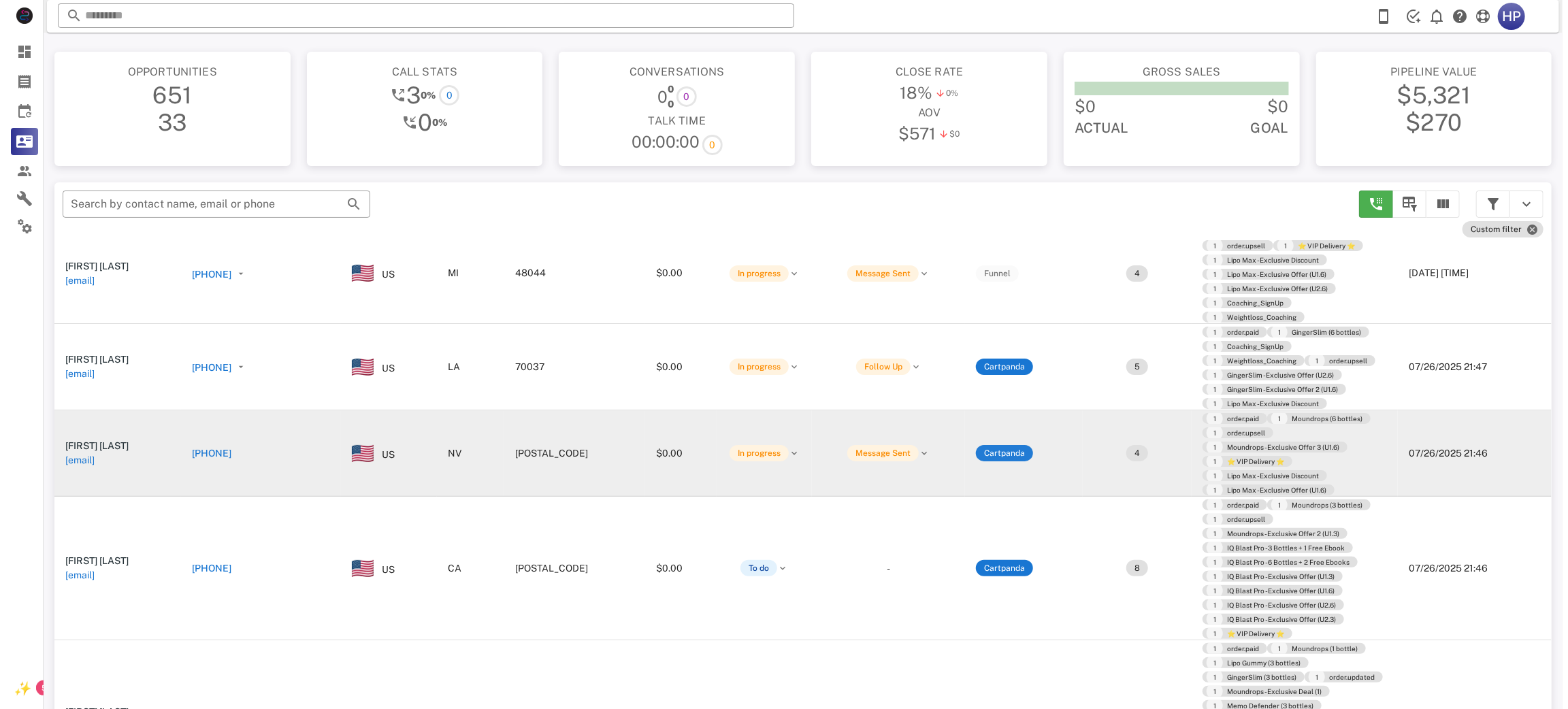 scroll, scrollTop: 0, scrollLeft: 0, axis: both 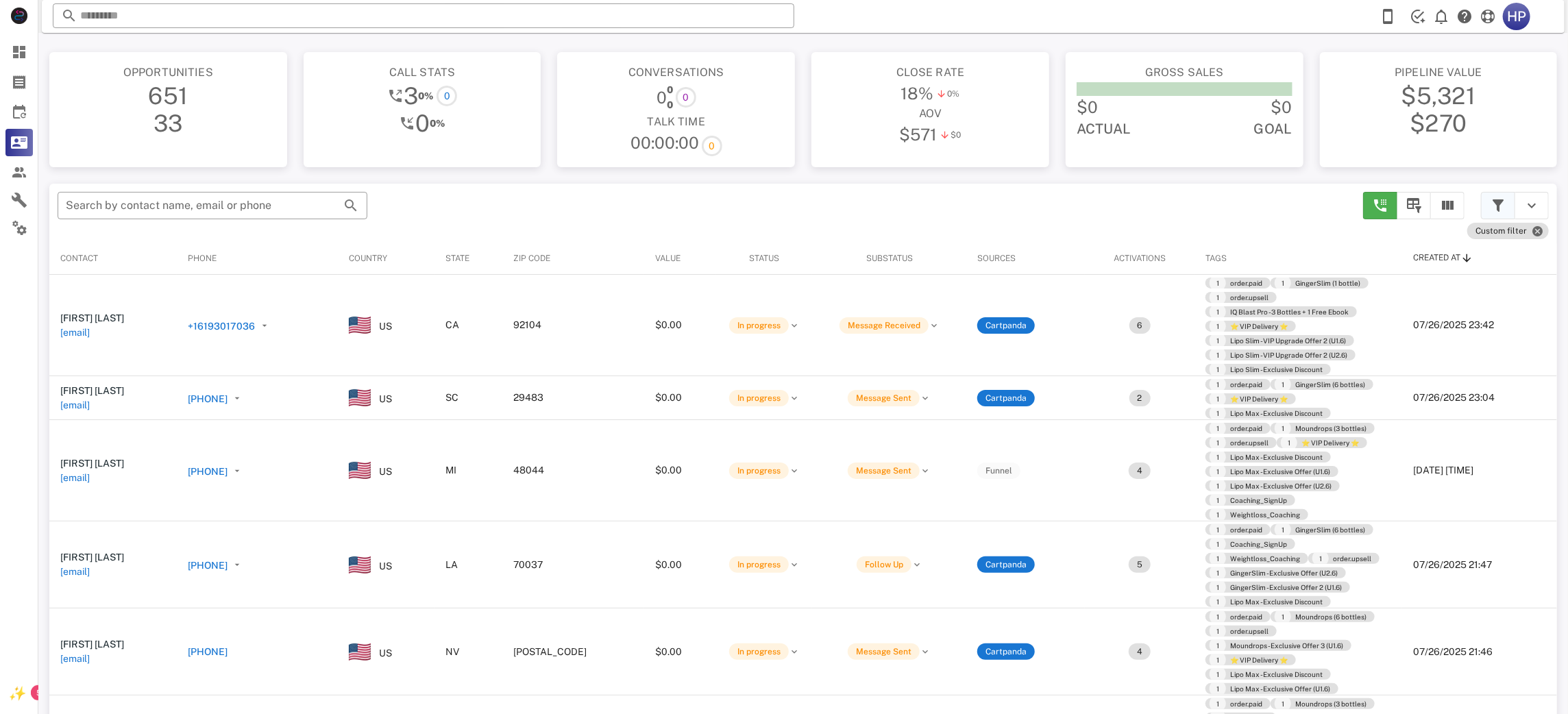 click at bounding box center (1498, 206) 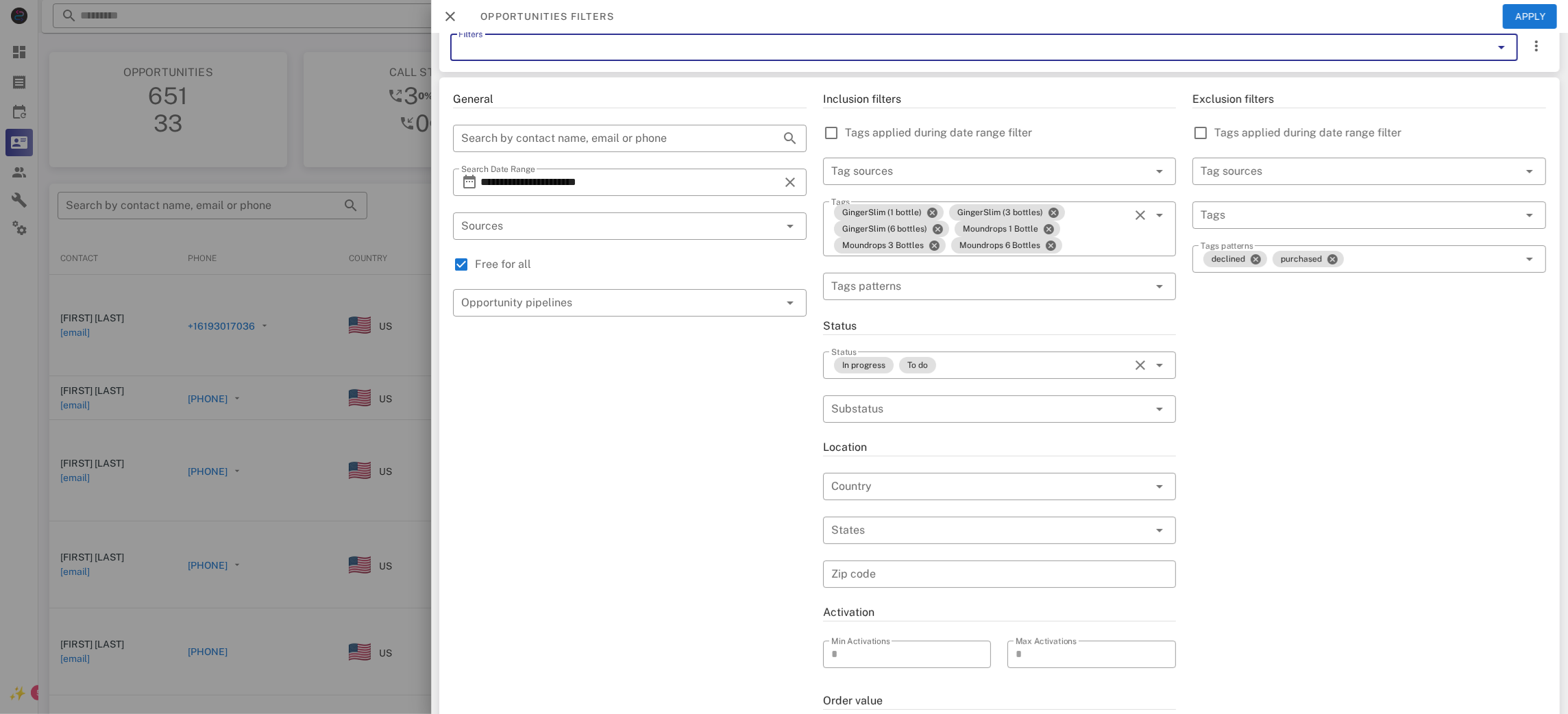 click on "Filters" at bounding box center [965, 47] 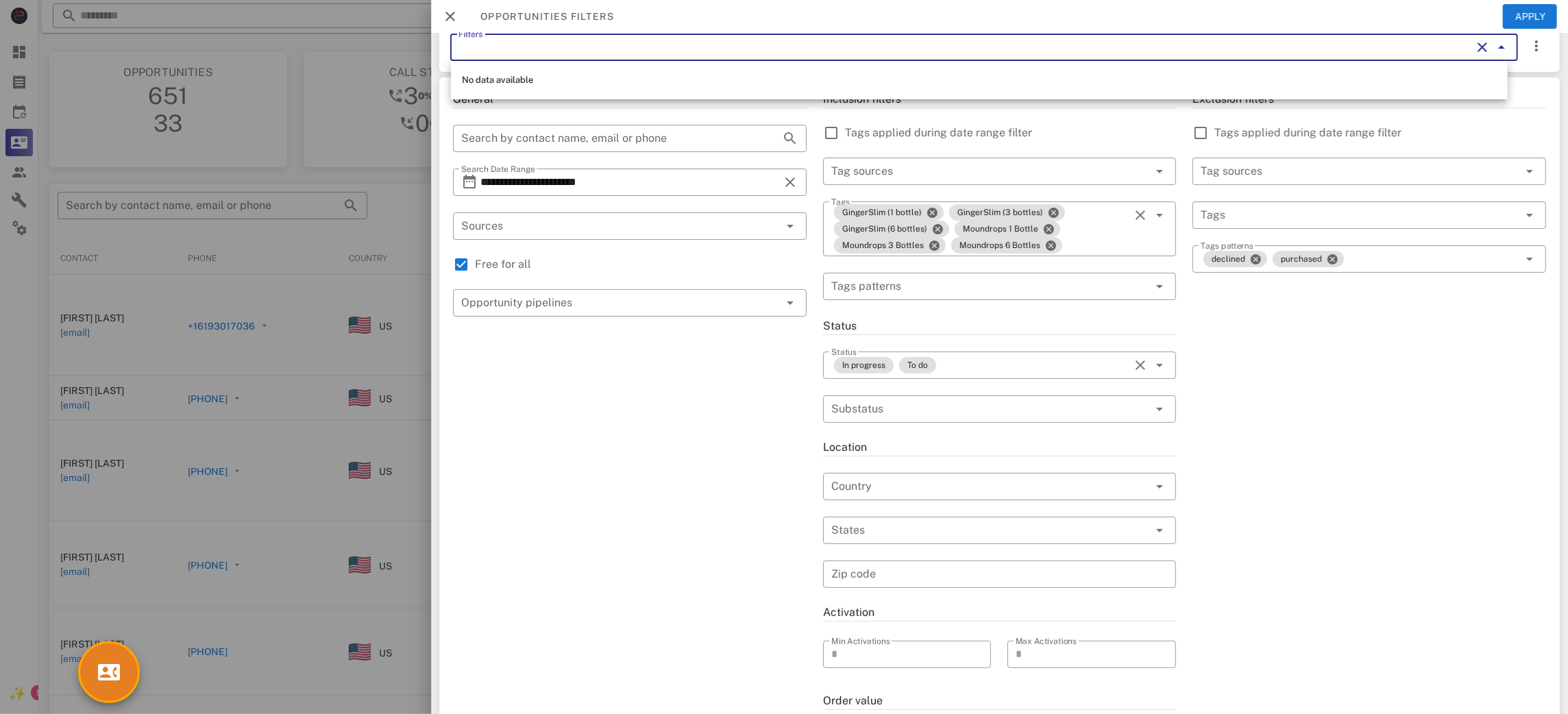 type on "*" 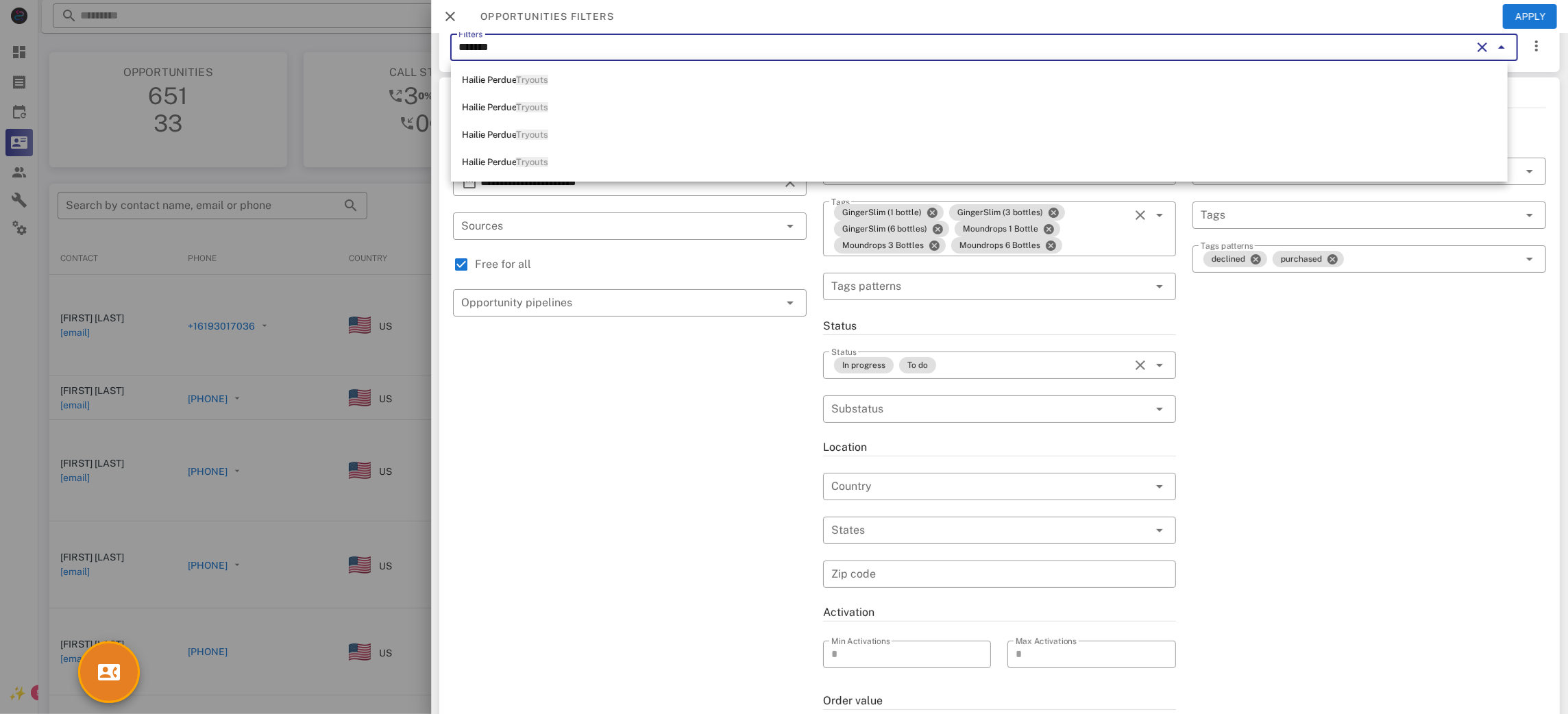 type on "*******" 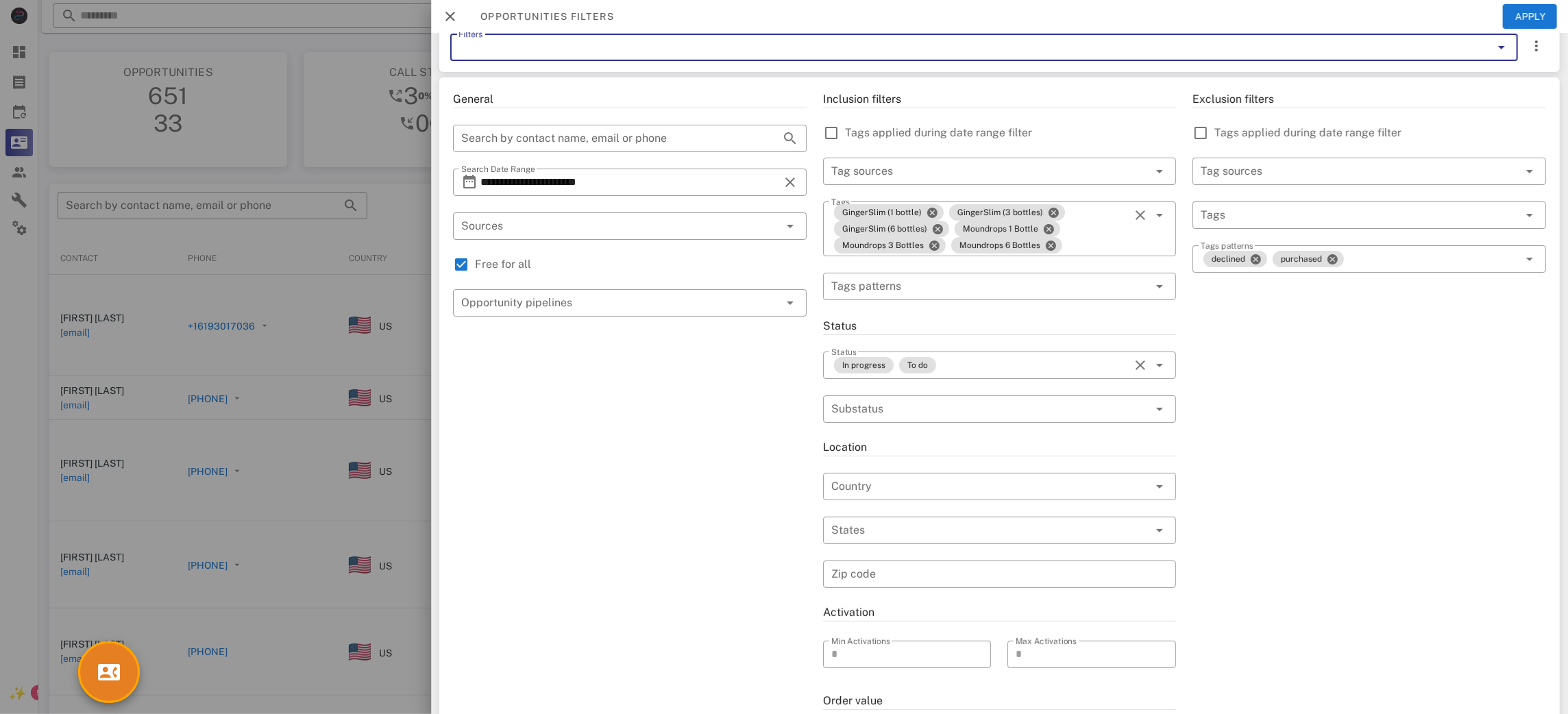 click on "Filters" at bounding box center (965, 47) 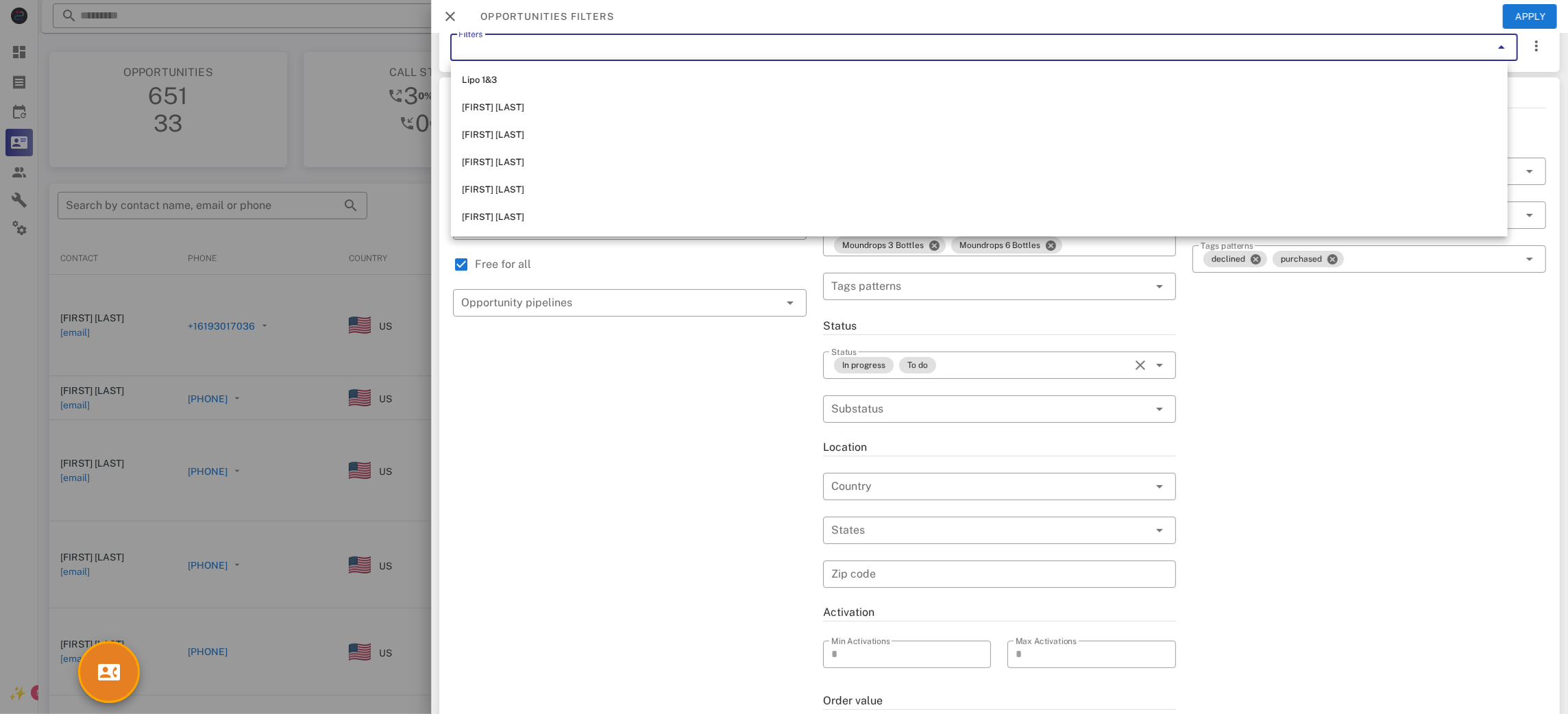 click on "**********" at bounding box center (999, 478) 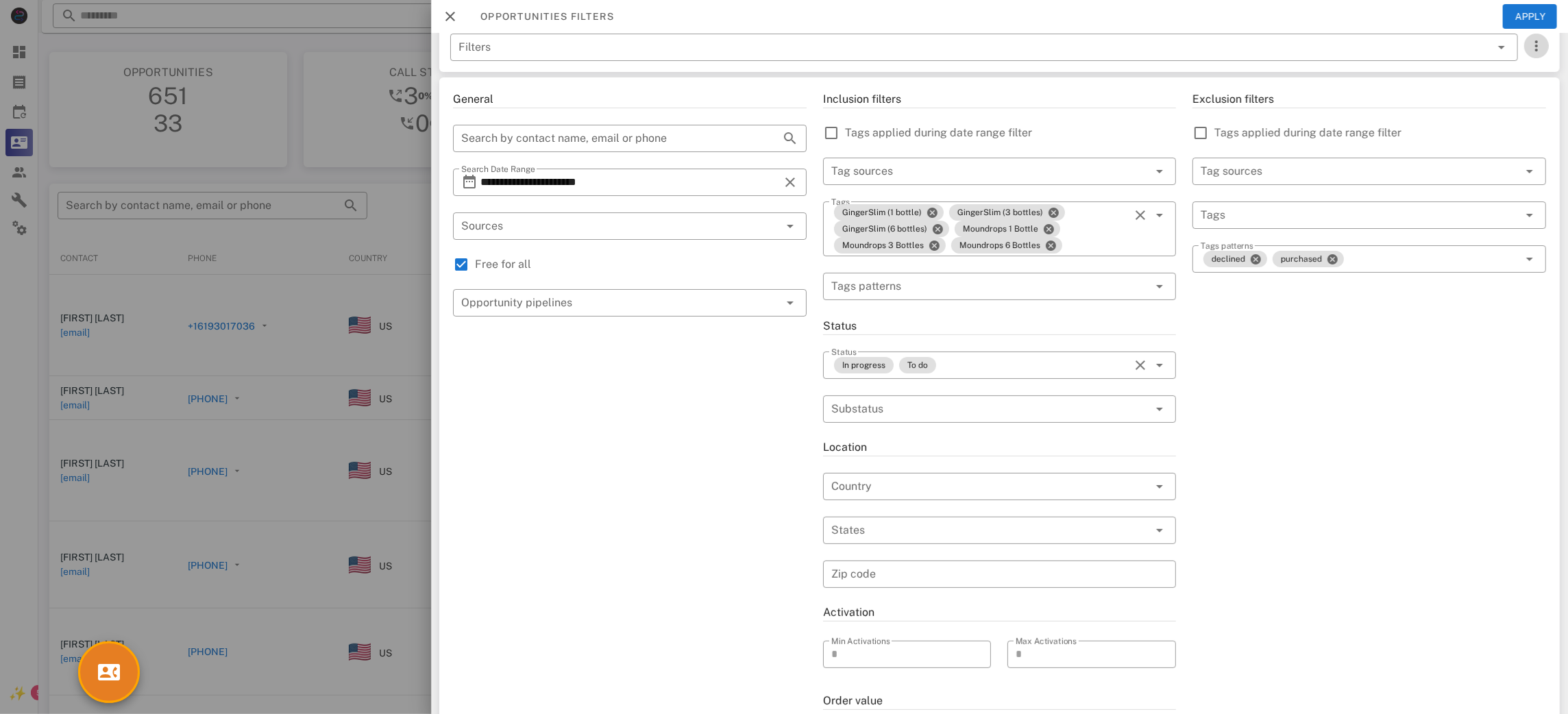 click at bounding box center (1536, 46) 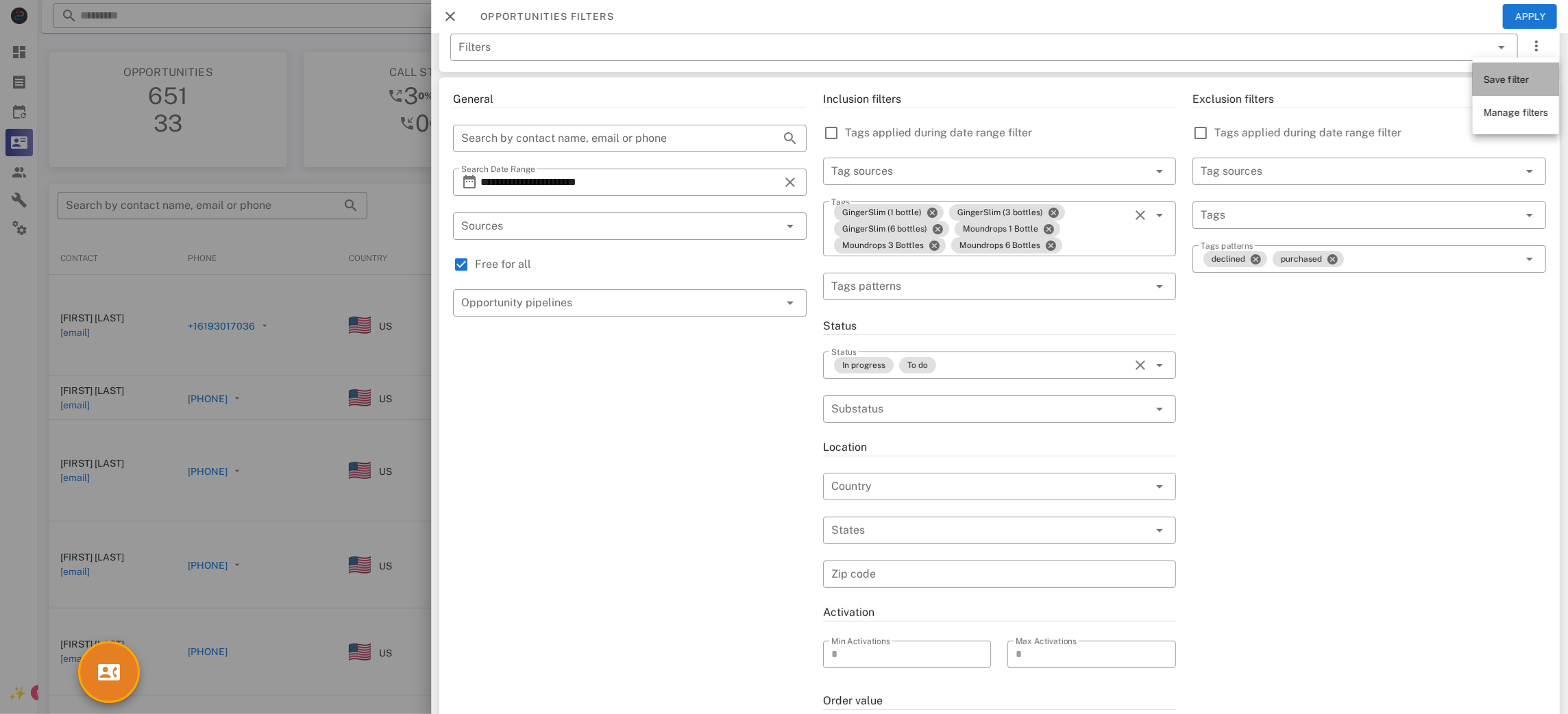click on "Save filter" at bounding box center [1506, 79] 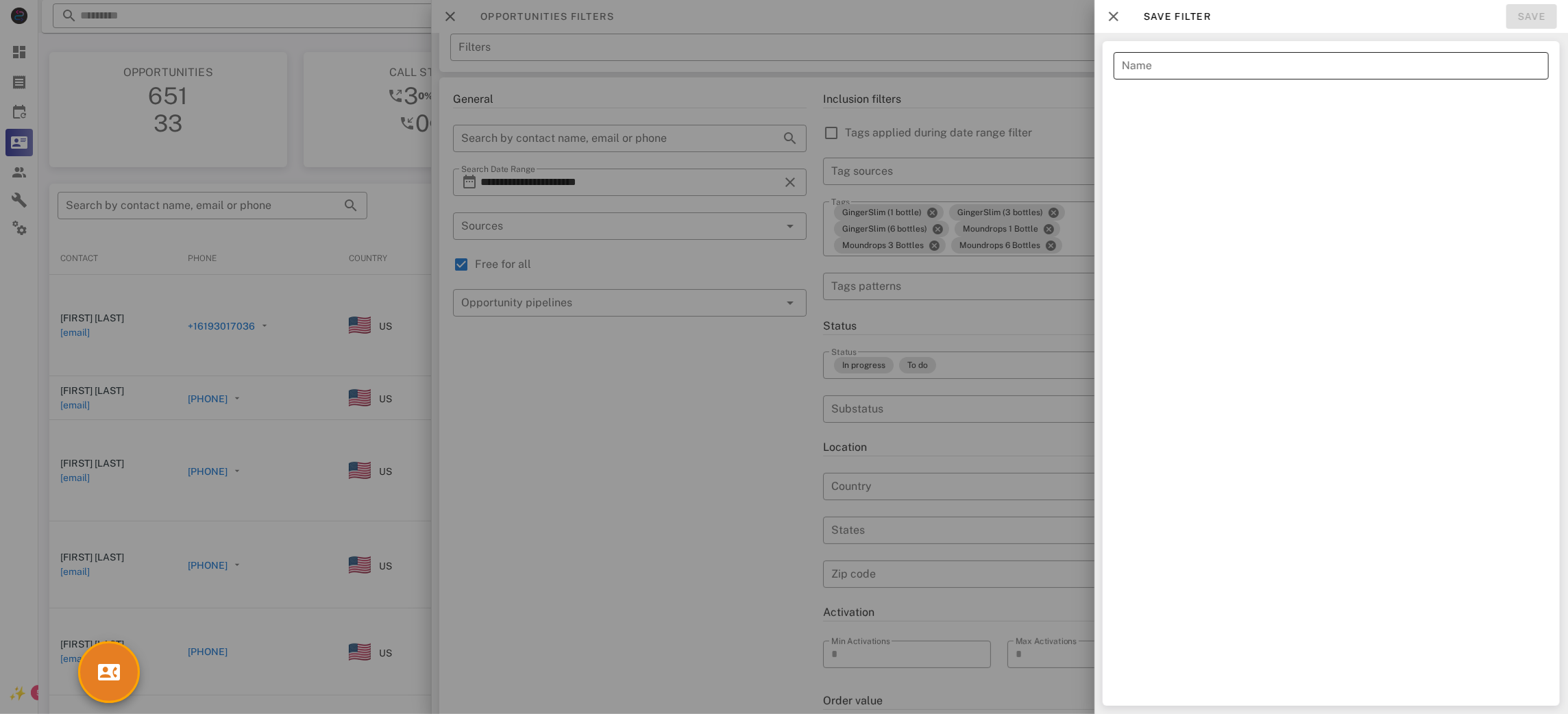click on "Name" at bounding box center [1331, 66] 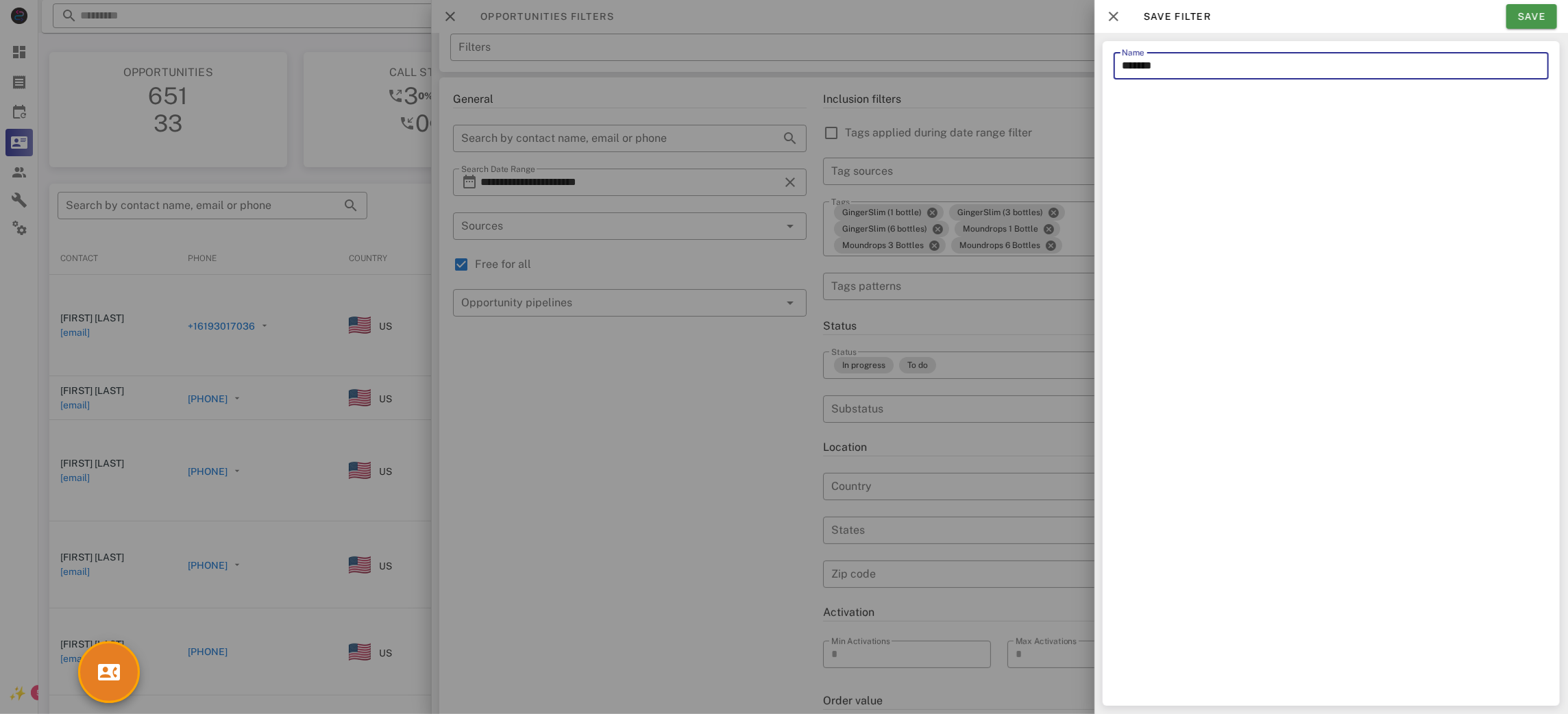type on "*******" 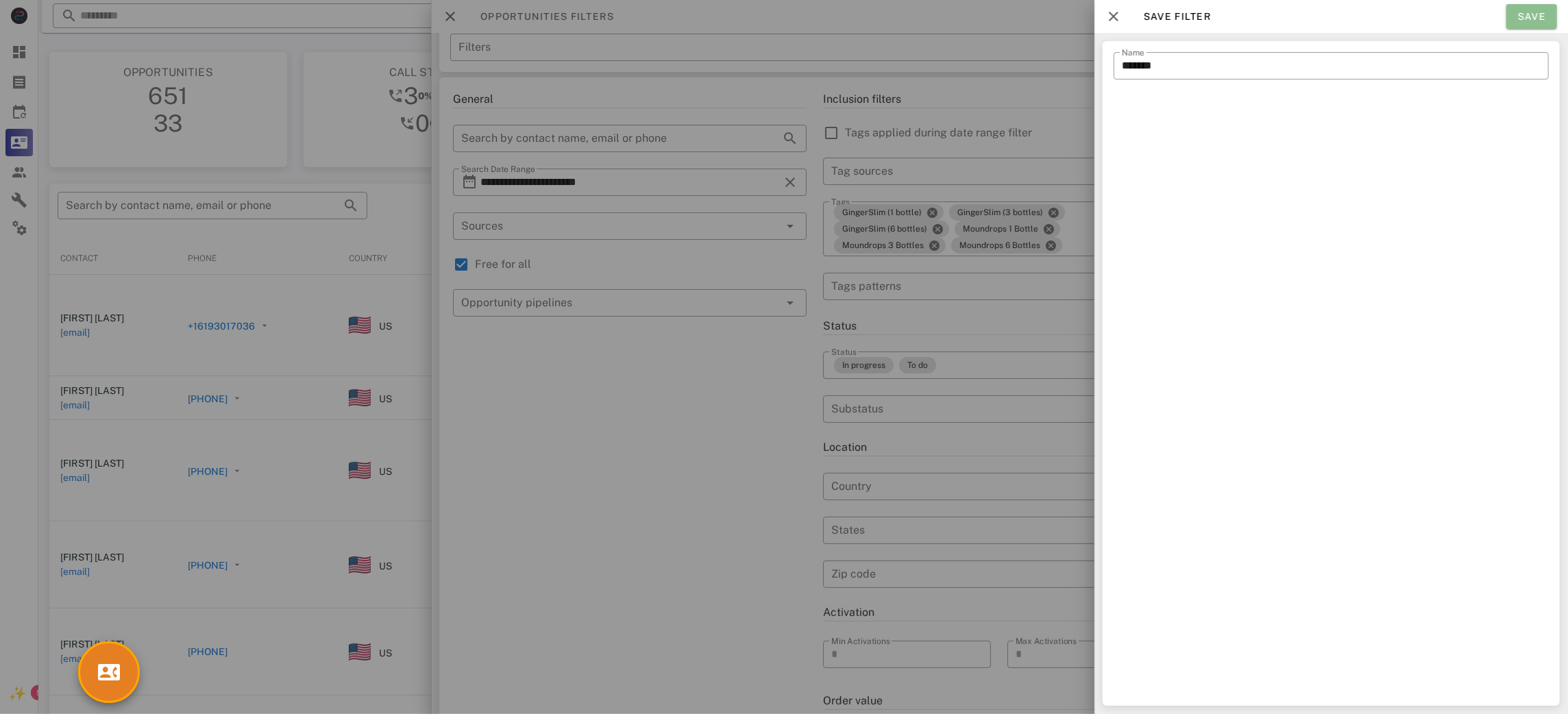 click on "Save" at bounding box center [1532, 16] 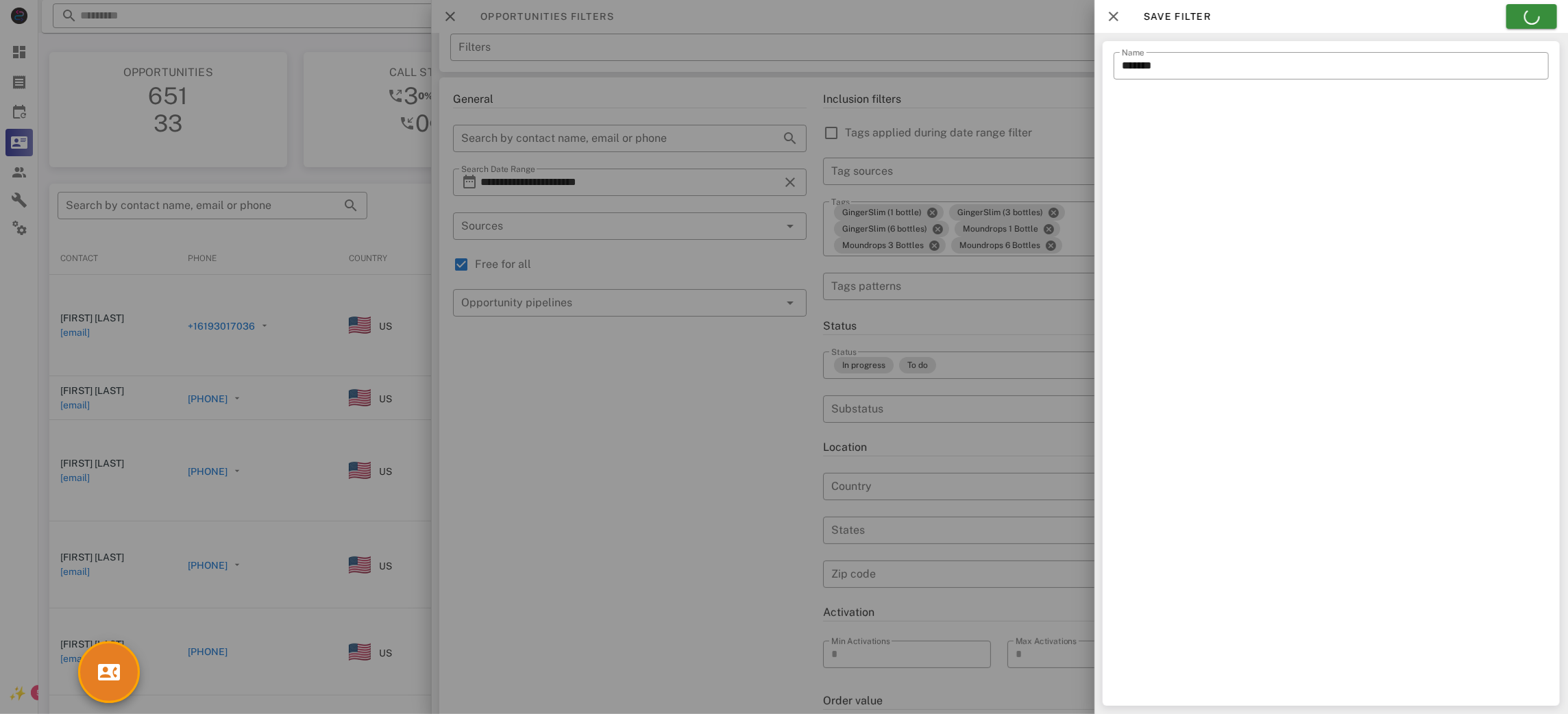 type on "*******" 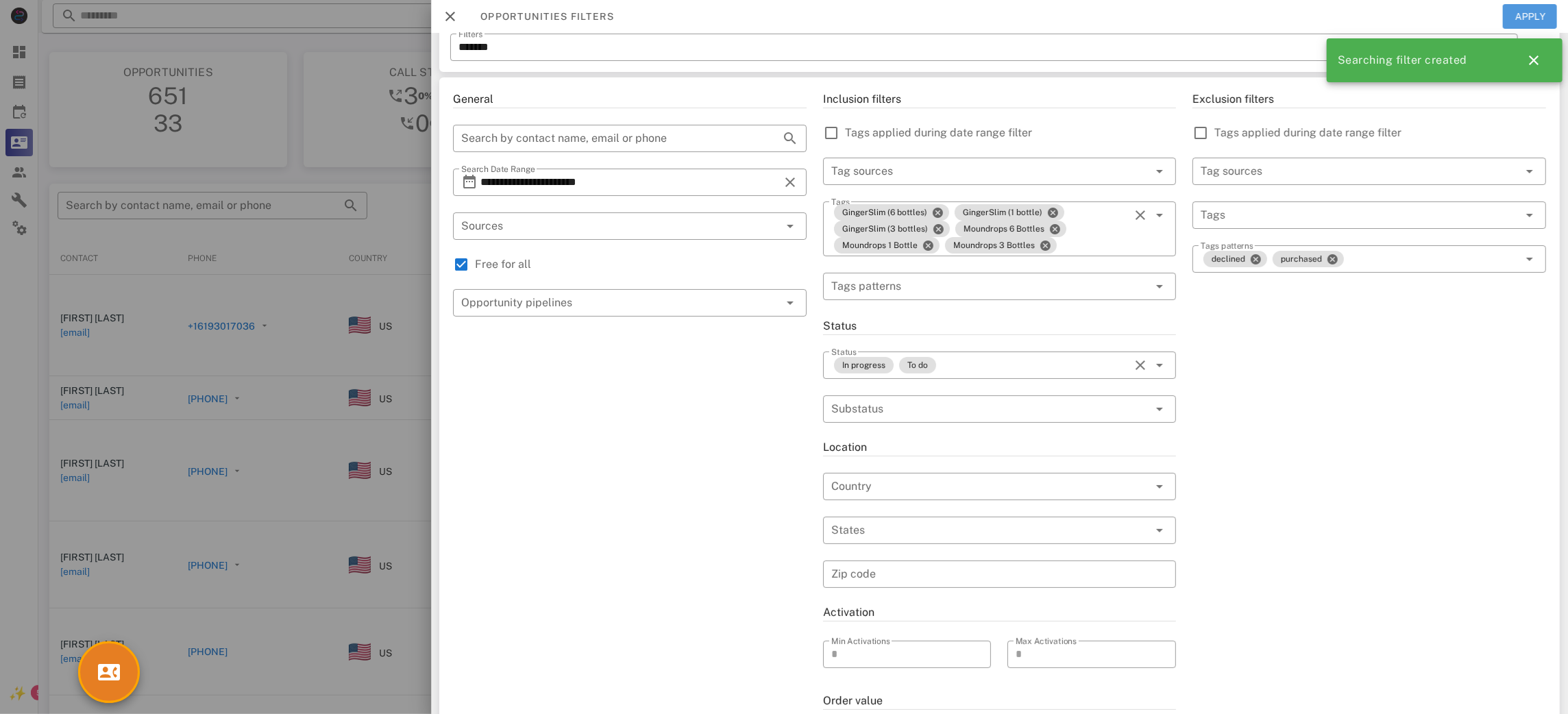click on "Apply" at bounding box center [1530, 16] 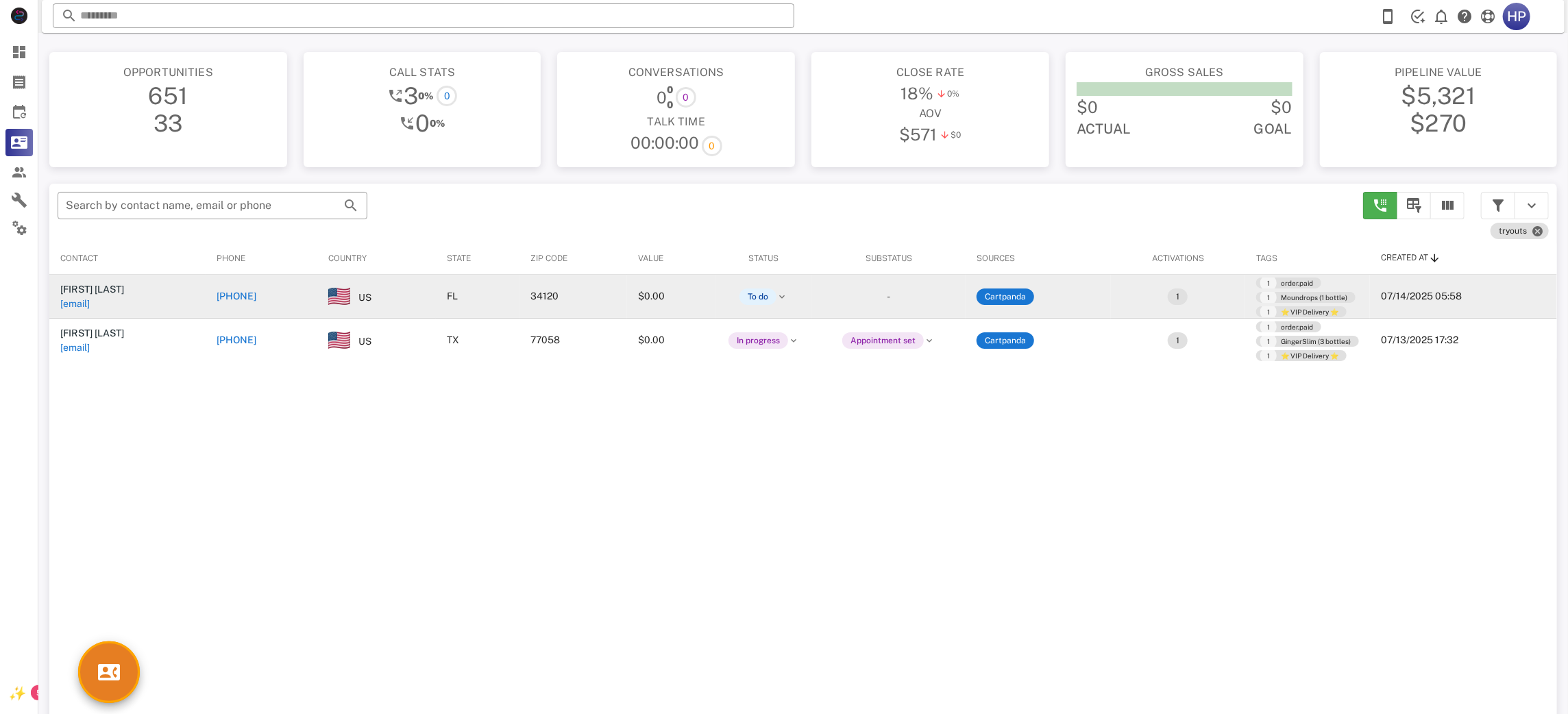 click on "[PHONE]" at bounding box center (236, 296) 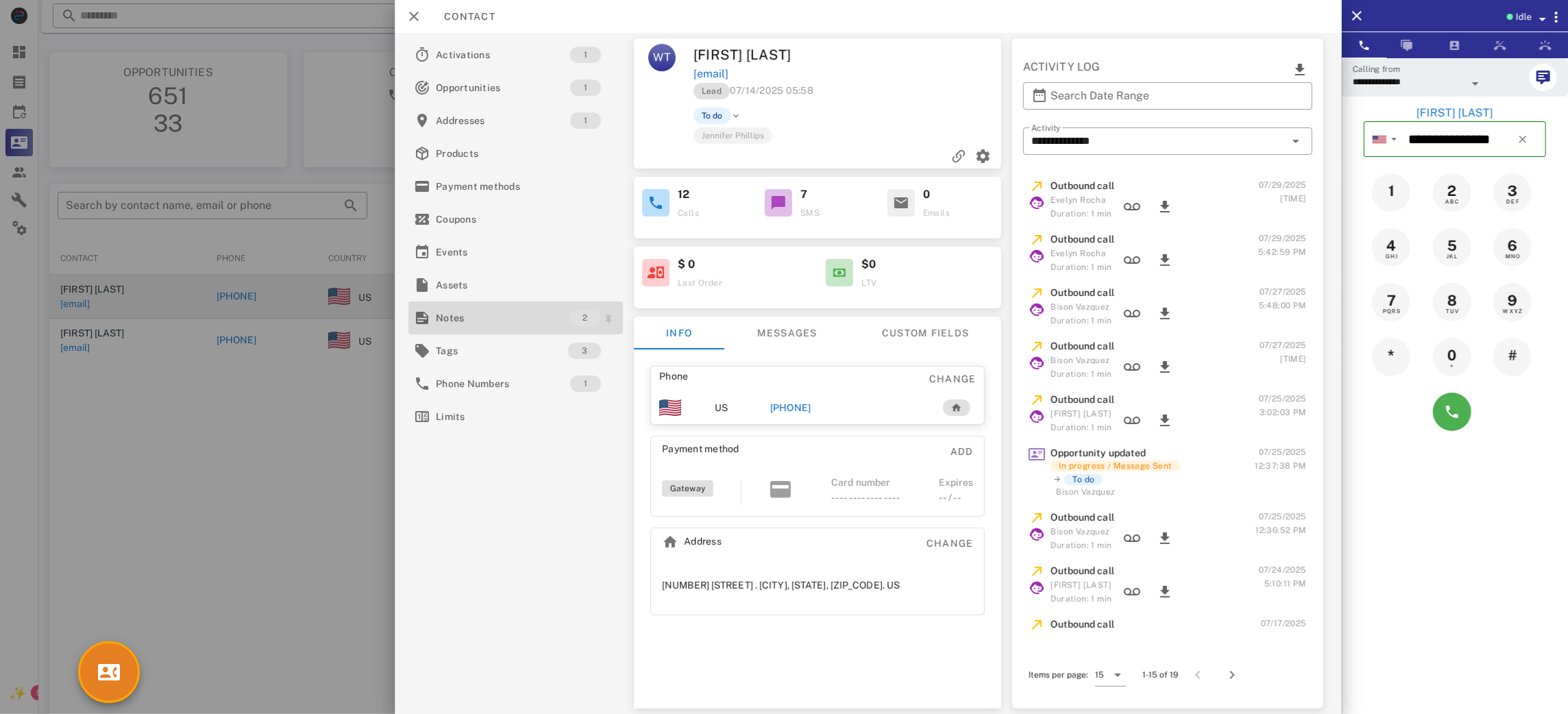 click on "Notes" at bounding box center (502, 318) 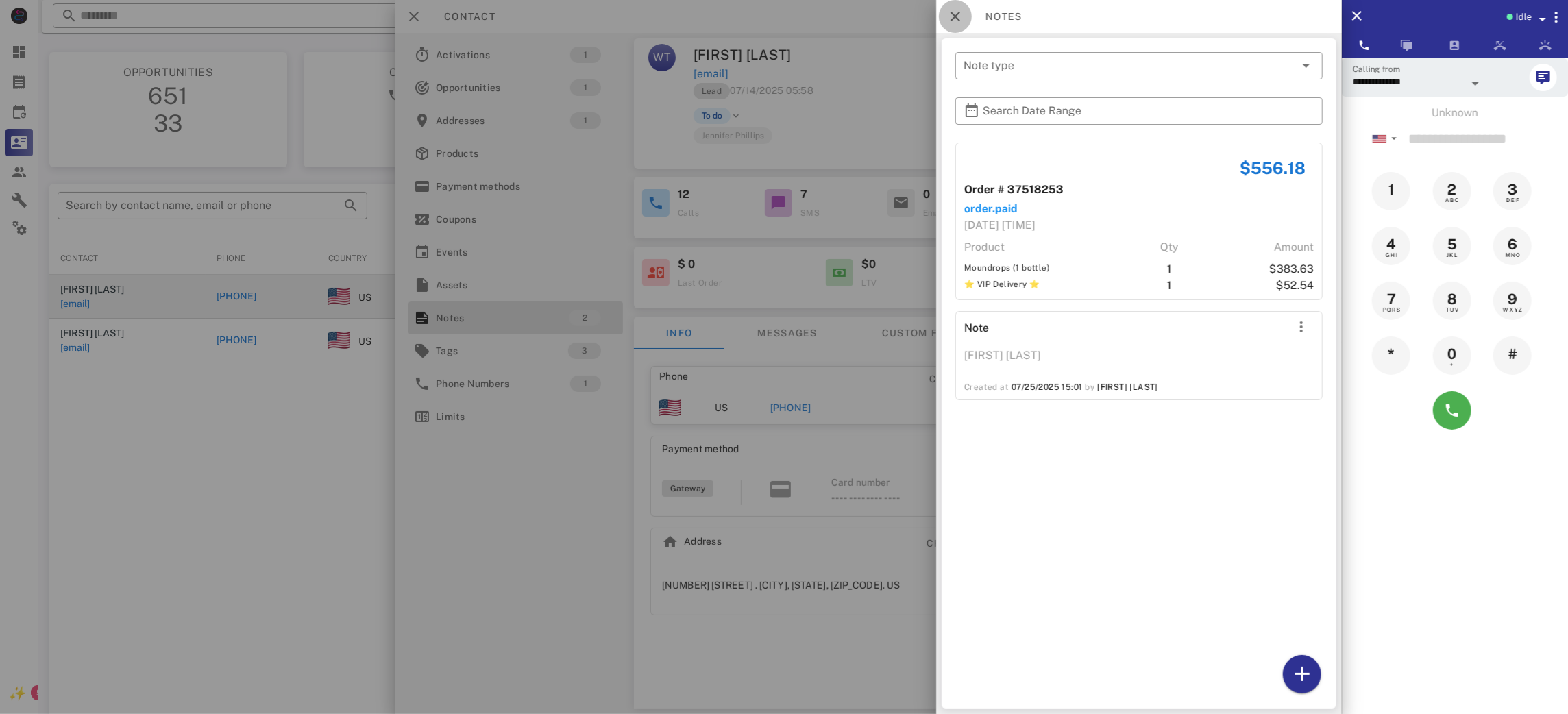 click at bounding box center (955, 16) 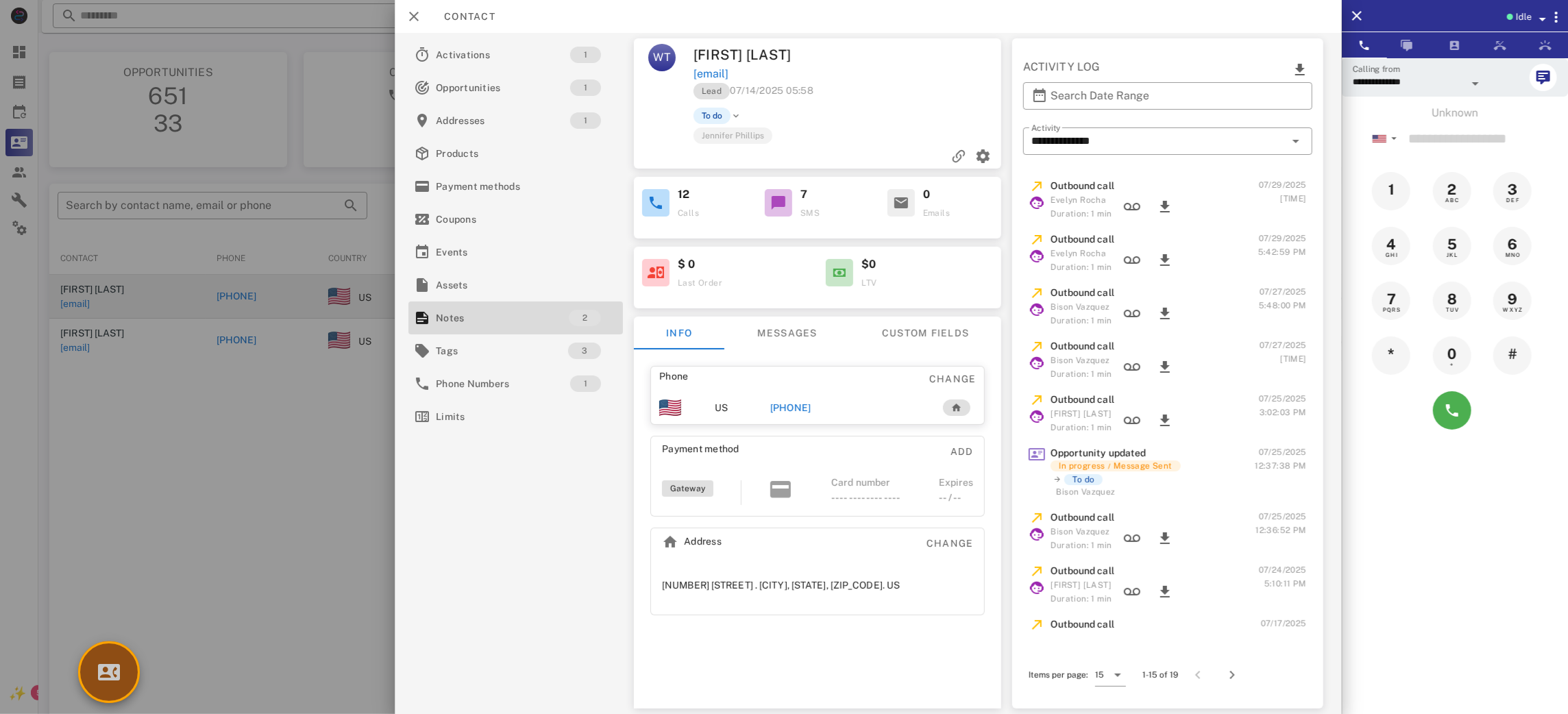 click at bounding box center (109, 672) 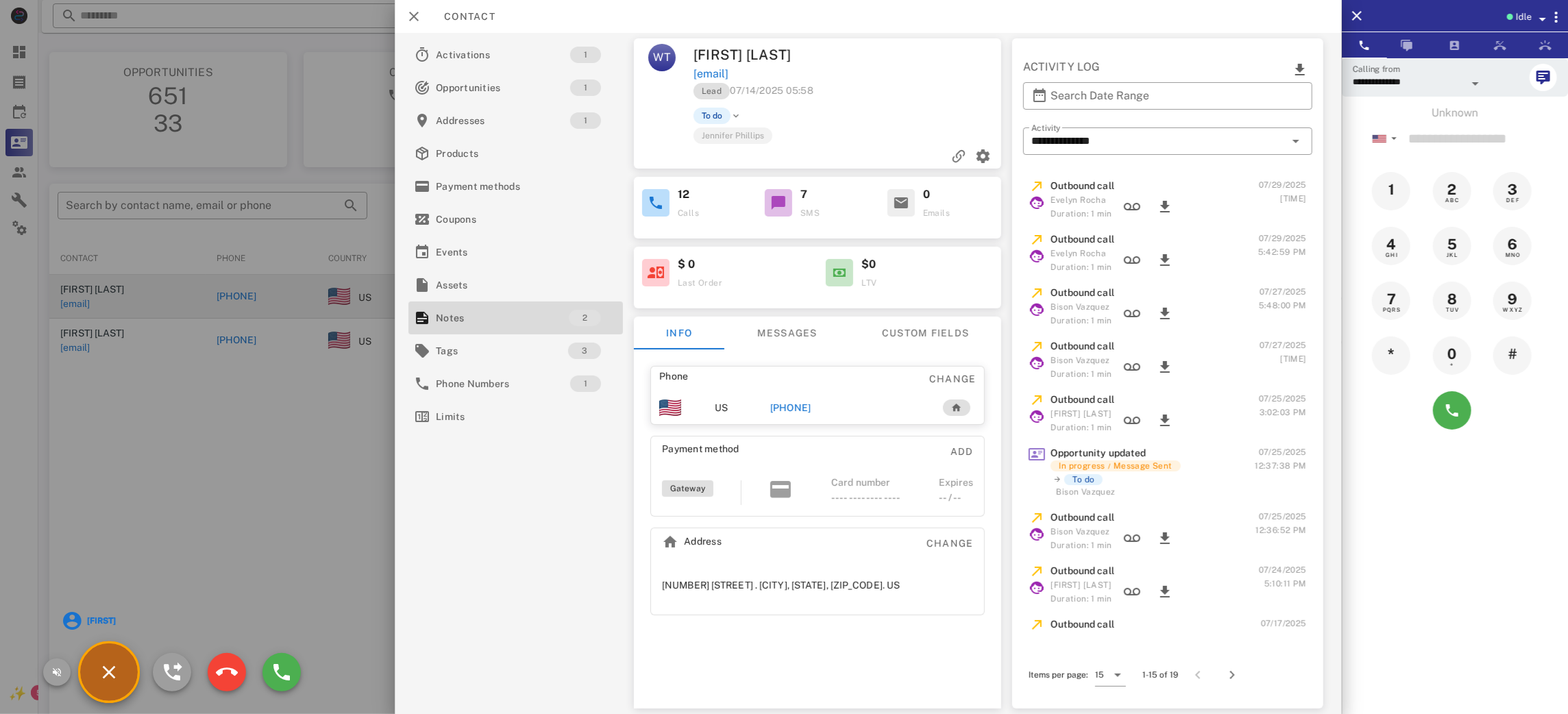 click on "[FIRST]" at bounding box center (109, 672) 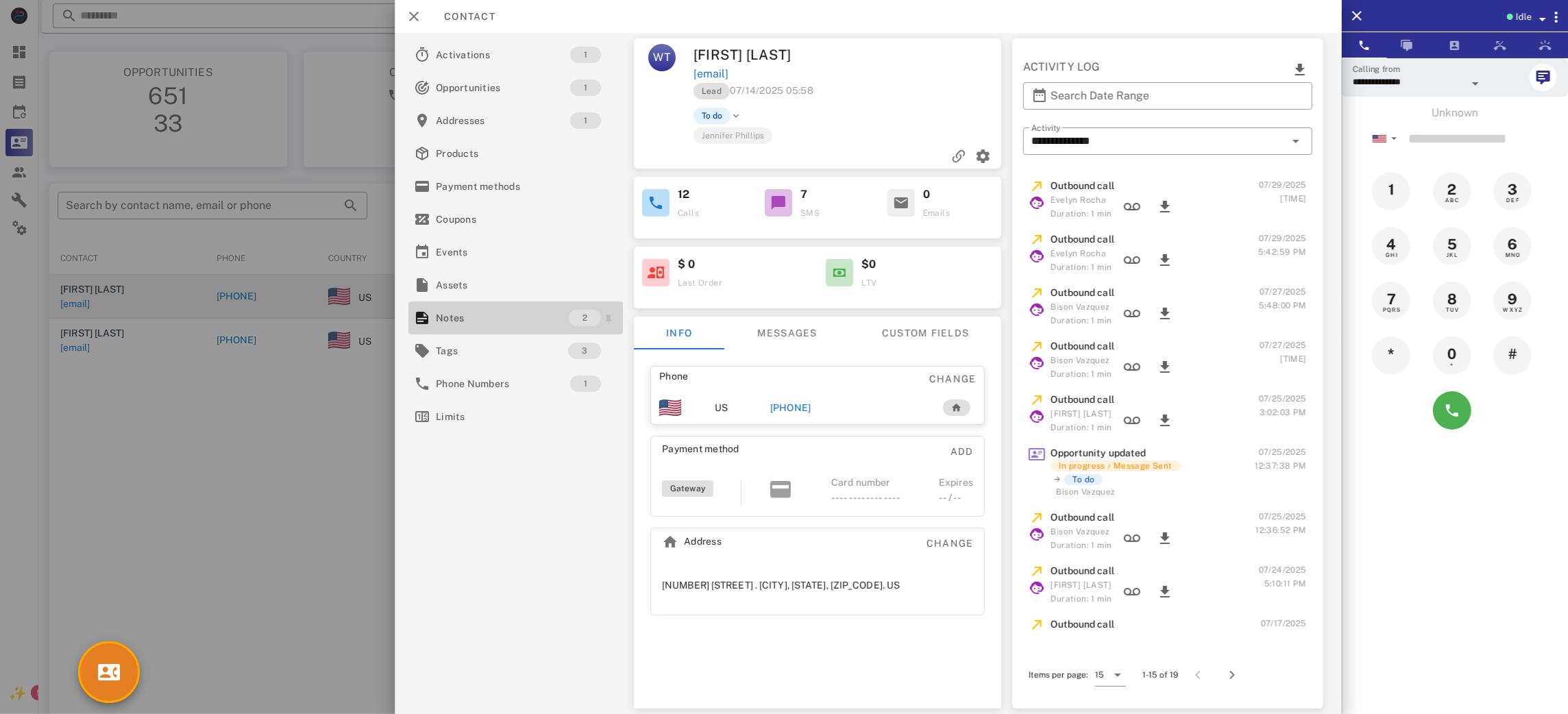 click on "Notes" at bounding box center [502, 318] 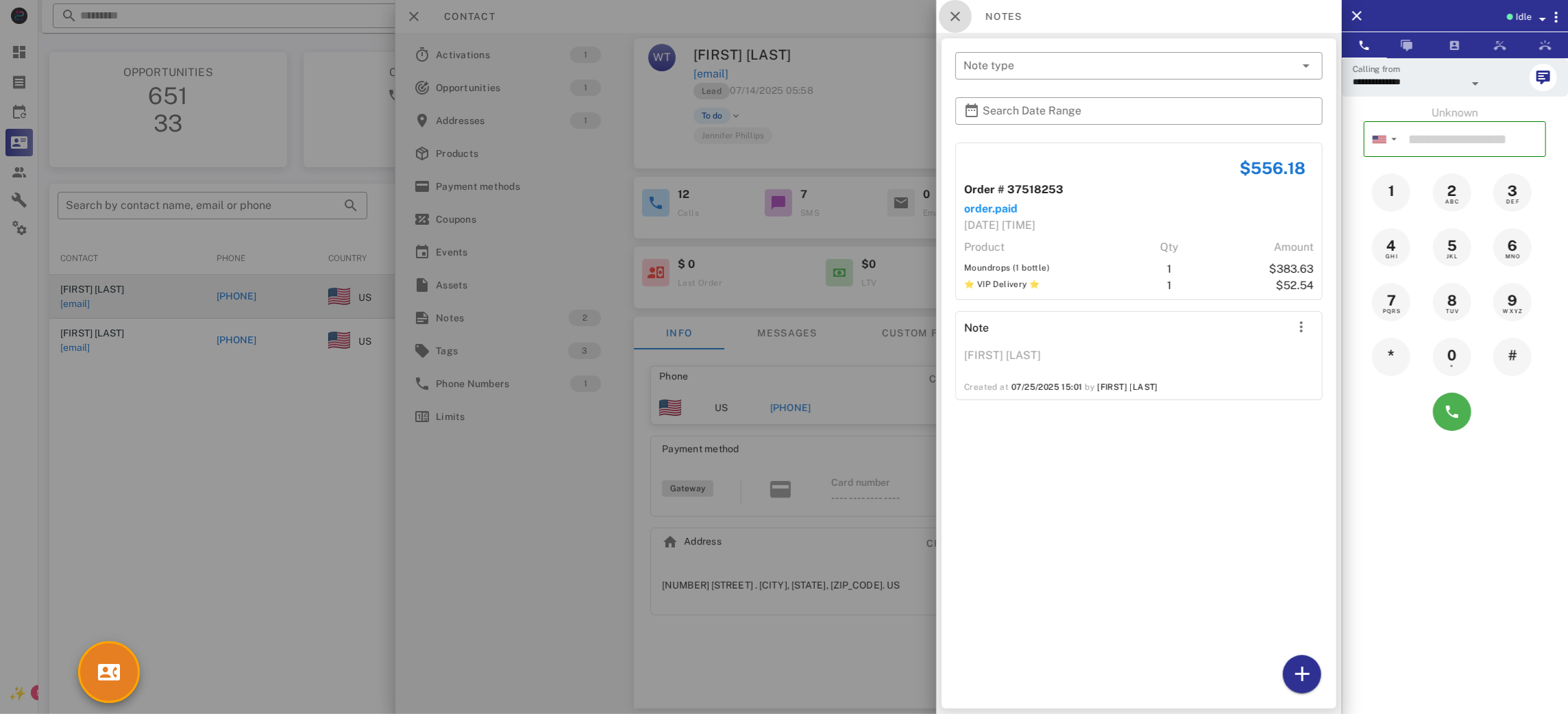 click at bounding box center (955, 16) 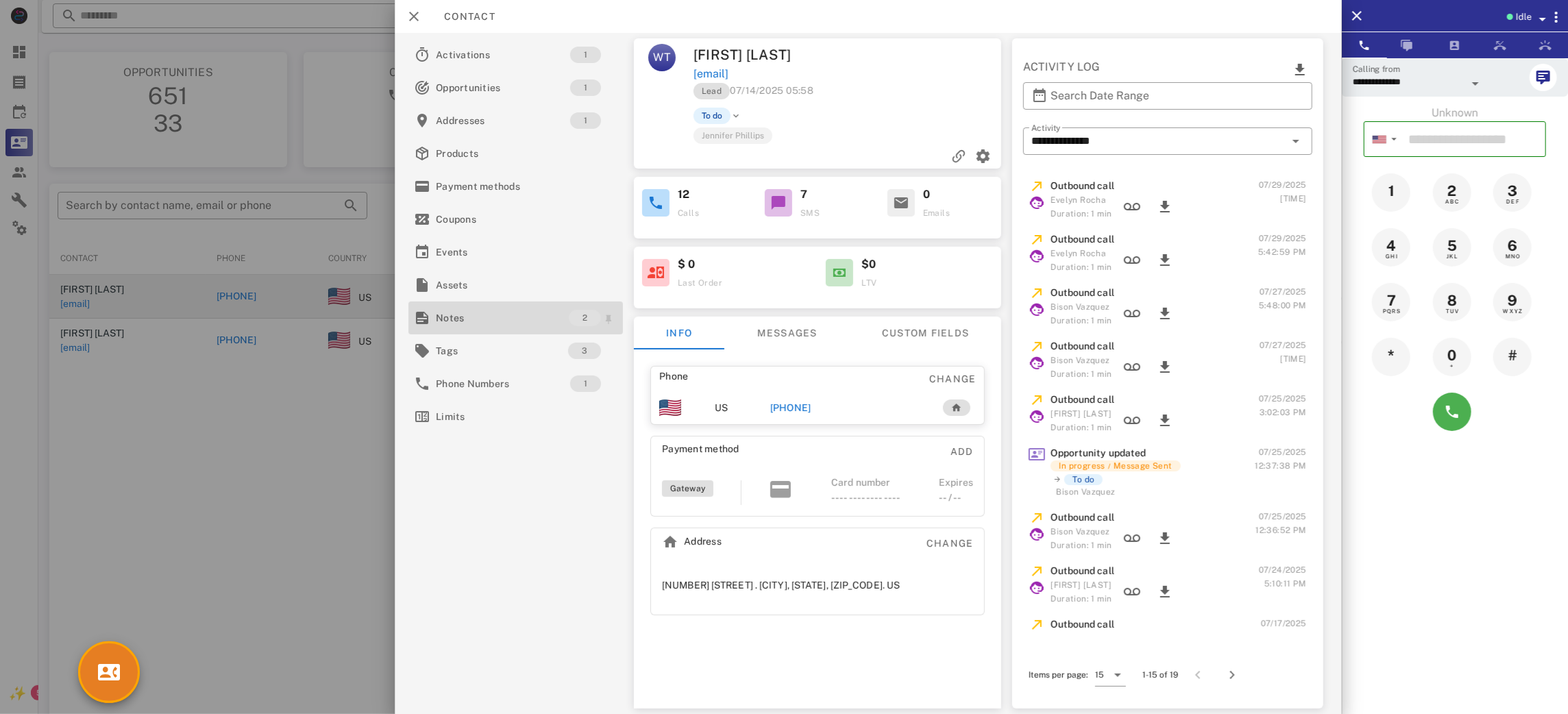 click on "Notes" at bounding box center [502, 318] 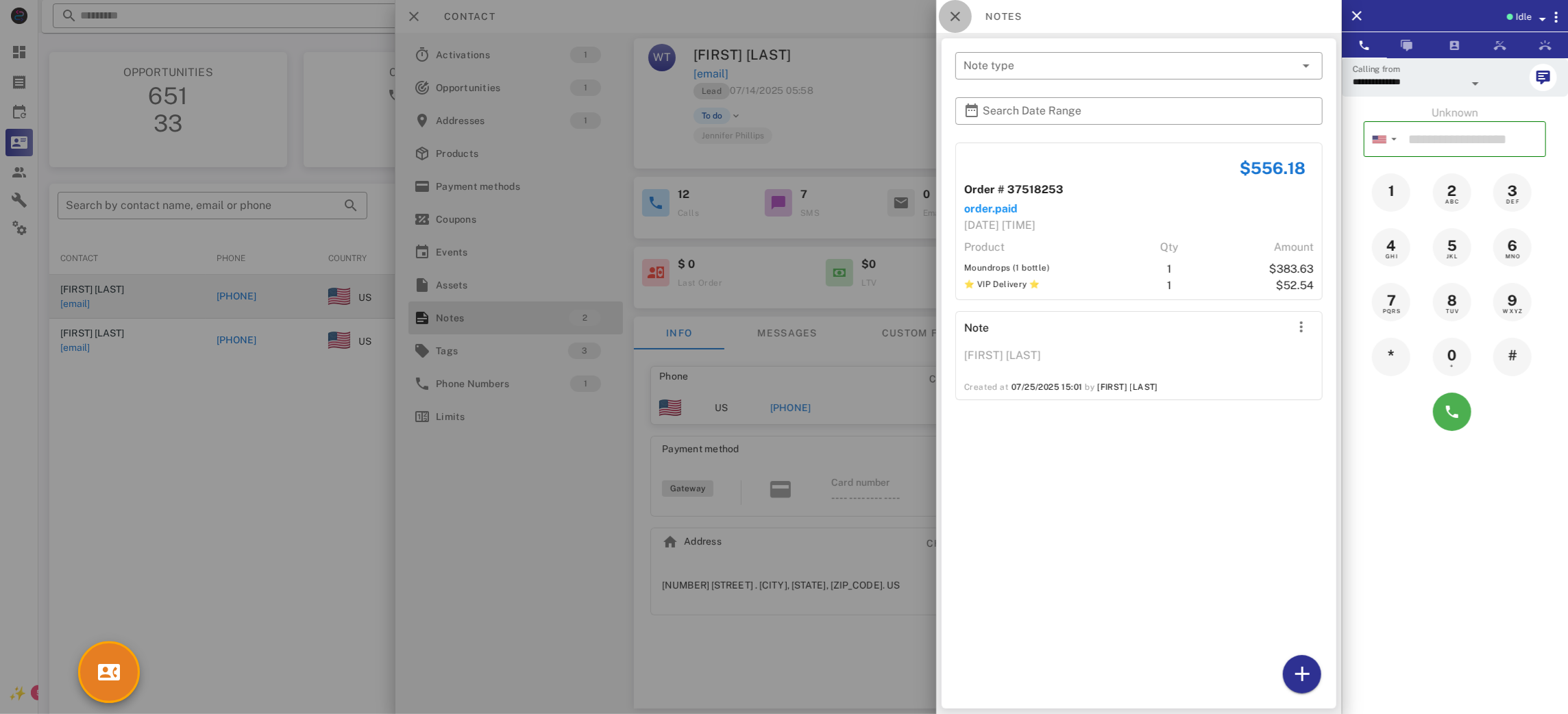 click at bounding box center (955, 16) 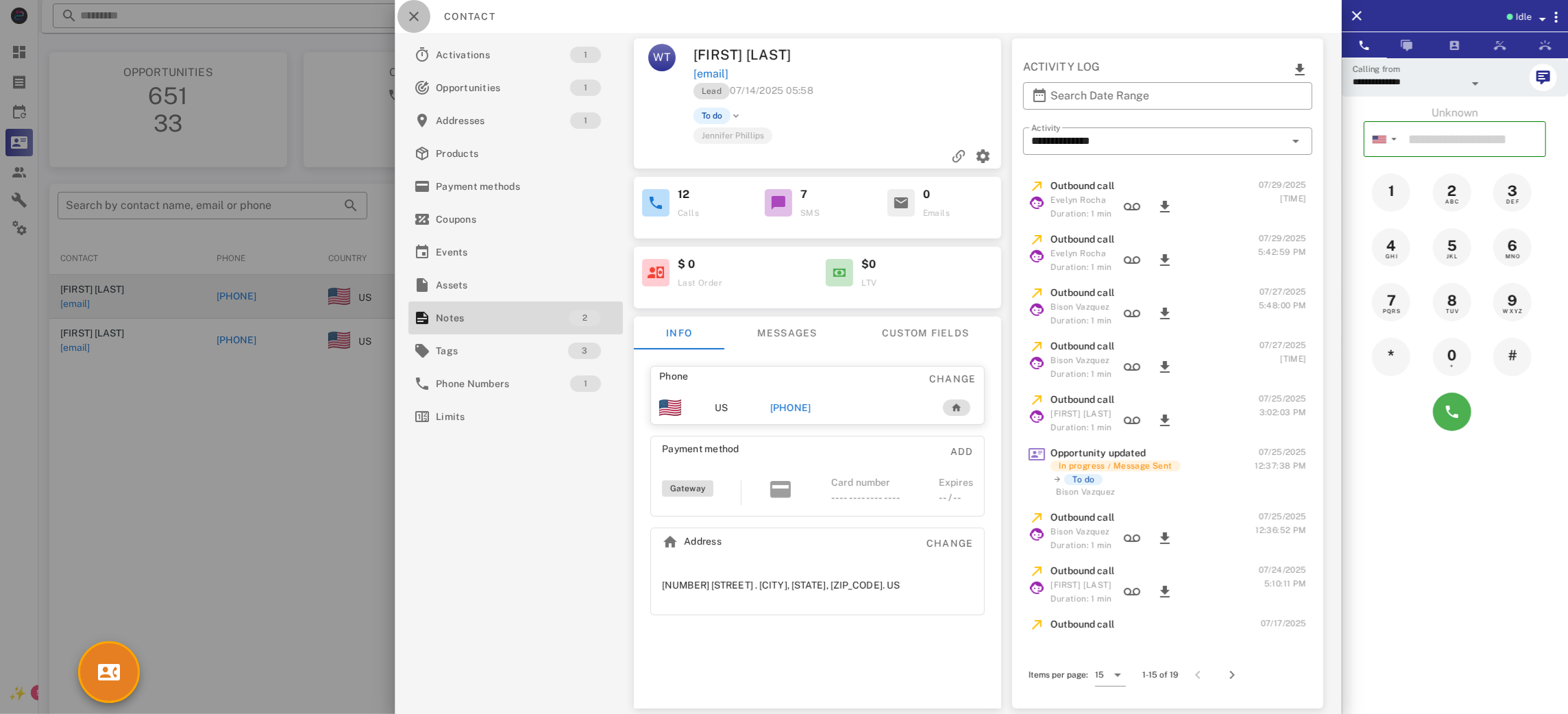 click at bounding box center (414, 16) 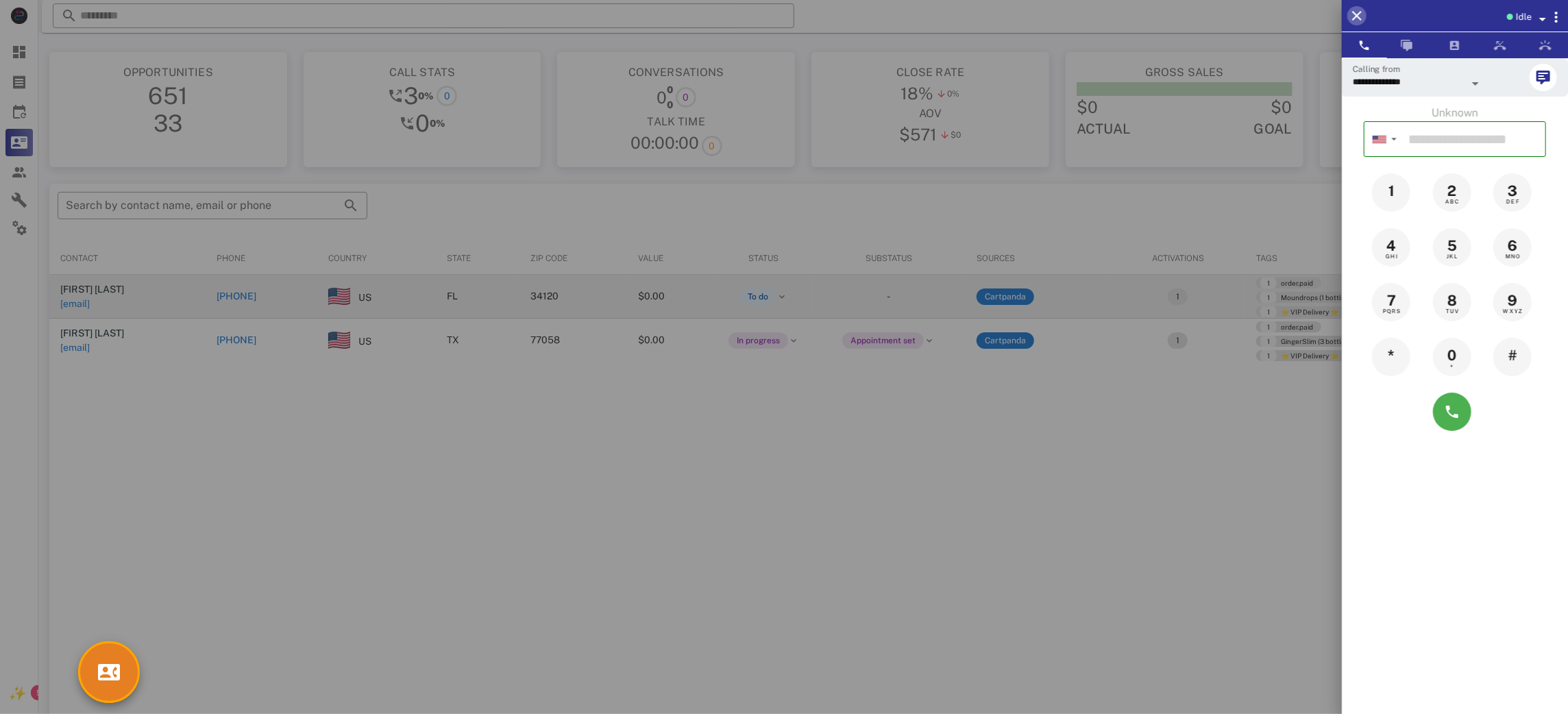 click at bounding box center [1357, 16] 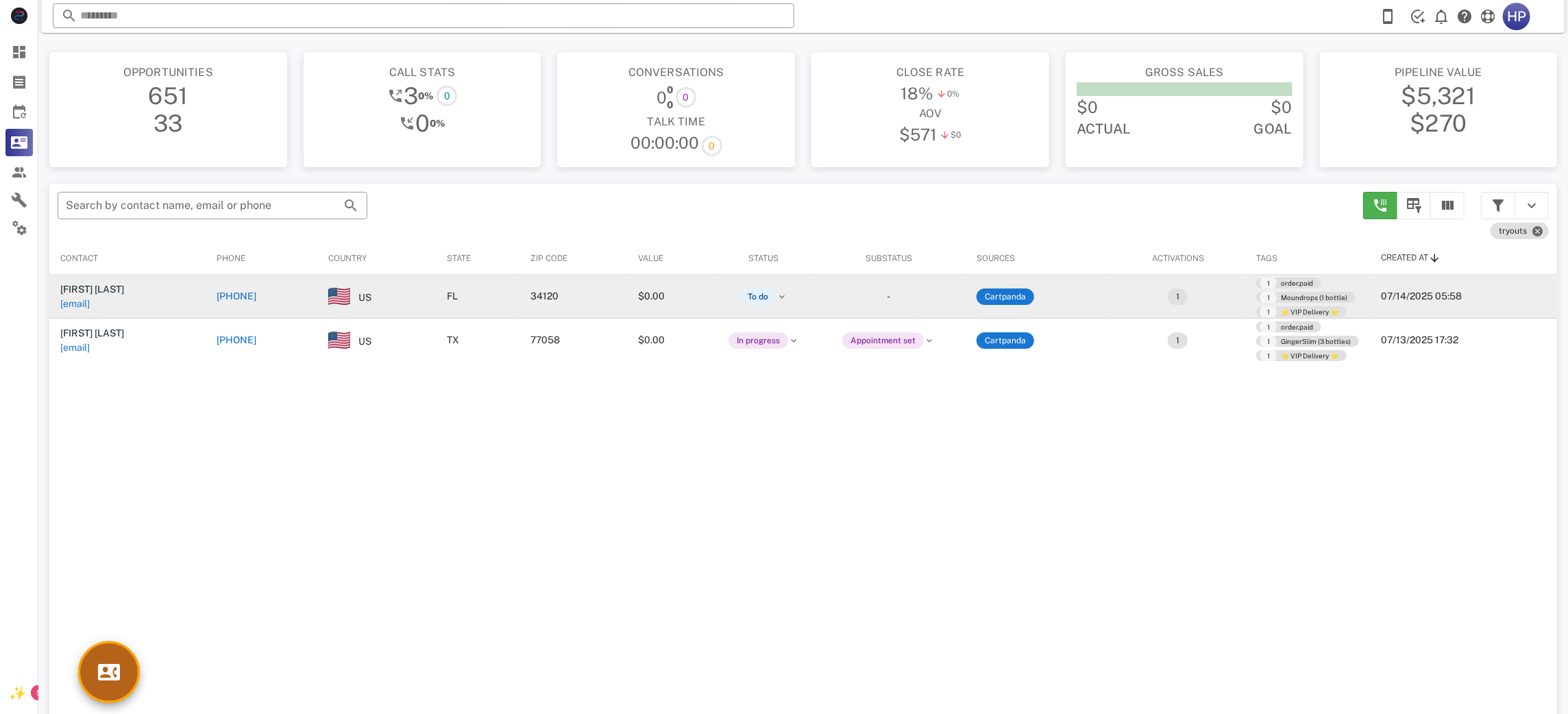click at bounding box center [109, 672] 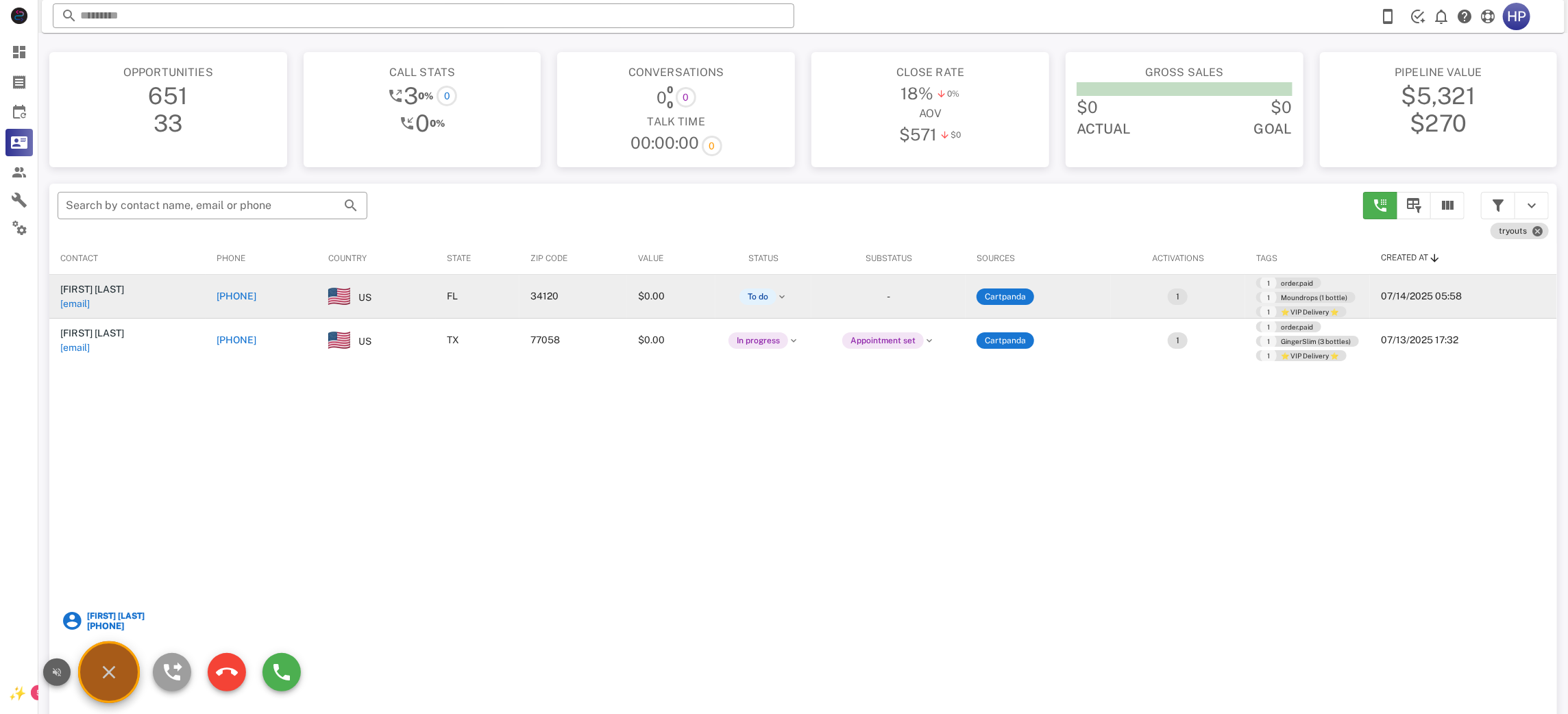 click at bounding box center [57, 672] 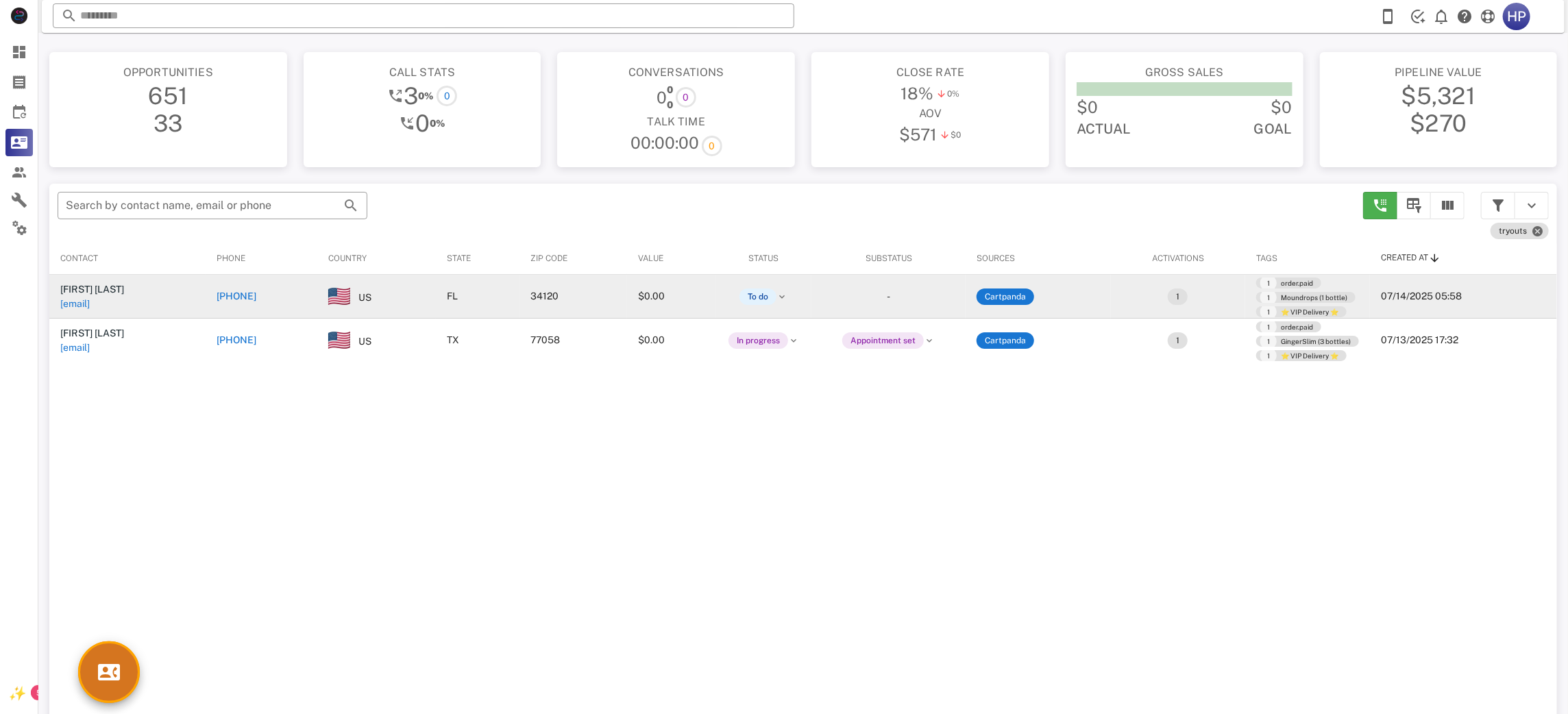 click on "[PHONE]" at bounding box center [236, 296] 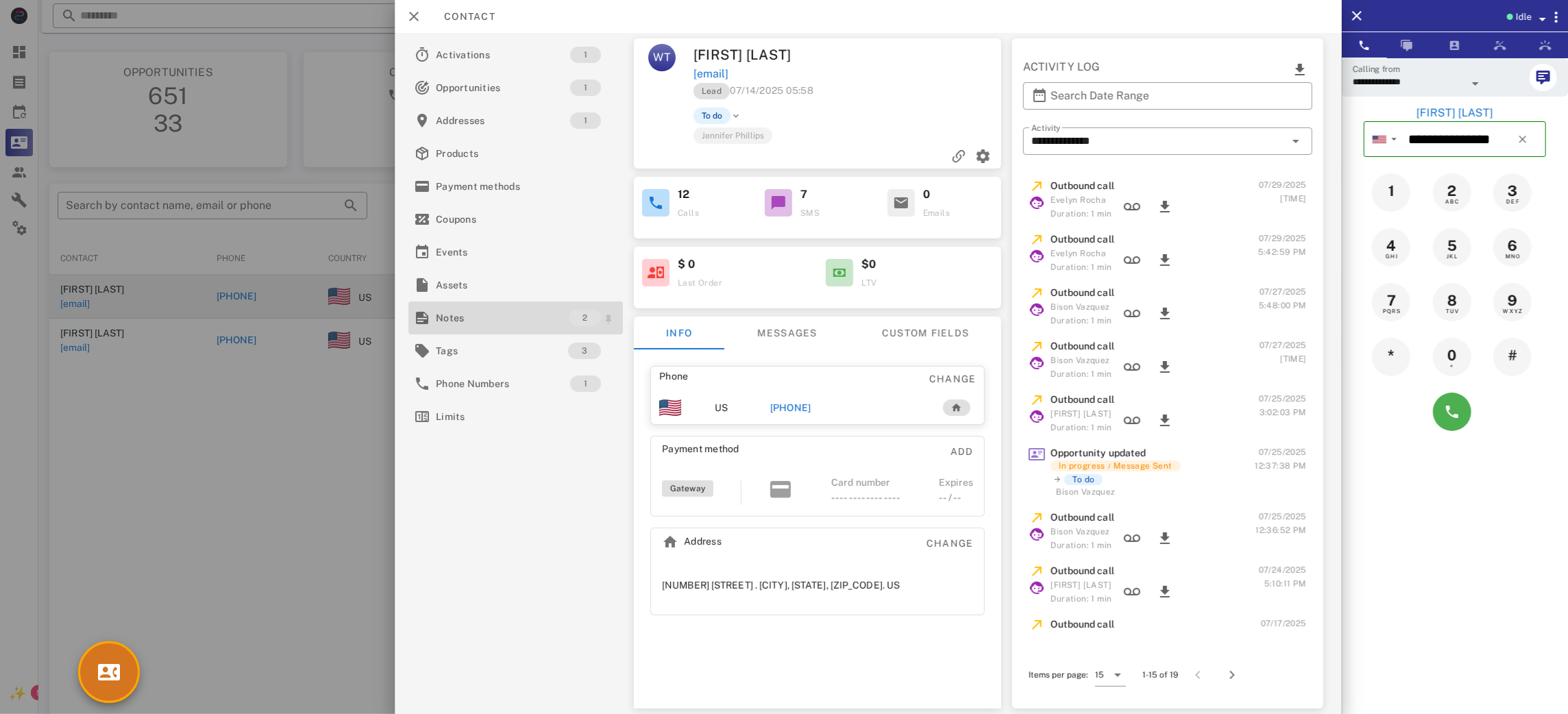 click on "Notes" at bounding box center (502, 318) 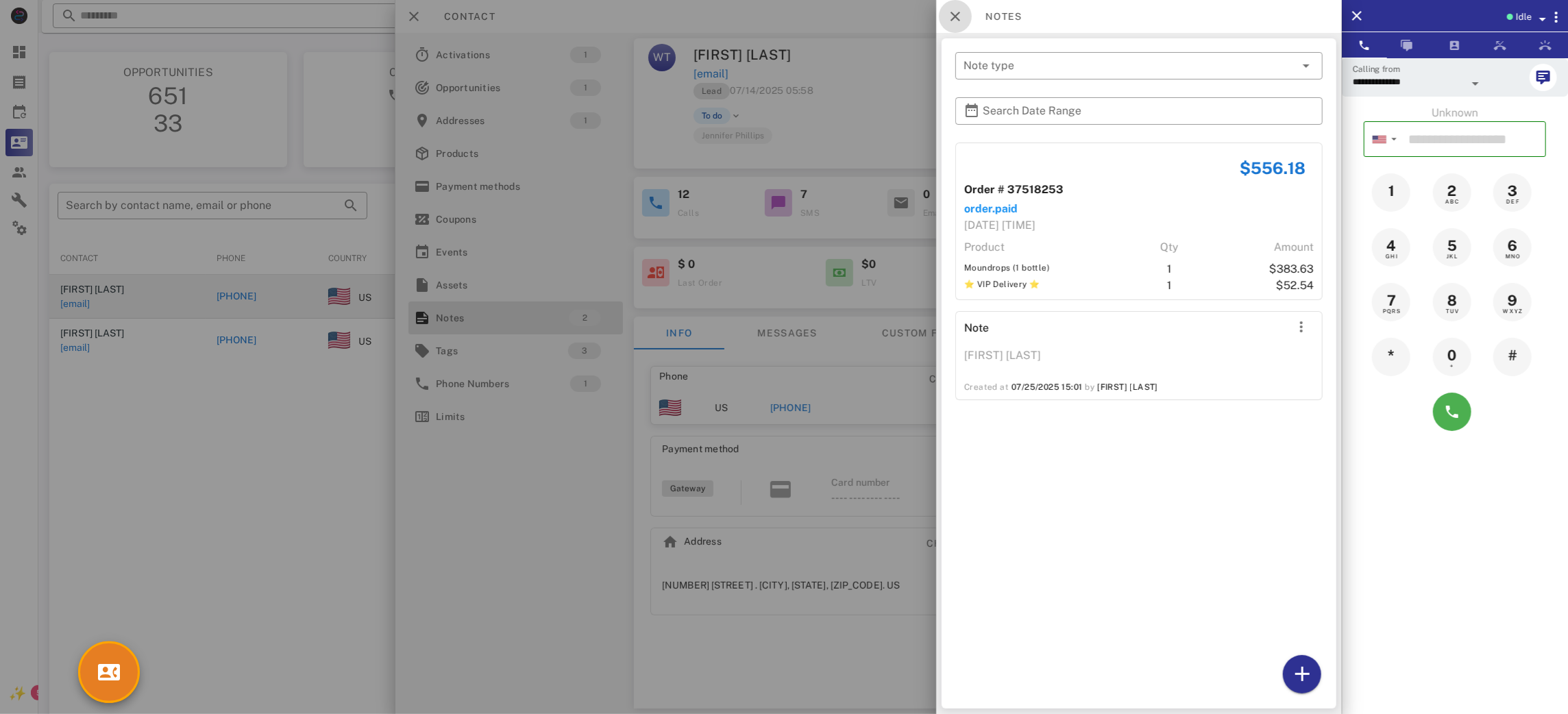 click at bounding box center [955, 16] 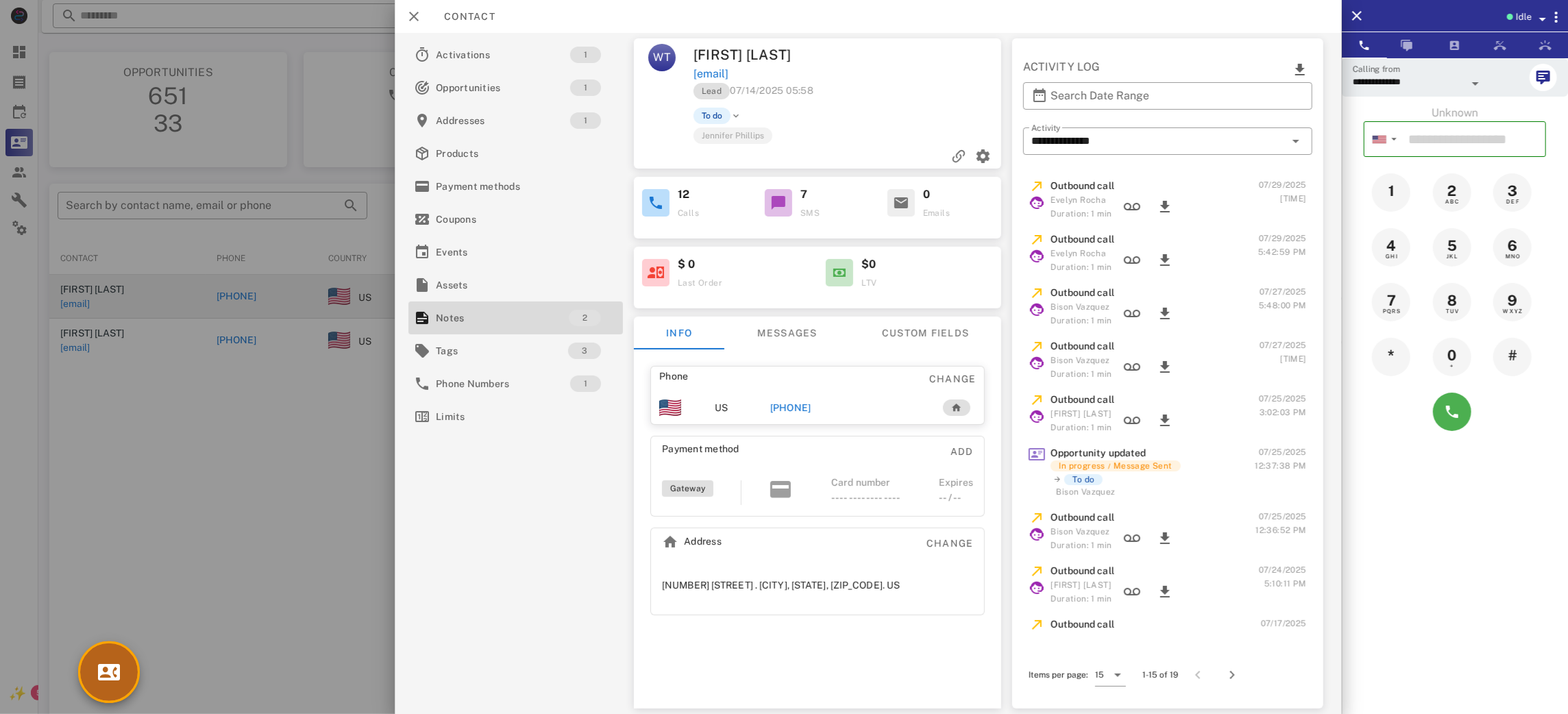 click at bounding box center (109, 672) 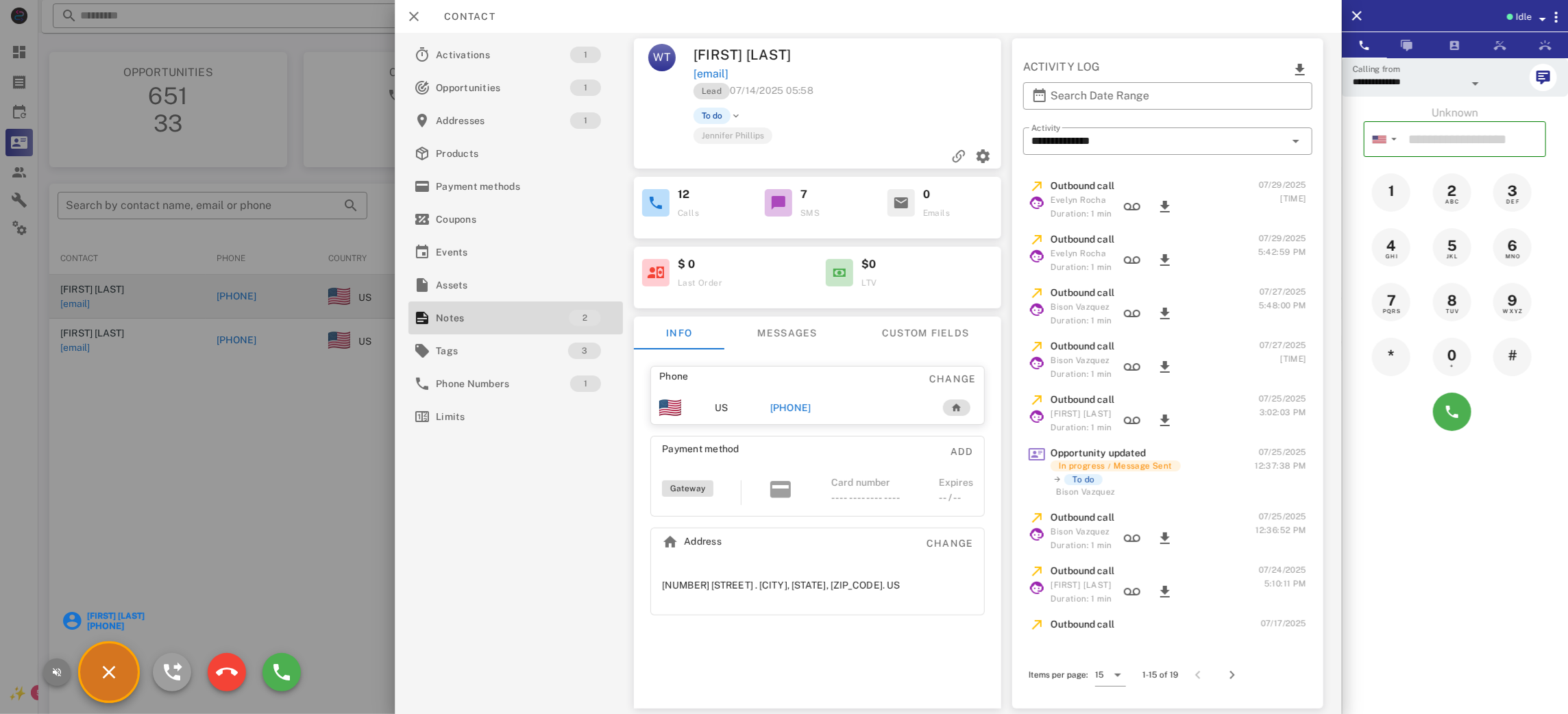 click at bounding box center (57, 672) 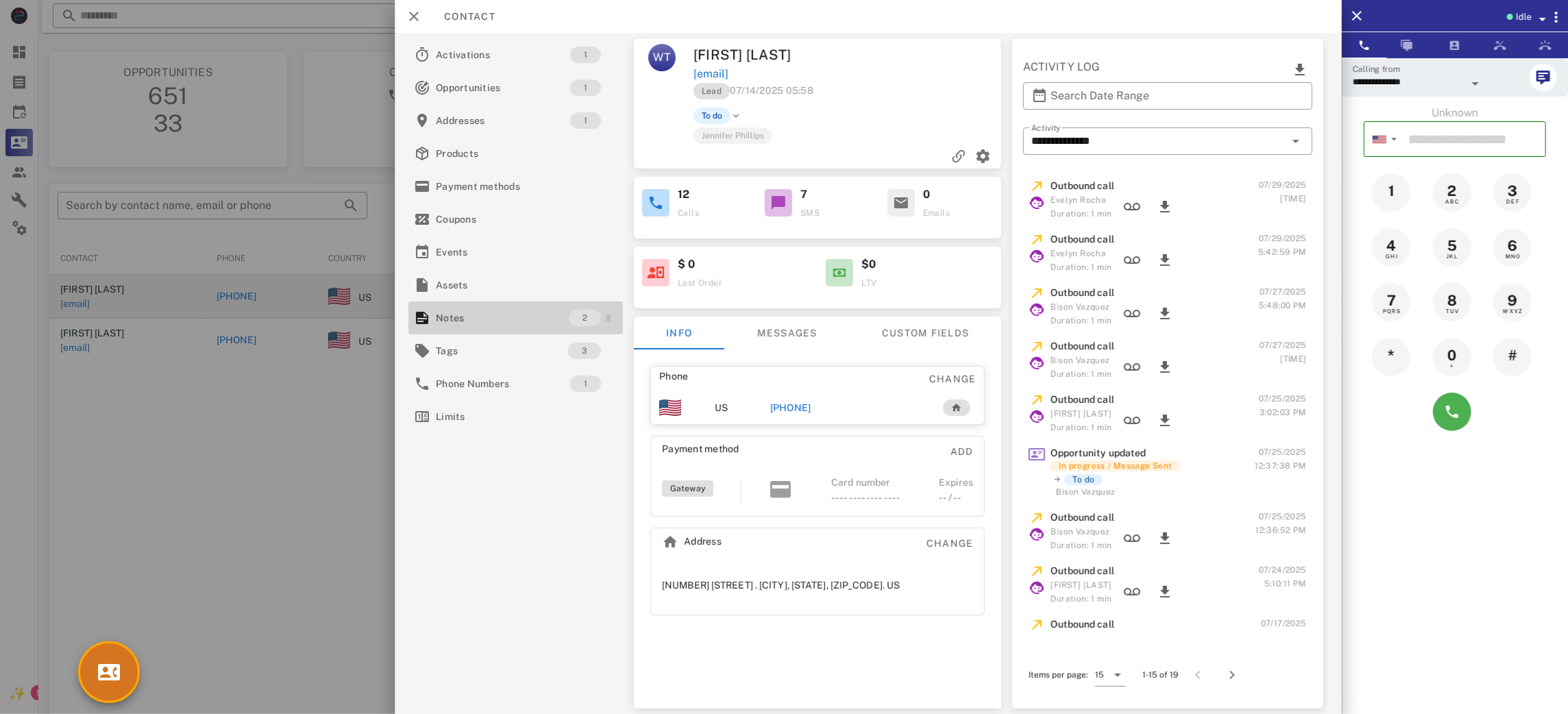 click on "Notes" at bounding box center (502, 318) 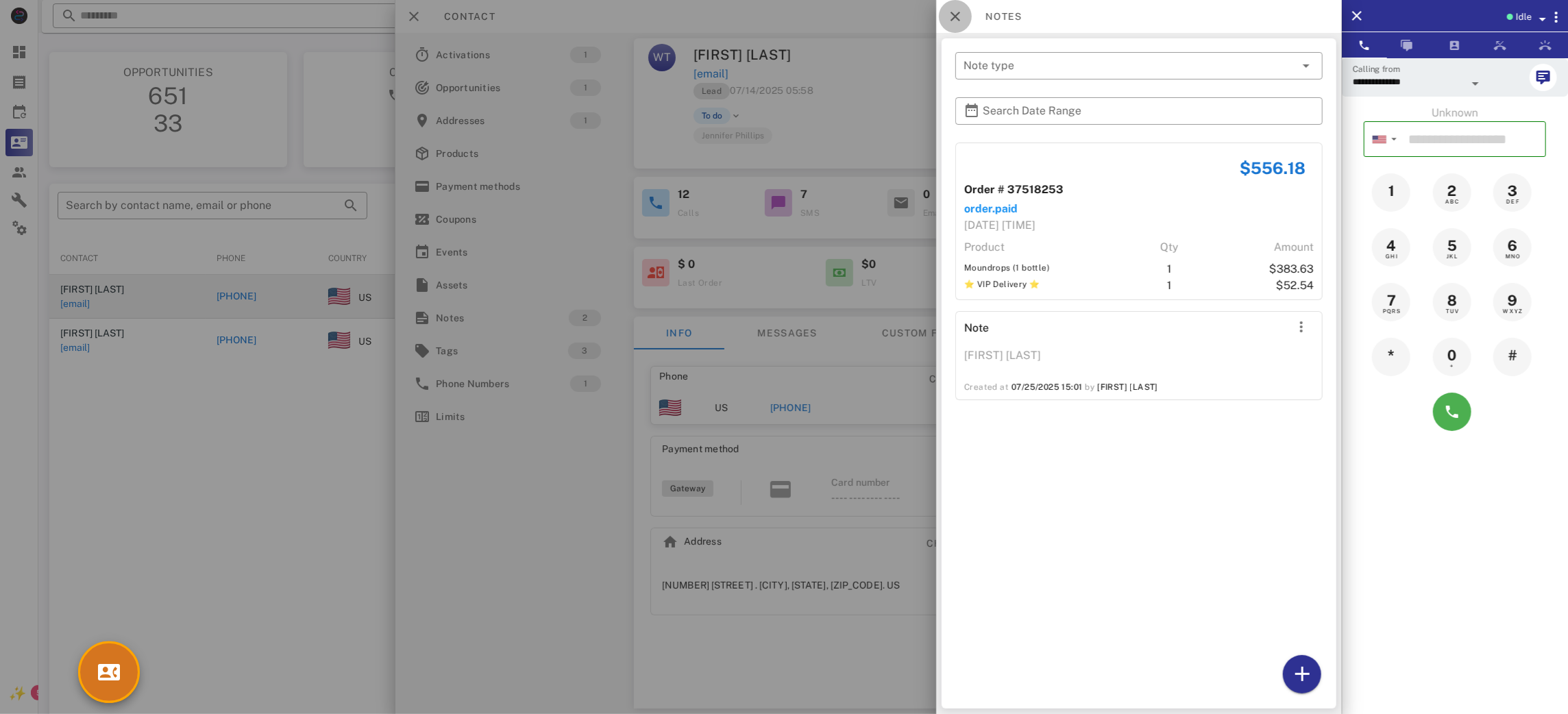 click at bounding box center [955, 16] 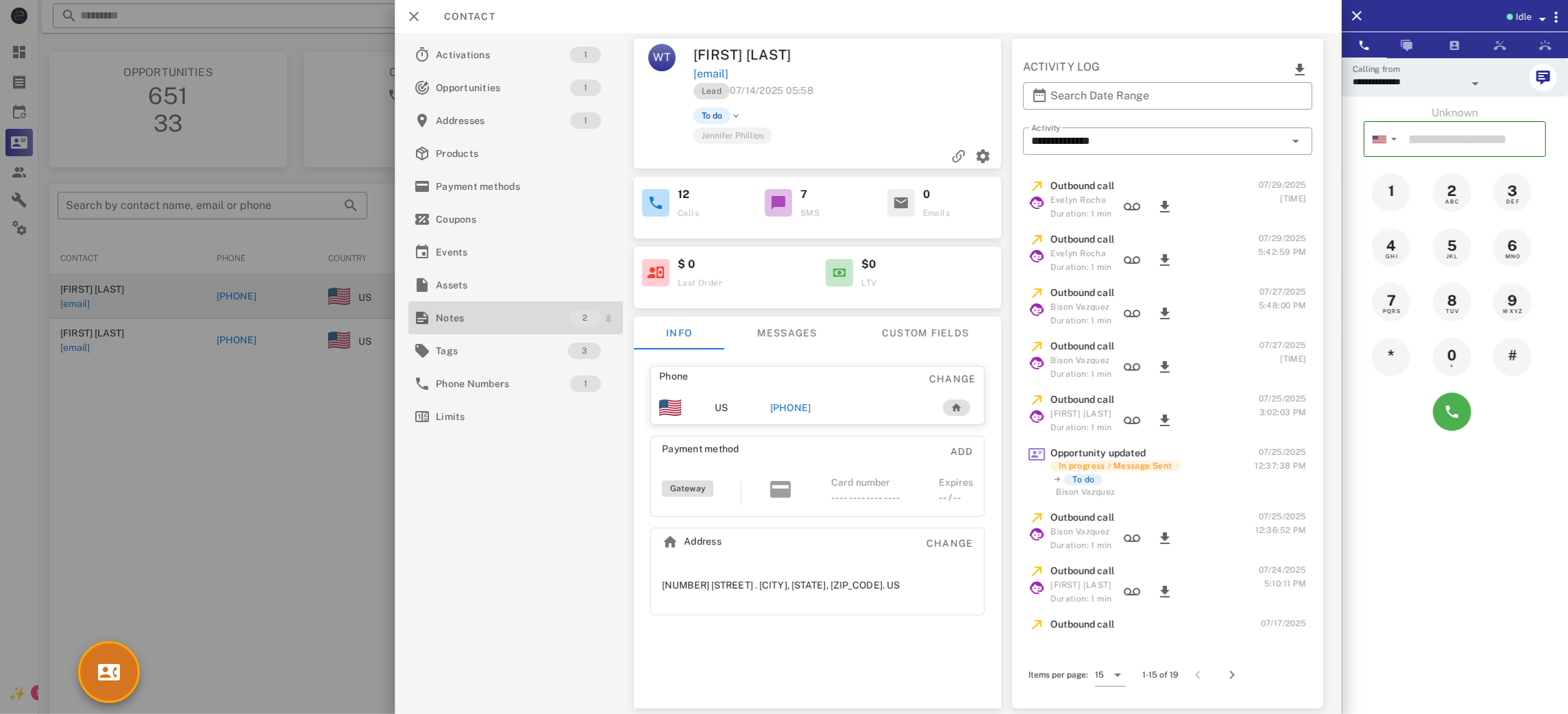 click on "Notes" at bounding box center [502, 318] 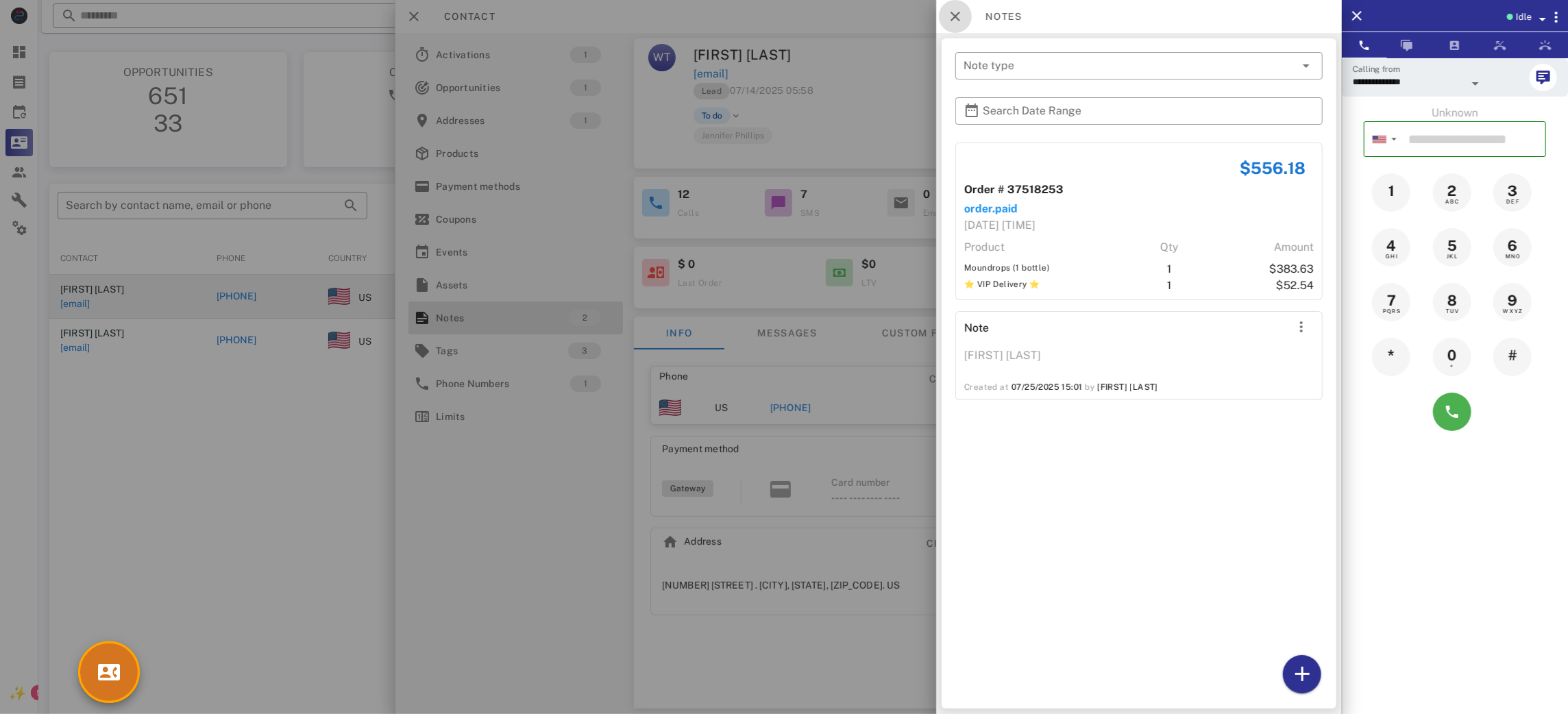 click at bounding box center [955, 16] 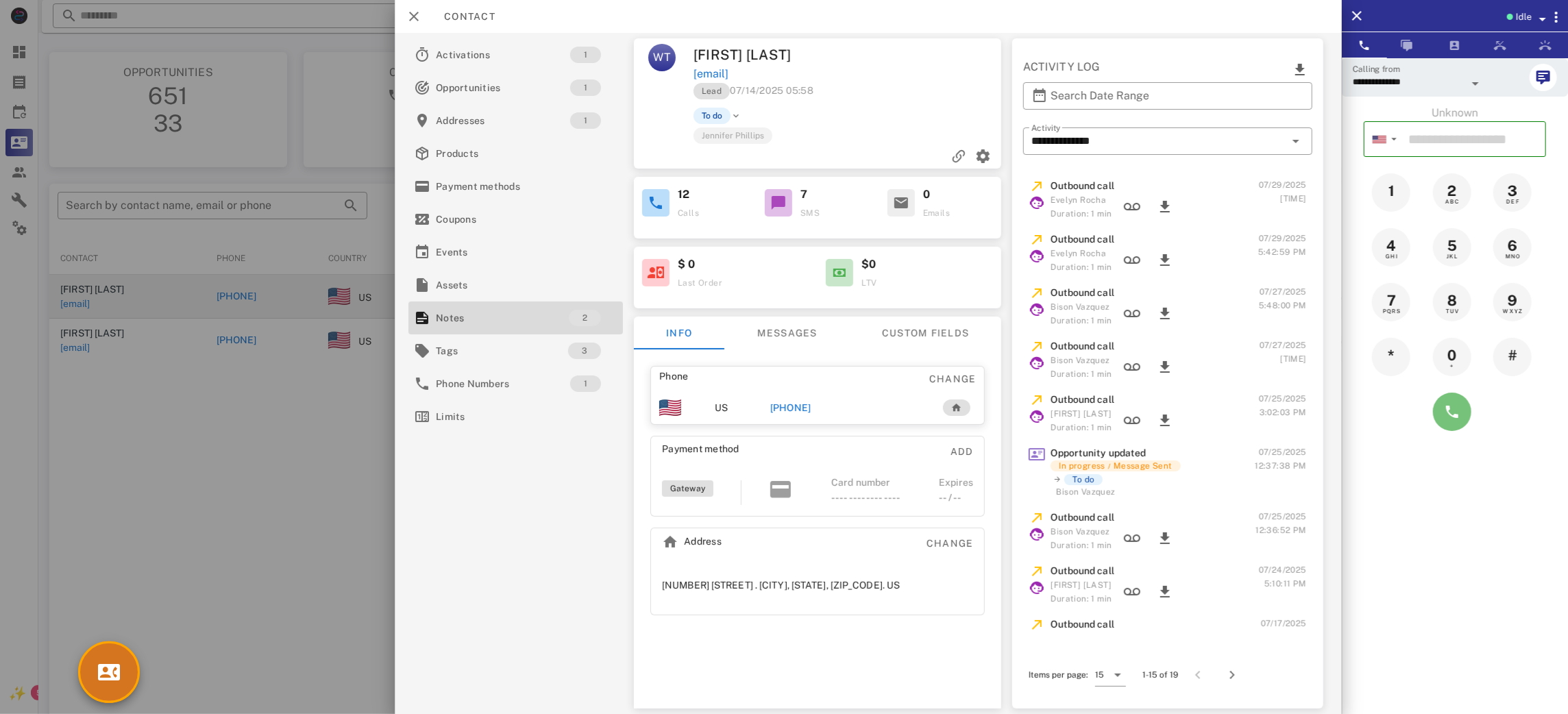 click at bounding box center [1452, 412] 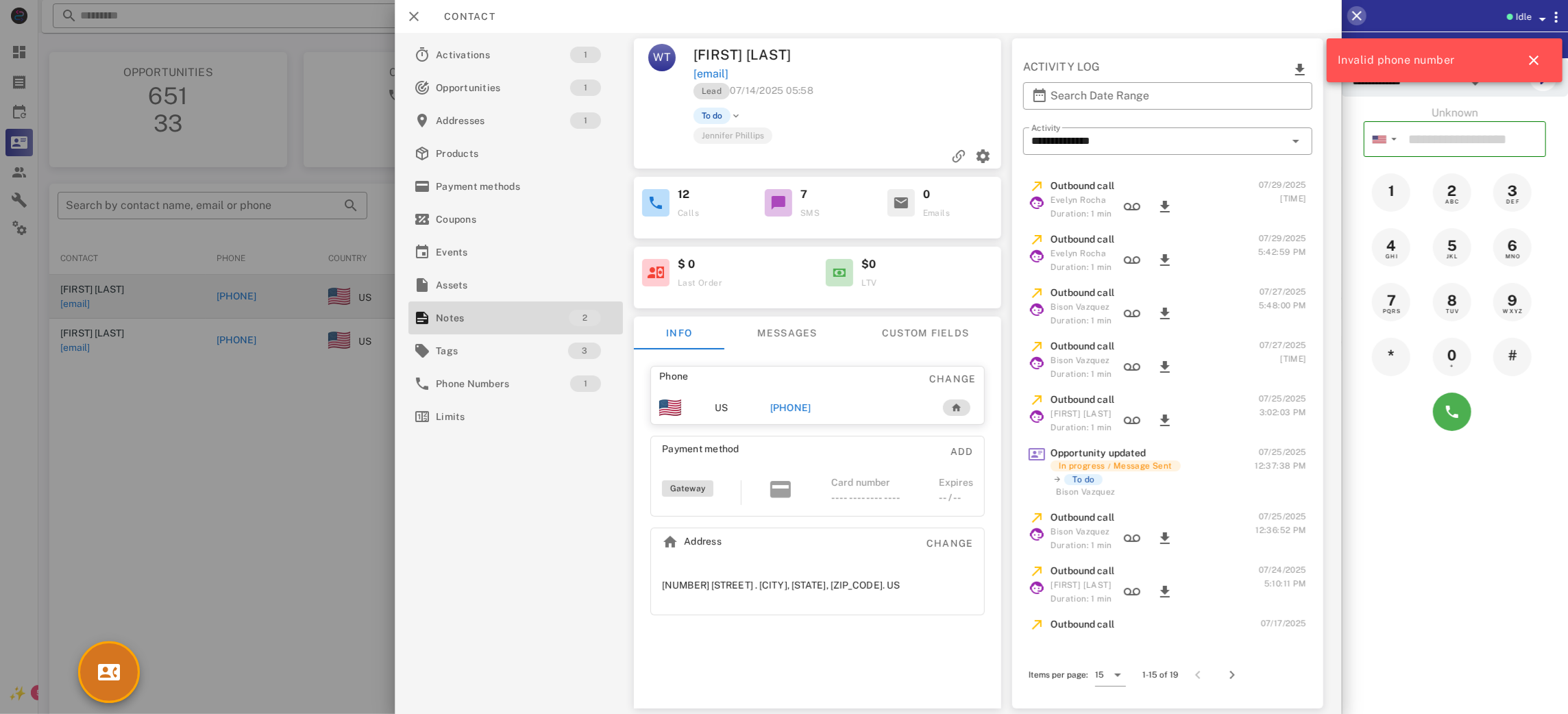 click at bounding box center (1357, 16) 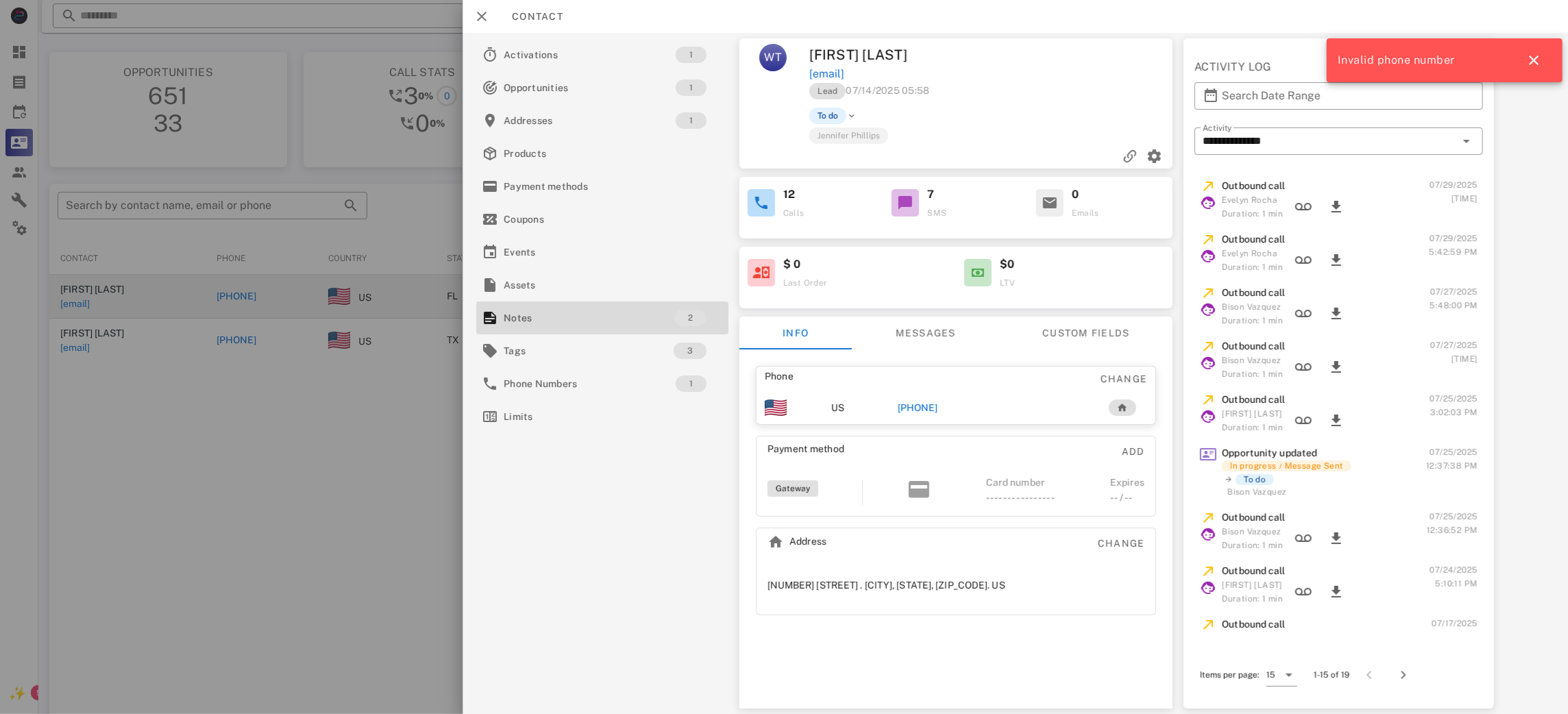 click on "[PHONE]" at bounding box center (918, 408) 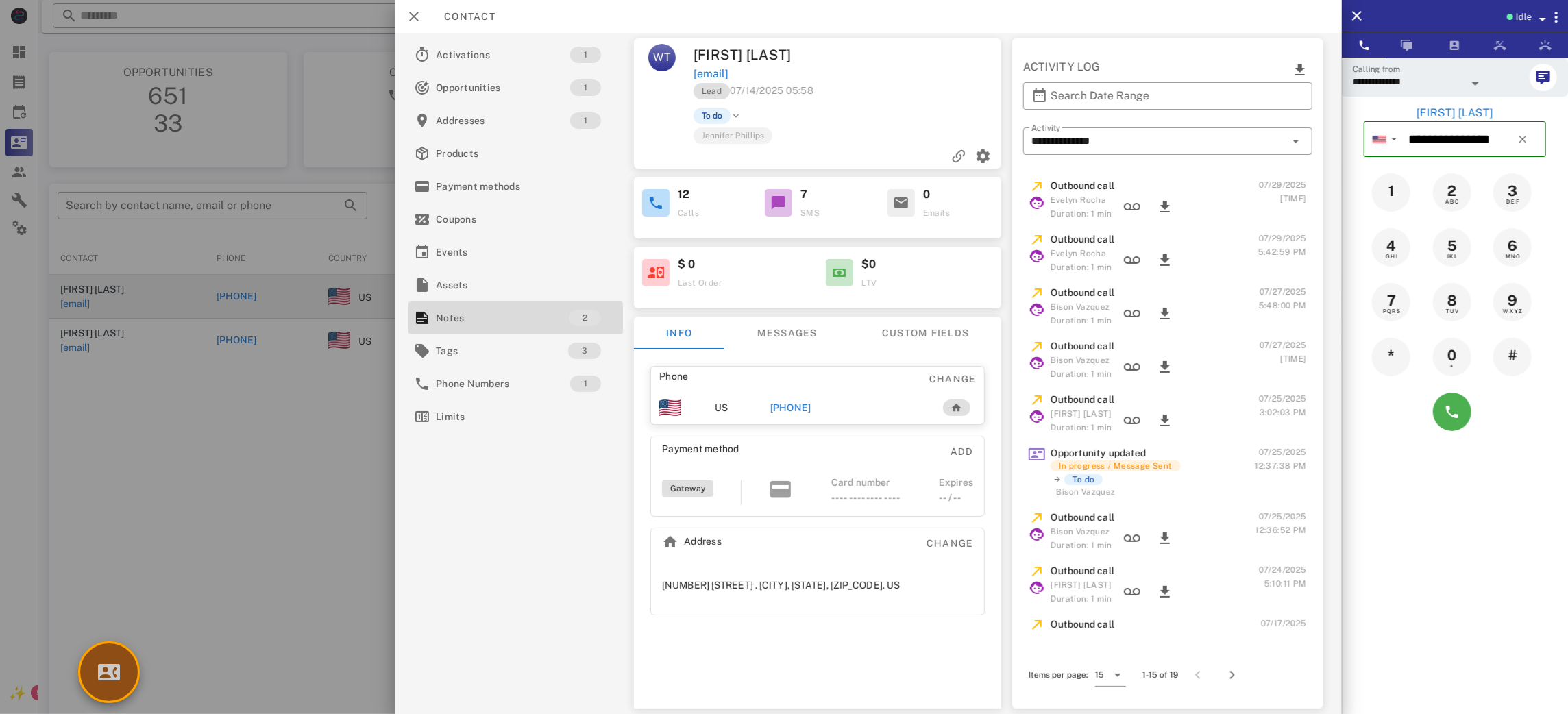 click at bounding box center (109, 672) 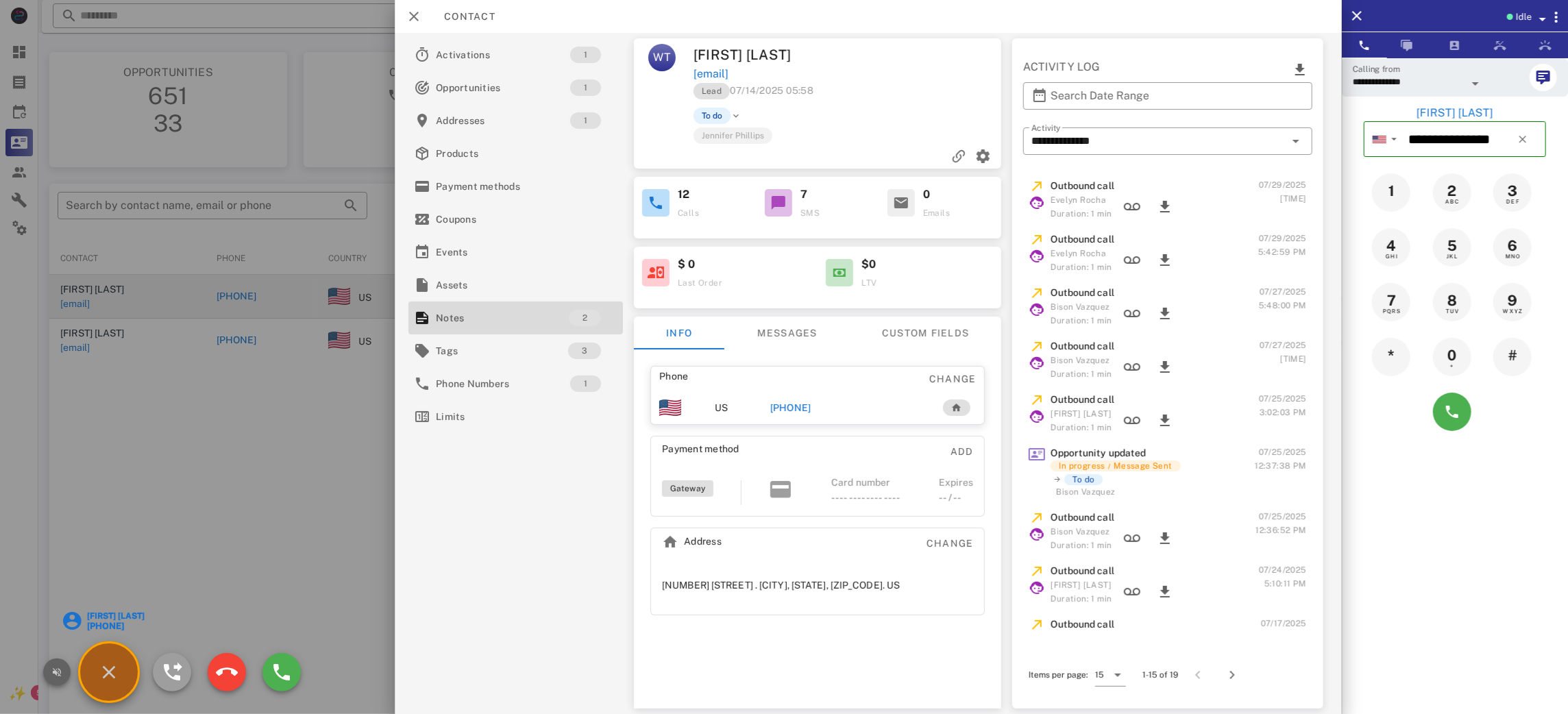 click at bounding box center [57, 672] 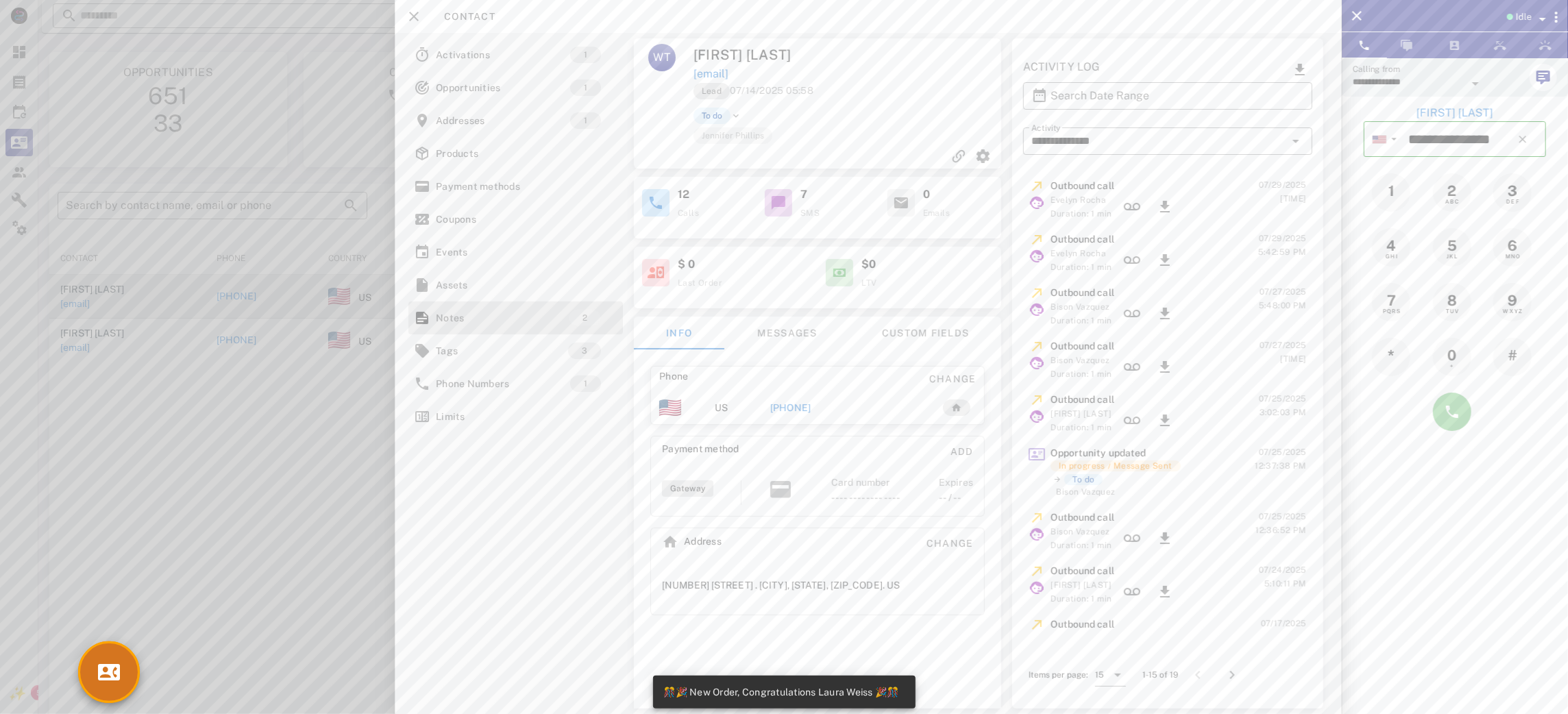 click at bounding box center [1452, 412] 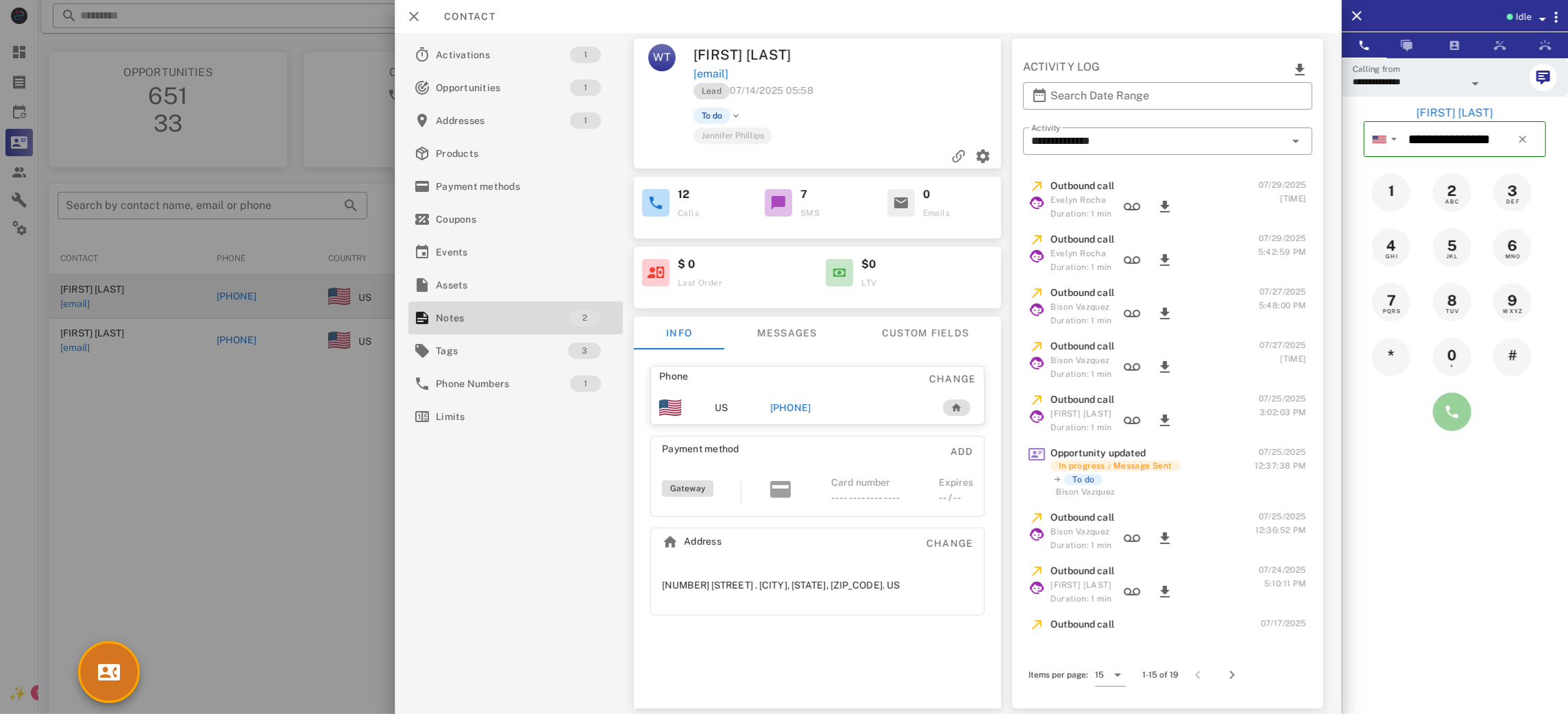 click at bounding box center (1452, 412) 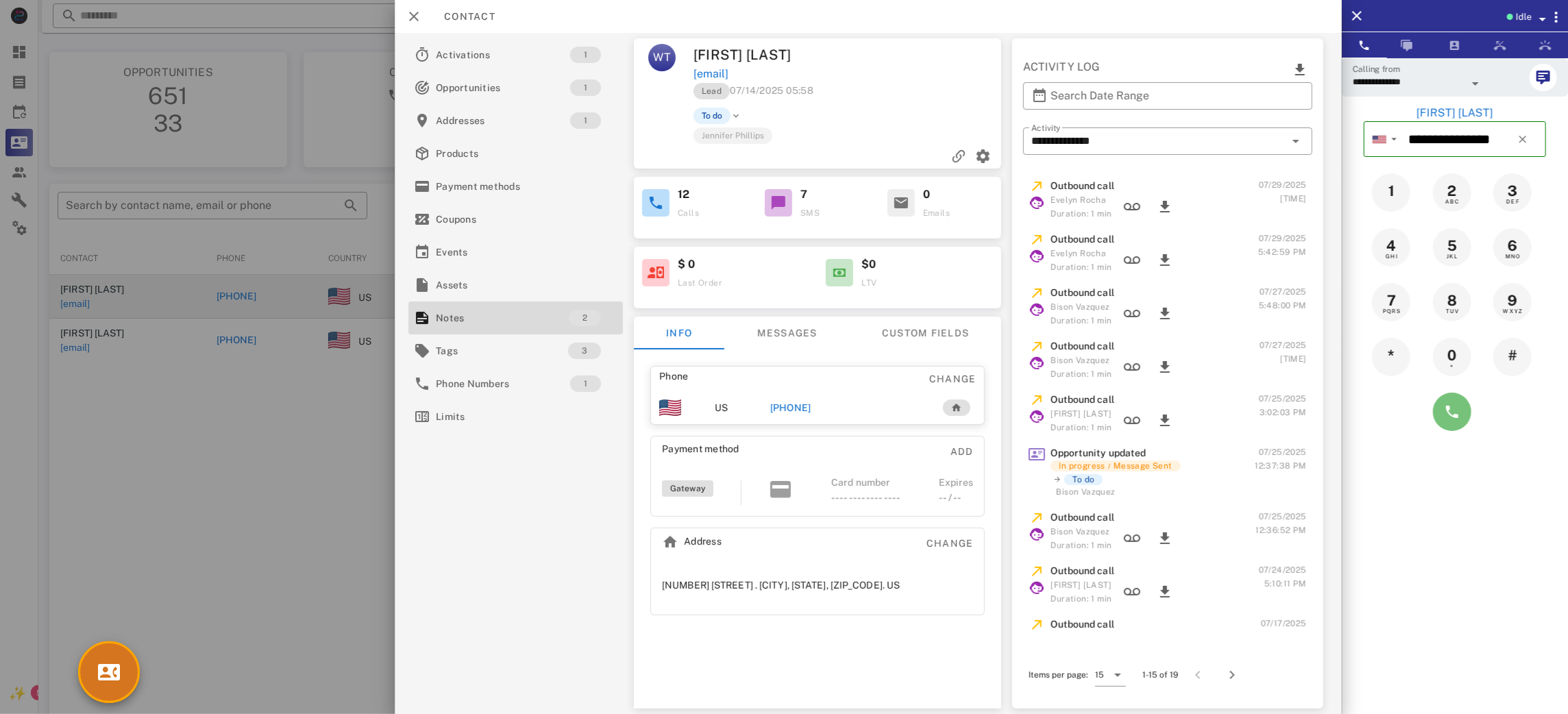 click at bounding box center [1452, 412] 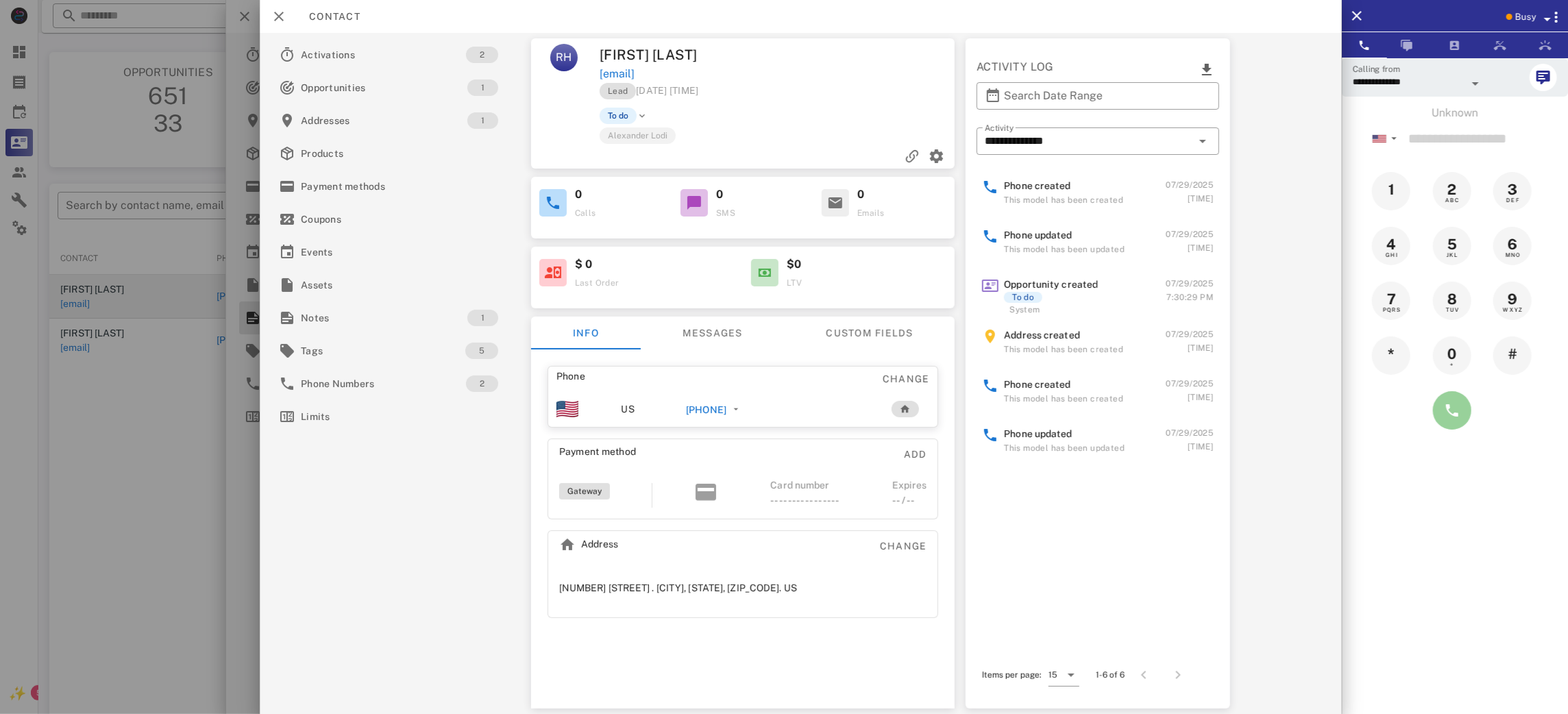 click at bounding box center [1452, 410] 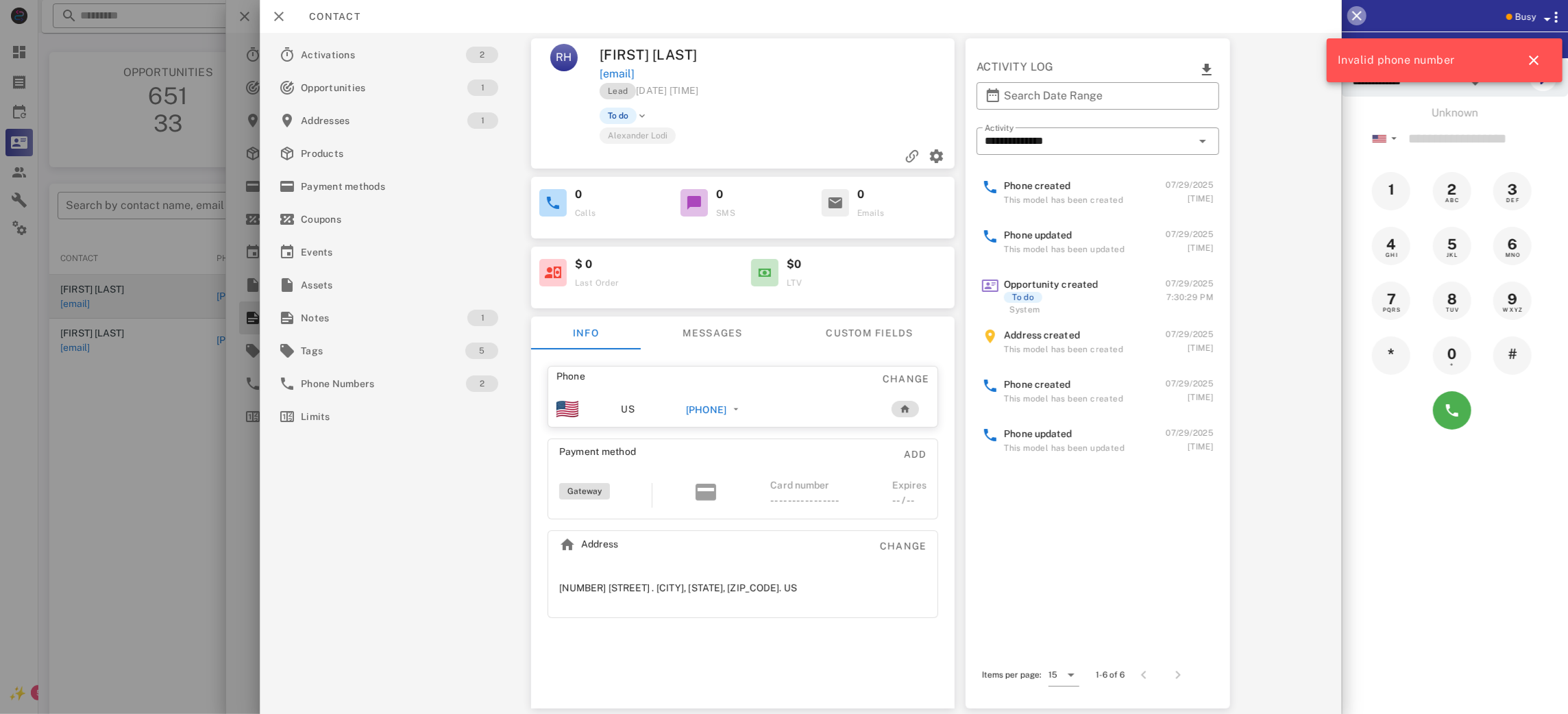 click at bounding box center (1357, 16) 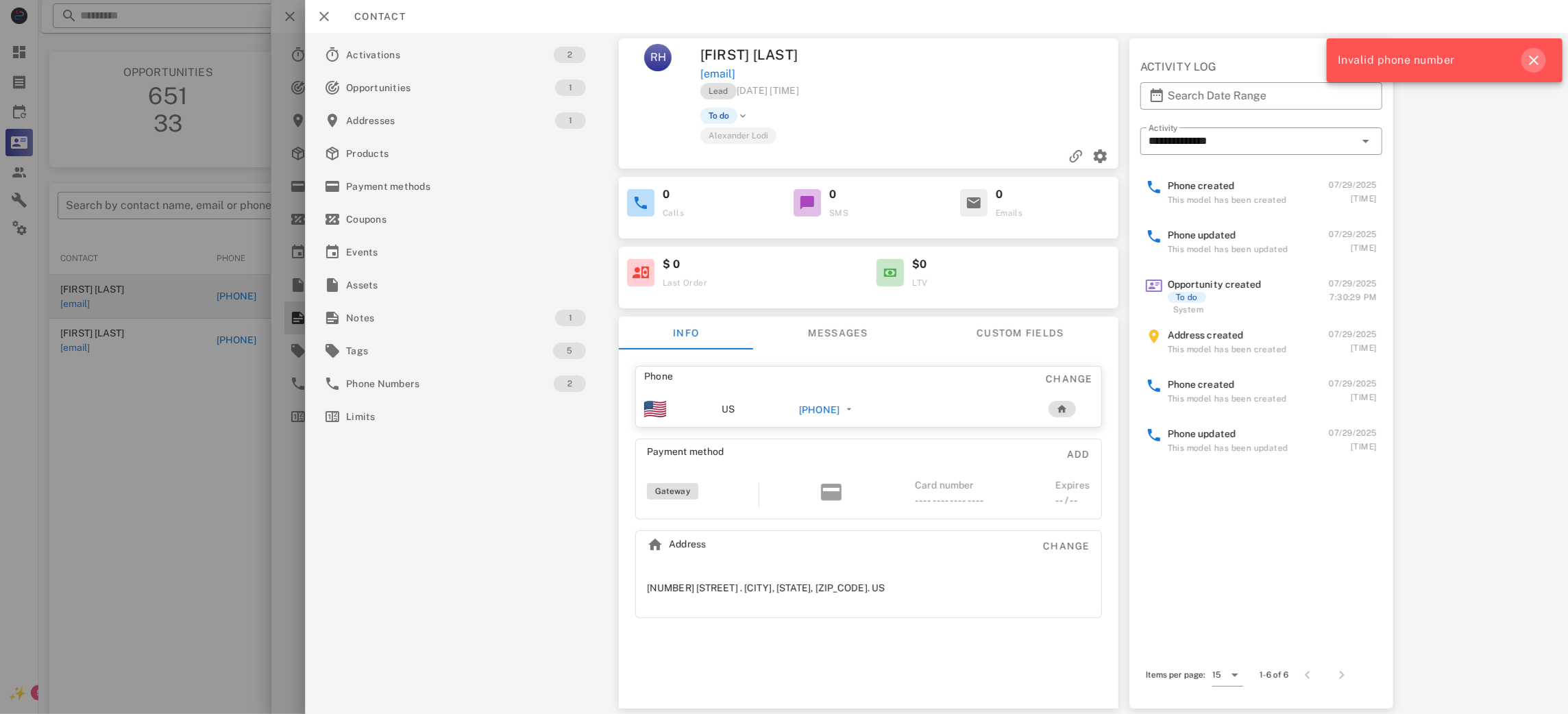 click at bounding box center (1534, 60) 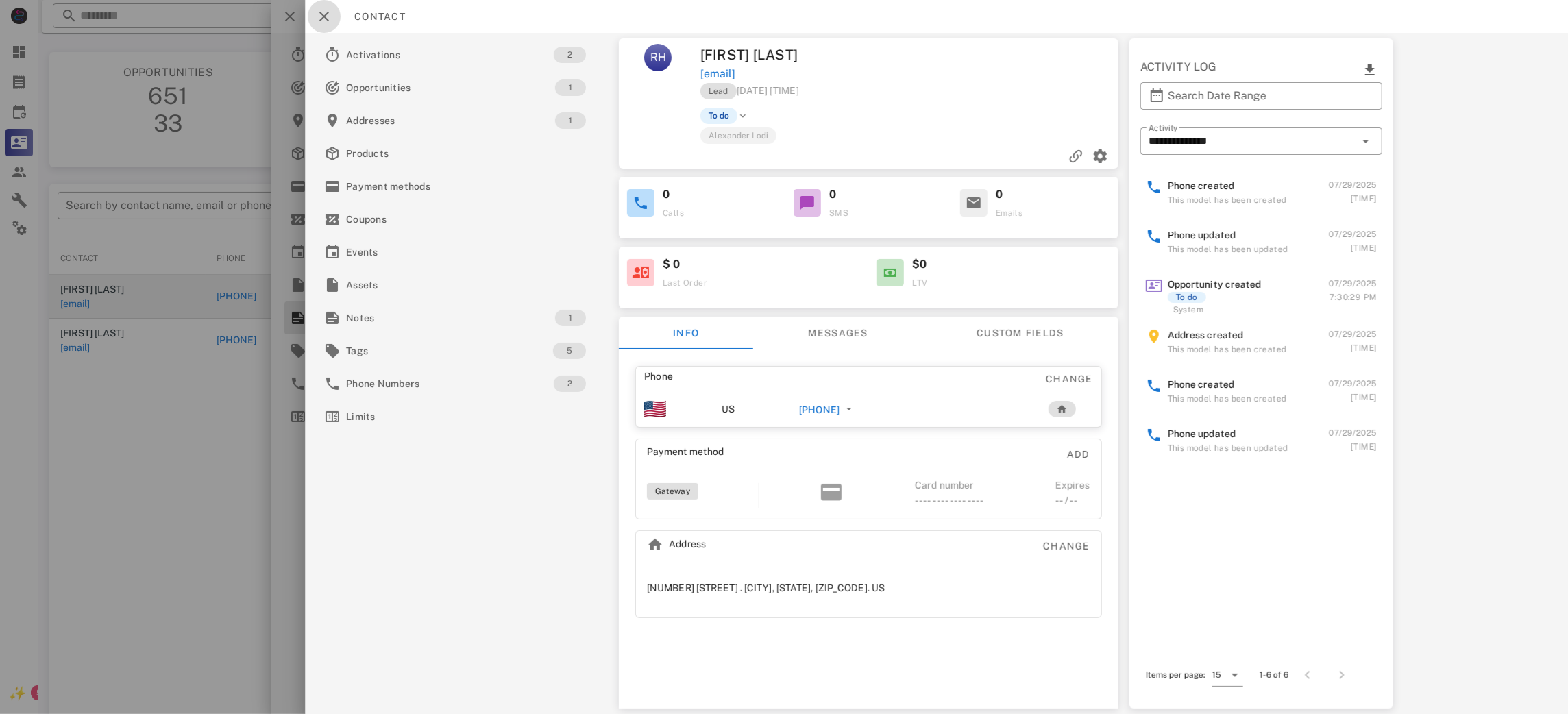 click at bounding box center (324, 16) 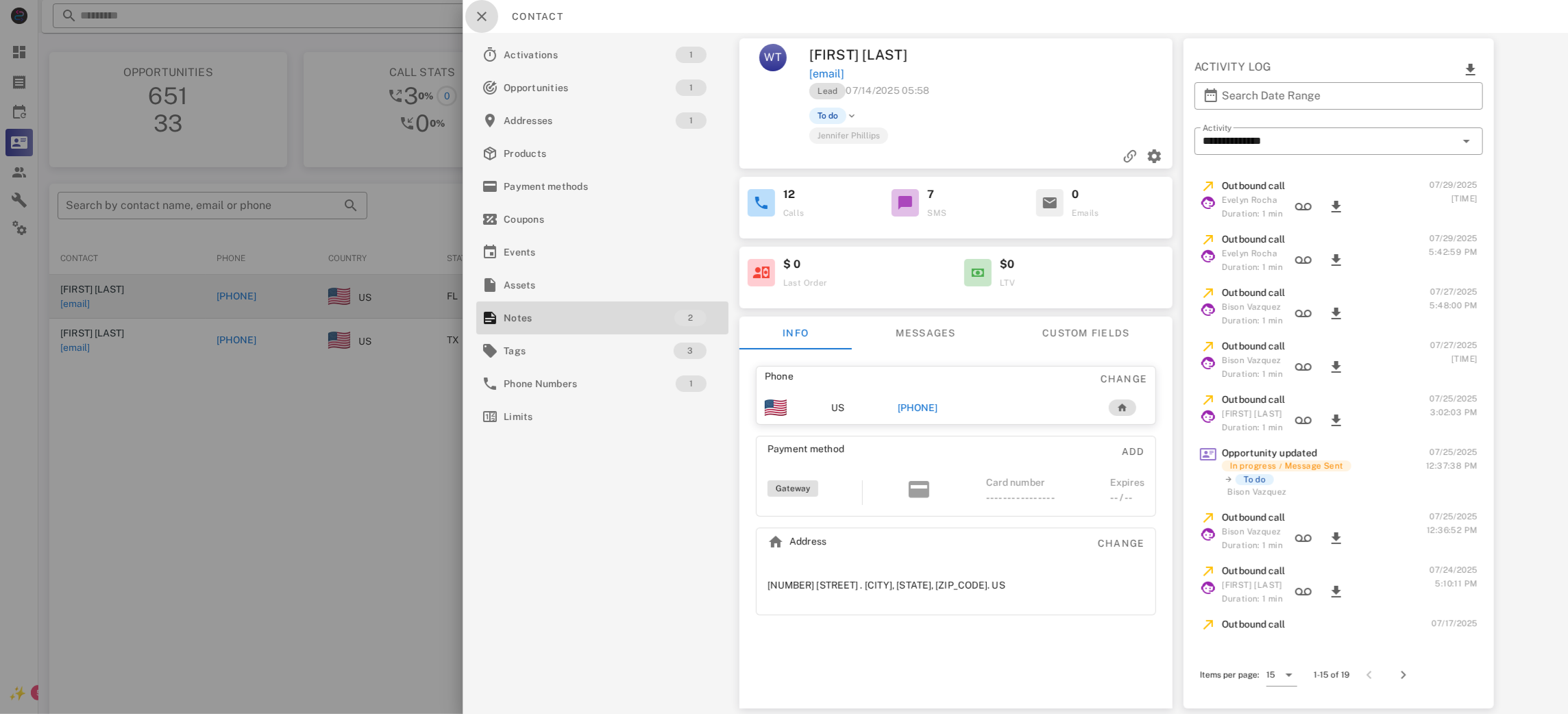 click at bounding box center (482, 16) 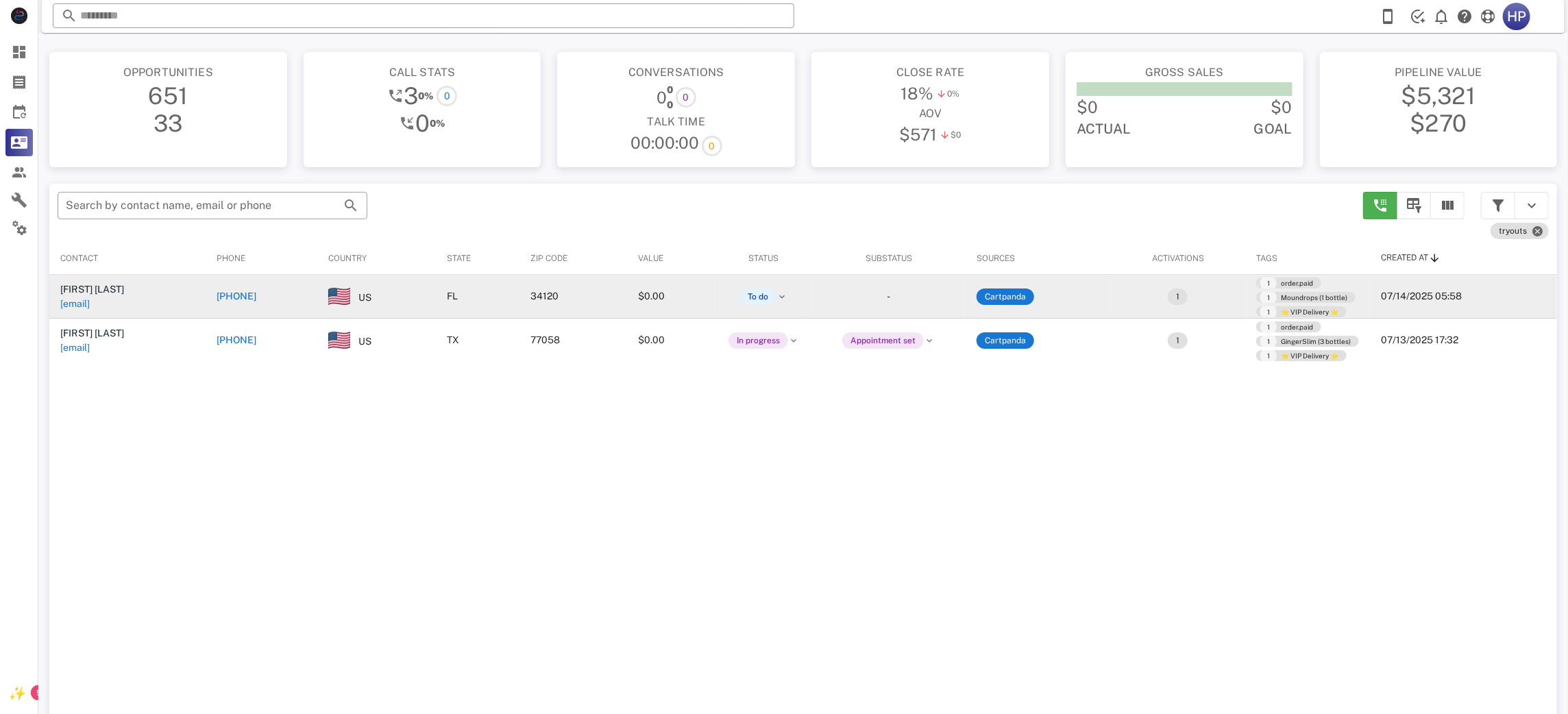 click on "[PHONE]" at bounding box center (236, 296) 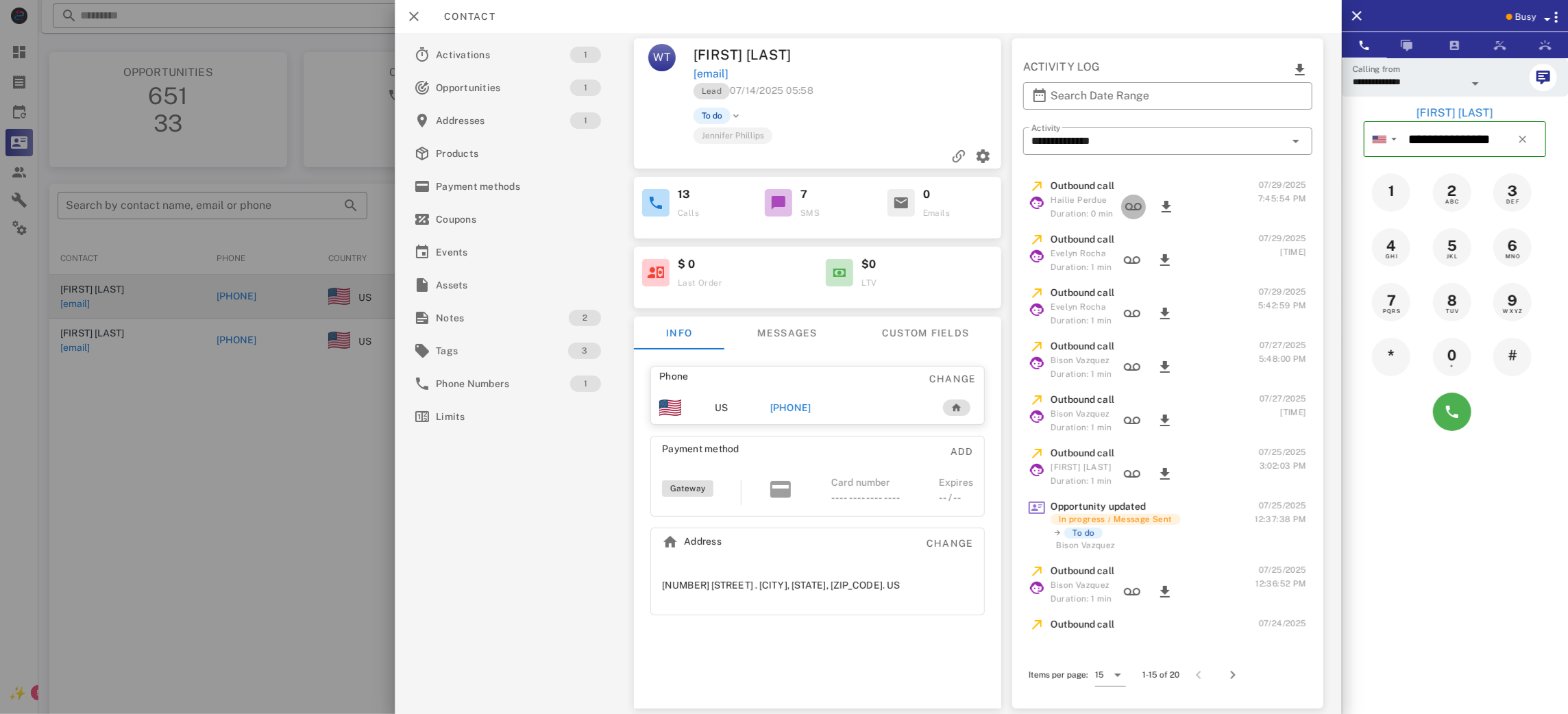 click at bounding box center [1134, 207] 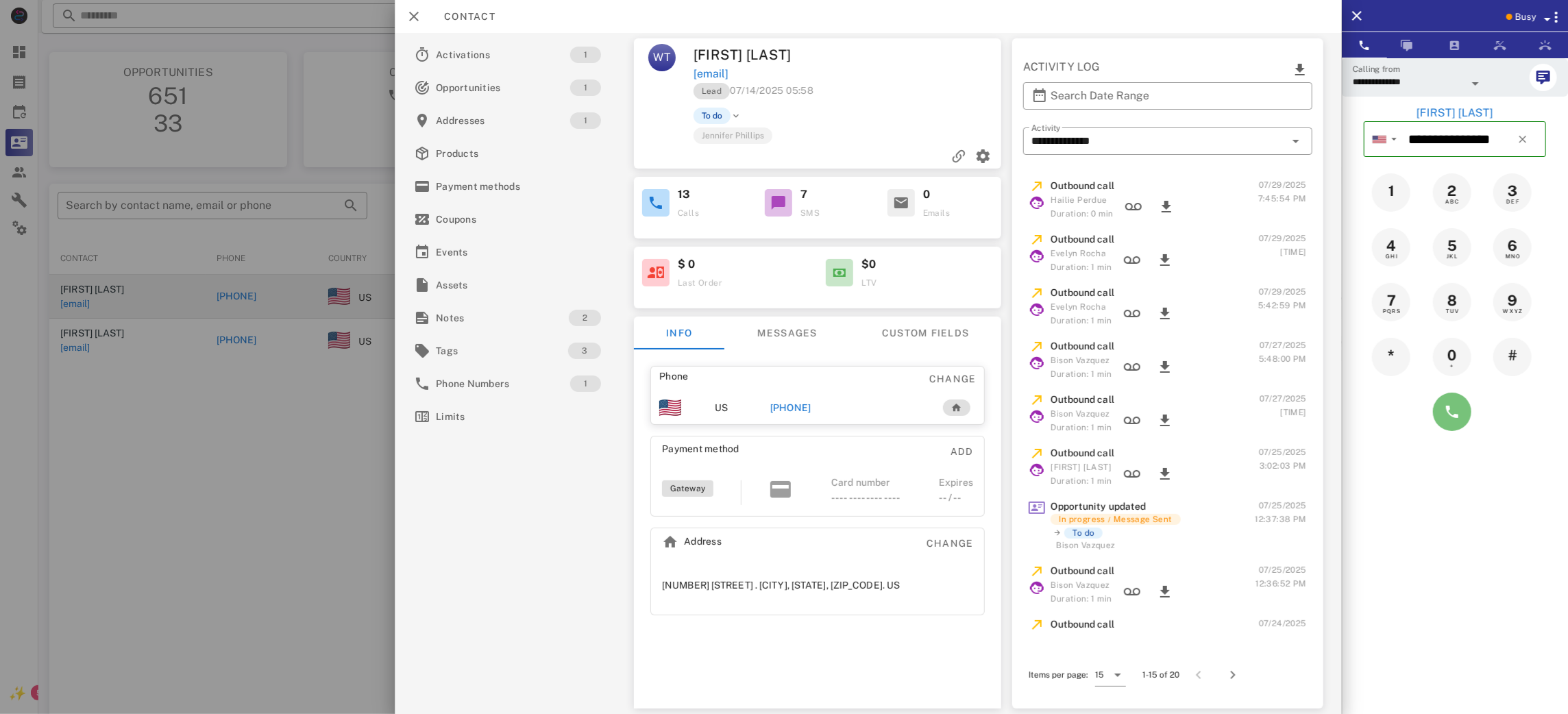 click at bounding box center (1452, 412) 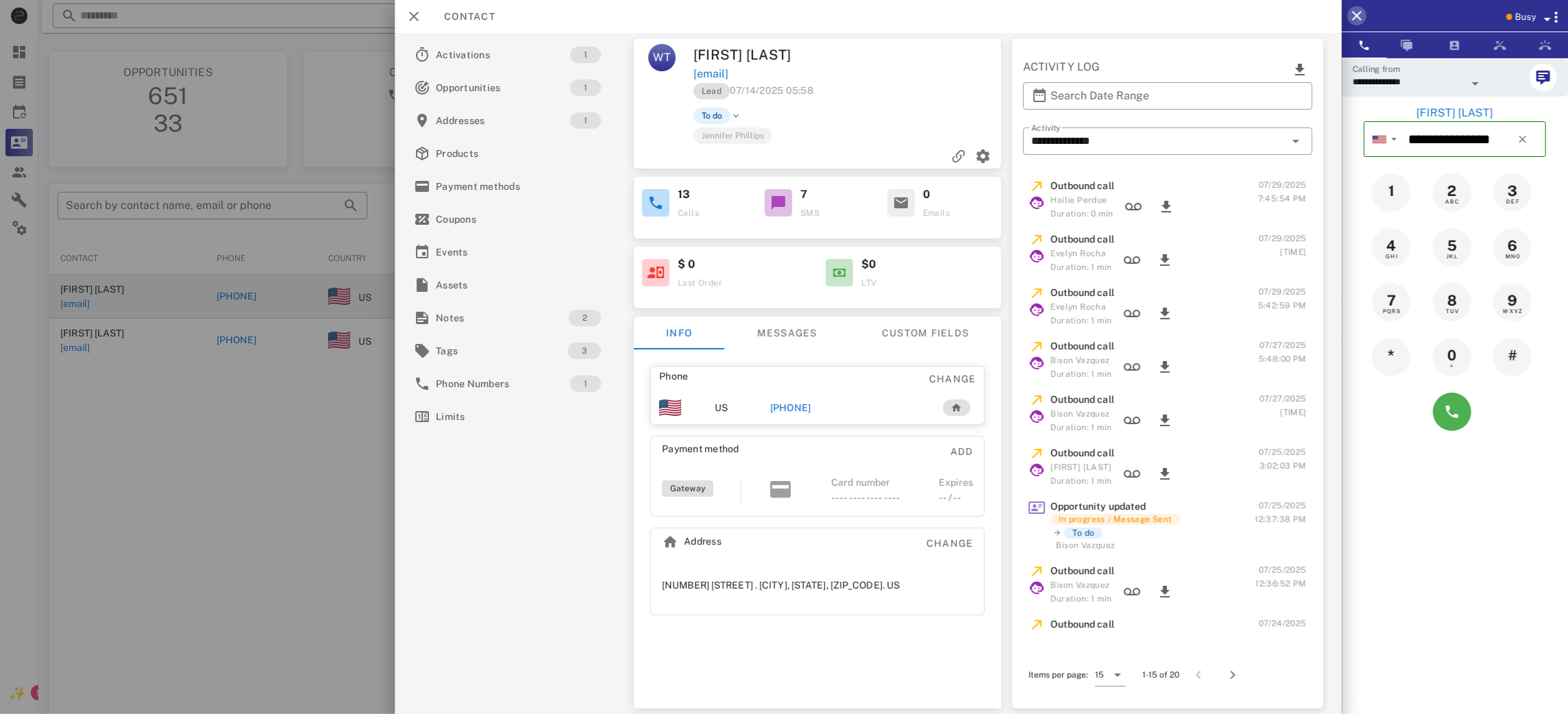click at bounding box center (1357, 16) 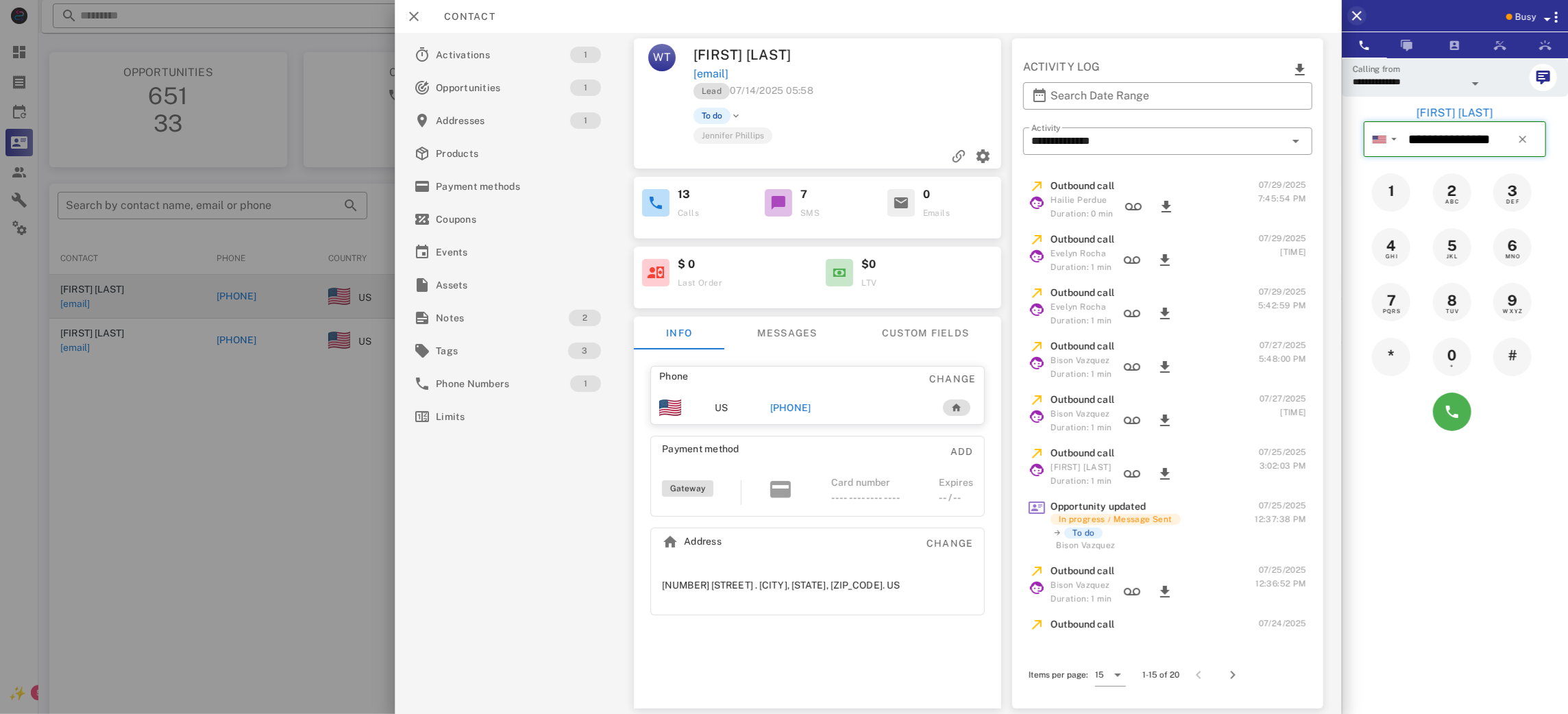 type 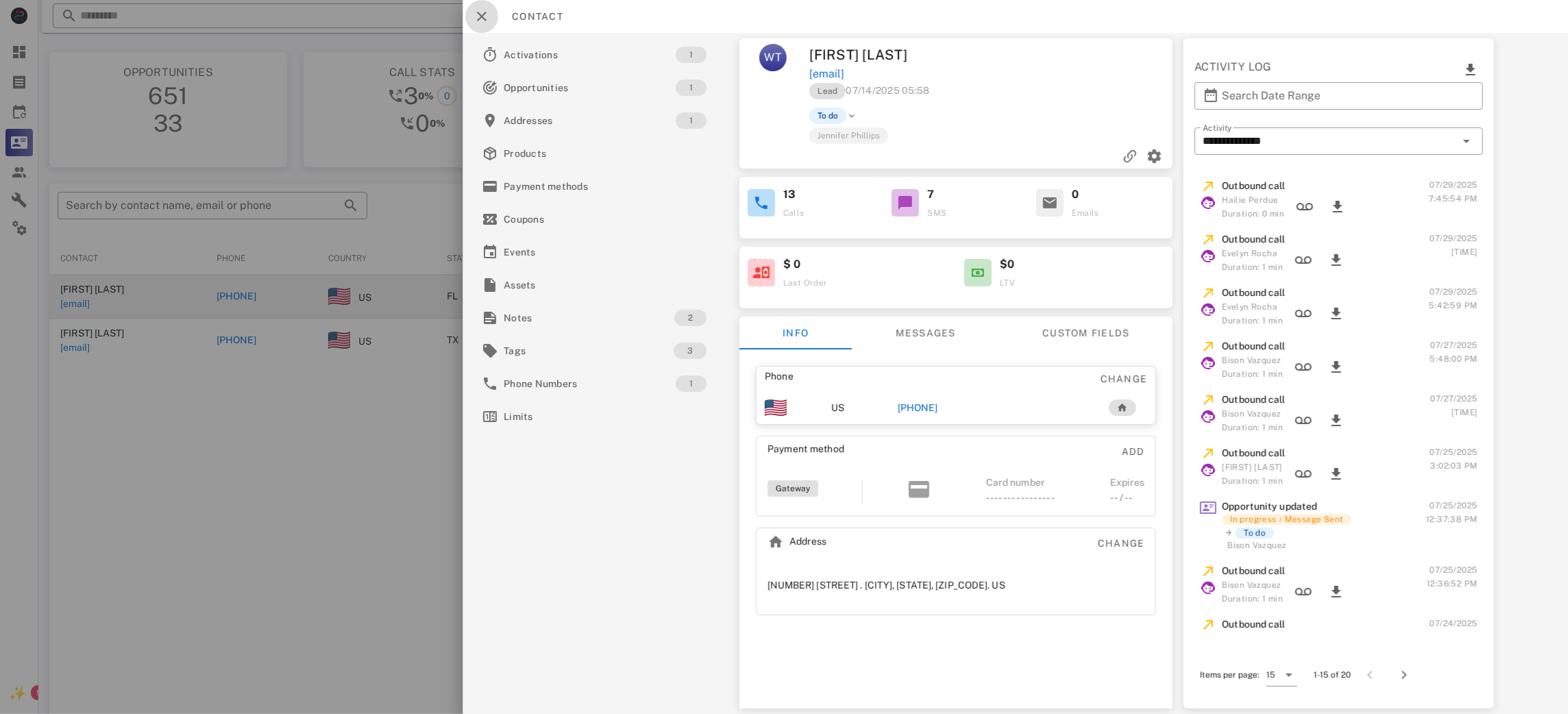 click at bounding box center (482, 16) 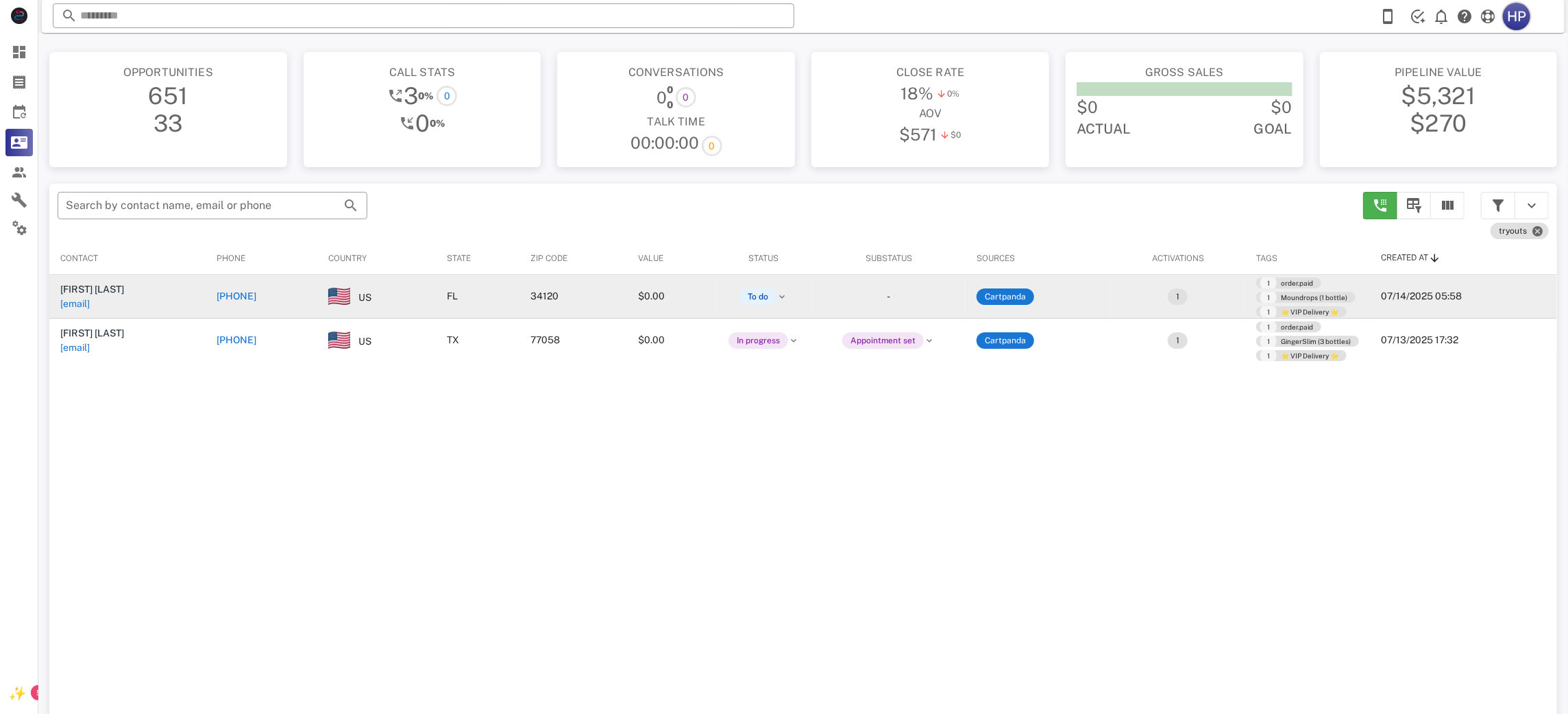 click on "HP" at bounding box center [1517, 16] 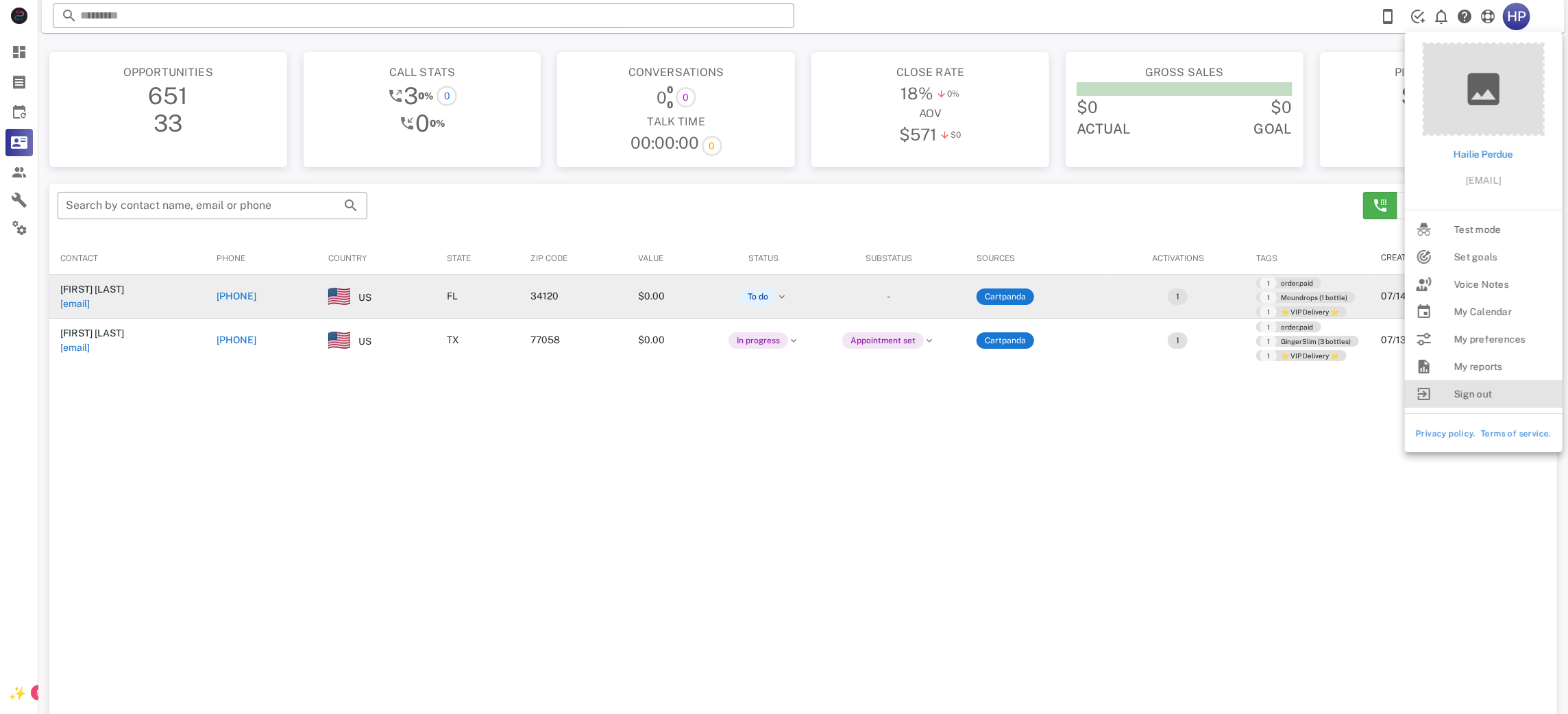 click on "Sign out" at bounding box center (1503, 394) 